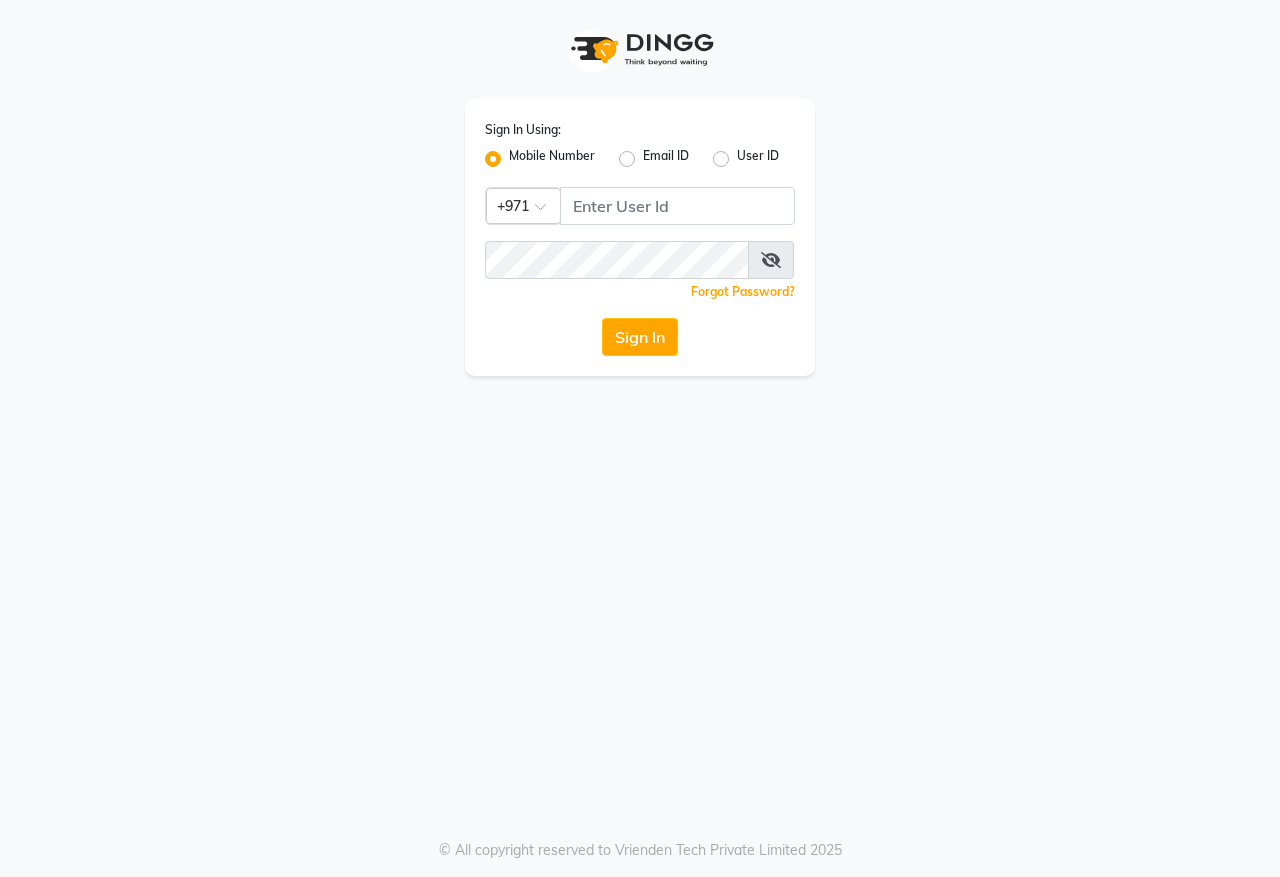 scroll, scrollTop: 0, scrollLeft: 0, axis: both 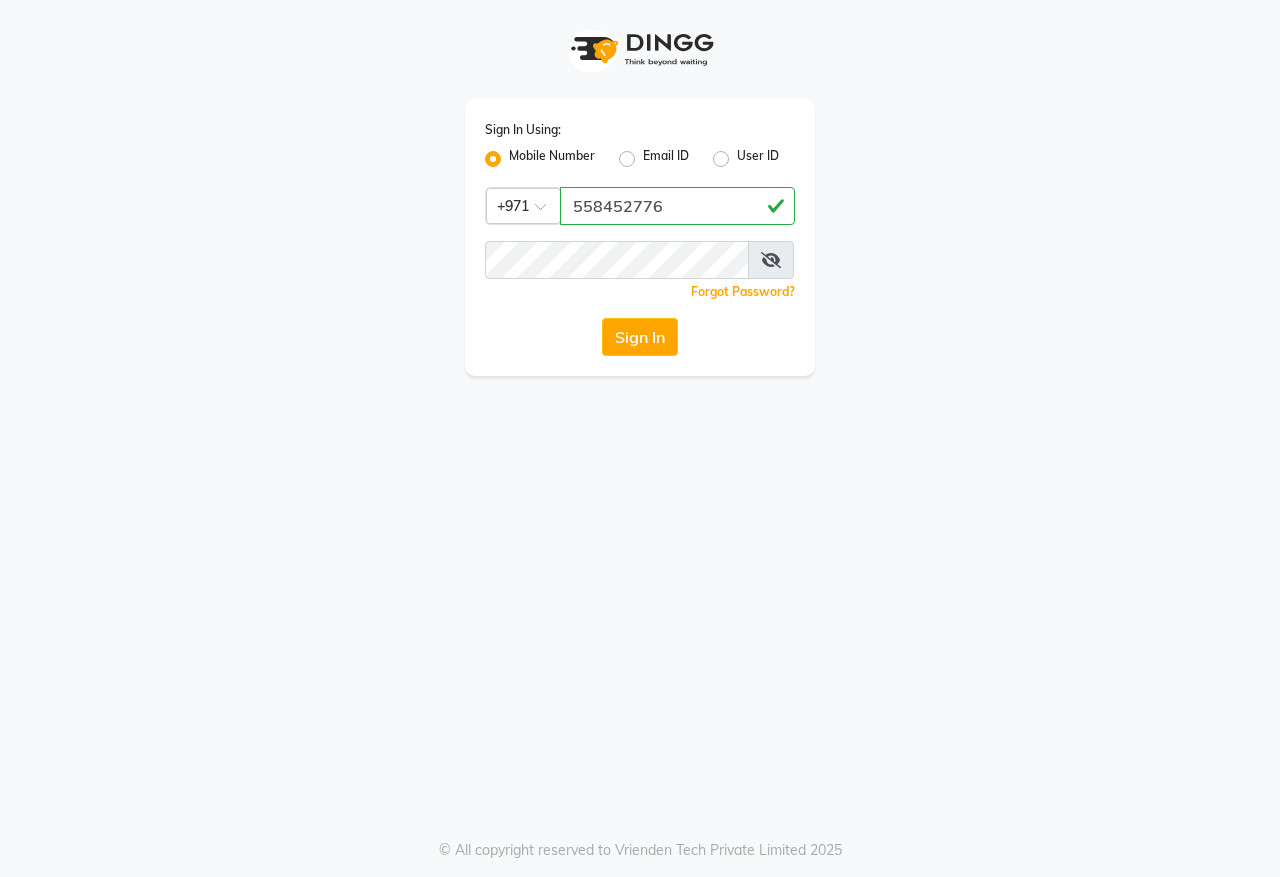type on "558452776" 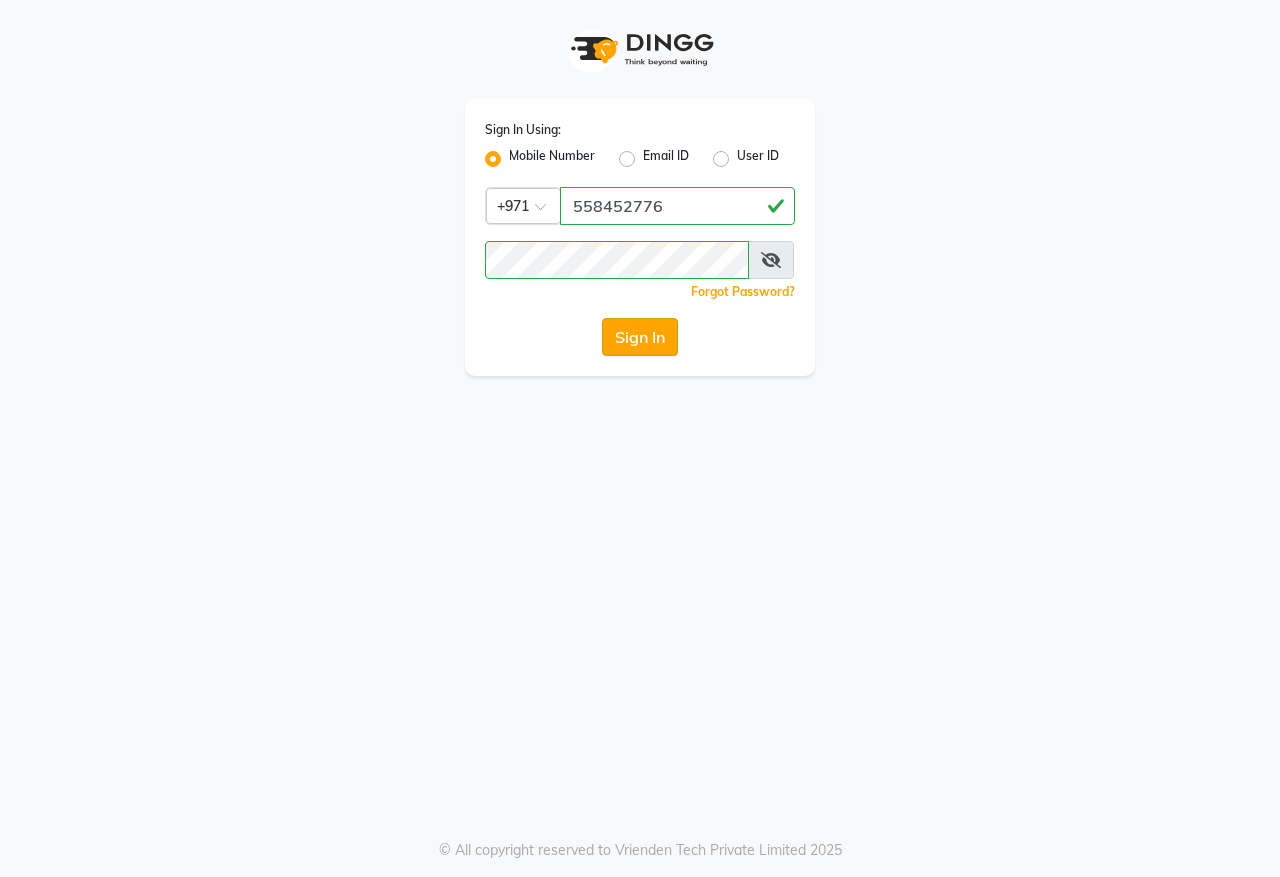 click on "Sign In" 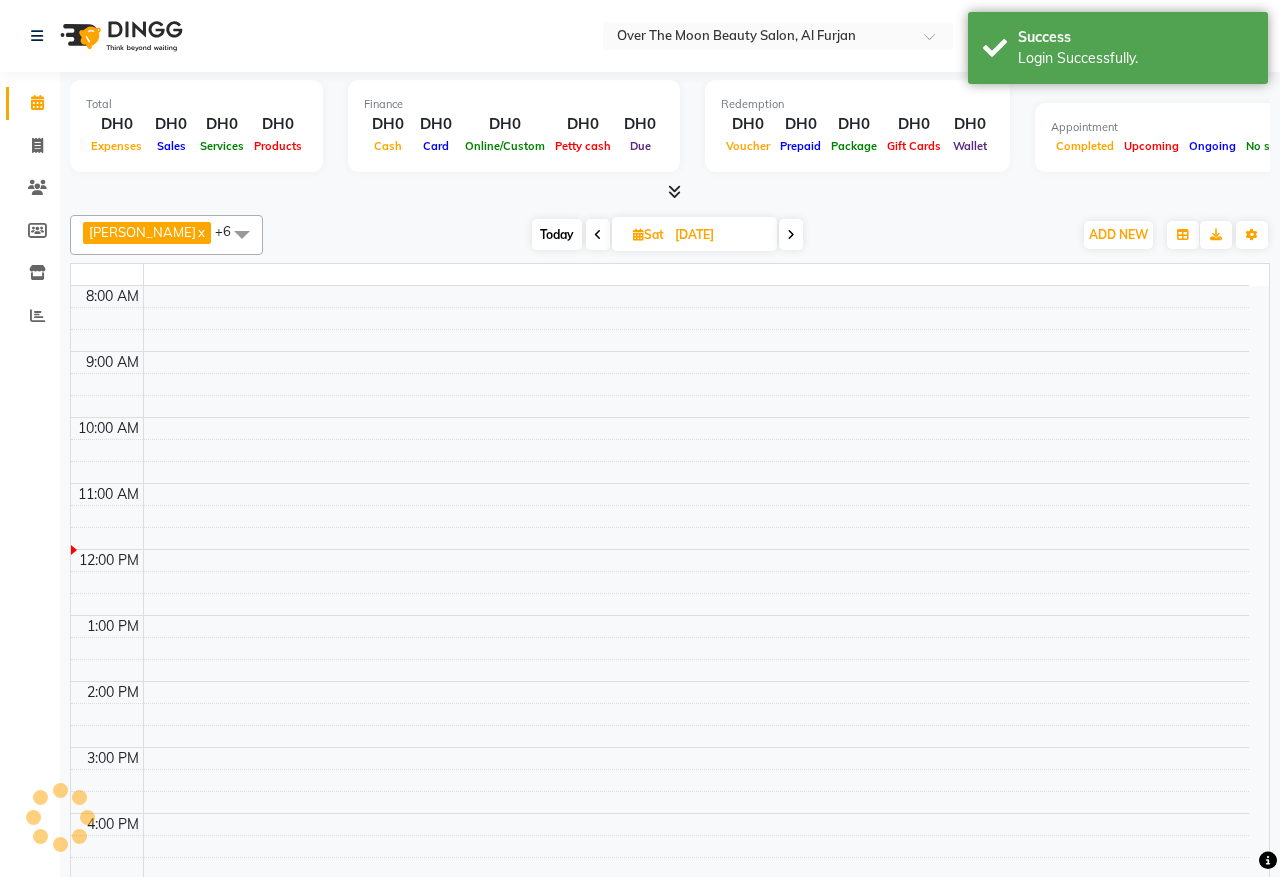 select on "en" 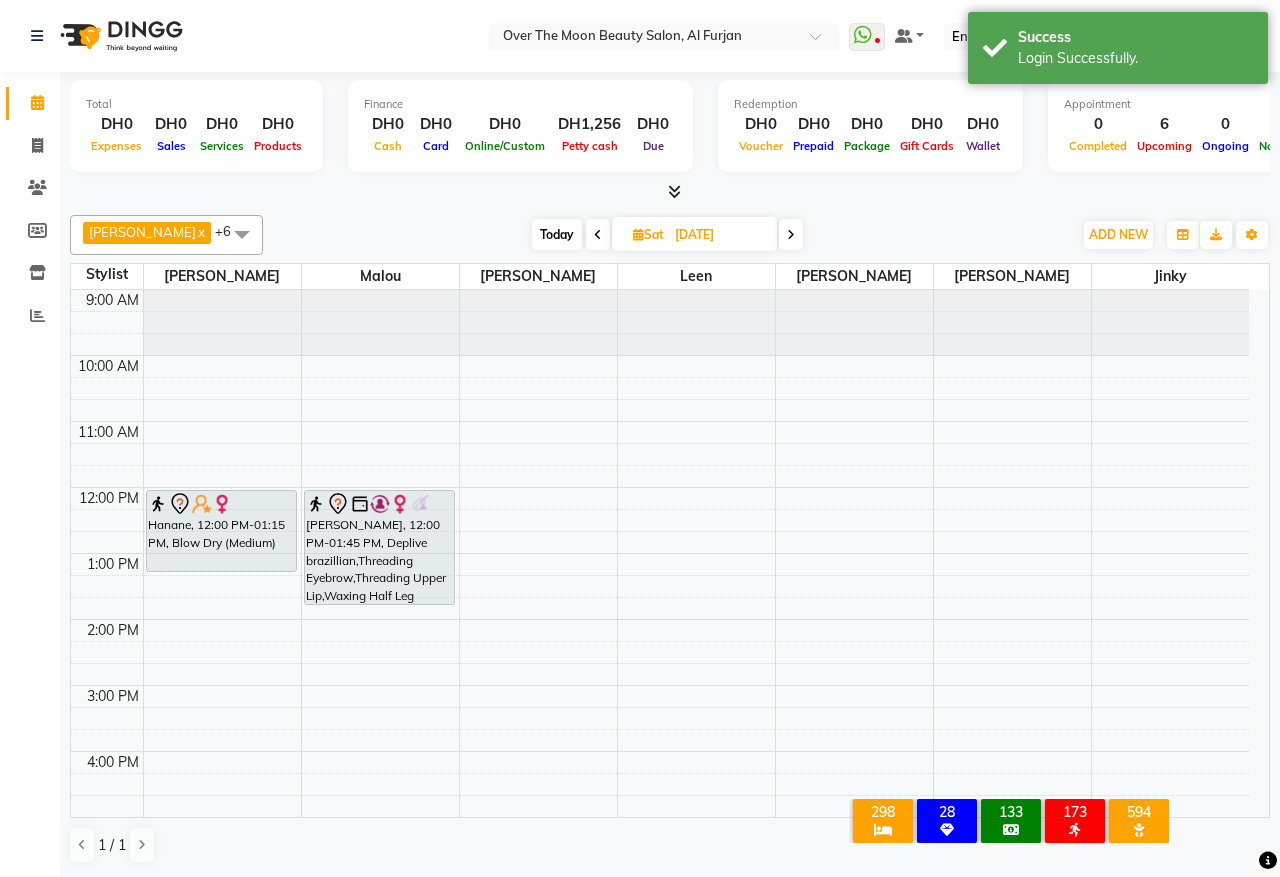scroll, scrollTop: 0, scrollLeft: 0, axis: both 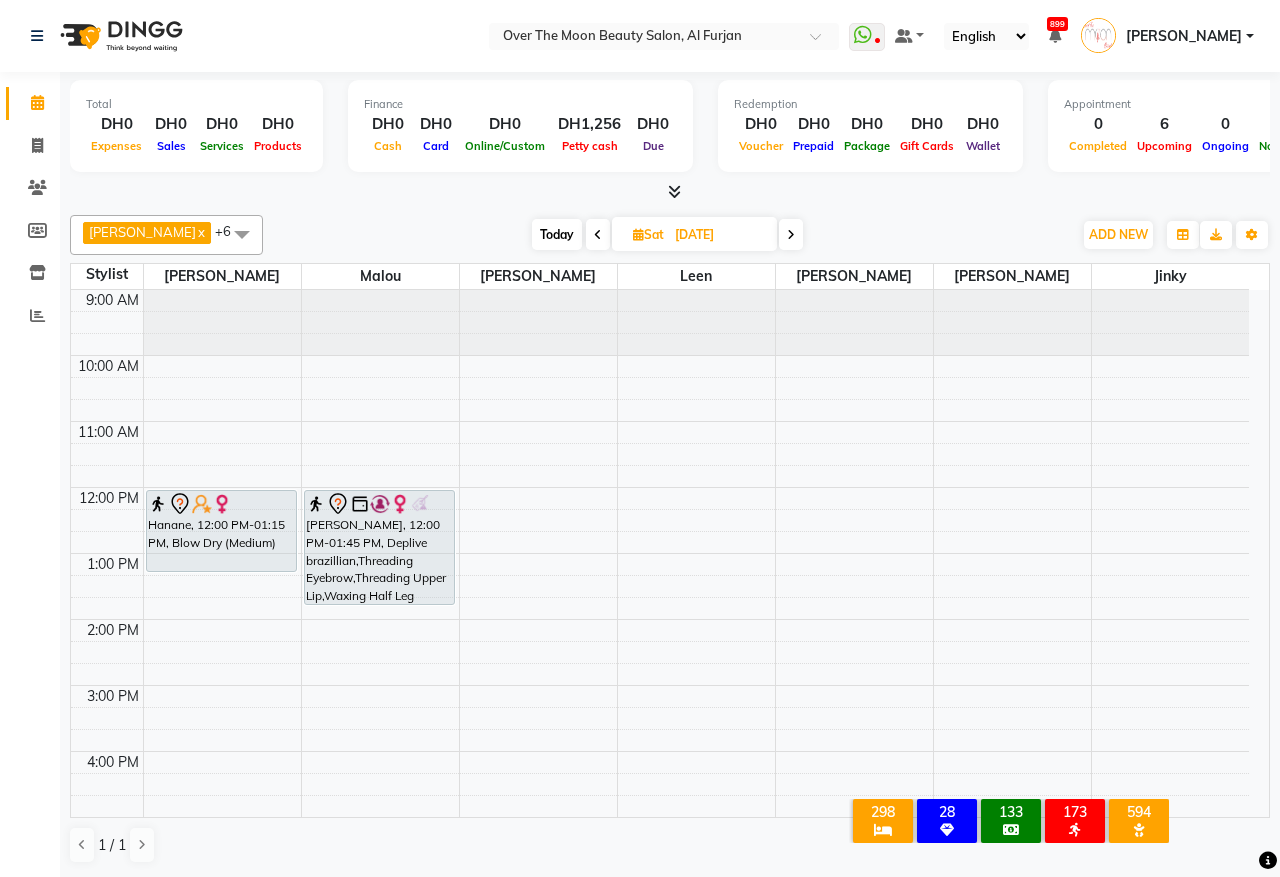 click on "Today" at bounding box center (557, 234) 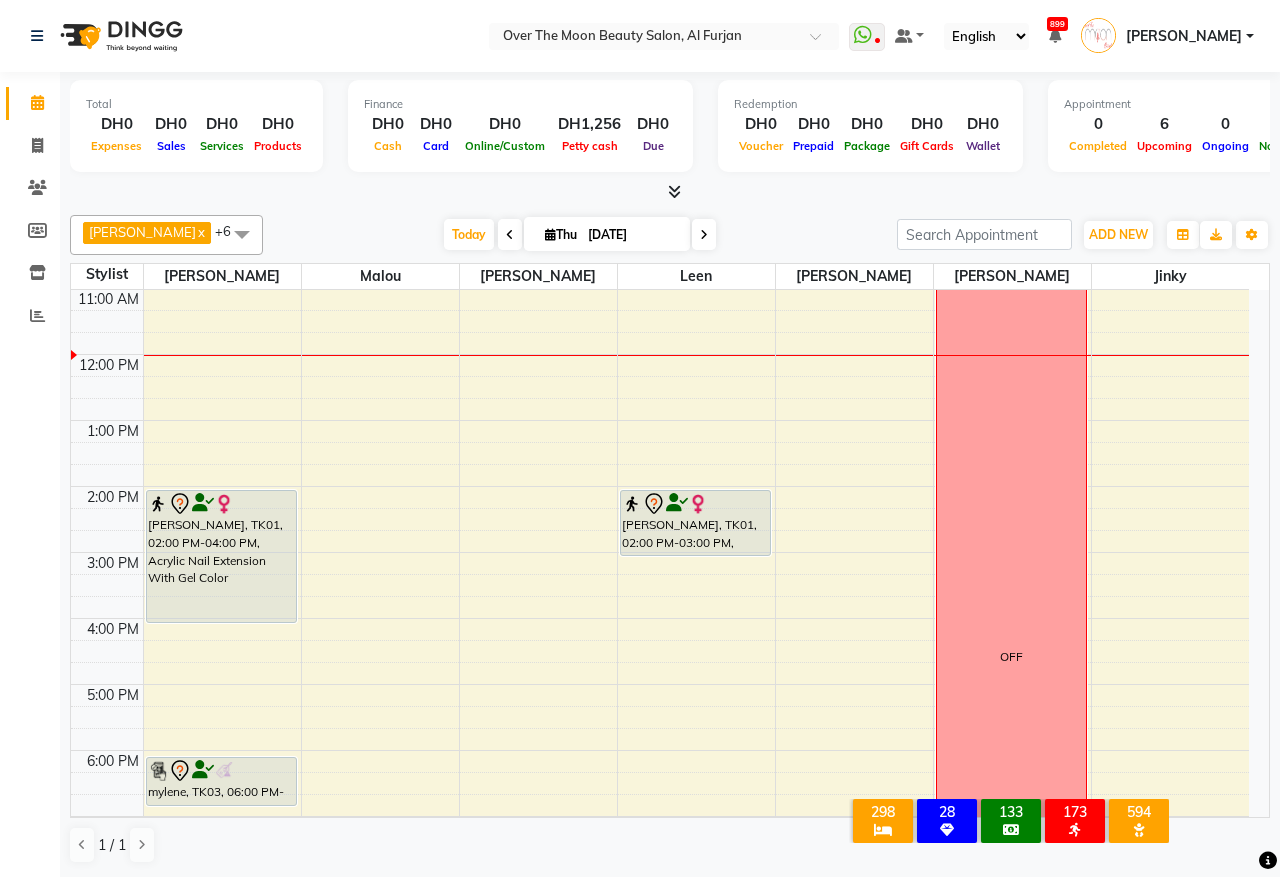 scroll, scrollTop: 0, scrollLeft: 0, axis: both 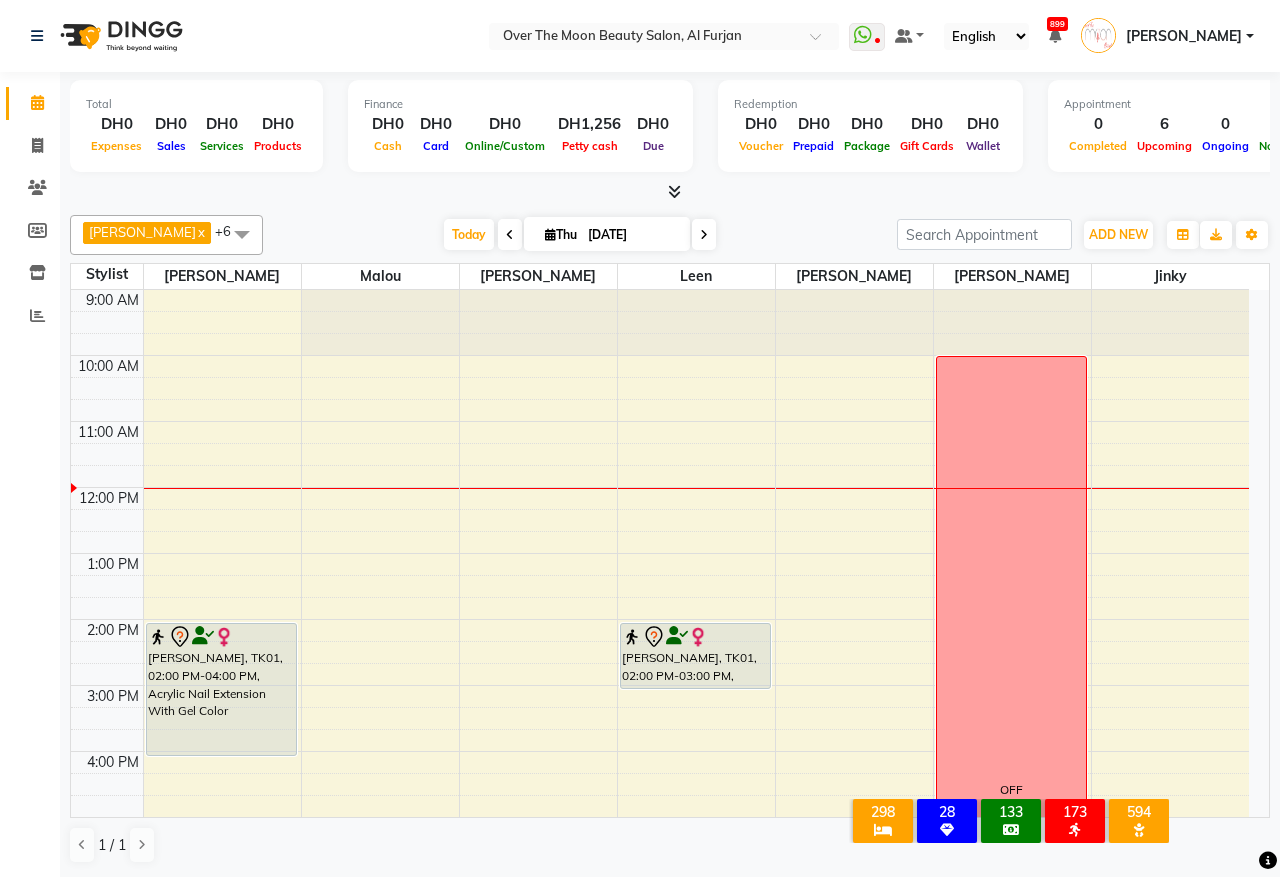 click on "9:00 AM 10:00 AM 11:00 AM 12:00 PM 1:00 PM 2:00 PM 3:00 PM 4:00 PM 5:00 PM 6:00 PM 7:00 PM 8:00 PM 9:00 PM 10:00 PM 11:00 PM             Naomi Coutts, TK01, 02:00 PM-04:00 PM, Acrylic Nail Extension With Gel Color             mylene, TK03, 06:00 PM-06:45 PM, change color (Gelish)  hands             Rose, TK04, 07:00 PM-10:00 PM, sarah k protein long             Naomi Coutts, TK01, 02:00 PM-03:00 PM, Pedicure With Gel Polish             victoria europian, TK02, 08:30 PM-09:05 PM, Change Color(Regular) Feet             victoria europian, TK02, 08:30 PM-09:05 PM, Change Polish(Regular) Hand  OFF" at bounding box center (660, 784) 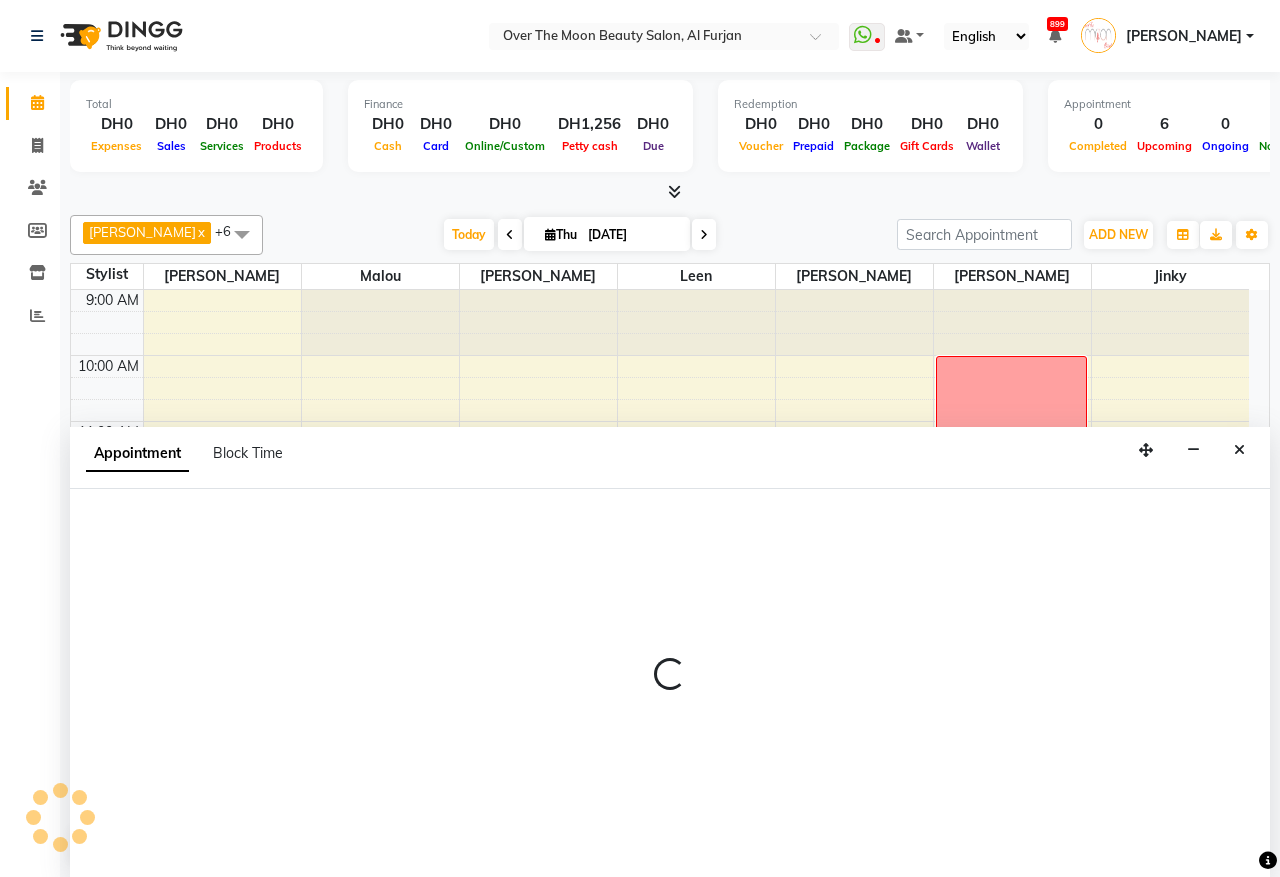 select on "29762" 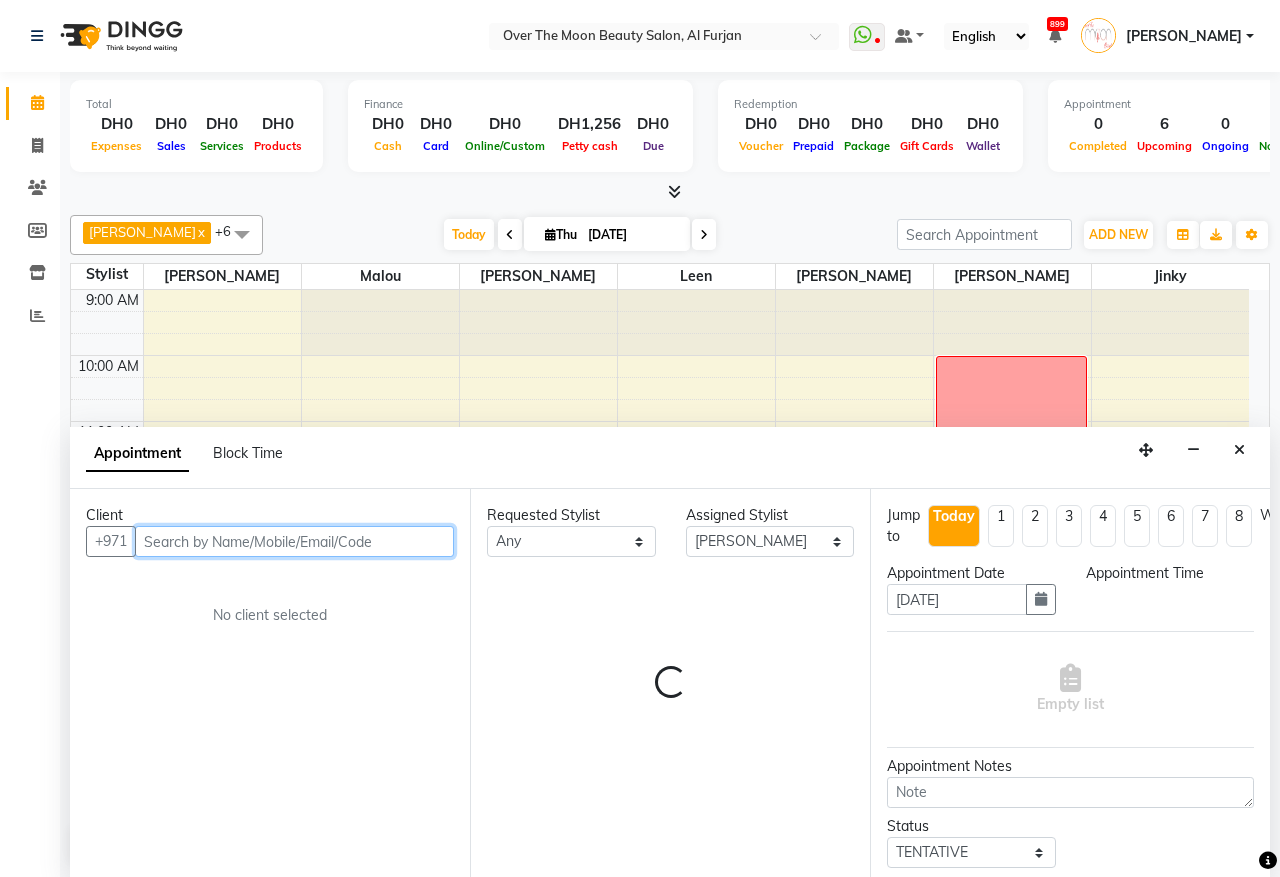 select on "720" 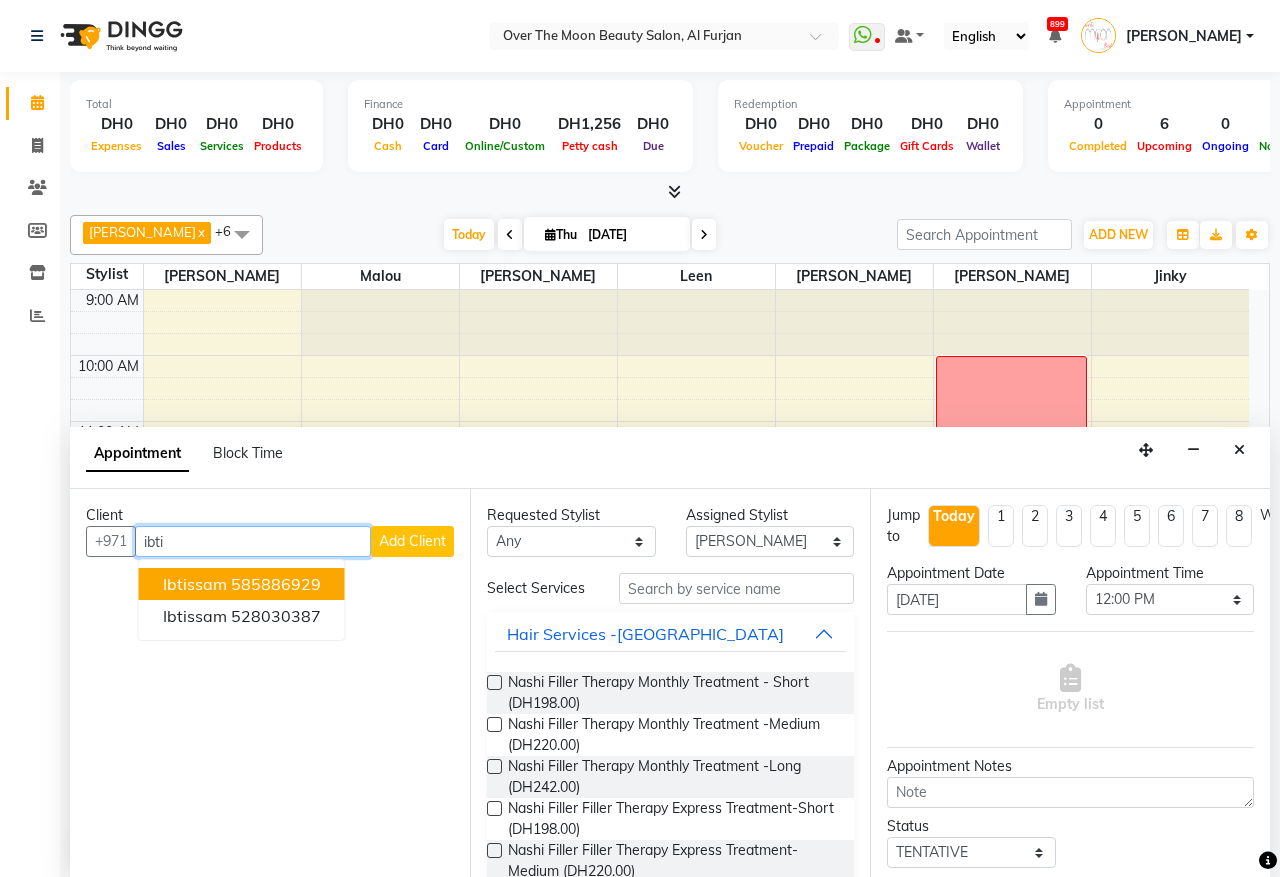 click on "585886929" at bounding box center [276, 584] 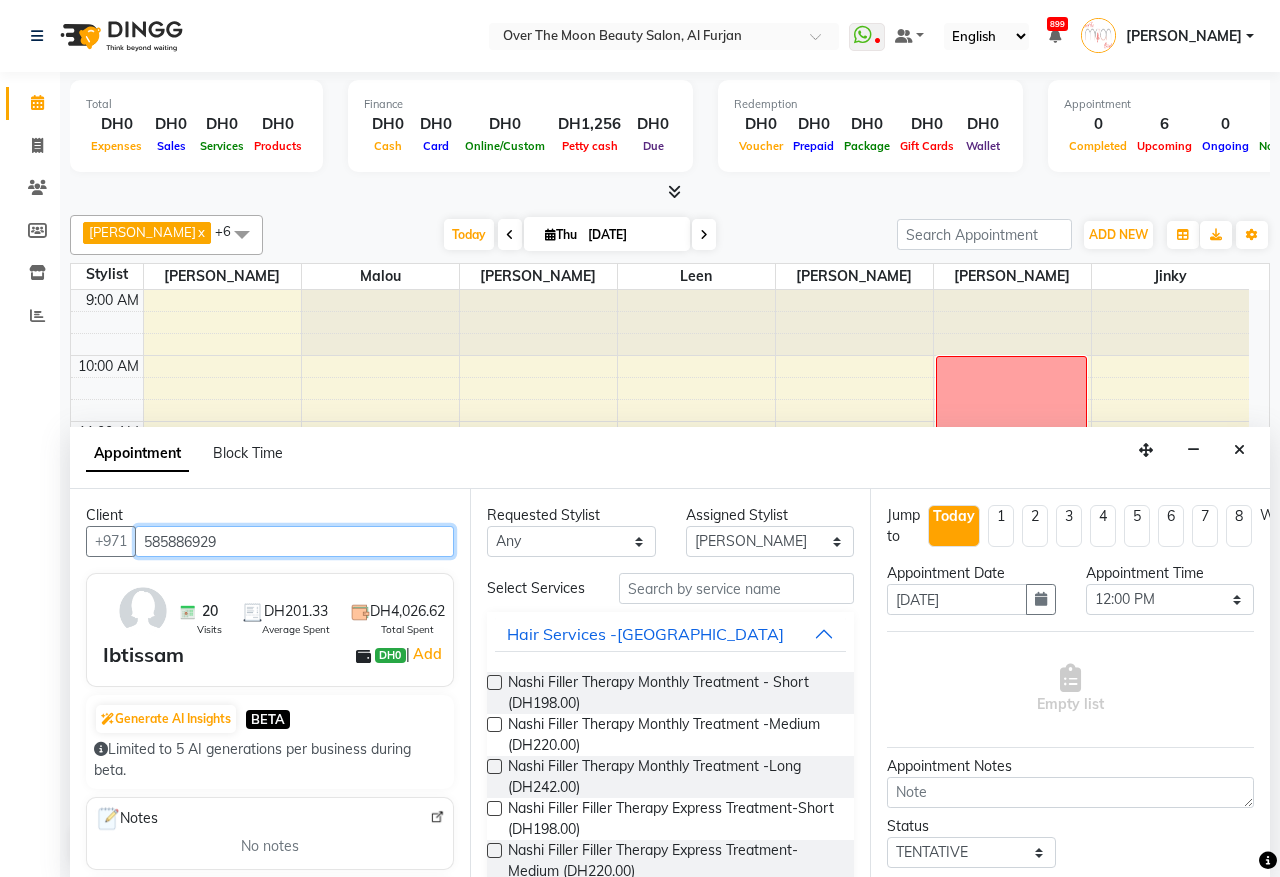 type on "585886929" 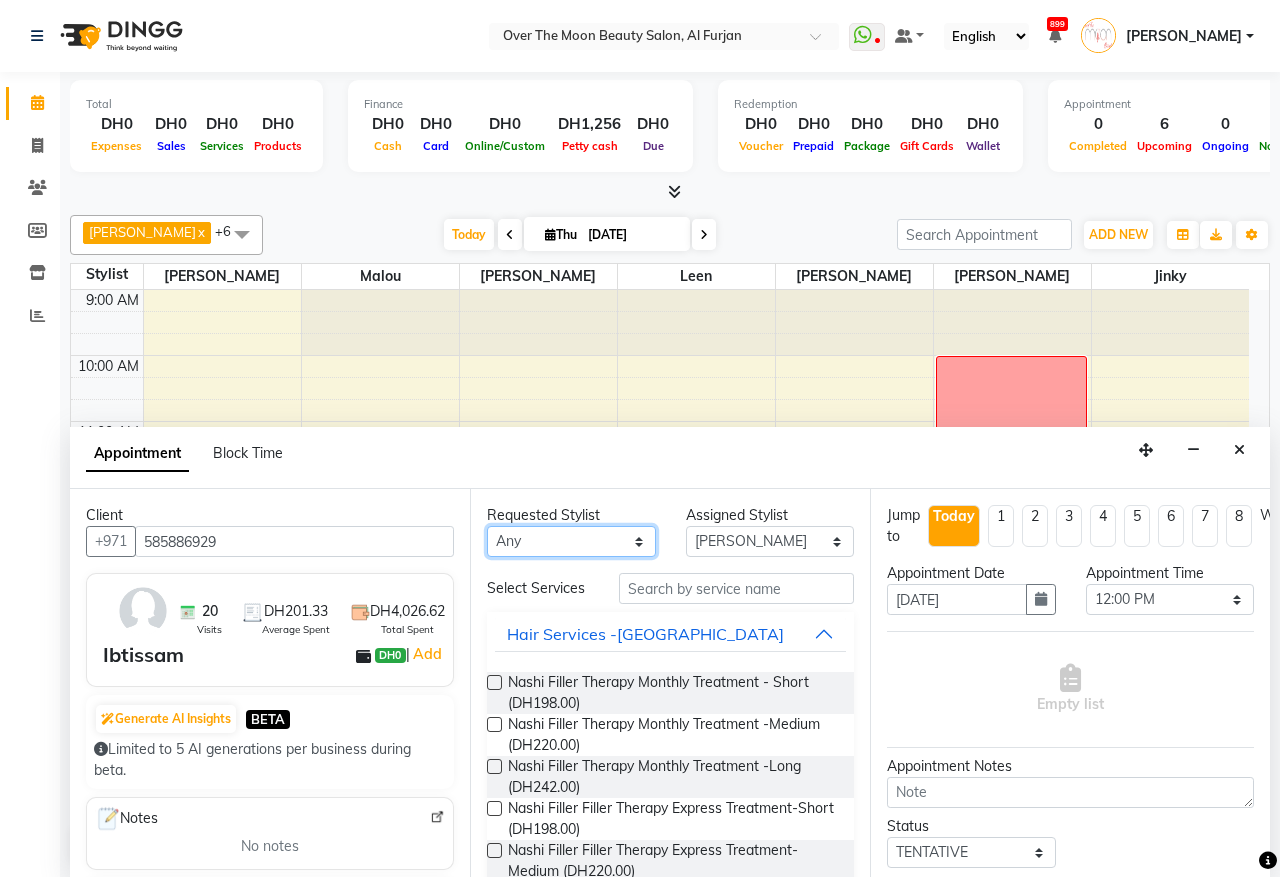 click on "Any Bianca Hadeel Jeewan Jinky Kristi Leen Malou William" at bounding box center (571, 541) 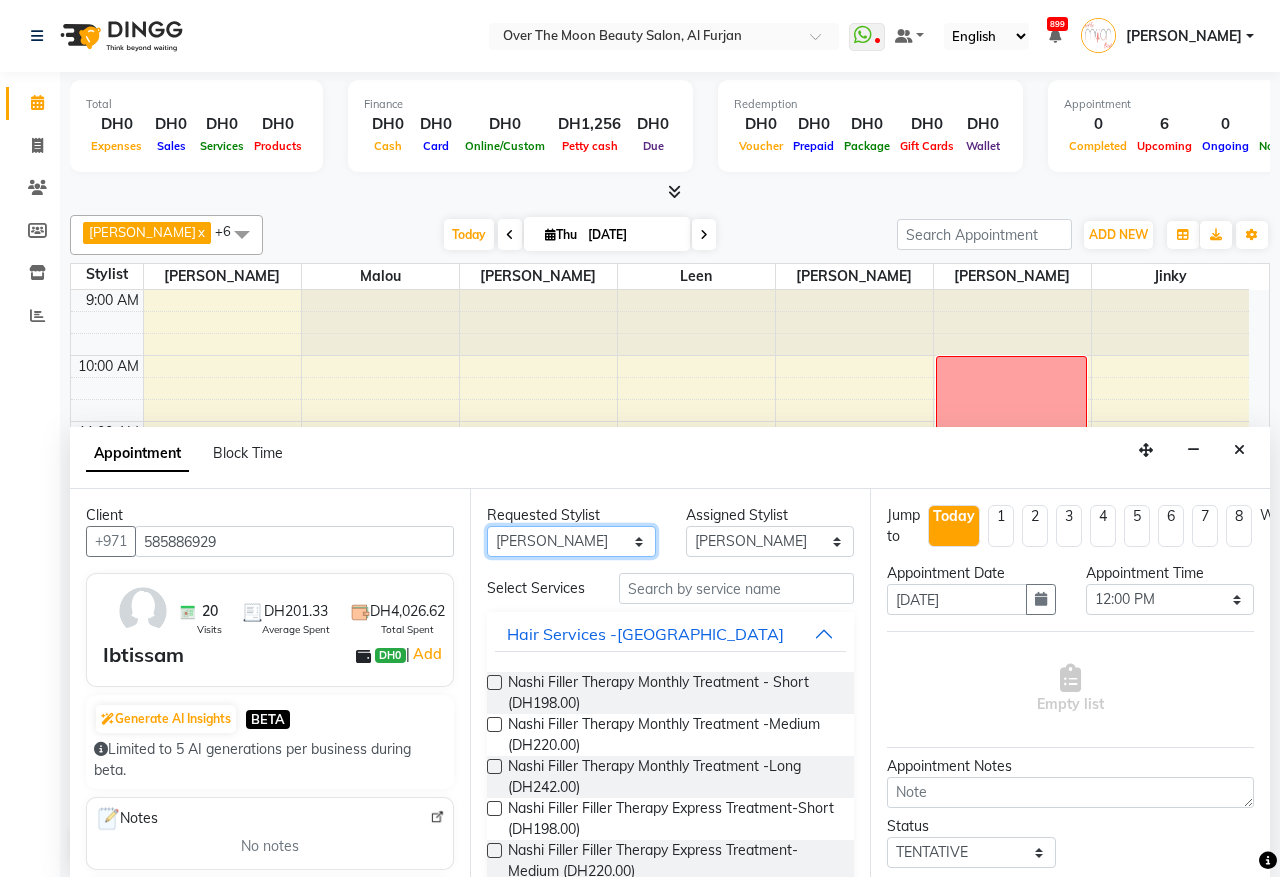 click on "Any Bianca Hadeel Jeewan Jinky Kristi Leen Malou William" at bounding box center (571, 541) 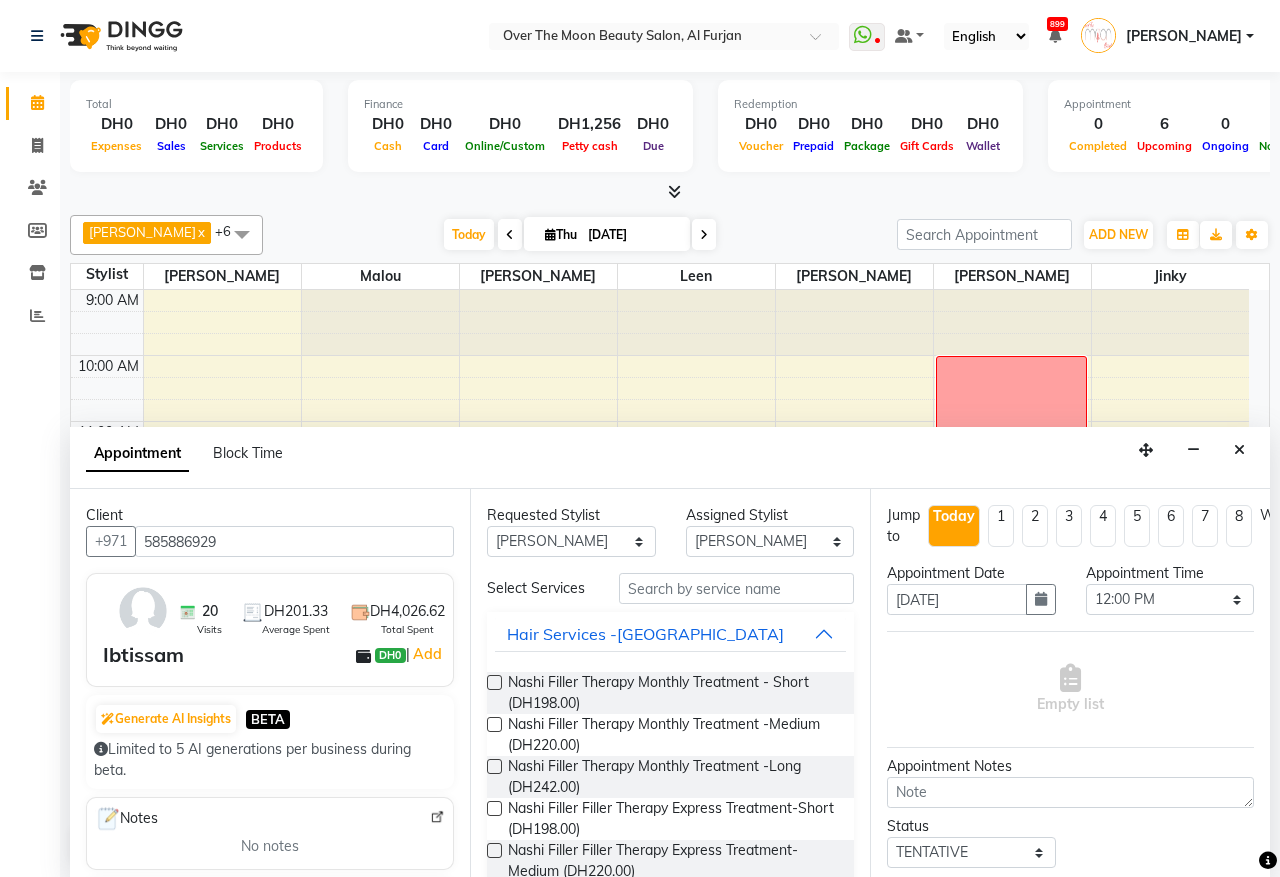 click on "Requested Stylist Any Bianca Hadeel Jeewan Jinky Kristi Leen Malou William Assigned Stylist Select Bianca Hadeel Jeewan Jinky Kristi Leen Malou William Select Services    Hair Services -Nashi Nashi Filler Therapy Monthly Treatment - Short (DH198.00) Nashi Filler Therapy Monthly Treatment -Medium (DH220.00) Nashi Filler Therapy Monthly Treatment -Long (DH242.00) Nashi Filler Filler Therapy Express Treatment-Short (DH198.00) Nashi Filler Filler Therapy Express Treatment-Medium (DH220.00) Nashi Filler Filler Therapy Express Treatment- Long (DH242.00) Nashi Argan Treatment - Short (DH198.00) Nashi Argan Treatment-Medium (DH220.00) Nashi Argan Treatment- Long (DH242.00) Nashi Capixyl Treatment-Short (DH198.00) Nashi Capixyl Treatment-Medium (DH253.00) Nashi Capixyl Treatment-Long (DH308.00) Nashi Classic Hair Treatment S/M (DH110.00) Nashi Classic Hair Treatment L/EXTRA (DH132.00) nashi treatment + blowdry  (DH231.00) Argan Essential Energy (DH275.00) nashi treatment + blowdry (DH231.00)    Hair Services - Blondis" at bounding box center [670, 683] 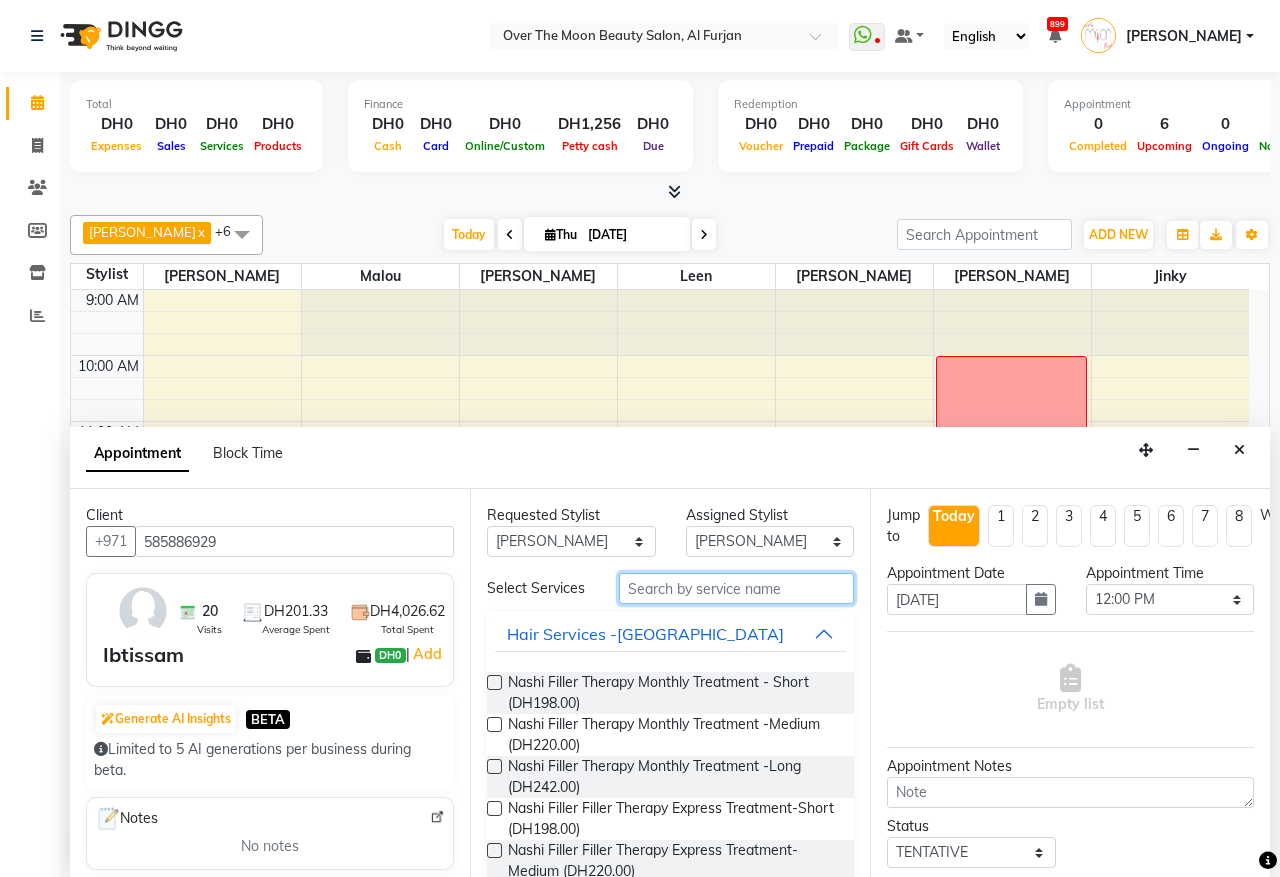 click at bounding box center [736, 588] 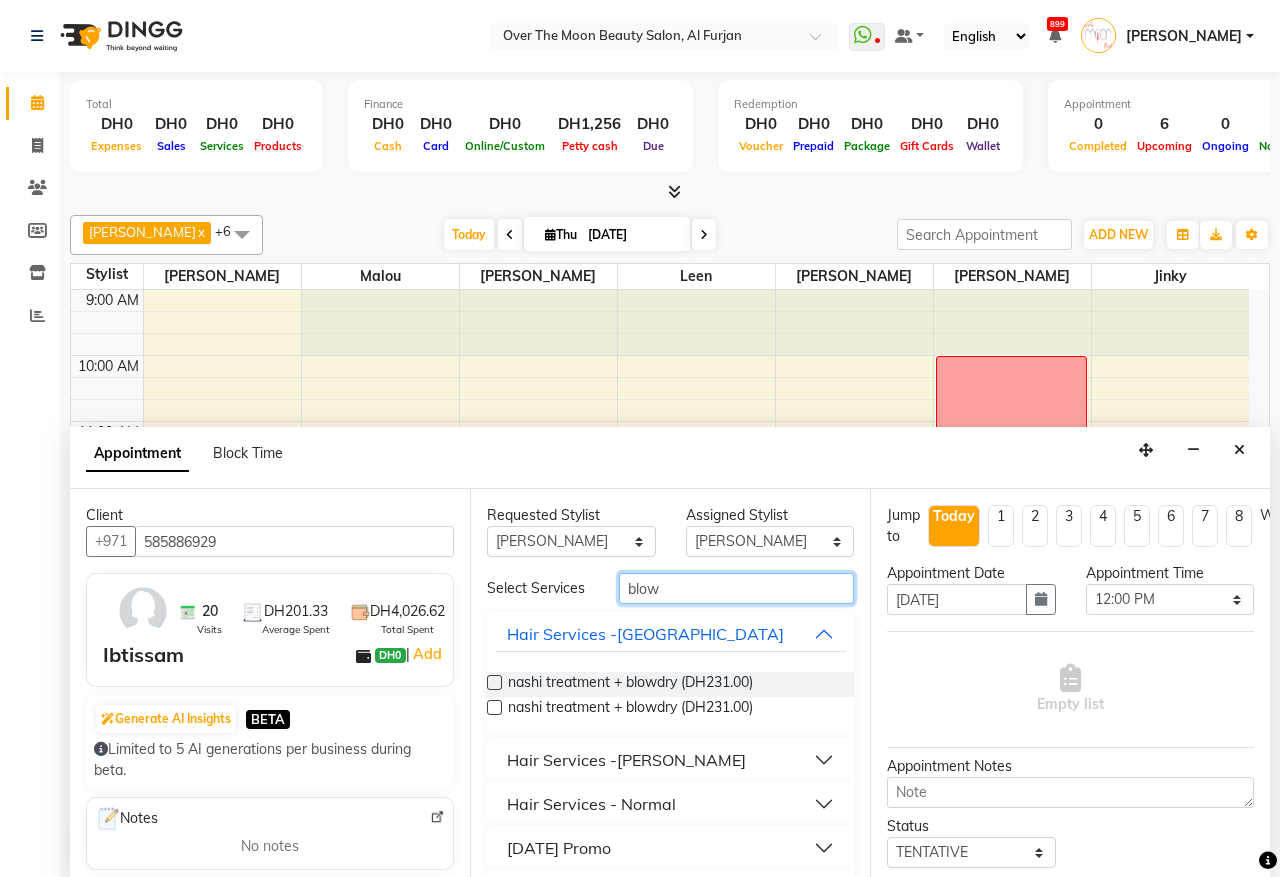 type on "blow" 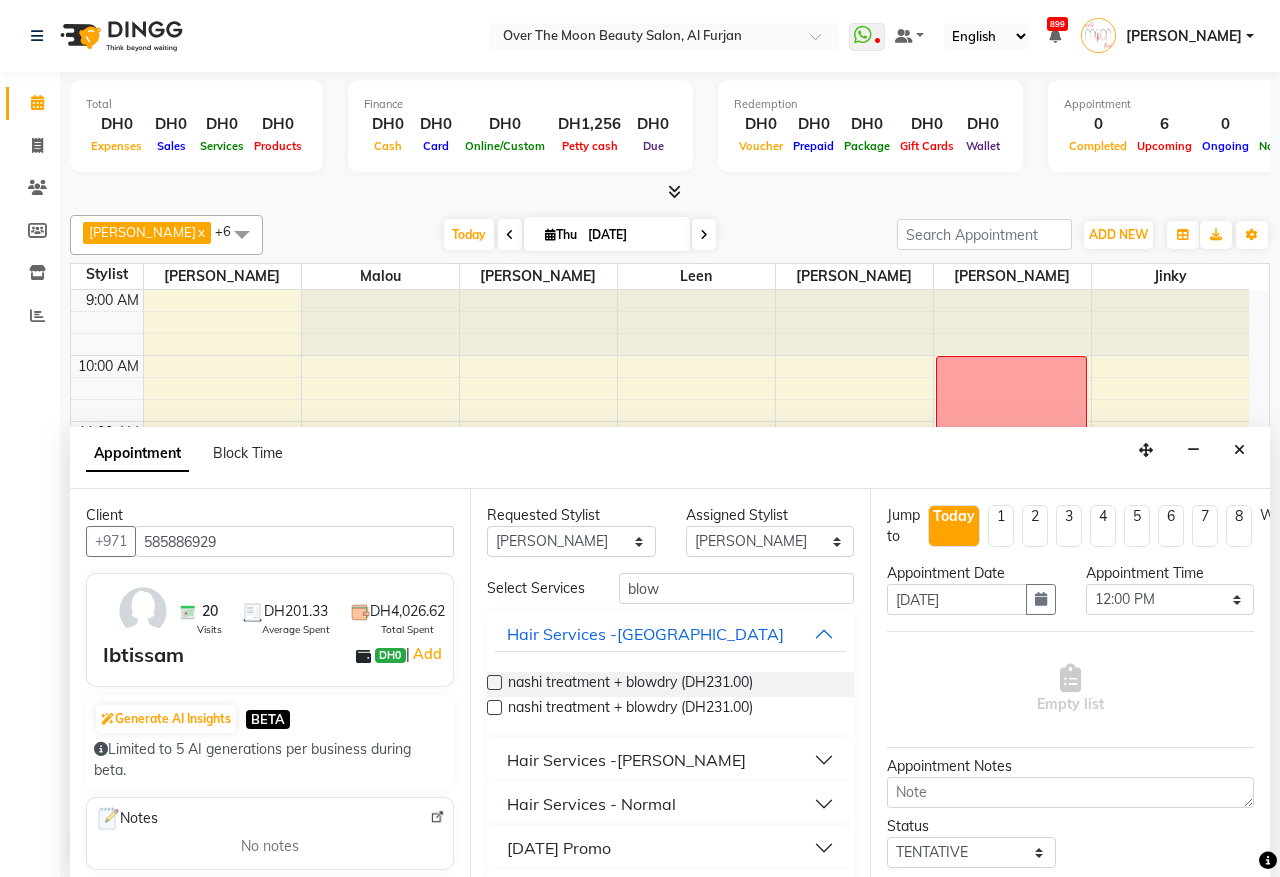 click on "Hair Services - Normal" at bounding box center [670, 804] 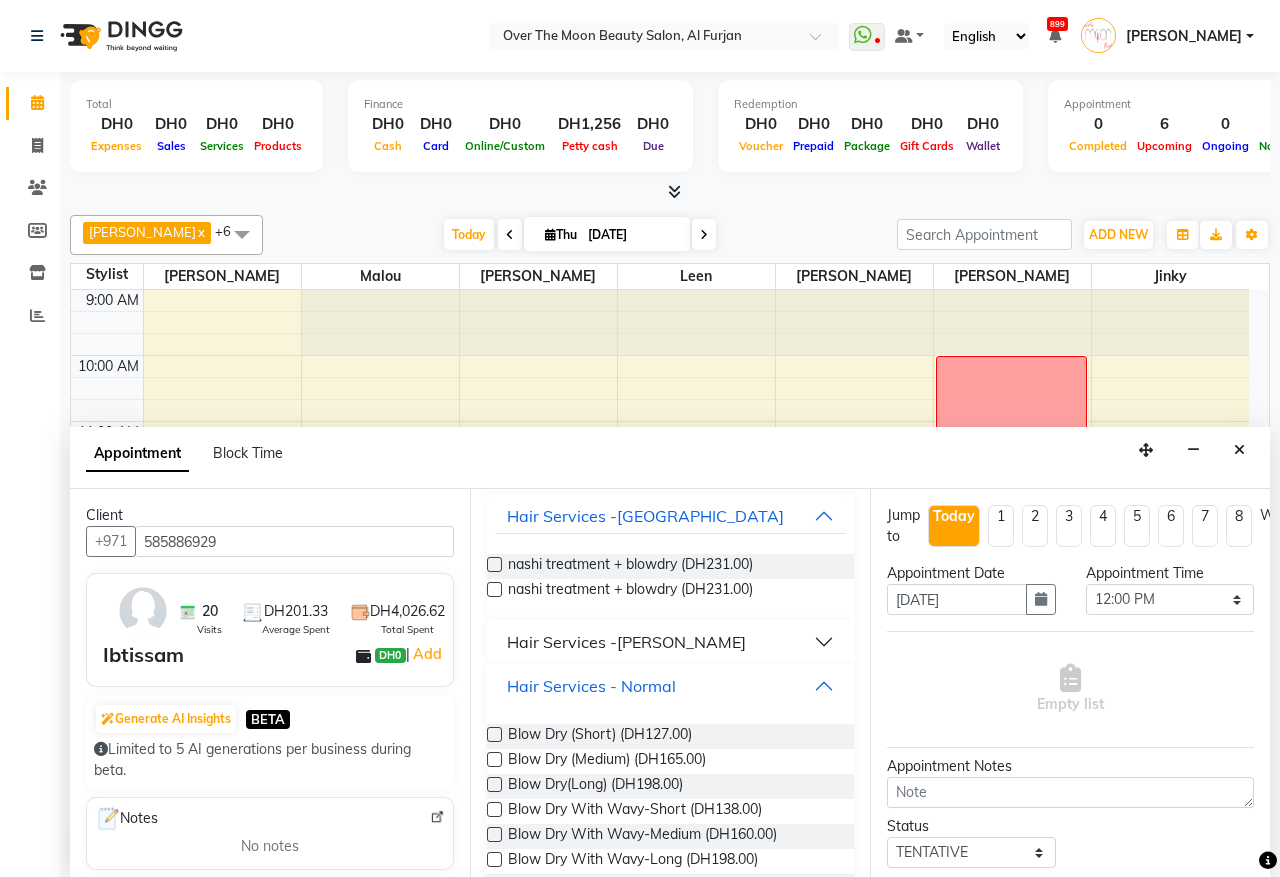 scroll, scrollTop: 208, scrollLeft: 0, axis: vertical 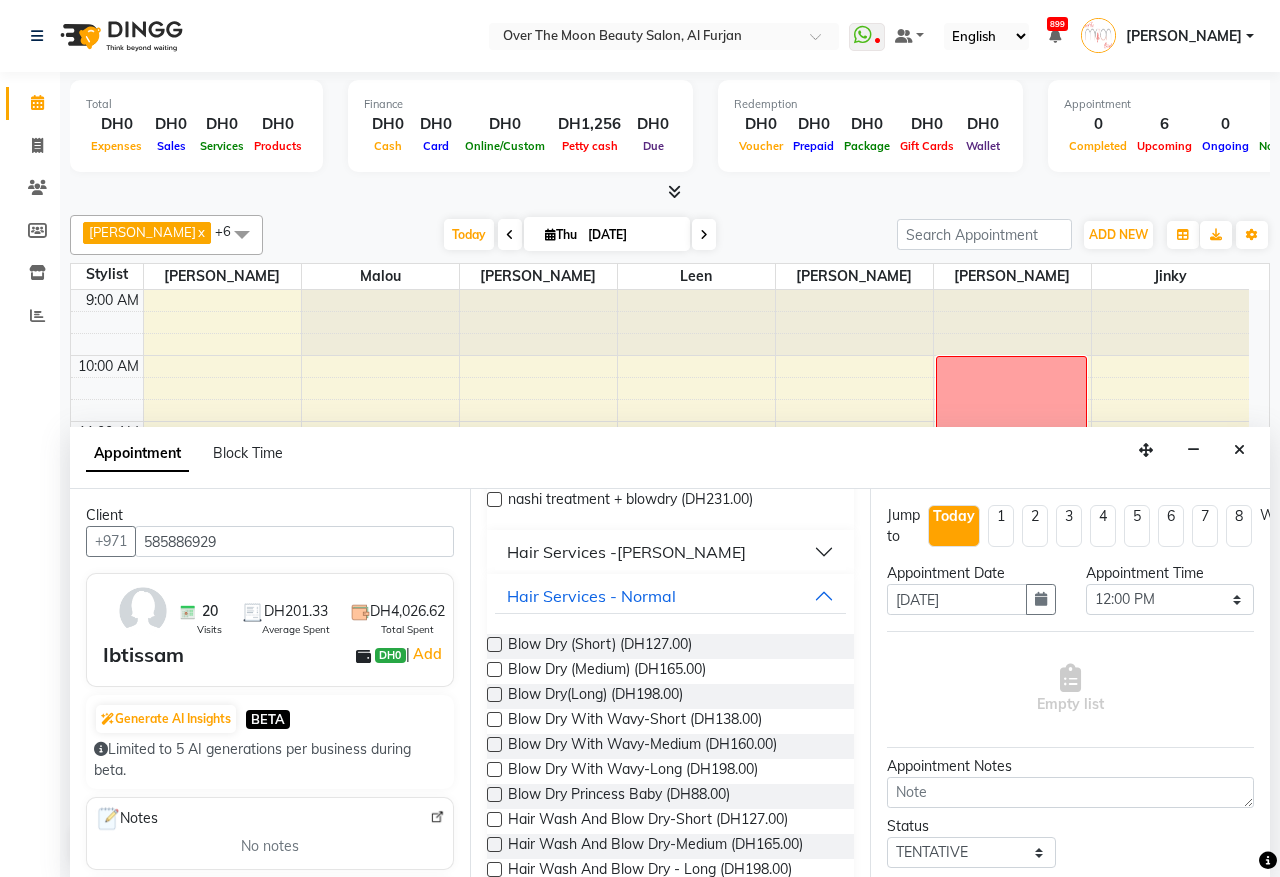 click at bounding box center (494, 694) 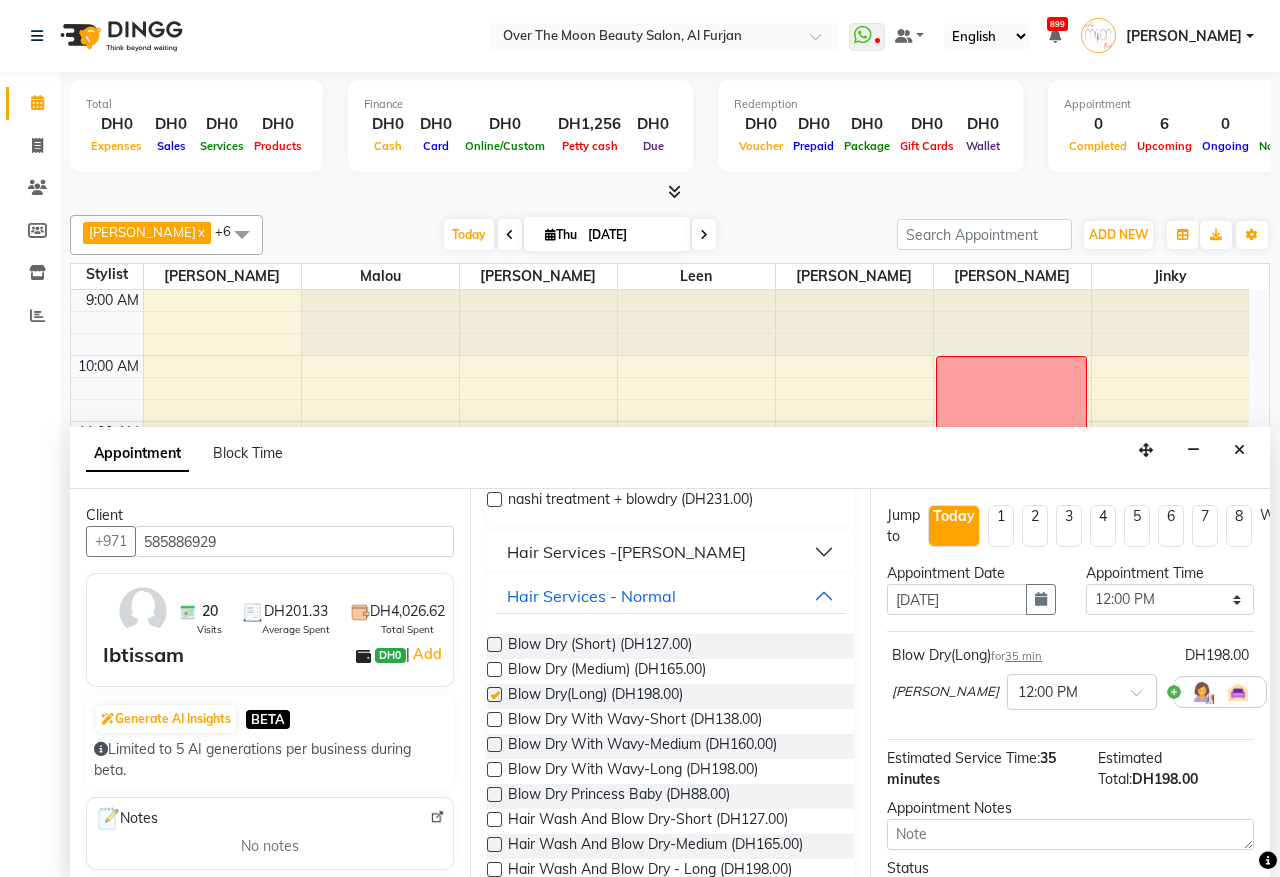 checkbox on "false" 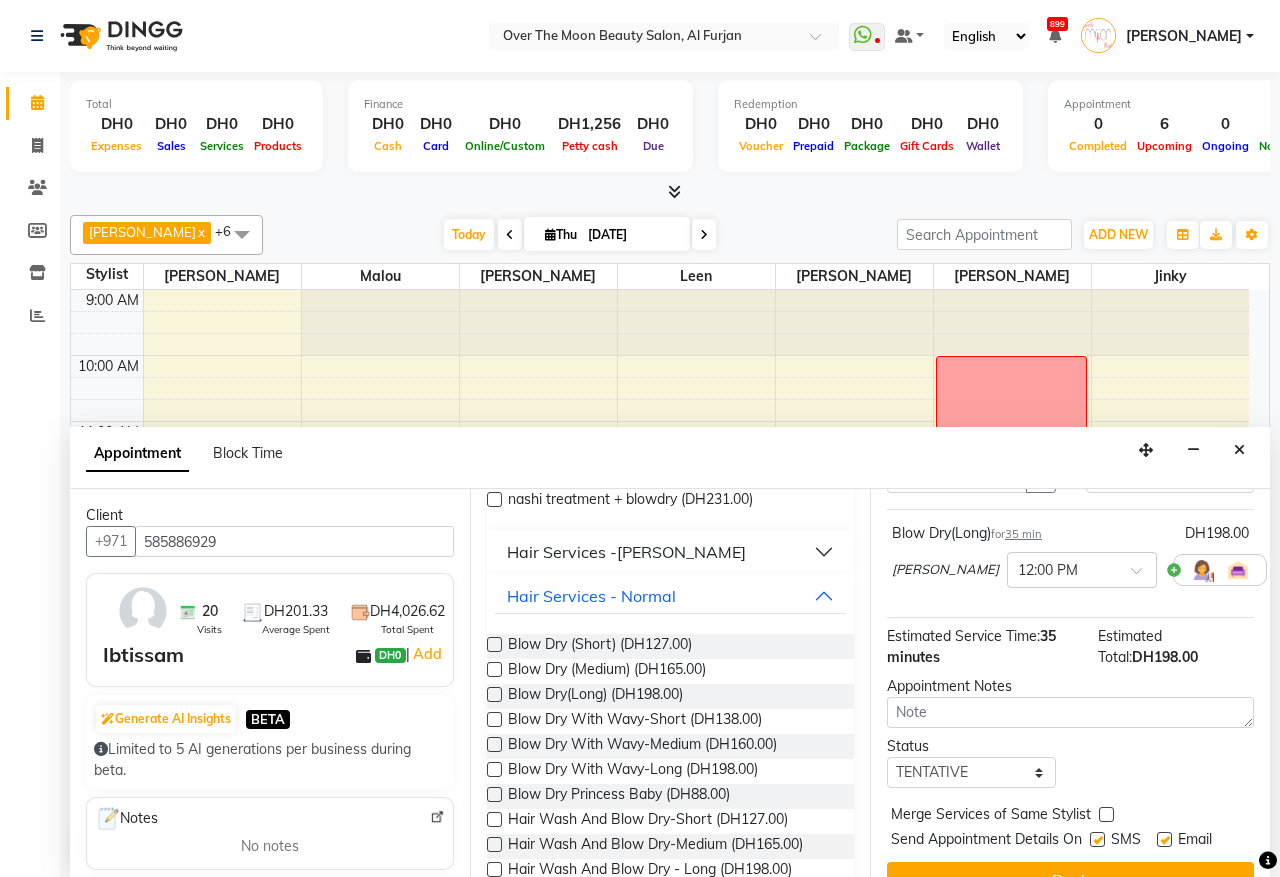 scroll, scrollTop: 180, scrollLeft: 0, axis: vertical 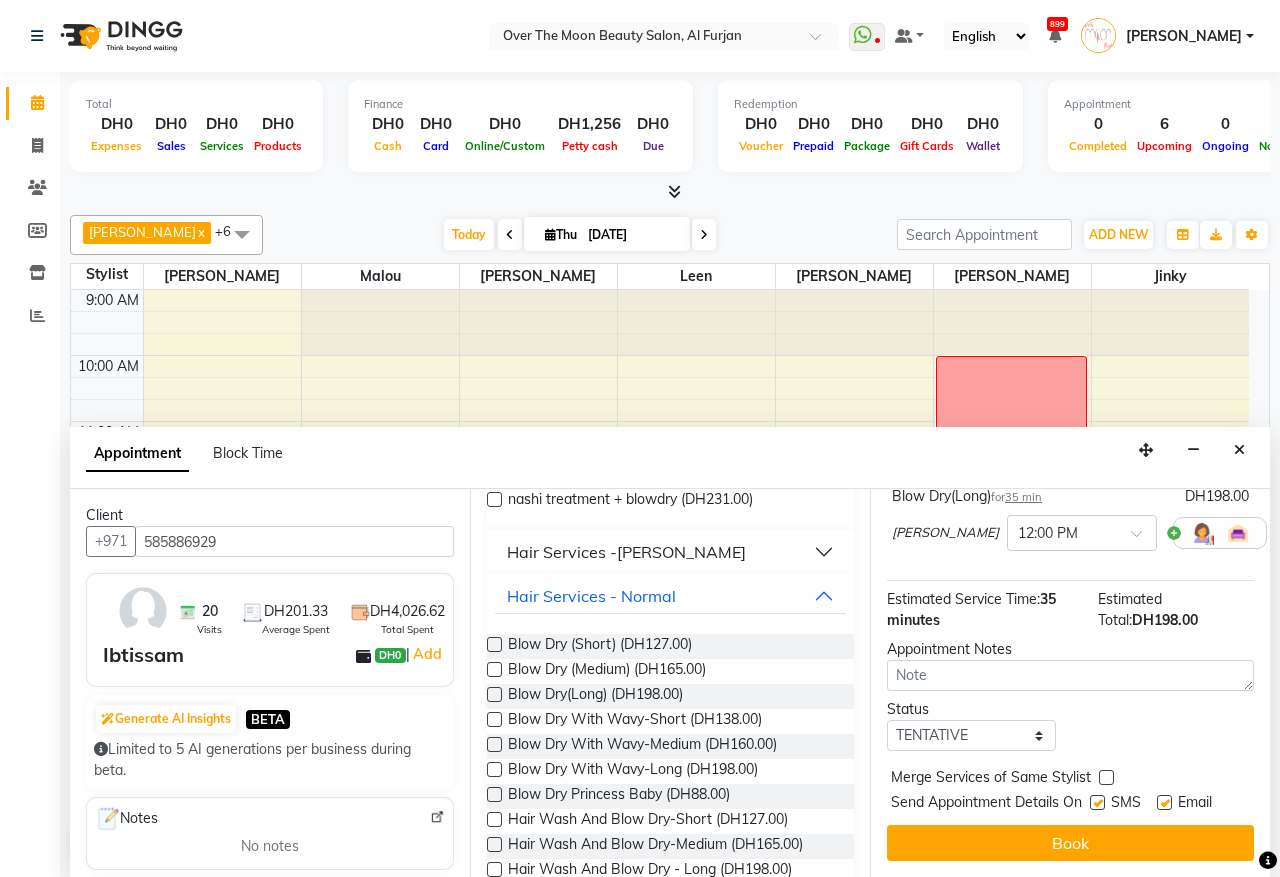 click at bounding box center (1106, 777) 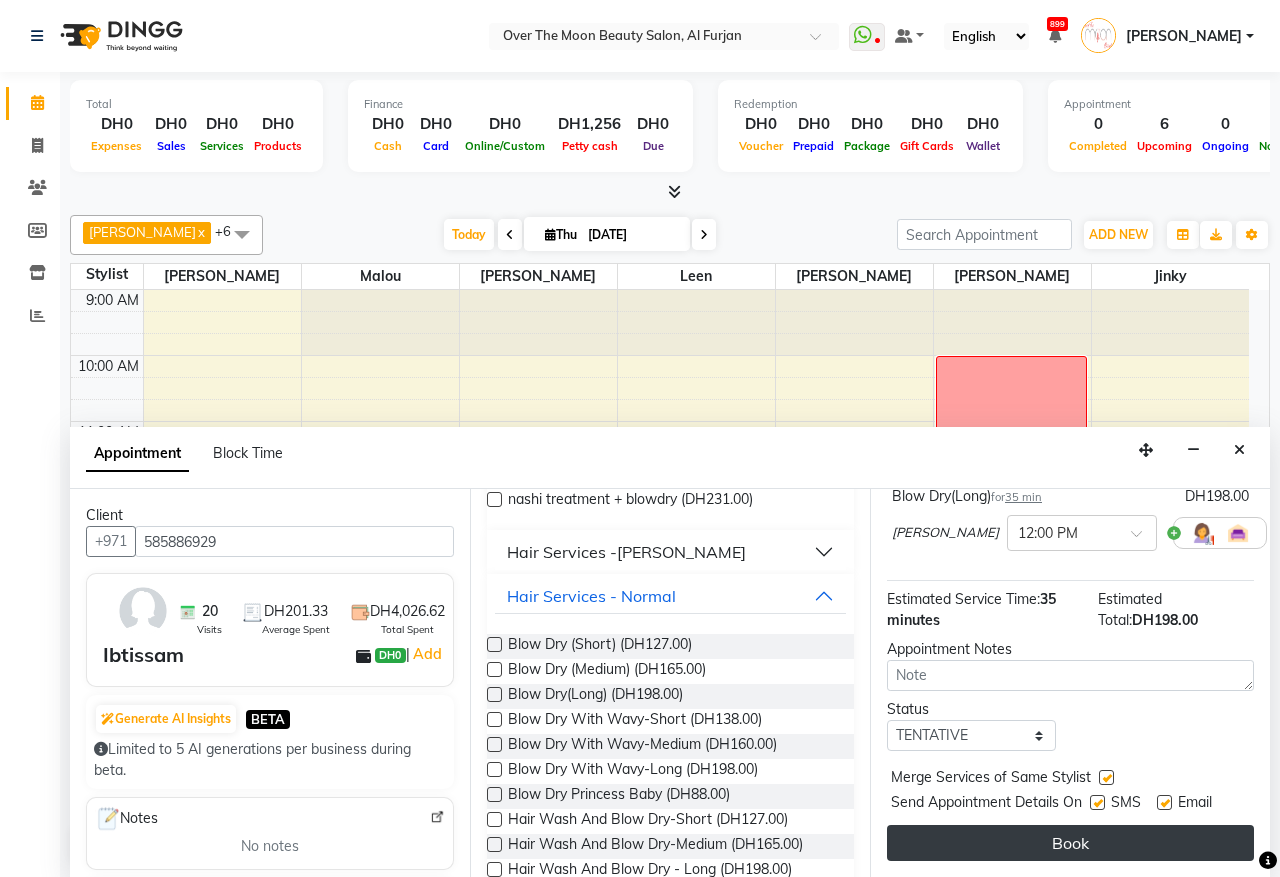 click on "Book" at bounding box center [1070, 843] 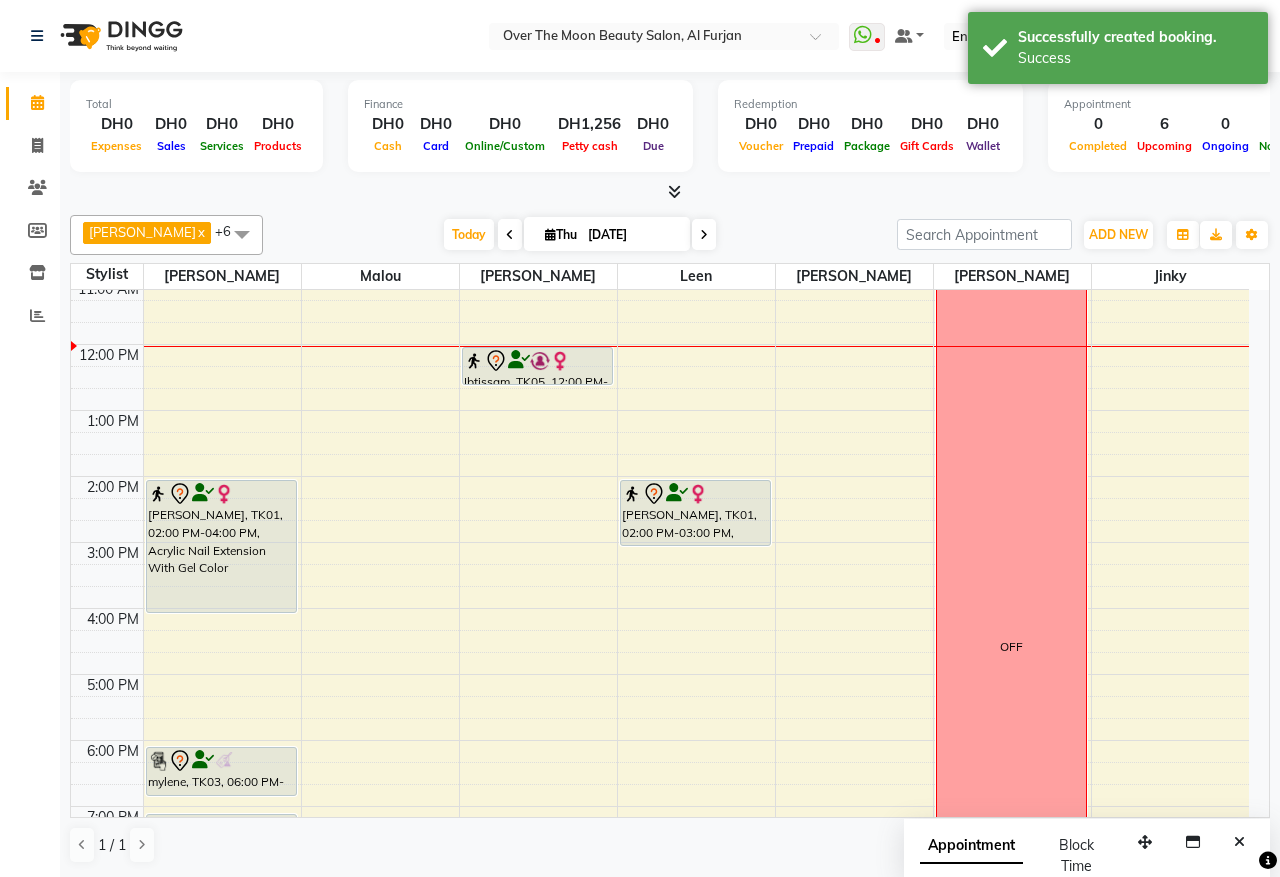 scroll, scrollTop: 416, scrollLeft: 0, axis: vertical 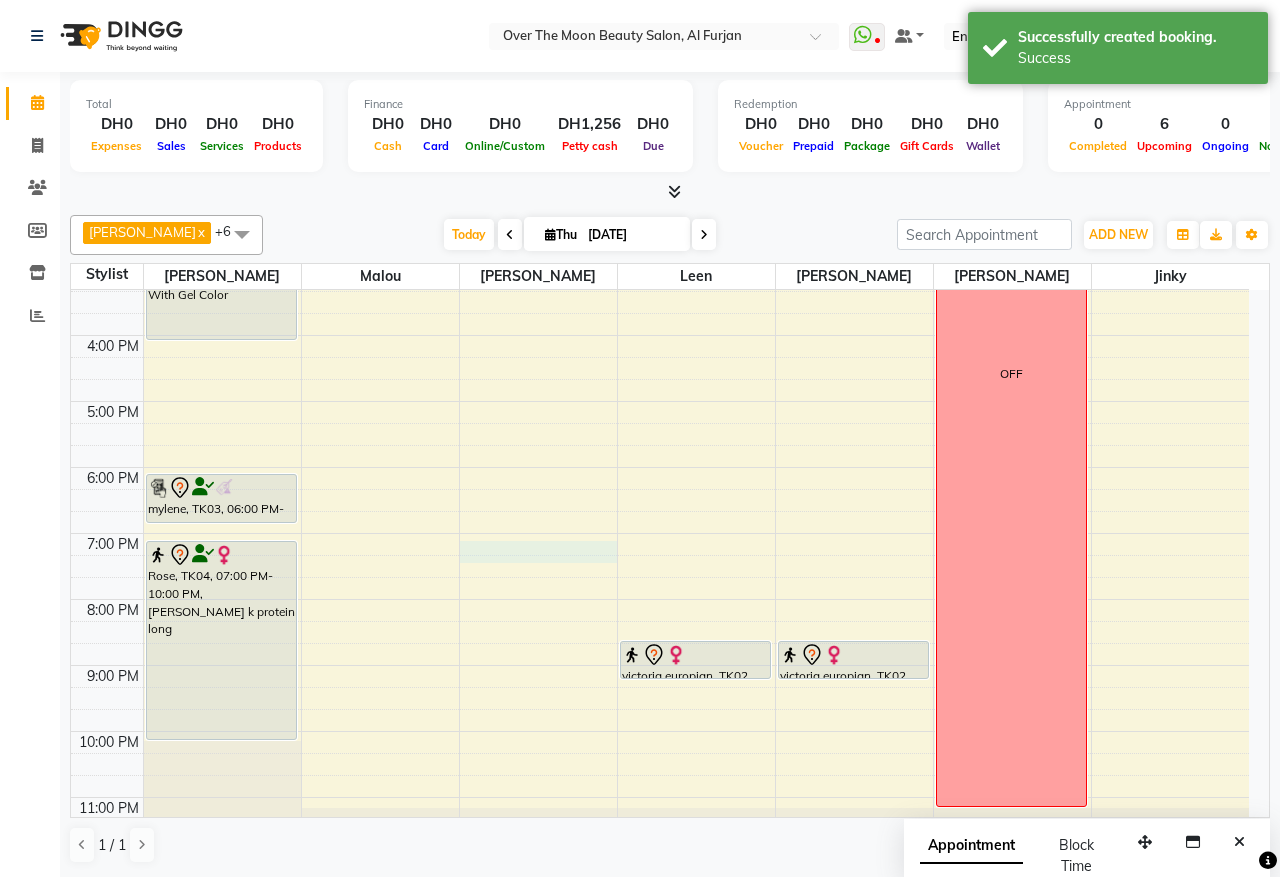click on "9:00 AM 10:00 AM 11:00 AM 12:00 PM 1:00 PM 2:00 PM 3:00 PM 4:00 PM 5:00 PM 6:00 PM 7:00 PM 8:00 PM 9:00 PM 10:00 PM 11:00 PM             Naomi Coutts, TK01, 02:00 PM-04:00 PM, Acrylic Nail Extension With Gel Color             mylene, TK03, 06:00 PM-06:45 PM, change color (Gelish)  hands             Rose, TK04, 07:00 PM-10:00 PM, sarah k protein long             Ibtissam, TK05, 12:00 PM-12:35 PM, Blow Dry(Long)             Naomi Coutts, TK01, 02:00 PM-03:00 PM, Pedicure With Gel Polish             victoria europian, TK02, 08:30 PM-09:05 PM, Change Color(Regular) Feet             victoria europian, TK02, 08:30 PM-09:05 PM, Change Polish(Regular) Hand  OFF" at bounding box center (660, 368) 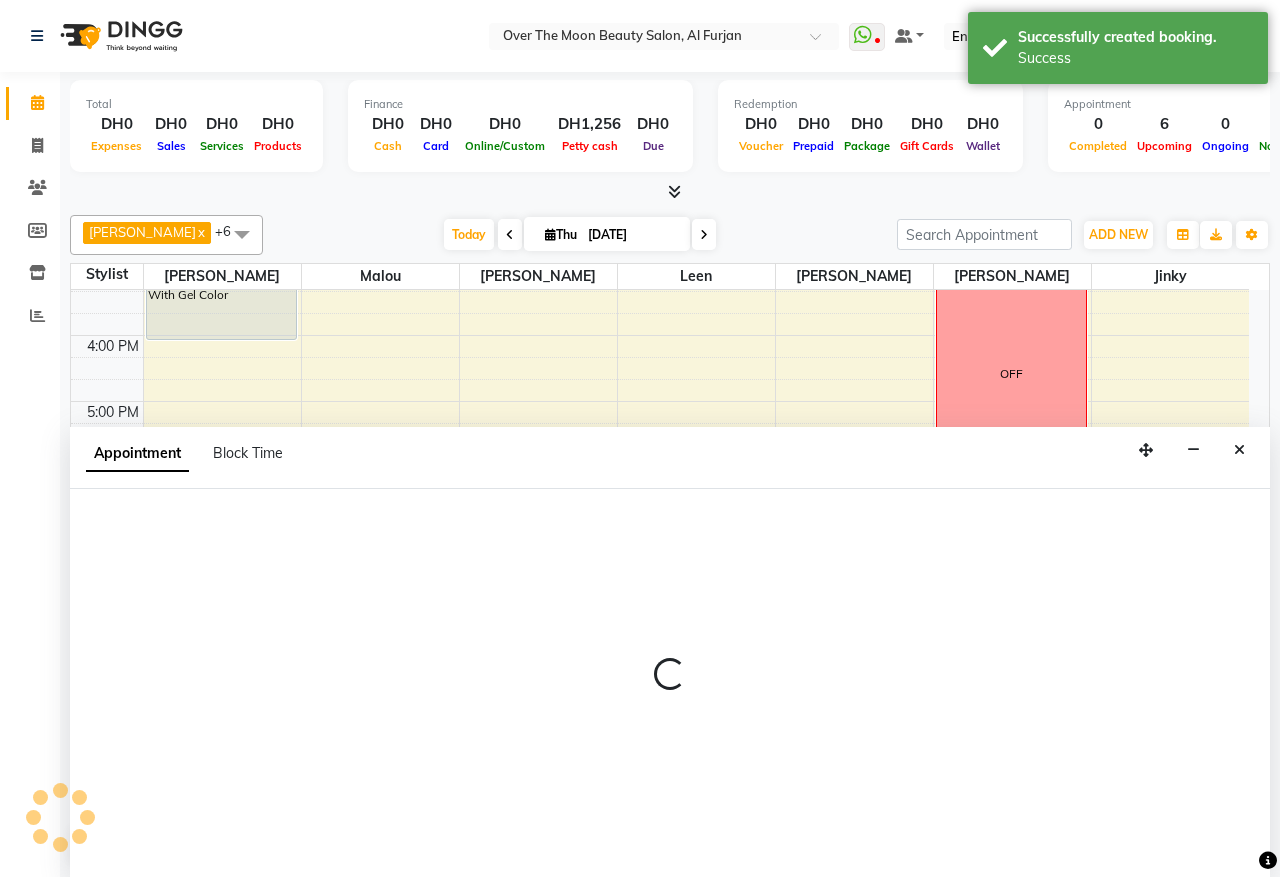 select on "29762" 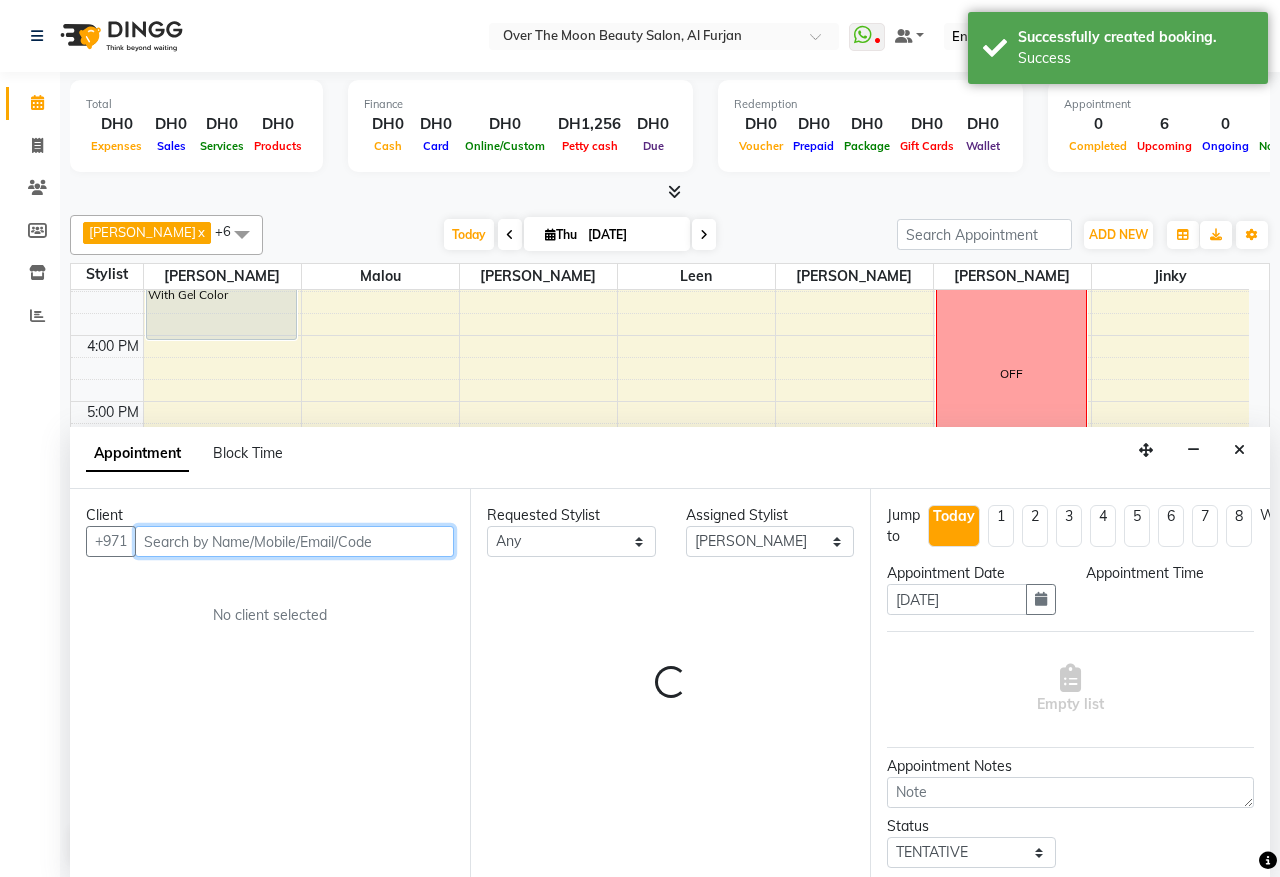 select on "1140" 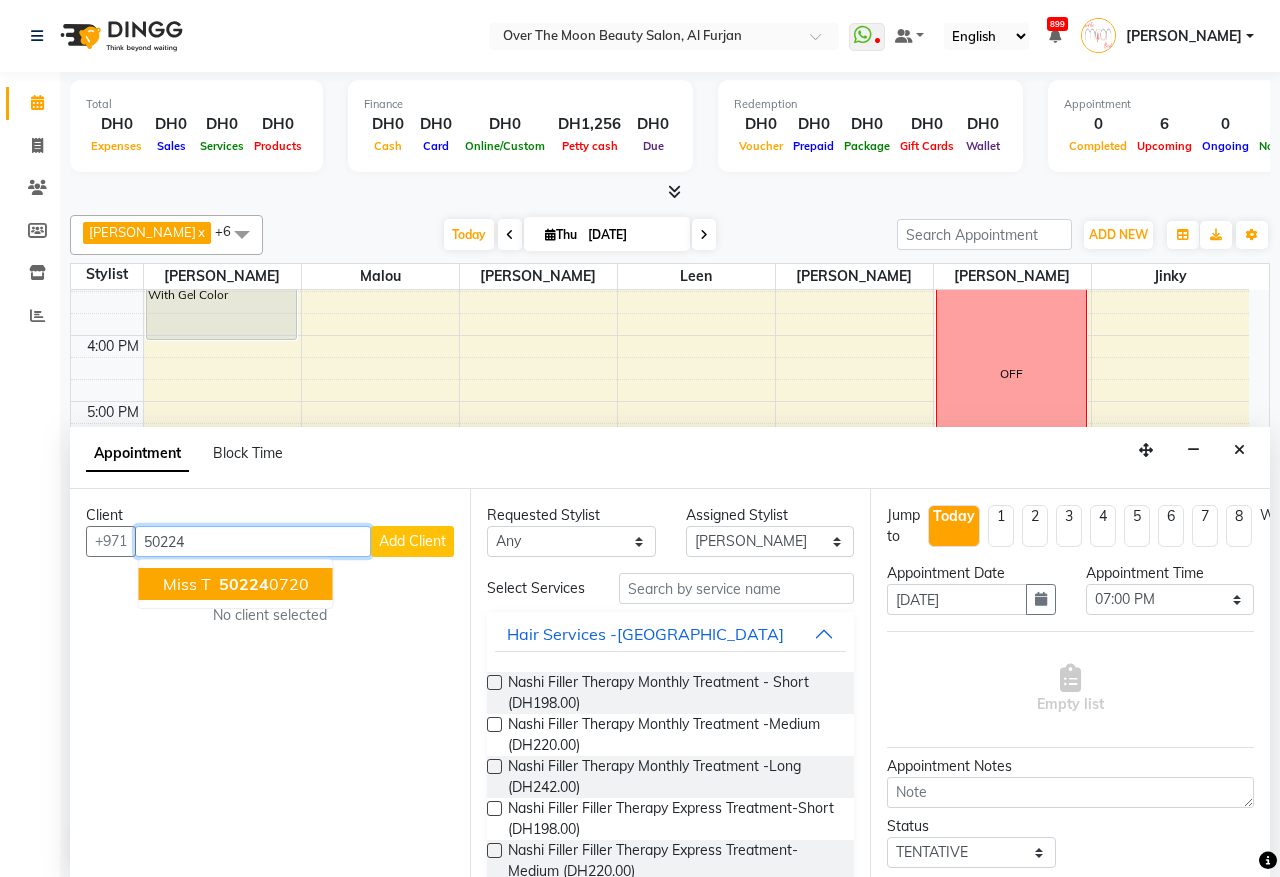 click on "50224 0720" at bounding box center (262, 584) 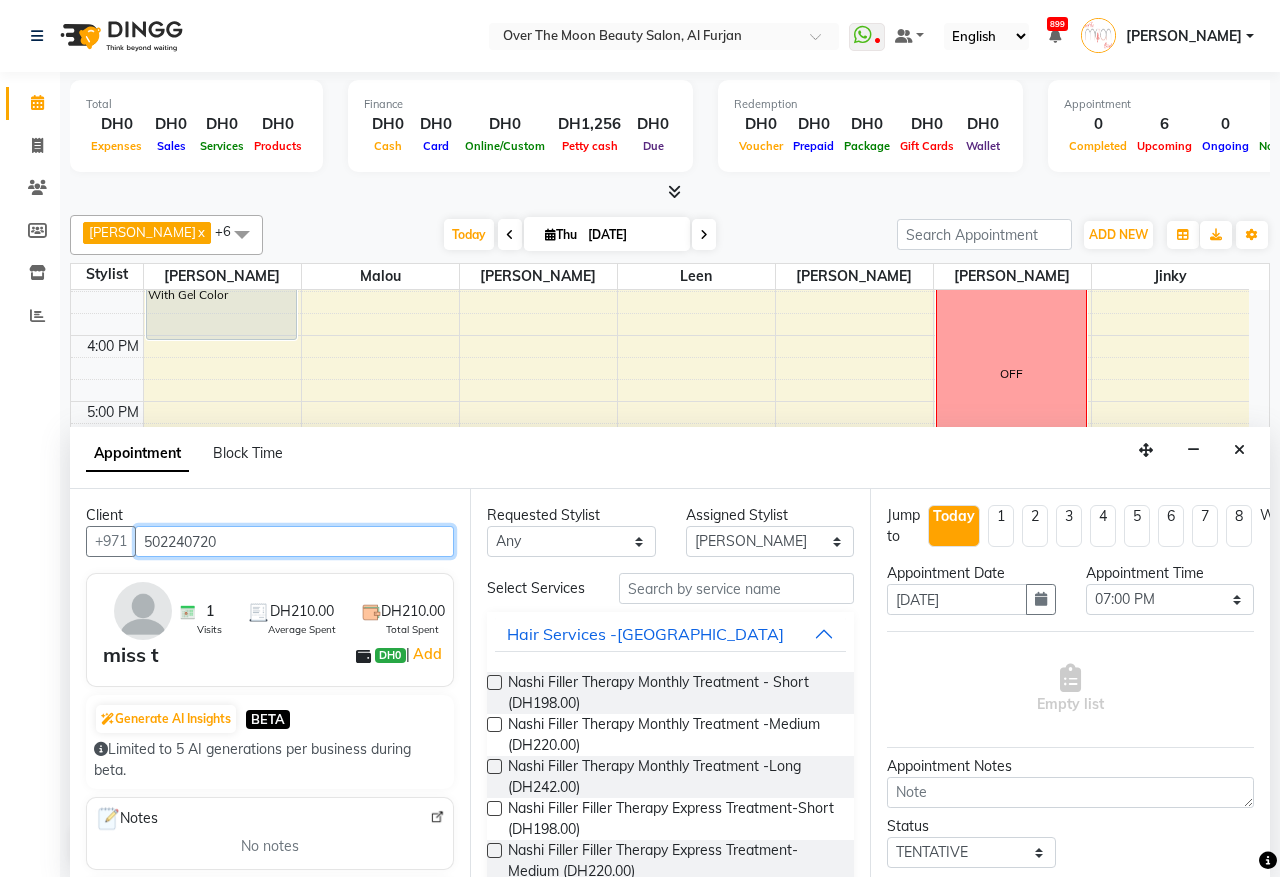 type on "502240720" 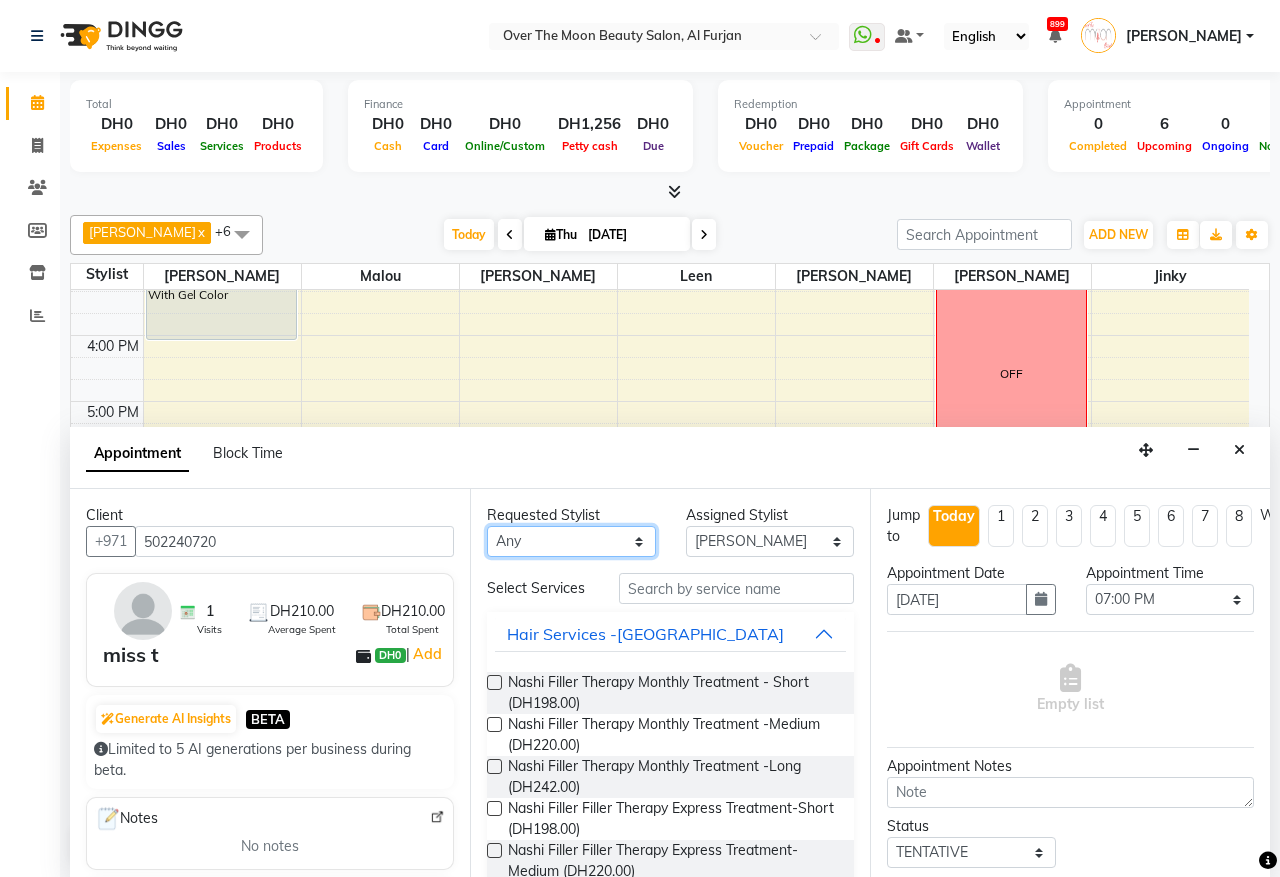 click on "Any Bianca Hadeel Jeewan Jinky Kristi Leen Malou William" at bounding box center [571, 541] 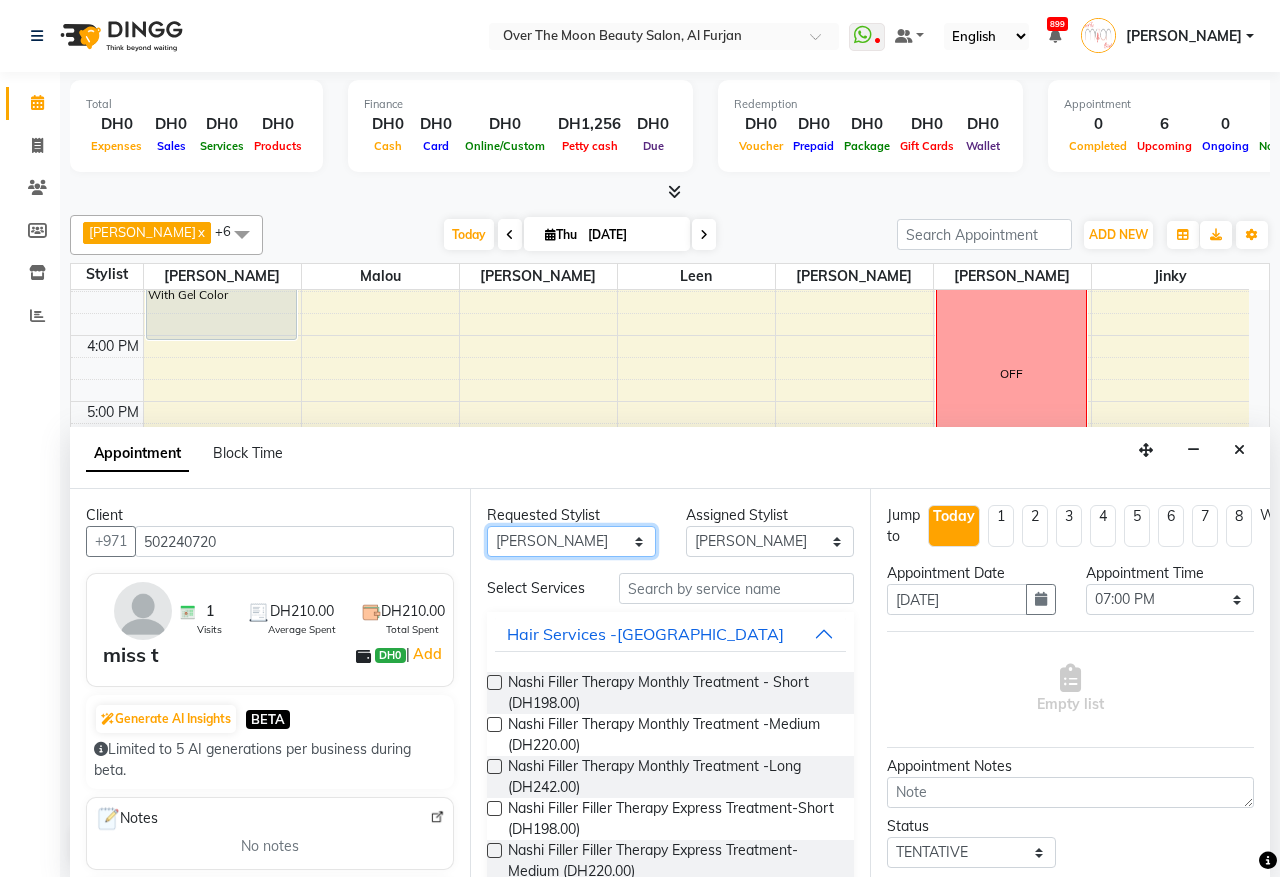 click on "Any Bianca Hadeel Jeewan Jinky Kristi Leen Malou William" at bounding box center [571, 541] 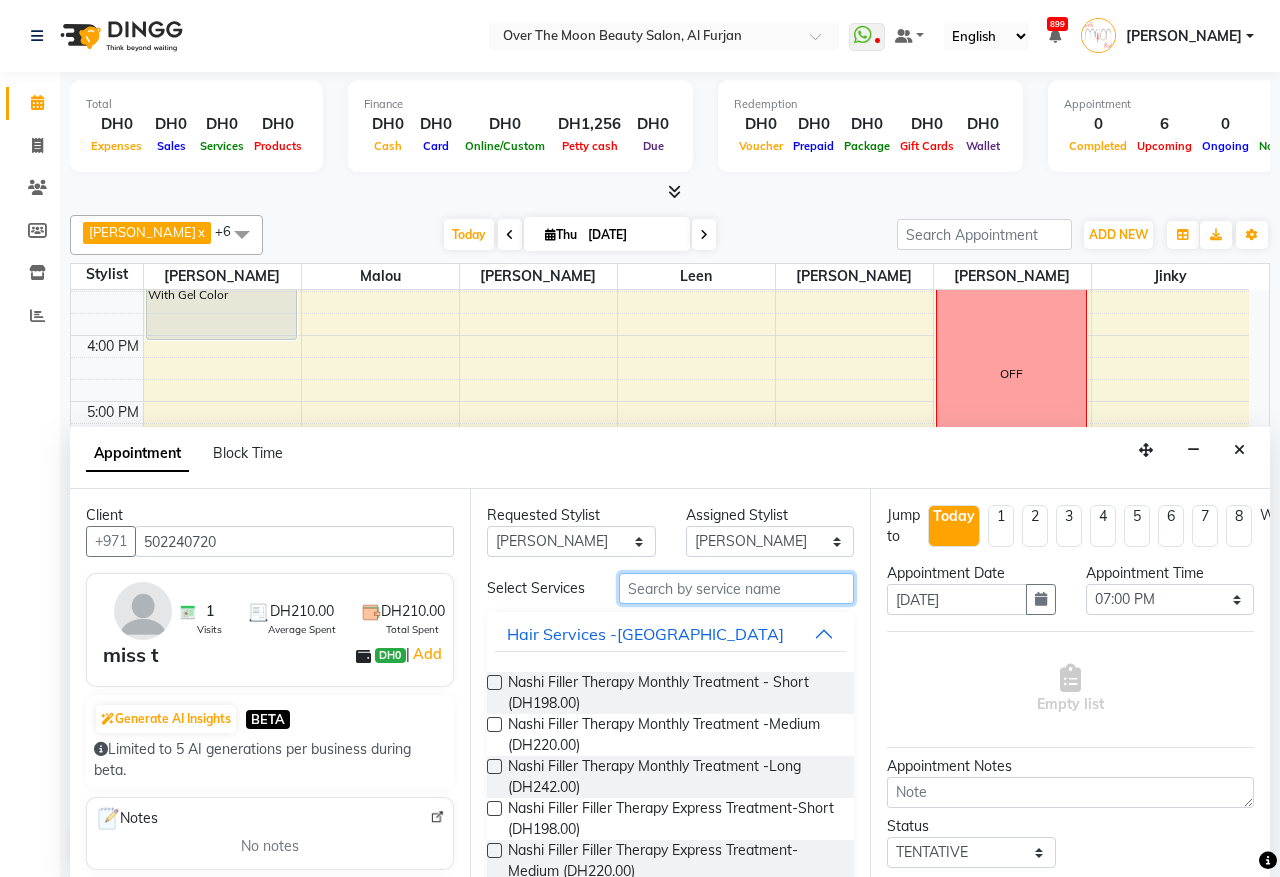click at bounding box center (736, 588) 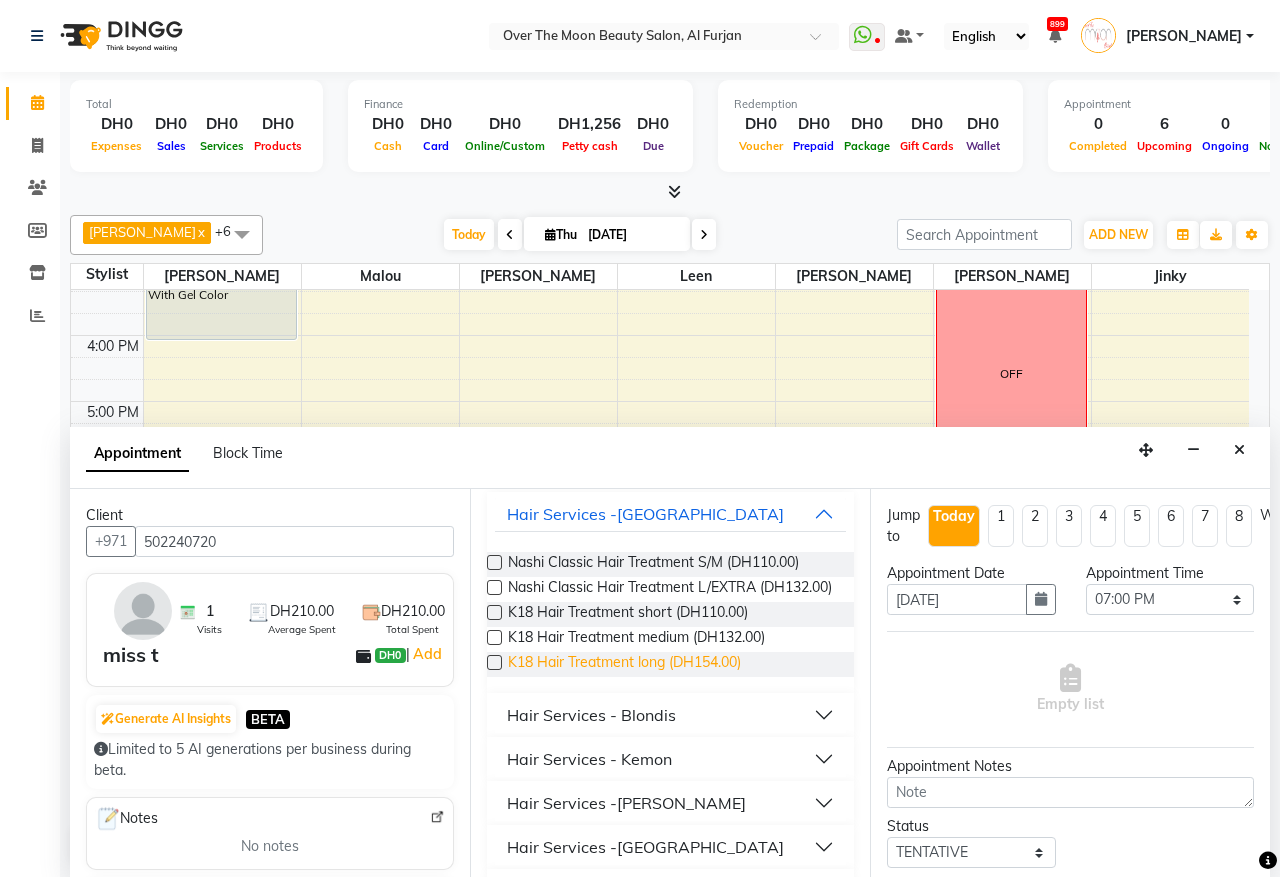 scroll, scrollTop: 416, scrollLeft: 0, axis: vertical 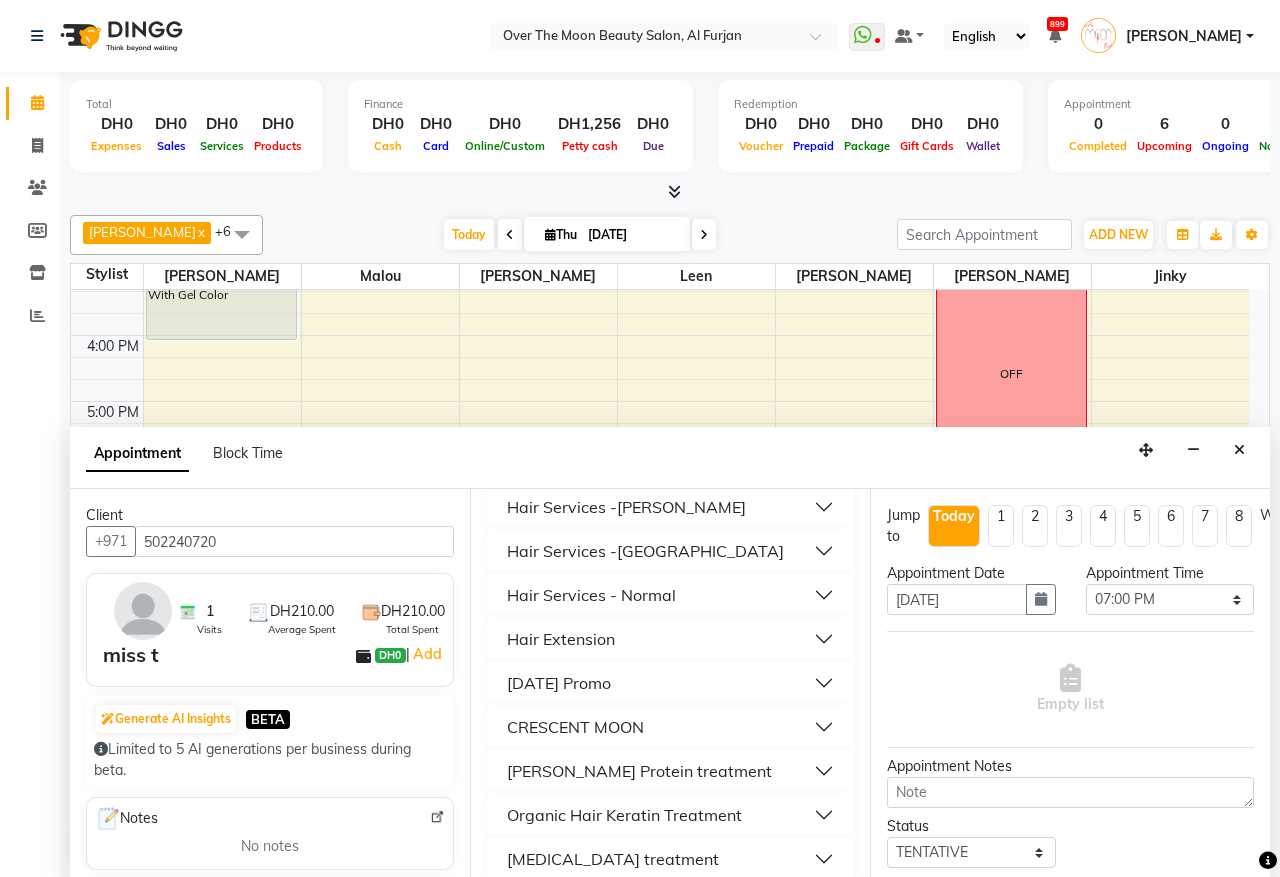type on "hair" 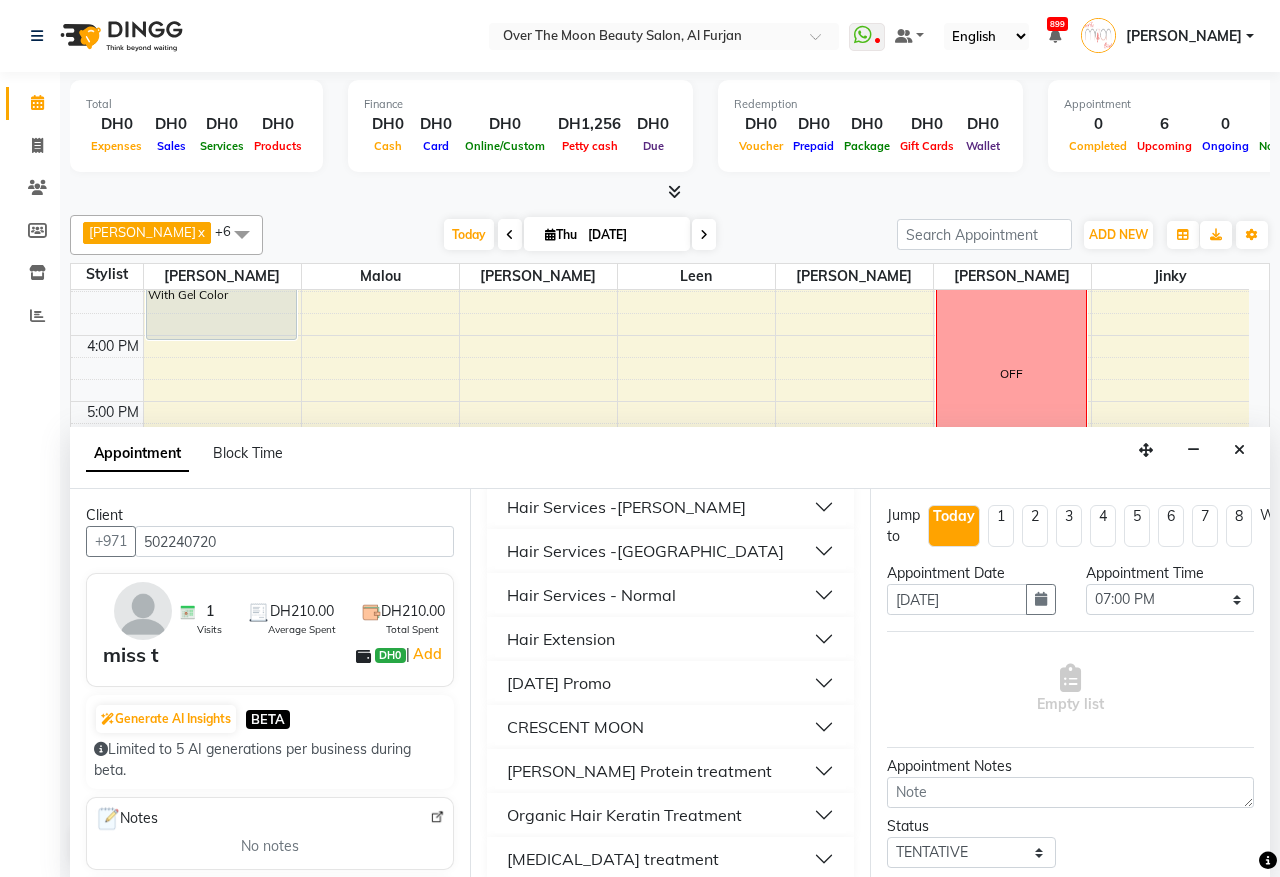 click on "Hair Services - Normal" at bounding box center [591, 595] 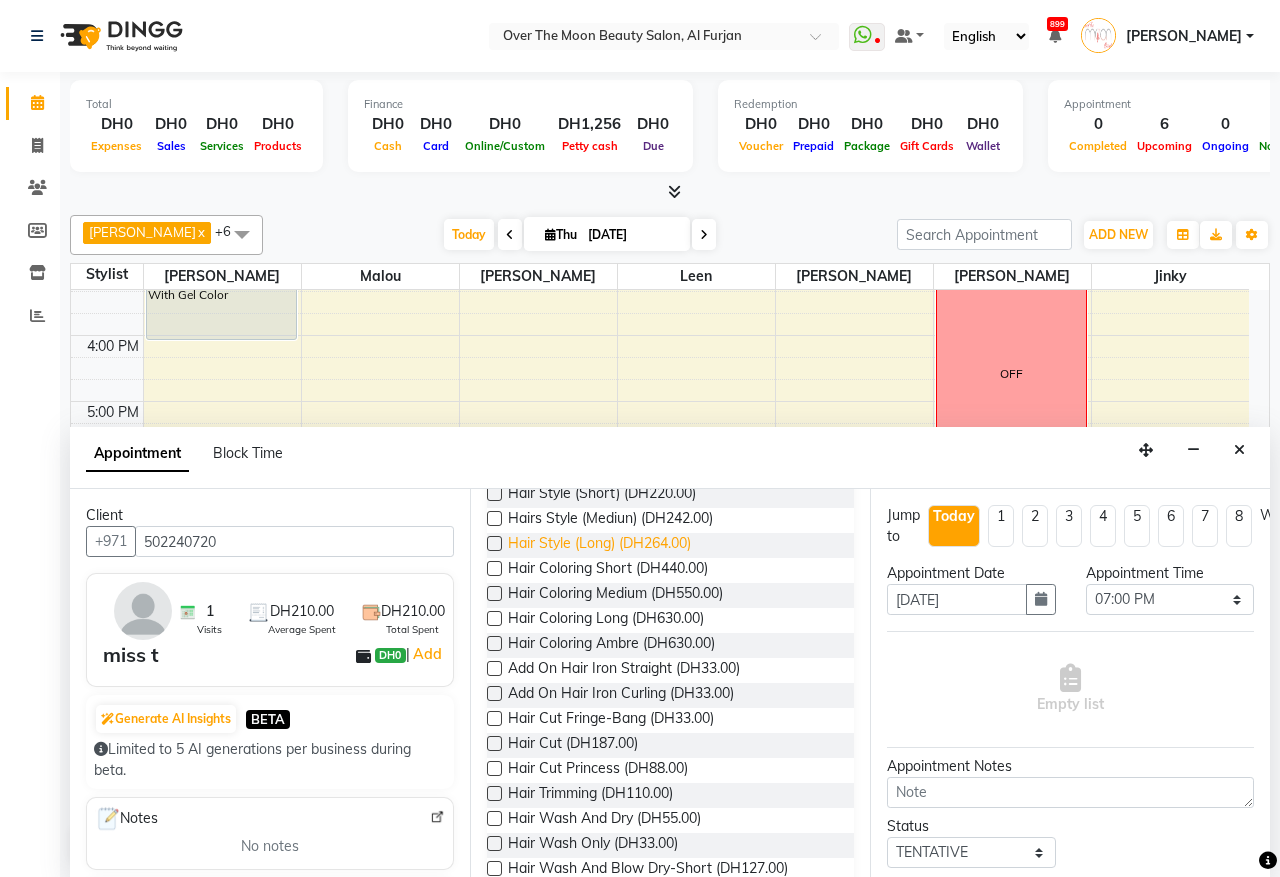 scroll, scrollTop: 625, scrollLeft: 0, axis: vertical 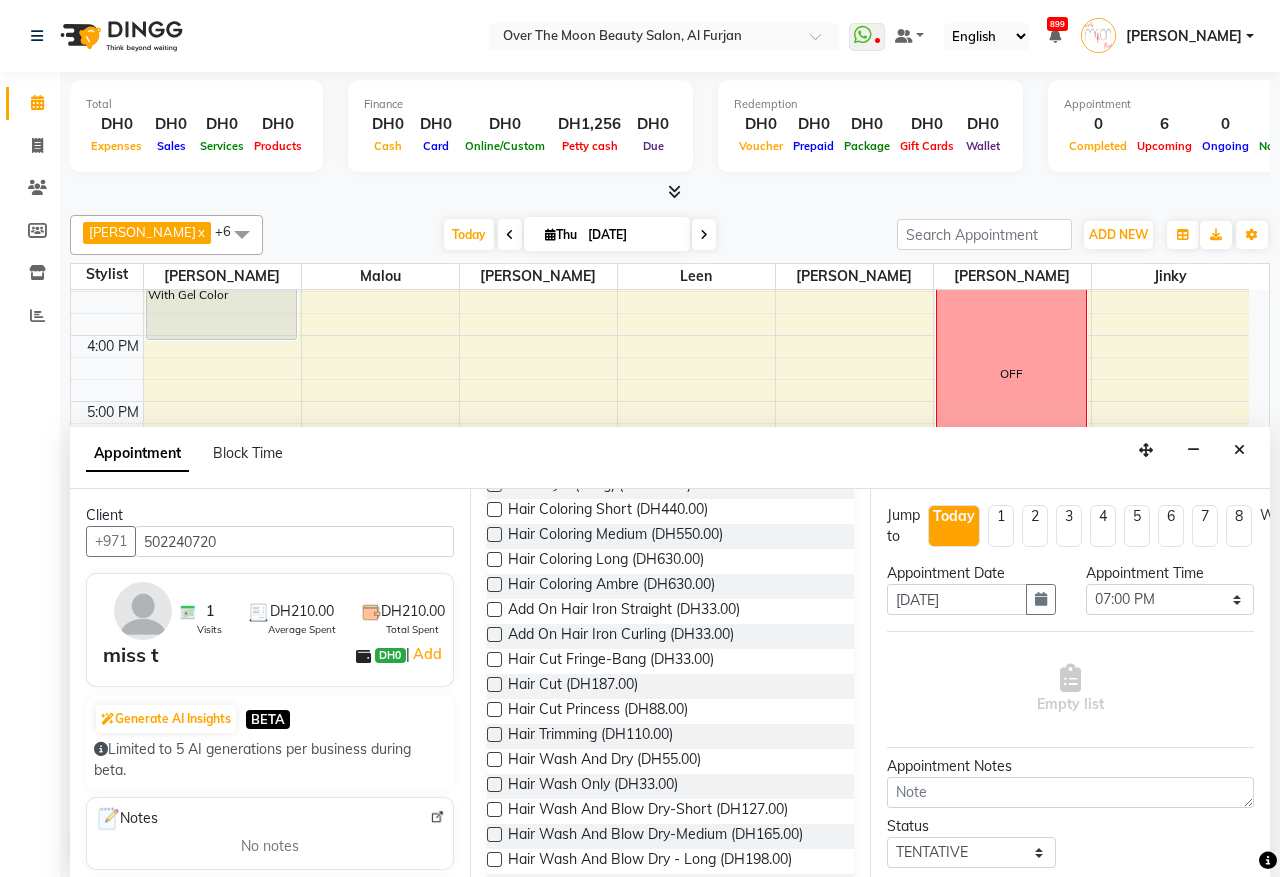 click at bounding box center [494, 684] 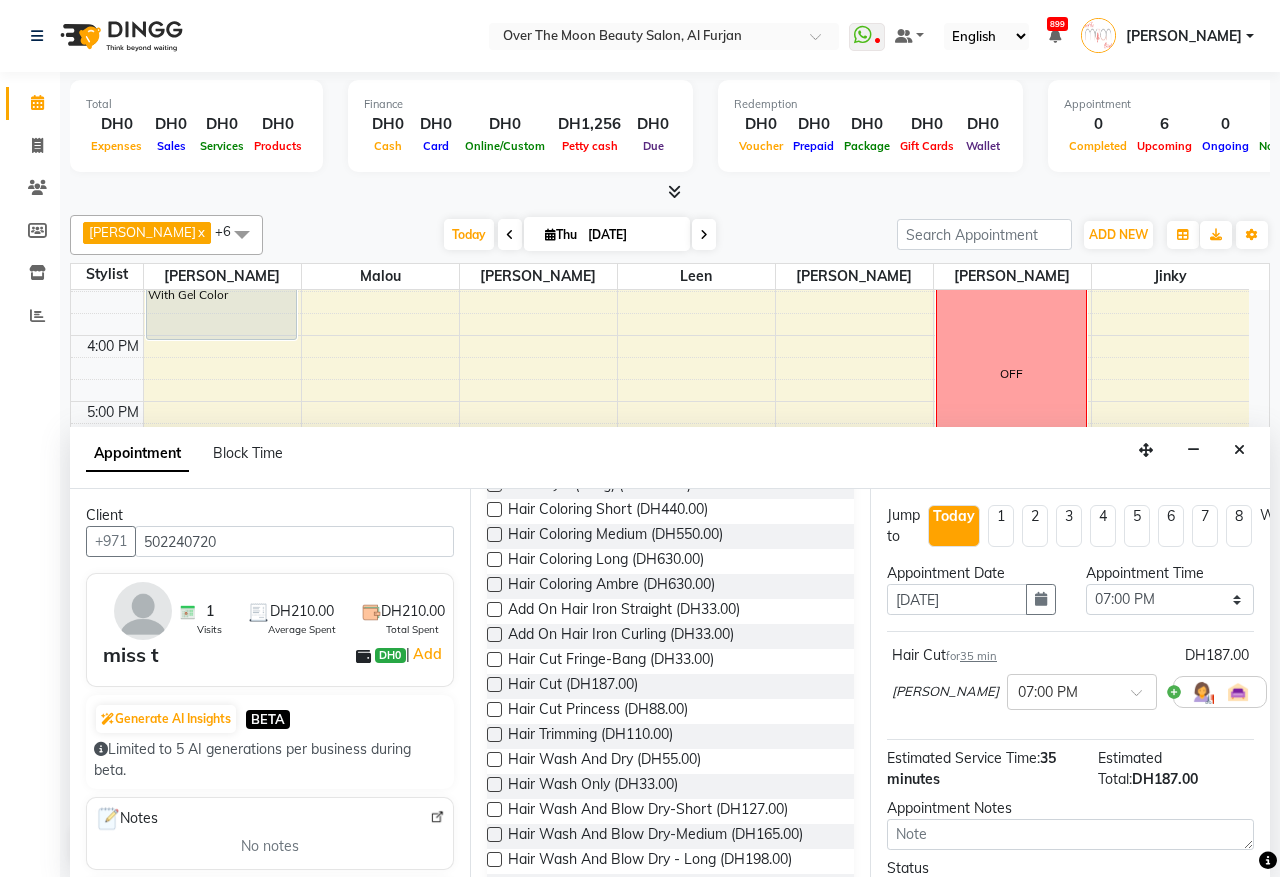 click at bounding box center (494, 684) 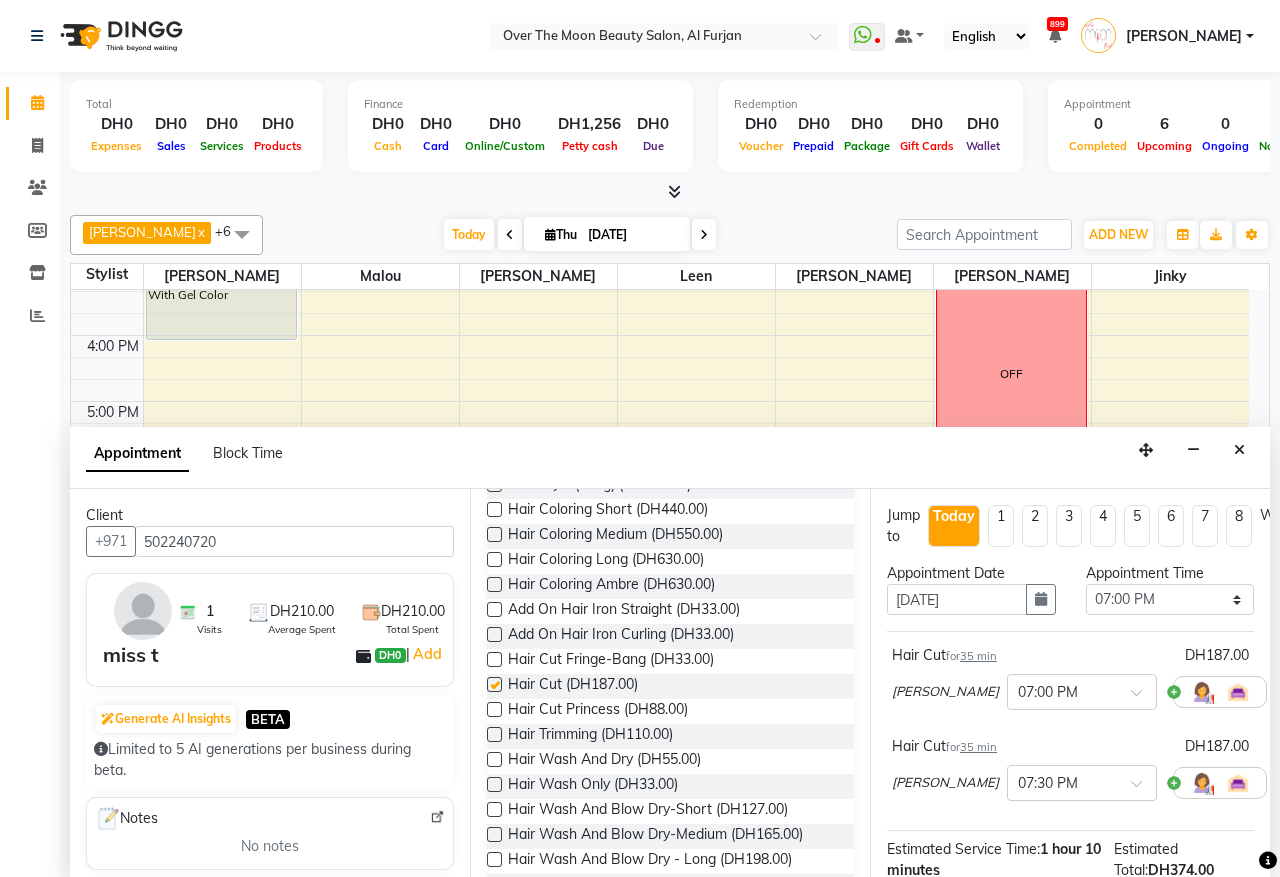 checkbox on "false" 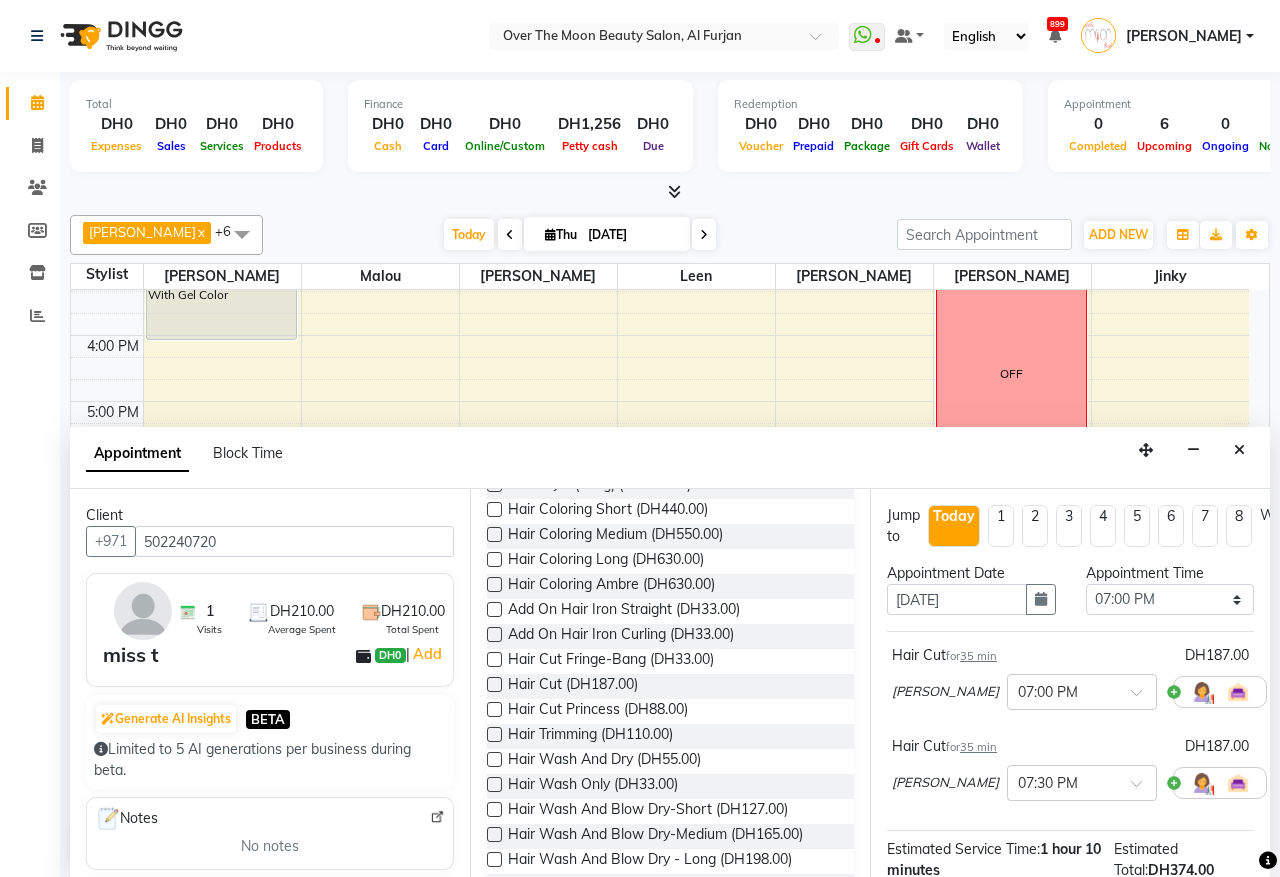 scroll, scrollTop: 208, scrollLeft: 0, axis: vertical 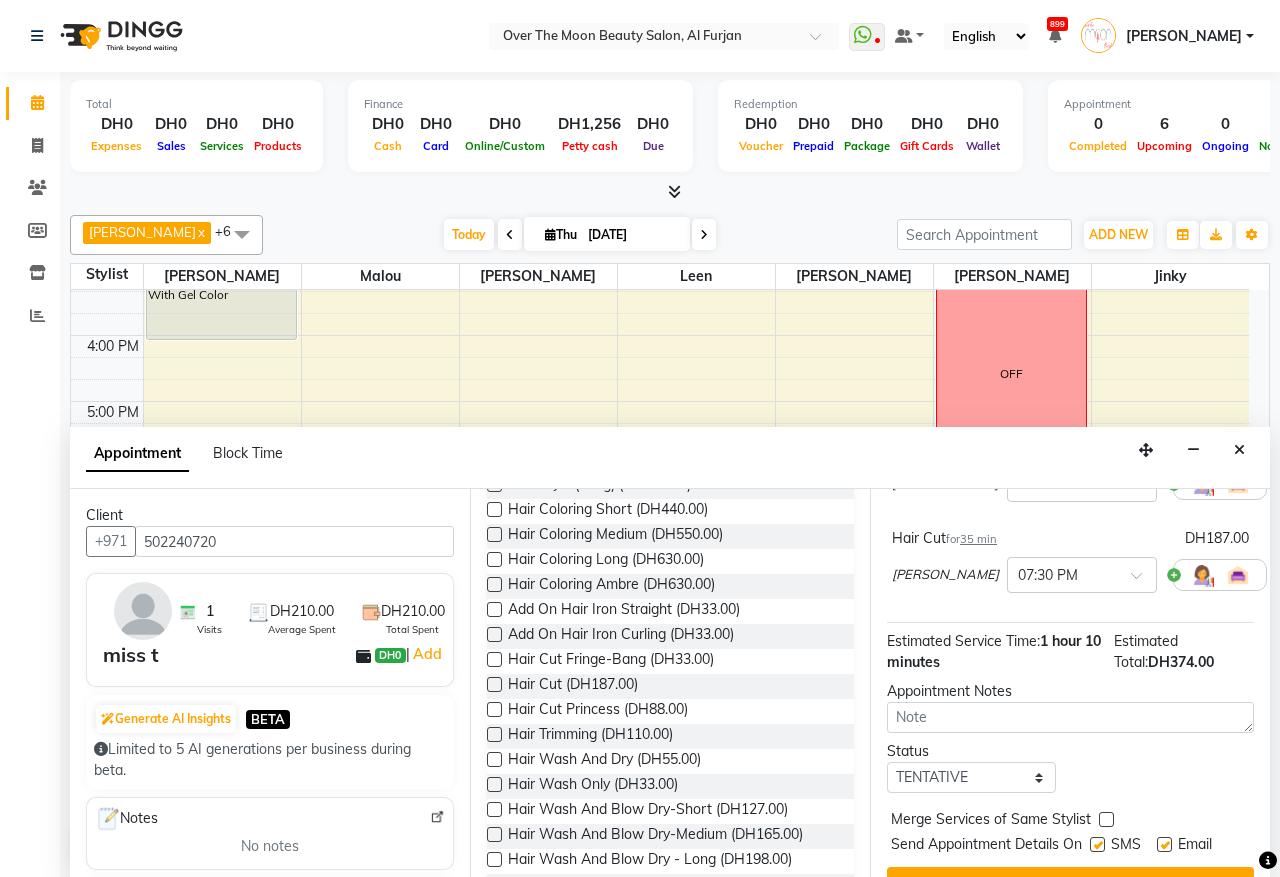 click at bounding box center [1106, 819] 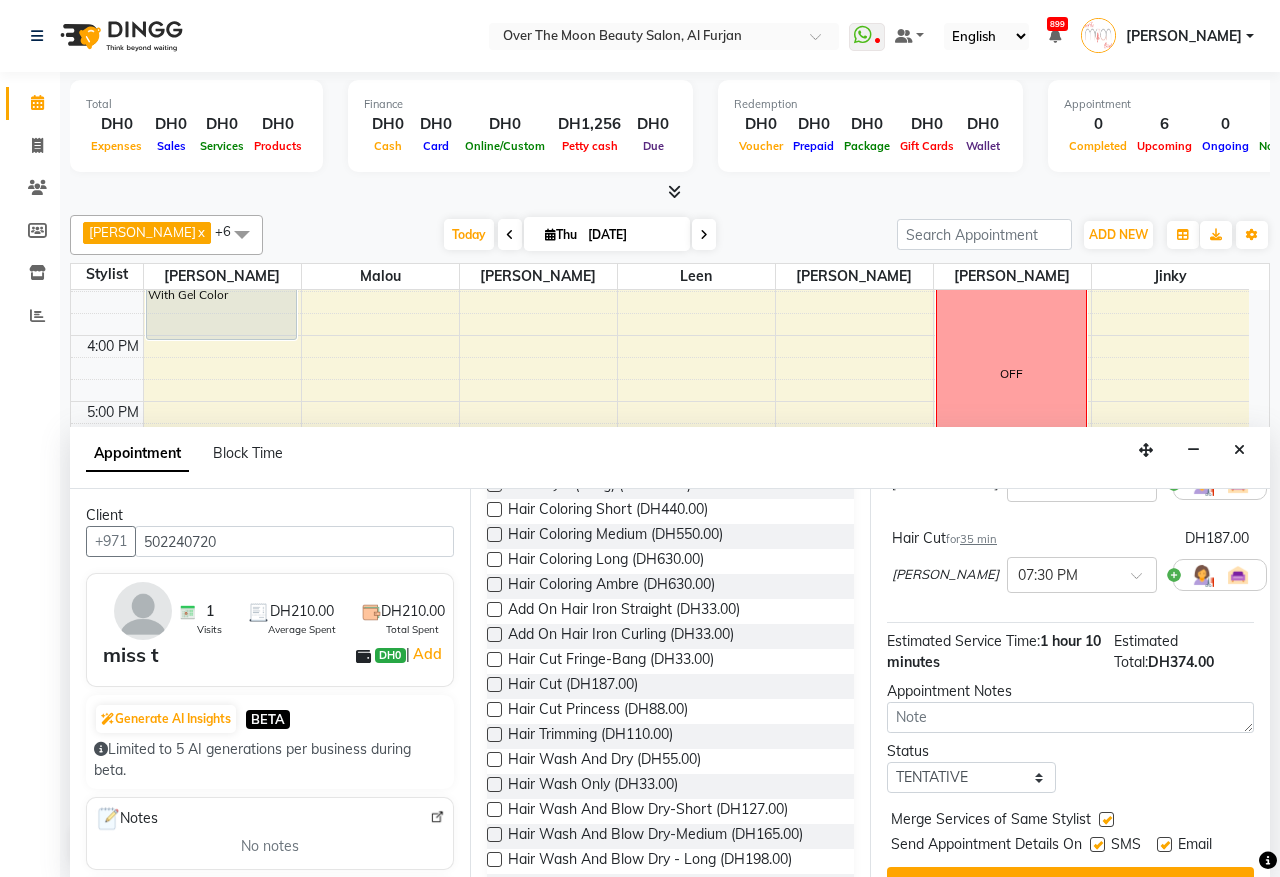 scroll, scrollTop: 270, scrollLeft: 0, axis: vertical 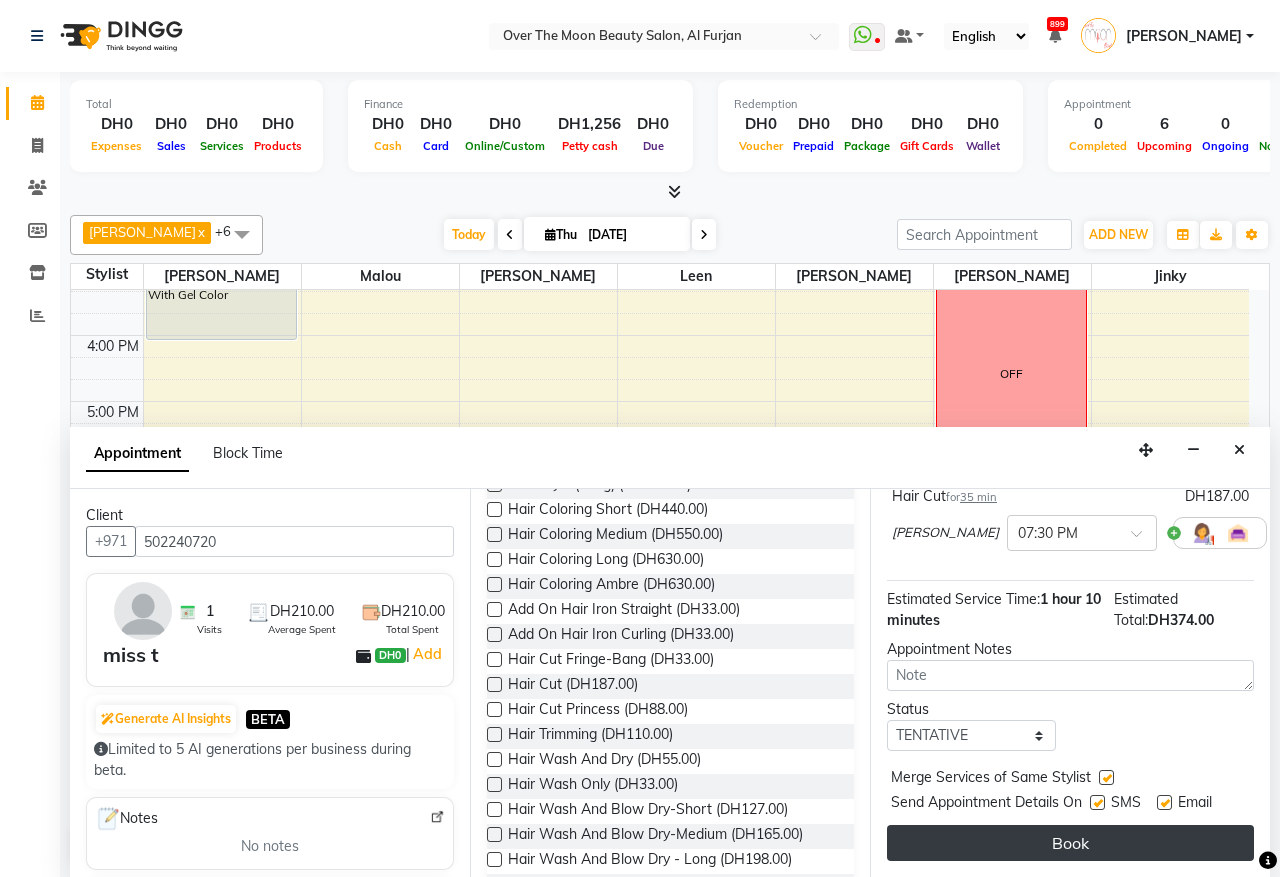 click on "Book" at bounding box center [1070, 843] 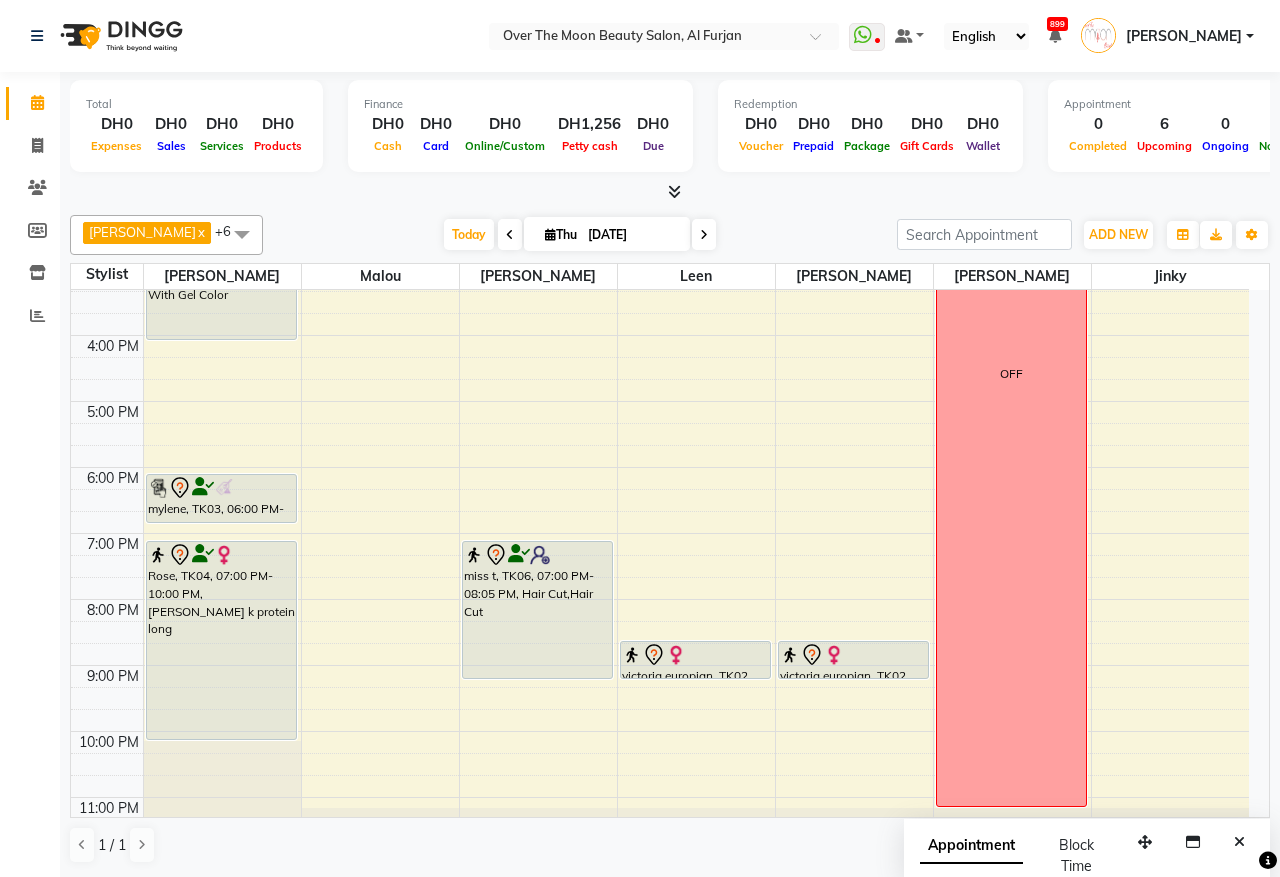 drag, startPoint x: 588, startPoint y: 612, endPoint x: 522, endPoint y: 666, distance: 85.276024 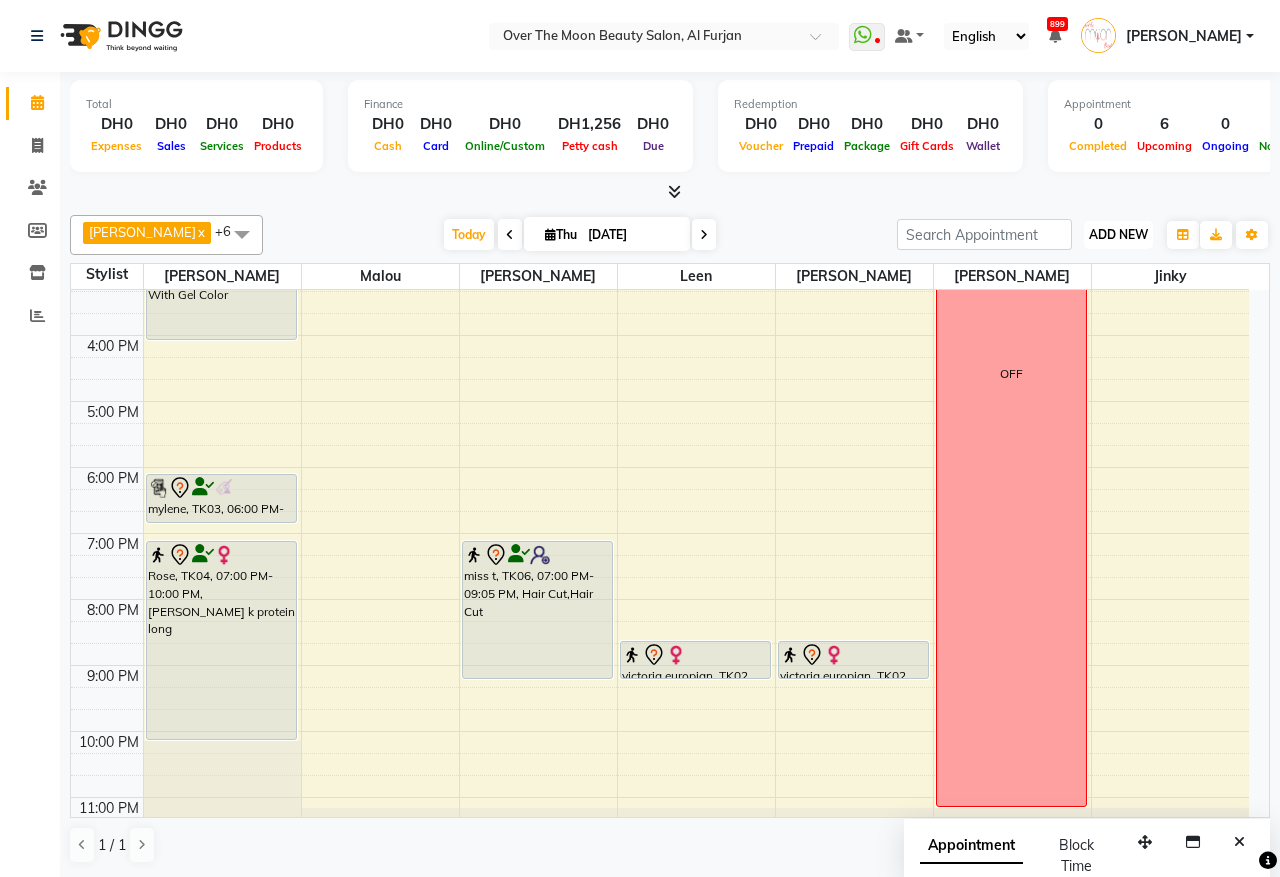 click on "ADD NEW" at bounding box center [1118, 234] 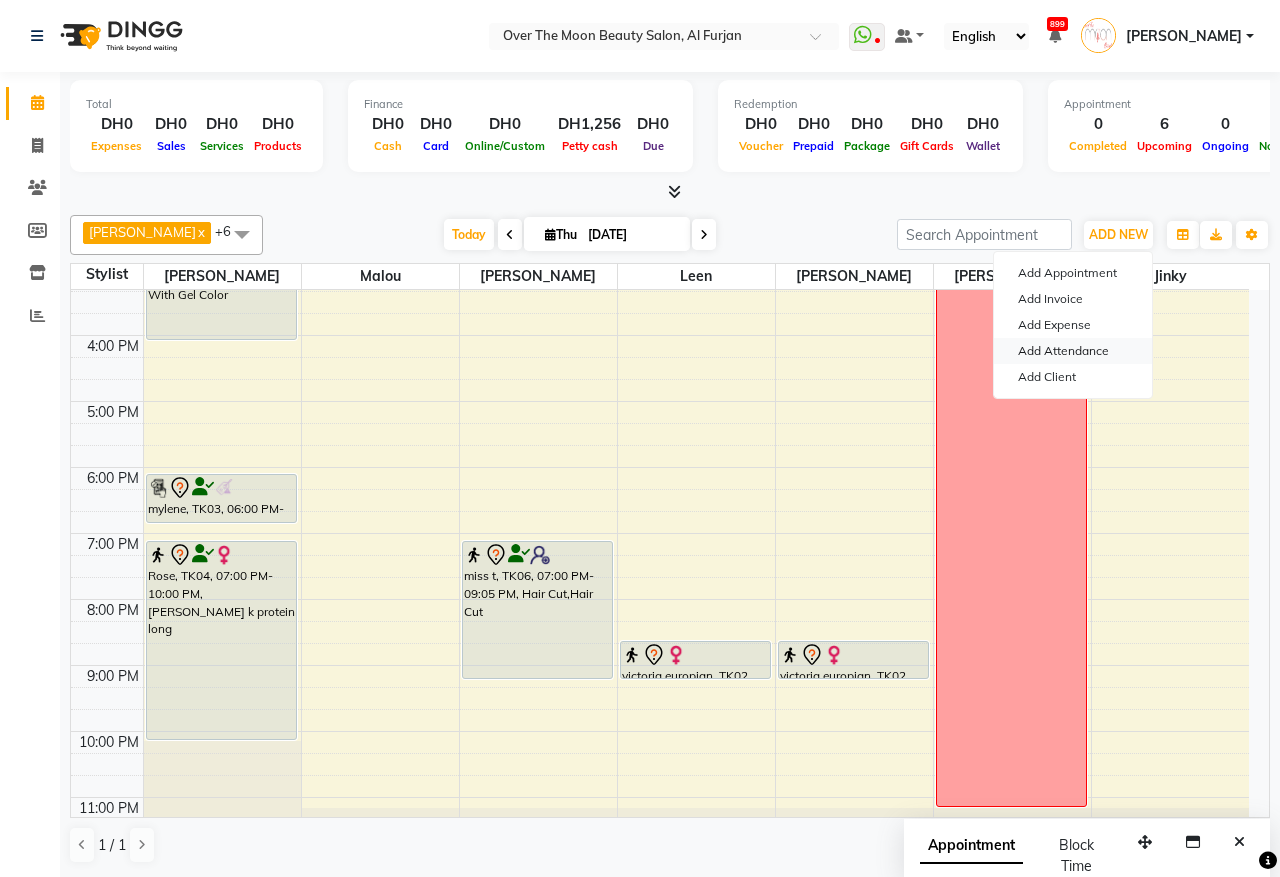 click on "Add Attendance" at bounding box center [1073, 351] 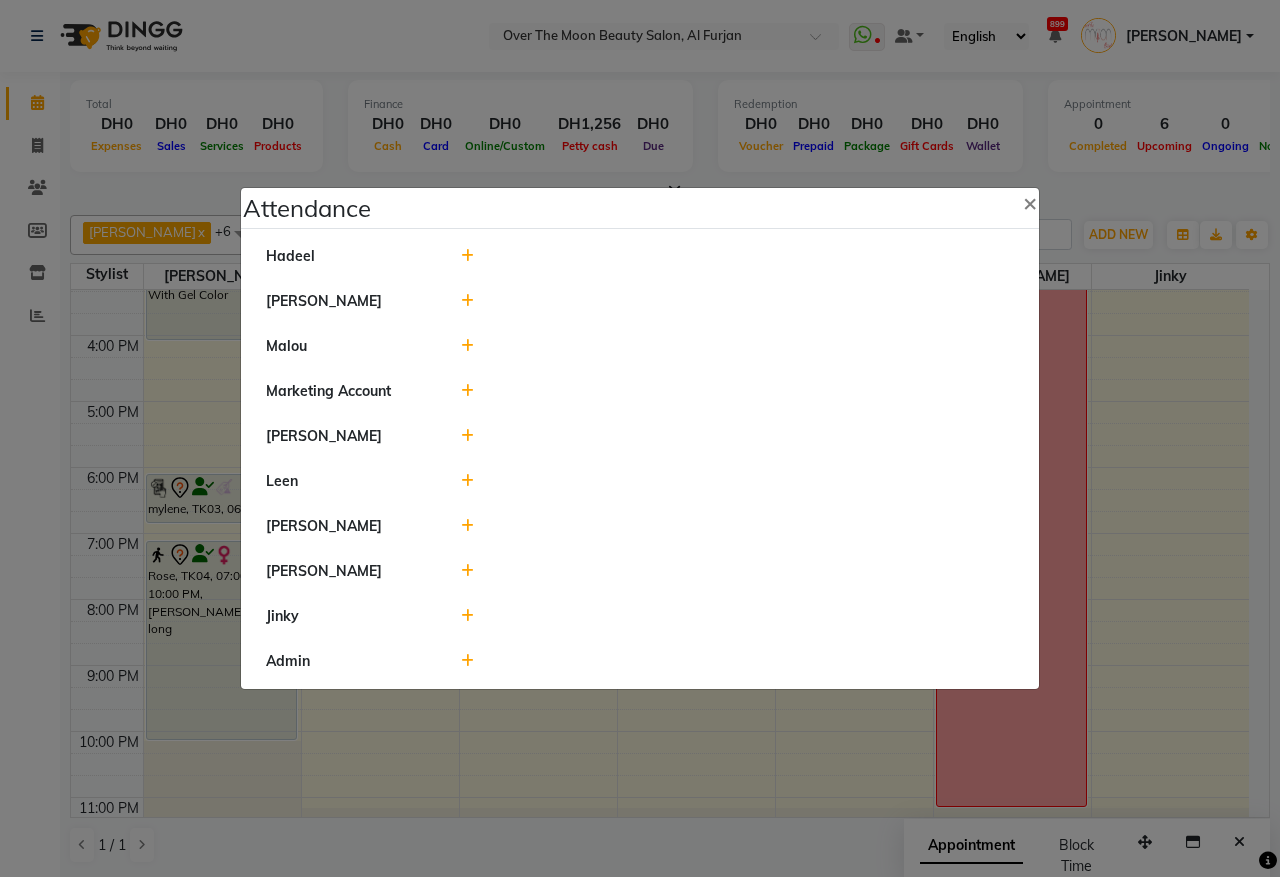 click 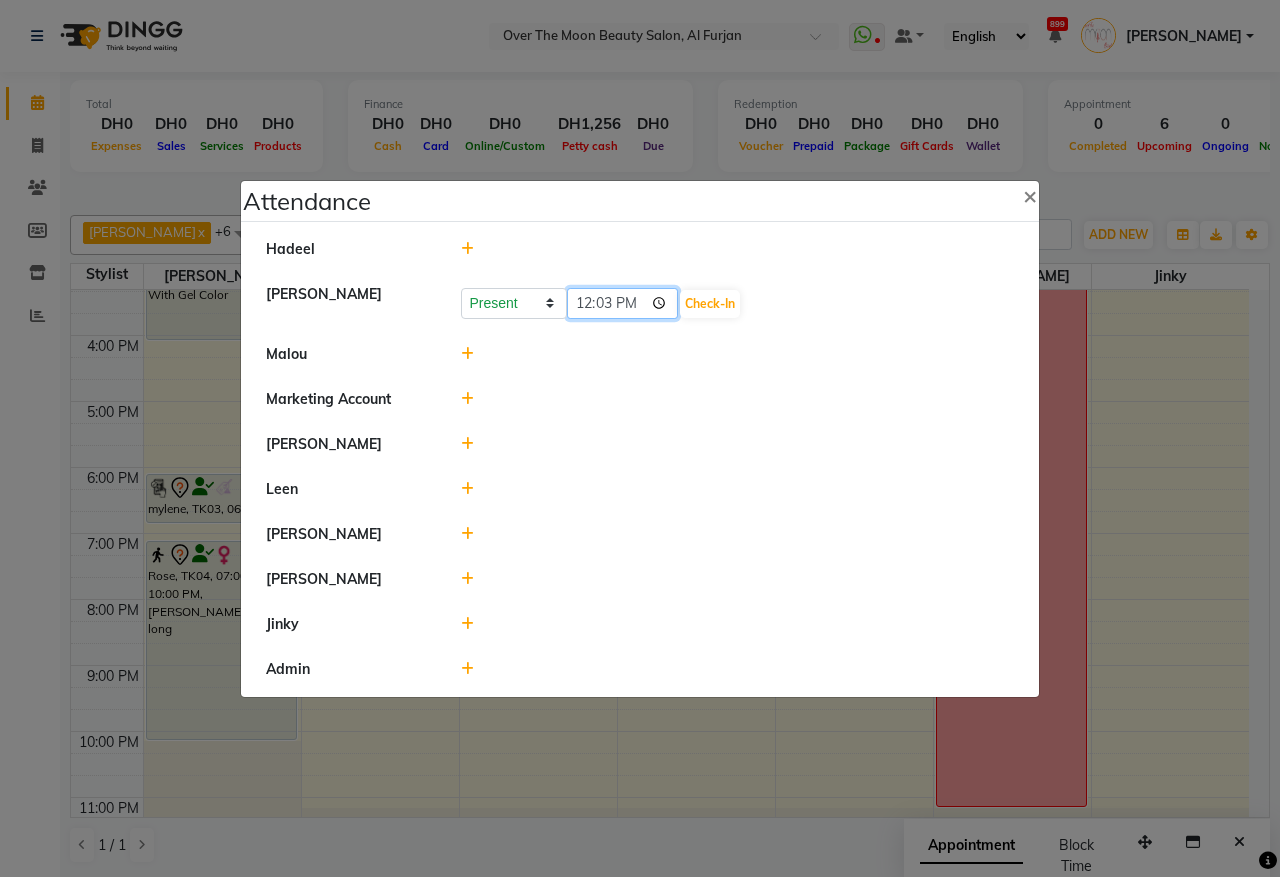 click on "12:03" 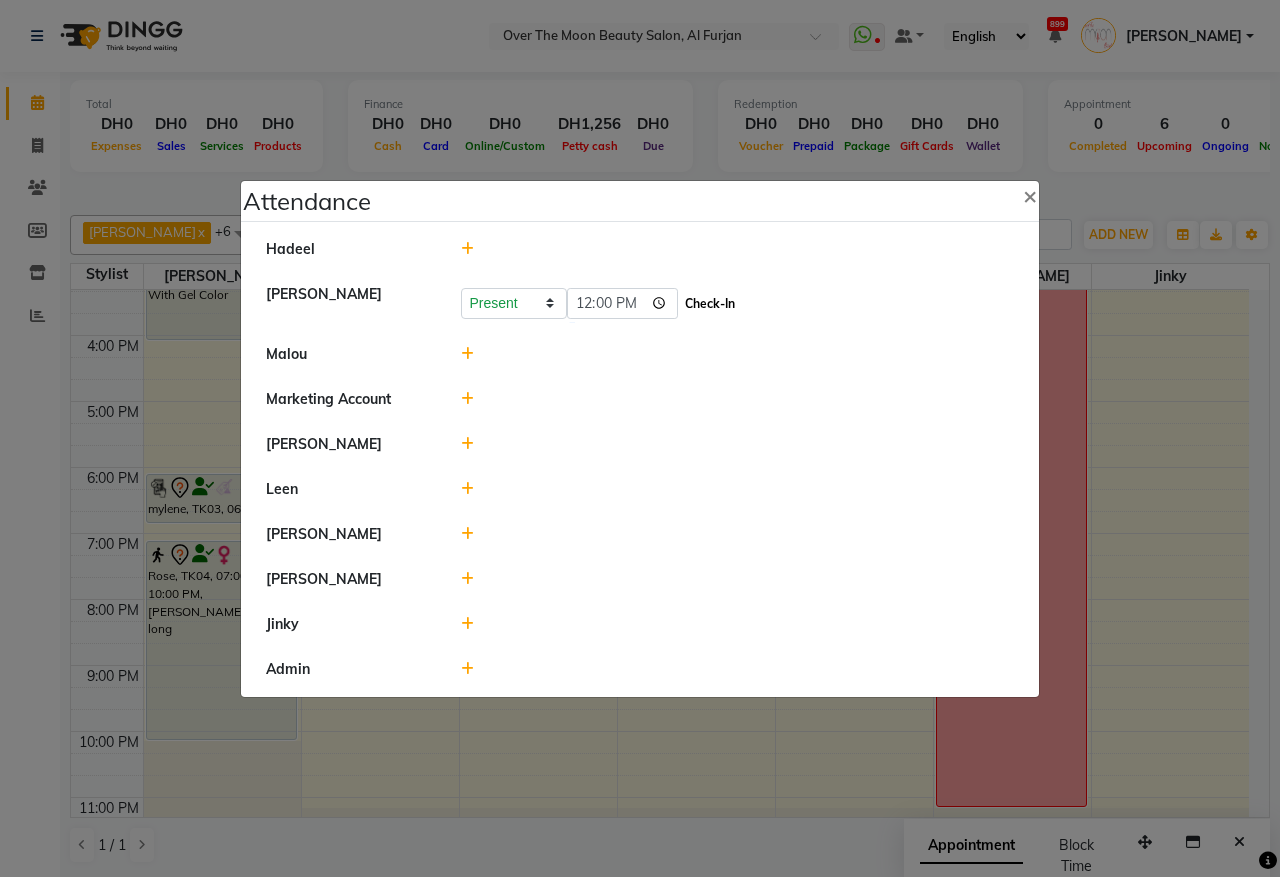 type on "12:00" 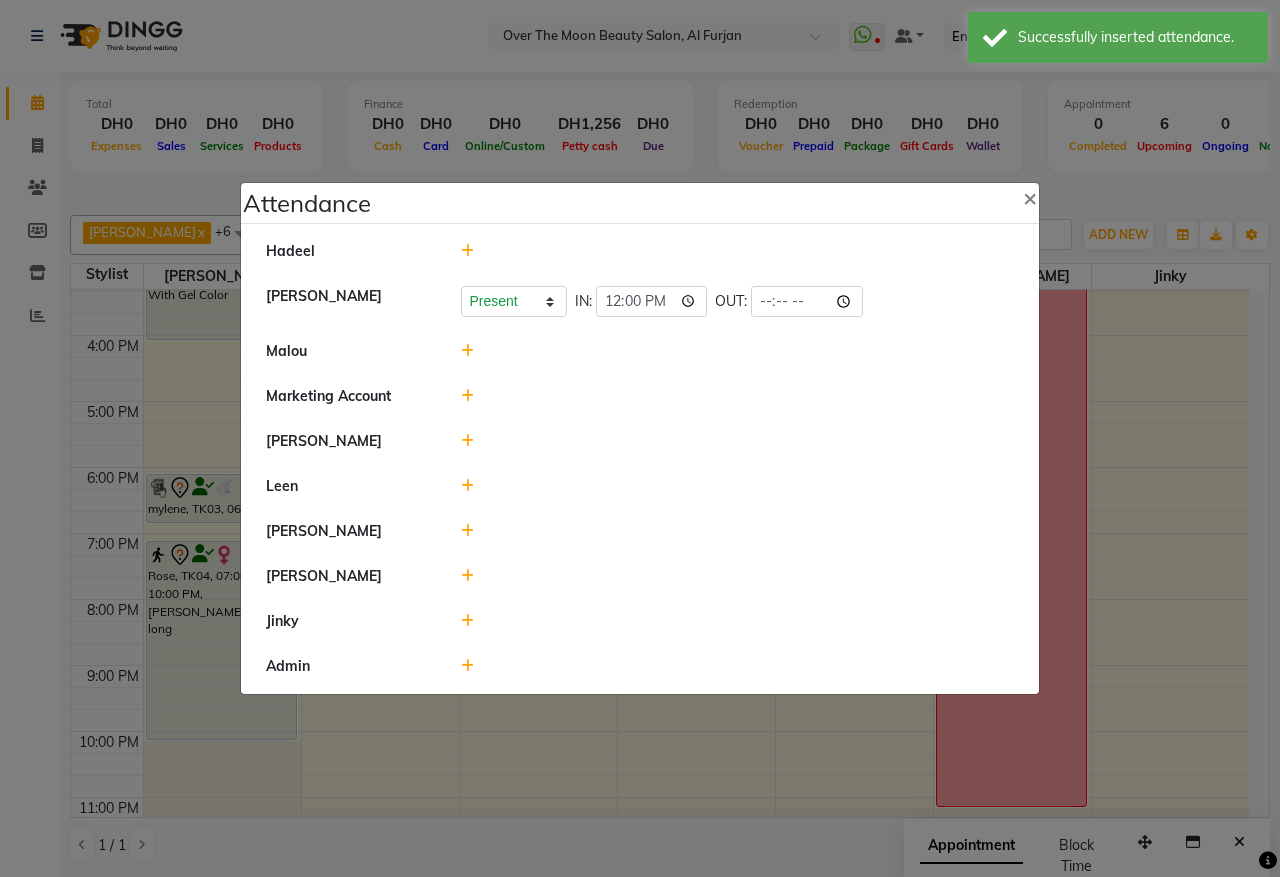 click 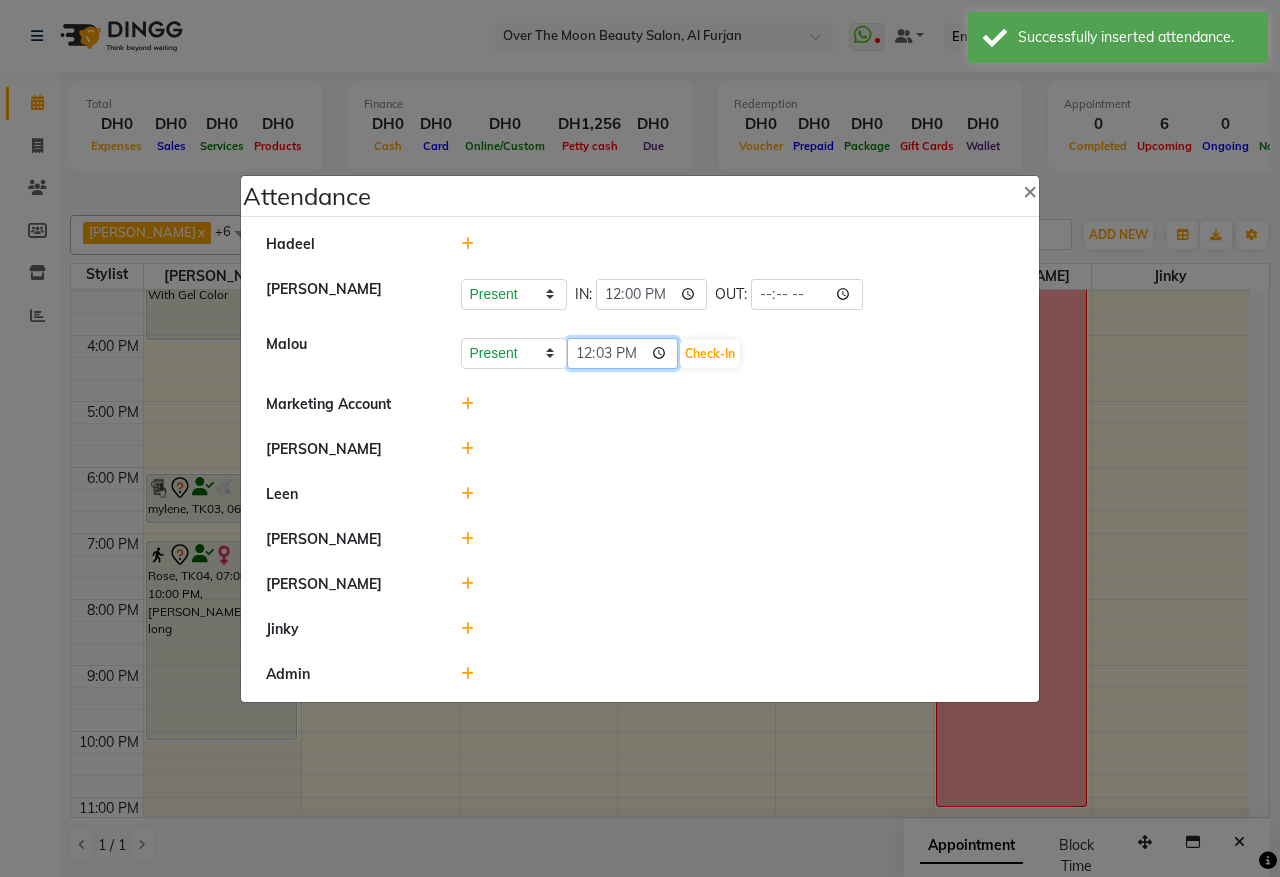 click on "12:03" 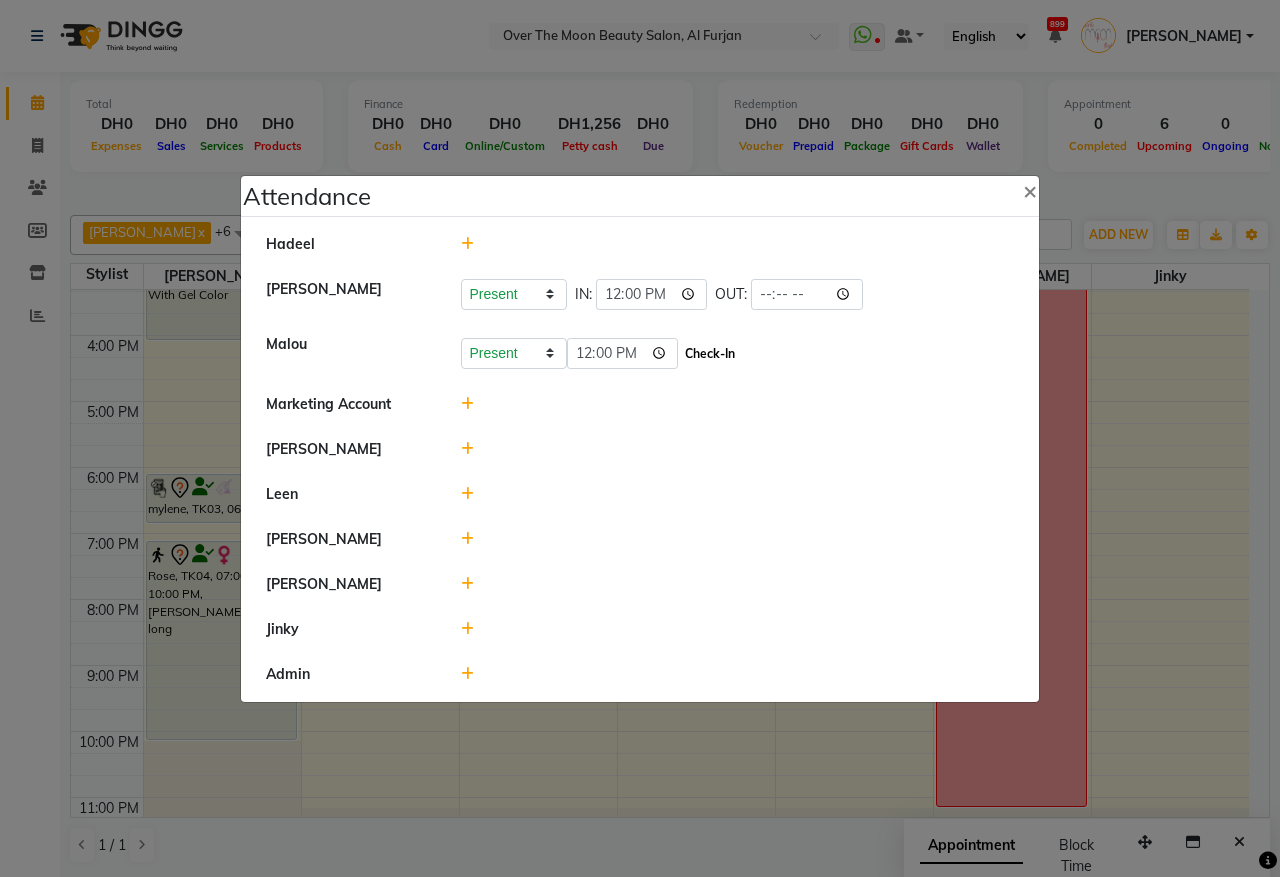 type on "12:00" 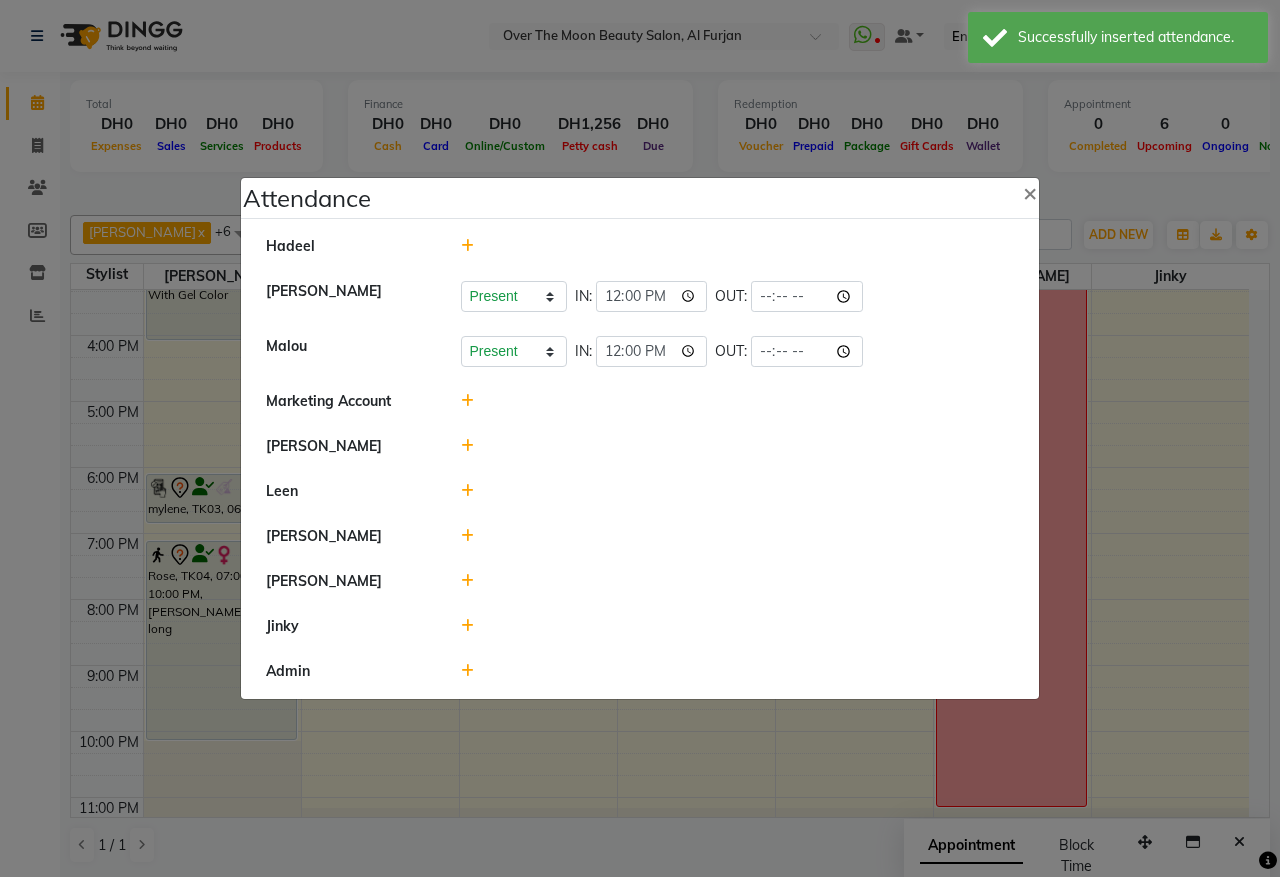 click 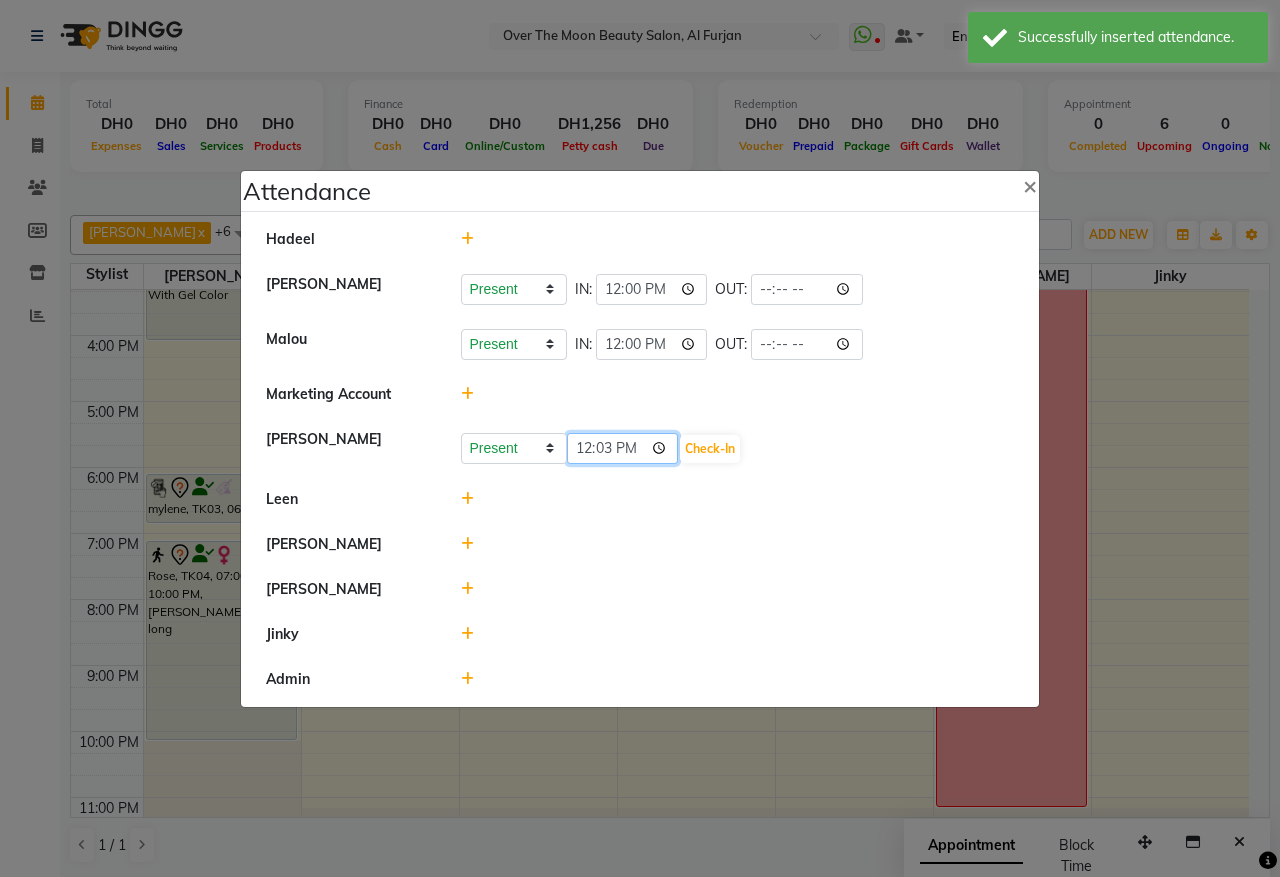 click on "12:03" 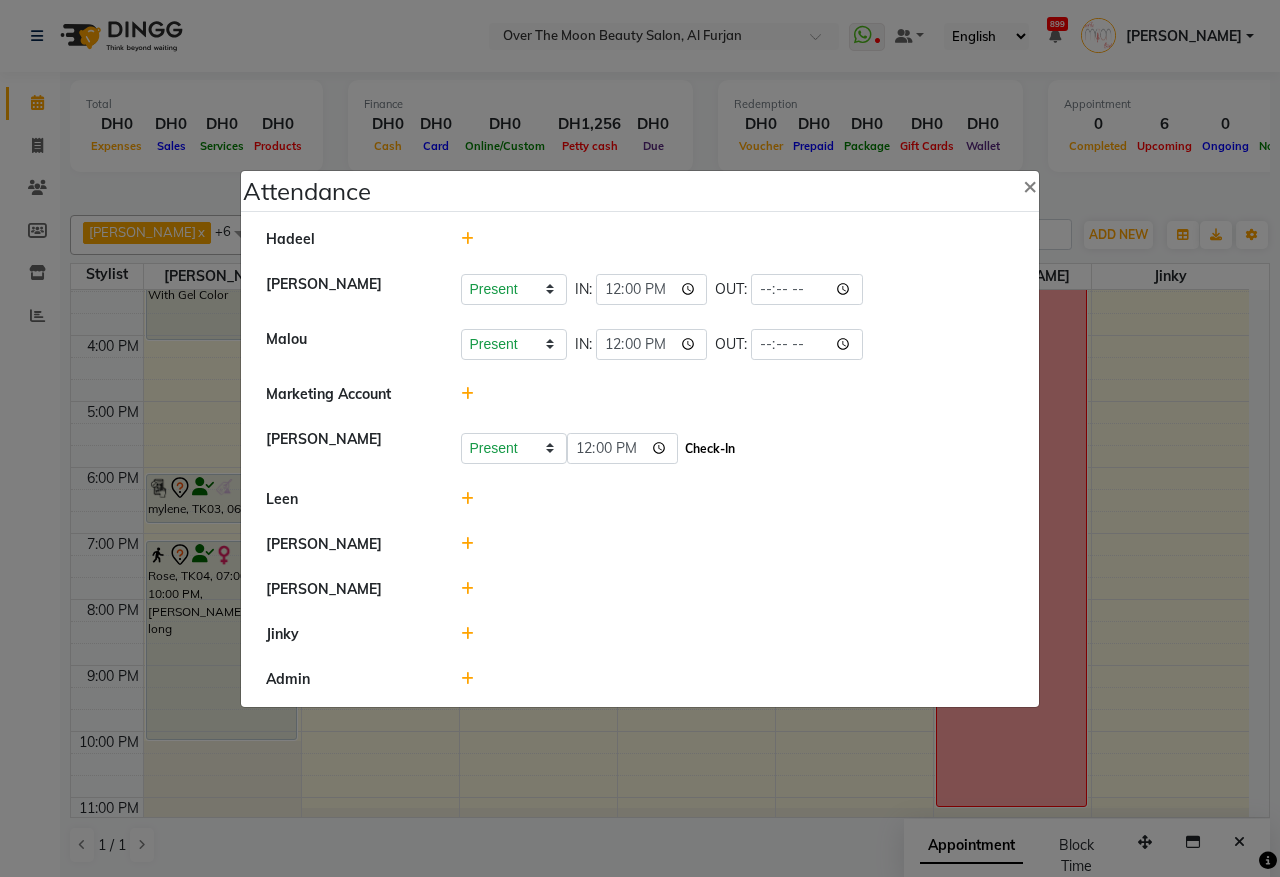 type on "12:00" 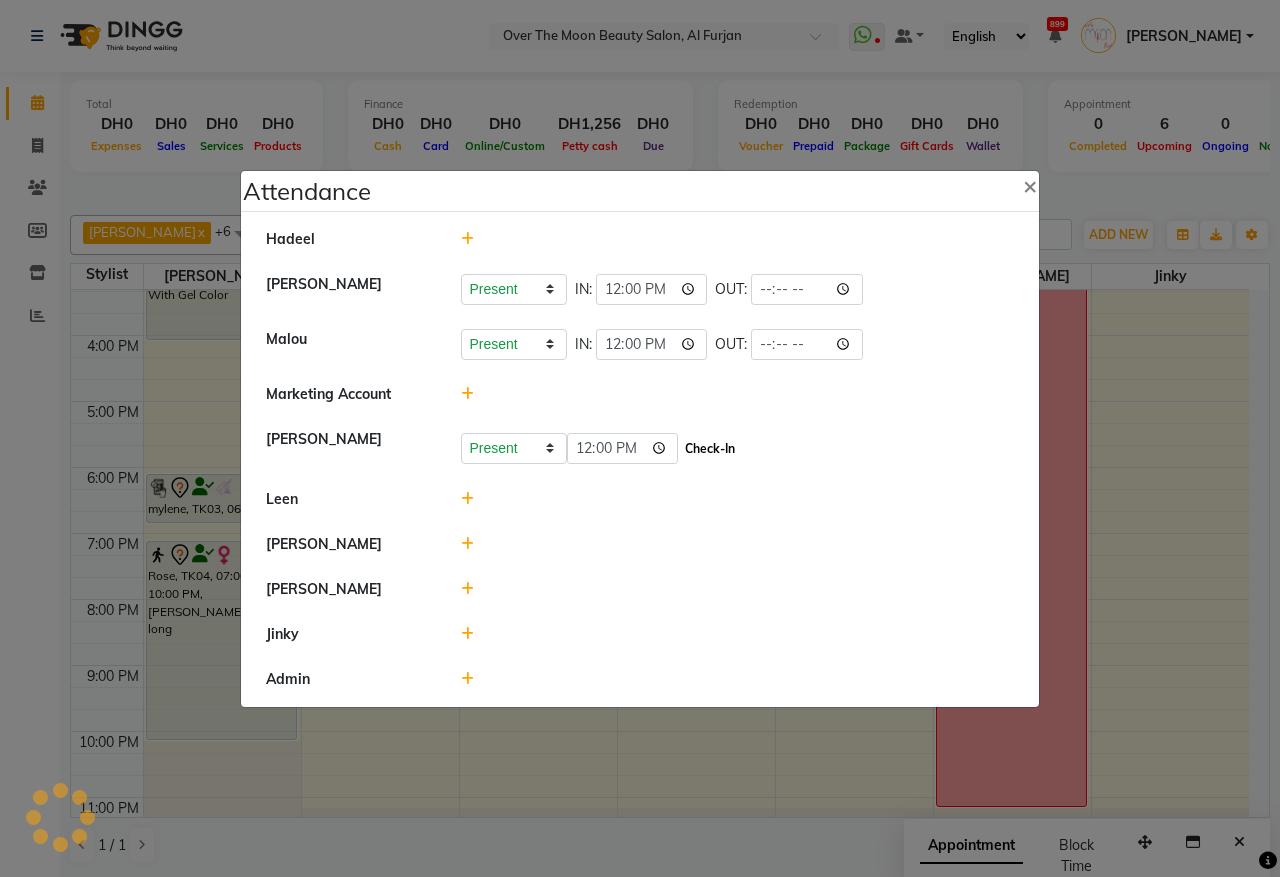 click on "Check-In" 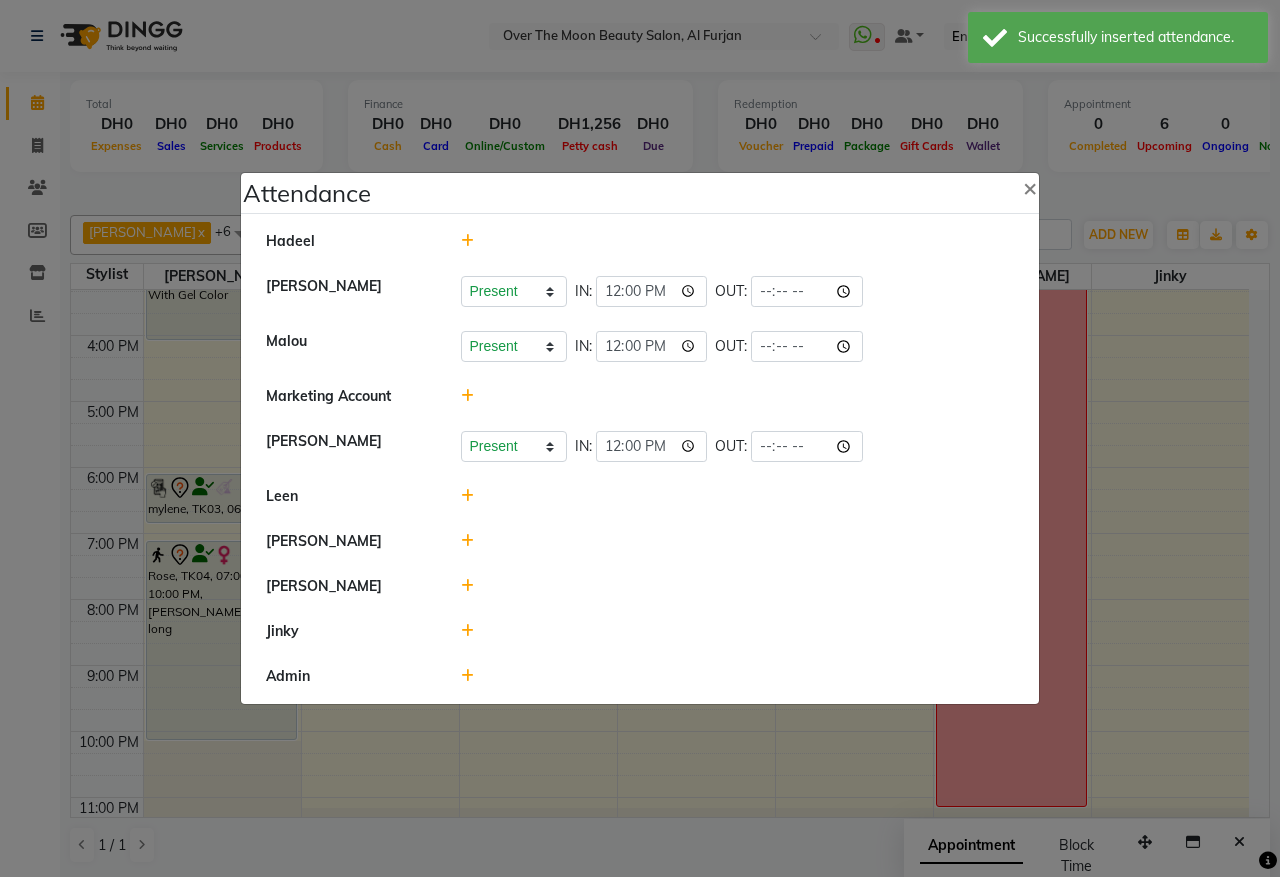 click 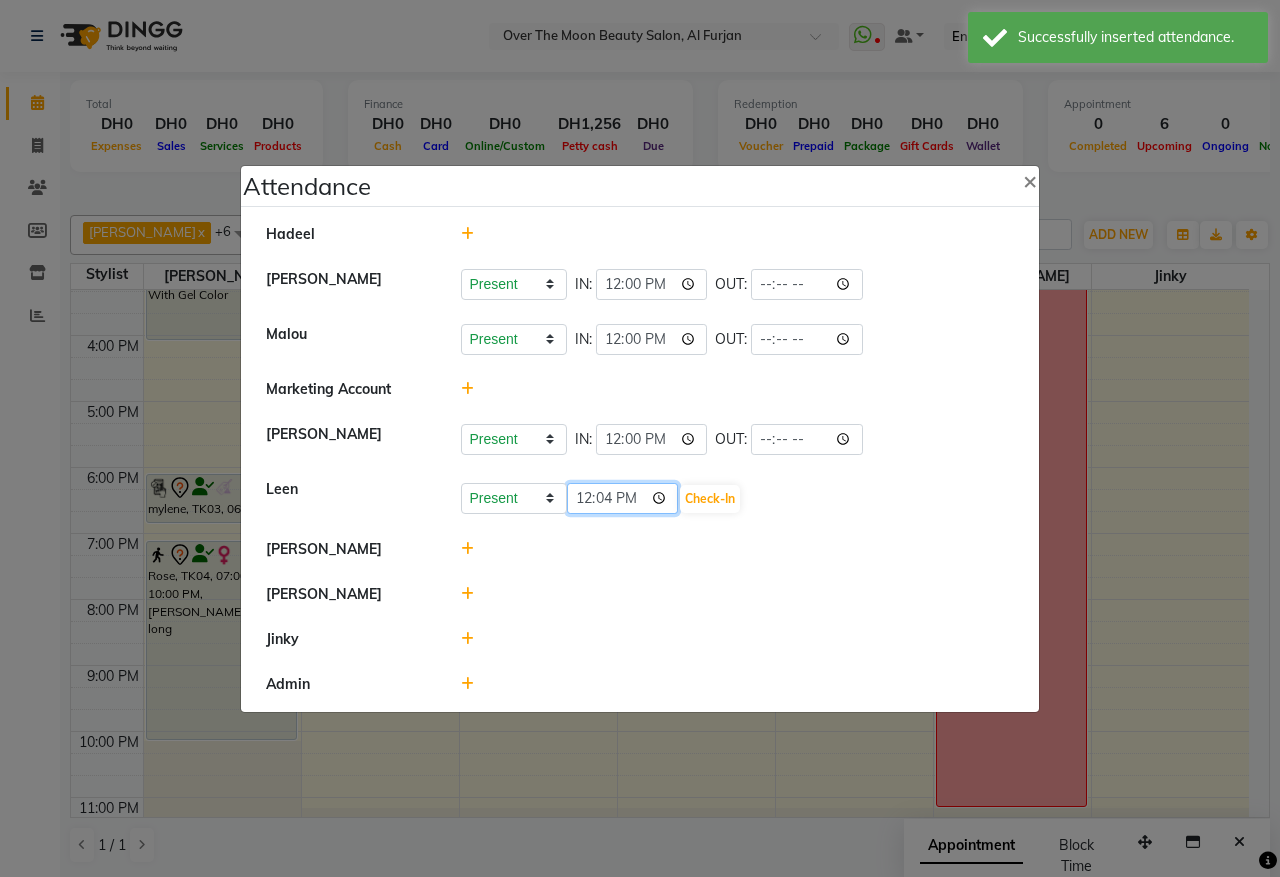 click on "12:04" 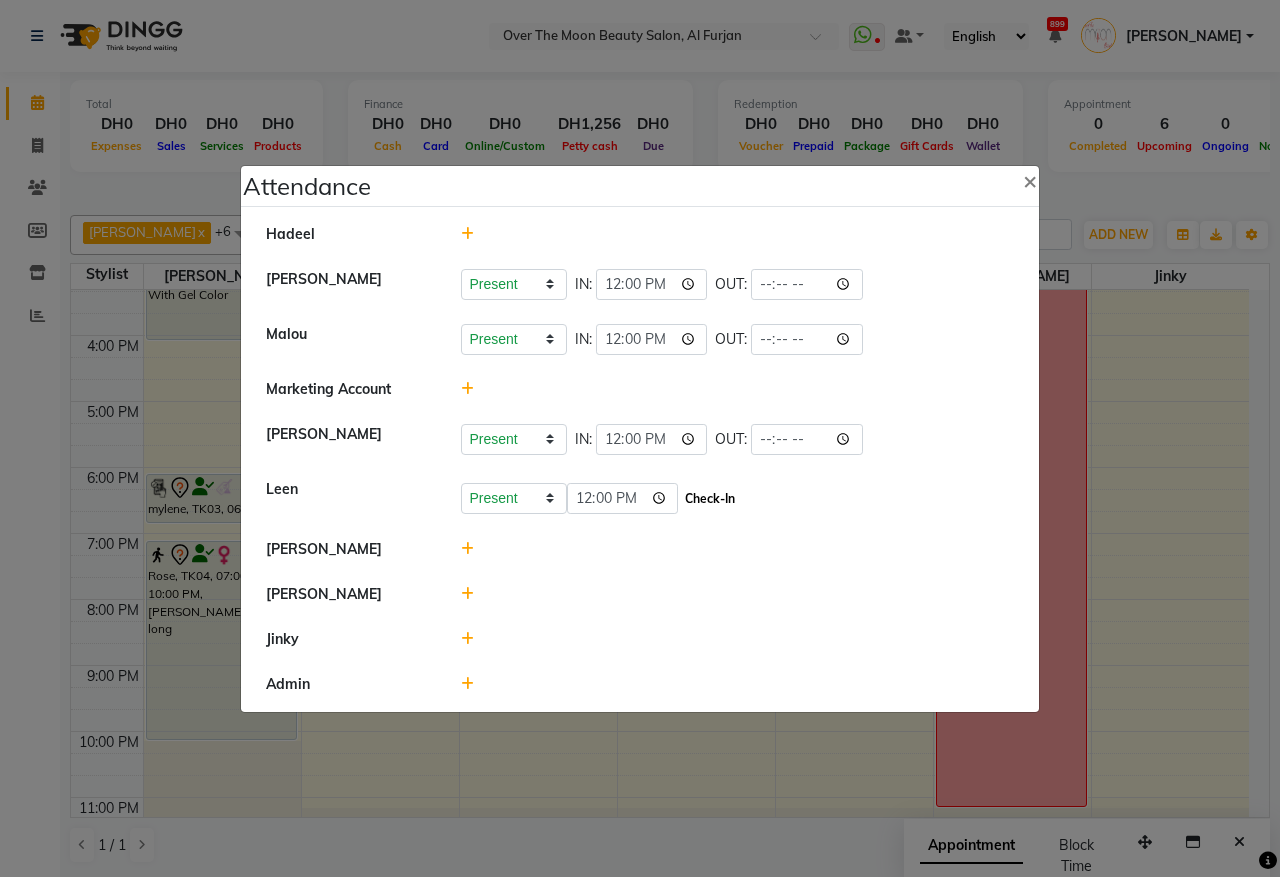 type on "12:00" 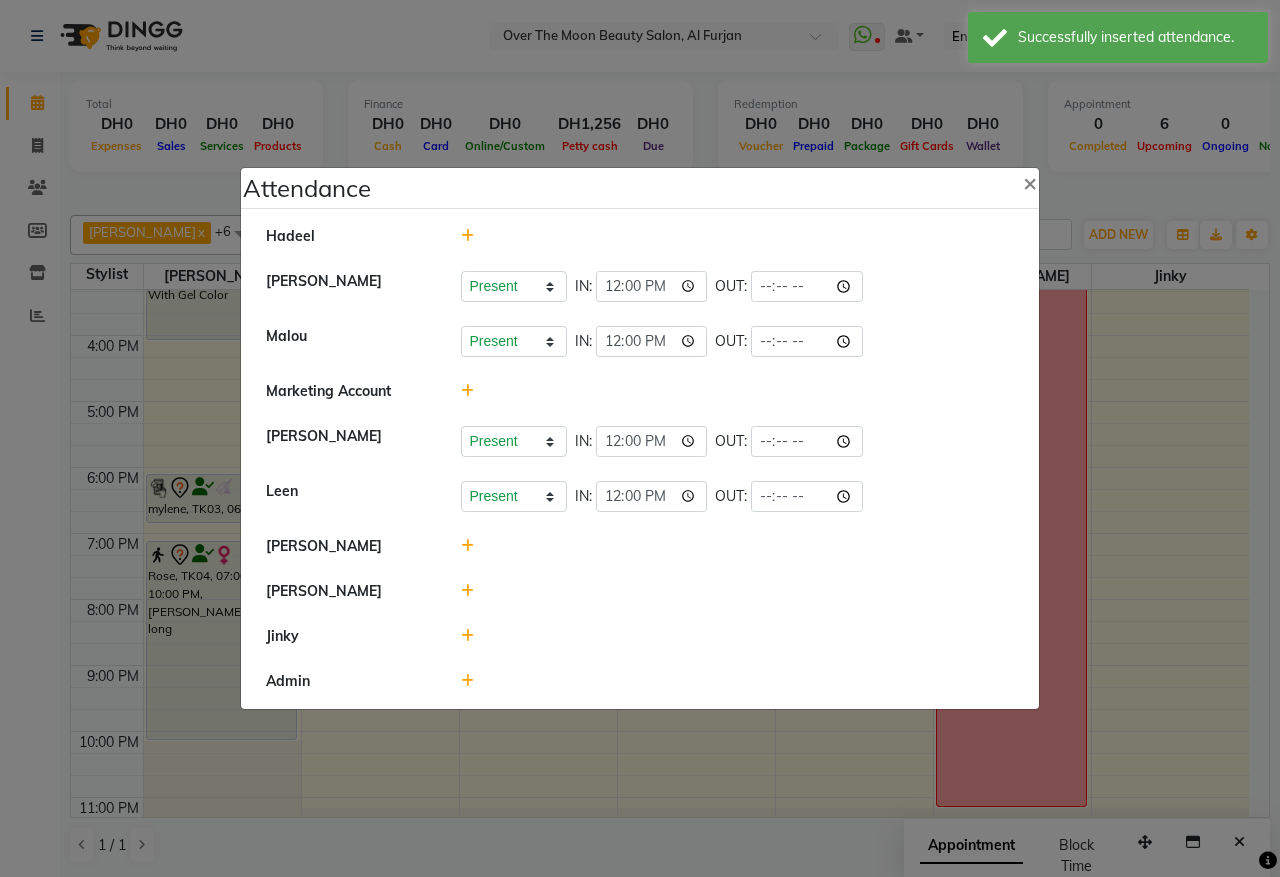 click 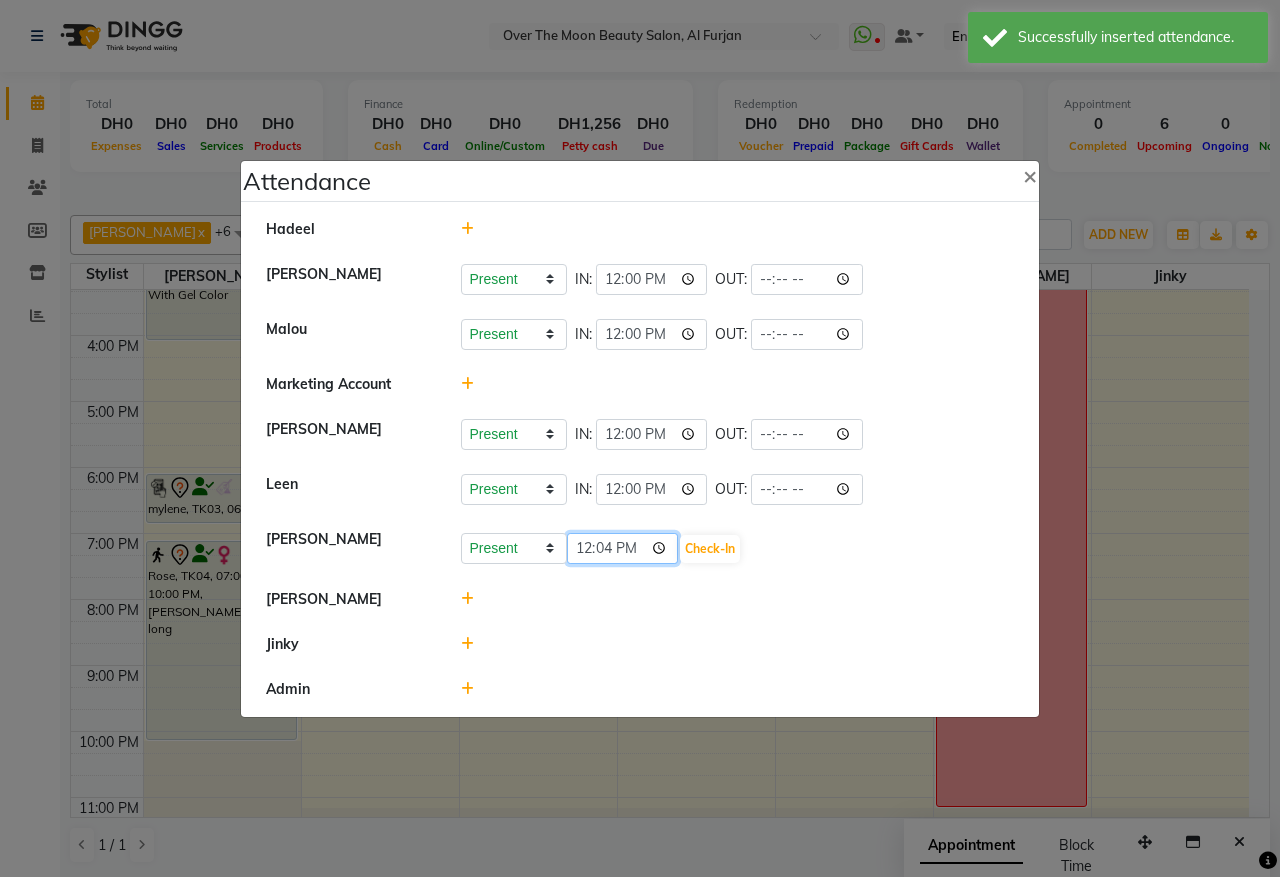 click on "12:04" 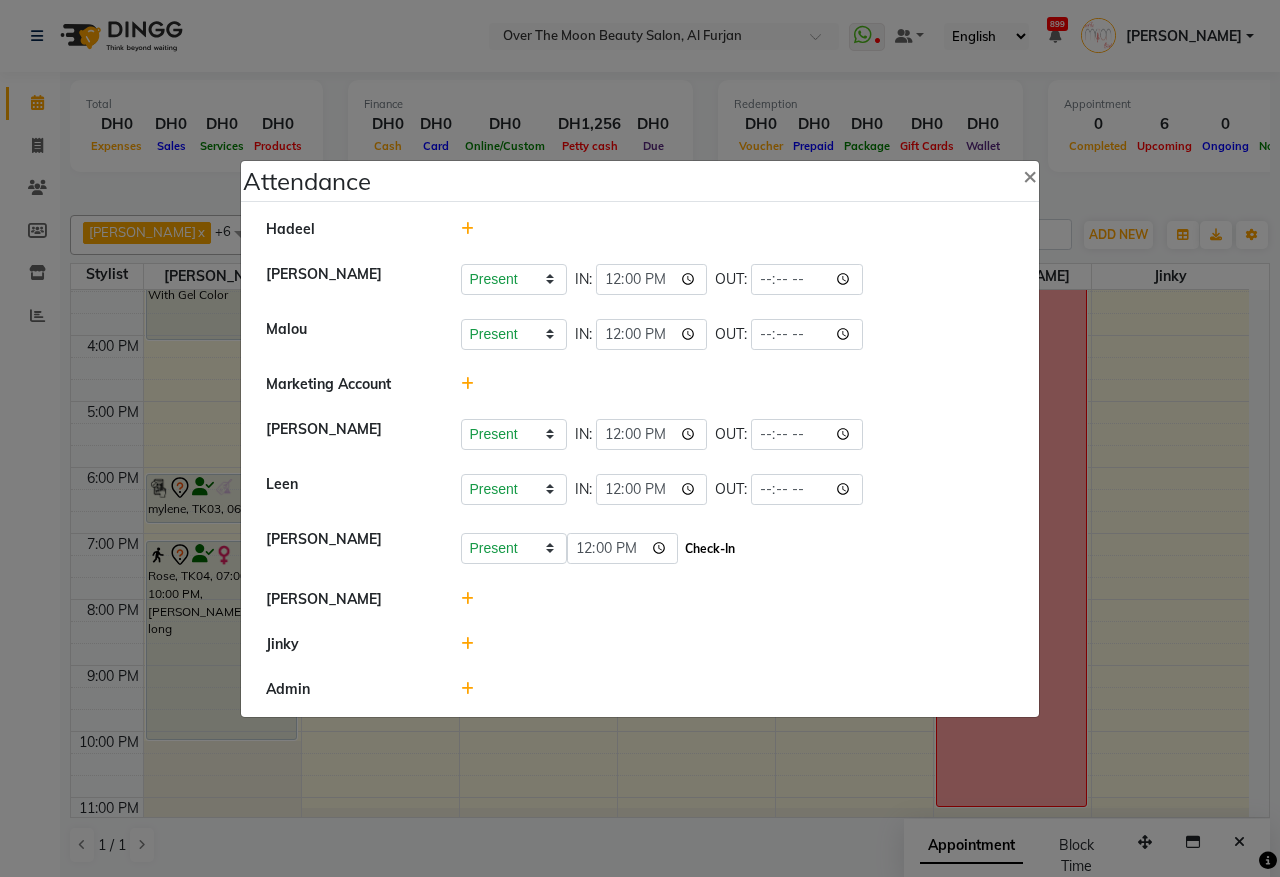 type on "12:00" 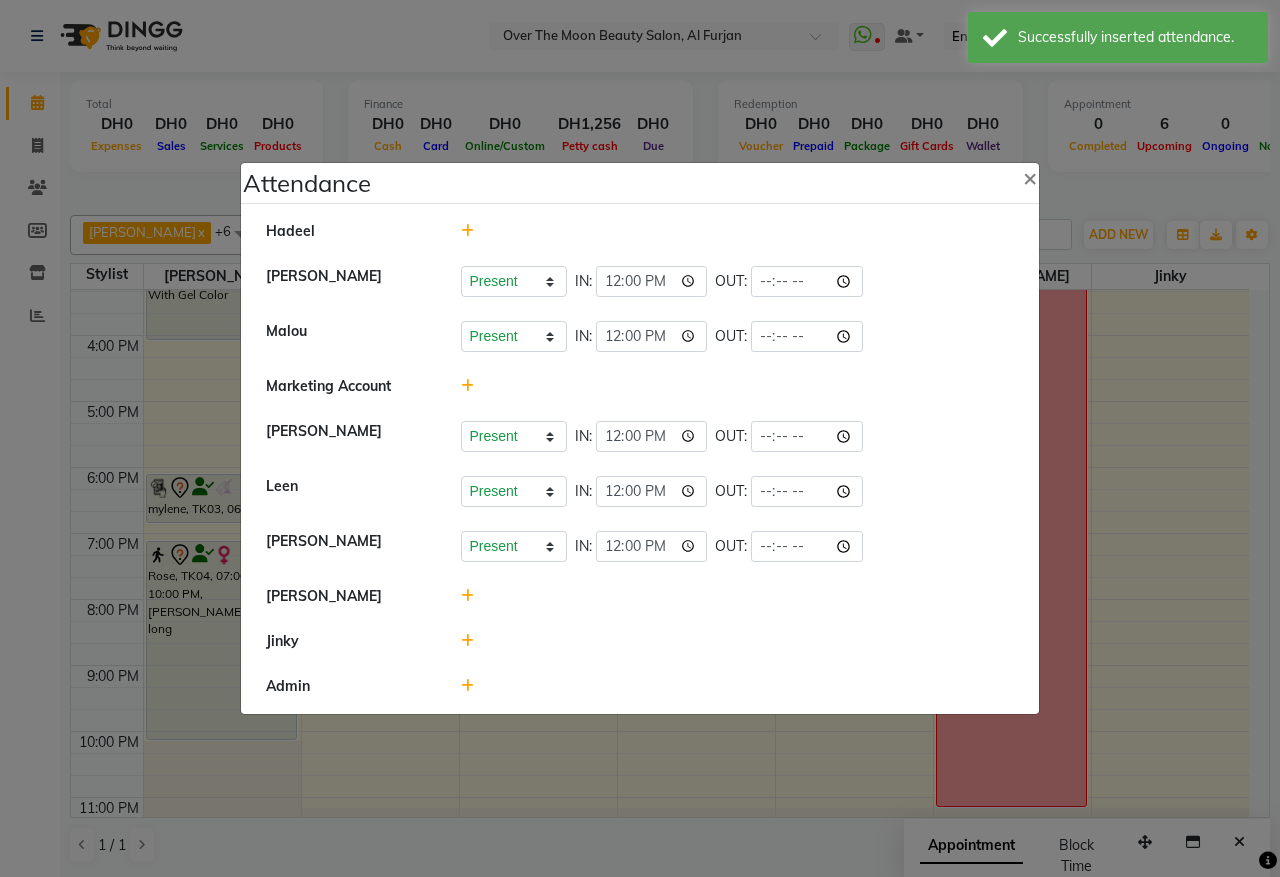 click 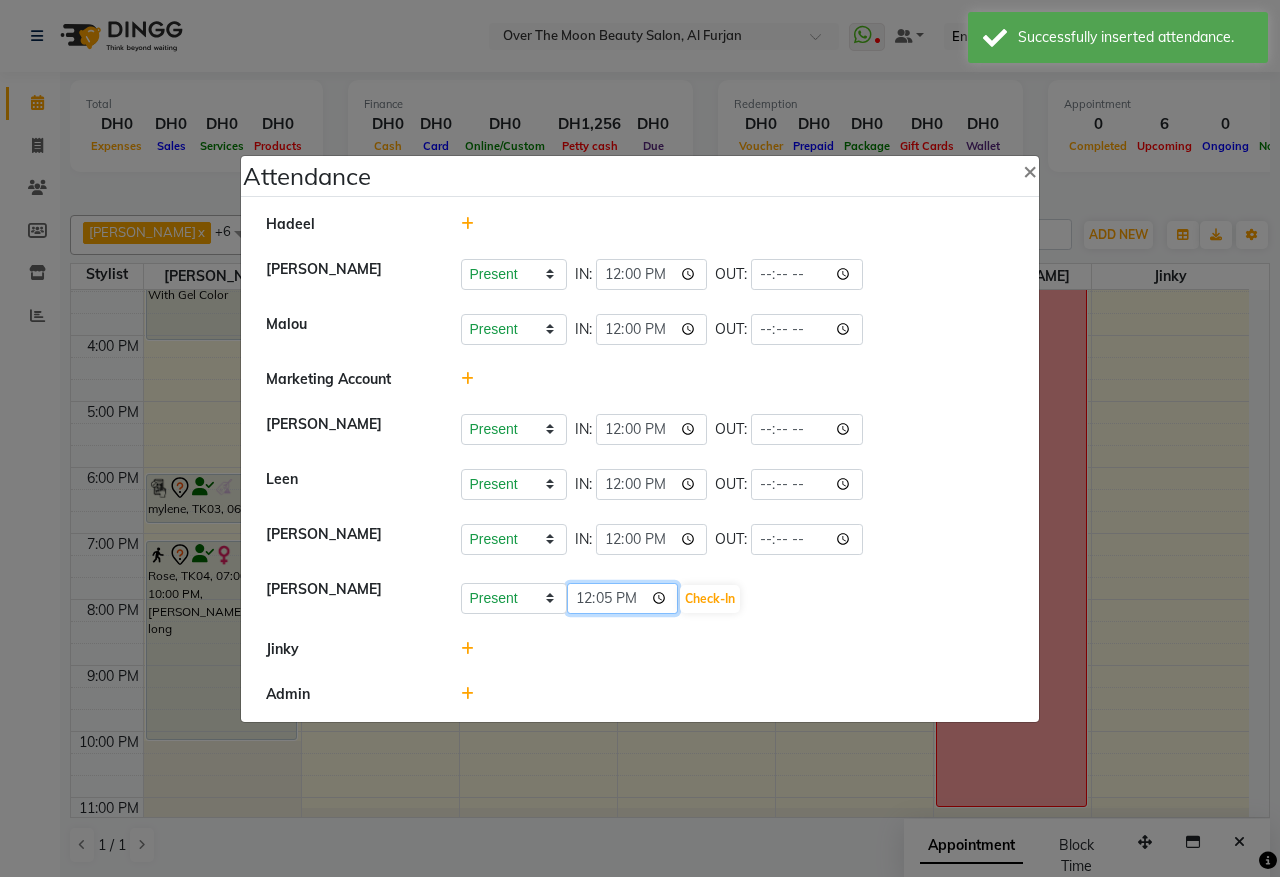 click on "12:05" 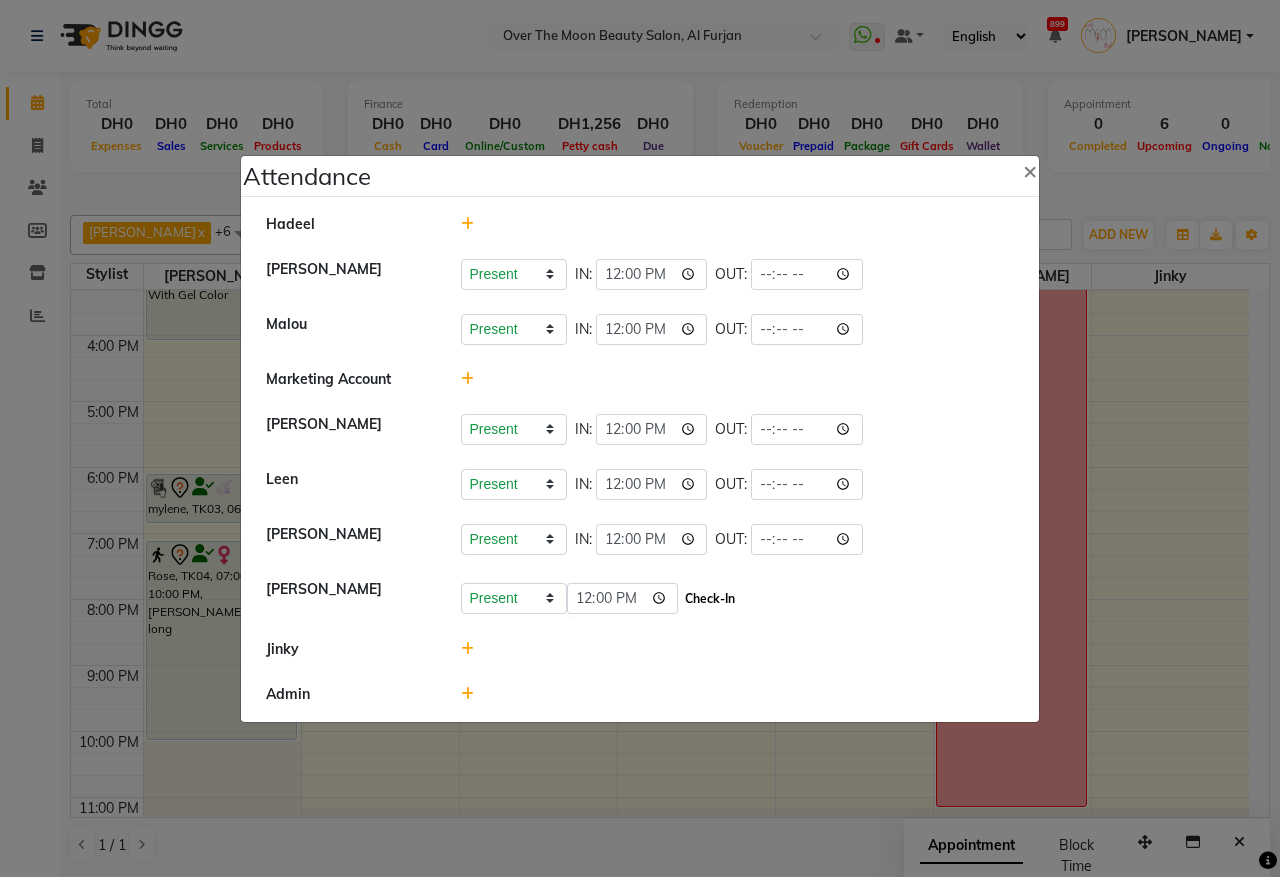 type on "12:00" 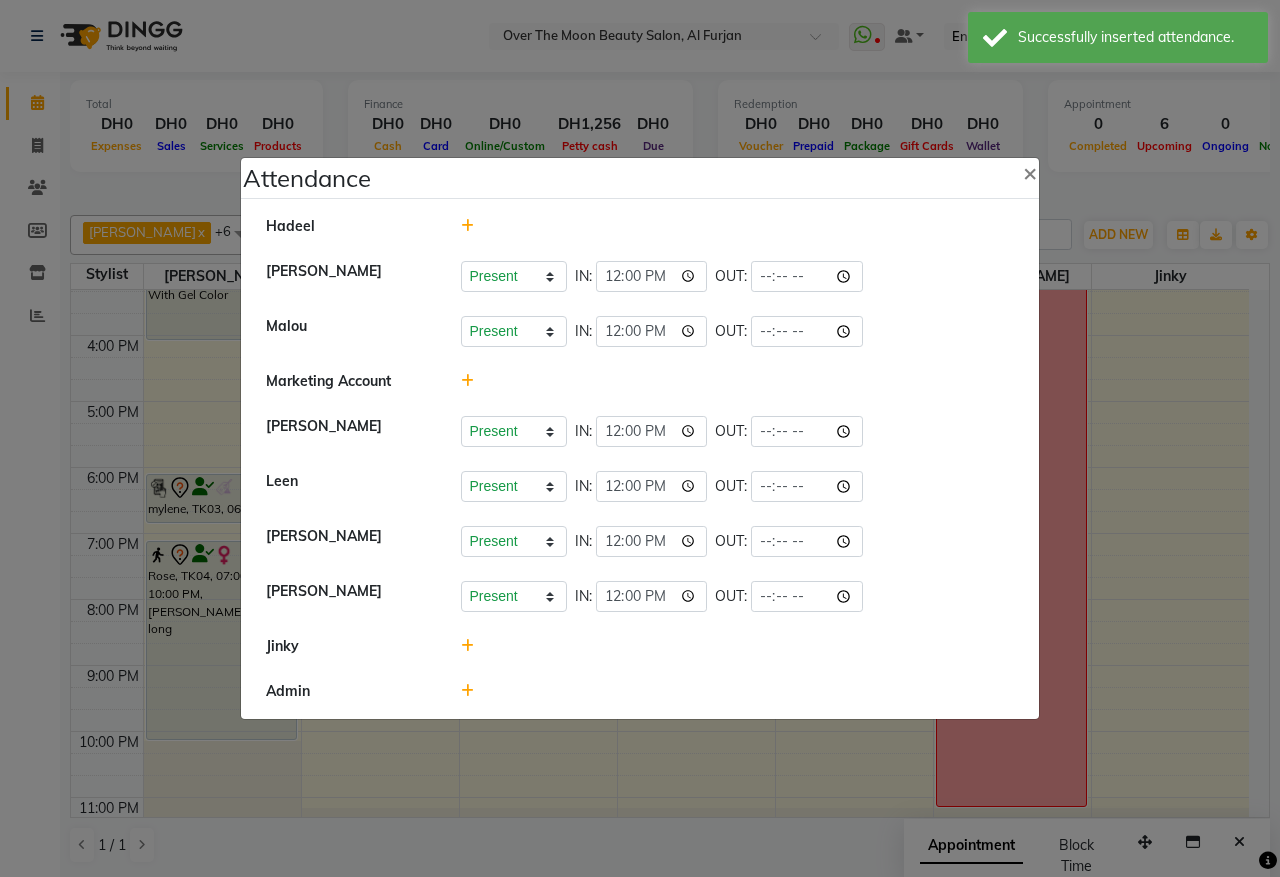 click 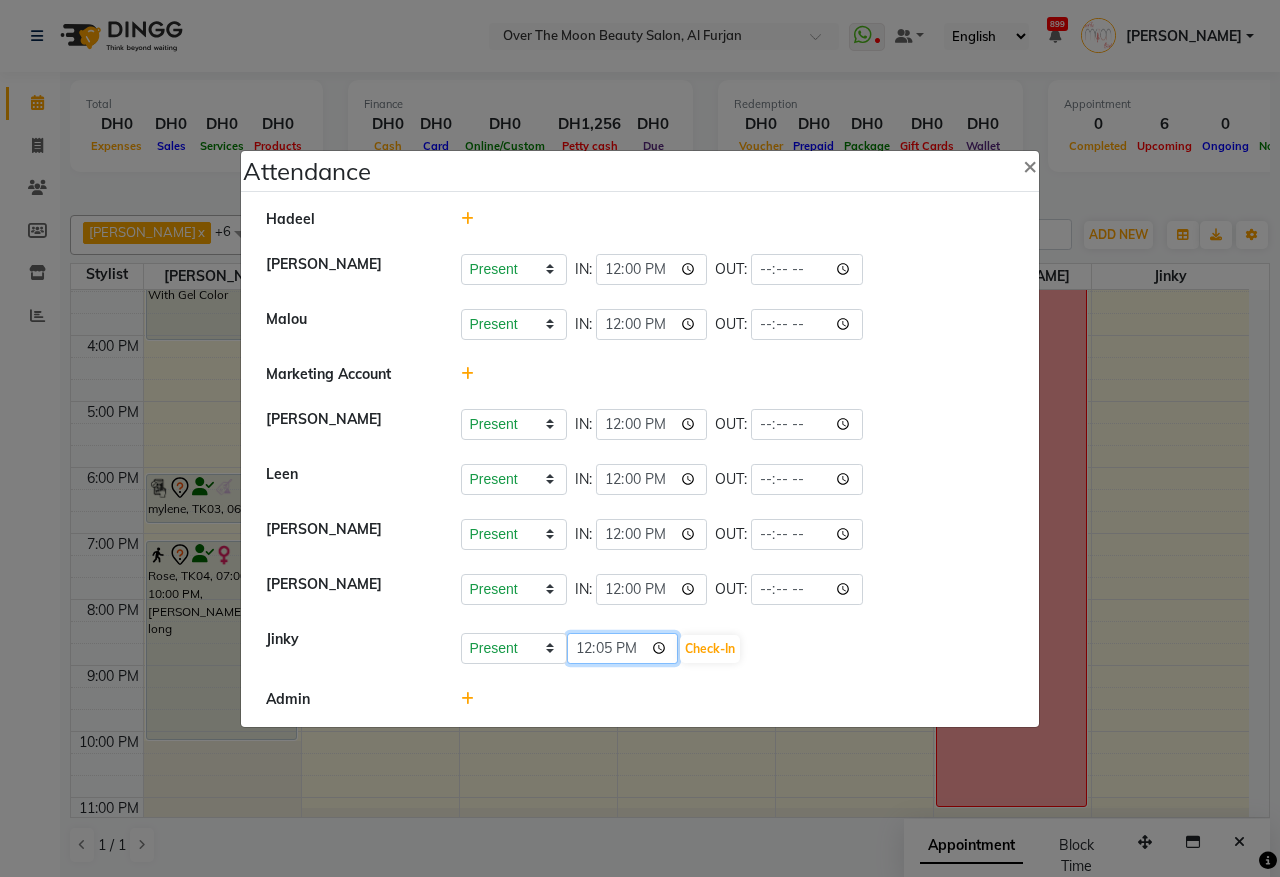 click on "12:05" 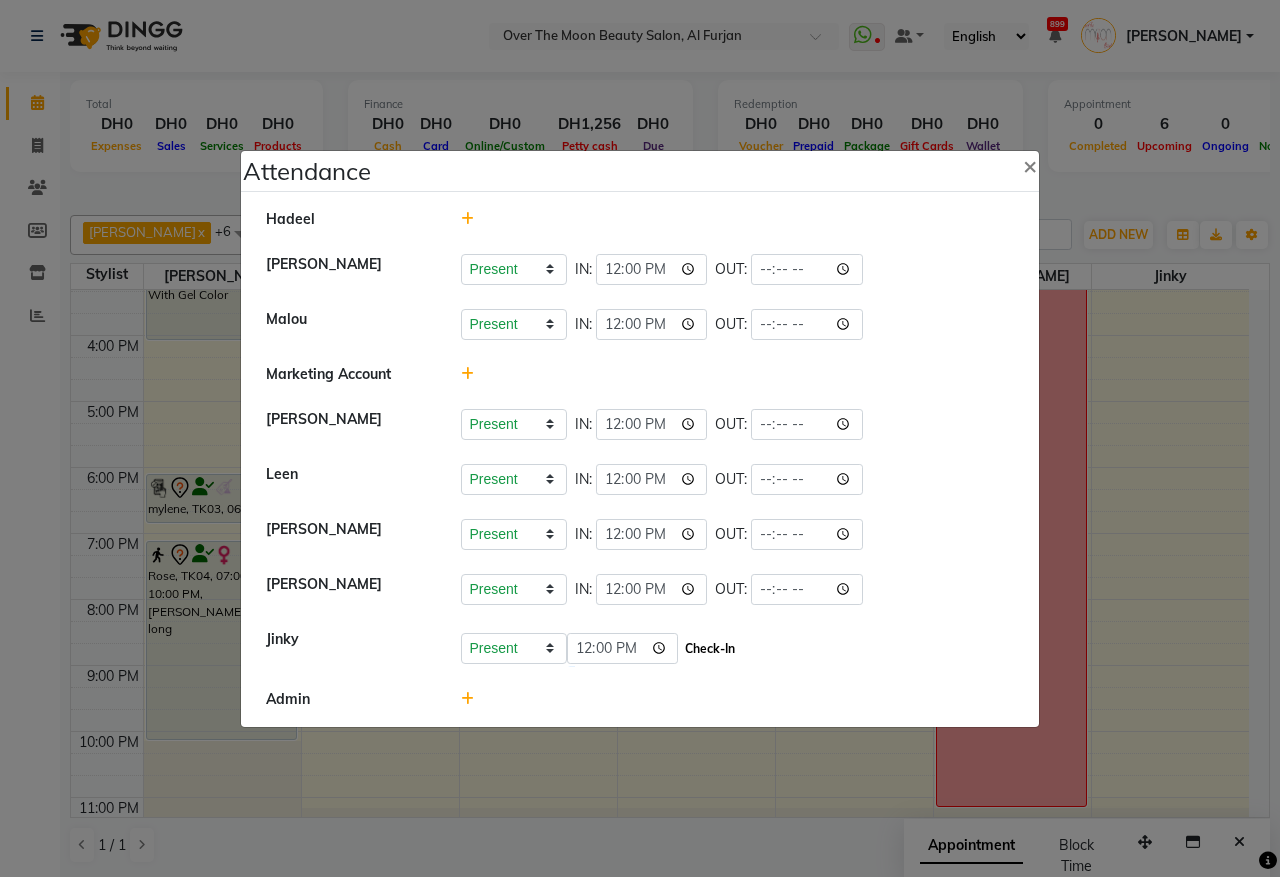 type on "12:00" 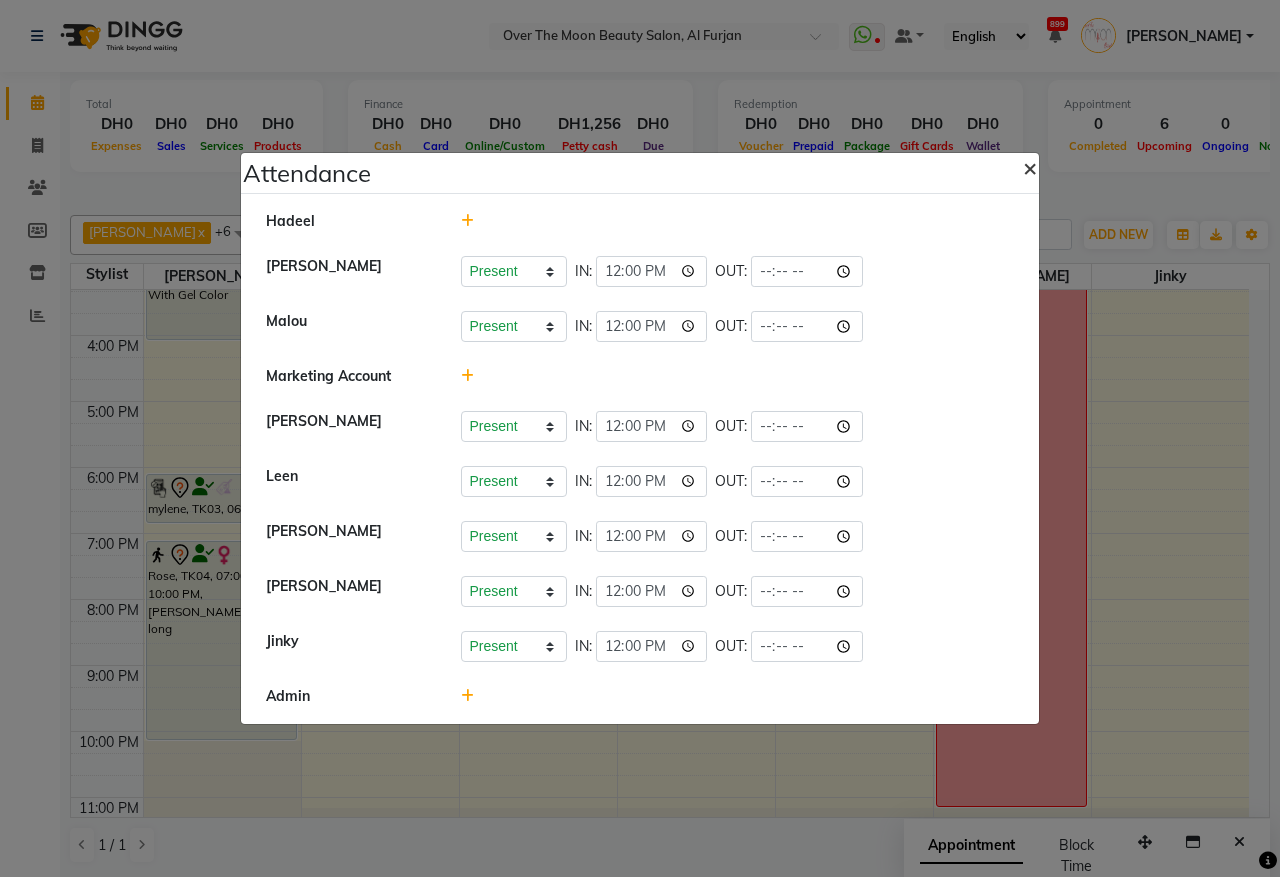 click on "×" 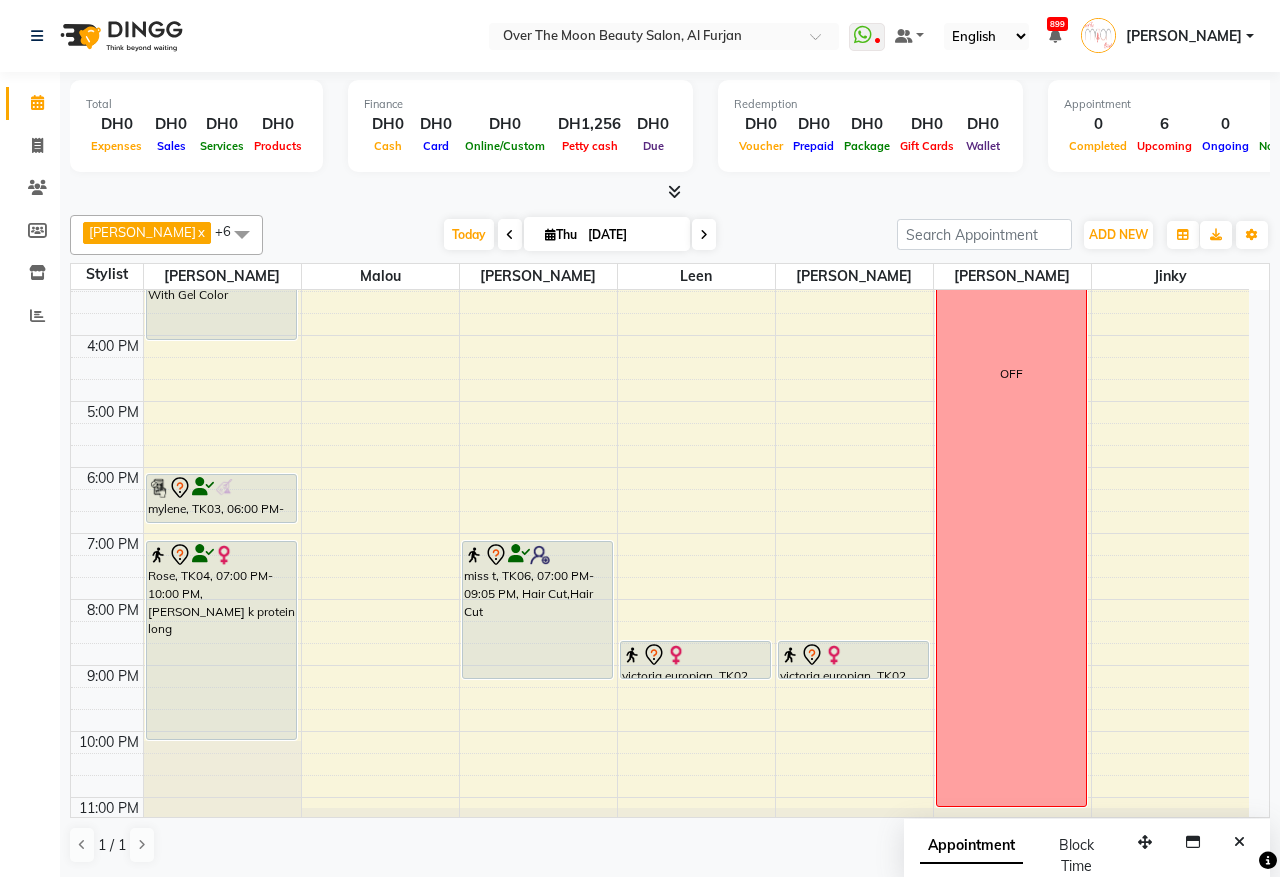 click at bounding box center (550, 234) 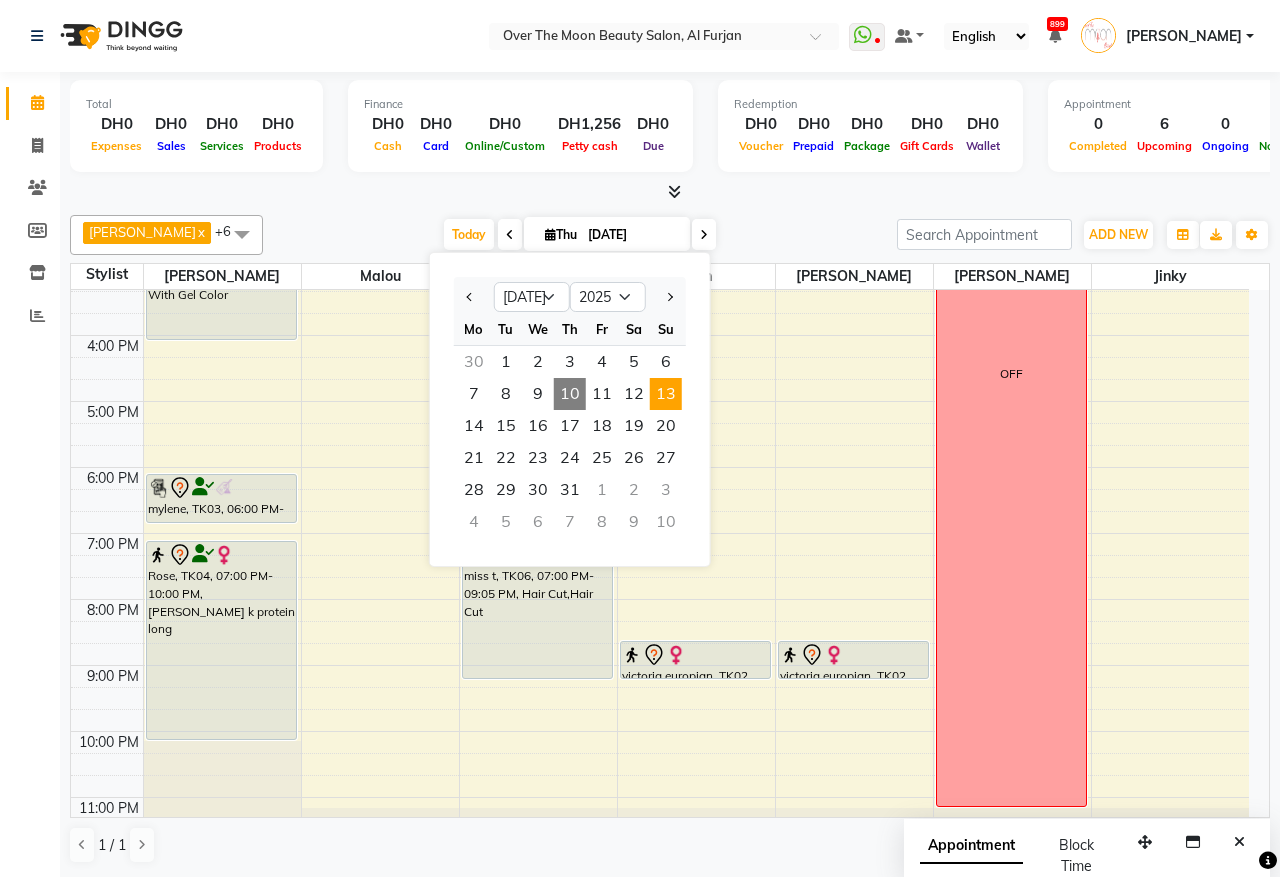 click on "13" at bounding box center [666, 394] 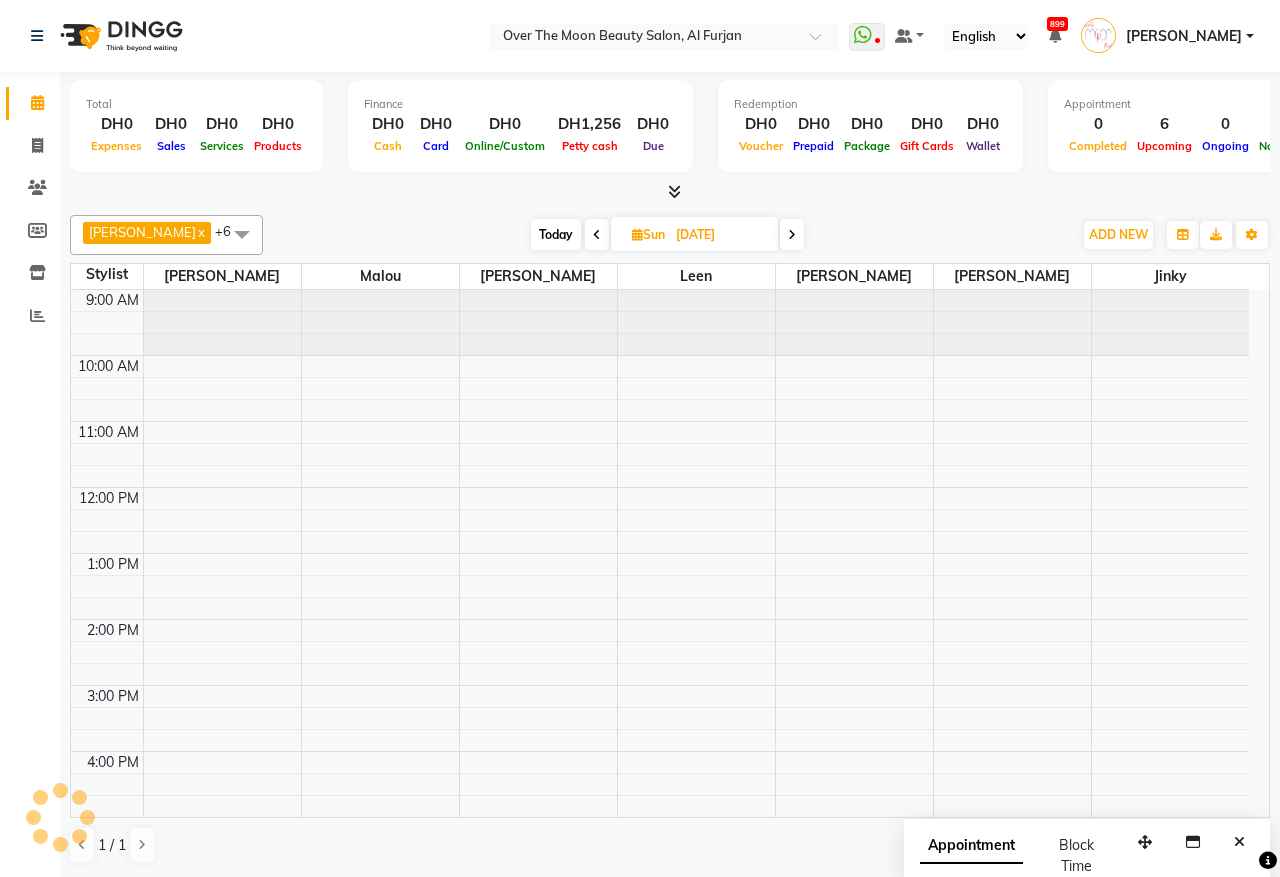 scroll, scrollTop: 201, scrollLeft: 0, axis: vertical 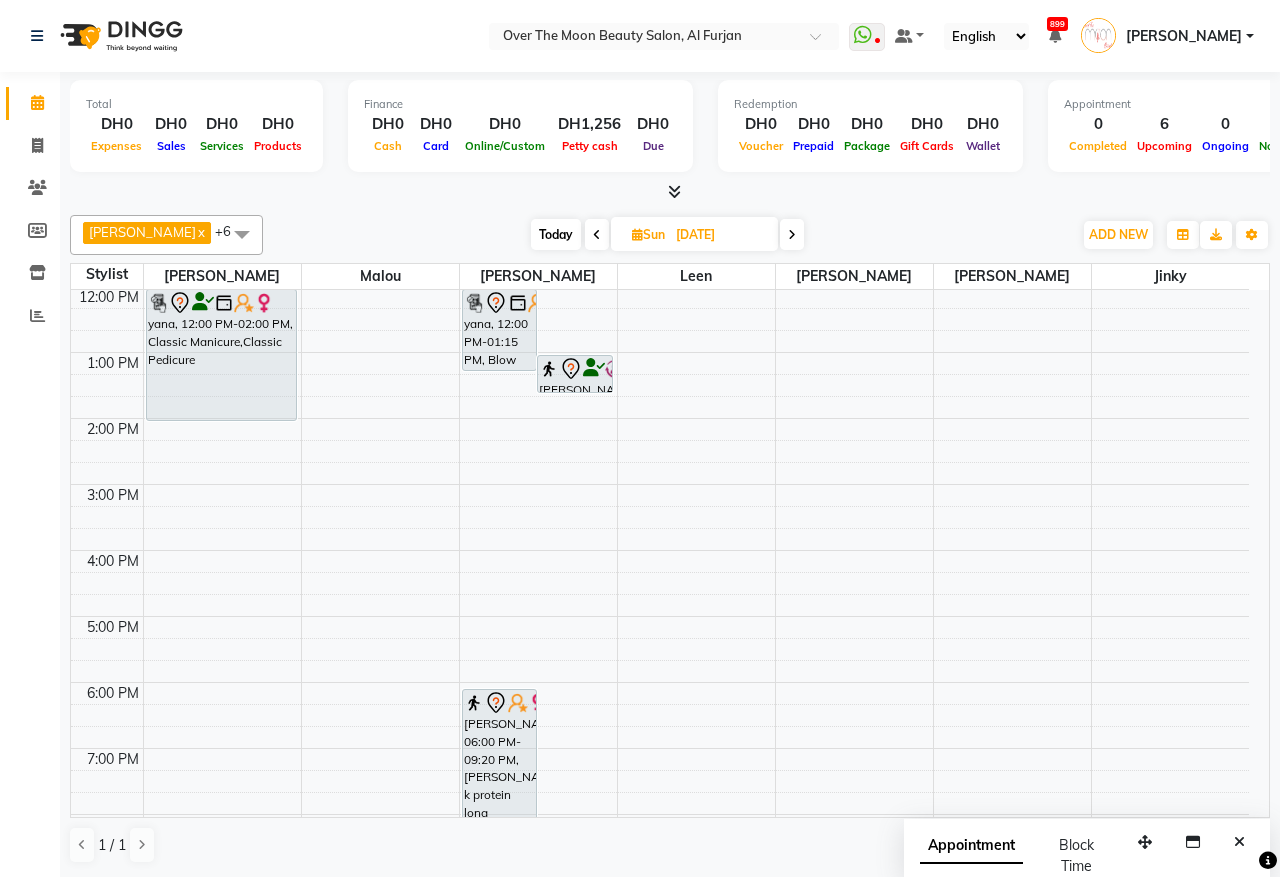 click at bounding box center [597, 234] 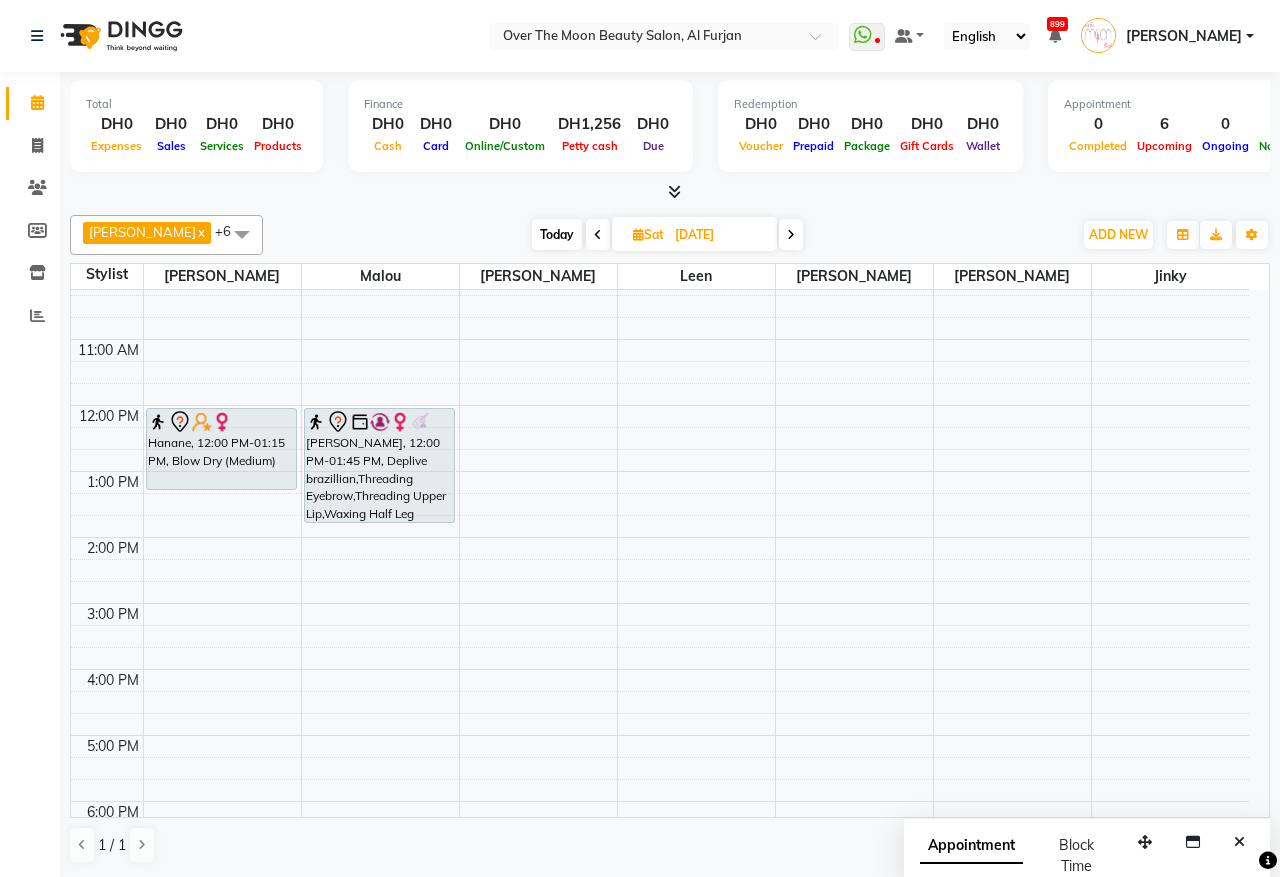 scroll, scrollTop: 0, scrollLeft: 0, axis: both 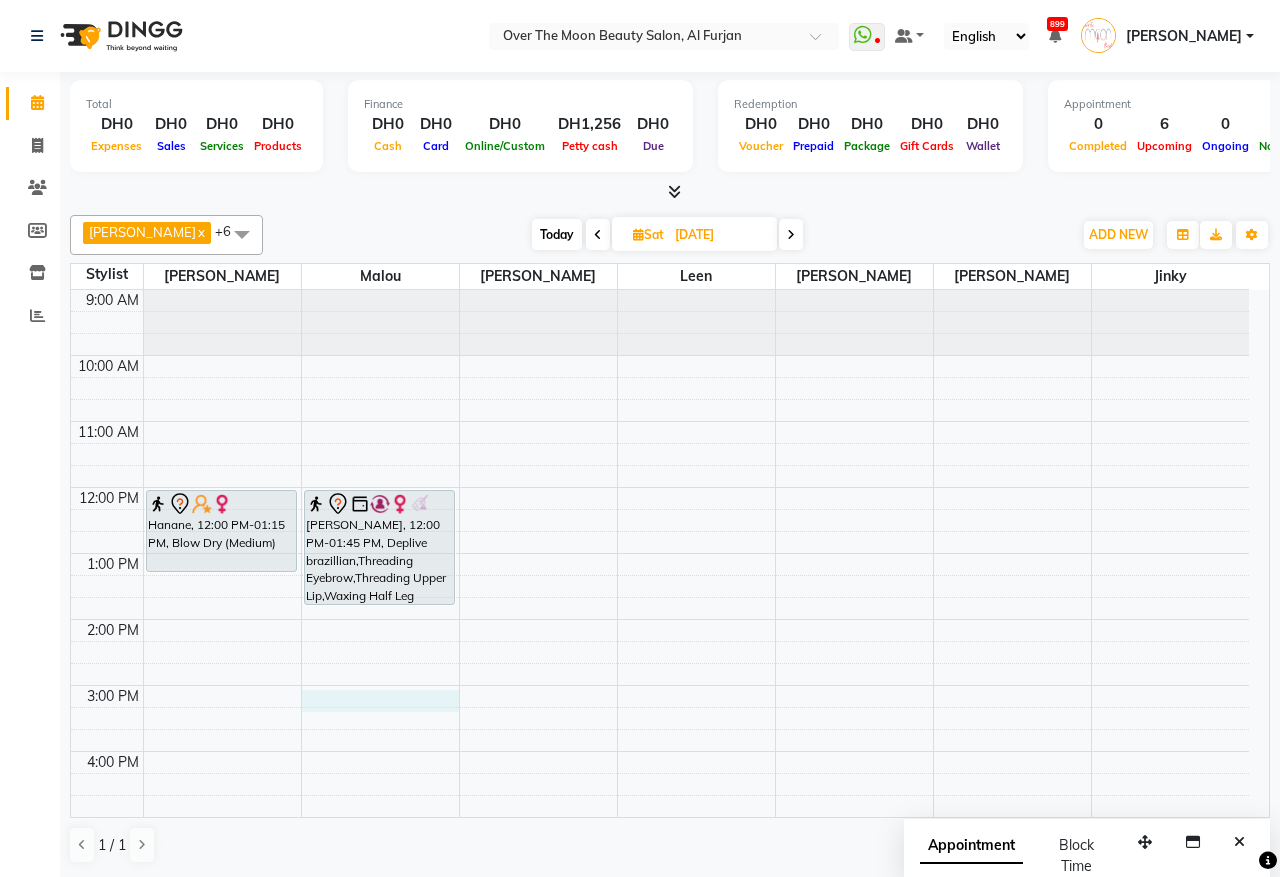 click on "9:00 AM 10:00 AM 11:00 AM 12:00 PM 1:00 PM 2:00 PM 3:00 PM 4:00 PM 5:00 PM 6:00 PM 7:00 PM 8:00 PM 9:00 PM 10:00 PM 11:00 PM             Hanane, 12:00 PM-01:15 PM, Blow Dry (Medium)             kristin Phillipines, 12:00 PM-01:45 PM, Deplive brazillian,Threading Eyebrow,Threading Upper Lip,Waxing Half Leg" at bounding box center [660, 784] 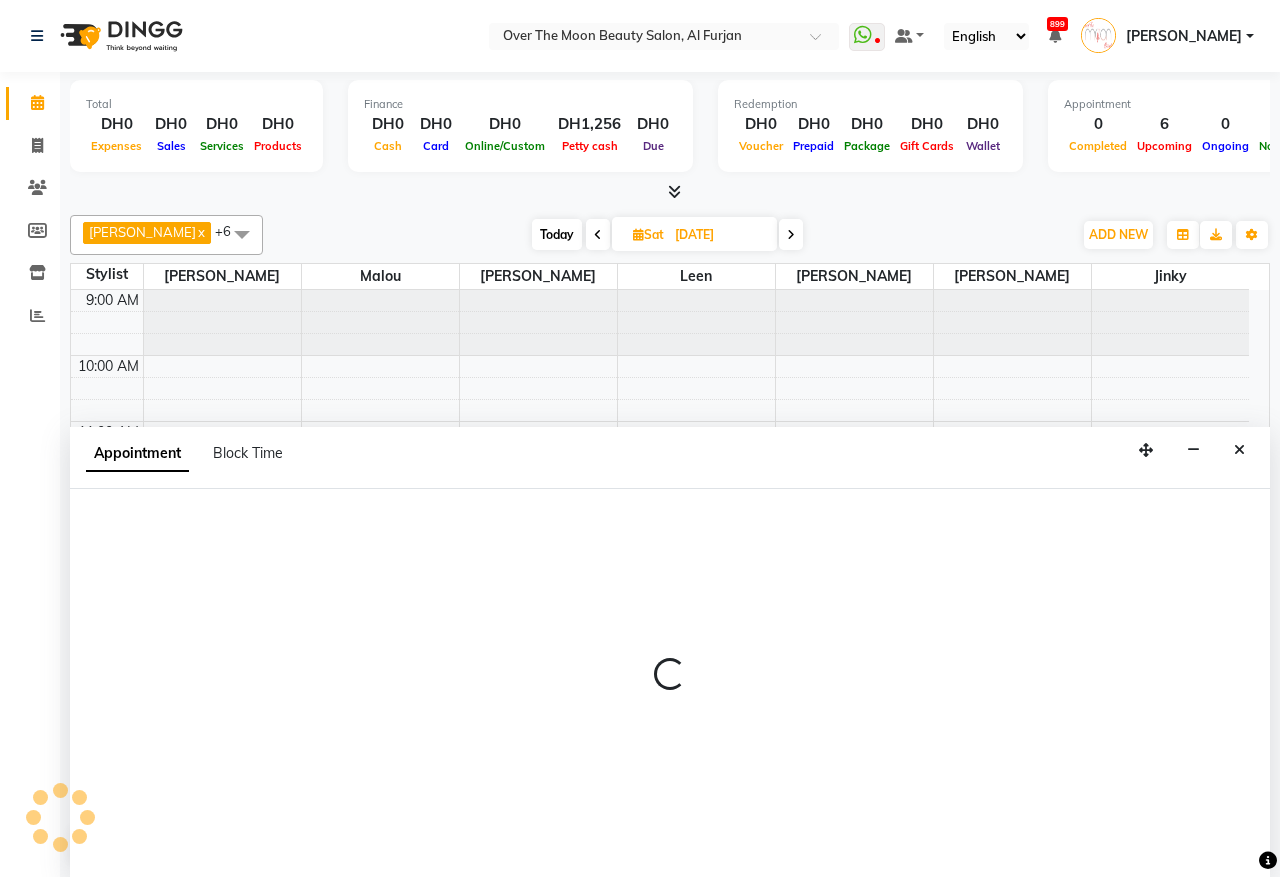select on "23036" 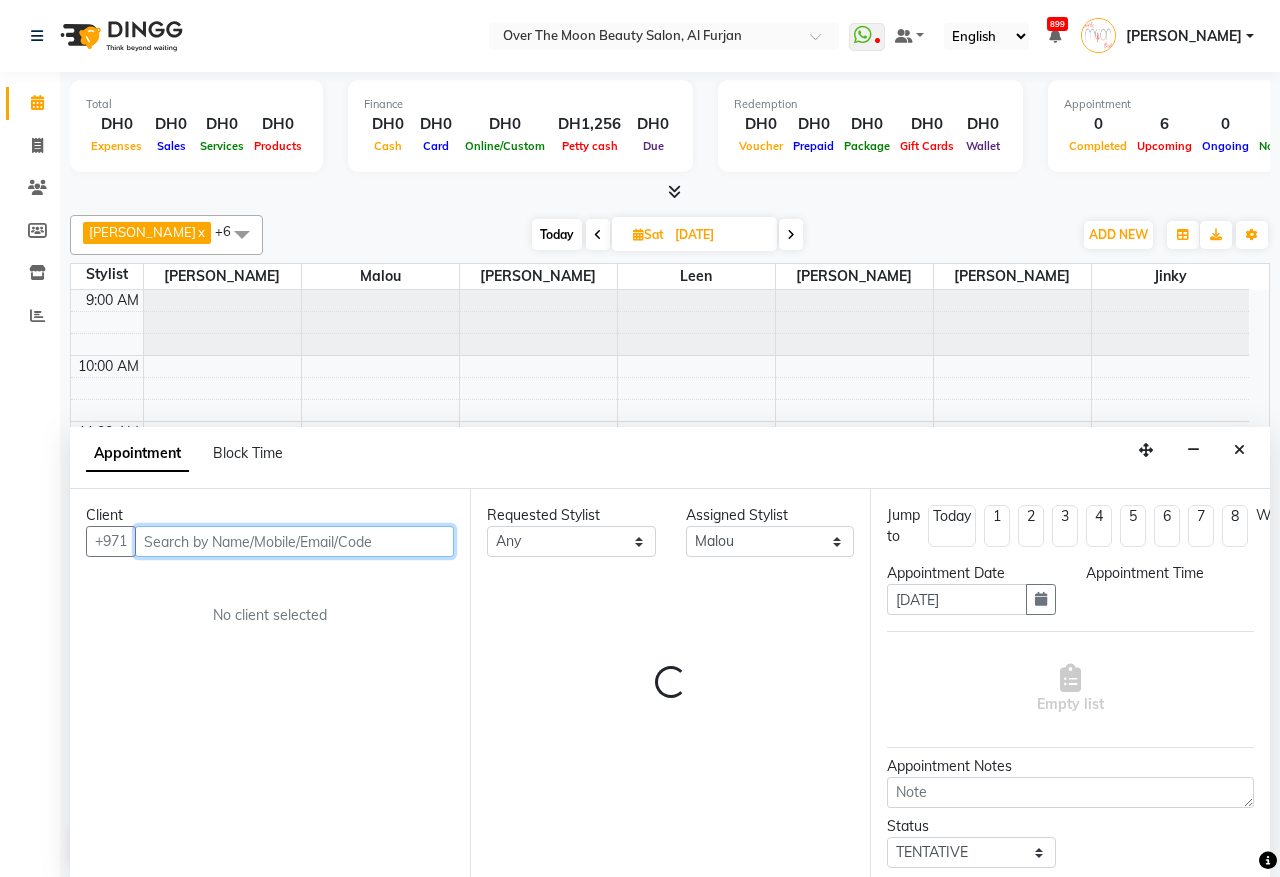 select on "900" 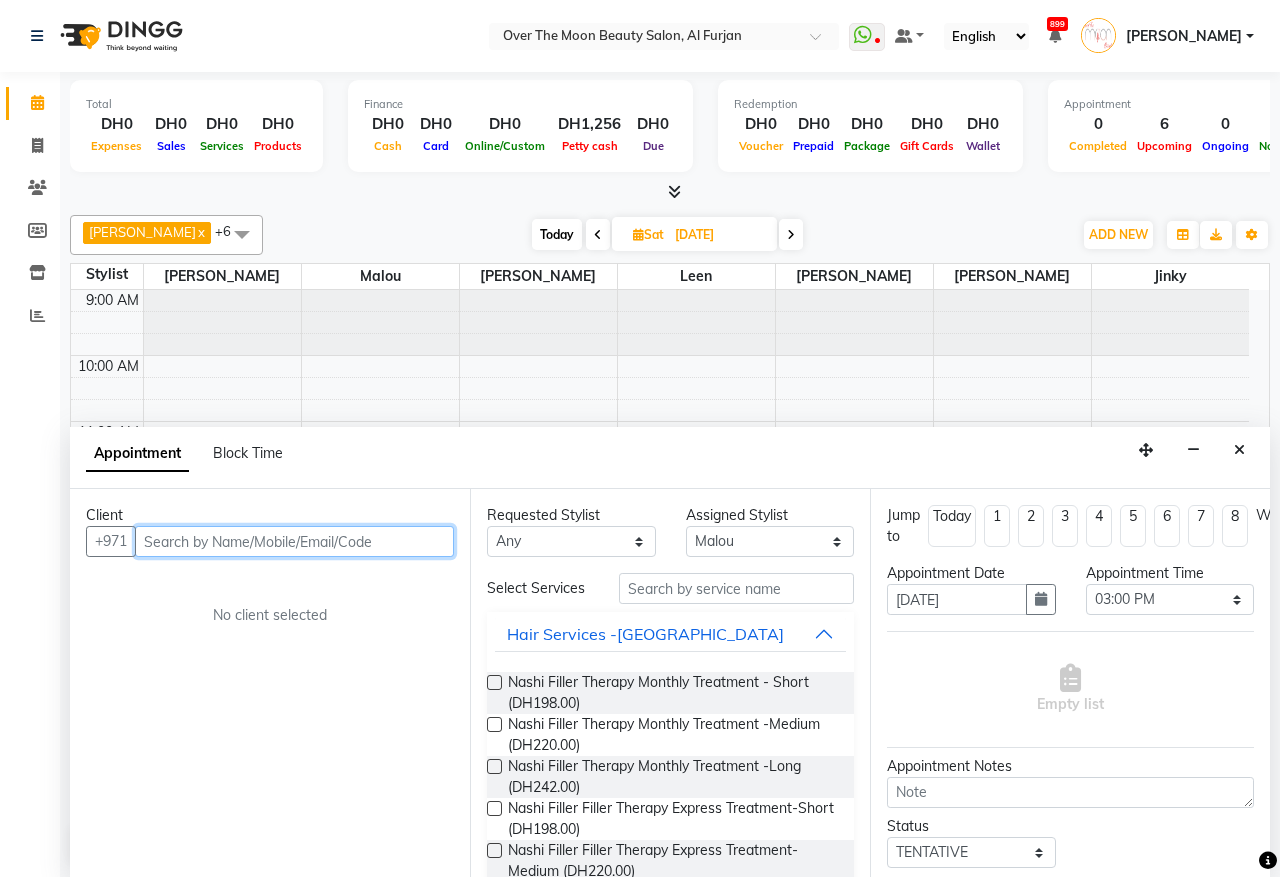 click at bounding box center [294, 541] 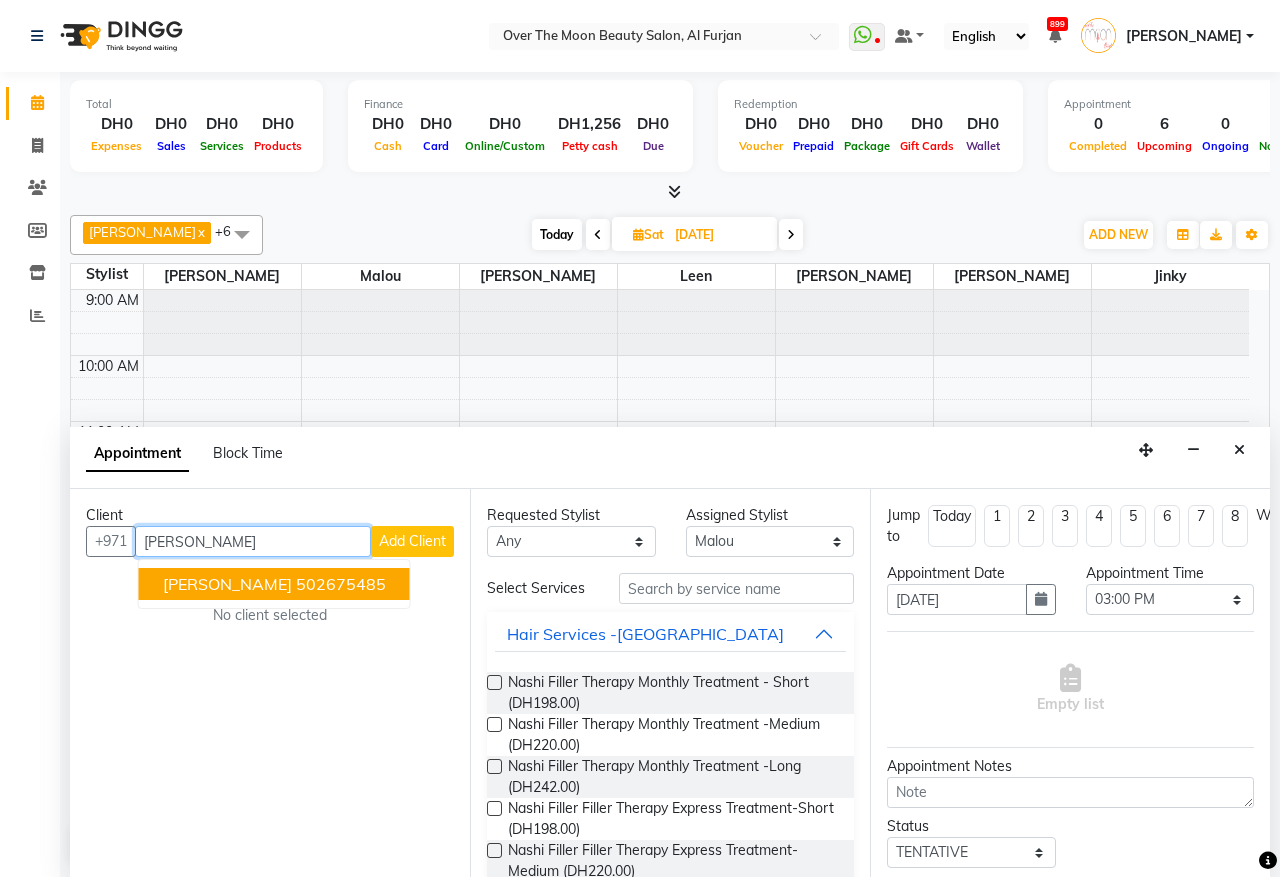click on "502675485" at bounding box center (341, 584) 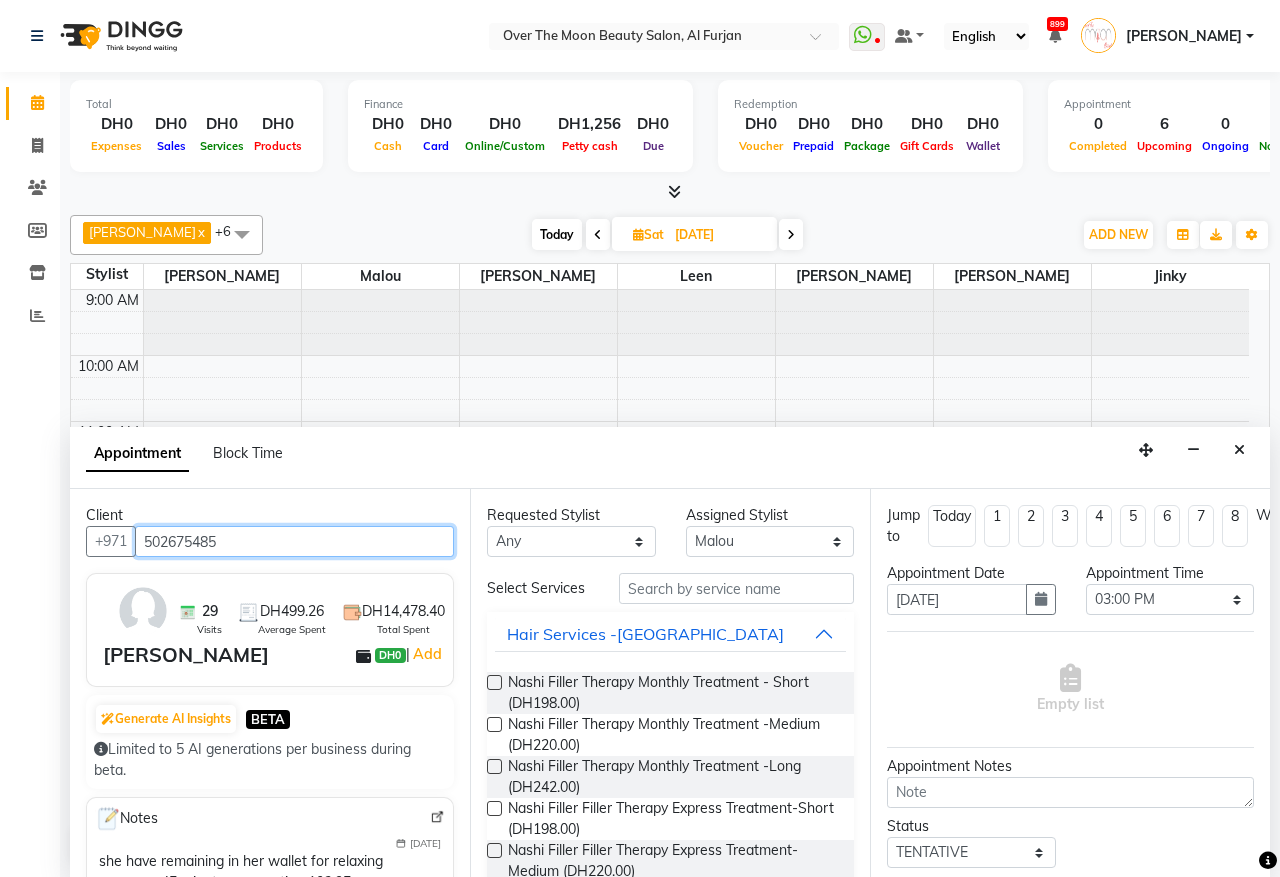 type on "502675485" 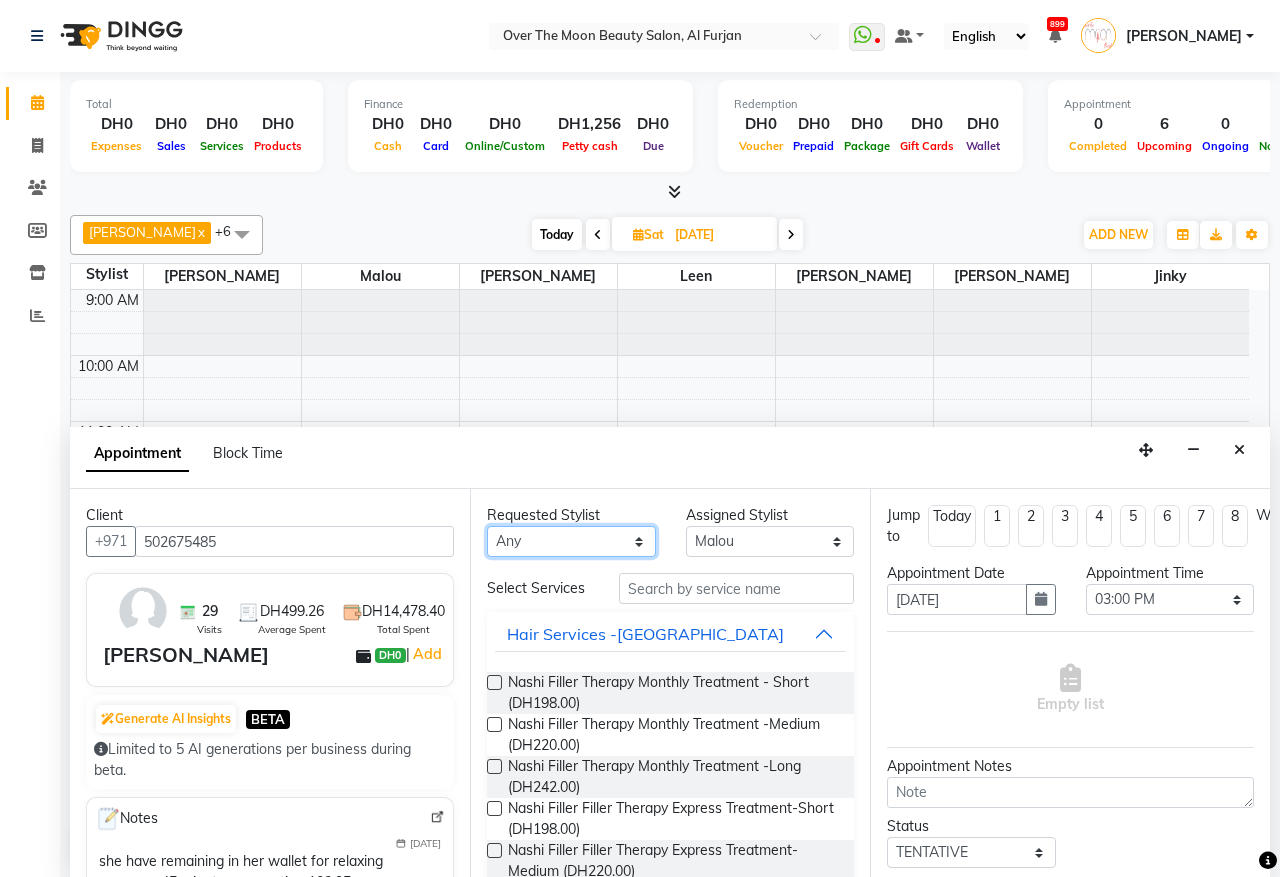 click on "Any Bianca Hadeel Jeewan Jinky Kristi Leen Malou William" at bounding box center [571, 541] 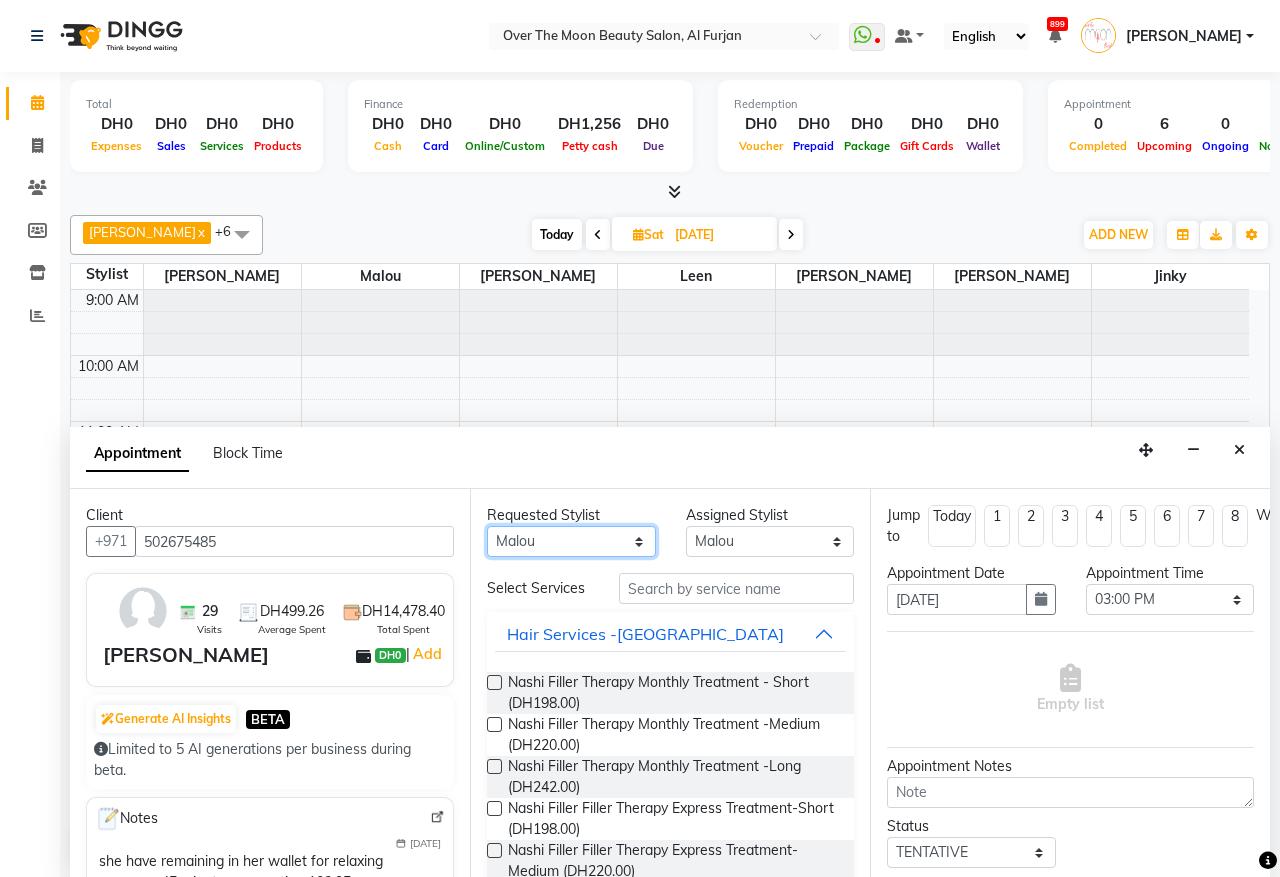 click on "Any Bianca Hadeel Jeewan Jinky Kristi Leen Malou William" at bounding box center (571, 541) 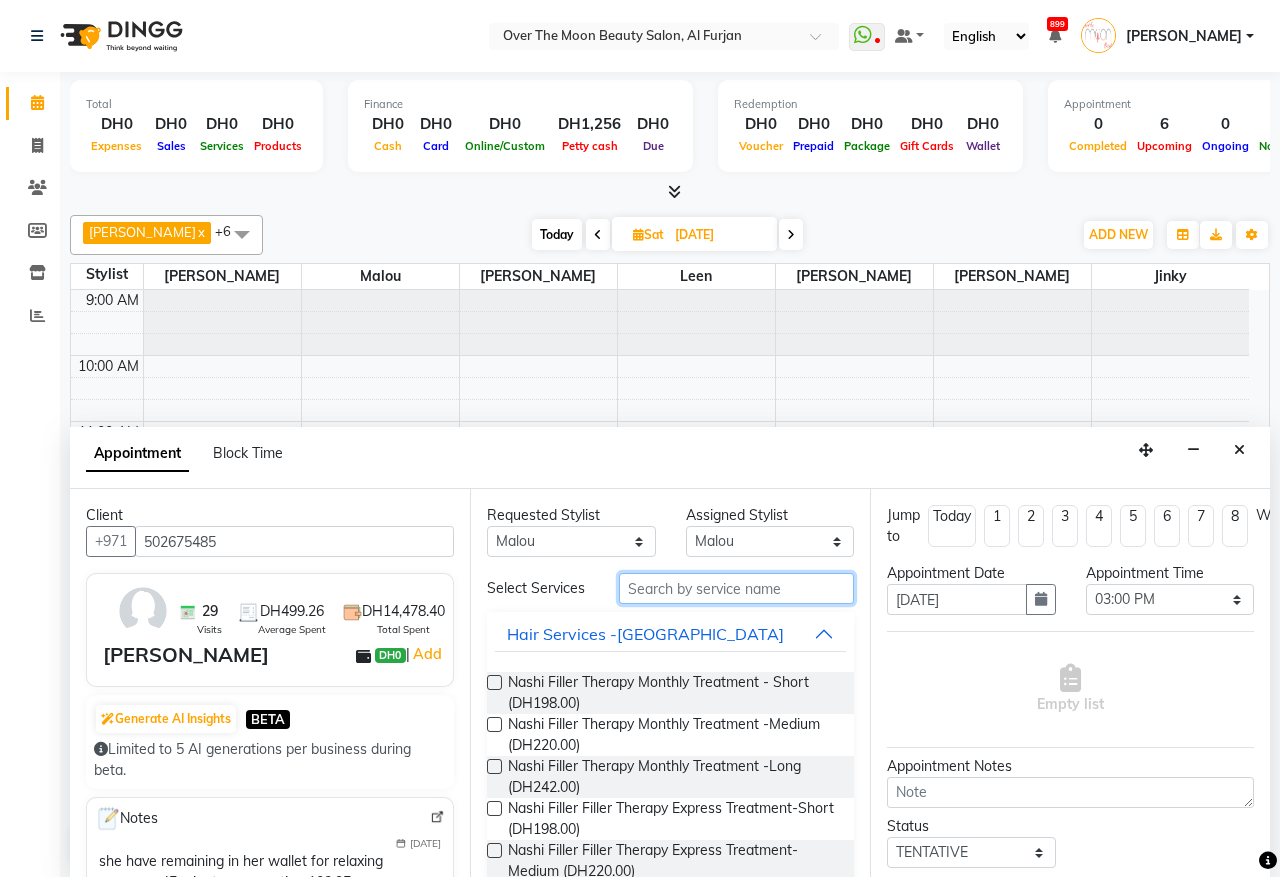 click at bounding box center [736, 588] 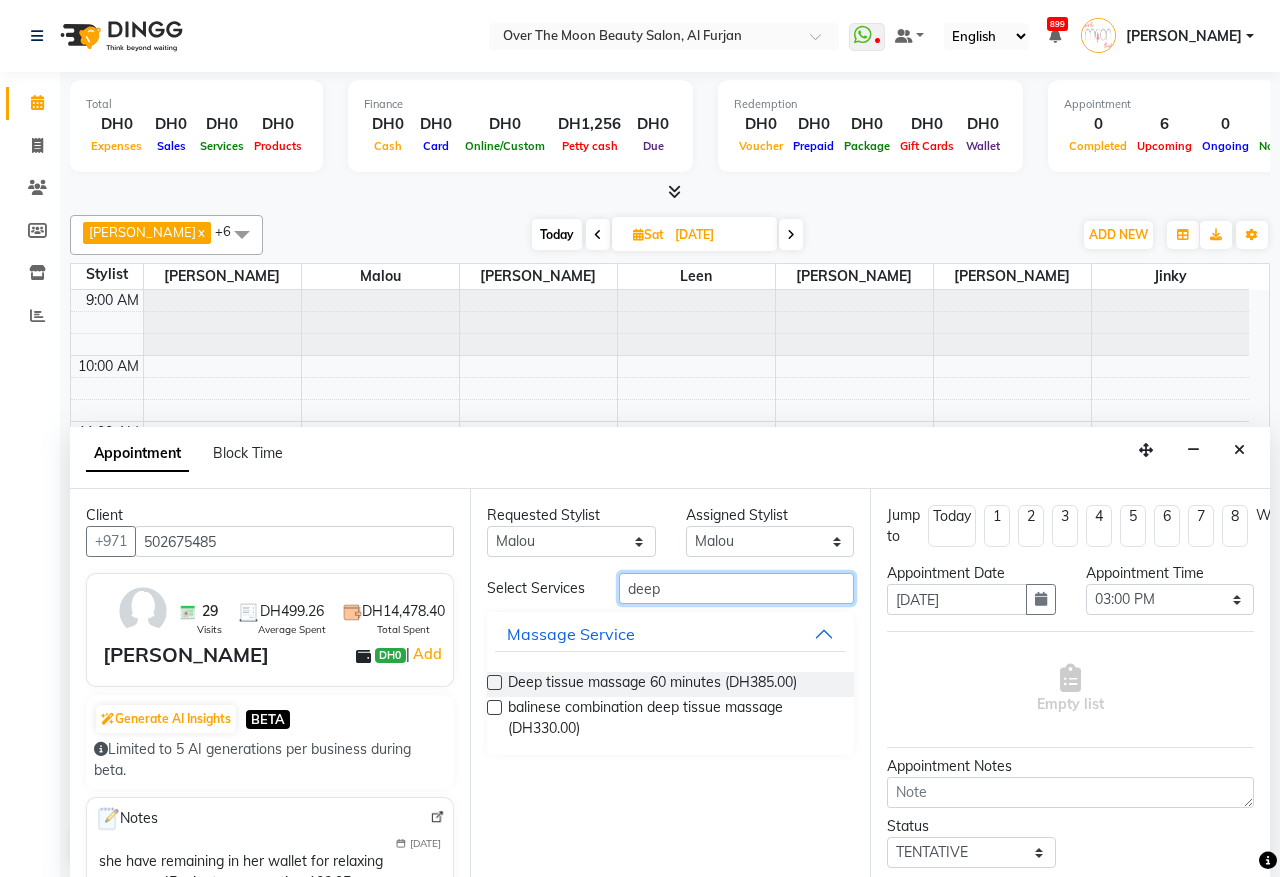 type on "deep" 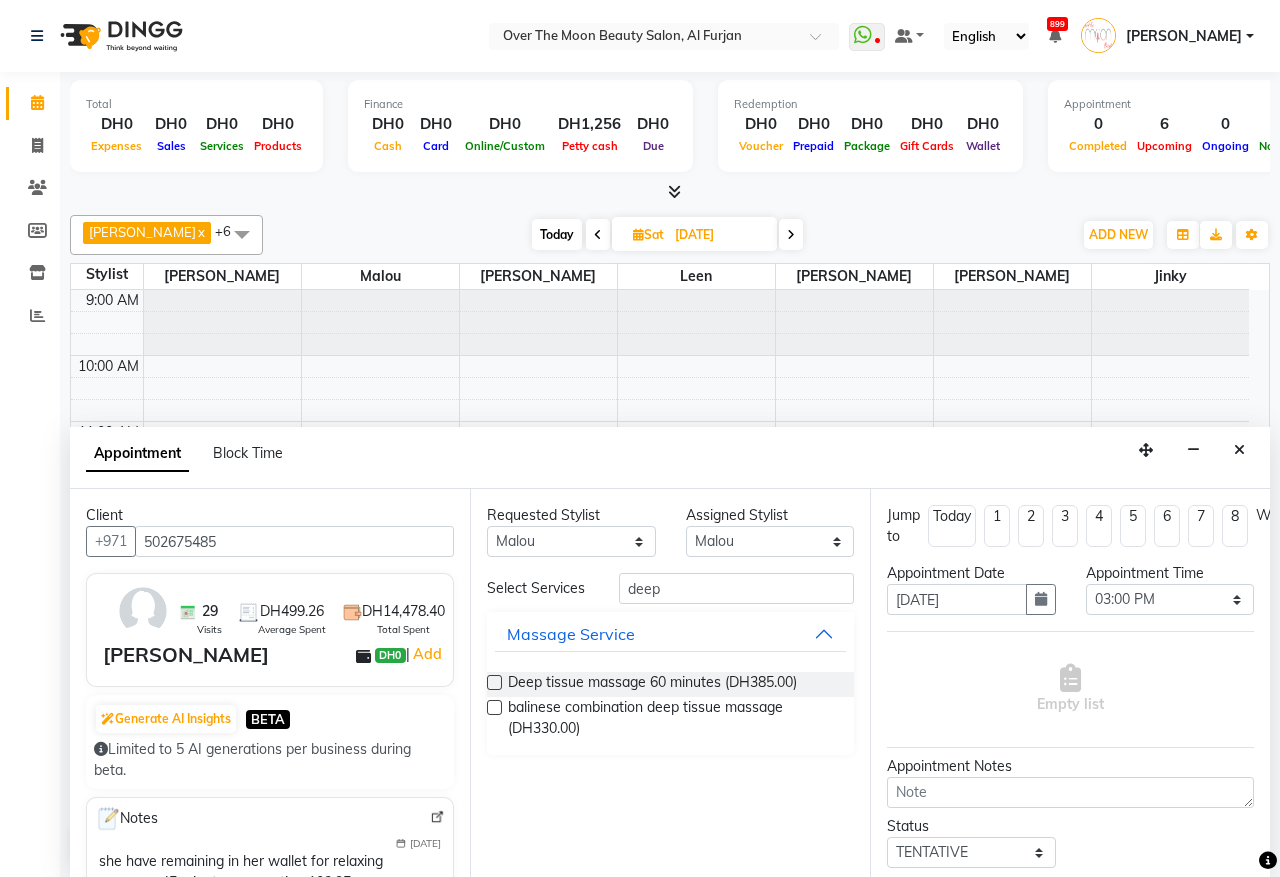 click at bounding box center (494, 682) 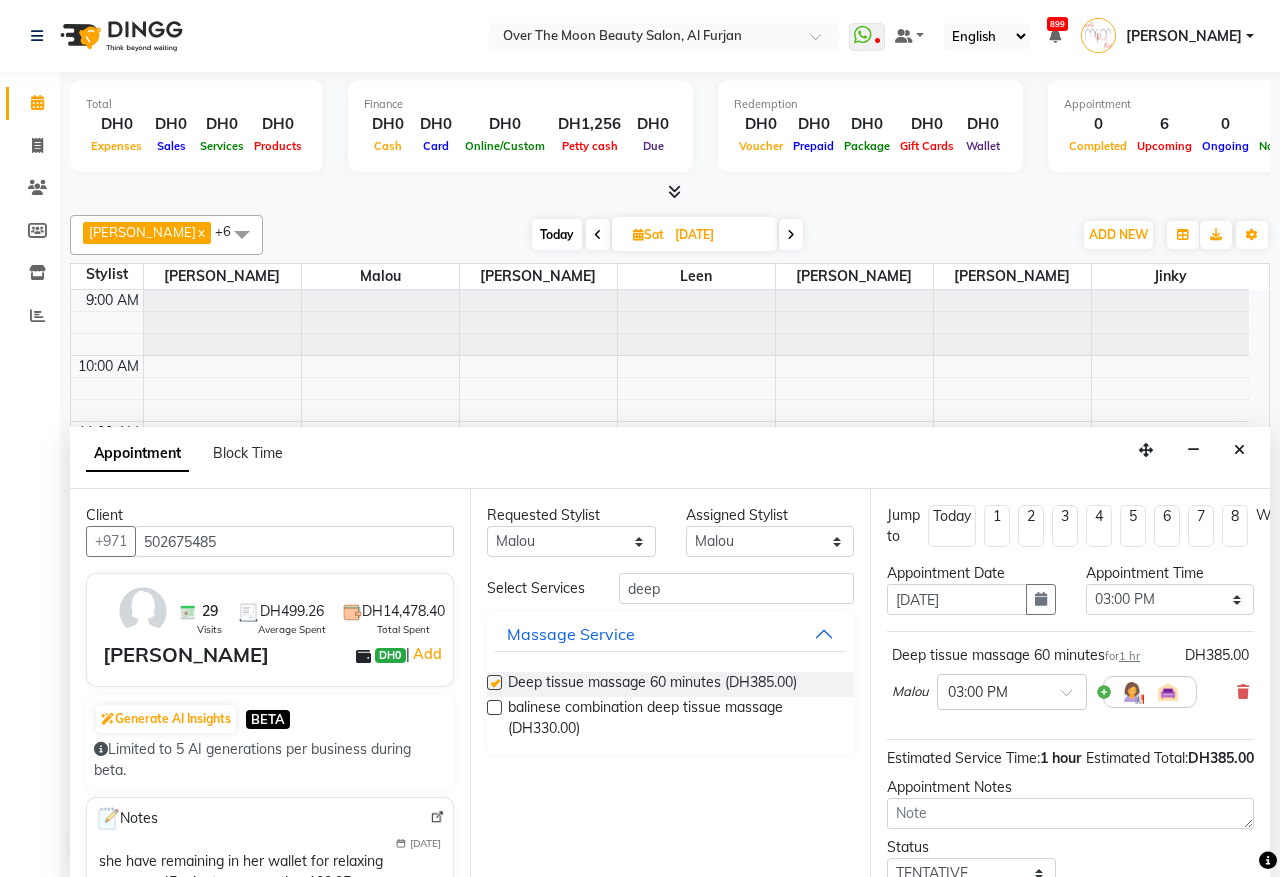 checkbox on "false" 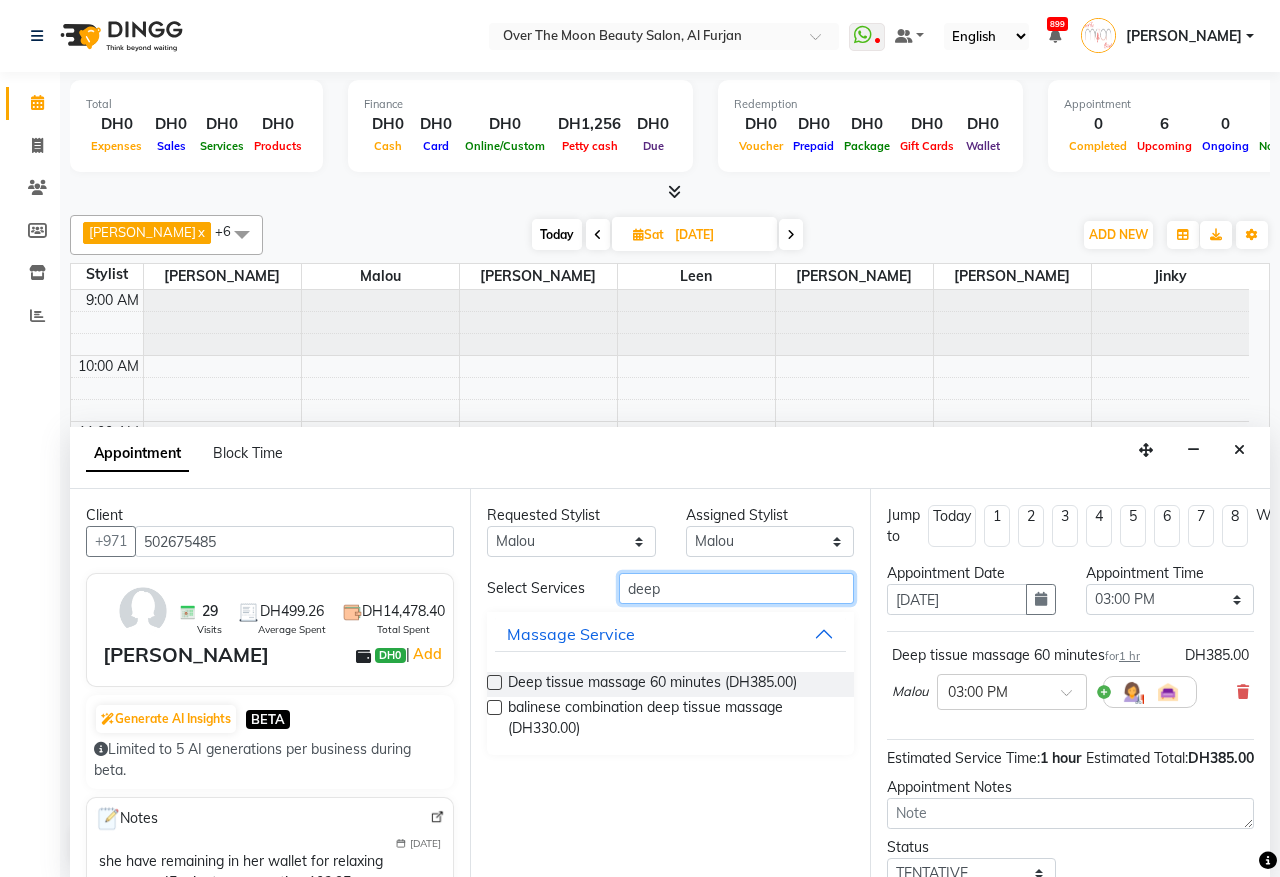 click on "deep" at bounding box center (736, 588) 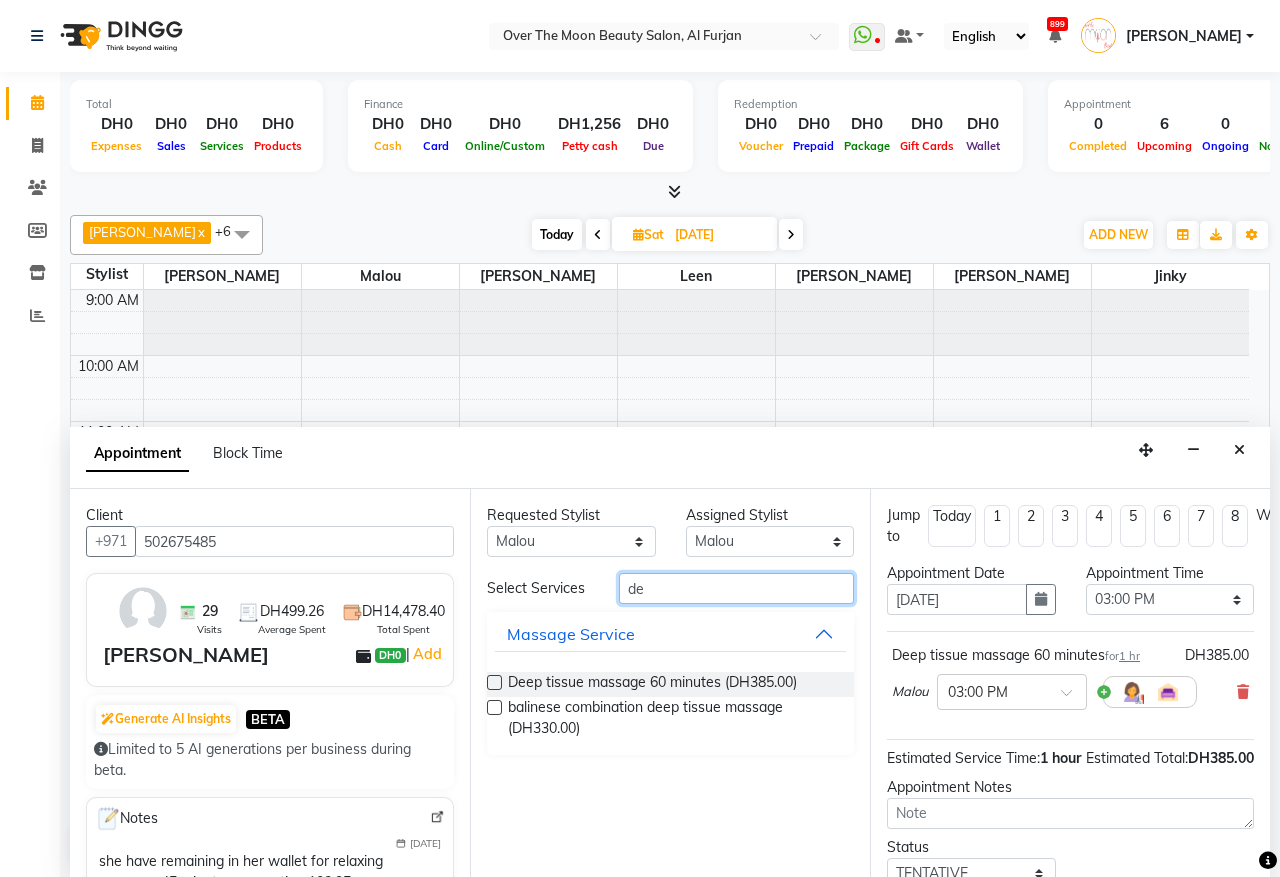 type on "d" 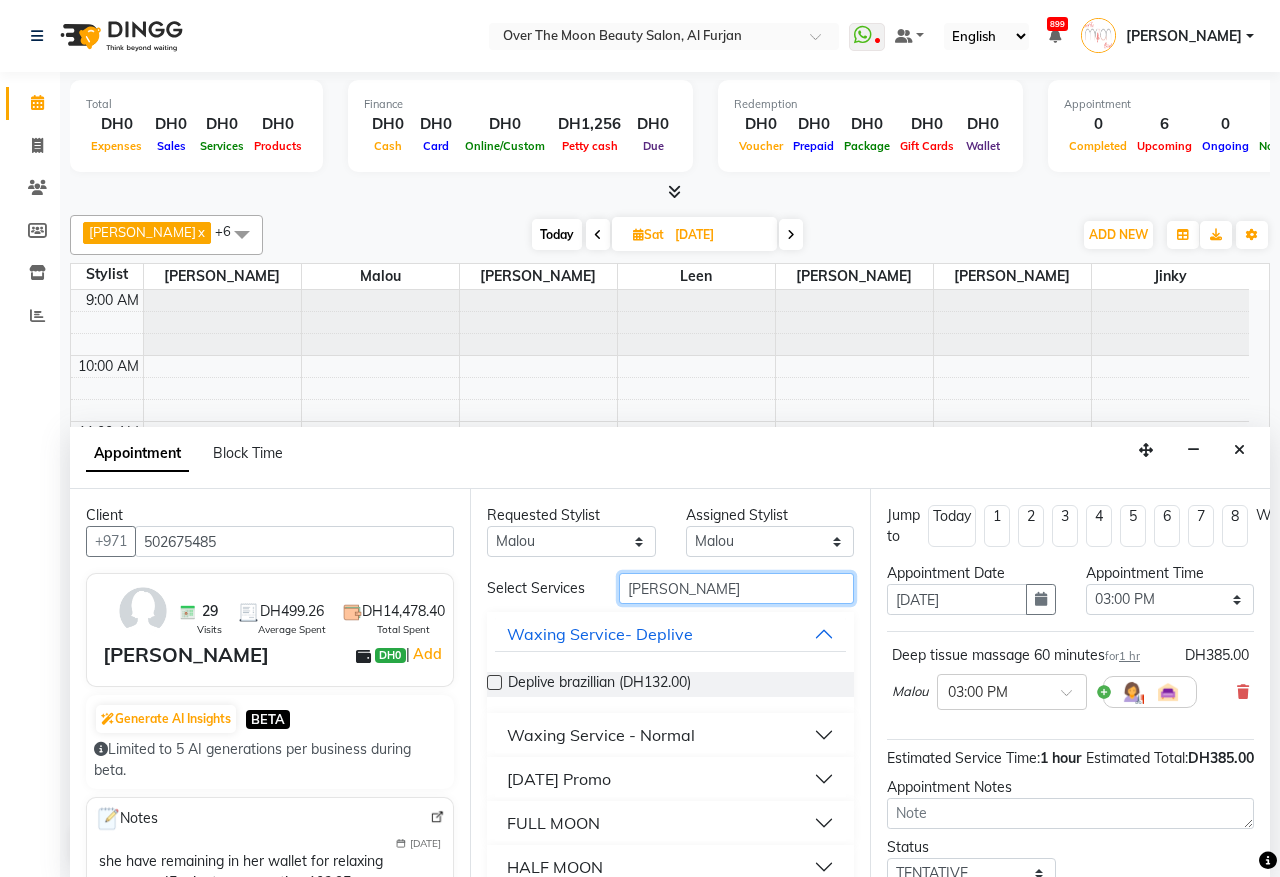type on "brazill" 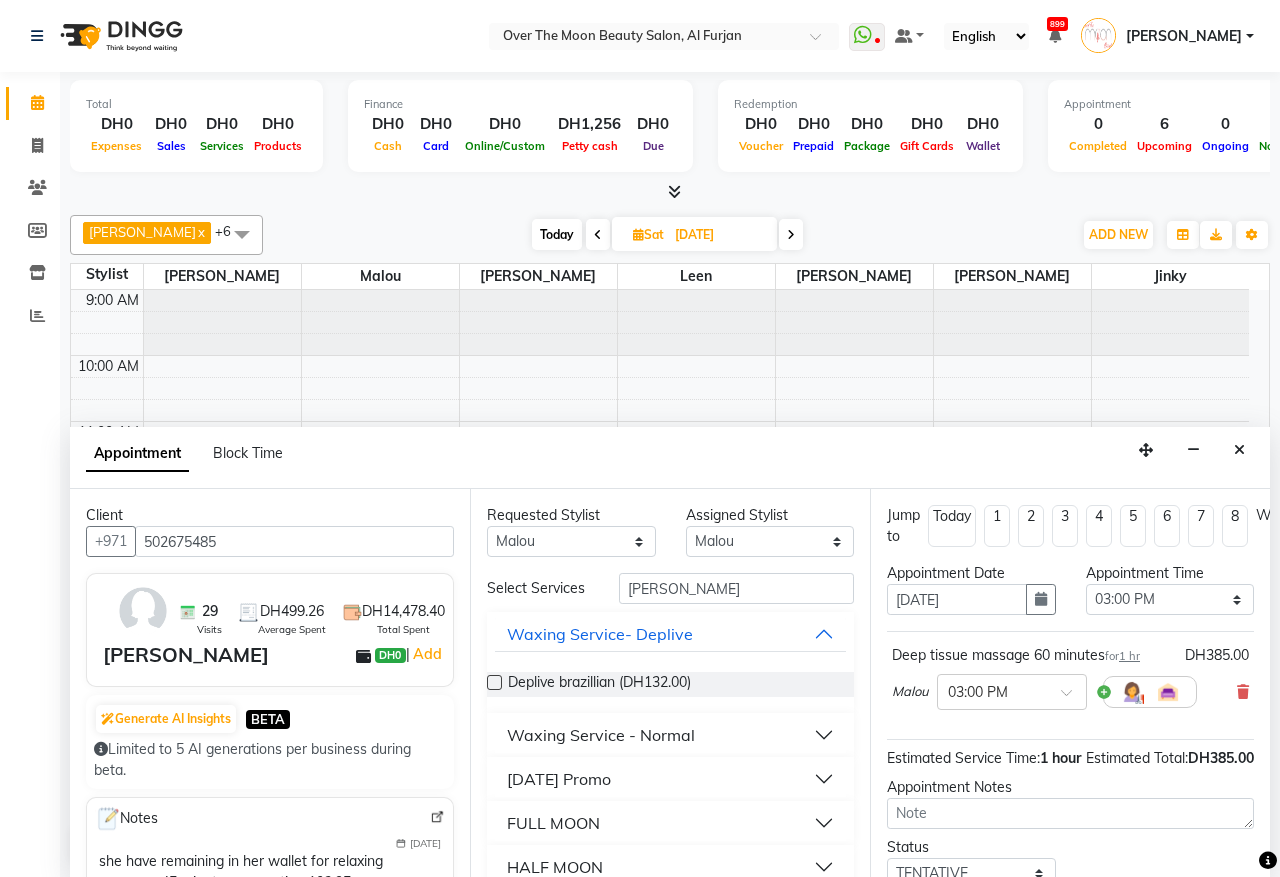 click at bounding box center [494, 682] 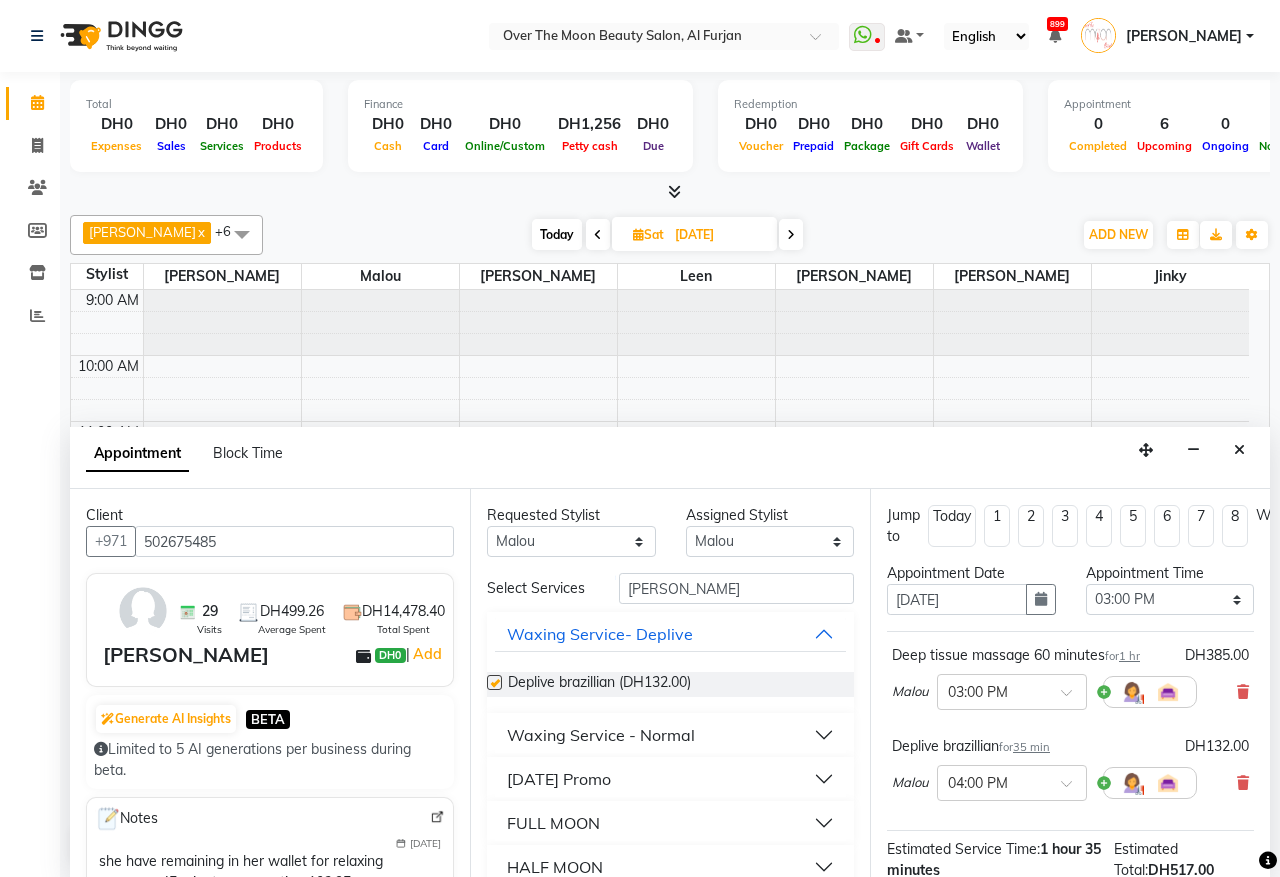 checkbox on "false" 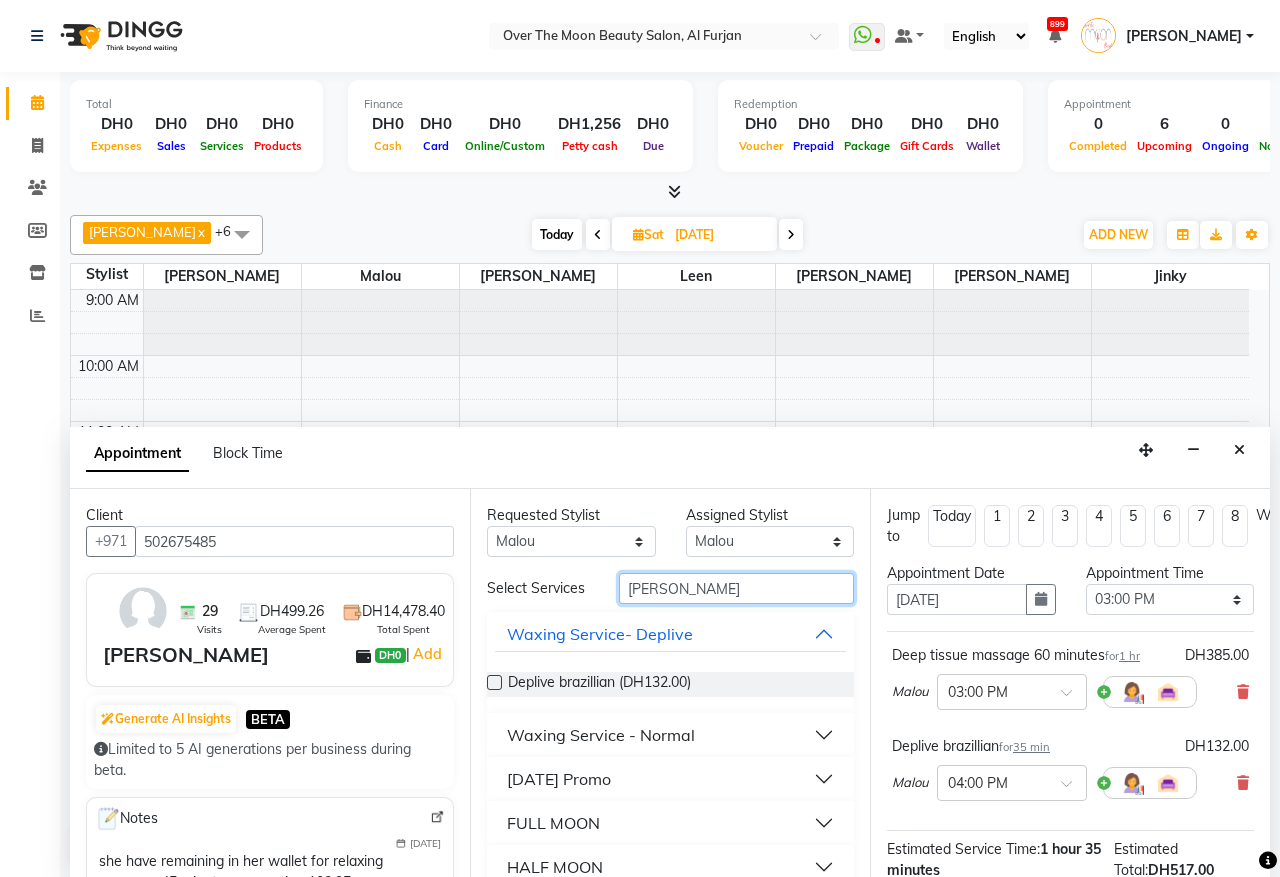click on "brazill" at bounding box center (736, 588) 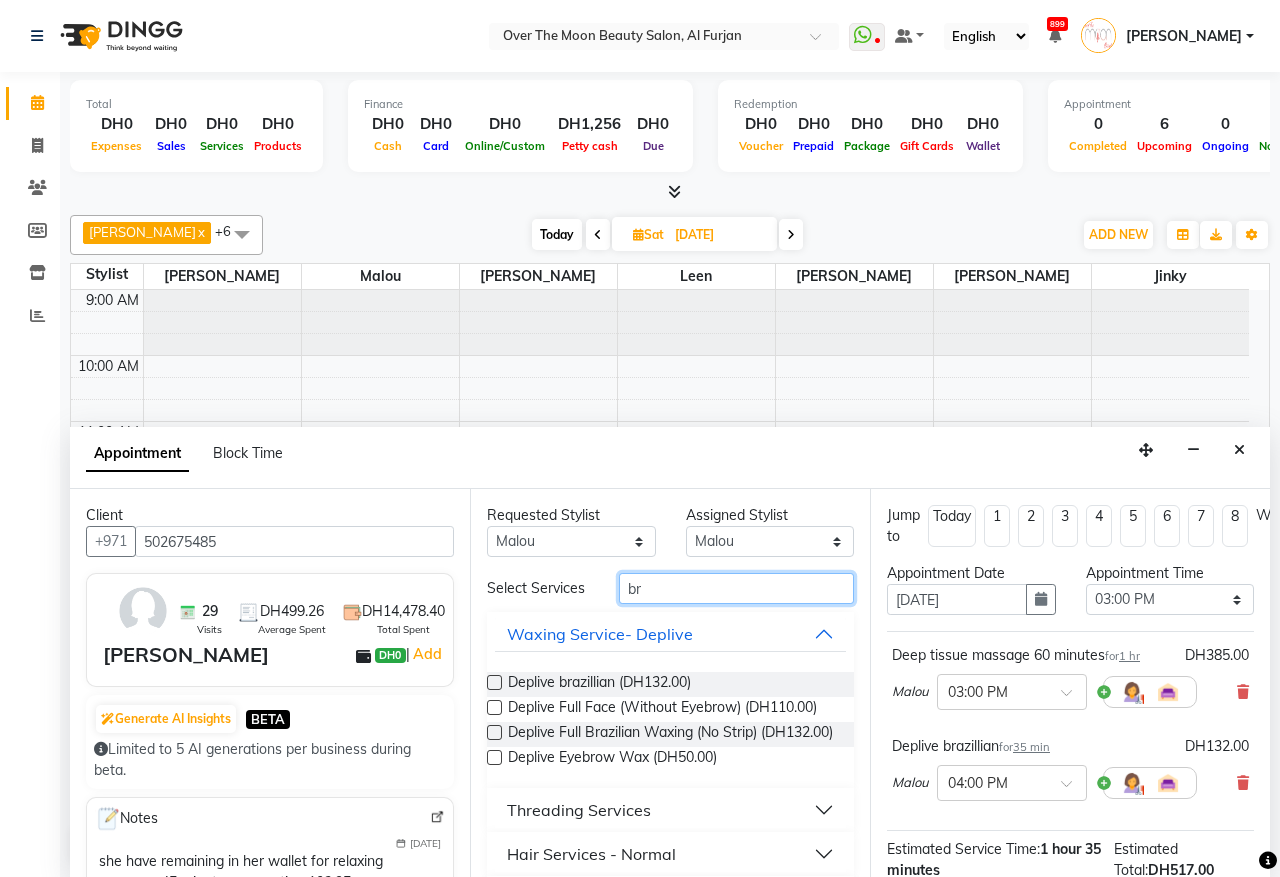 type on "b" 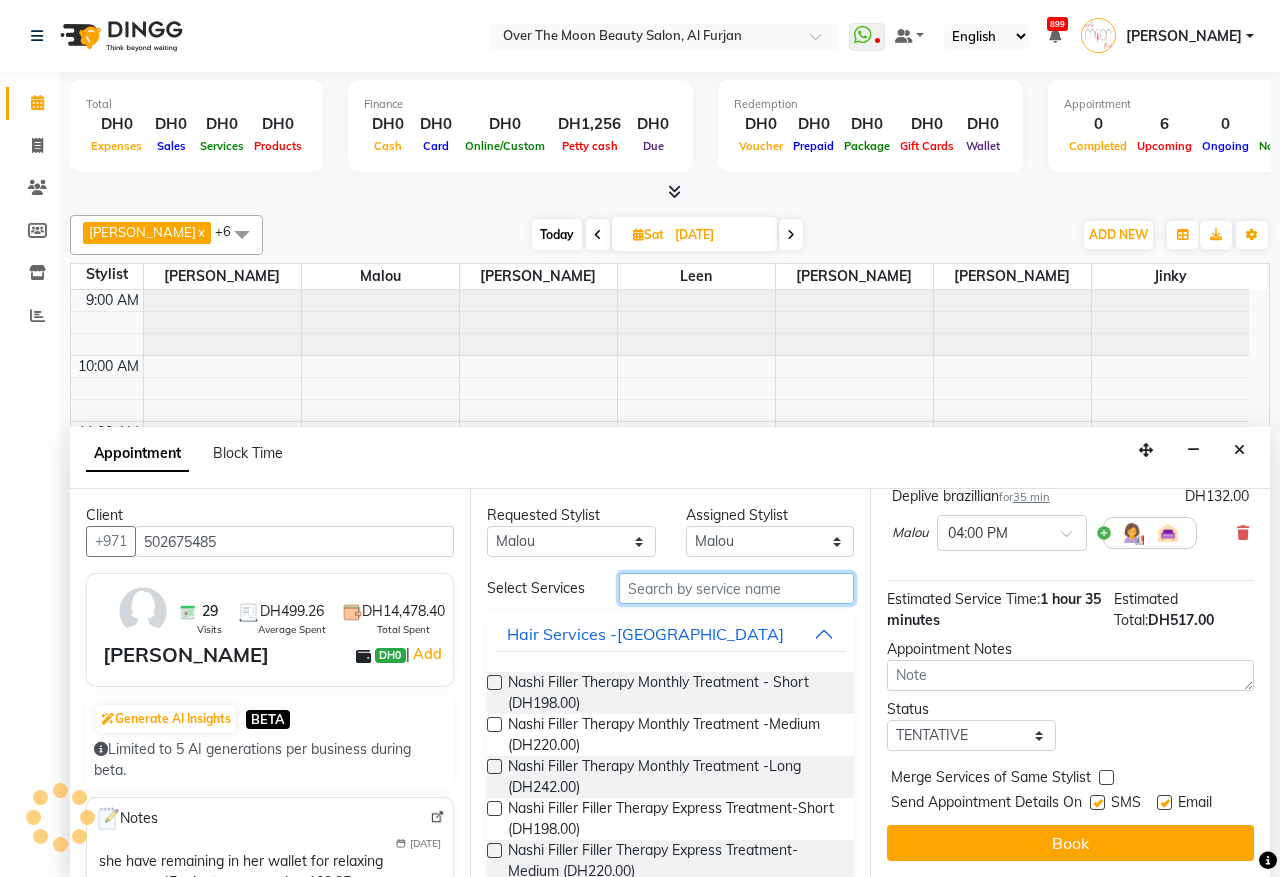 scroll, scrollTop: 270, scrollLeft: 0, axis: vertical 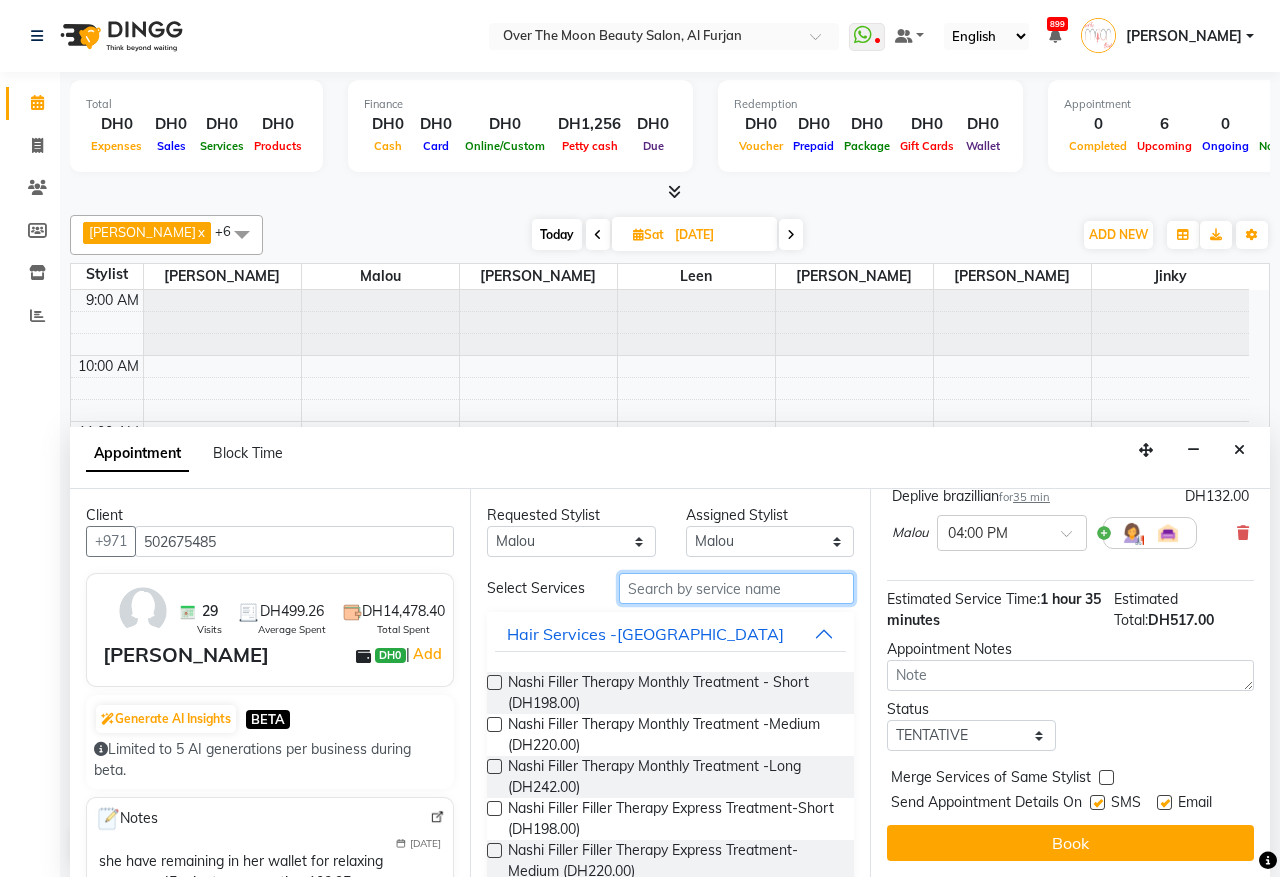 type 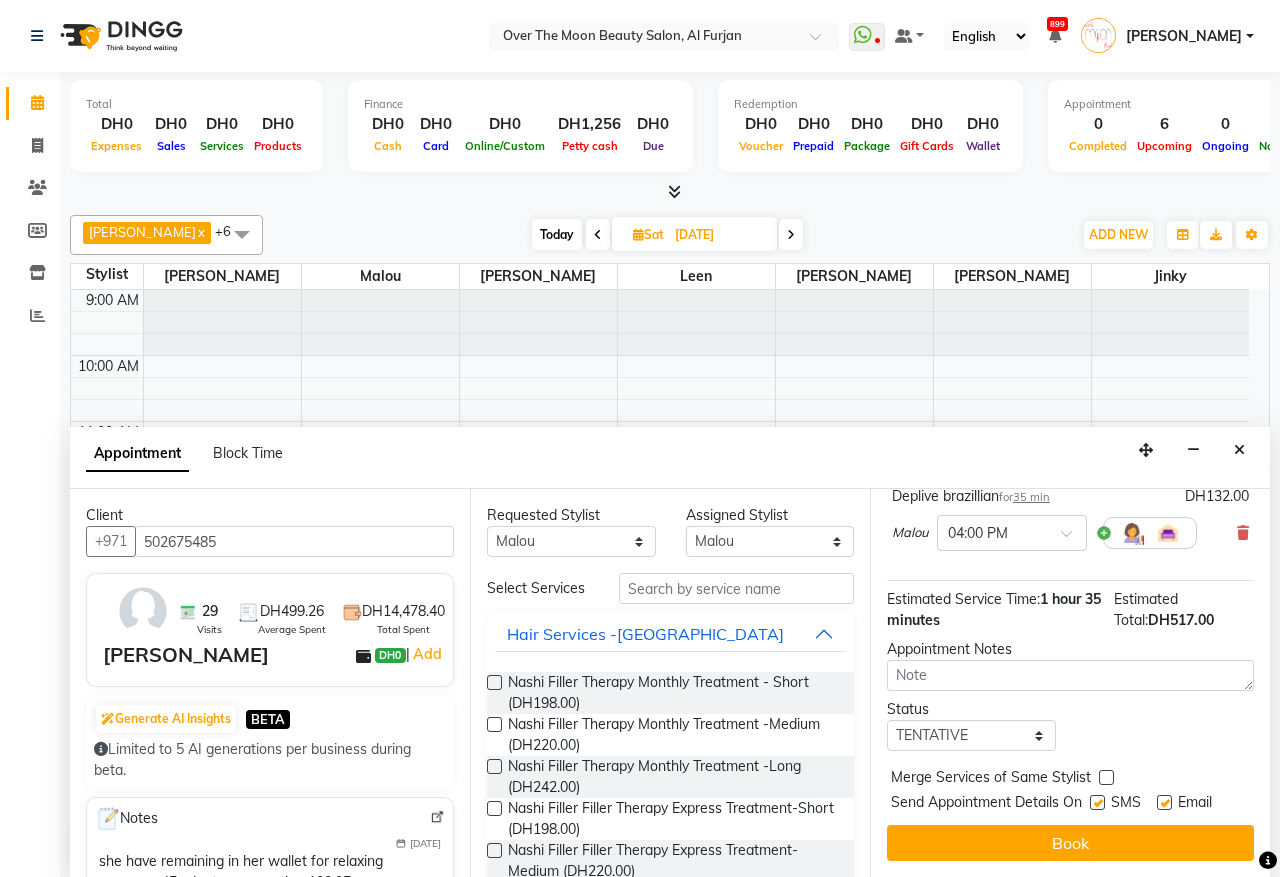 click at bounding box center [1106, 777] 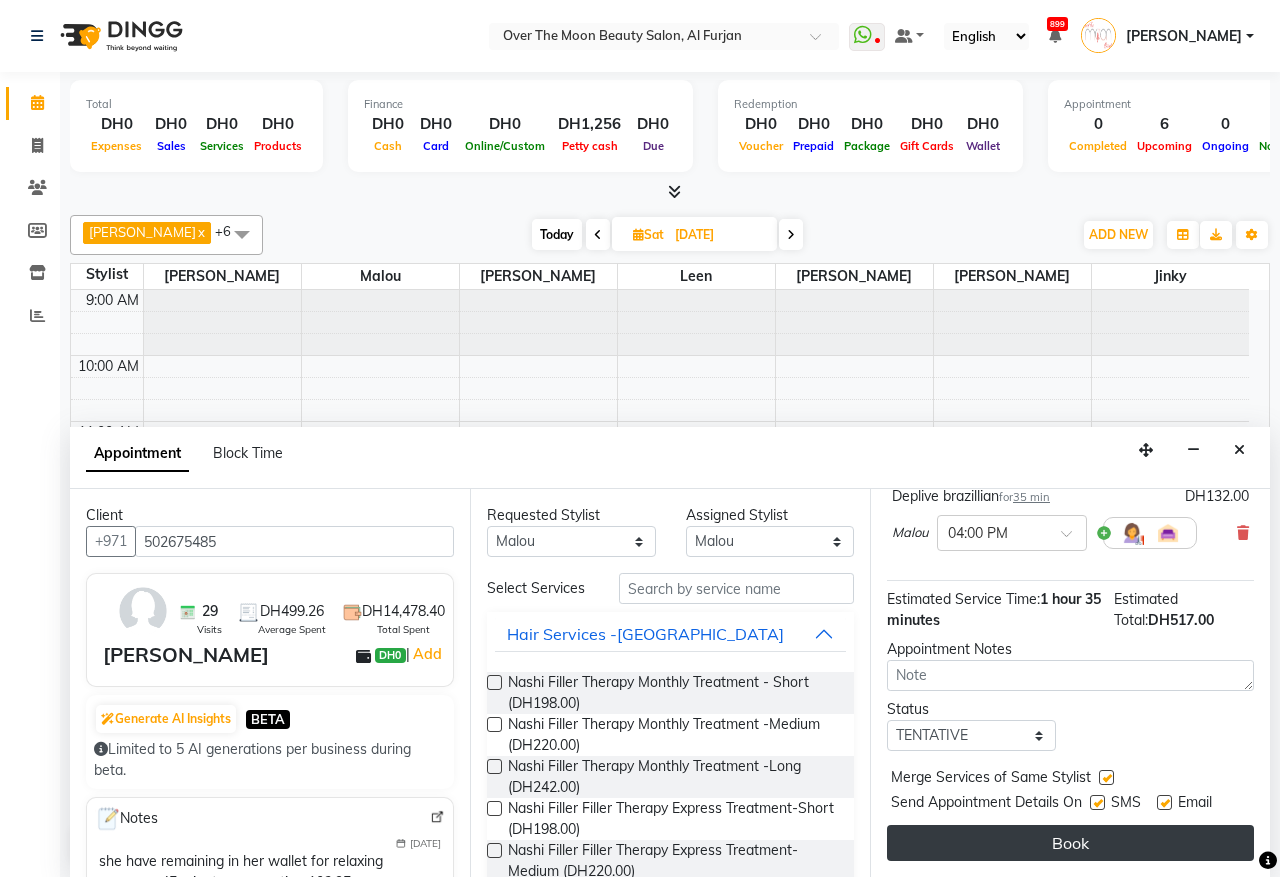 click on "Book" at bounding box center [1070, 843] 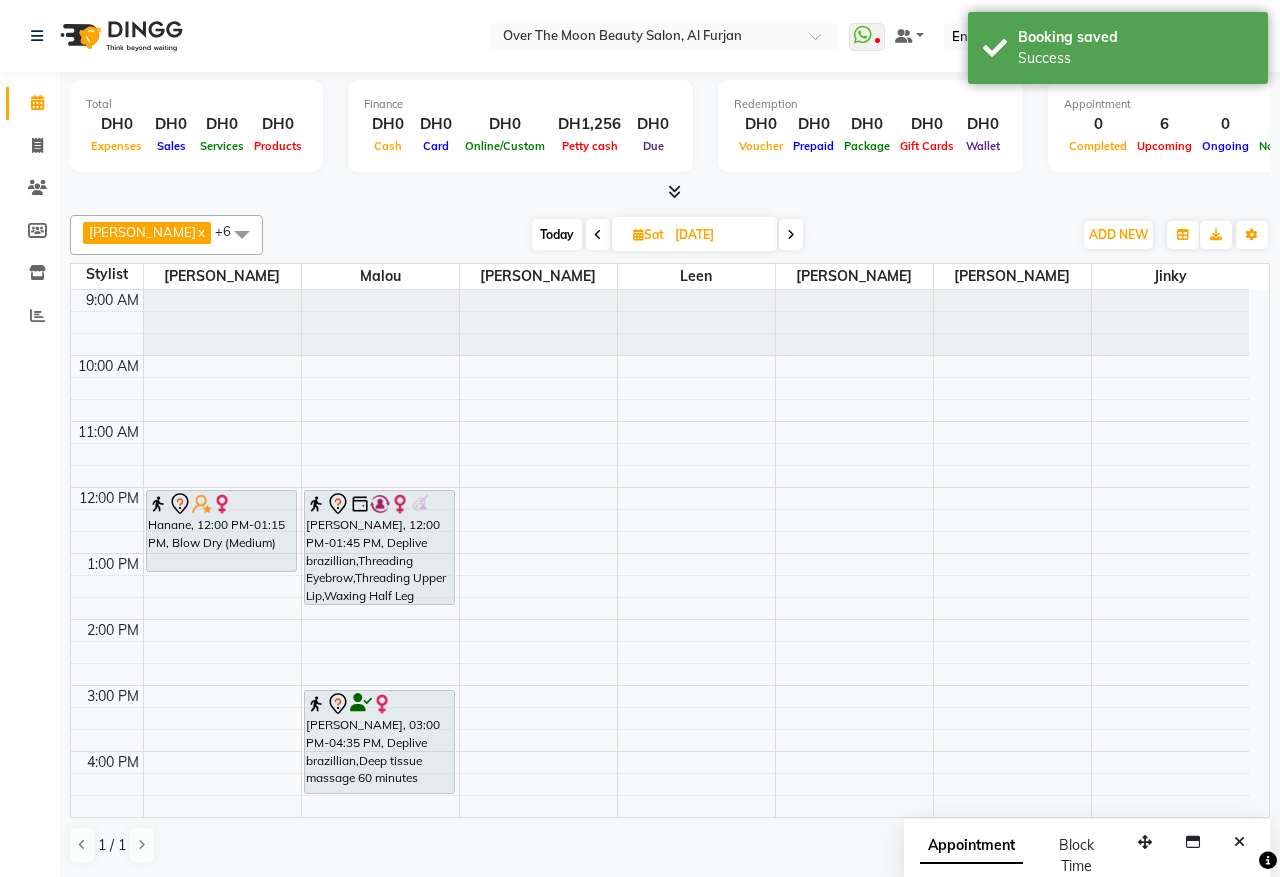 click on "Today" at bounding box center [557, 234] 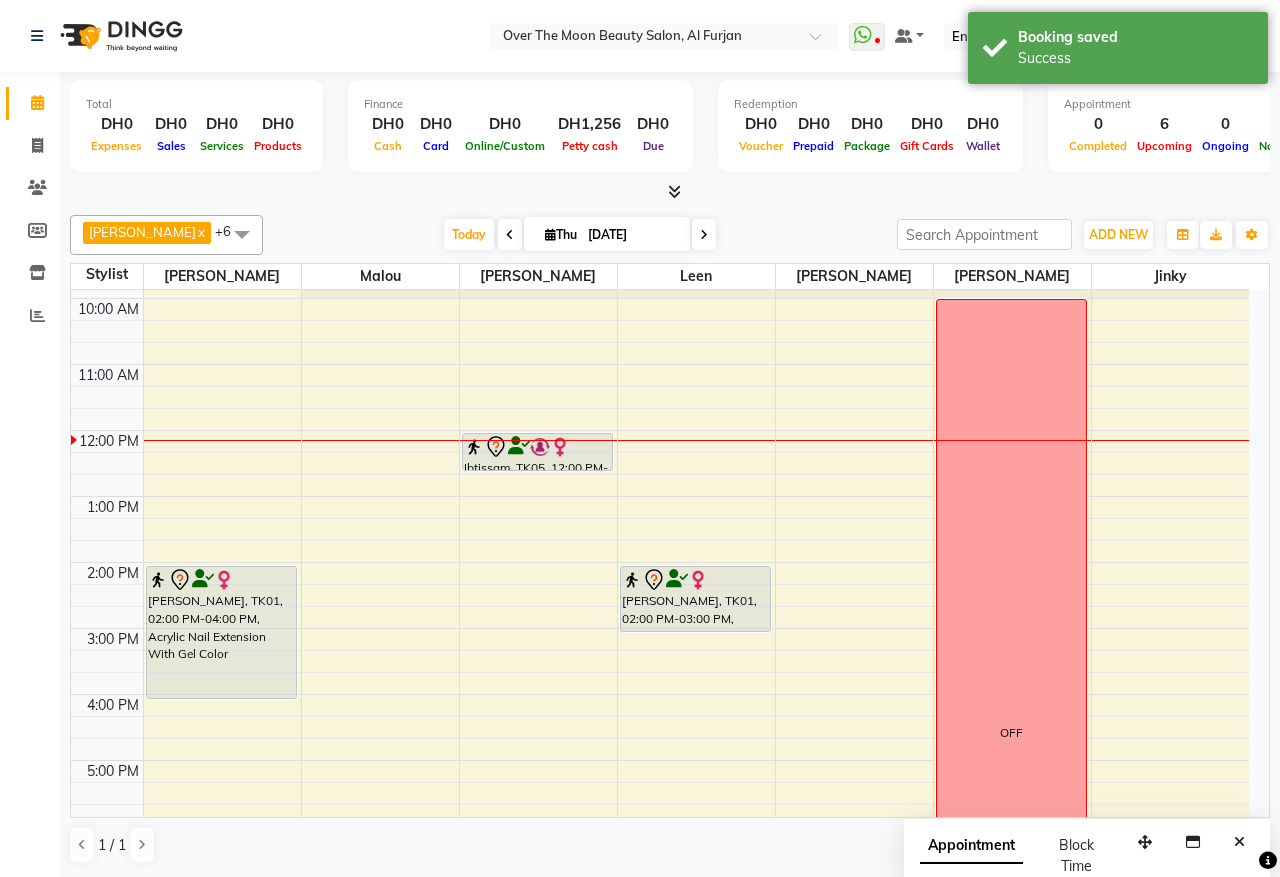 scroll, scrollTop: 0, scrollLeft: 0, axis: both 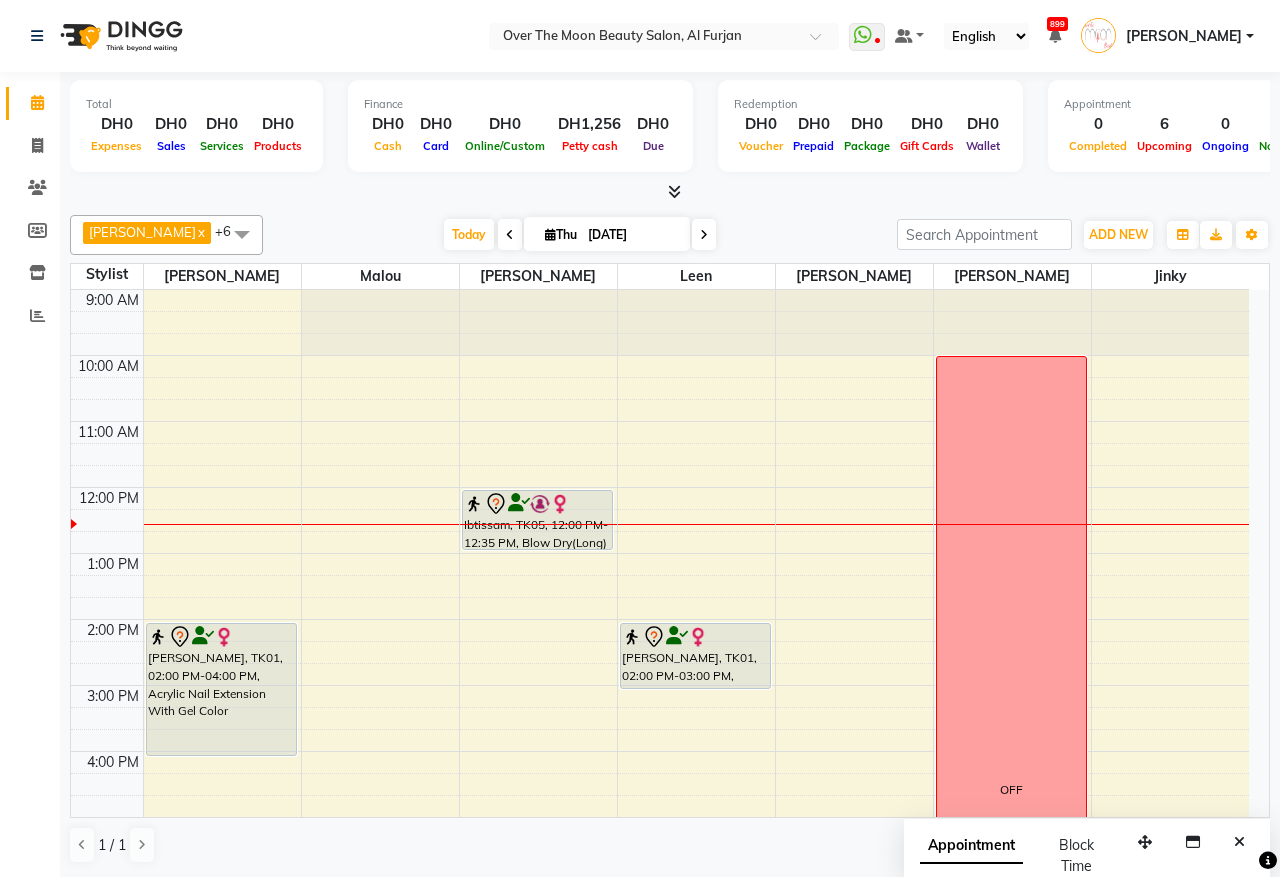 drag, startPoint x: 505, startPoint y: 523, endPoint x: 511, endPoint y: 555, distance: 32.55764 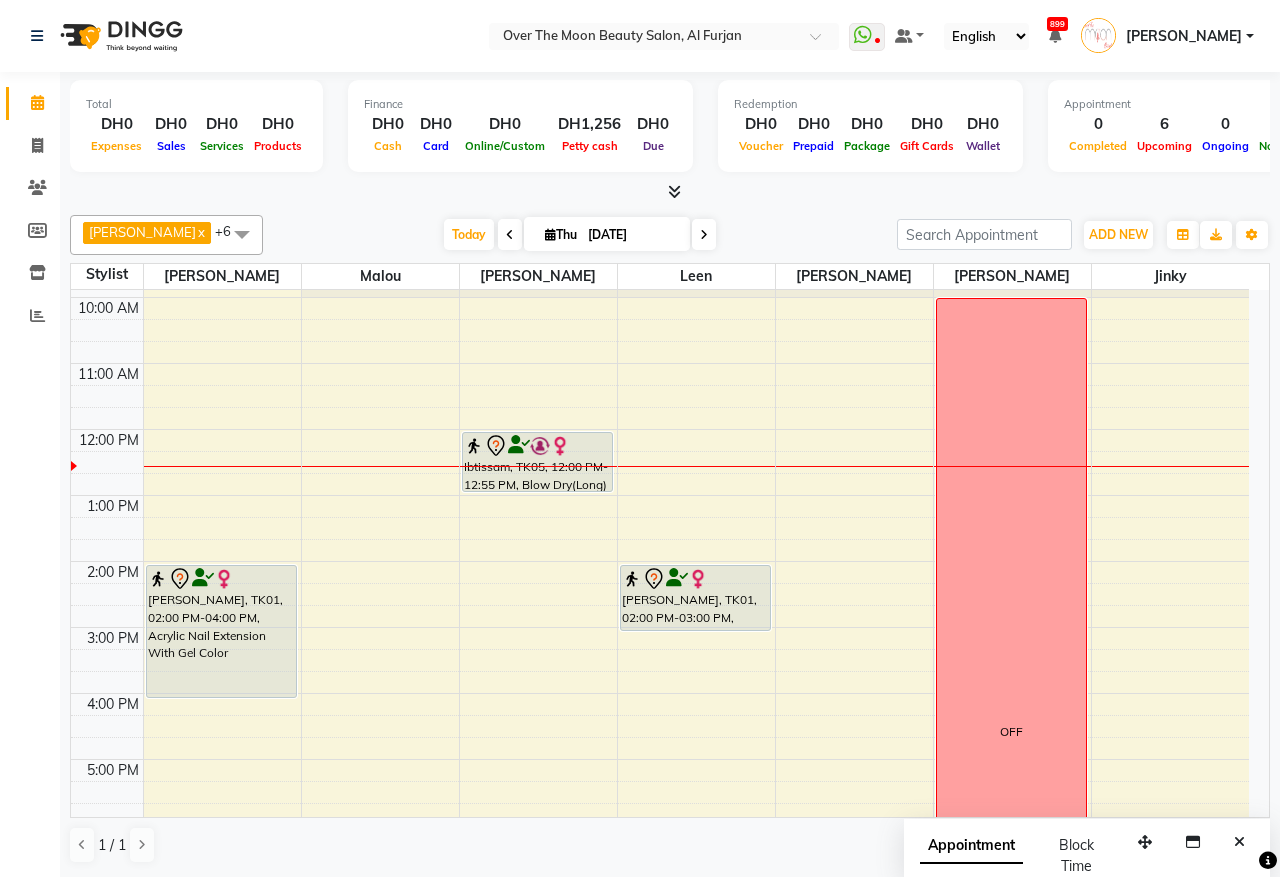 scroll, scrollTop: 0, scrollLeft: 0, axis: both 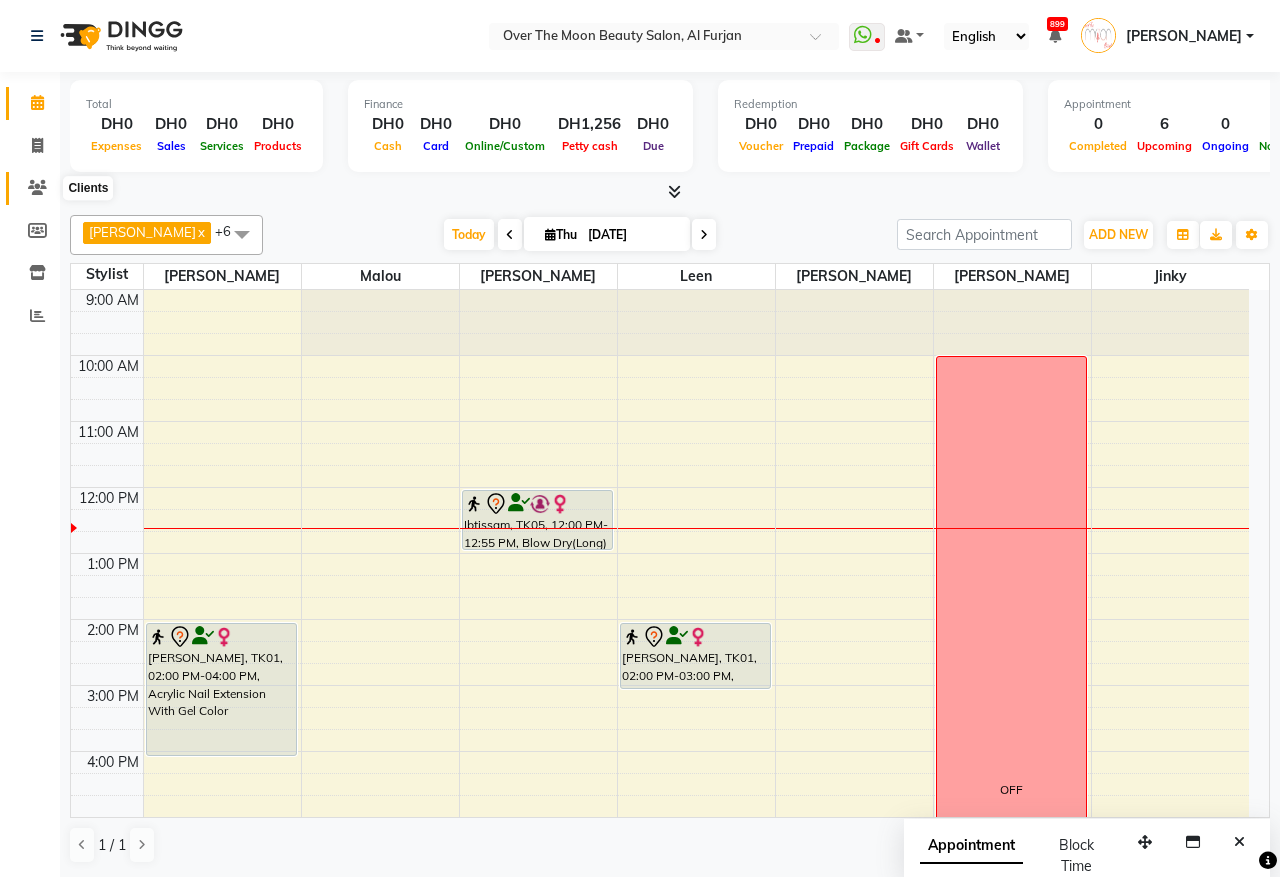 click 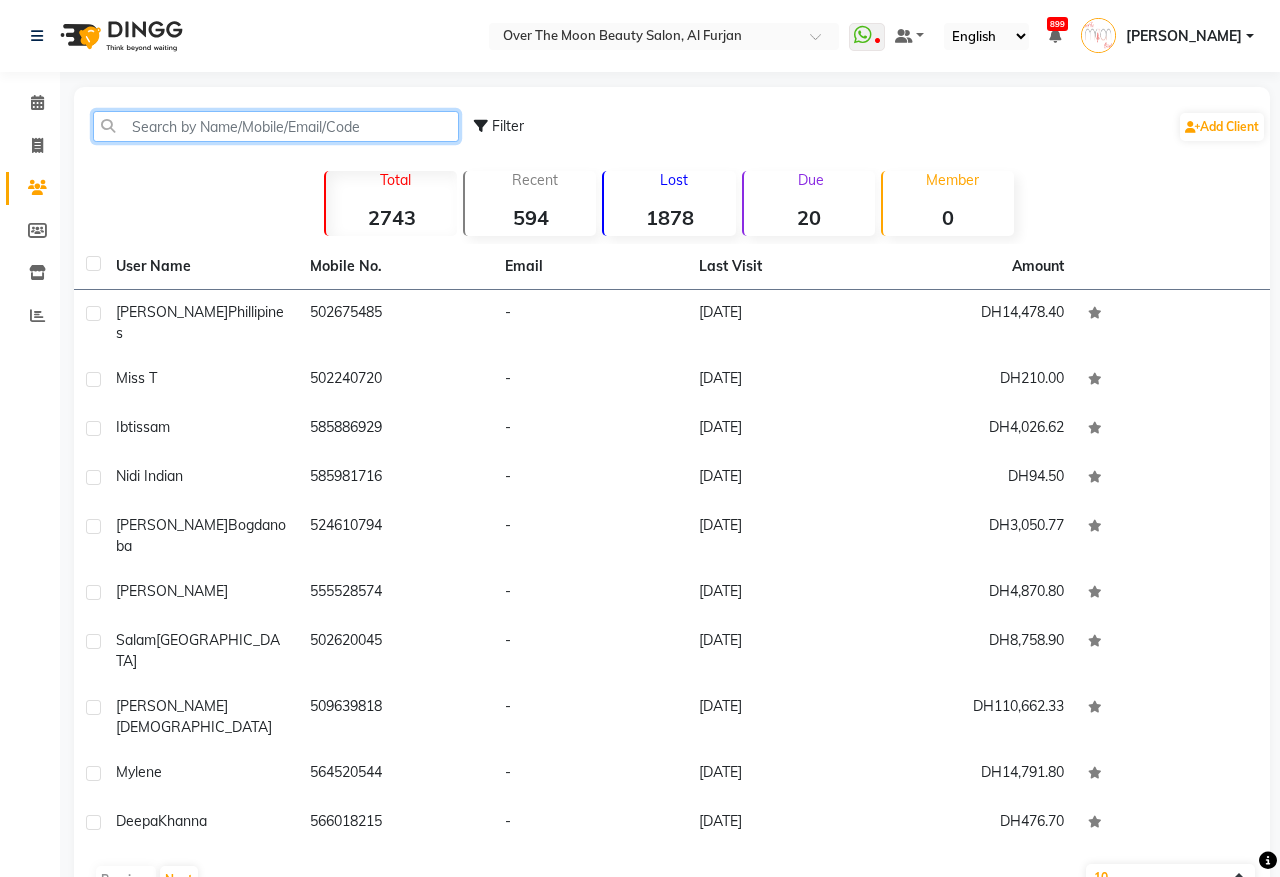 click 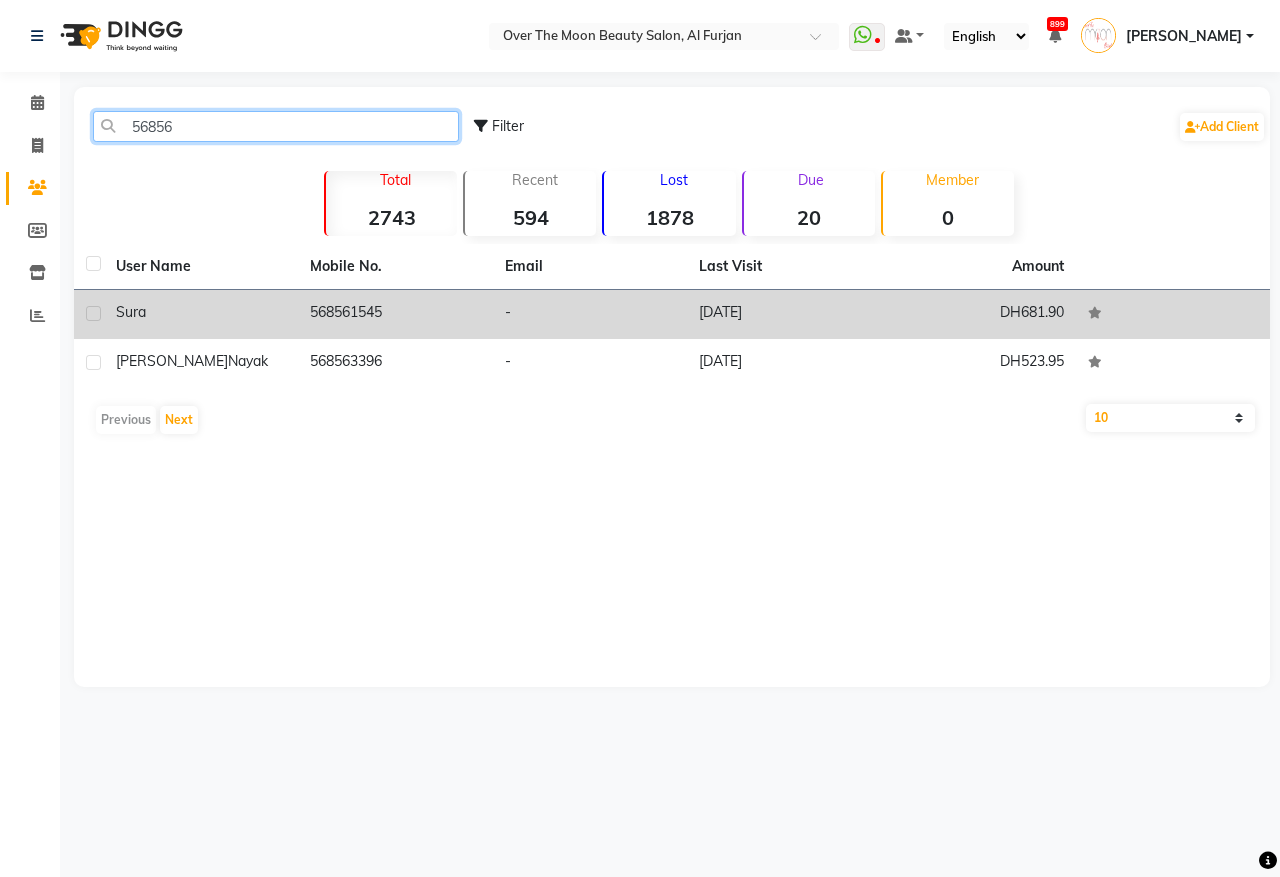 type on "56856" 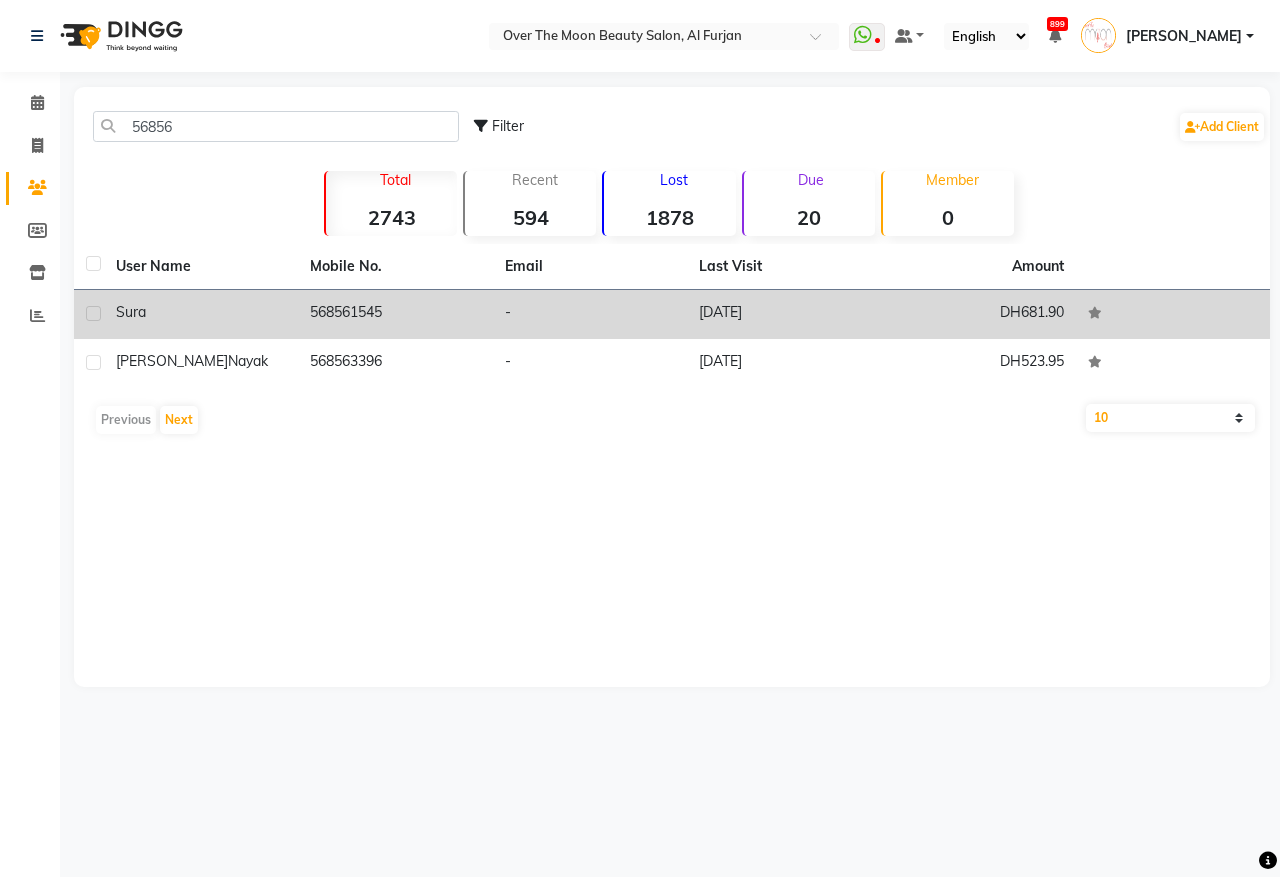 click on "568561545" 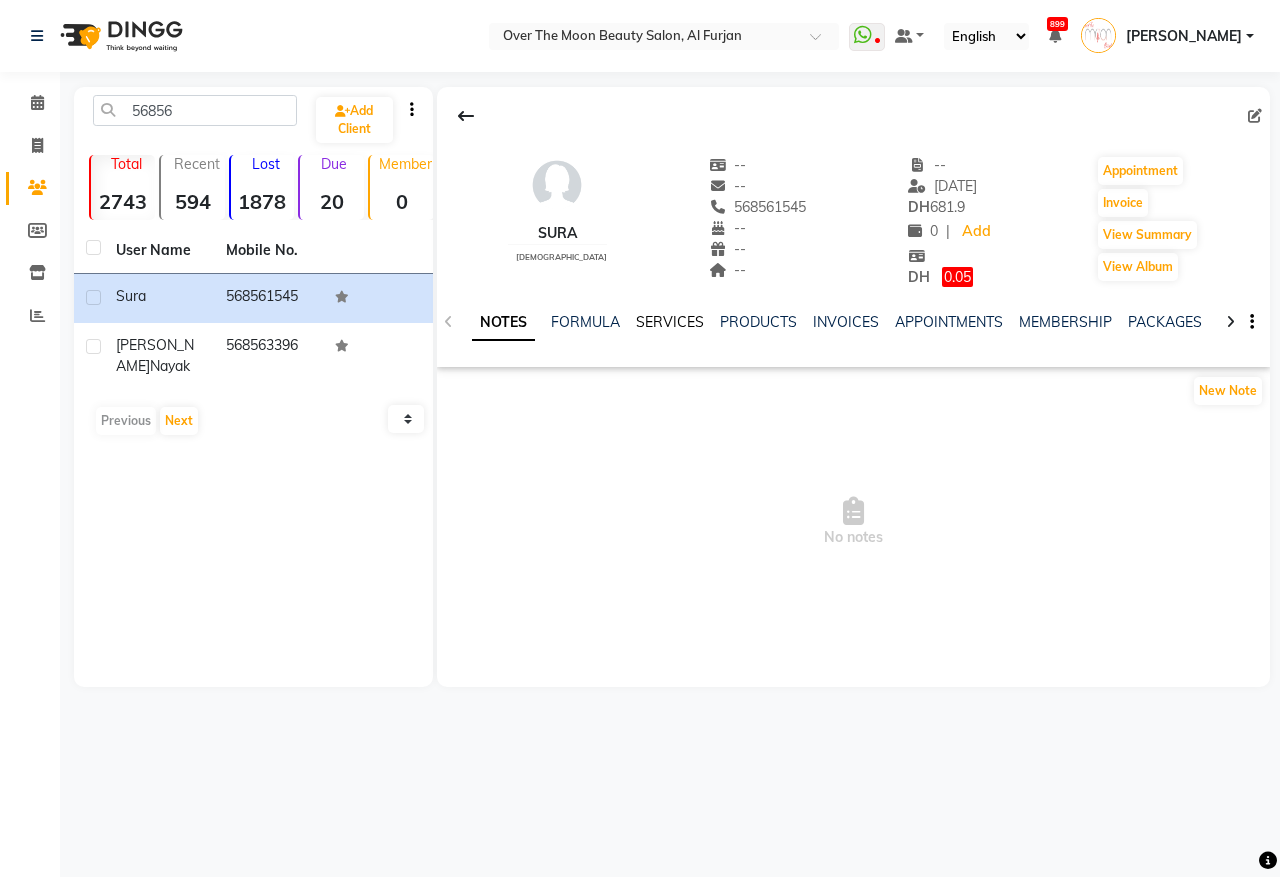 click on "SERVICES" 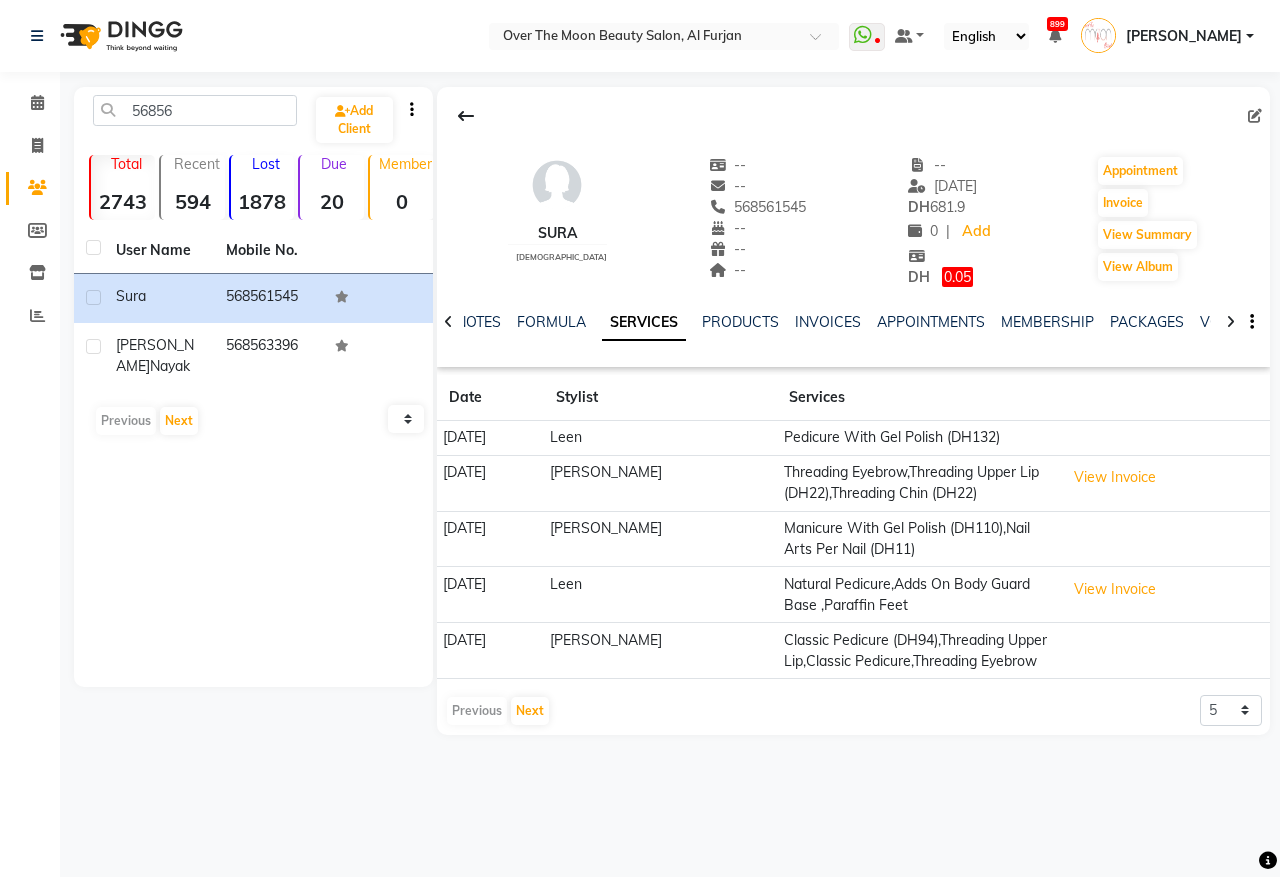click on "Manicure With Gel Polish (DH110),Nail Arts Per Nail (DH11)" 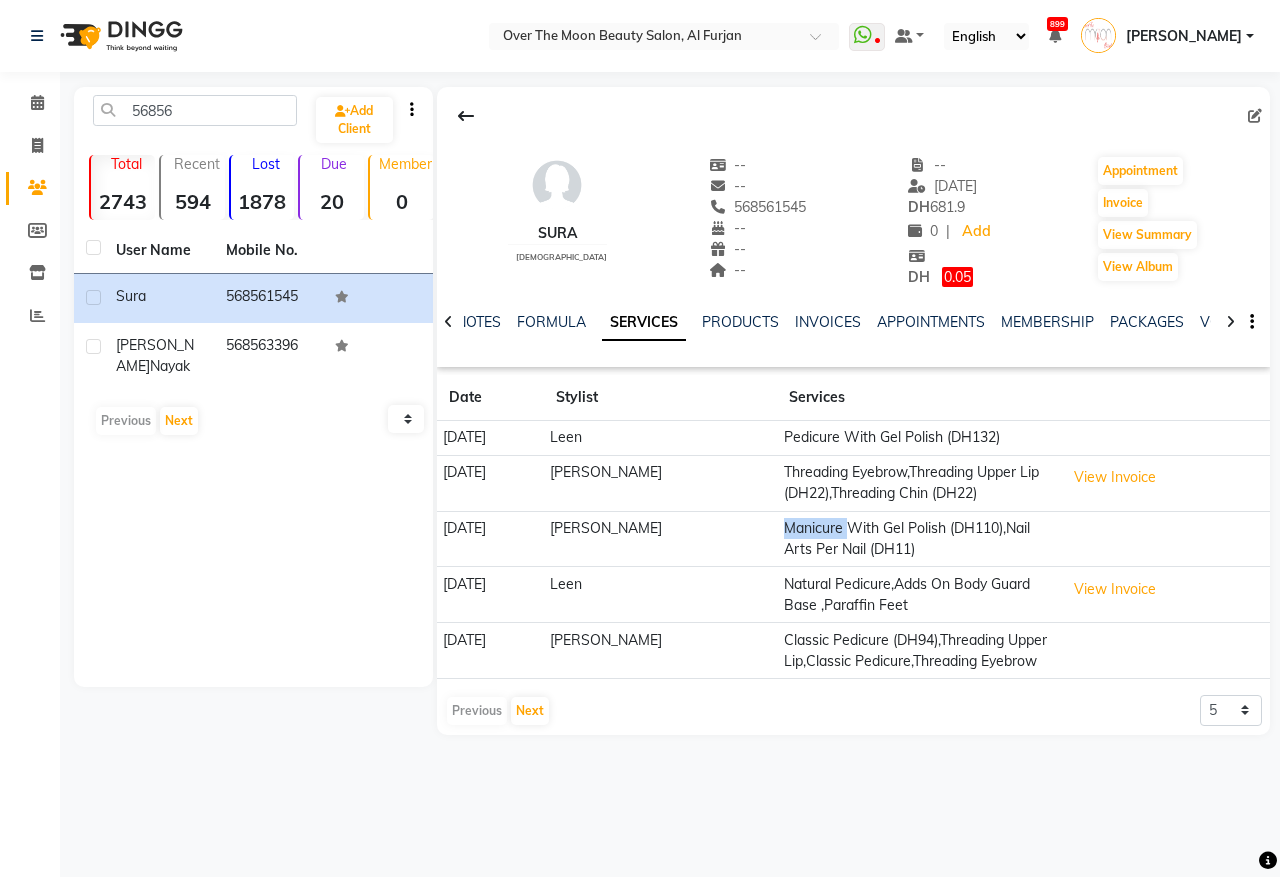 click on "Manicure With Gel Polish (DH110),Nail Arts Per Nail (DH11)" 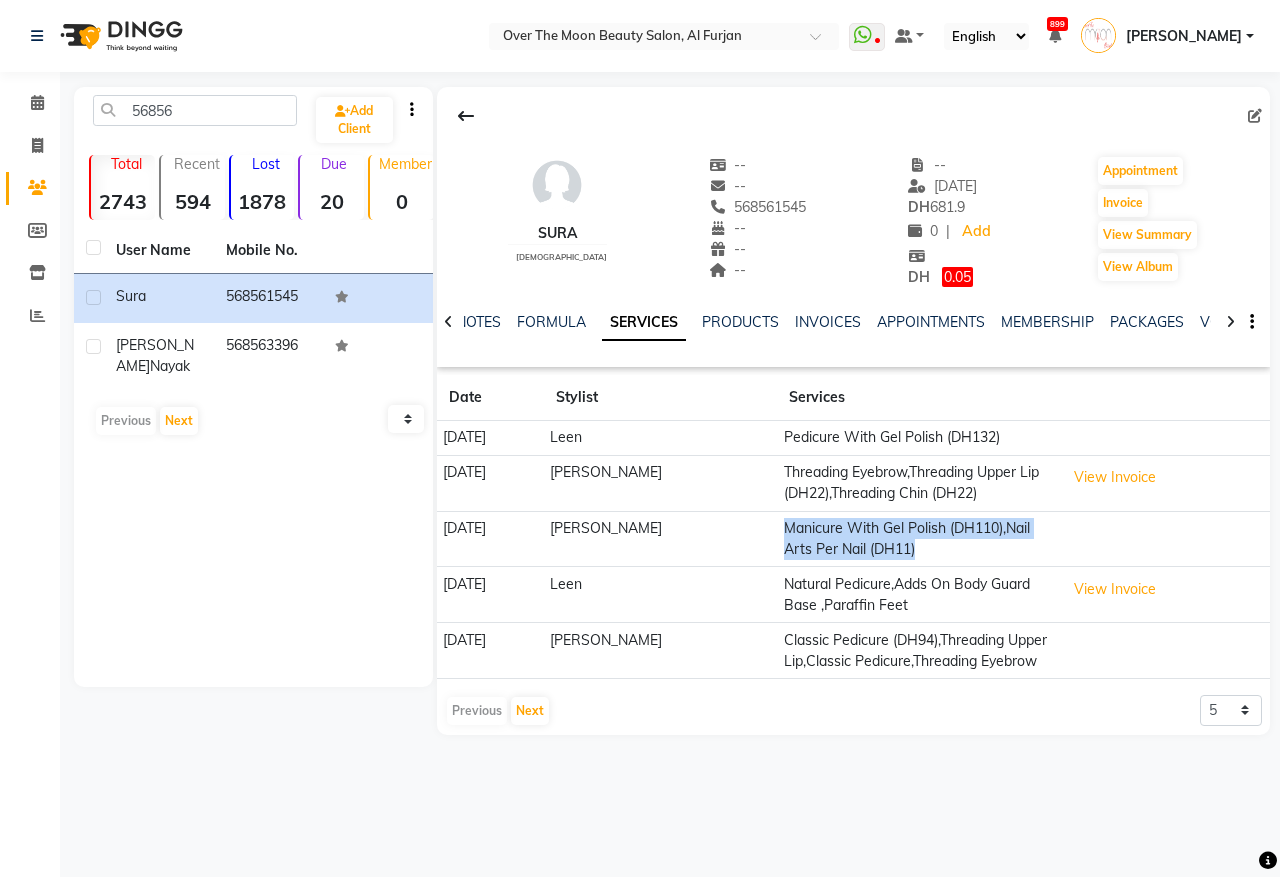 click on "Manicure With Gel Polish (DH110),Nail Arts Per Nail (DH11)" 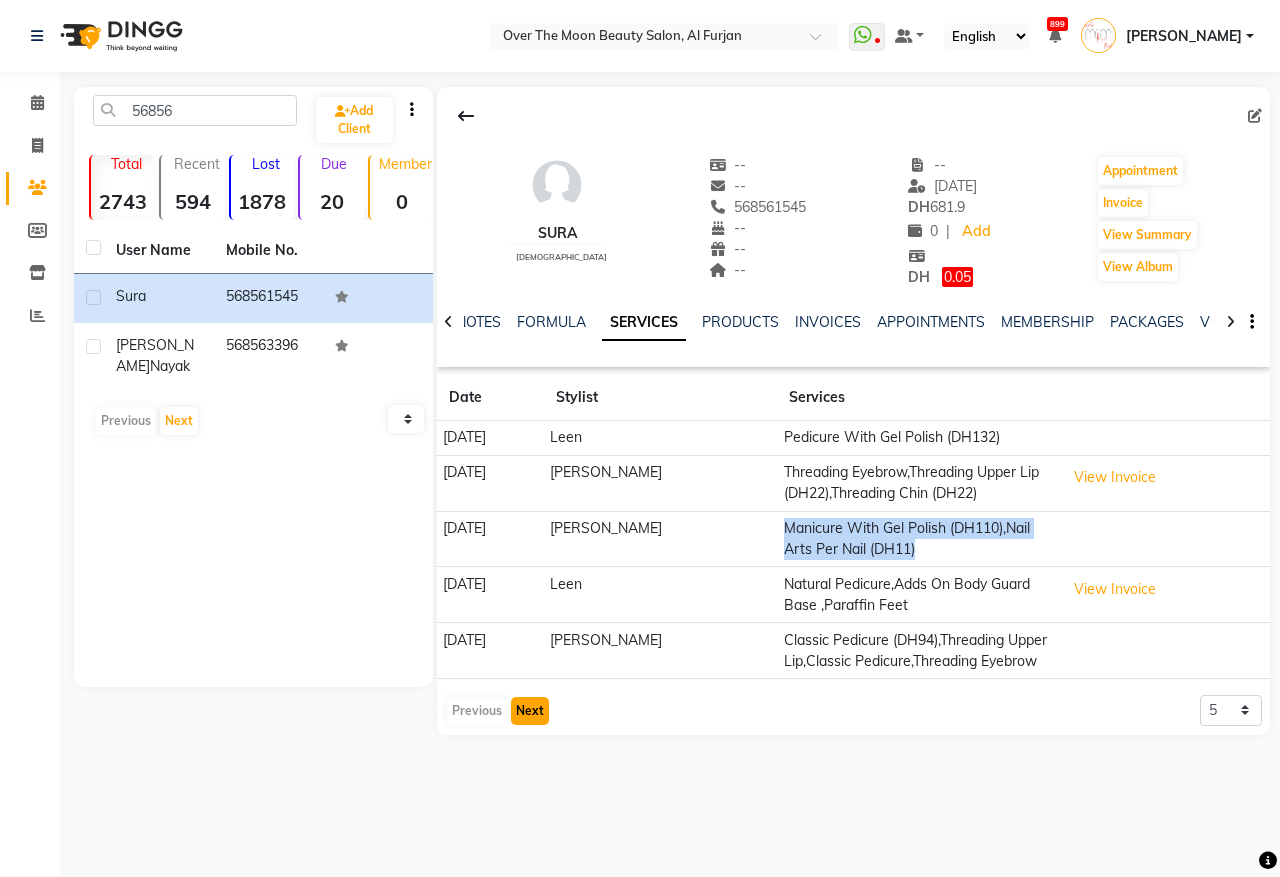click on "Next" 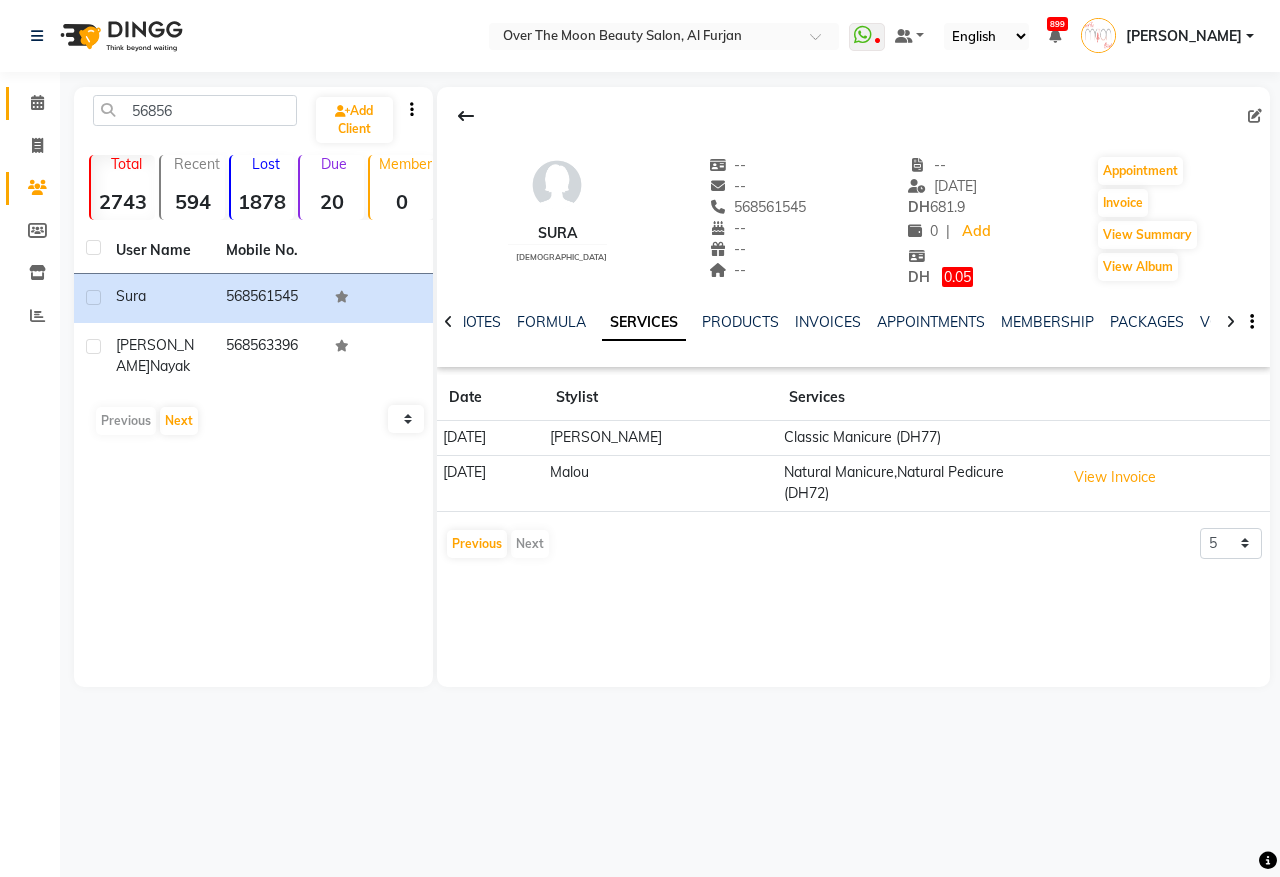 click 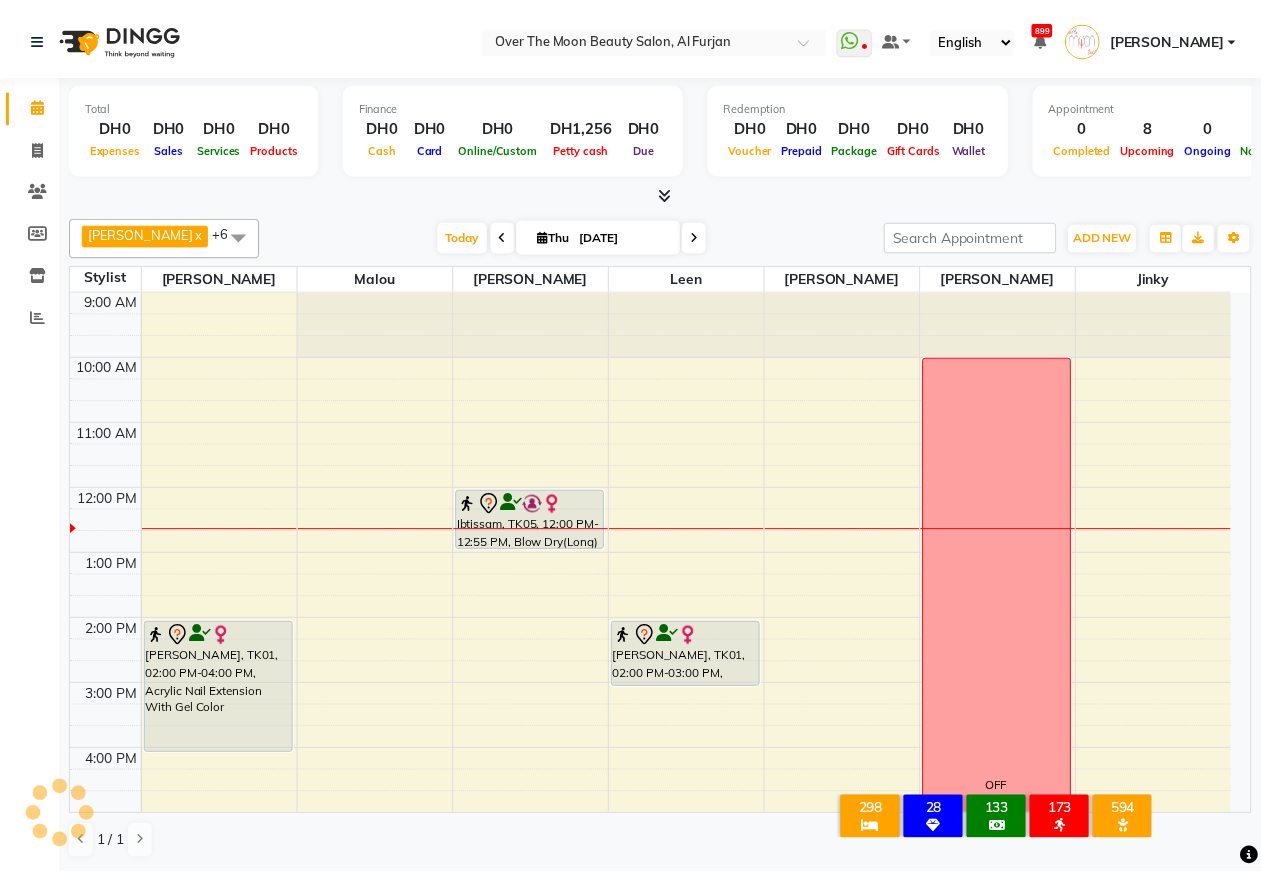 scroll, scrollTop: 0, scrollLeft: 0, axis: both 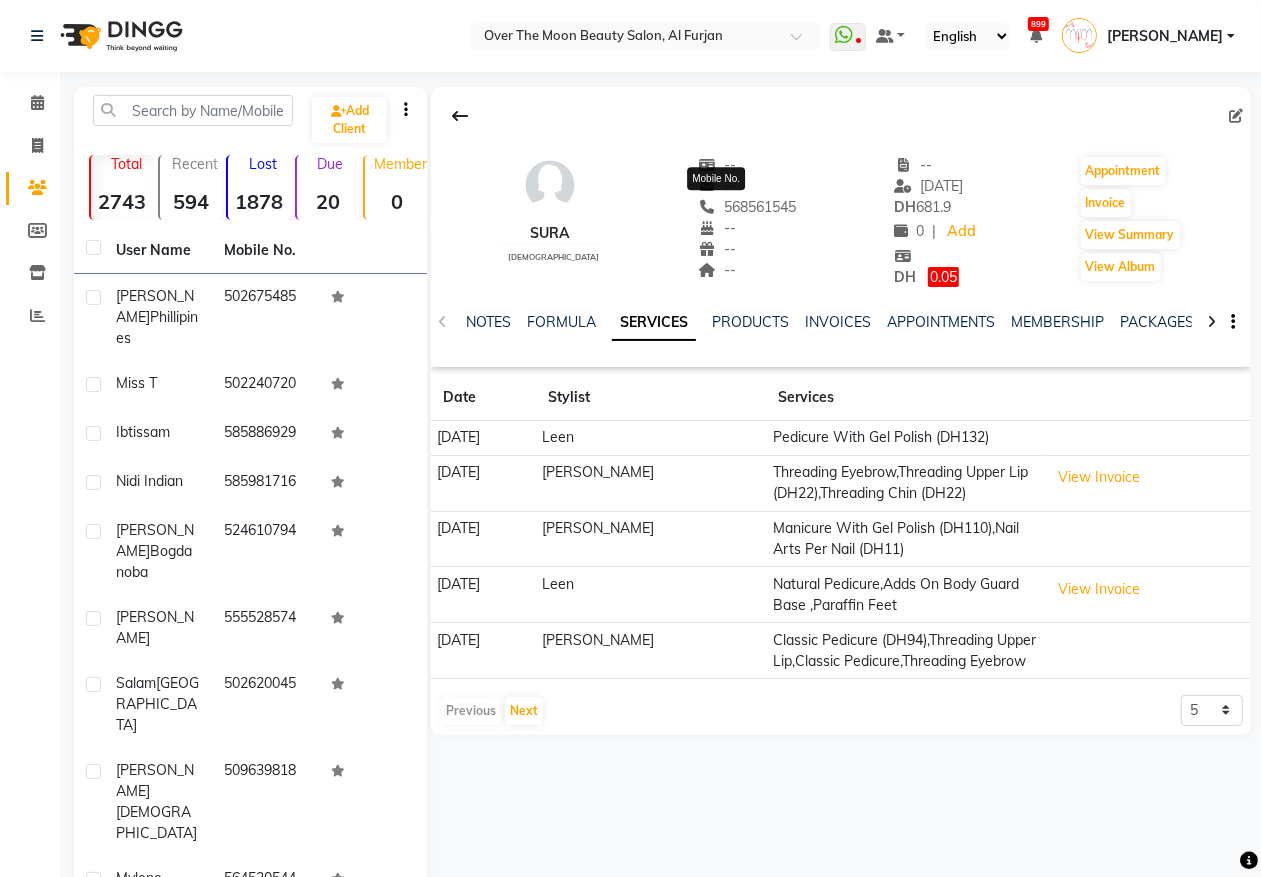 click on "568561545" 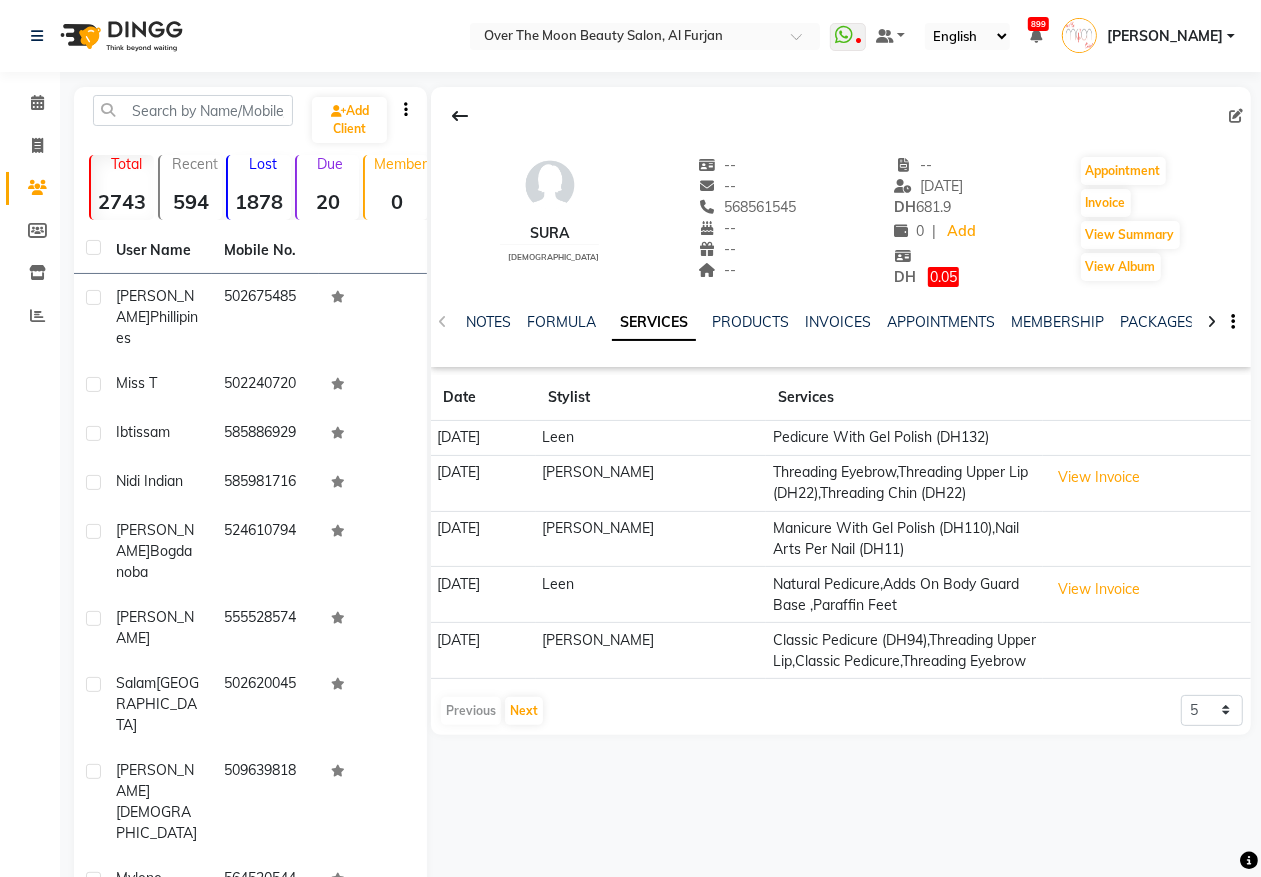 click on "568561545" 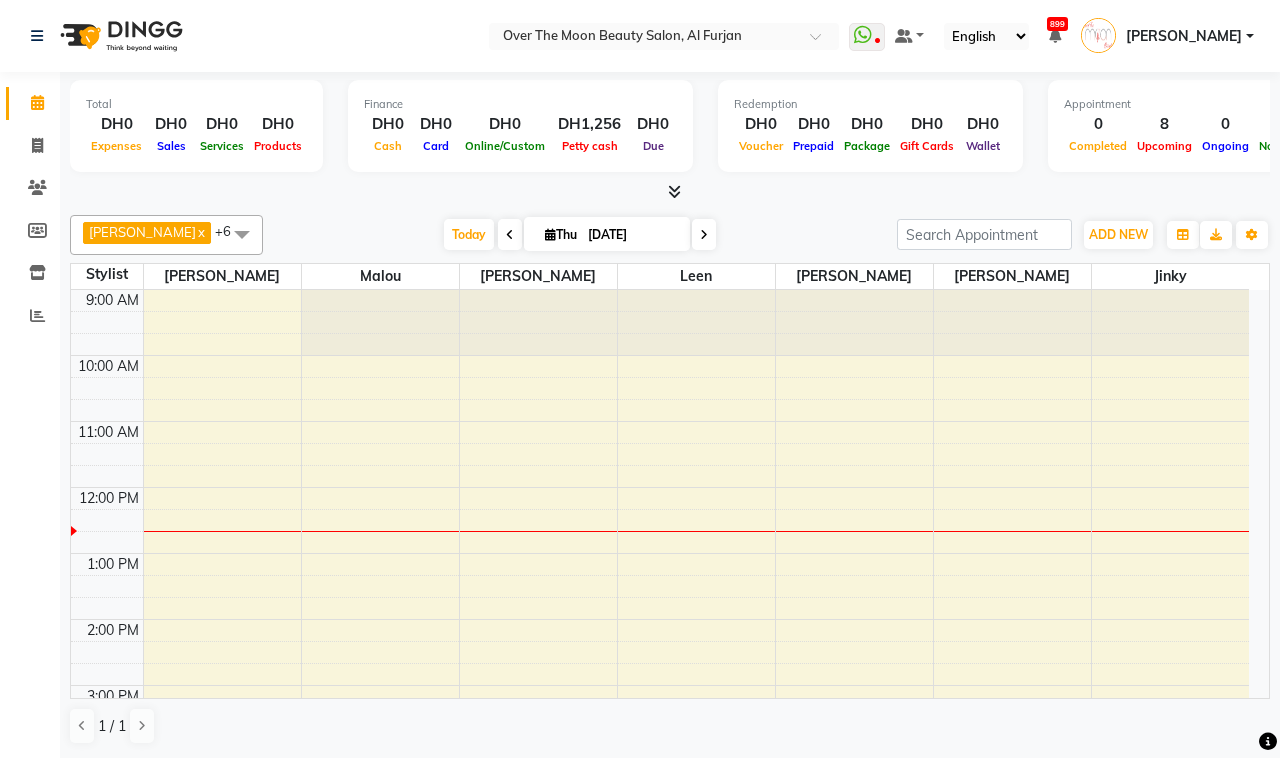 scroll, scrollTop: 0, scrollLeft: 0, axis: both 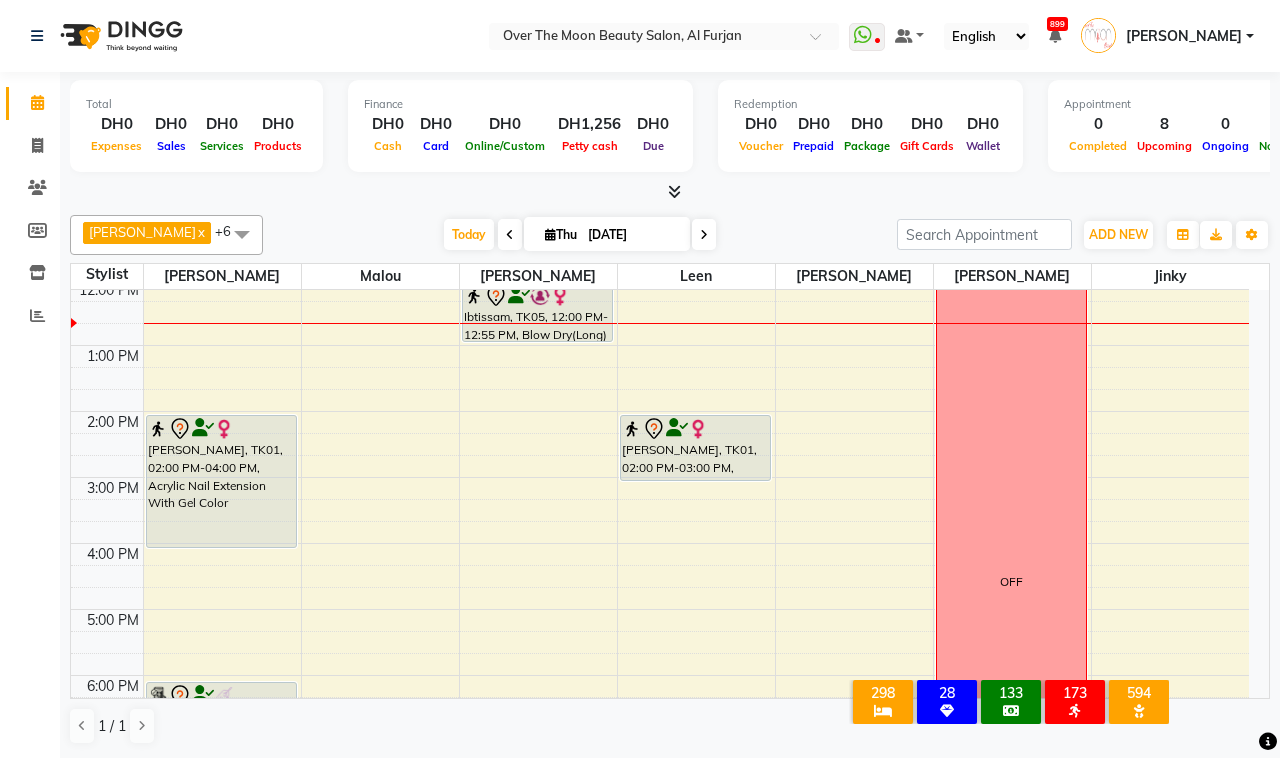 click at bounding box center (704, 234) 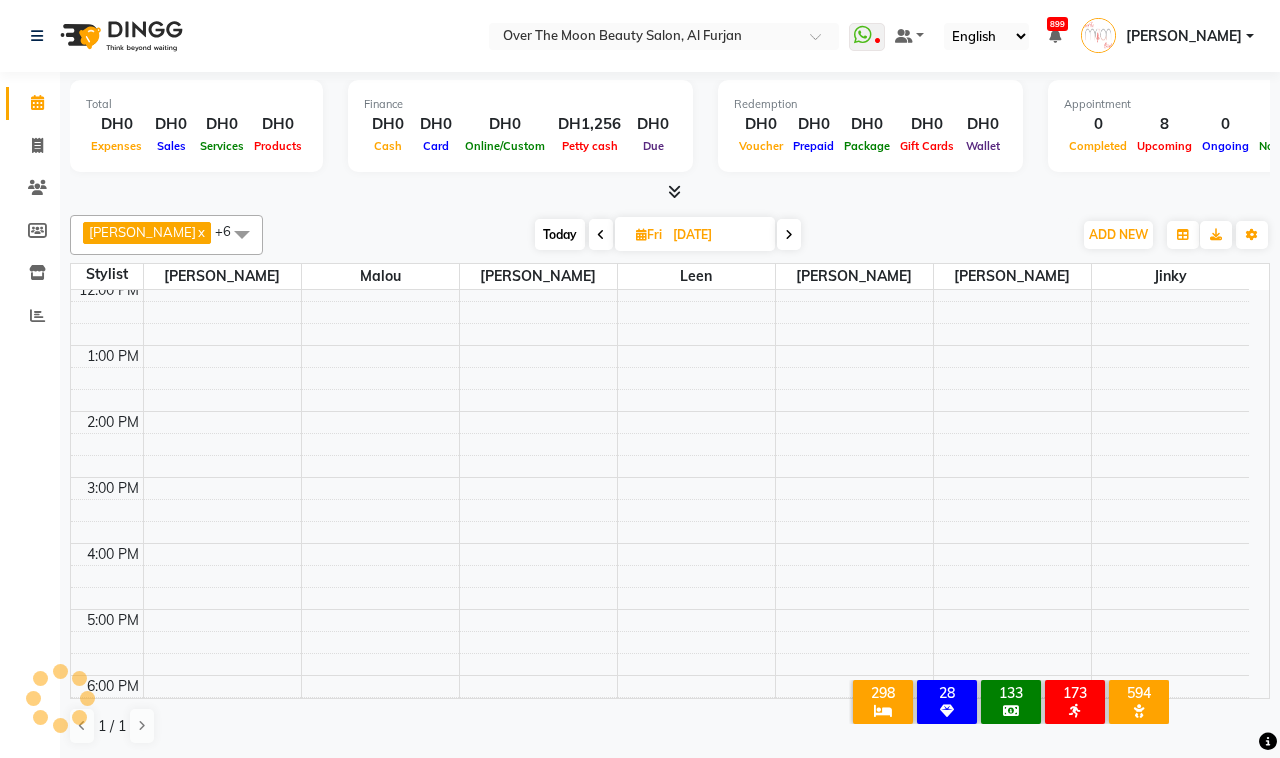 scroll, scrollTop: 201, scrollLeft: 0, axis: vertical 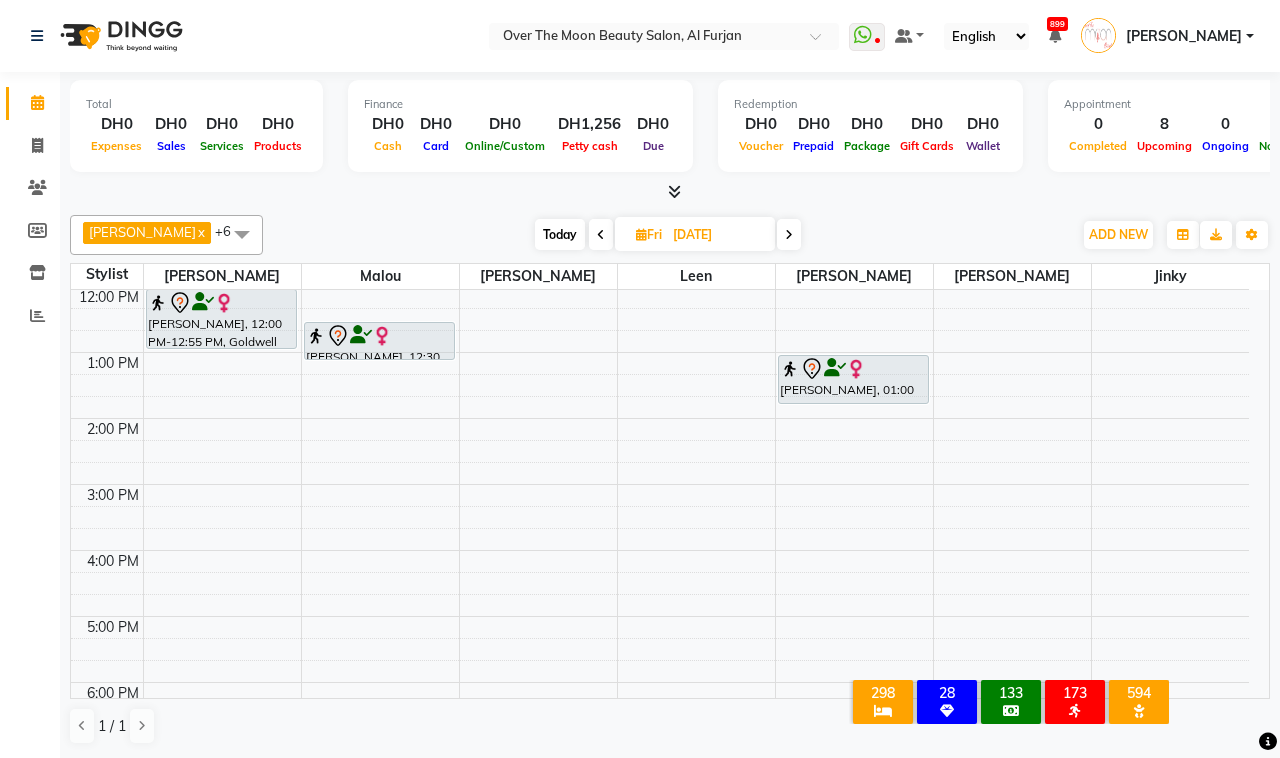 click at bounding box center (601, 234) 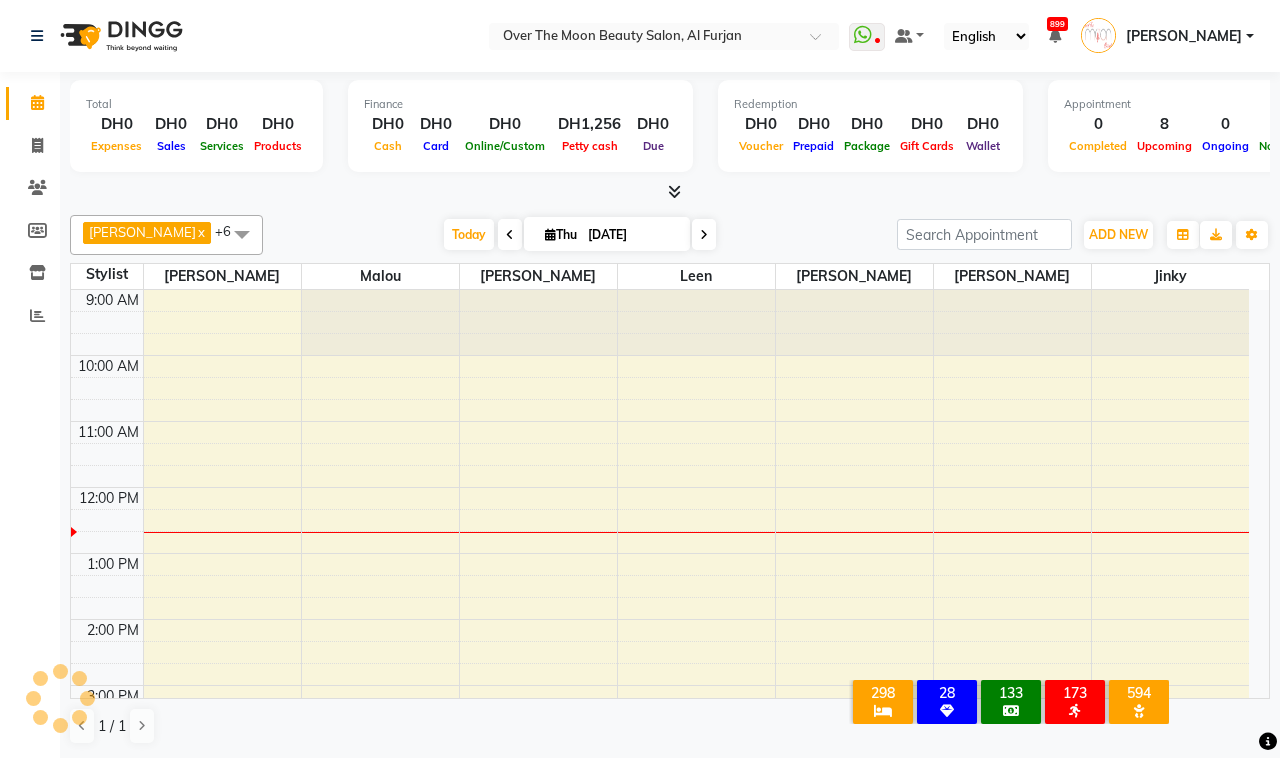 scroll, scrollTop: 201, scrollLeft: 0, axis: vertical 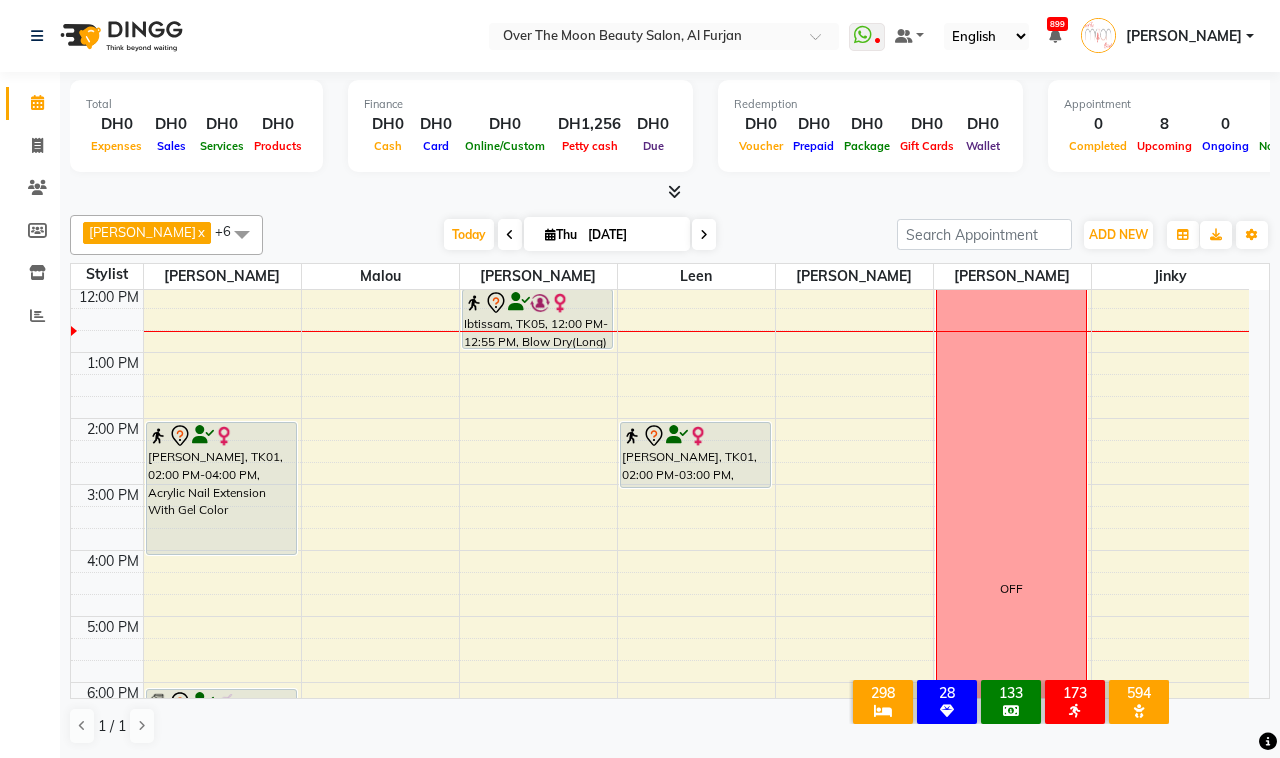 click on "9:00 AM 10:00 AM 11:00 AM 12:00 PM 1:00 PM 2:00 PM 3:00 PM 4:00 PM 5:00 PM 6:00 PM 7:00 PM 8:00 PM 9:00 PM 10:00 PM 11:00 PM             [PERSON_NAME], TK01, 02:00 PM-04:00 PM, Acrylic Nail Extension With Gel Color             mylene, TK03, 06:00 PM-06:45 PM, change color (Gelish)  hands             Rose, TK04, 07:00 PM-10:00 PM, [PERSON_NAME] k protein long             Ibtissam, TK05, 12:00 PM-12:55 PM, Blow Dry(Long)             miss t, TK06, 07:00 PM-09:05 PM, Hair Cut,Hair Cut             [PERSON_NAME], TK01, 02:00 PM-03:00 PM, Pedicure With Gel Polish             victoria europian, TK02, 08:30 PM-09:05 PM, Change Color(Regular) Feet             victoria europian, TK02, 08:30 PM-09:05 PM, Change Polish(Regular) Hand  OFF" at bounding box center (660, 583) 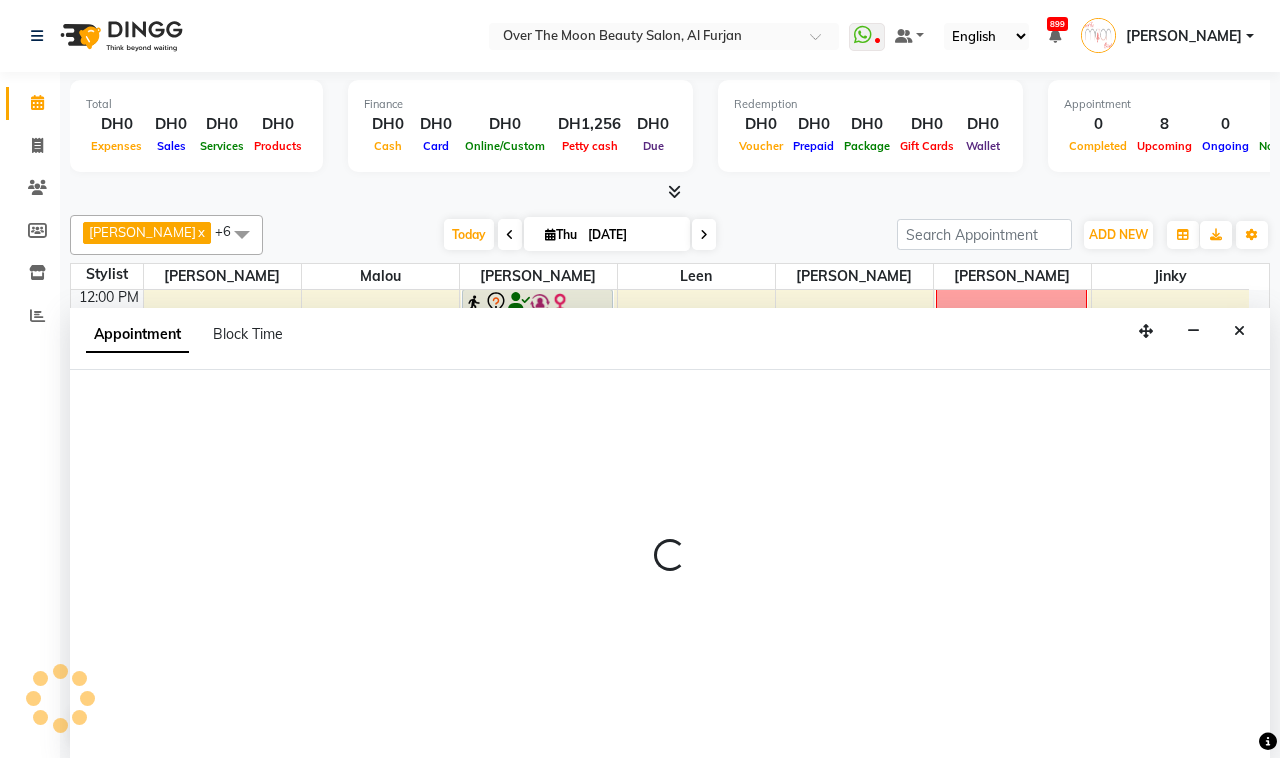 select on "64402" 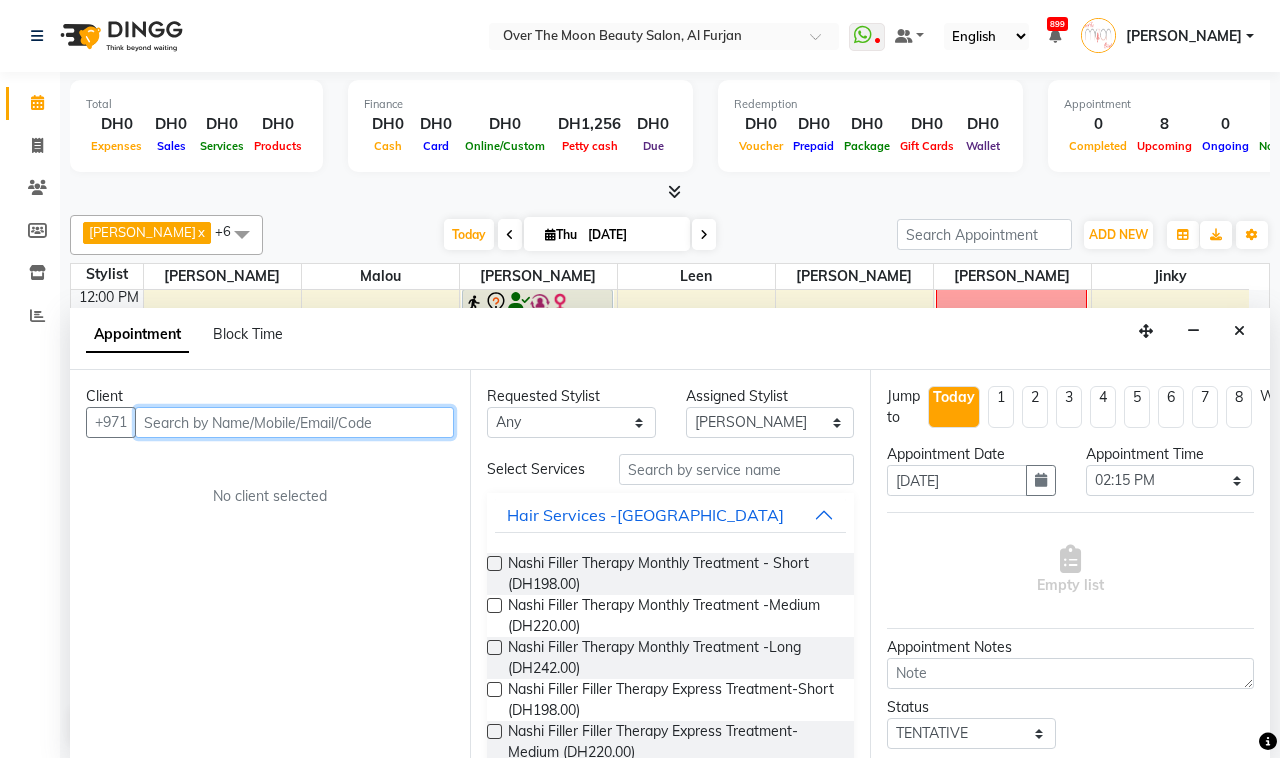 click at bounding box center (294, 422) 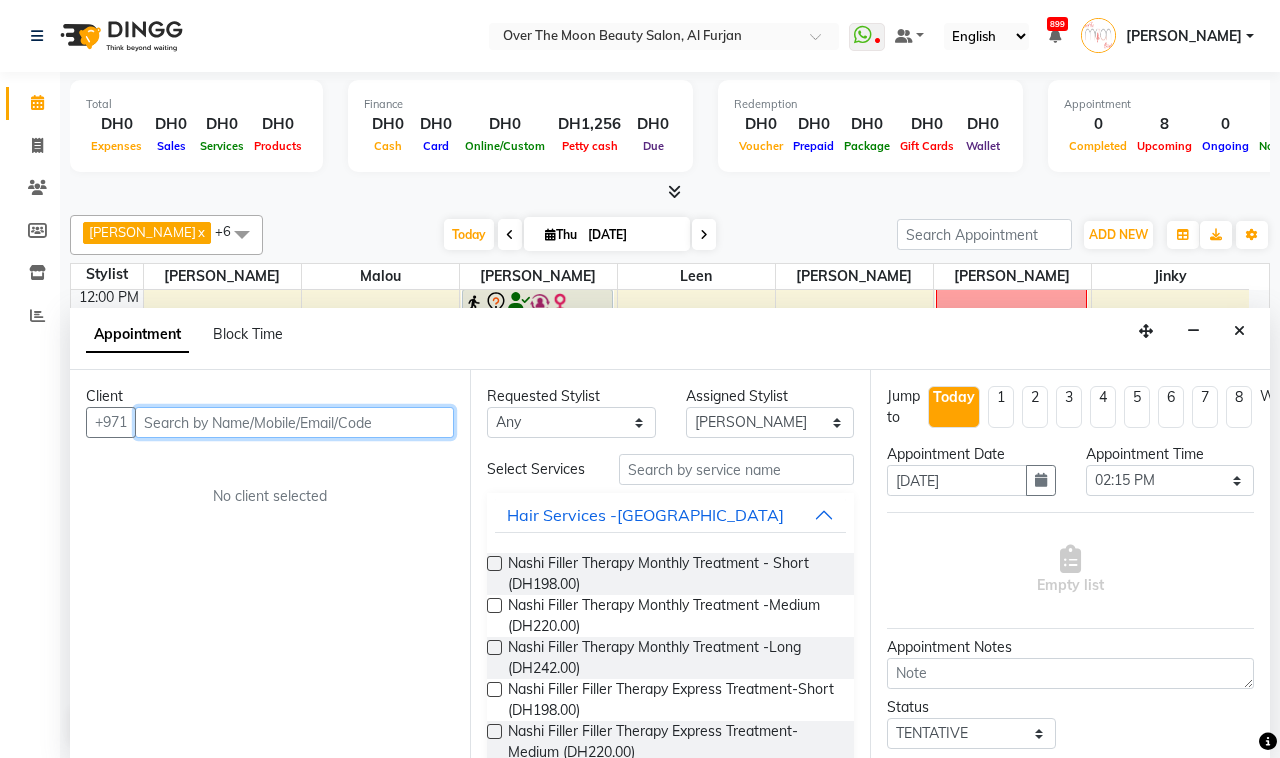 paste on "568561545" 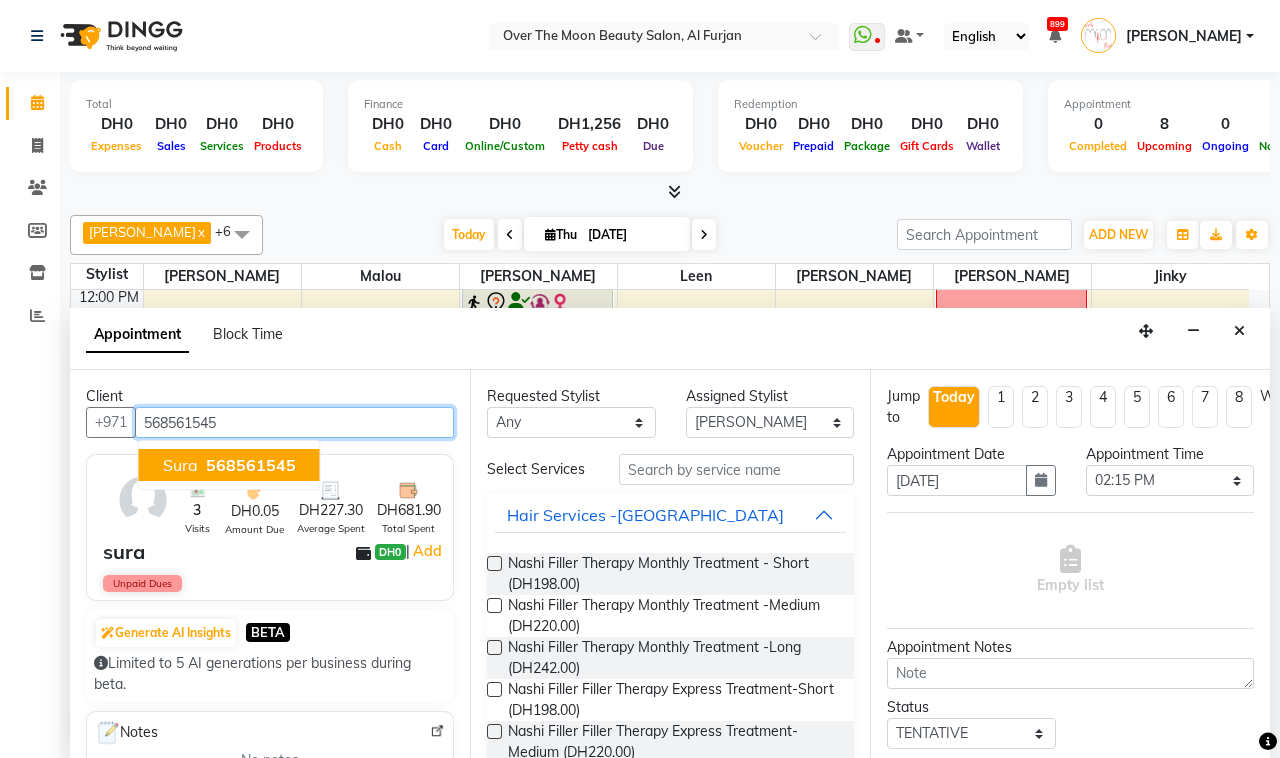 click on "568561545" at bounding box center [251, 465] 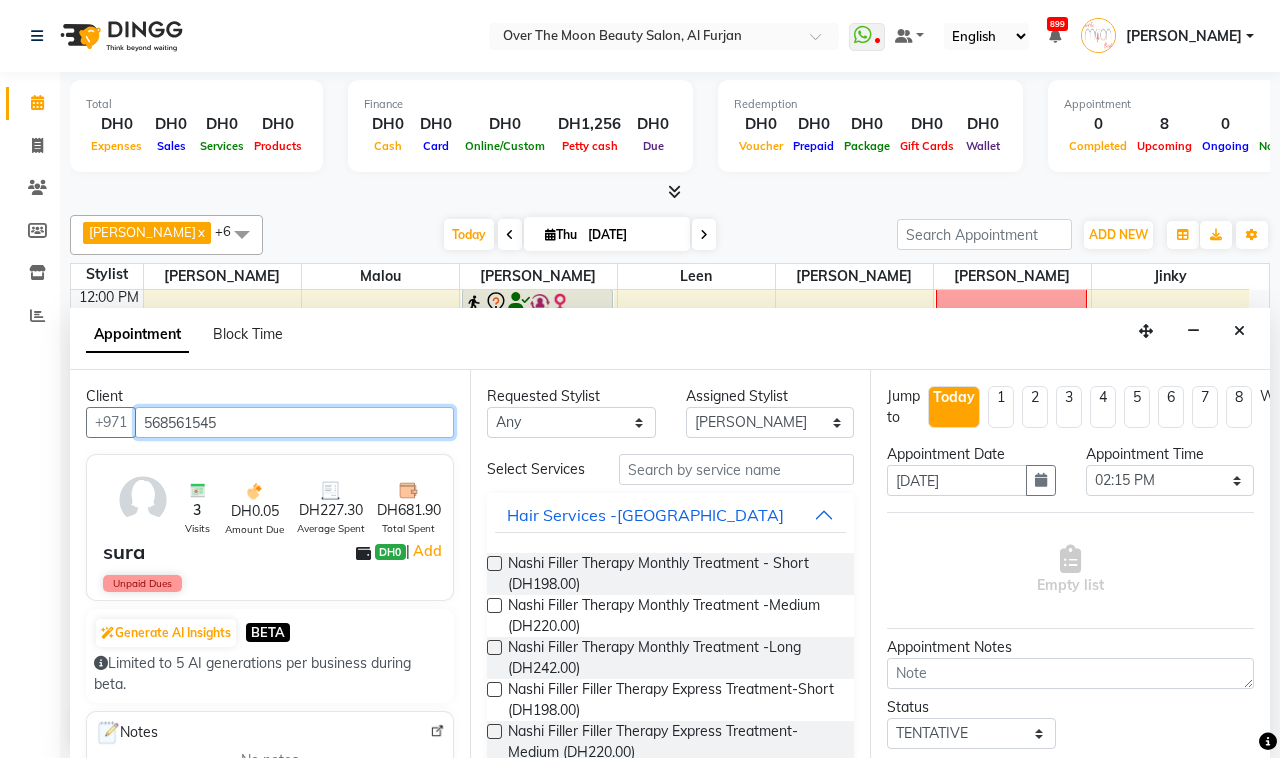 type on "568561545" 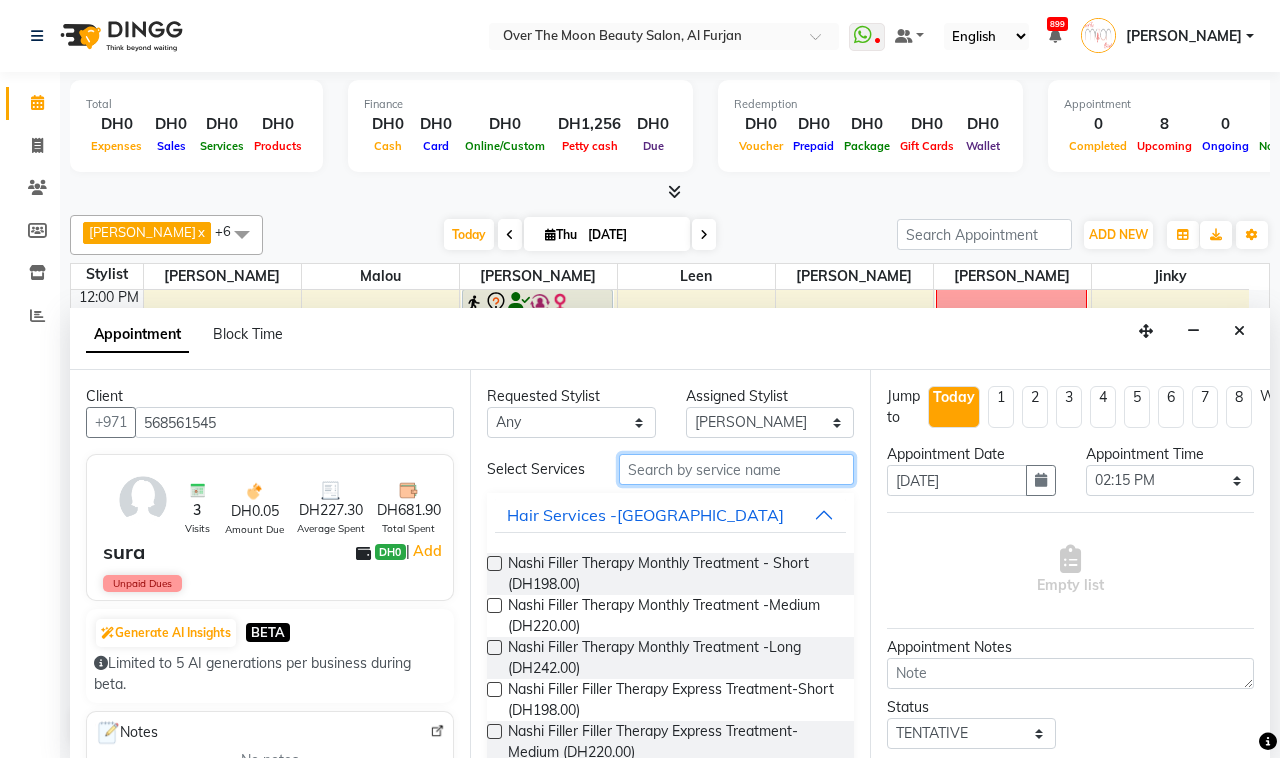 click at bounding box center [736, 469] 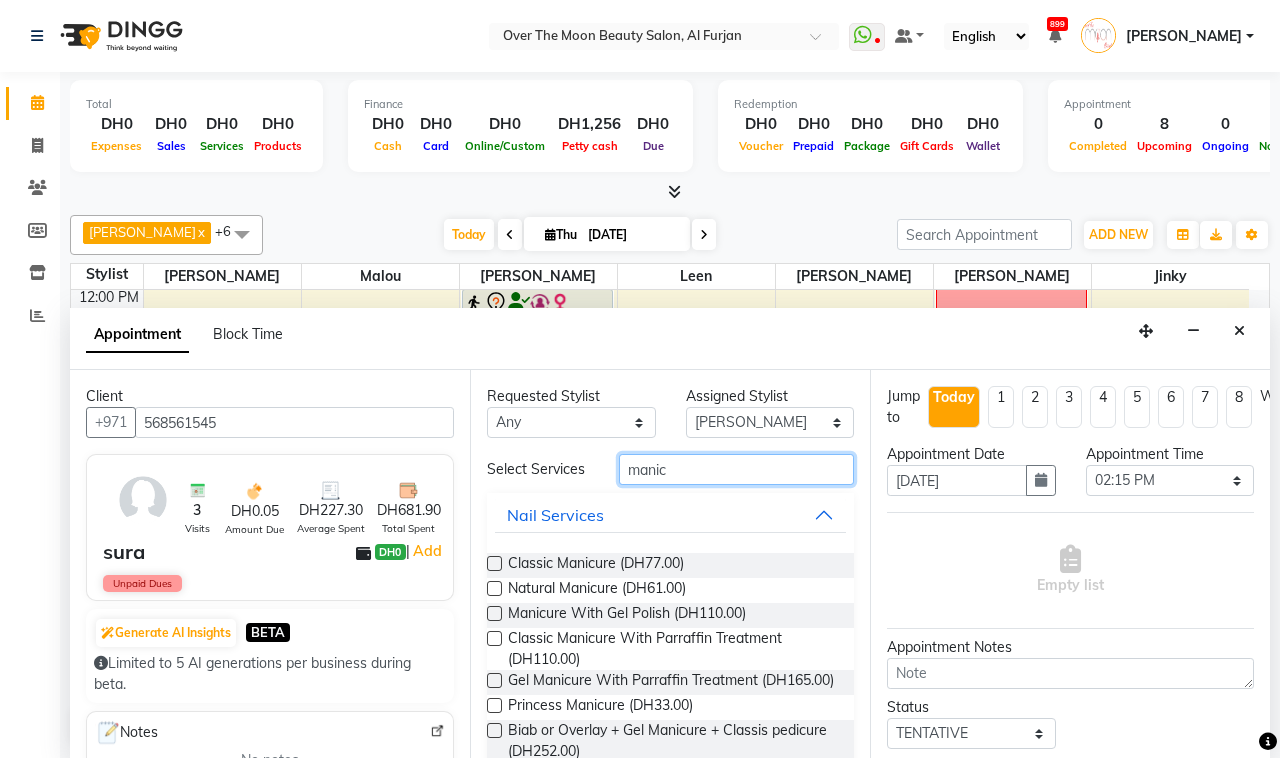type on "manic" 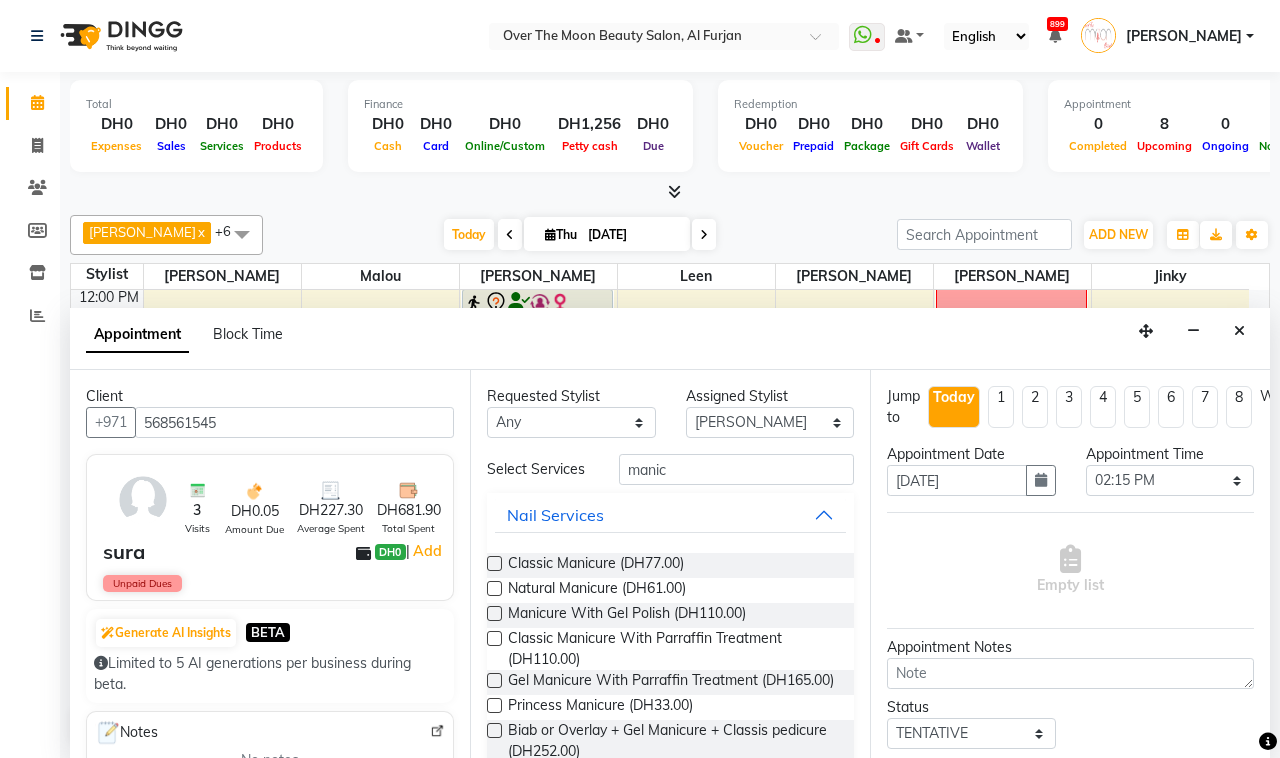 click at bounding box center [494, 613] 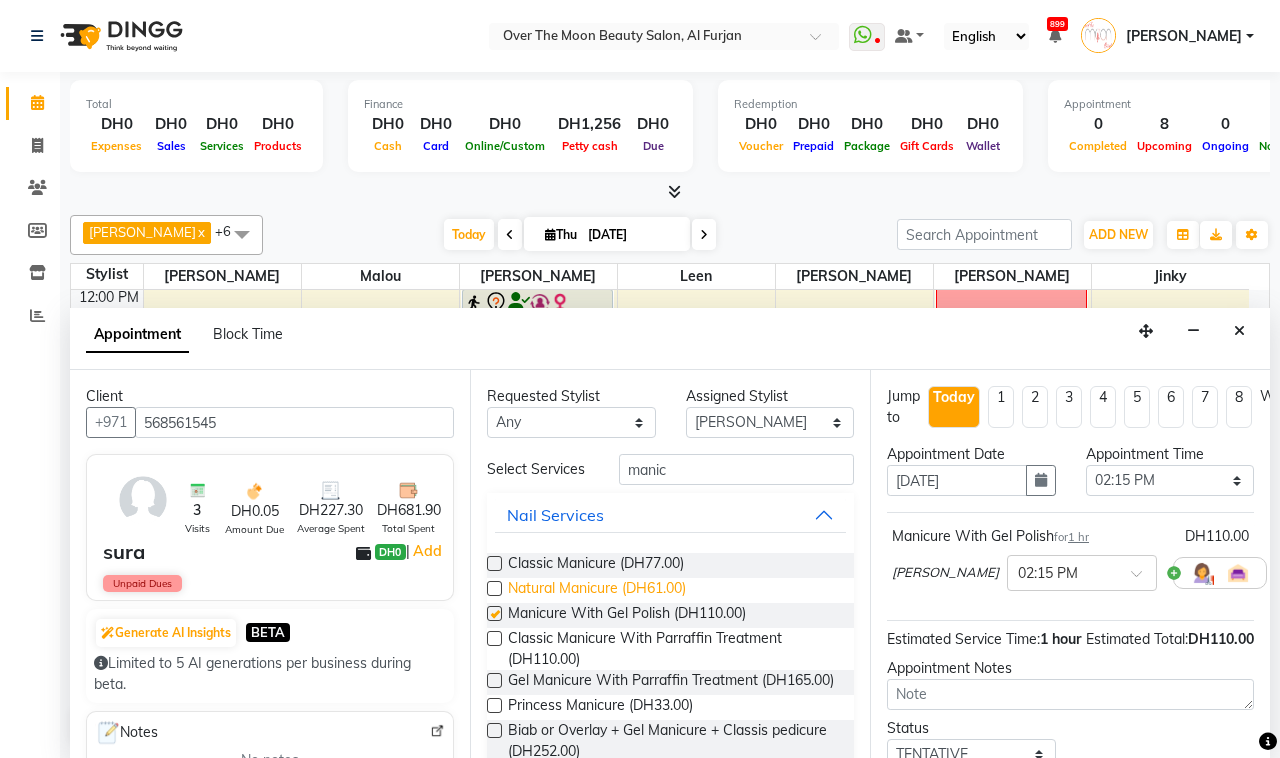 checkbox on "false" 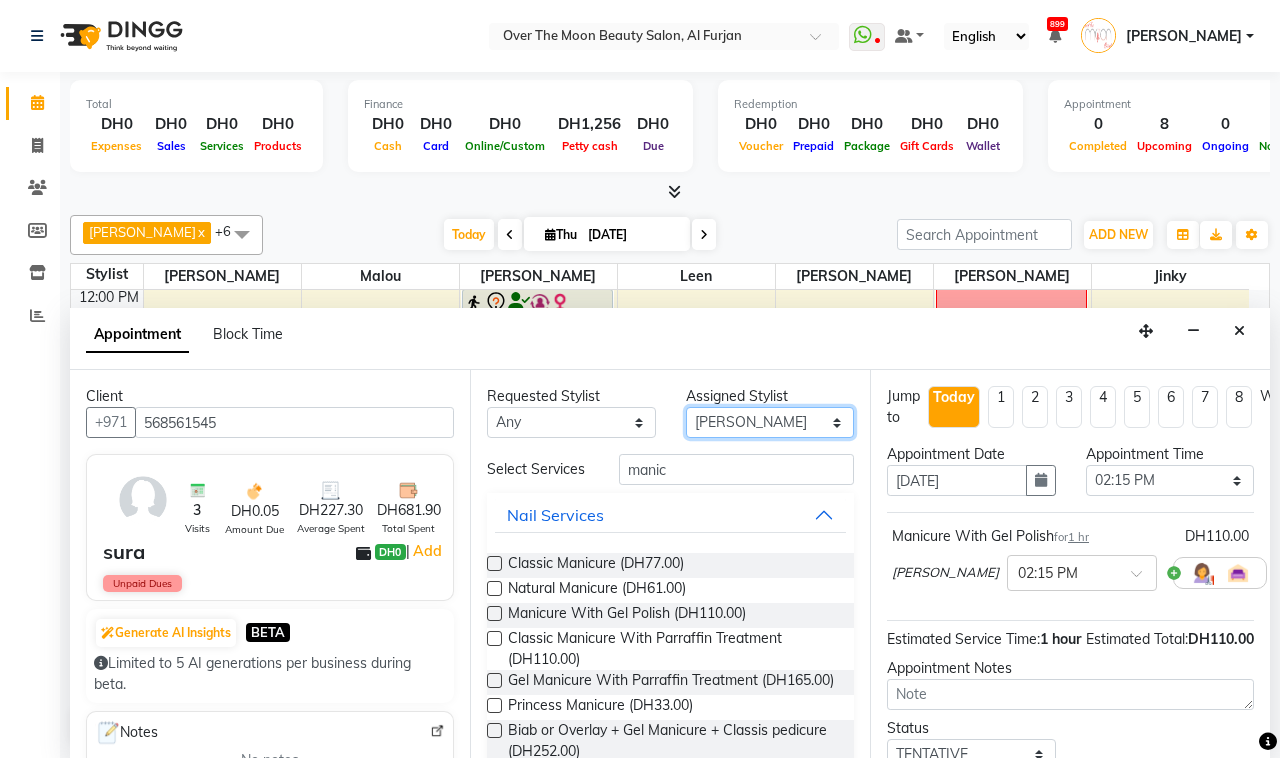 click on "Select [PERSON_NAME] [PERSON_NAME] [PERSON_NAME]" at bounding box center [770, 422] 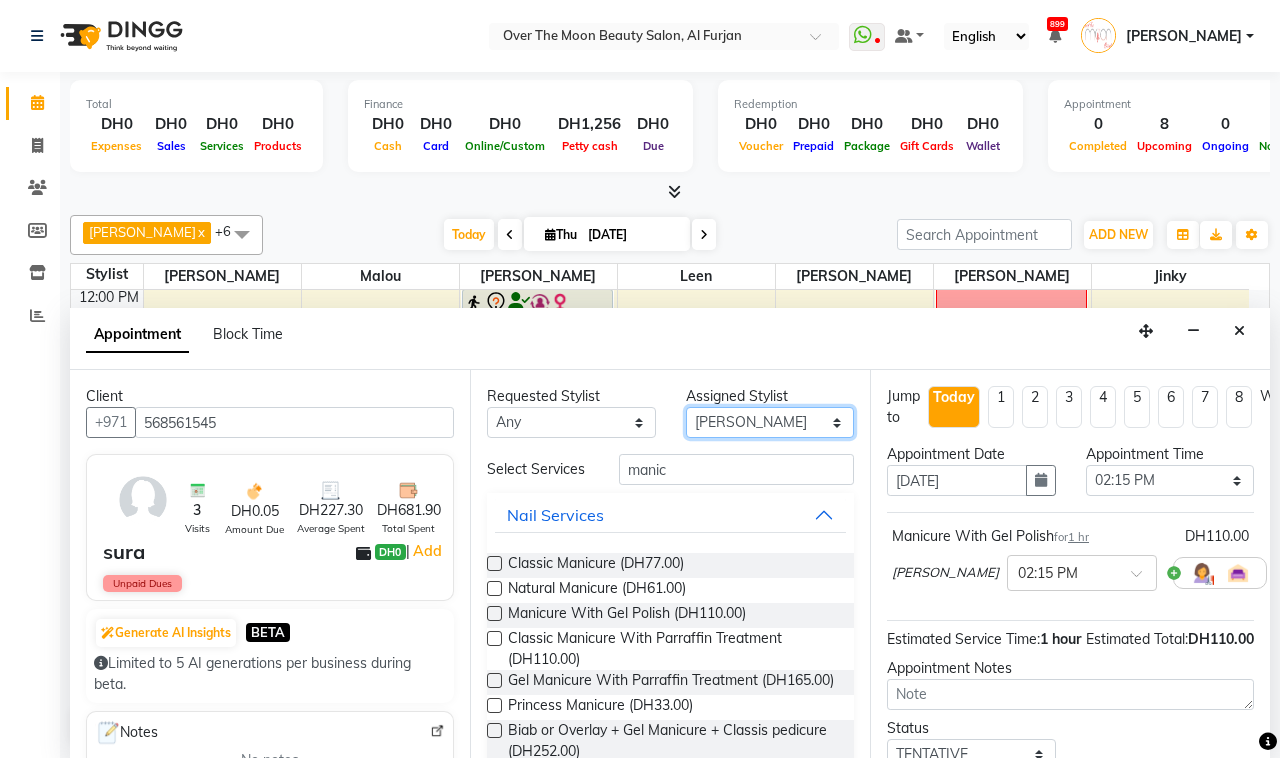select on "23036" 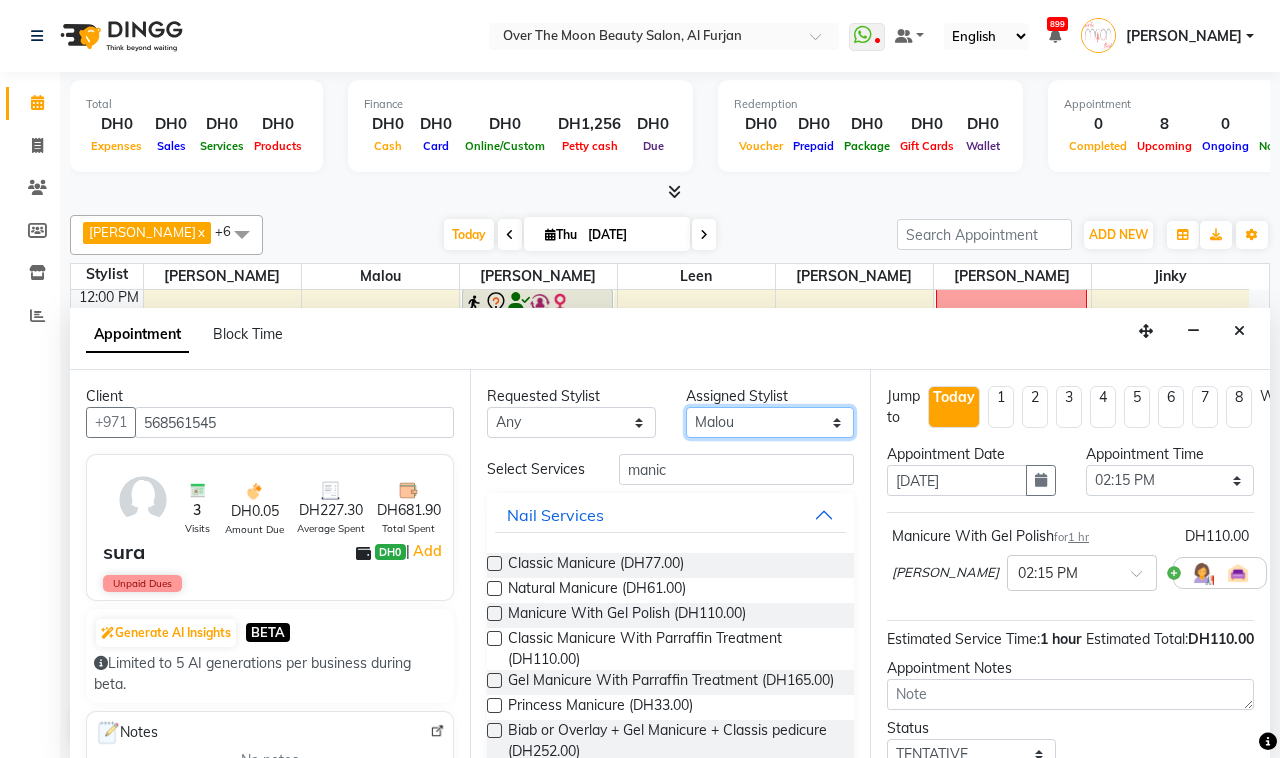 click on "Select [PERSON_NAME] [PERSON_NAME] [PERSON_NAME]" at bounding box center [770, 422] 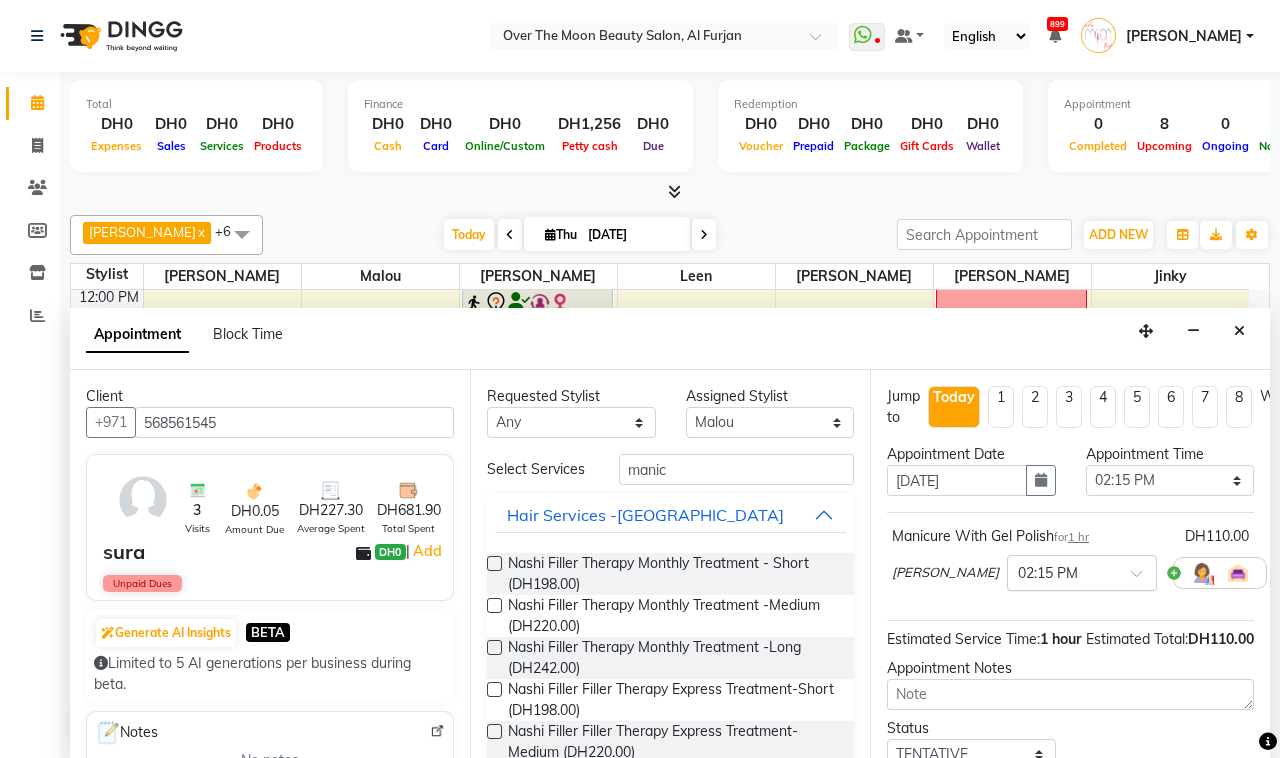 click at bounding box center (1062, 571) 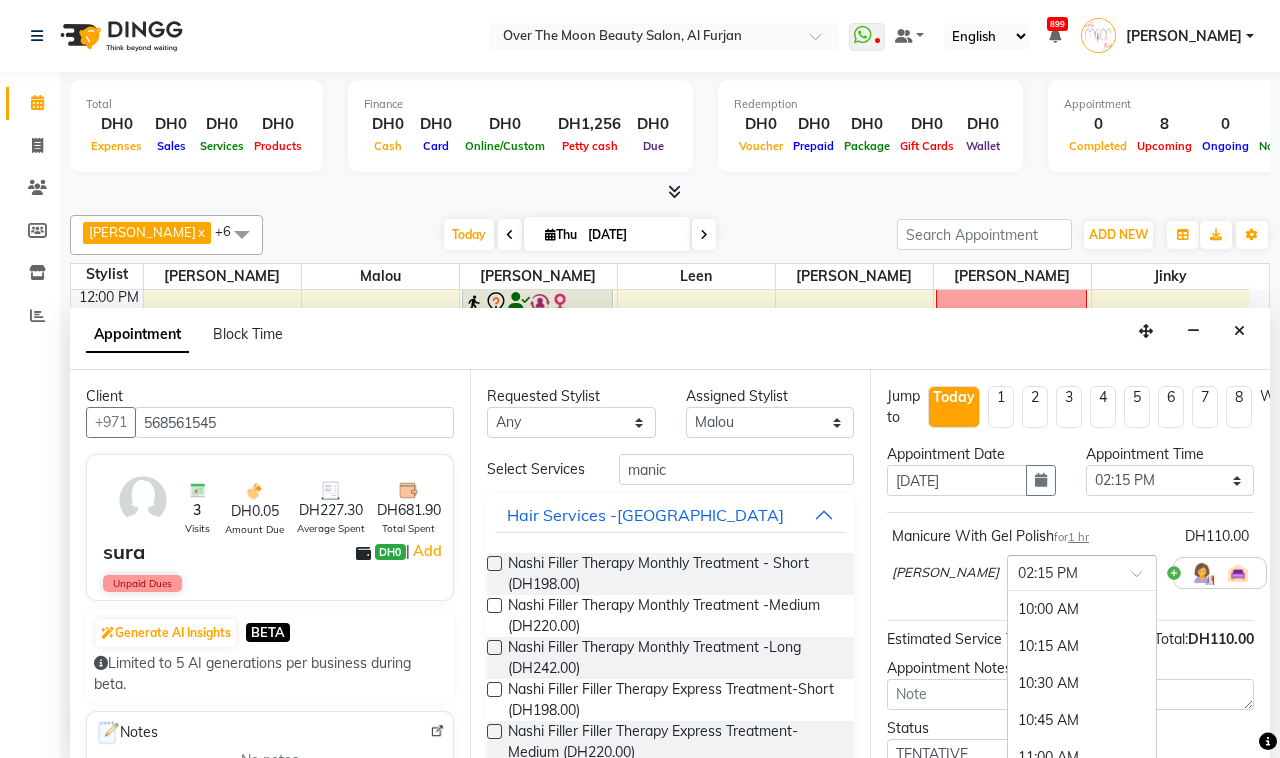 scroll, scrollTop: 628, scrollLeft: 0, axis: vertical 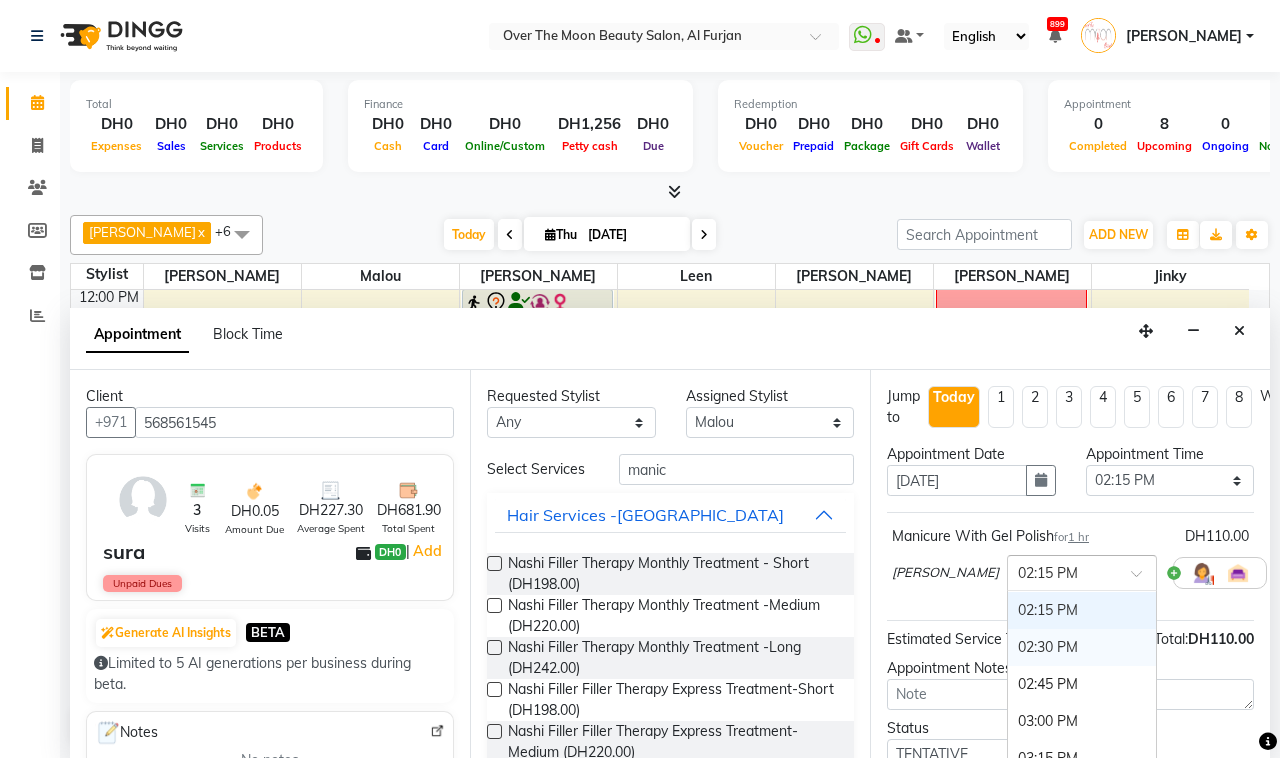 click on "02:30 PM" at bounding box center (1082, 647) 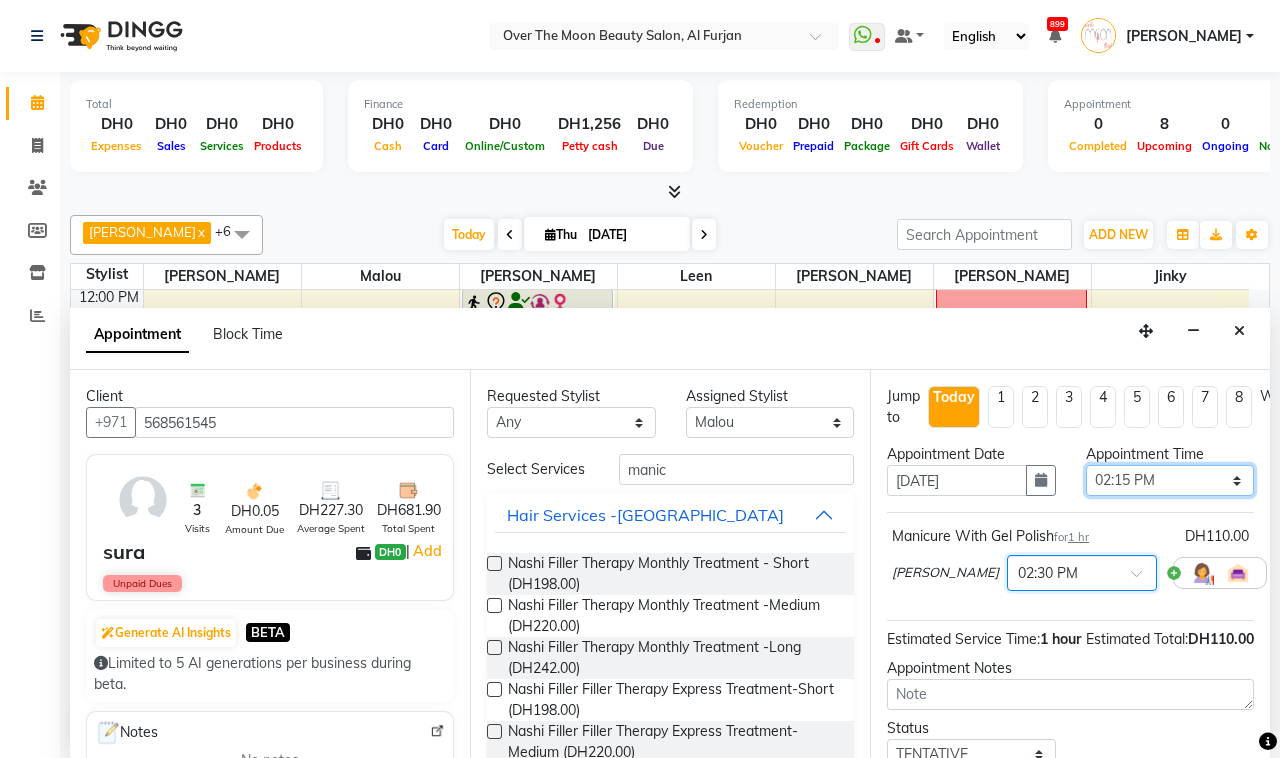 click on "Select 10:00 AM 10:15 AM 10:30 AM 10:45 AM 11:00 AM 11:15 AM 11:30 AM 11:45 AM 12:00 PM 12:15 PM 12:30 PM 12:45 PM 01:00 PM 01:15 PM 01:30 PM 01:45 PM 02:00 PM 02:15 PM 02:30 PM 02:45 PM 03:00 PM 03:15 PM 03:30 PM 03:45 PM 04:00 PM 04:15 PM 04:30 PM 04:45 PM 05:00 PM 05:15 PM 05:30 PM 05:45 PM 06:00 PM 06:15 PM 06:30 PM 06:45 PM 07:00 PM 07:15 PM 07:30 PM 07:45 PM 08:00 PM 08:15 PM 08:30 PM 08:45 PM 09:00 PM 09:15 PM 09:30 PM 09:45 PM 10:00 PM 10:15 PM 10:30 PM 10:45 PM 11:00 PM" at bounding box center [1170, 480] 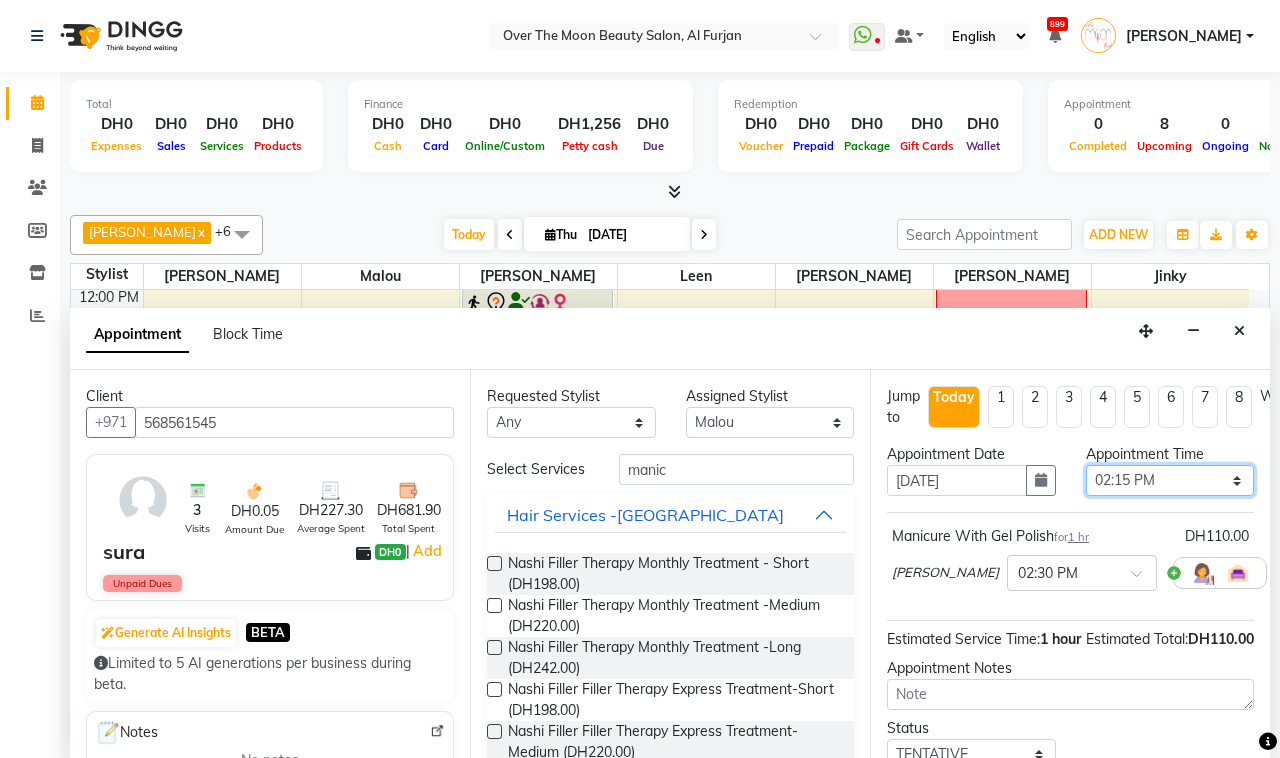 select on "870" 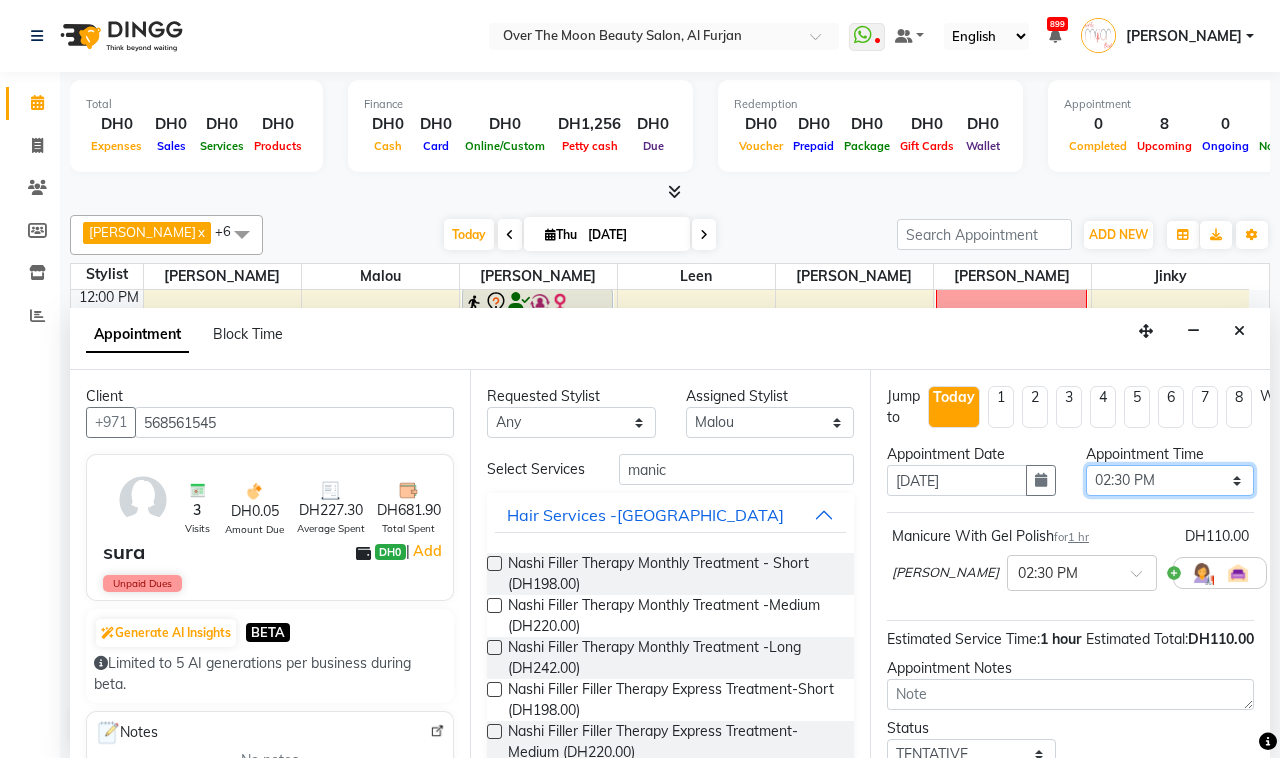 click on "Select 10:00 AM 10:15 AM 10:30 AM 10:45 AM 11:00 AM 11:15 AM 11:30 AM 11:45 AM 12:00 PM 12:15 PM 12:30 PM 12:45 PM 01:00 PM 01:15 PM 01:30 PM 01:45 PM 02:00 PM 02:15 PM 02:30 PM 02:45 PM 03:00 PM 03:15 PM 03:30 PM 03:45 PM 04:00 PM 04:15 PM 04:30 PM 04:45 PM 05:00 PM 05:15 PM 05:30 PM 05:45 PM 06:00 PM 06:15 PM 06:30 PM 06:45 PM 07:00 PM 07:15 PM 07:30 PM 07:45 PM 08:00 PM 08:15 PM 08:30 PM 08:45 PM 09:00 PM 09:15 PM 09:30 PM 09:45 PM 10:00 PM 10:15 PM 10:30 PM 10:45 PM 11:00 PM" at bounding box center [1170, 480] 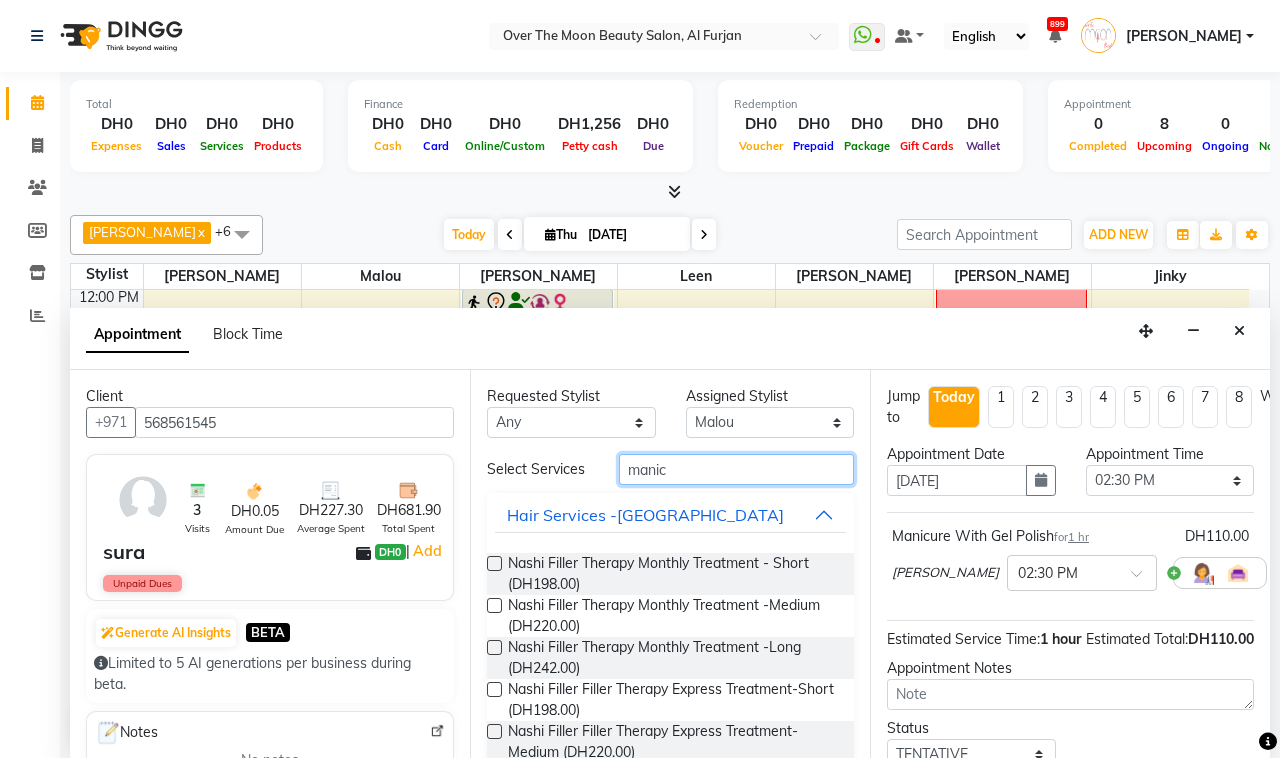 click on "manic" at bounding box center [736, 469] 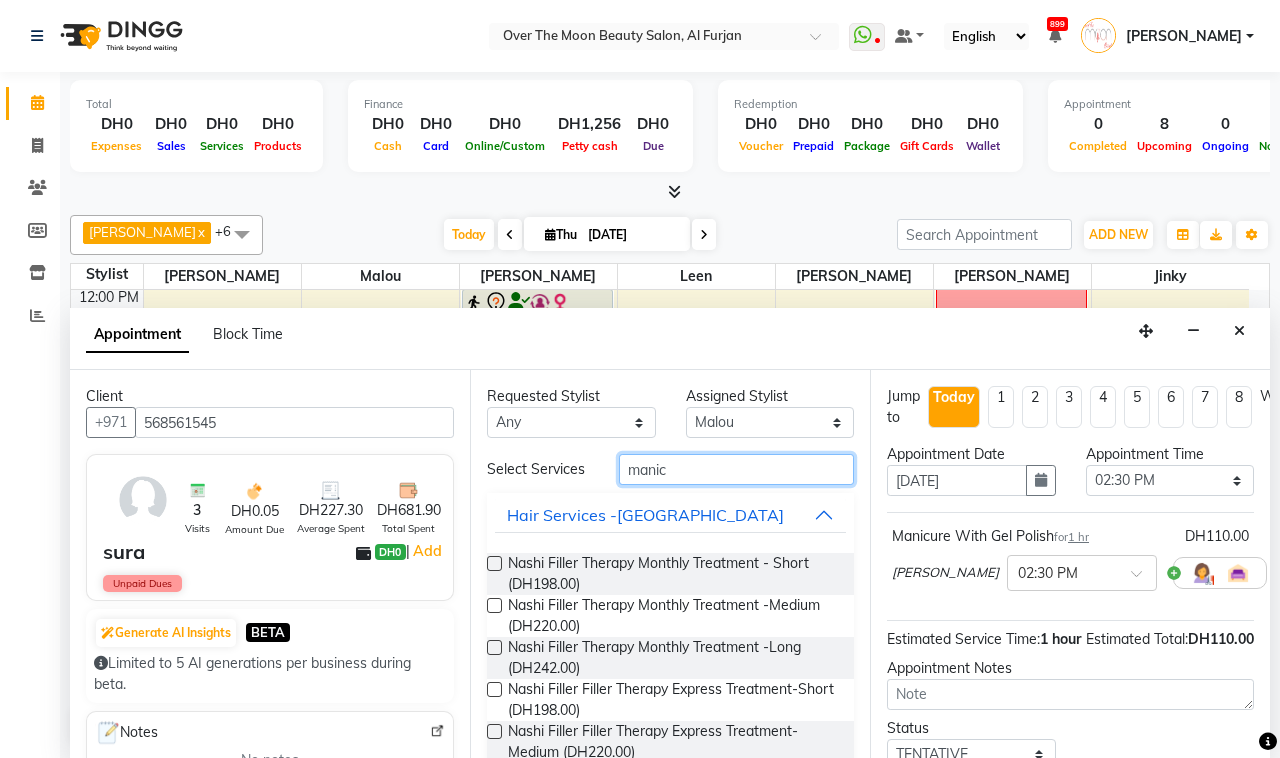 drag, startPoint x: 675, startPoint y: 476, endPoint x: 612, endPoint y: 466, distance: 63.788715 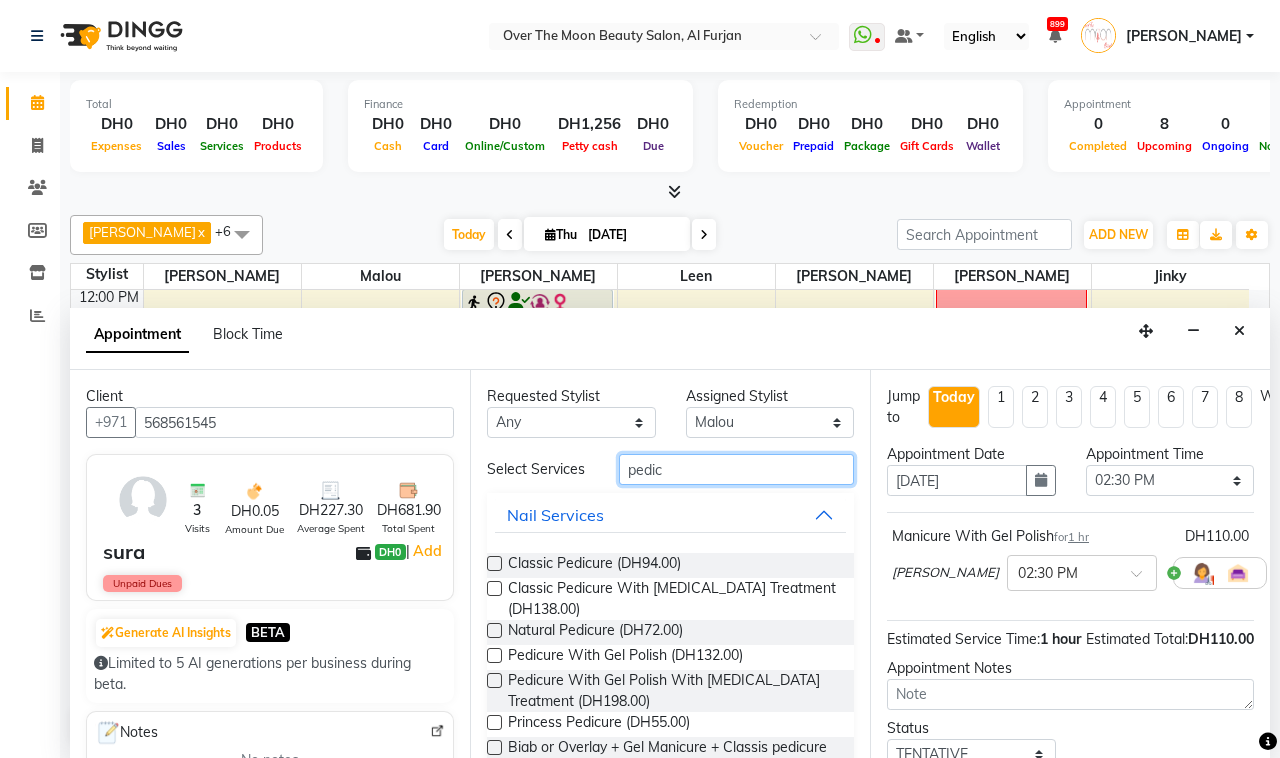 type on "pedic" 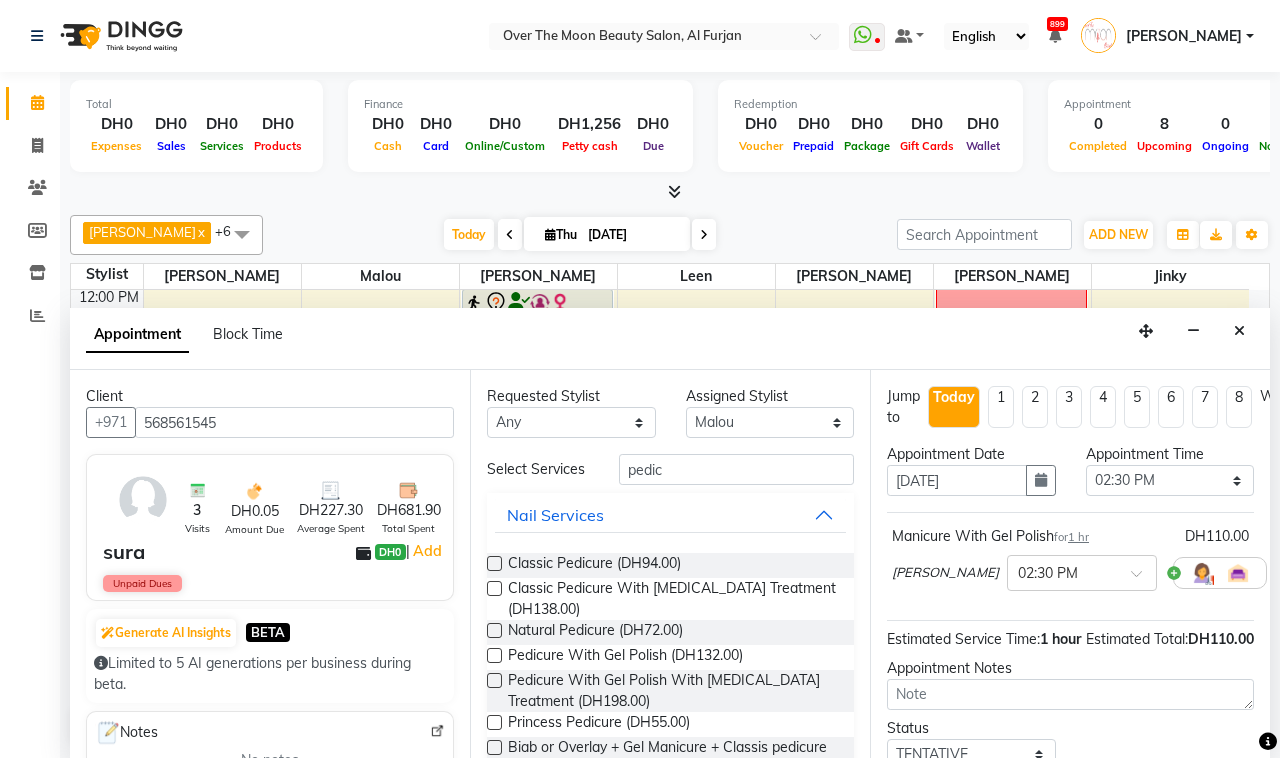 click at bounding box center [494, 655] 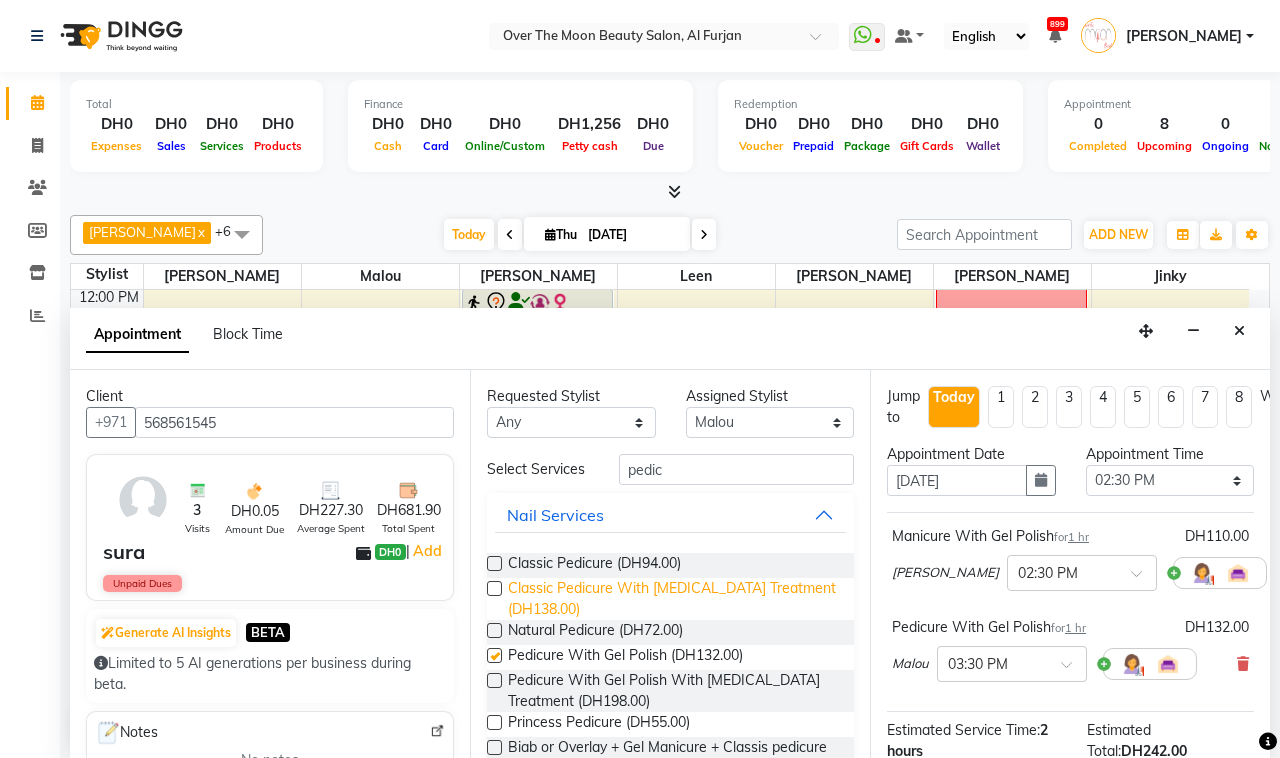 checkbox on "false" 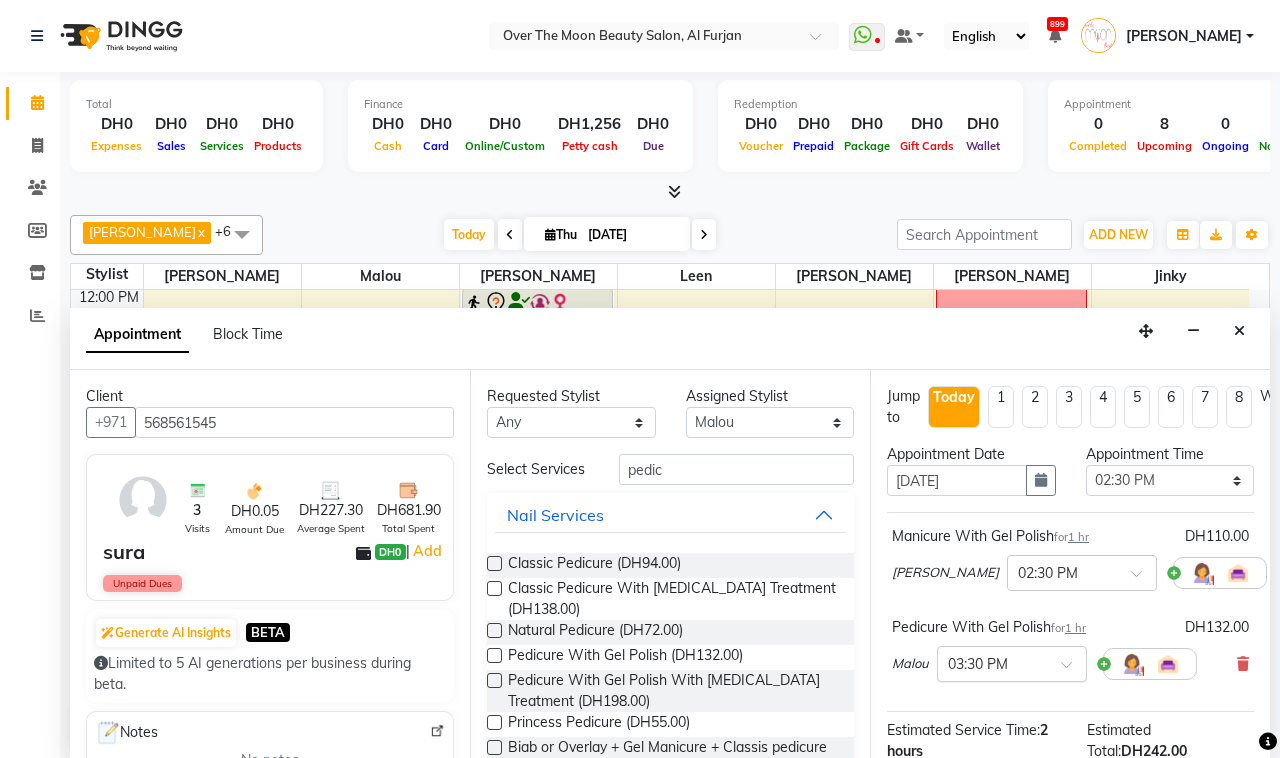 click at bounding box center (1012, 662) 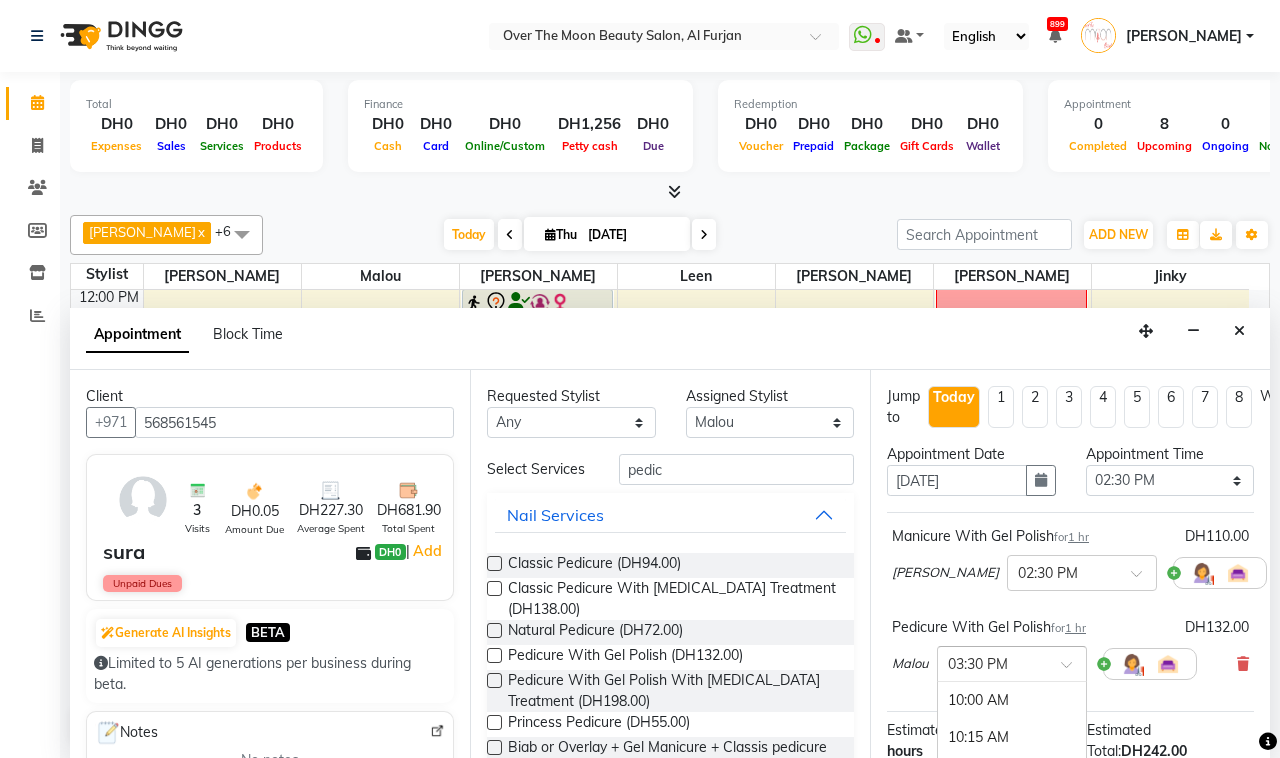 scroll, scrollTop: 812, scrollLeft: 0, axis: vertical 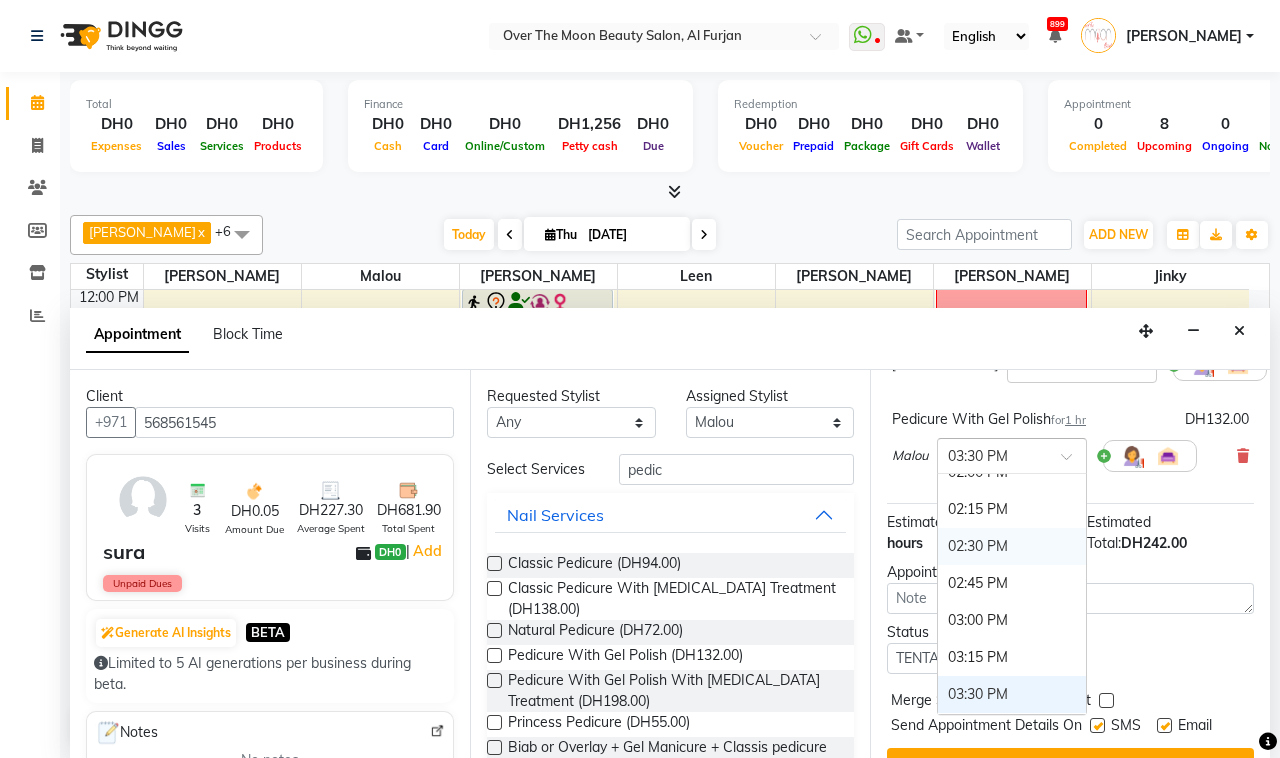 click on "02:30 PM" at bounding box center (1012, 546) 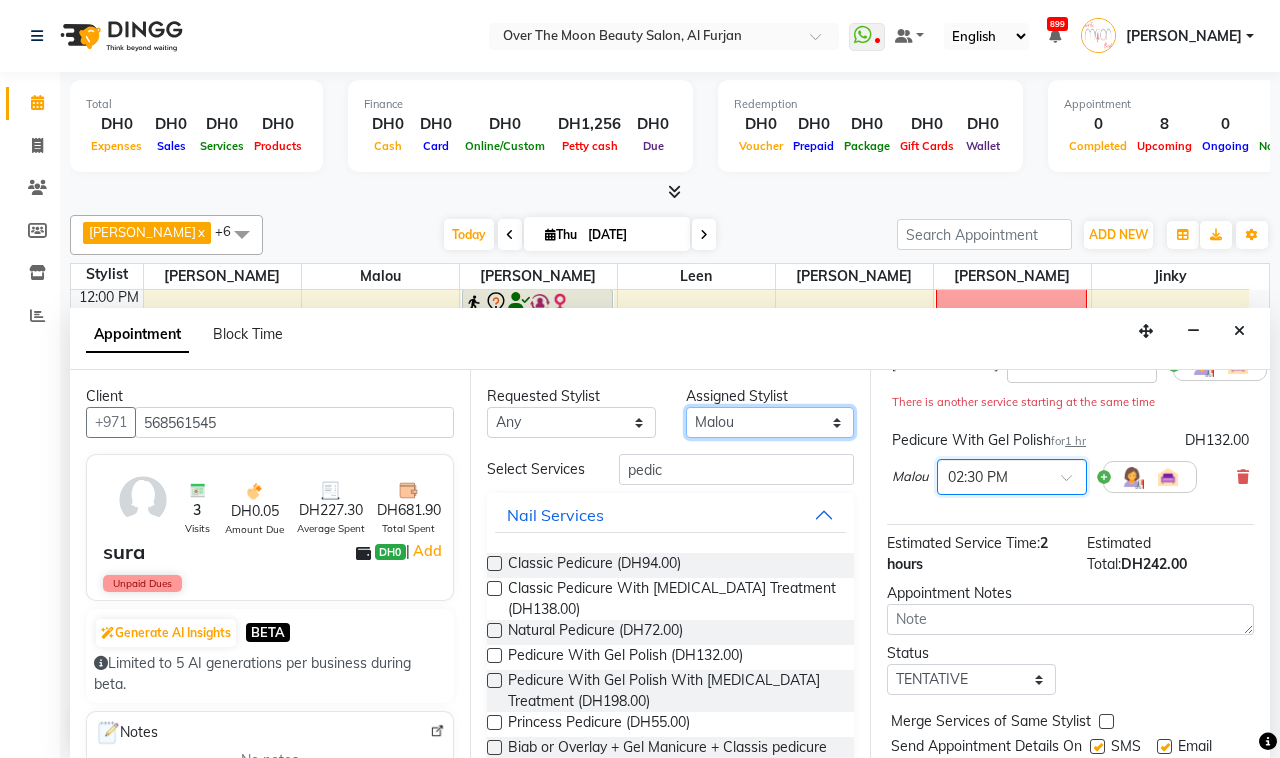 click on "Select [PERSON_NAME] [PERSON_NAME] [PERSON_NAME]" at bounding box center (770, 422) 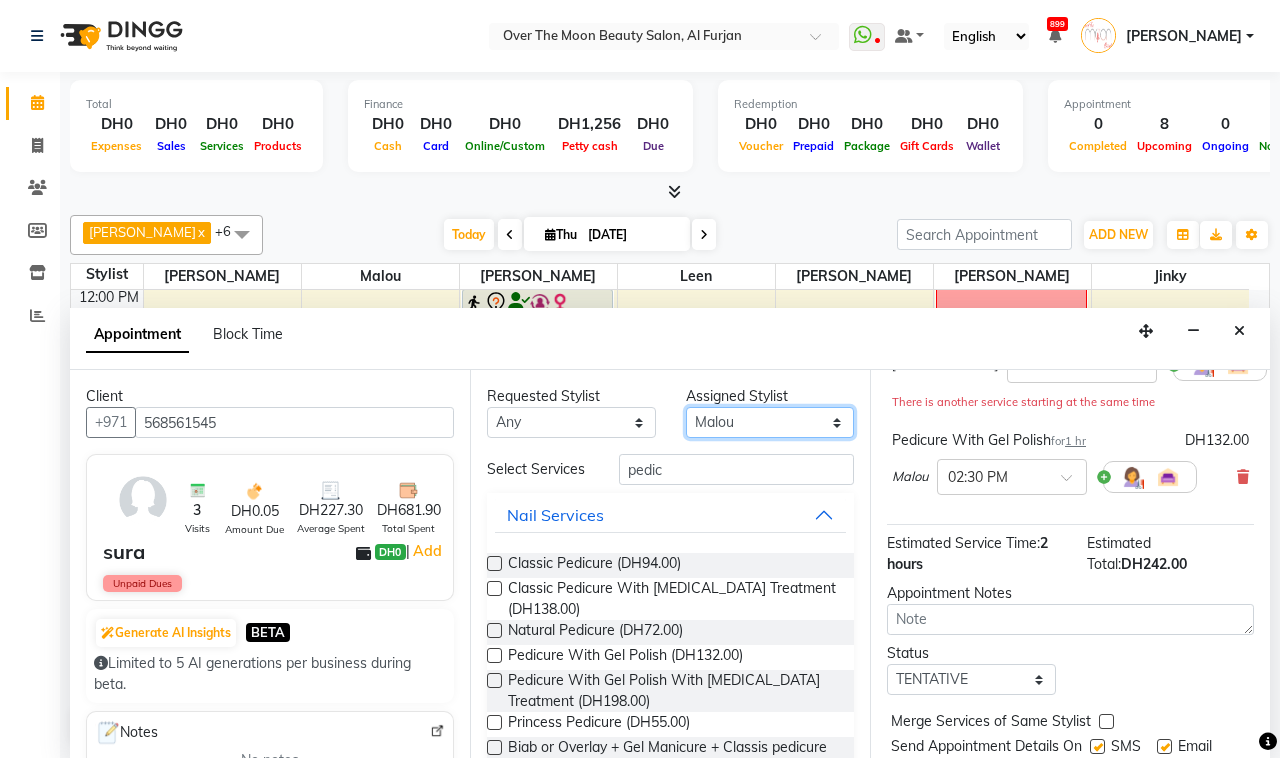 select on "29762" 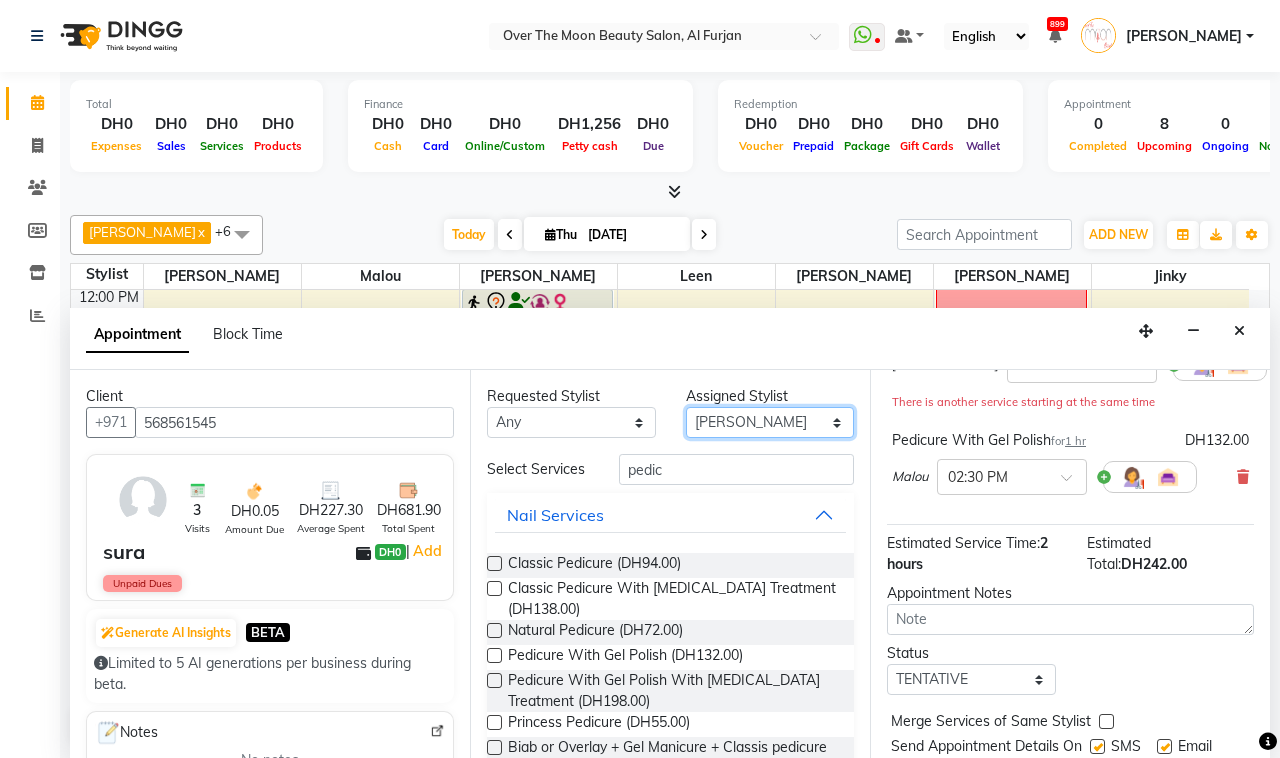 click on "Select [PERSON_NAME] [PERSON_NAME] [PERSON_NAME]" at bounding box center [770, 422] 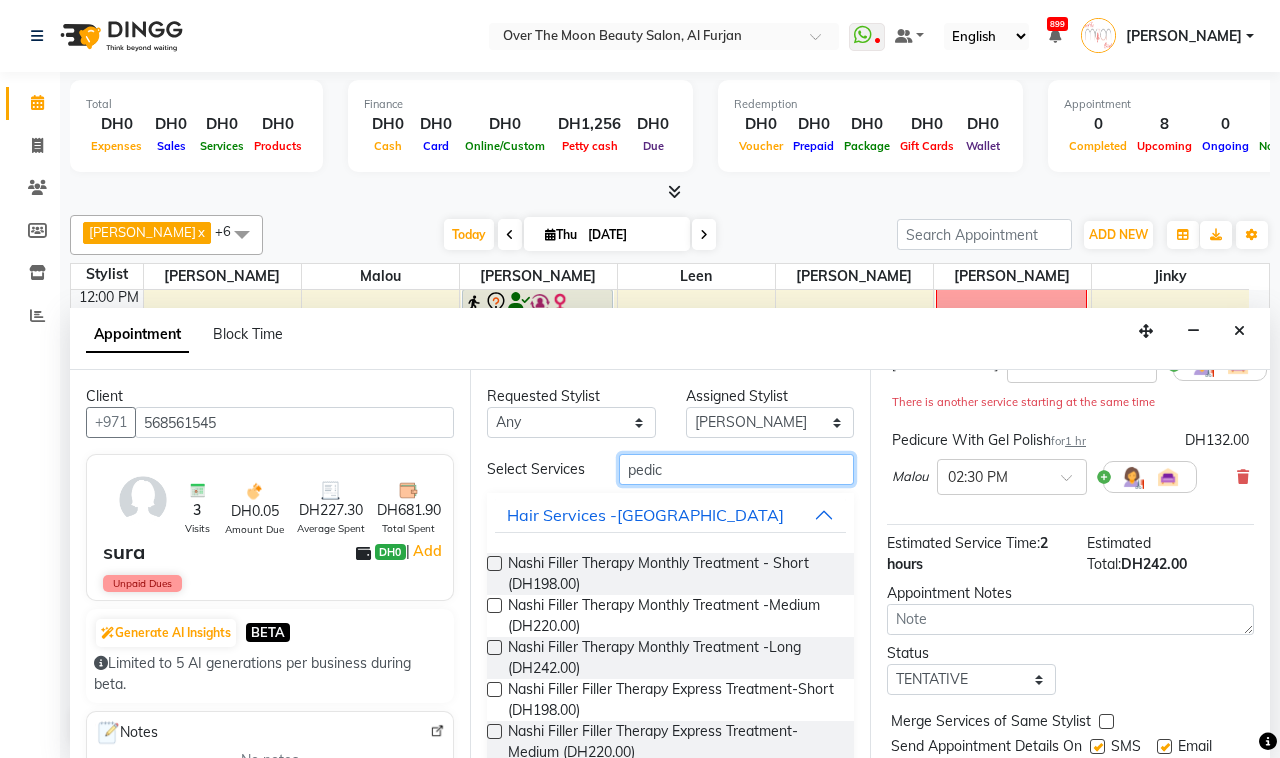 drag, startPoint x: 676, startPoint y: 480, endPoint x: 607, endPoint y: 461, distance: 71.568146 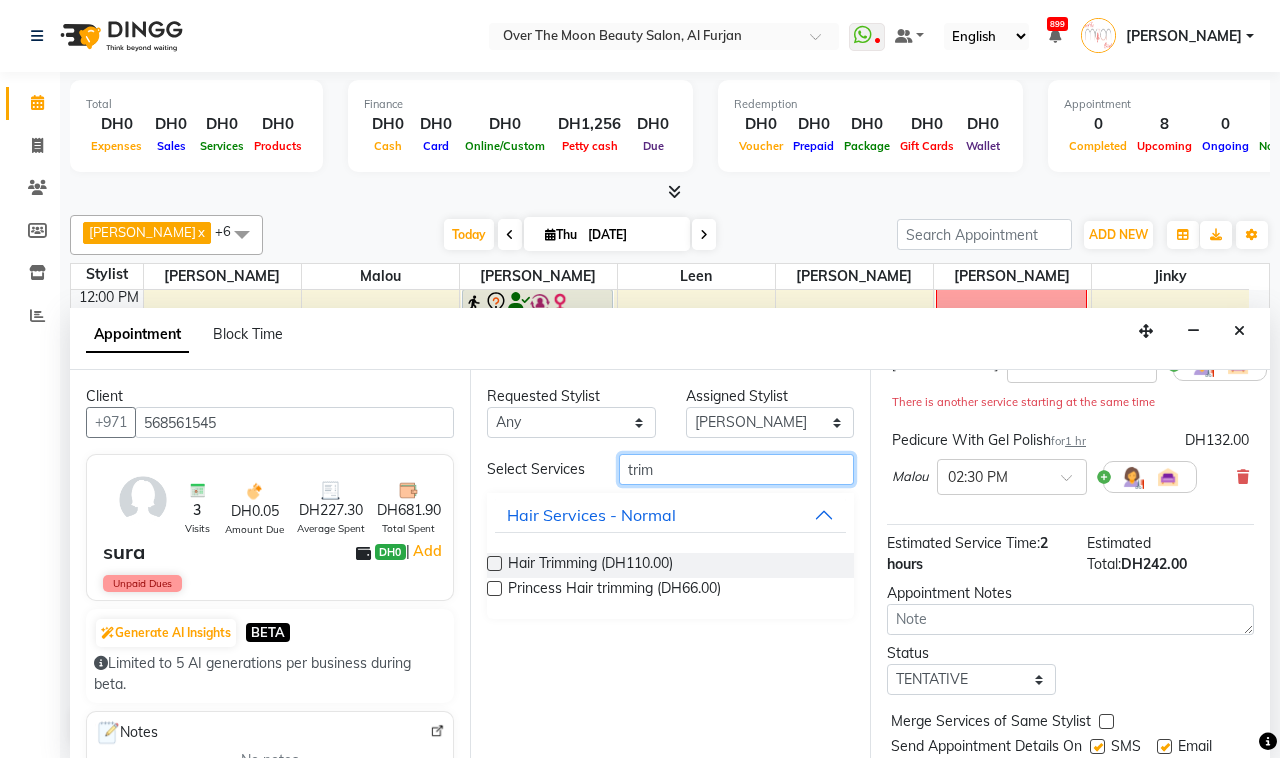 type on "trim" 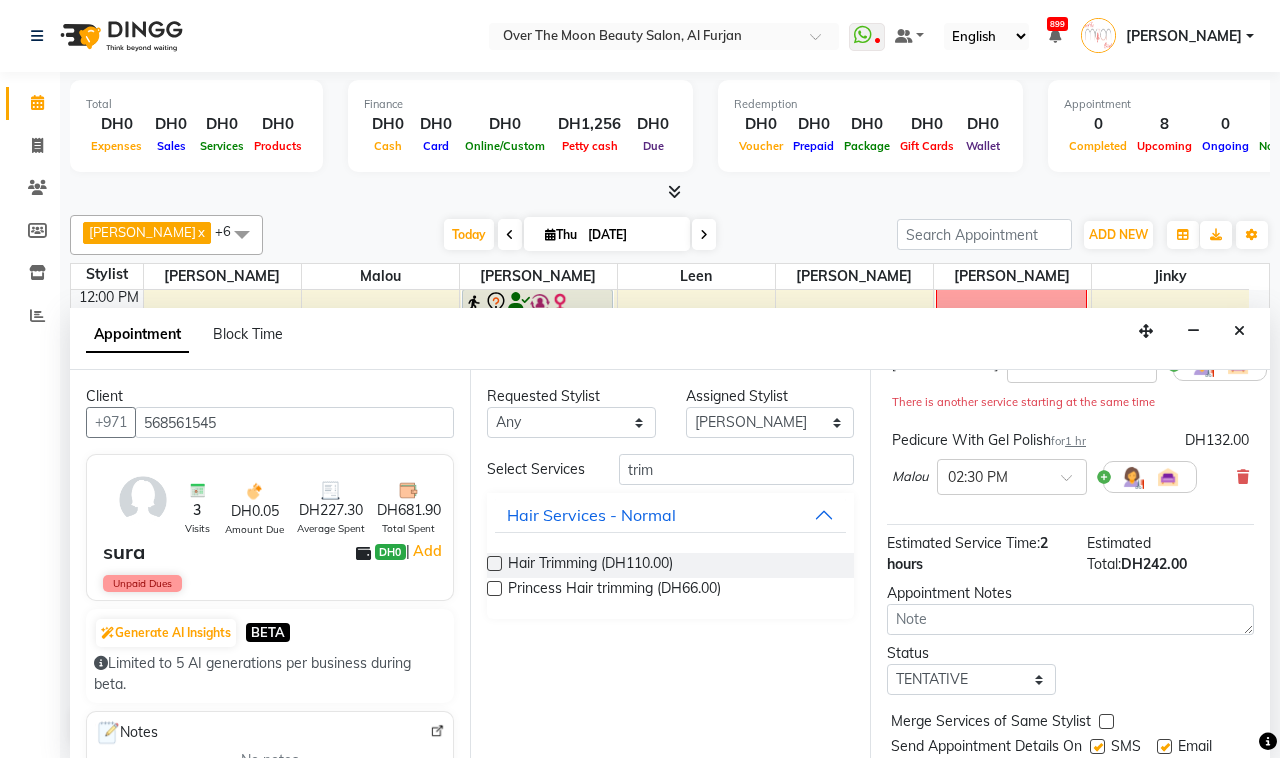click at bounding box center (494, 563) 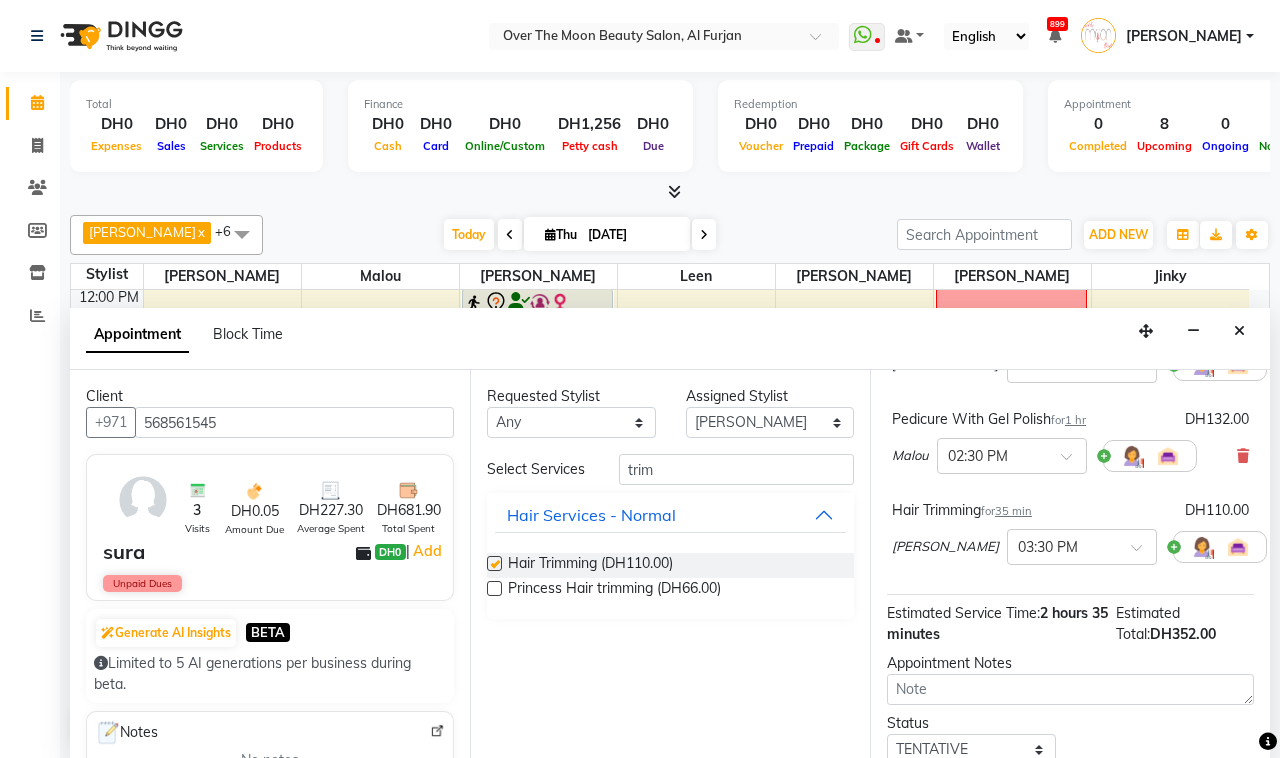 checkbox on "false" 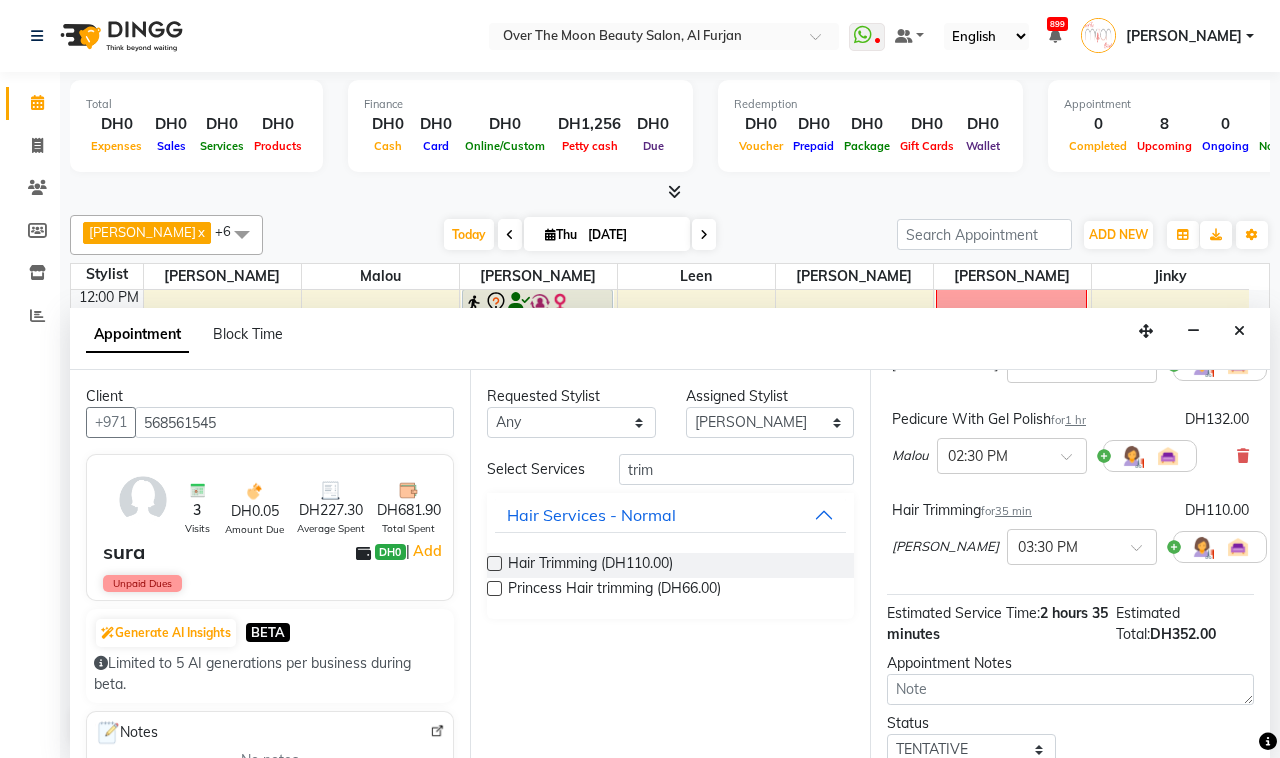 click at bounding box center [494, 588] 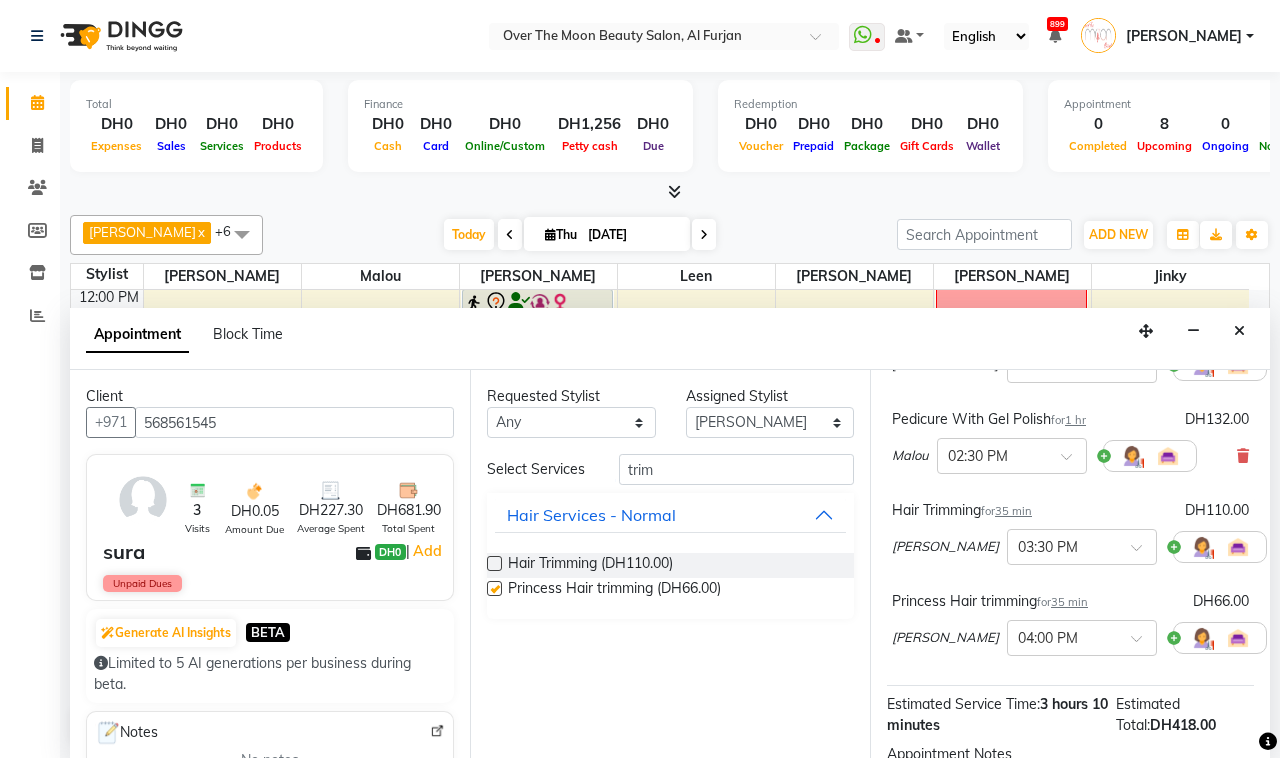 checkbox on "false" 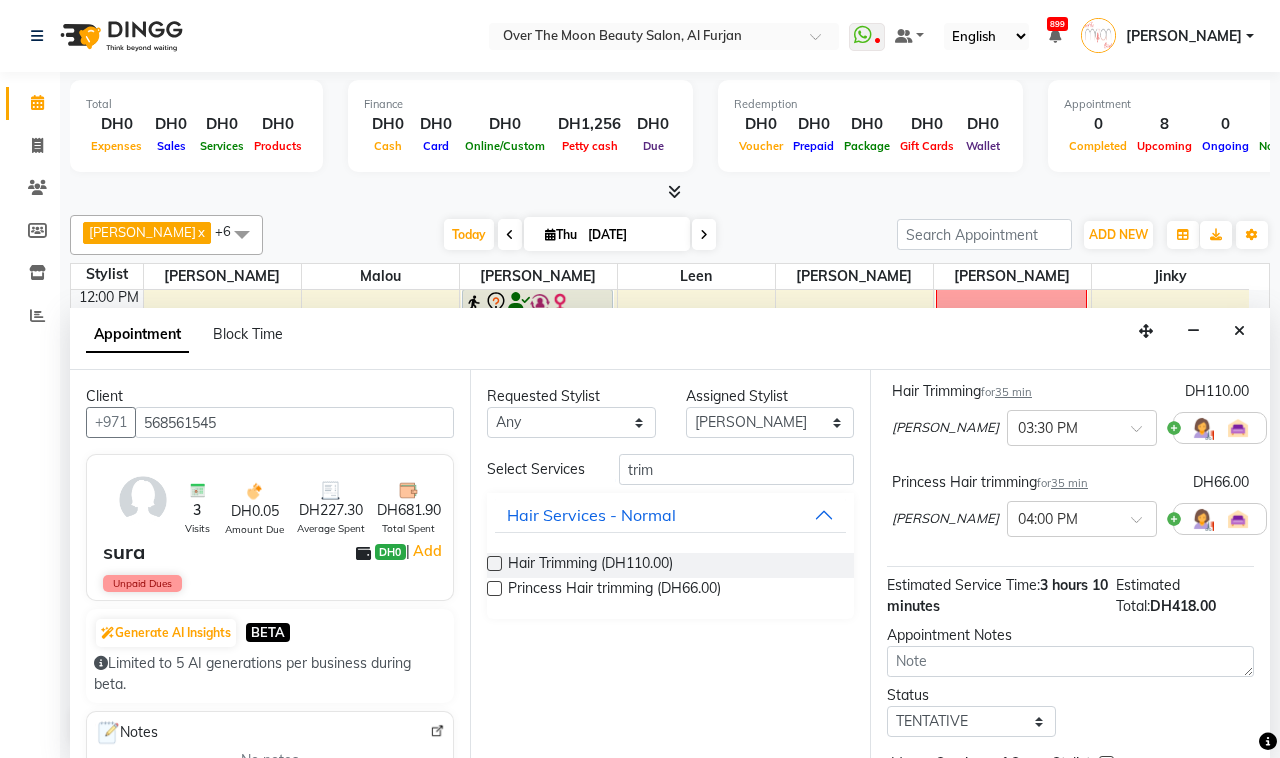scroll, scrollTop: 416, scrollLeft: 0, axis: vertical 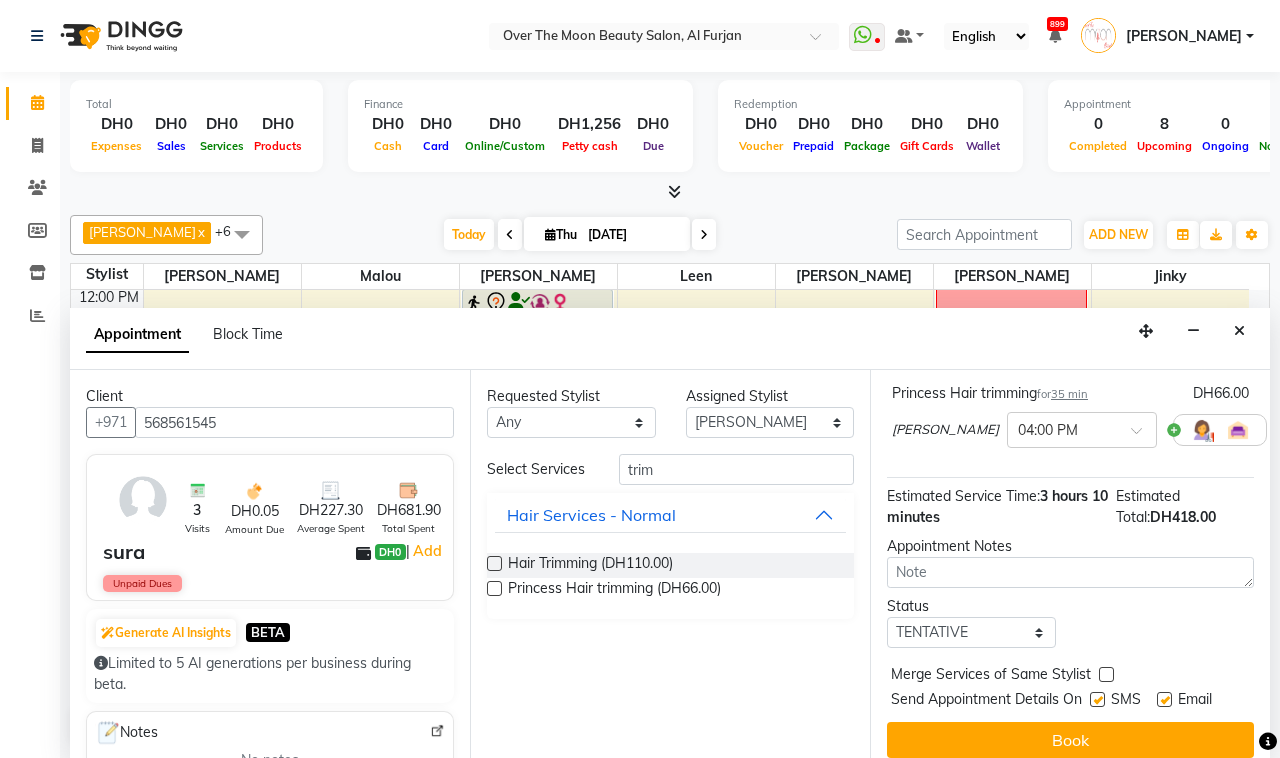 drag, startPoint x: 1102, startPoint y: 676, endPoint x: 1180, endPoint y: 635, distance: 88.11924 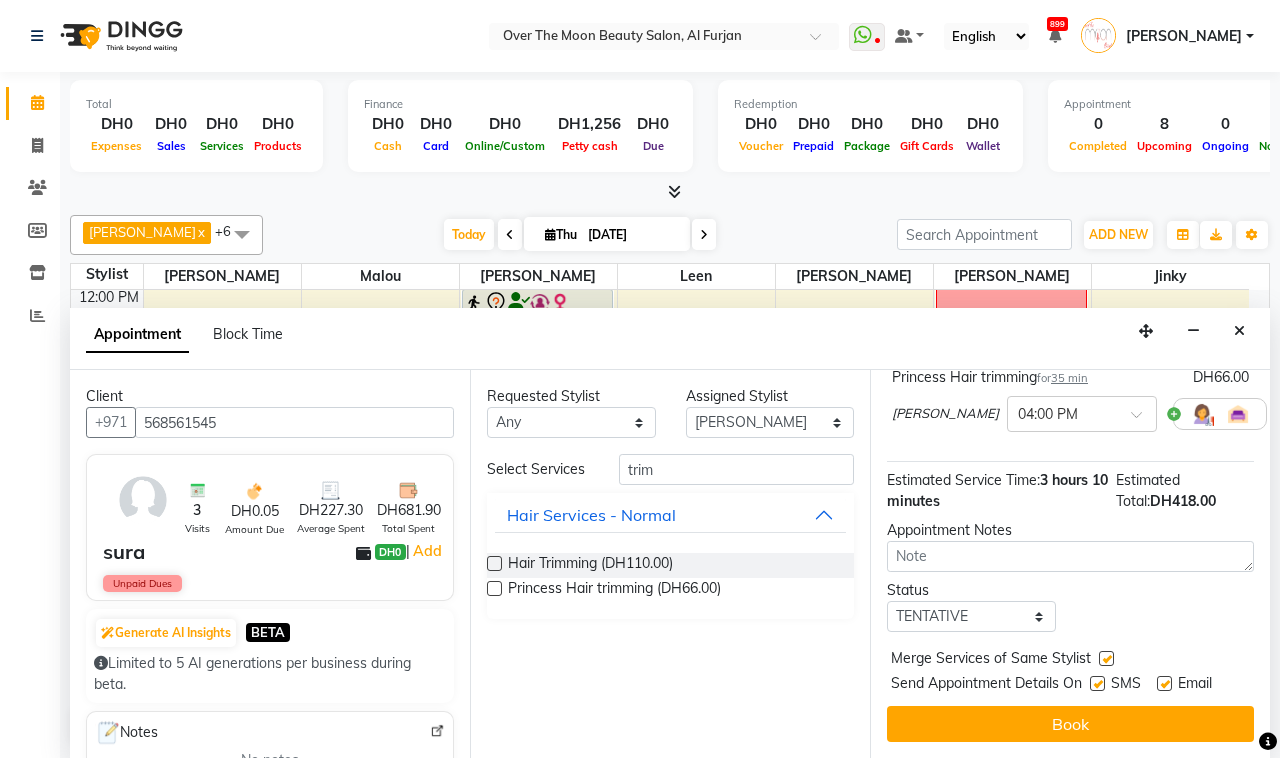 scroll, scrollTop: 452, scrollLeft: 0, axis: vertical 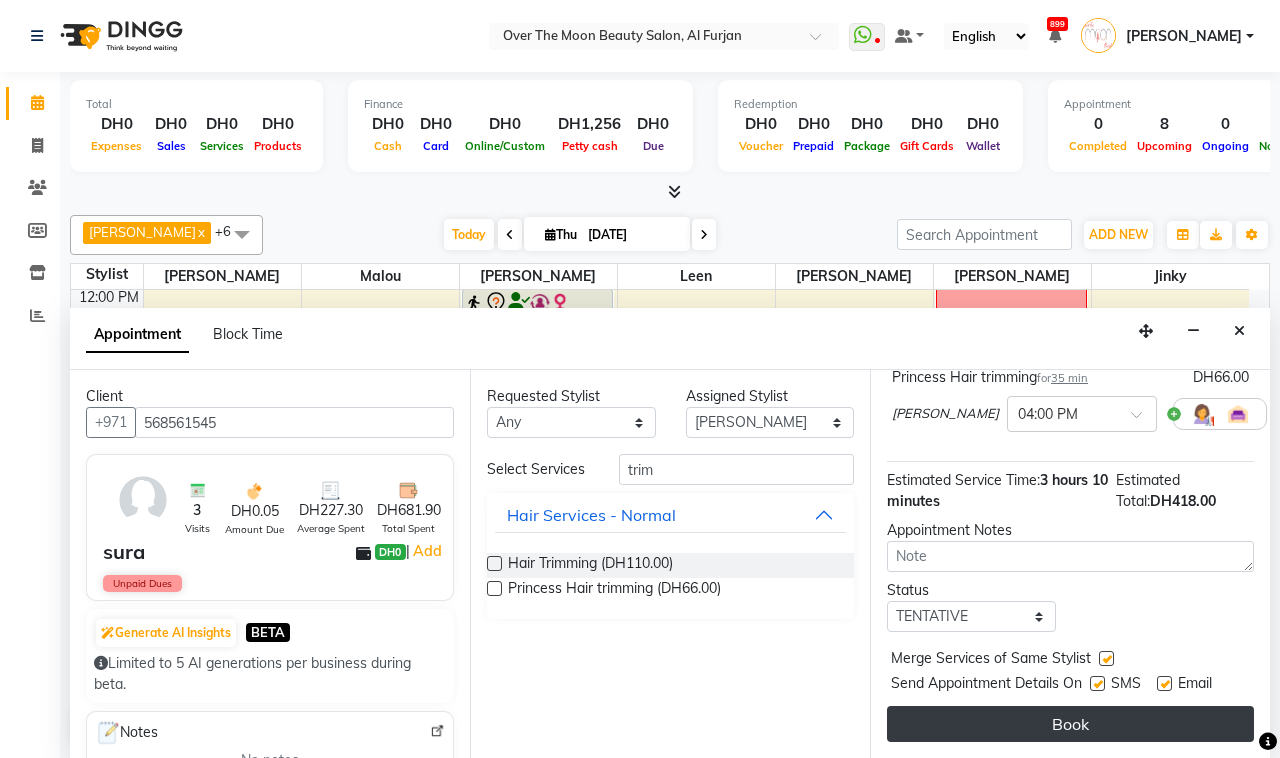 click on "Book" at bounding box center [1070, 724] 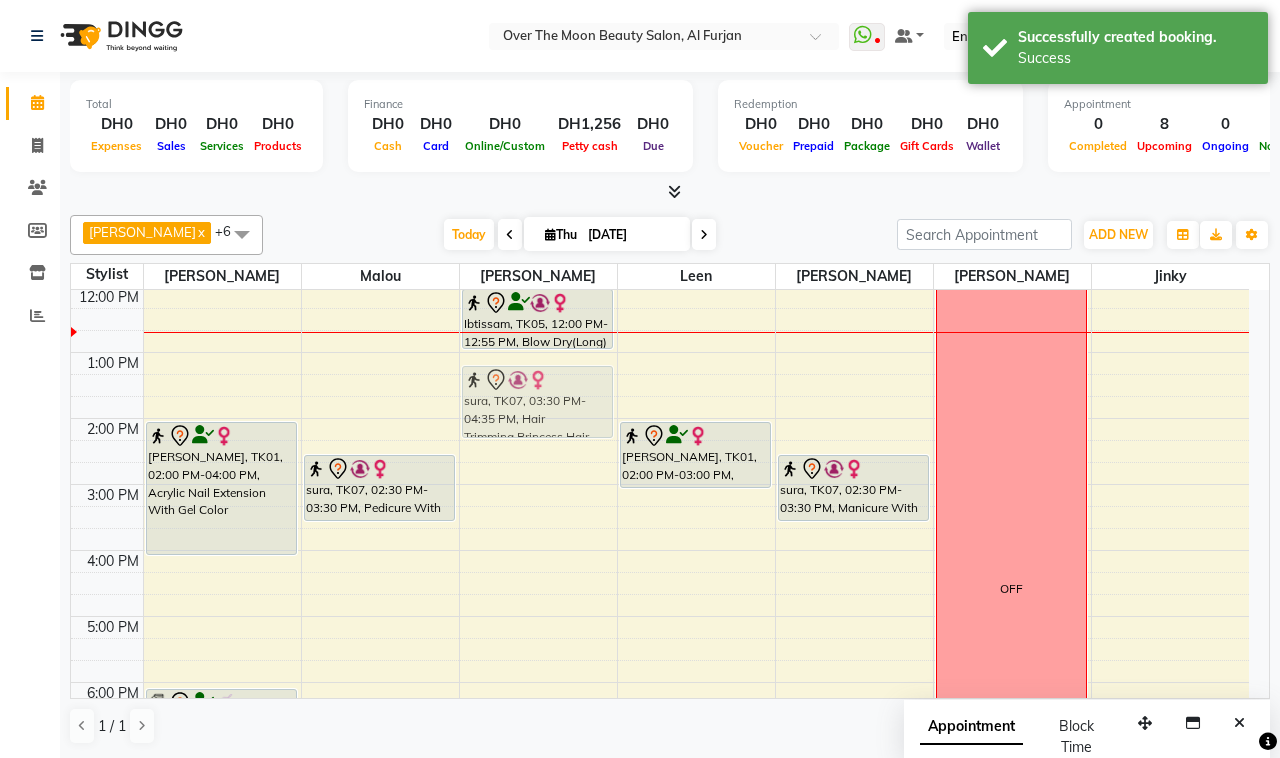 drag, startPoint x: 530, startPoint y: 556, endPoint x: 541, endPoint y: 390, distance: 166.36406 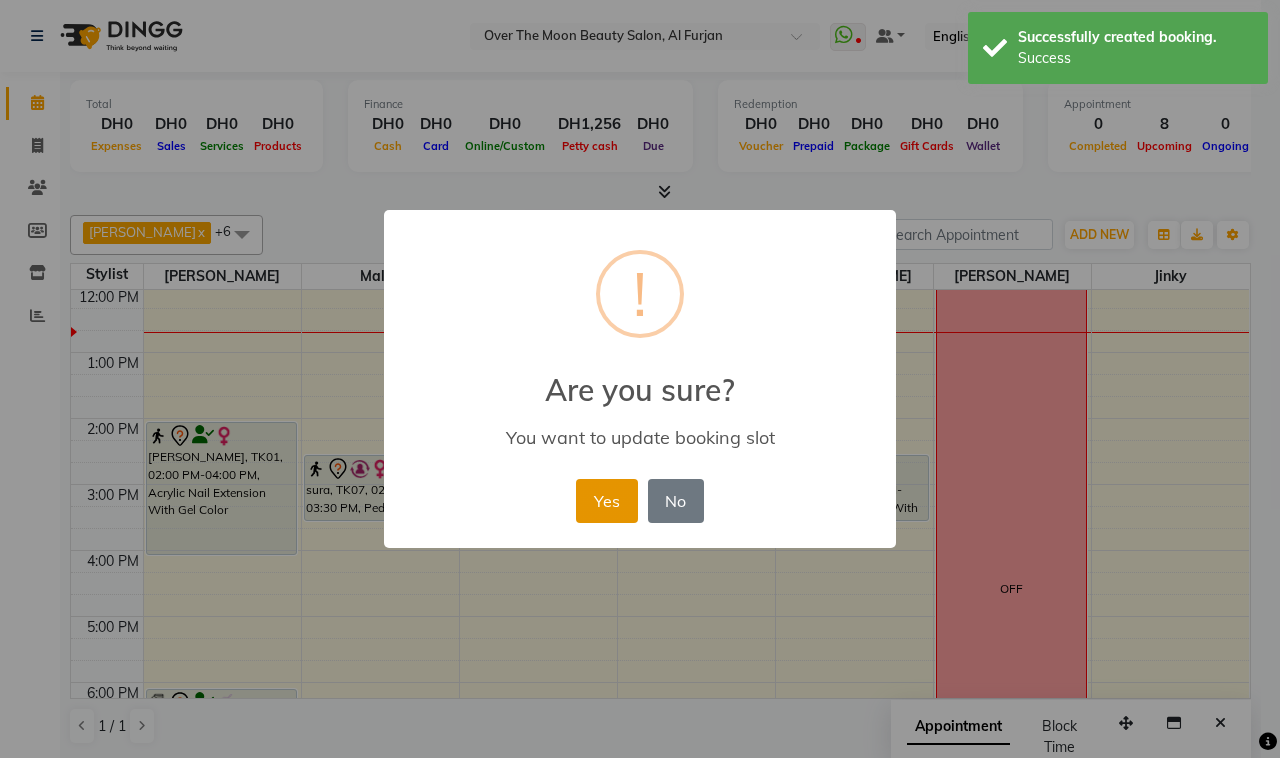 click on "Yes" at bounding box center [606, 501] 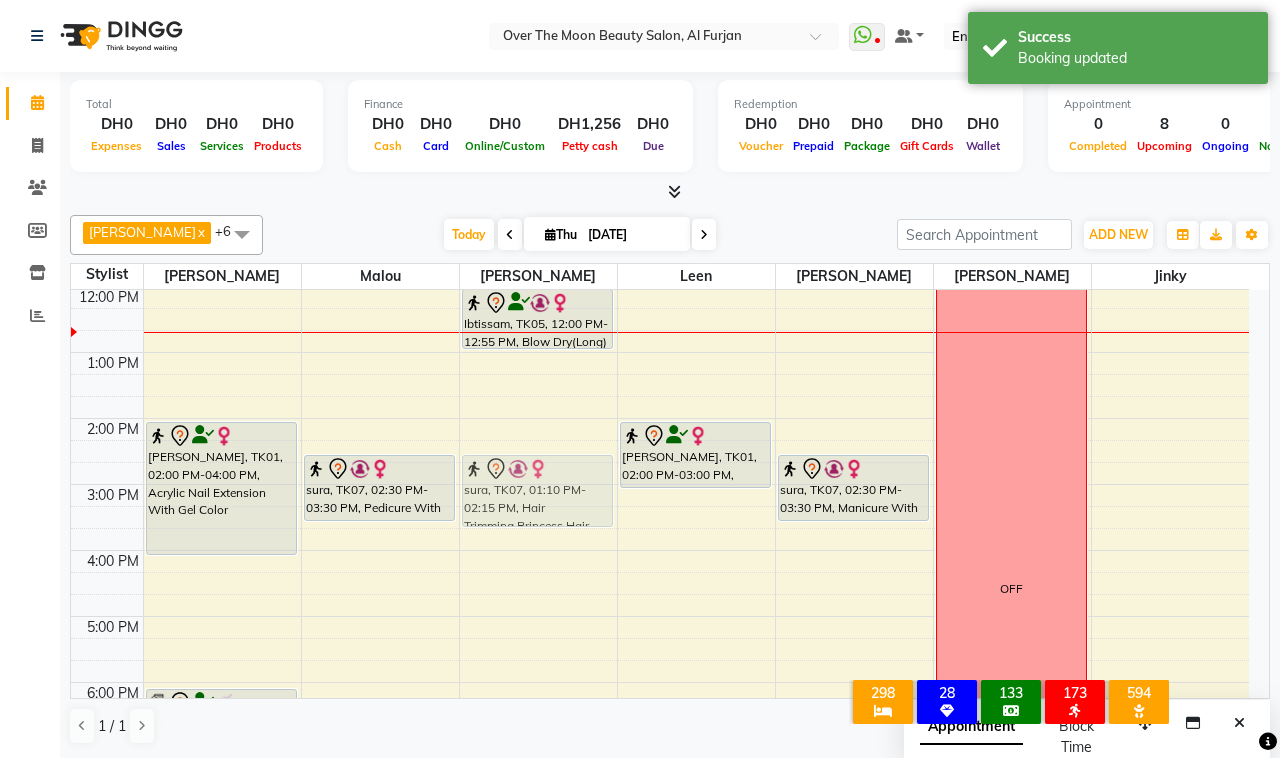 drag, startPoint x: 513, startPoint y: 378, endPoint x: 507, endPoint y: 461, distance: 83.21658 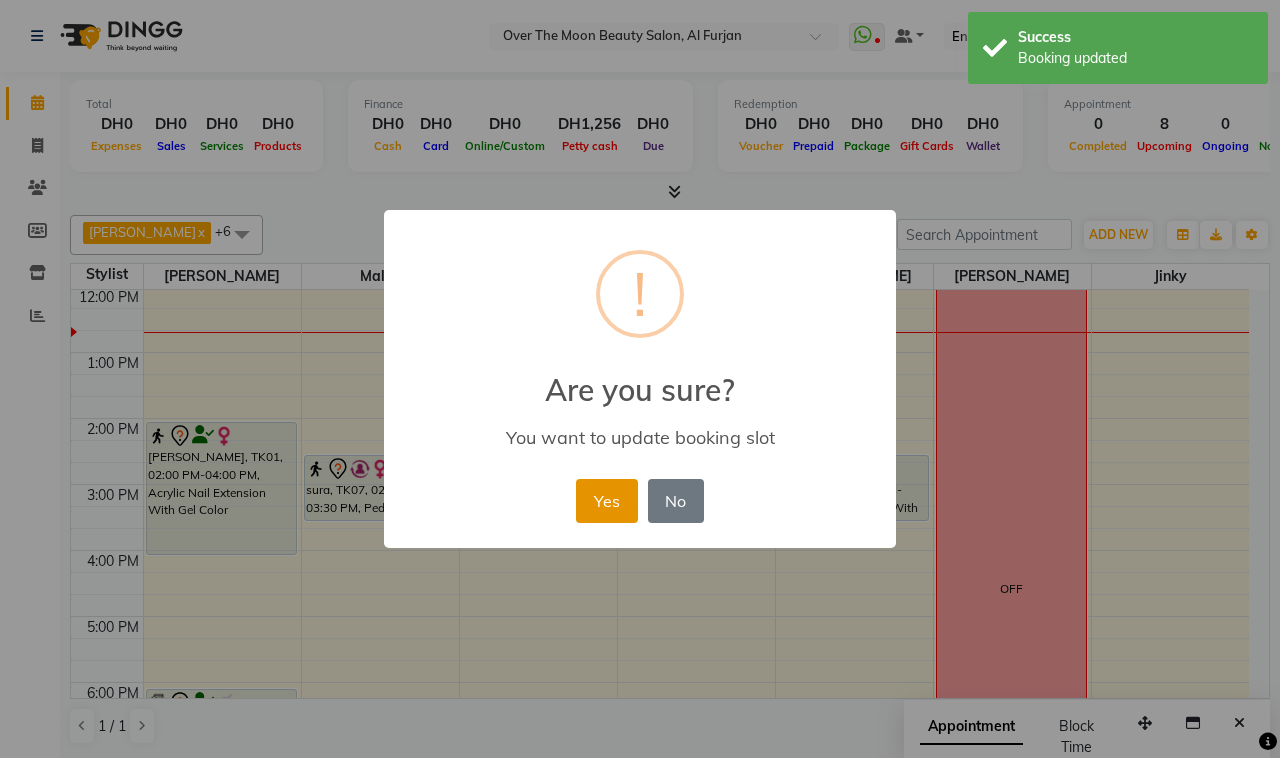 click on "Yes" at bounding box center (606, 501) 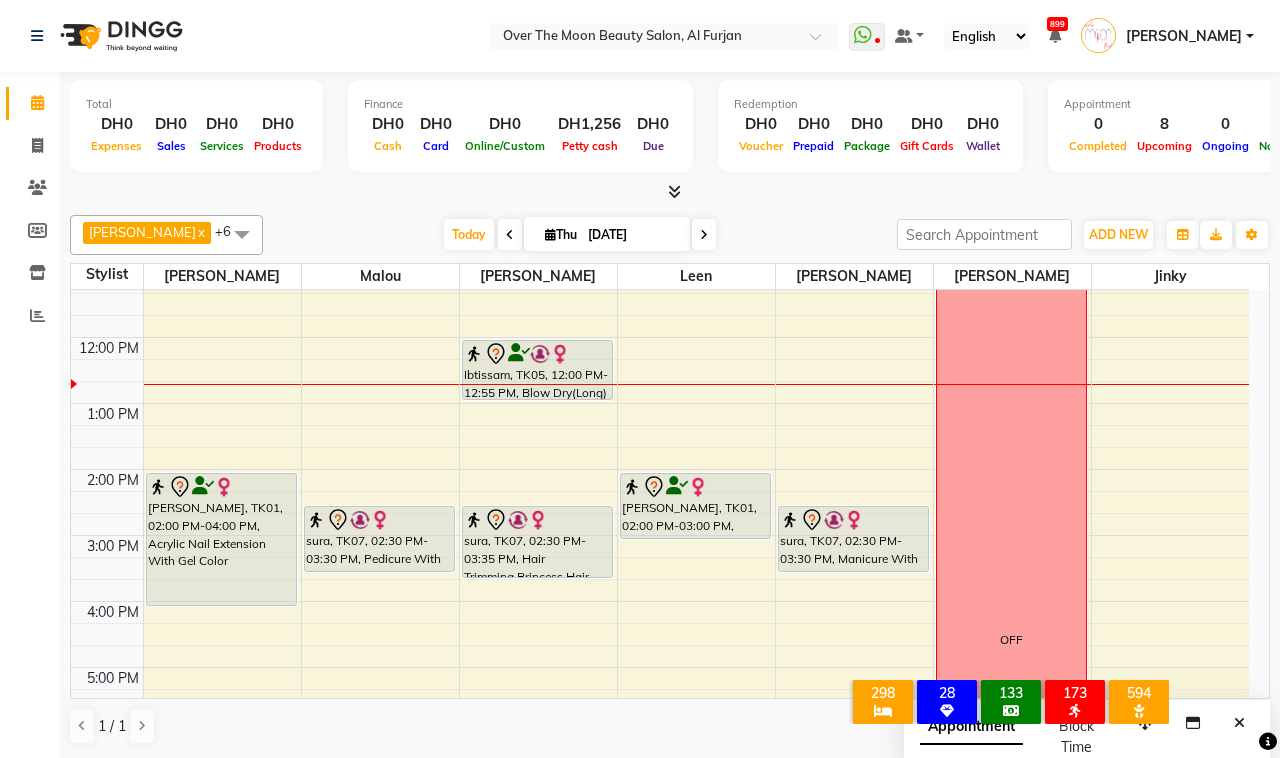 scroll, scrollTop: 208, scrollLeft: 0, axis: vertical 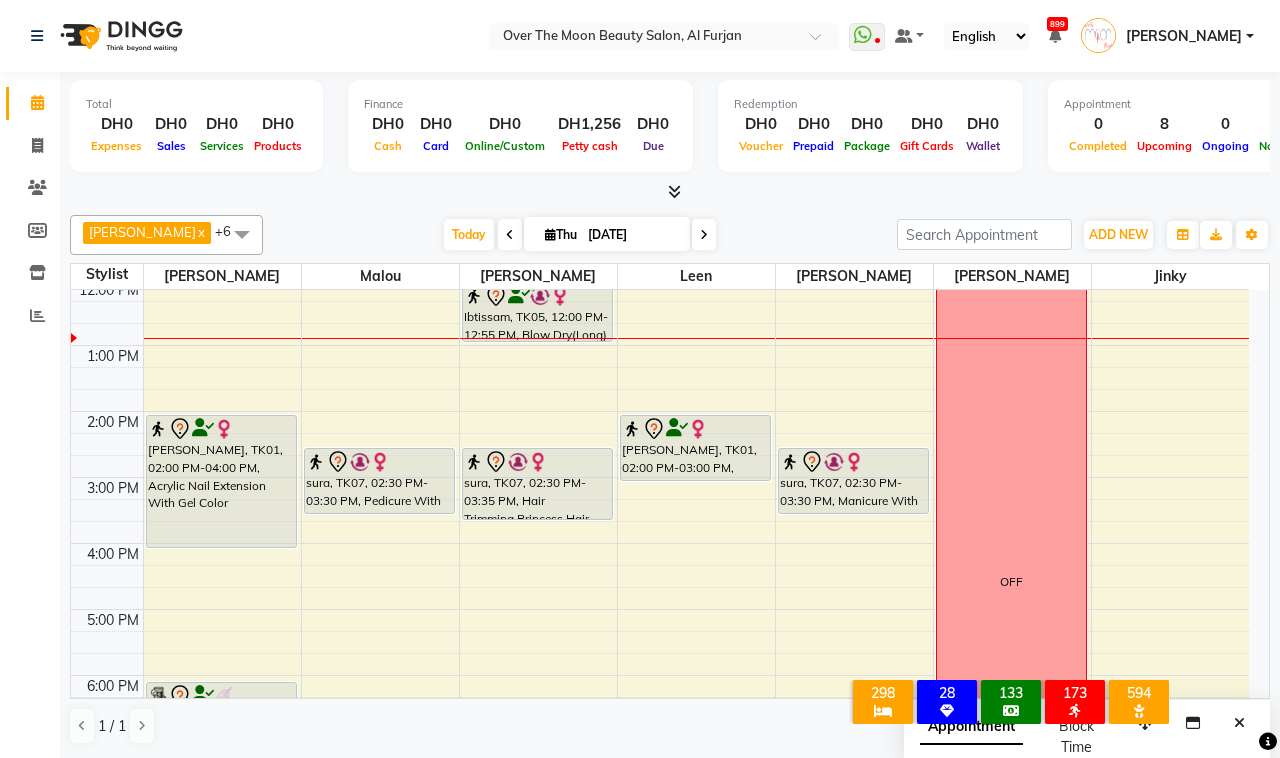 click on "9:00 AM 10:00 AM 11:00 AM 12:00 PM 1:00 PM 2:00 PM 3:00 PM 4:00 PM 5:00 PM 6:00 PM 7:00 PM 8:00 PM 9:00 PM 10:00 PM 11:00 PM             [PERSON_NAME], TK01, 02:00 PM-04:00 PM, Acrylic Nail Extension With Gel Color             mylene, TK03, 06:00 PM-06:45 PM, change color (Gelish)  hands             Rose, TK04, 07:00 PM-10:00 PM, [PERSON_NAME] k protein long             sura, TK07, 02:30 PM-03:30 PM, Pedicure With Gel Polish             Ibtissam, TK05, 12:00 PM-12:55 PM, Blow Dry(Long)             sura, TK07, 02:30 PM-03:35 PM, Hair Trimming,Princess Hair trimming             miss t, TK06, 07:00 PM-09:05 PM, Hair Cut,Hair Cut             [PERSON_NAME], TK01, 02:00 PM-03:00 PM, Pedicure With Gel Polish             victoria europian, TK02, 08:30 PM-09:05 PM, Change Color(Regular) Feet             sura, TK07, 02:30 PM-03:30 PM, Manicure With Gel Polish             victoria europian, TK02, 08:30 PM-09:05 PM, Change Polish(Regular) Hand  OFF" at bounding box center [660, 576] 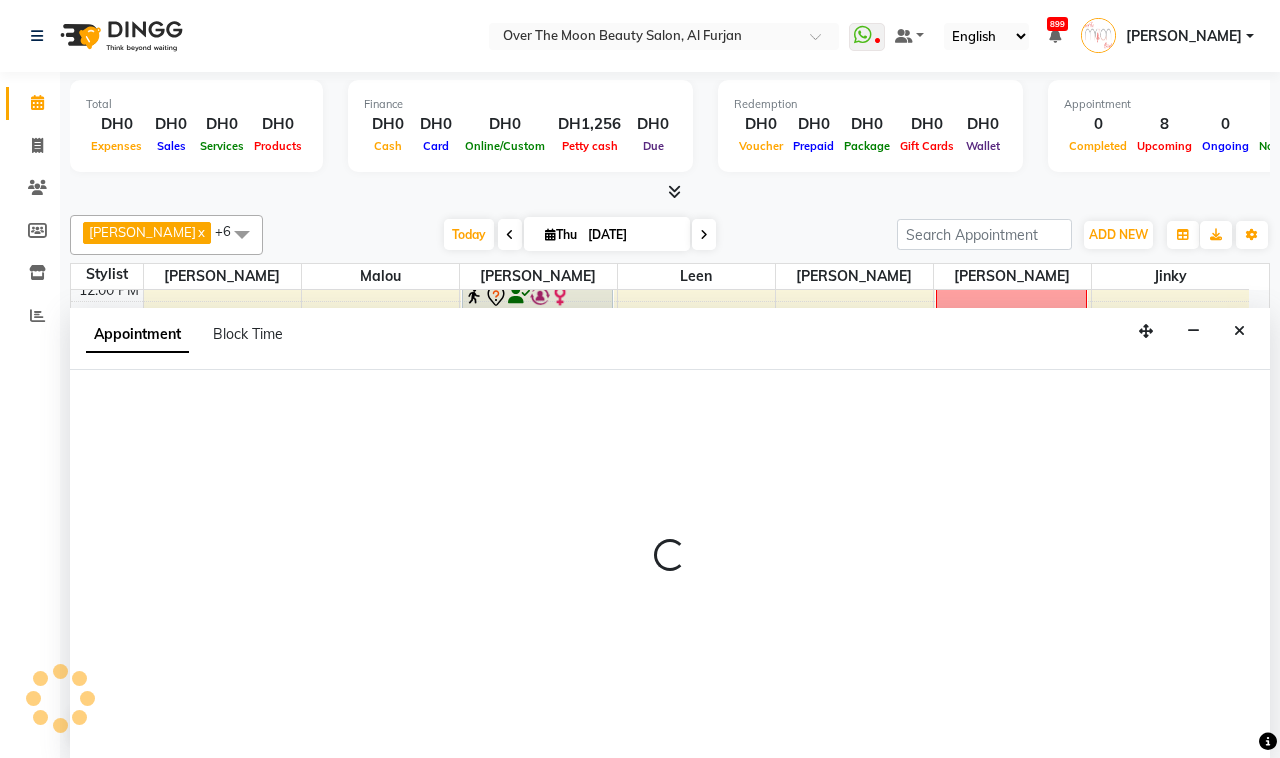 select on "29762" 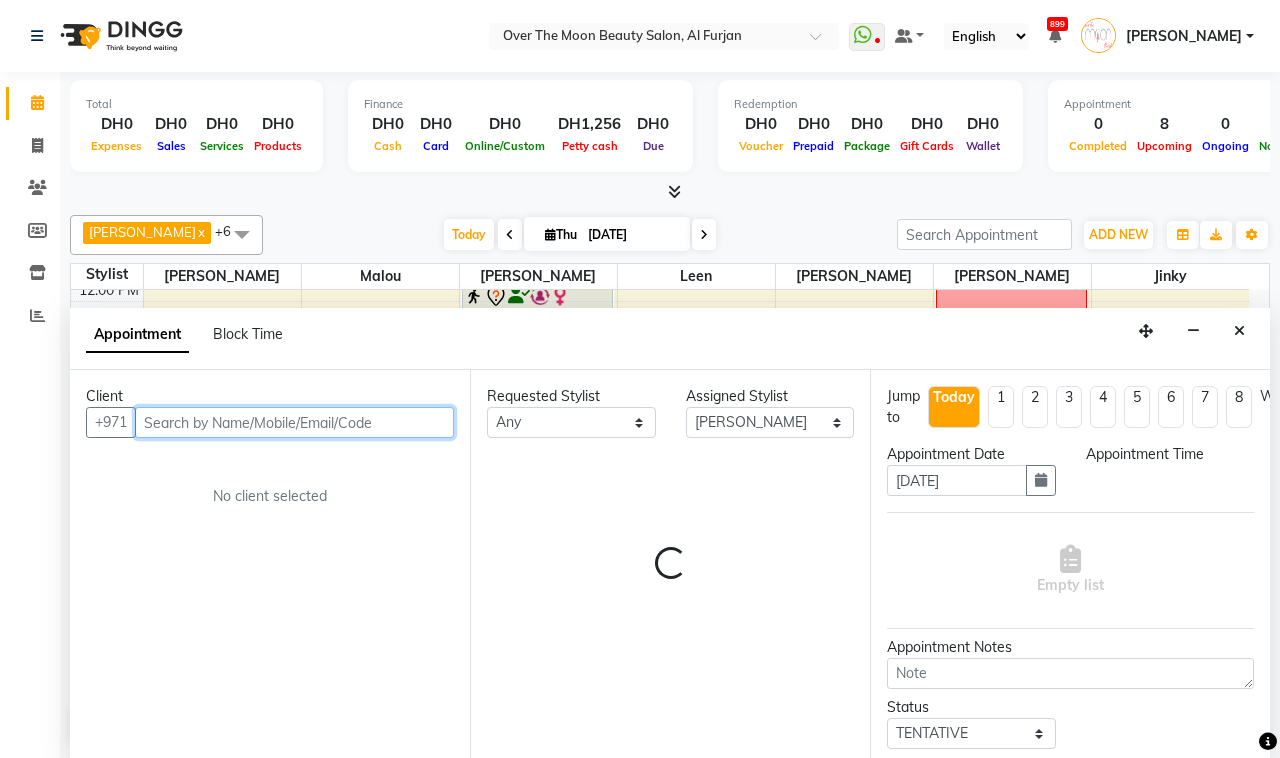 select on "825" 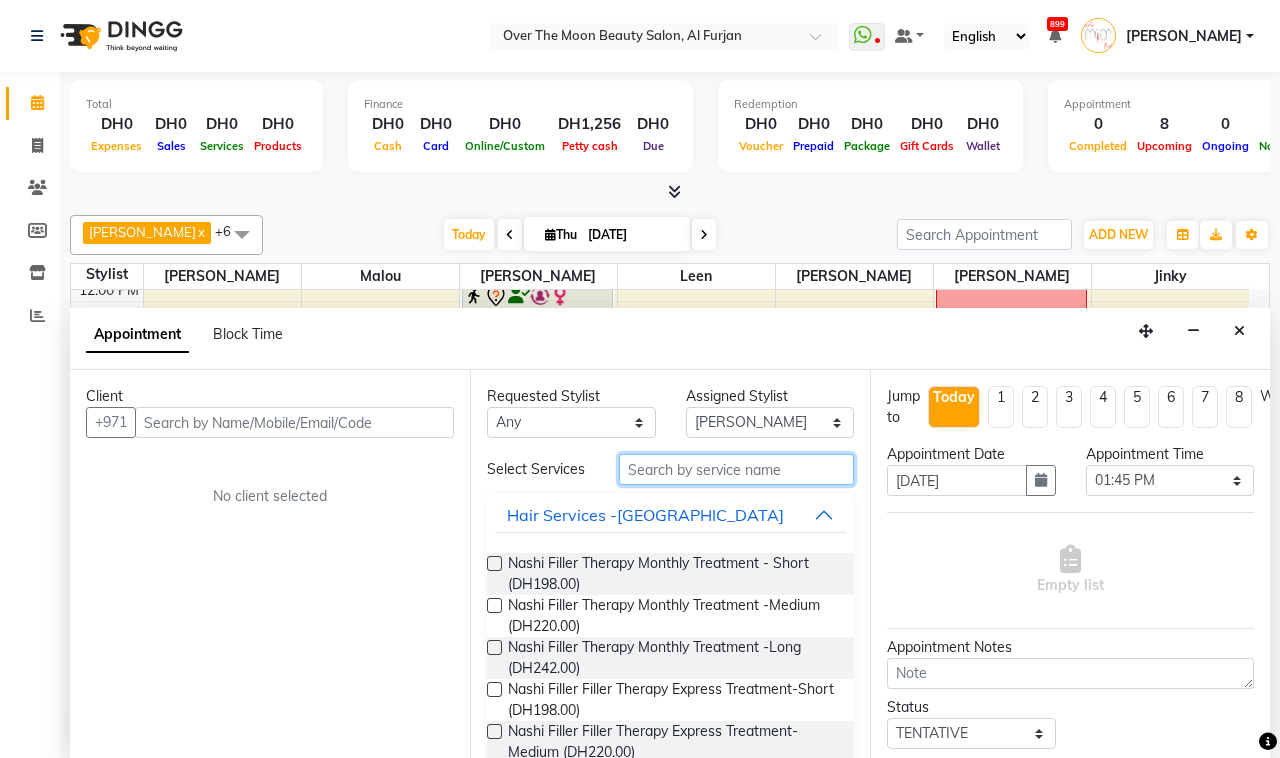 click at bounding box center [736, 469] 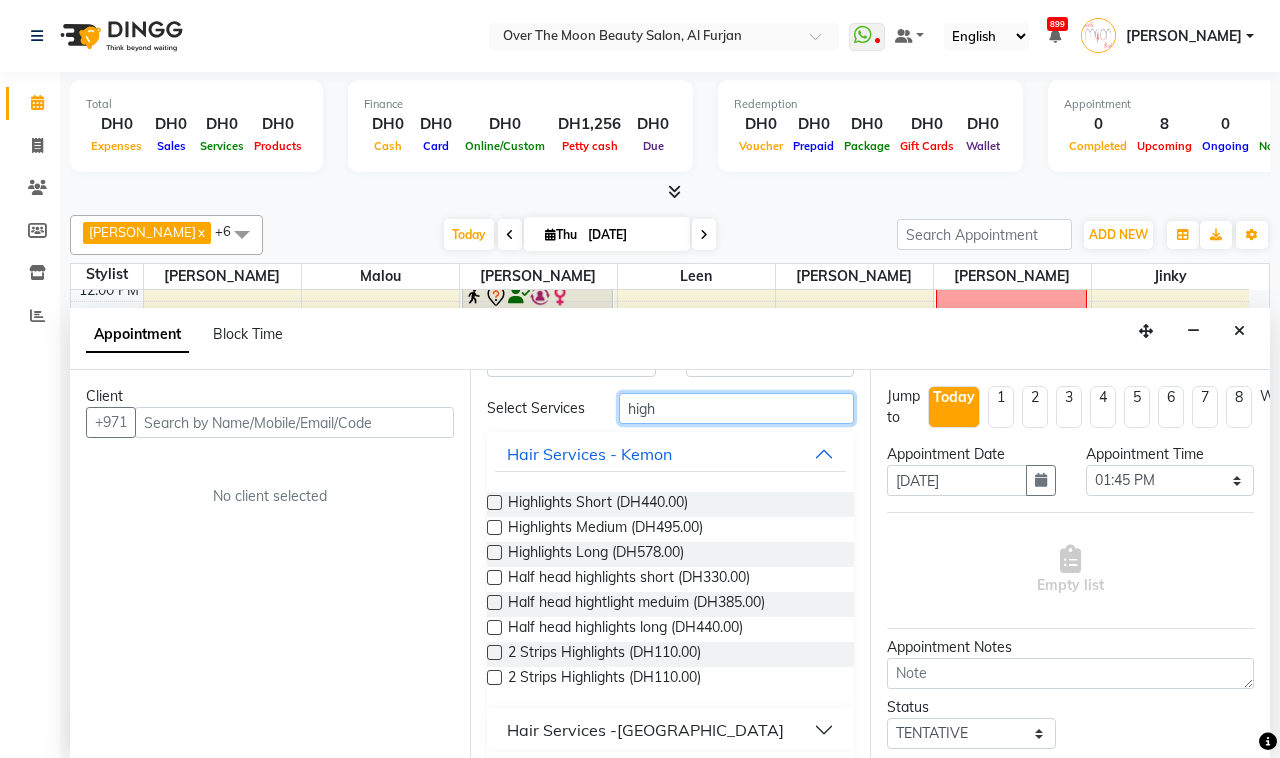 scroll, scrollTop: 0, scrollLeft: 0, axis: both 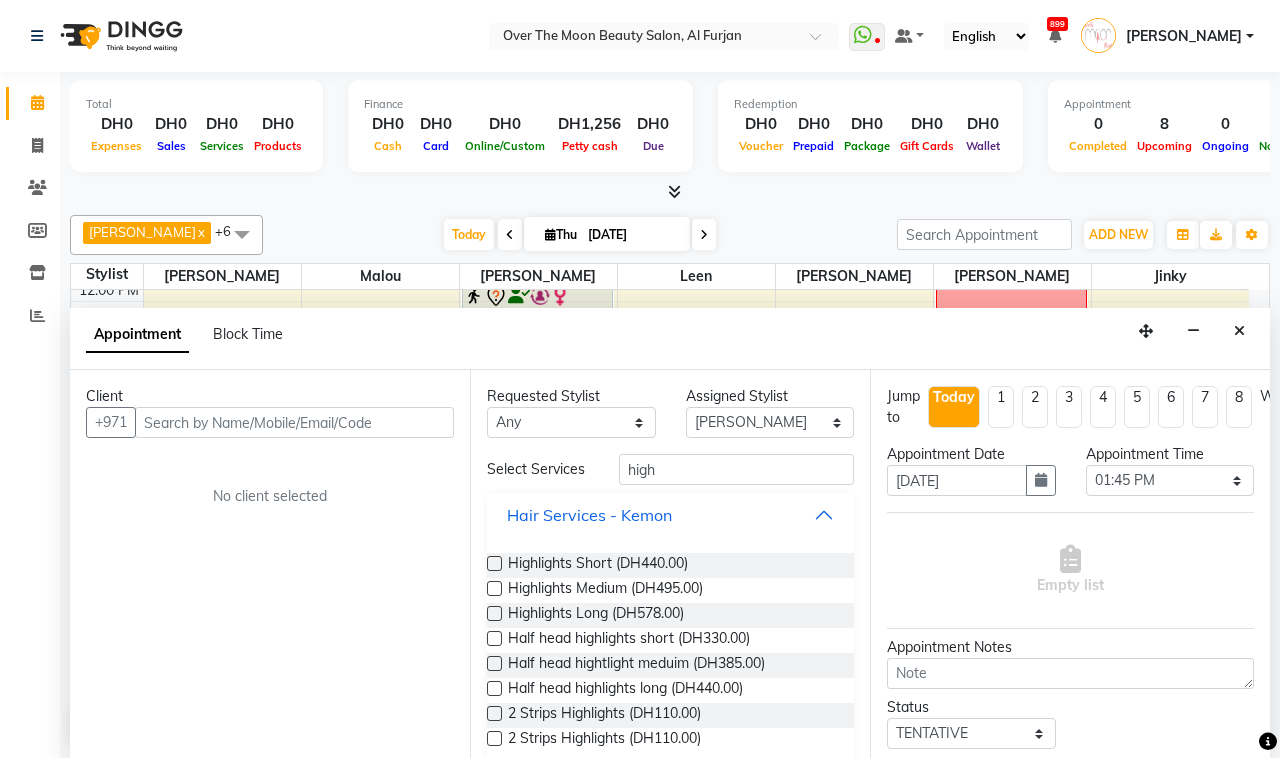 click on "Hair Services - Kemon" at bounding box center (670, 515) 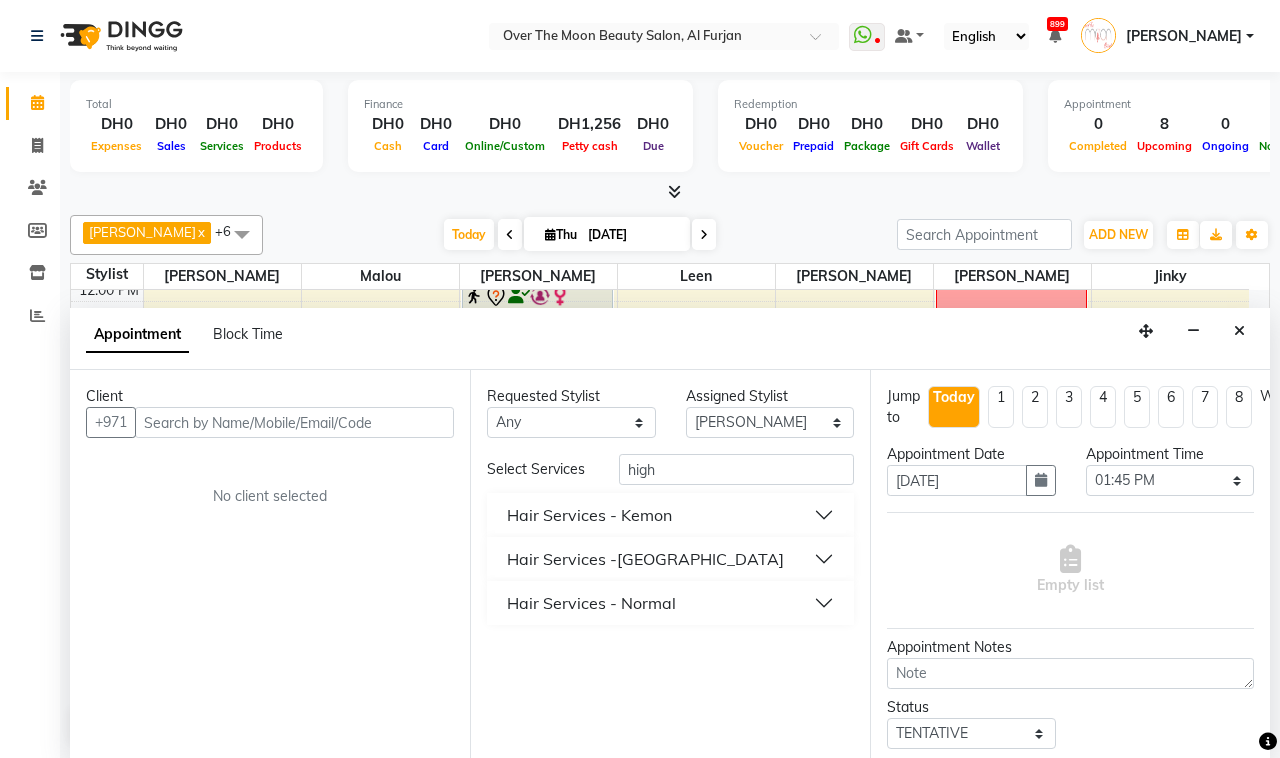 click on "Hair Services - Normal" at bounding box center (670, 603) 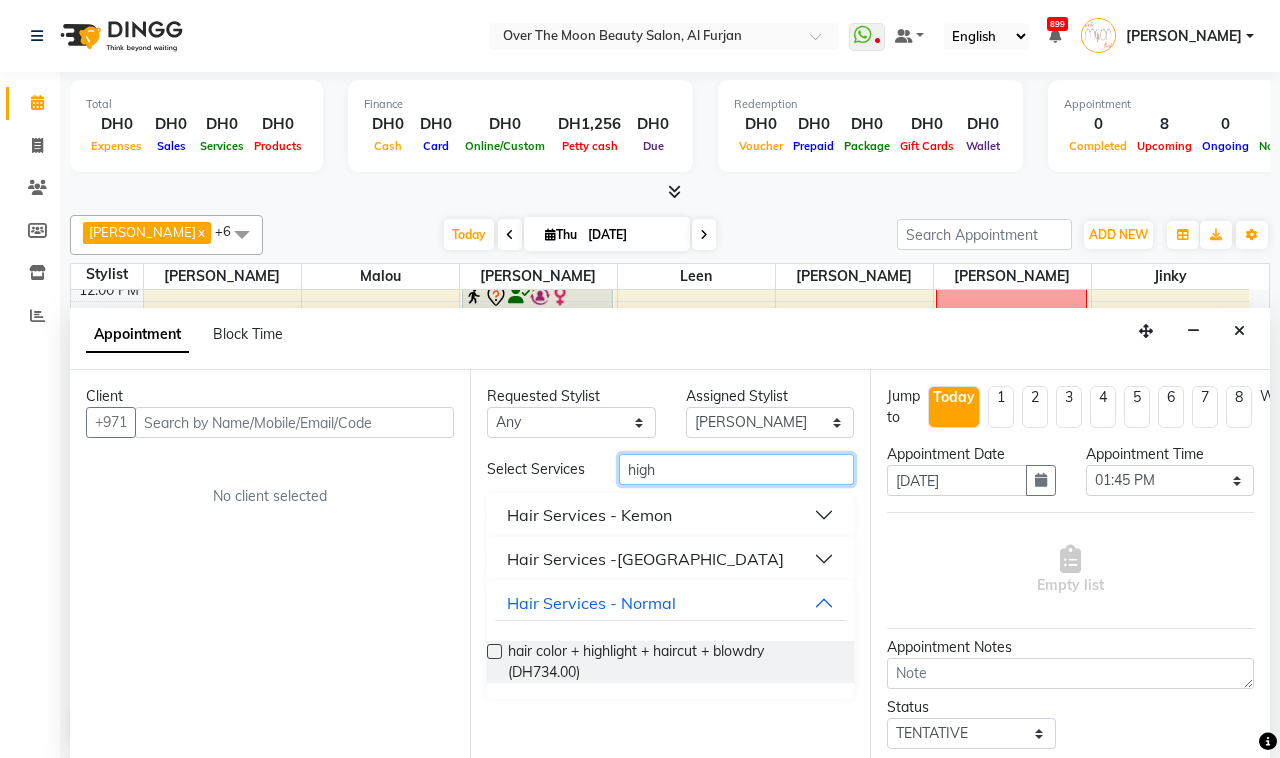 drag, startPoint x: 662, startPoint y: 462, endPoint x: 610, endPoint y: 442, distance: 55.713554 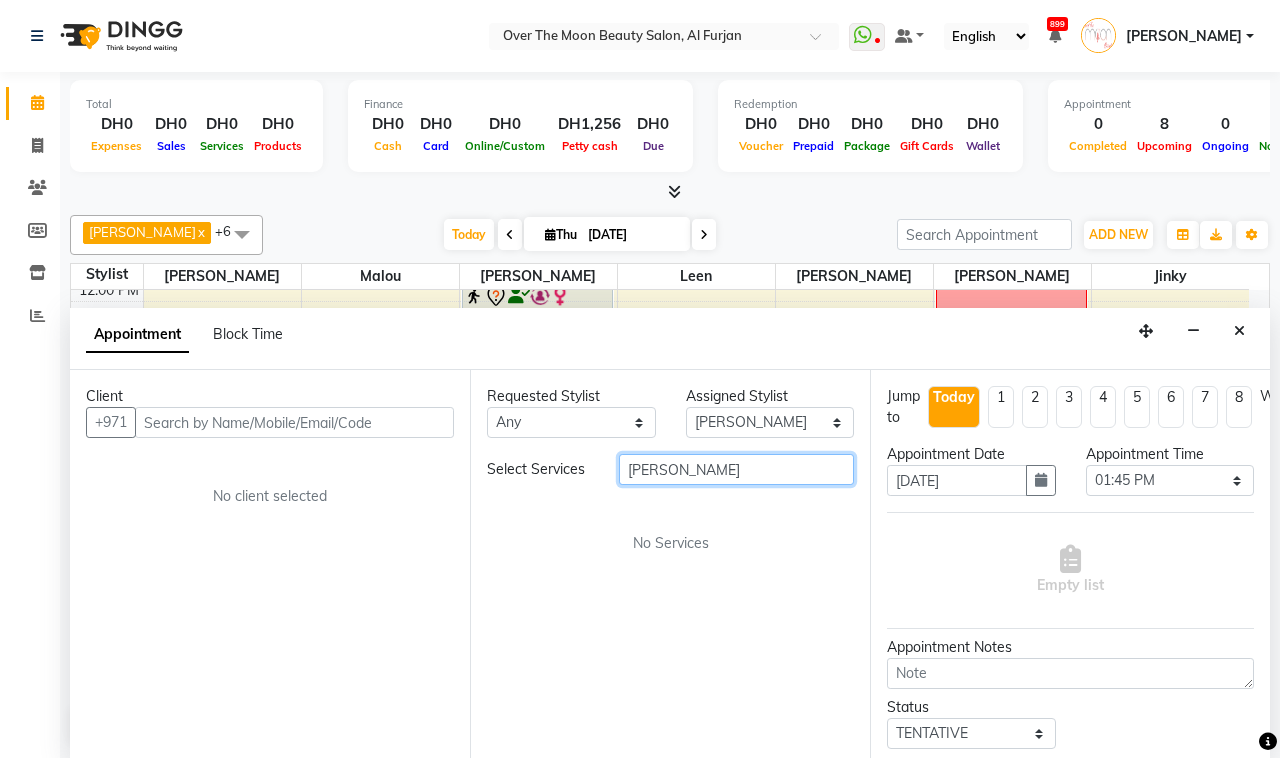 drag, startPoint x: 691, startPoint y: 468, endPoint x: 608, endPoint y: 473, distance: 83.15047 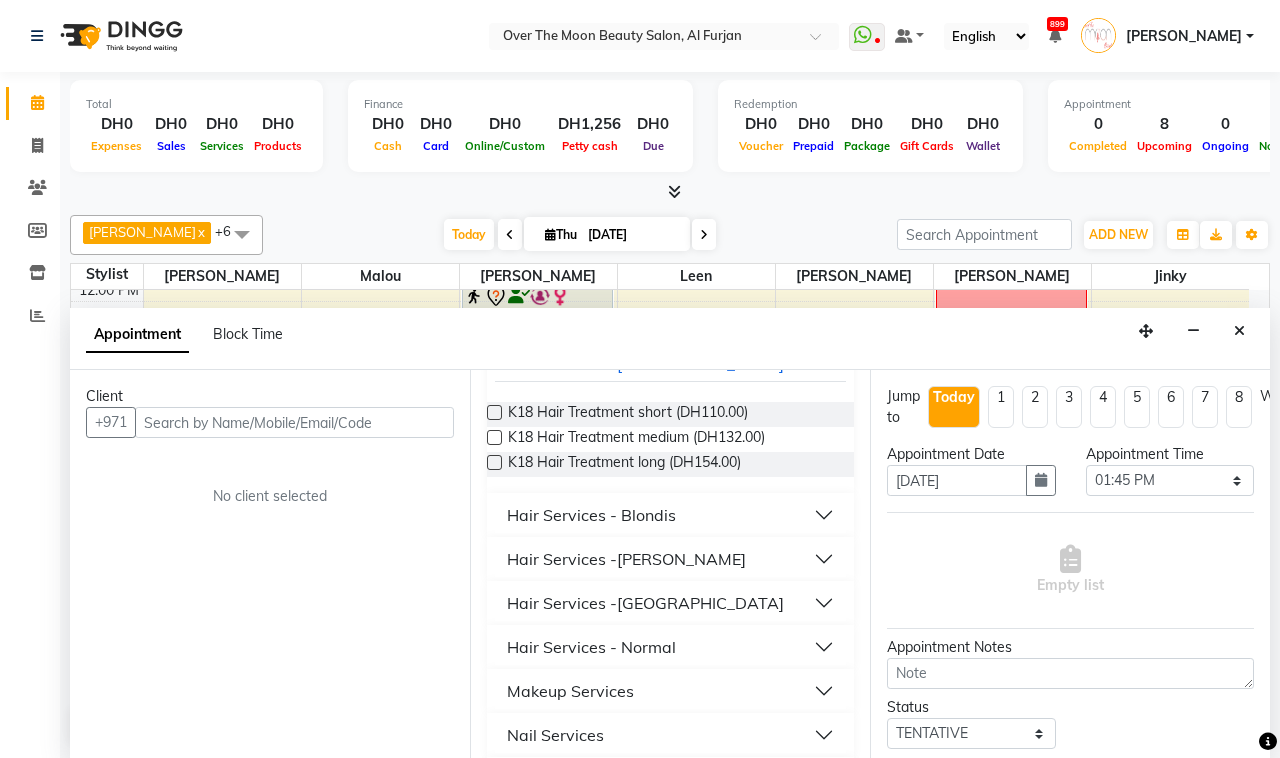 scroll, scrollTop: 208, scrollLeft: 0, axis: vertical 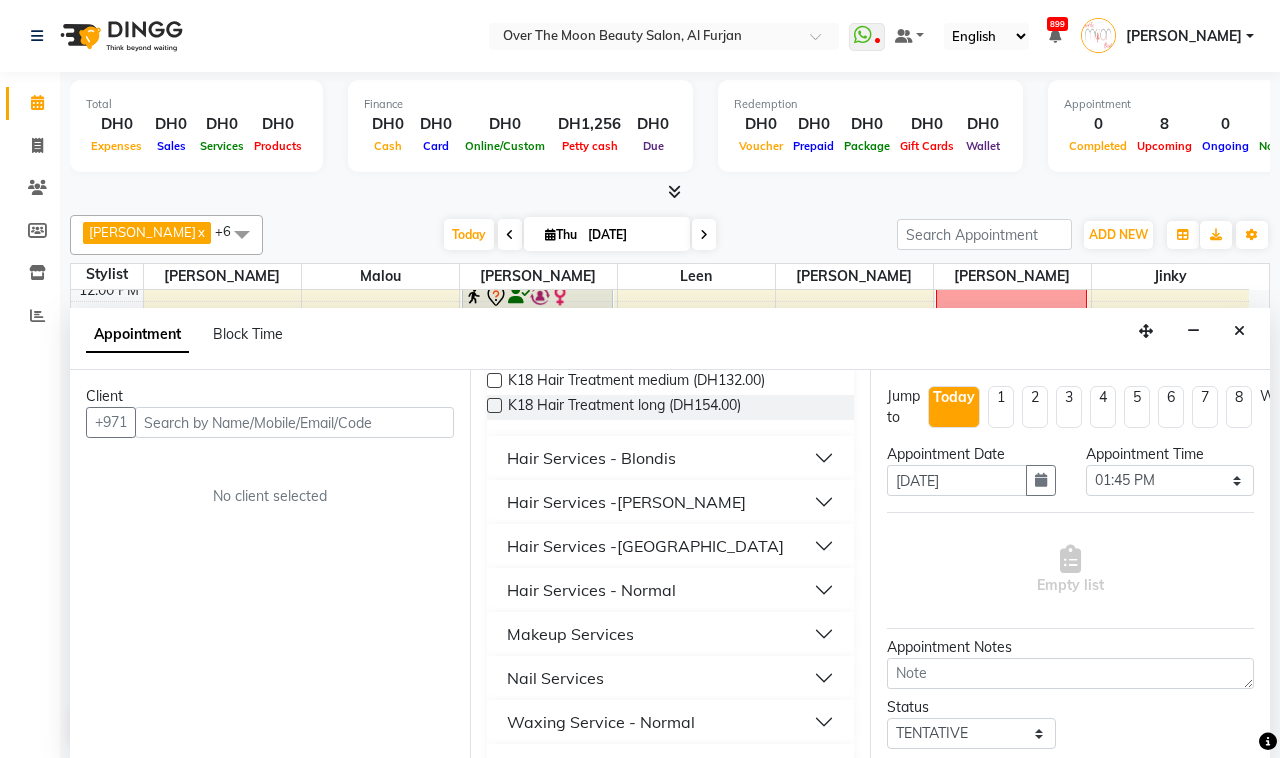 type on "k" 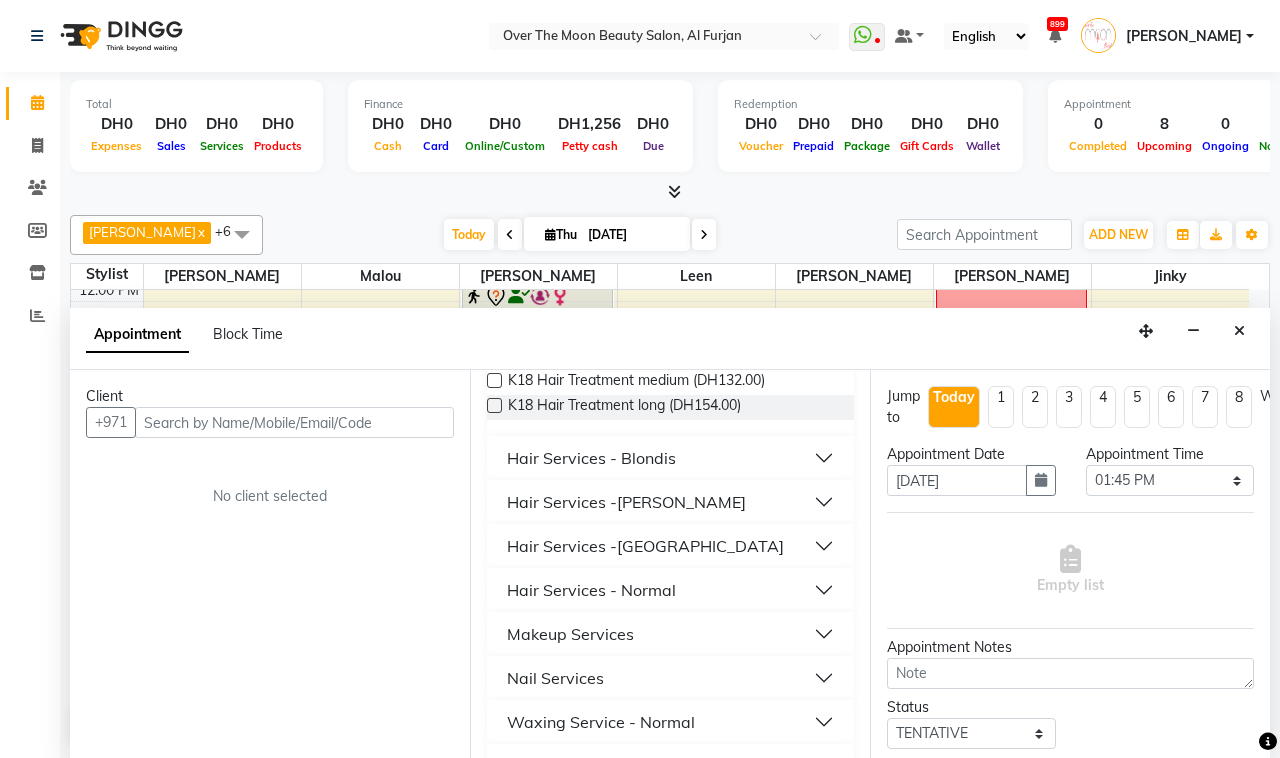click on "Hair Services -[PERSON_NAME]" at bounding box center (626, 502) 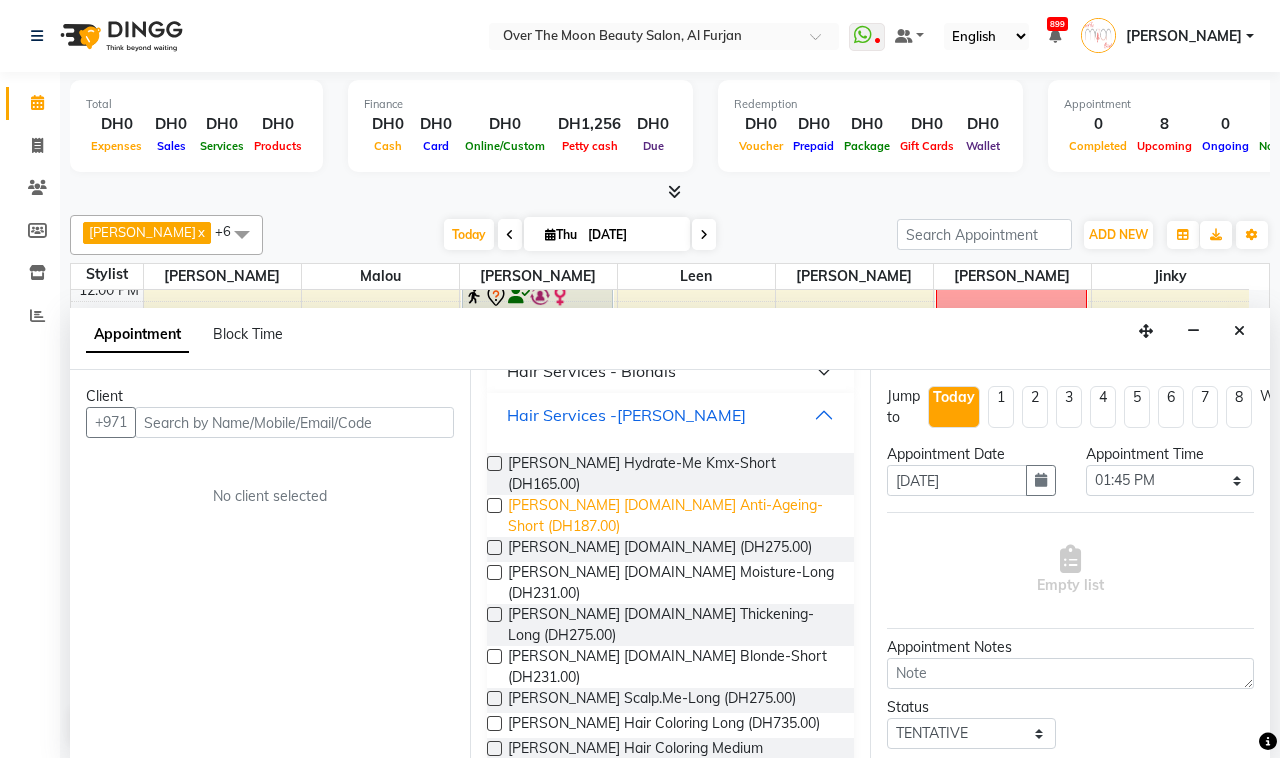 scroll, scrollTop: 416, scrollLeft: 0, axis: vertical 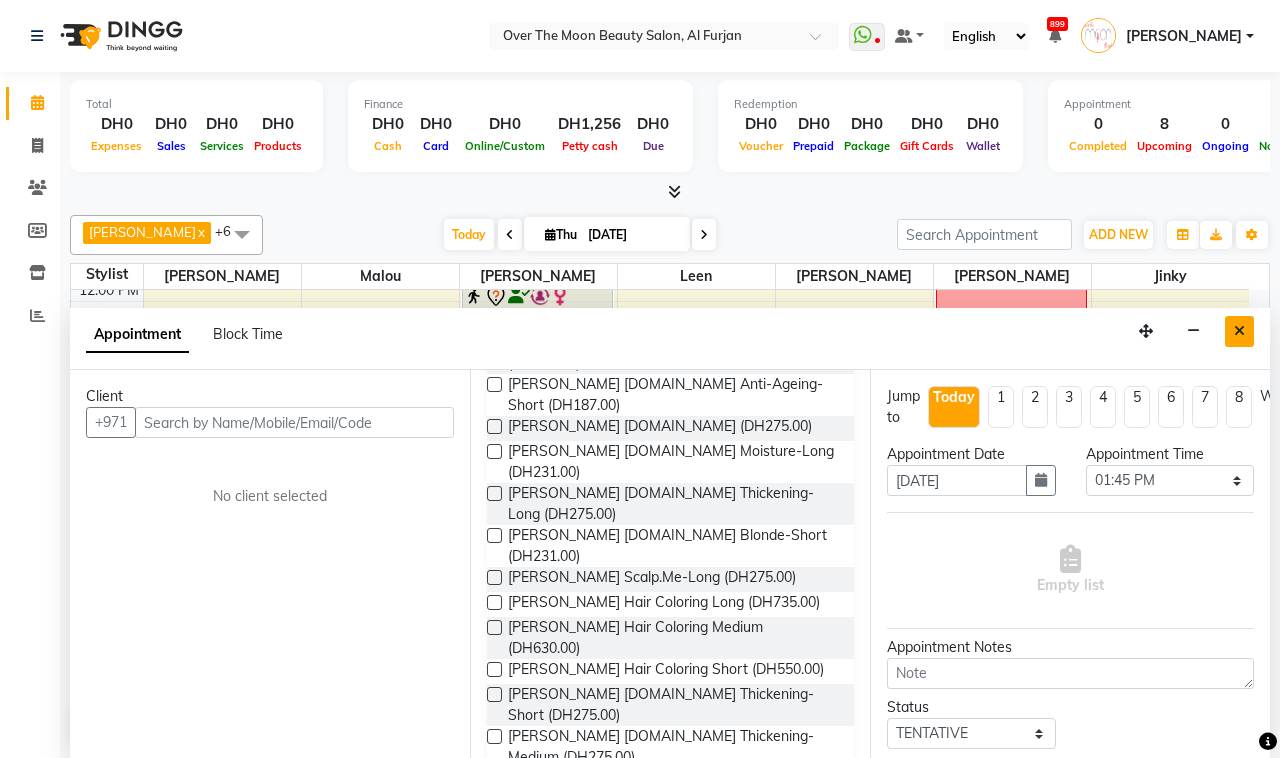 click at bounding box center [1239, 331] 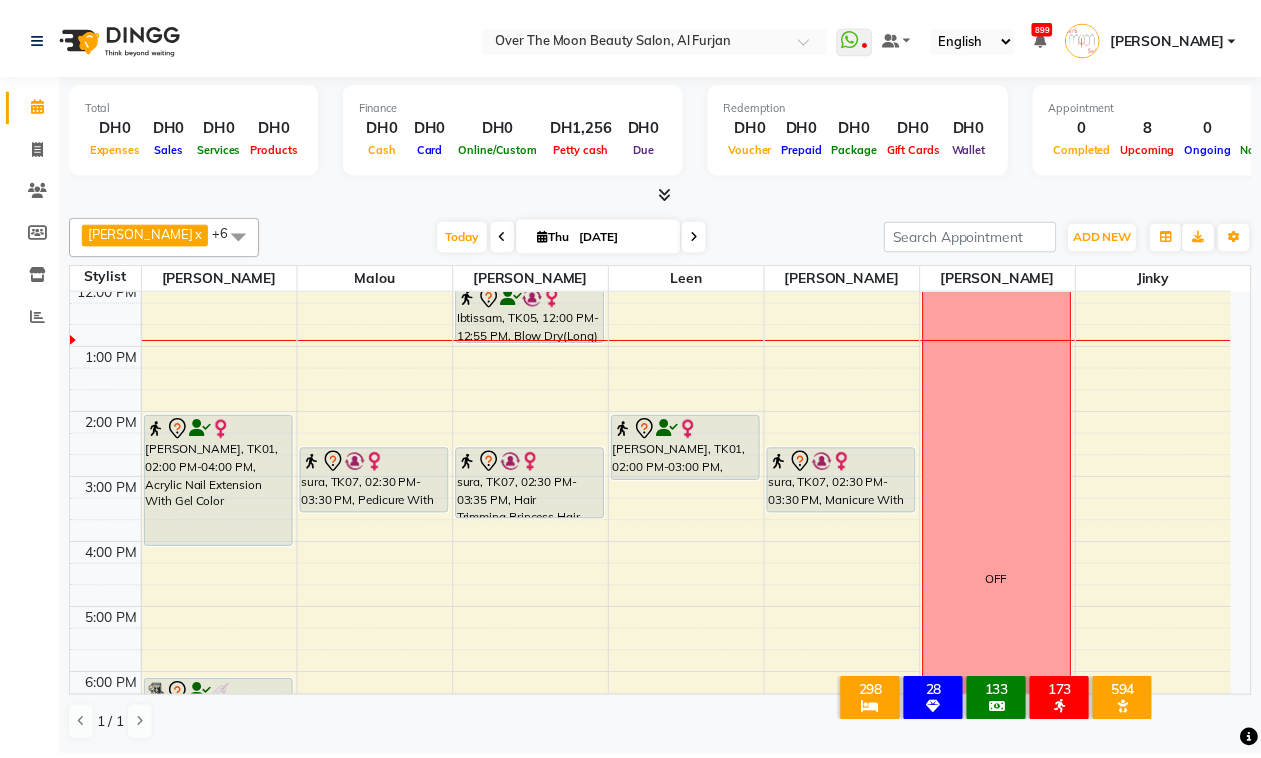 scroll, scrollTop: 0, scrollLeft: 0, axis: both 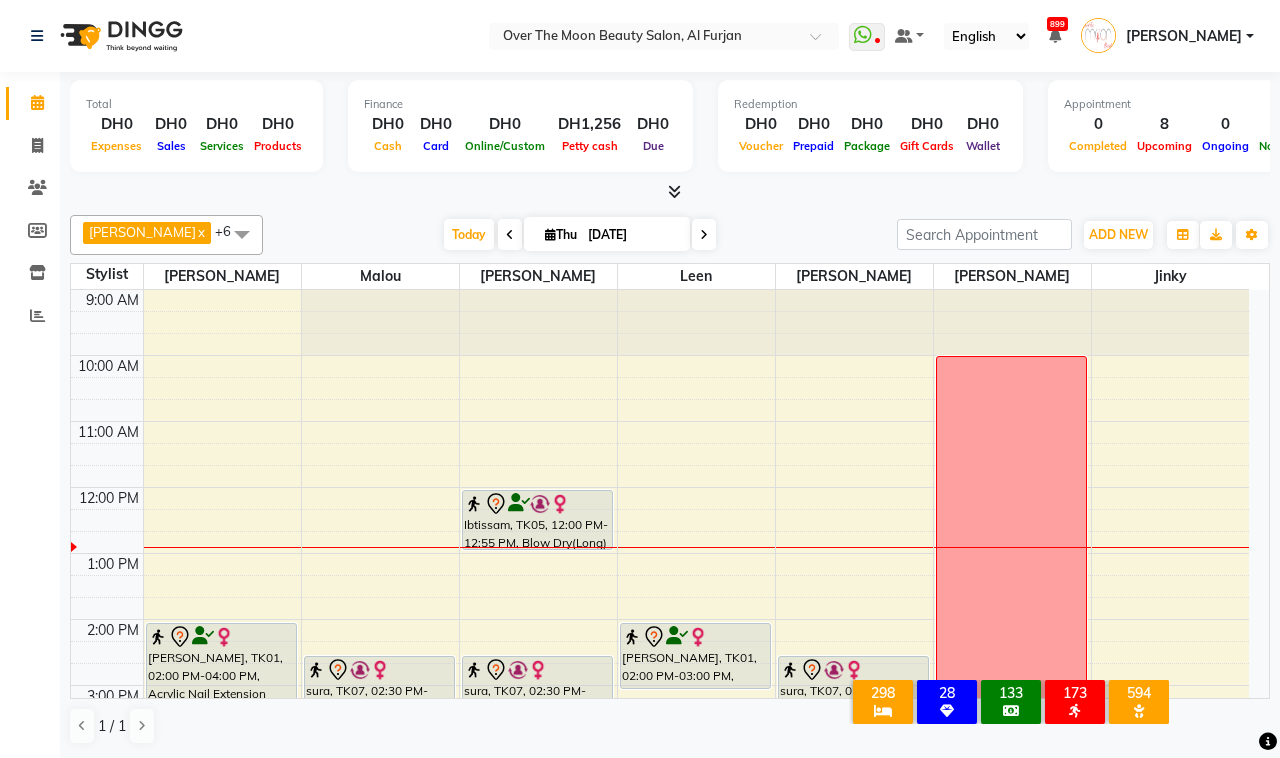 click on "Ibtissam, TK05, 12:00 PM-12:55 PM, Blow Dry(Long)" at bounding box center [537, 520] 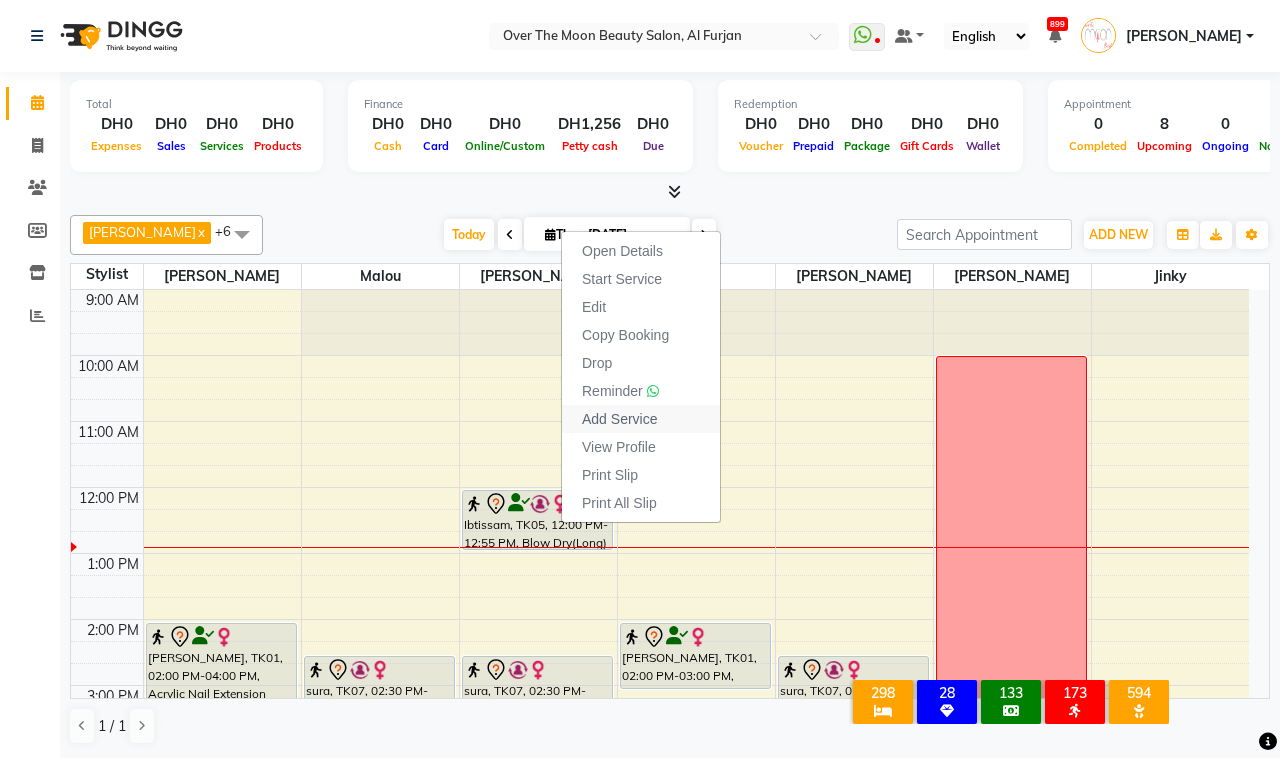 click on "Add Service" at bounding box center (641, 419) 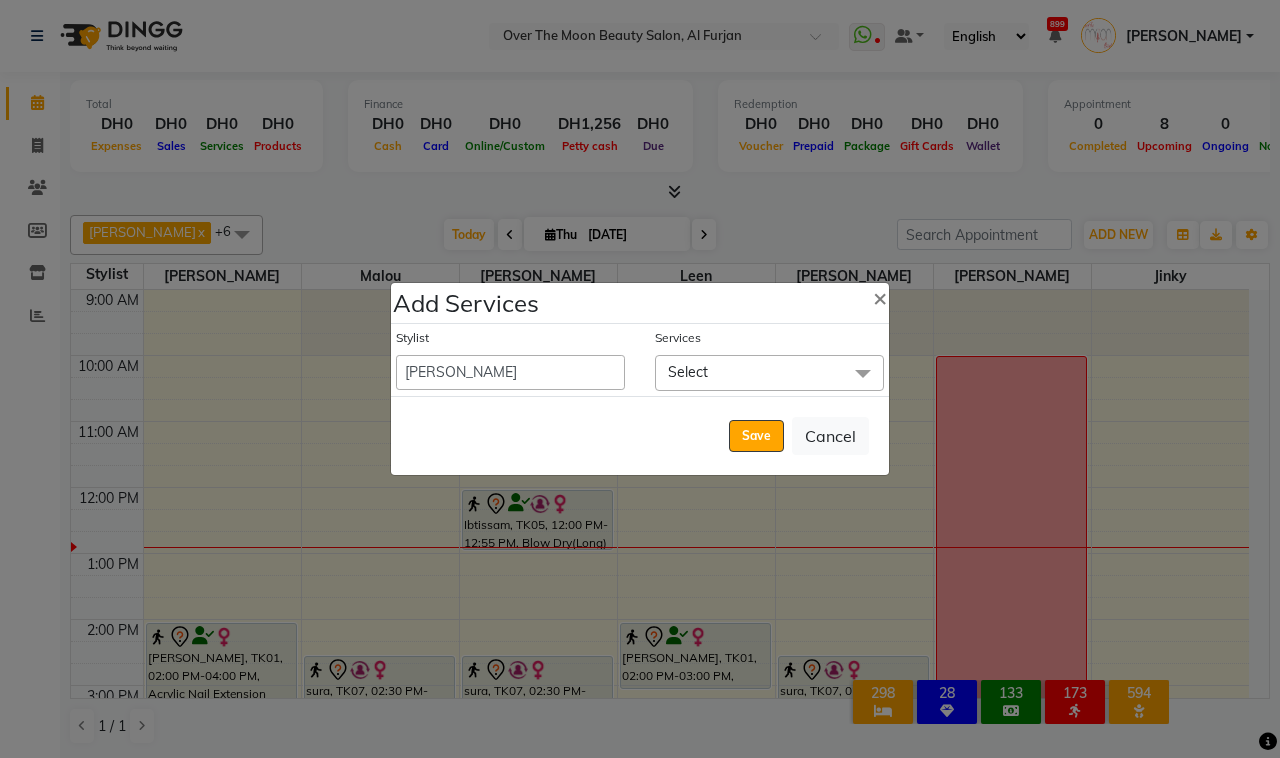 drag, startPoint x: 686, startPoint y: 365, endPoint x: 698, endPoint y: 417, distance: 53.366657 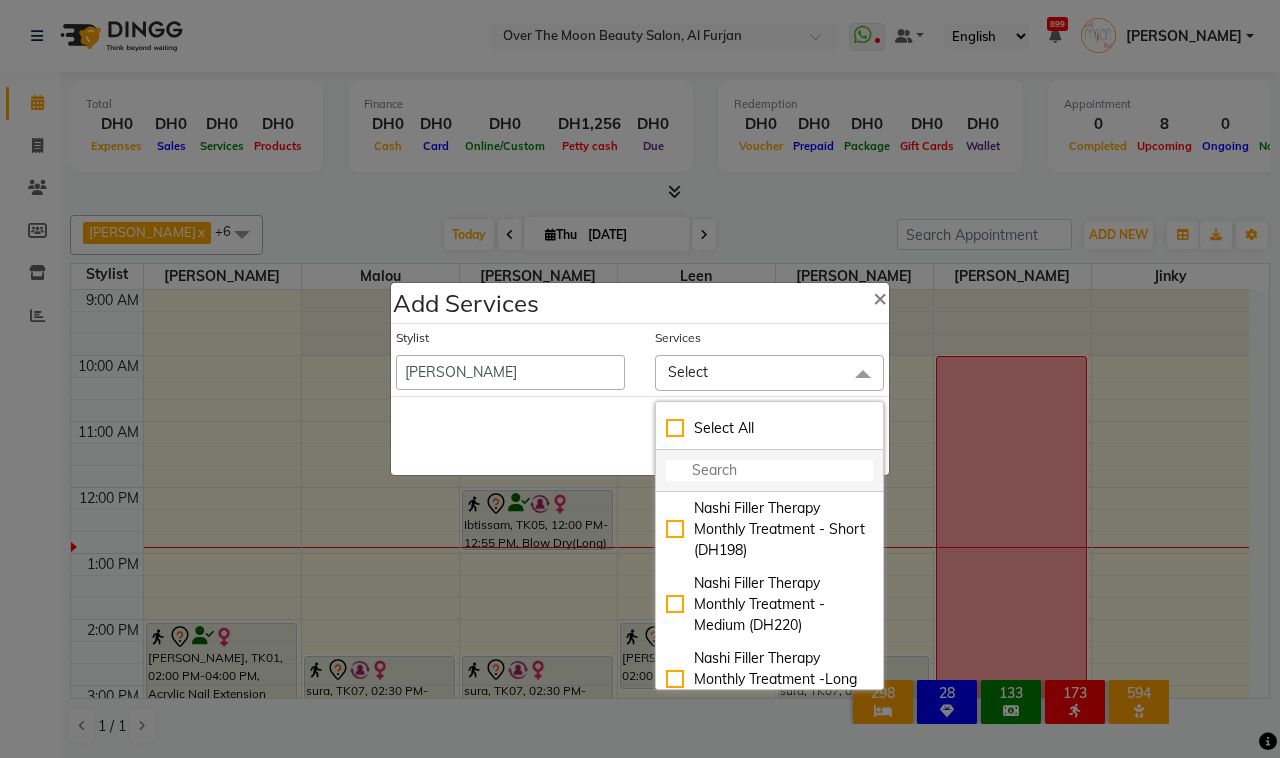click 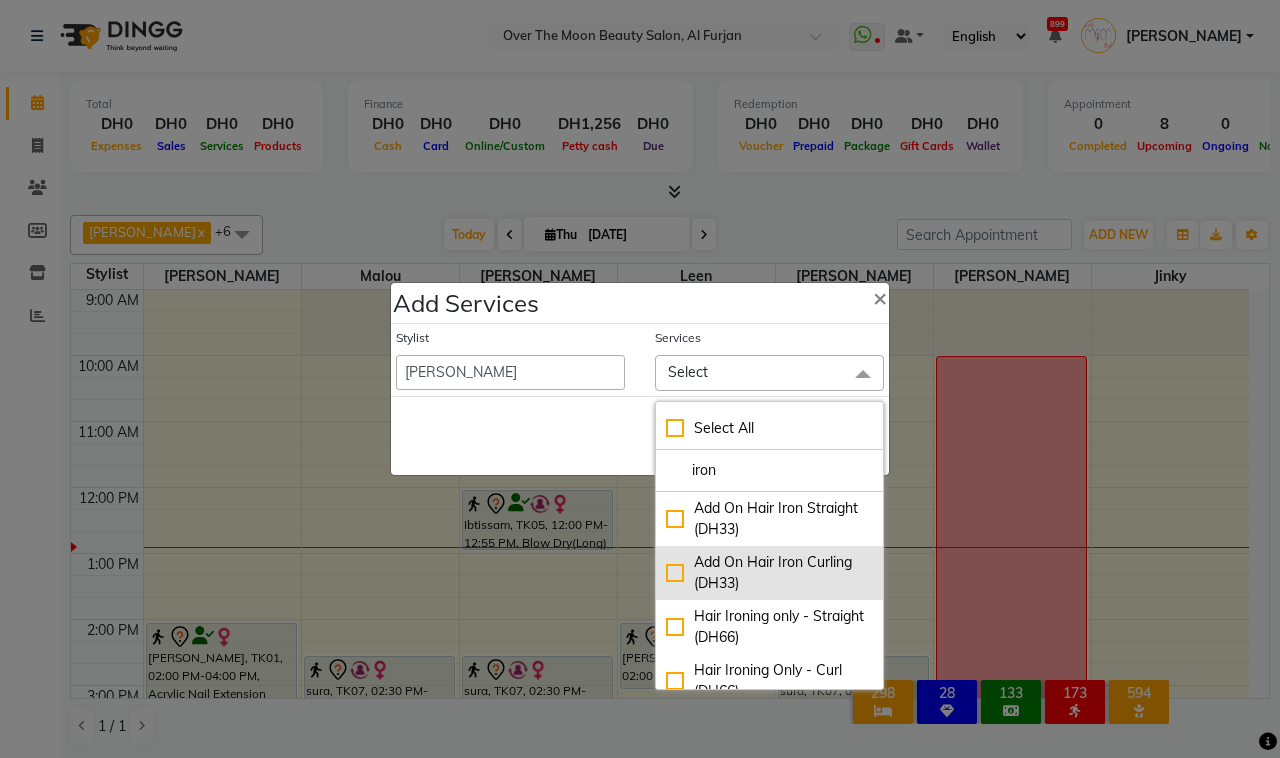type on "iron" 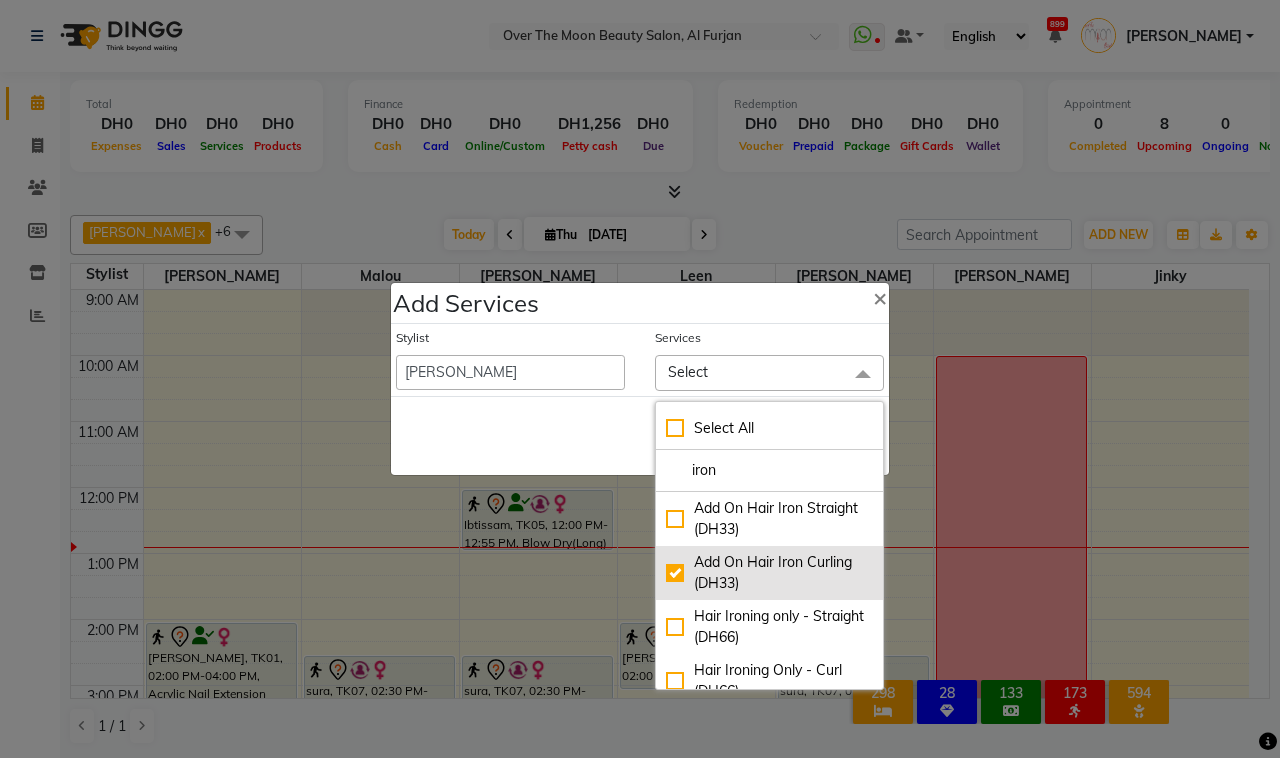 checkbox on "true" 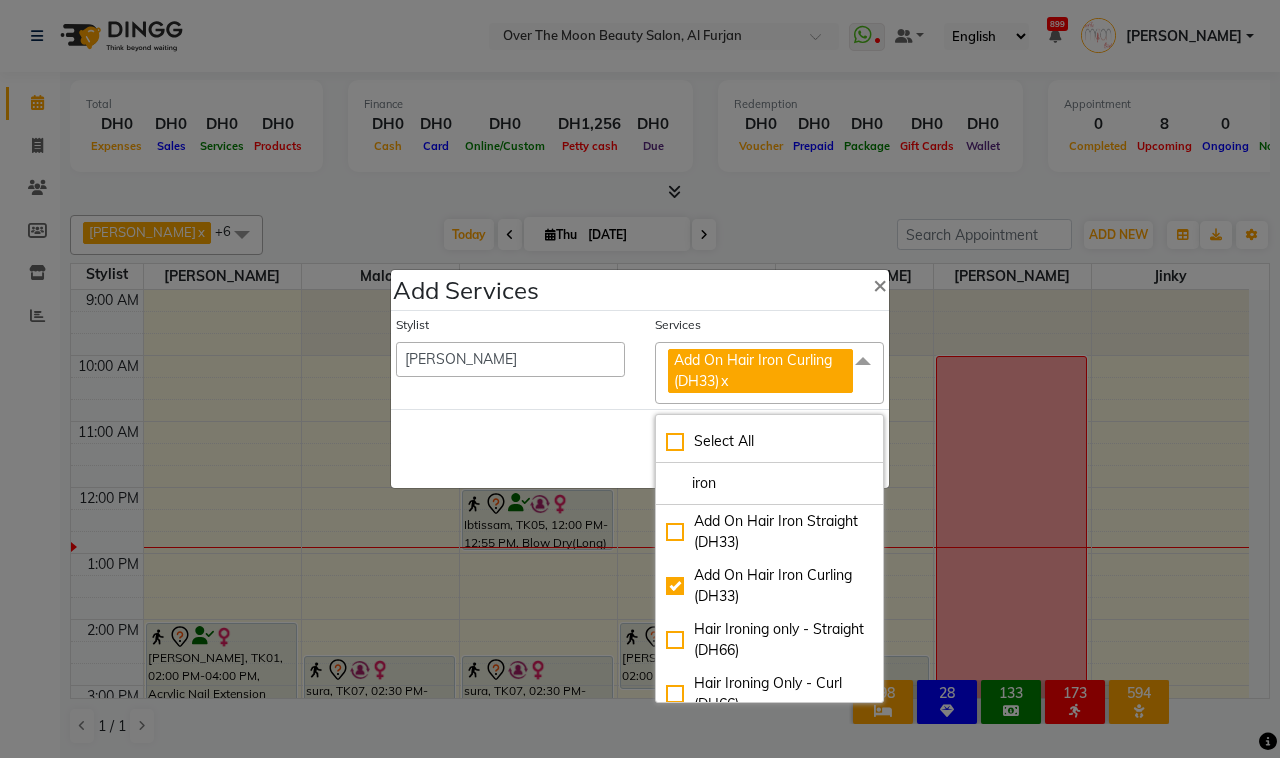 drag, startPoint x: 730, startPoint y: 482, endPoint x: 637, endPoint y: 492, distance: 93.53609 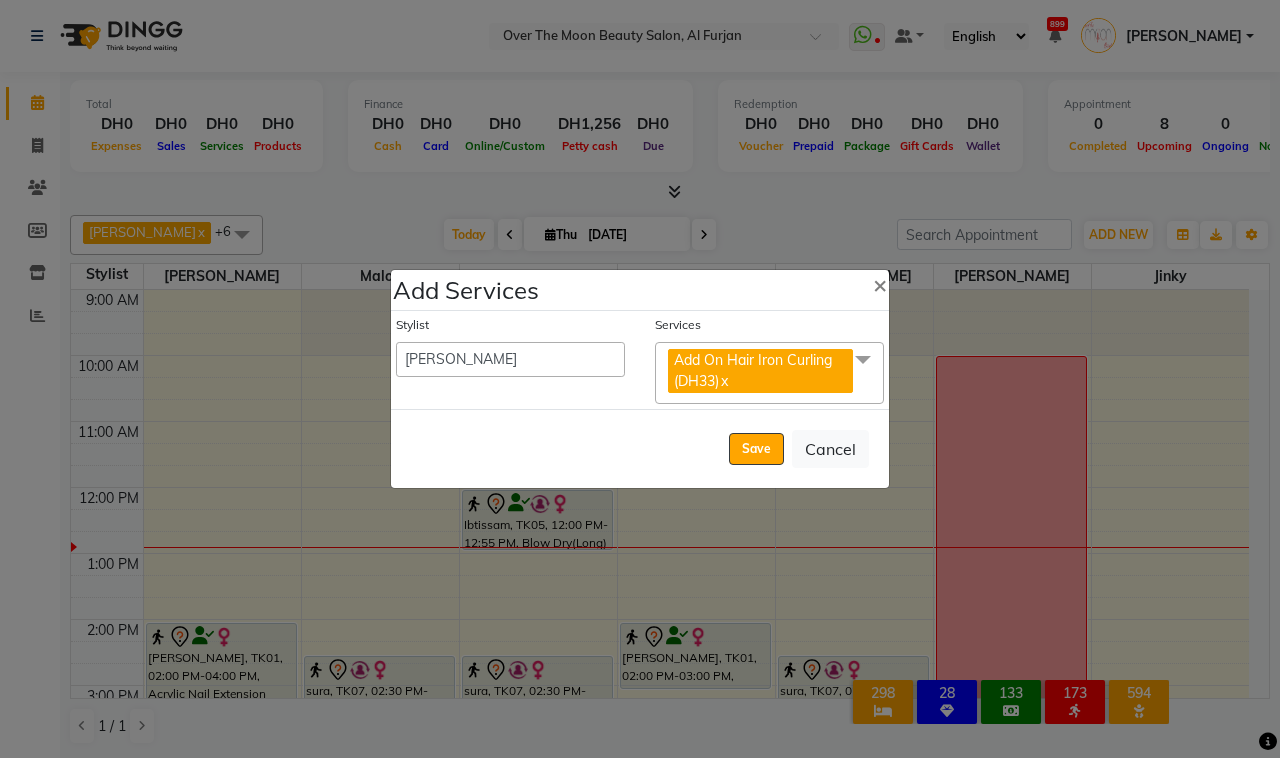 click on "Add On Hair Iron Curling (DH33)  x" 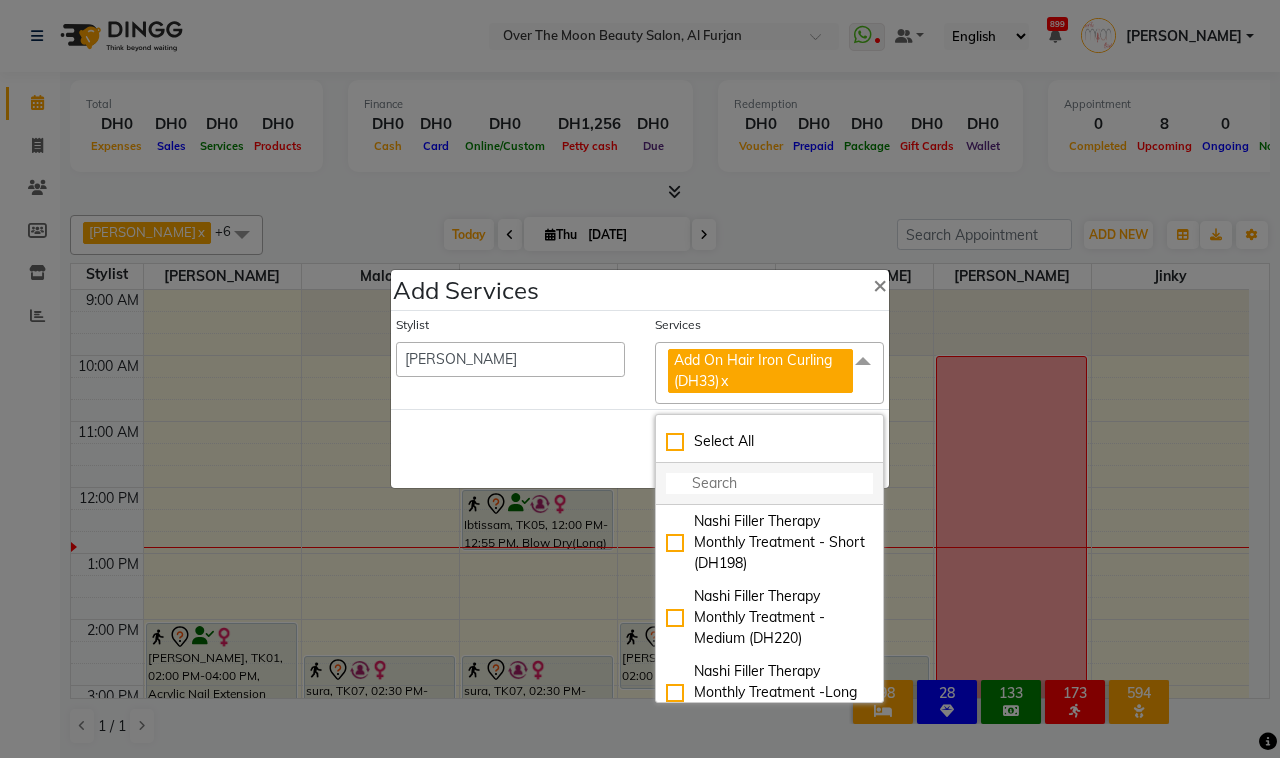 click 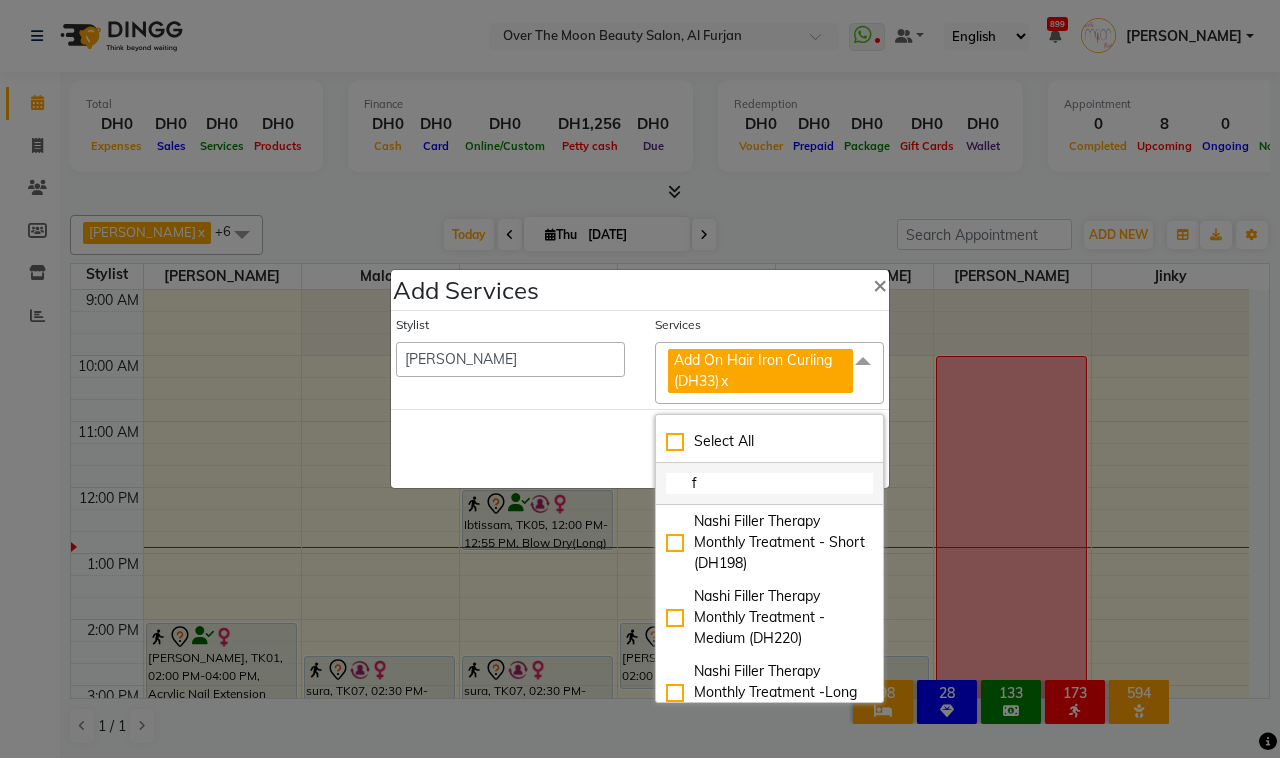 type on "fr" 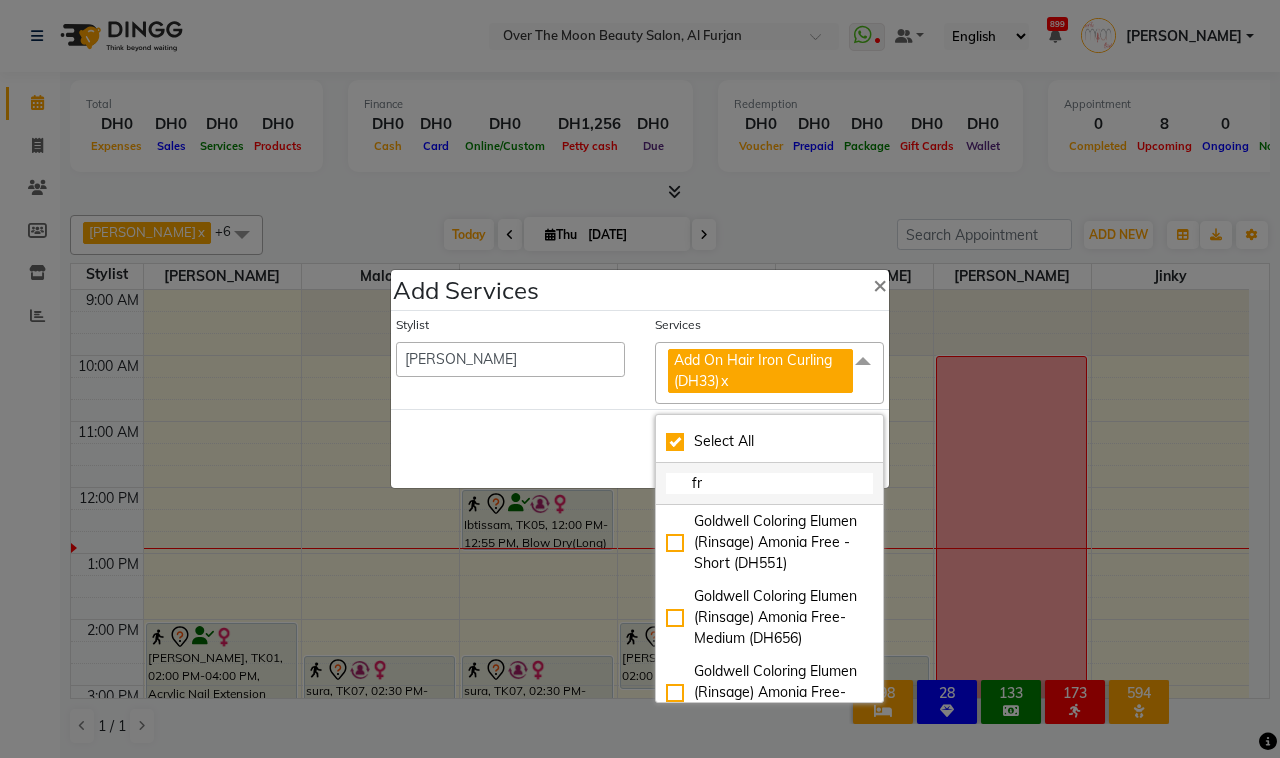 checkbox on "true" 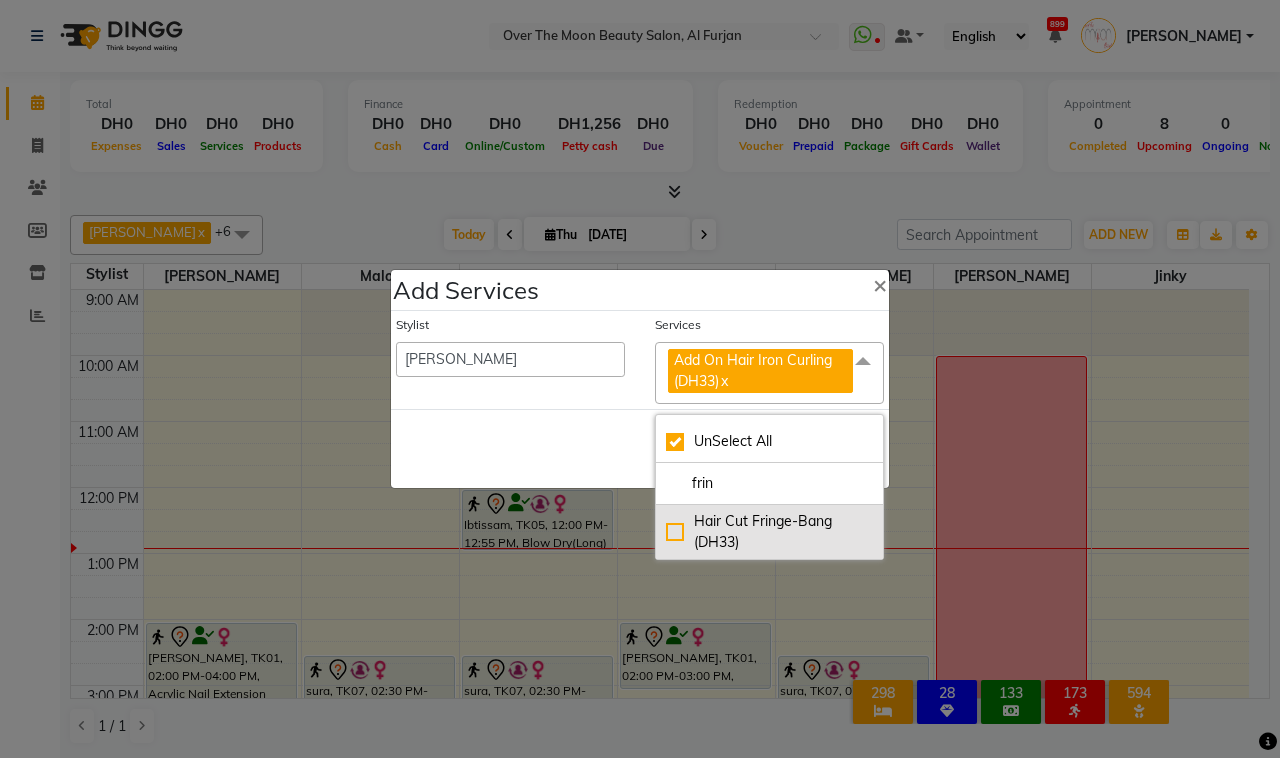 type on "frin" 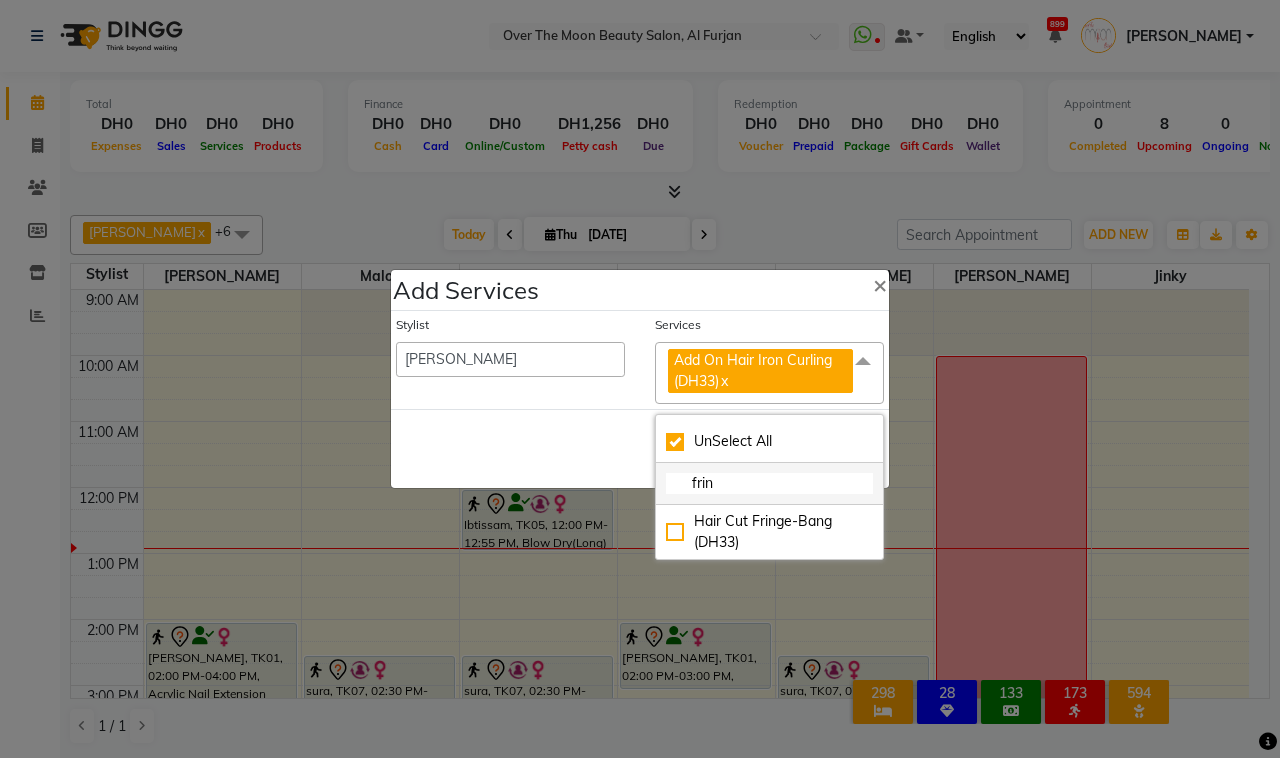 click on "Hair Cut Fringe-Bang (DH33)" 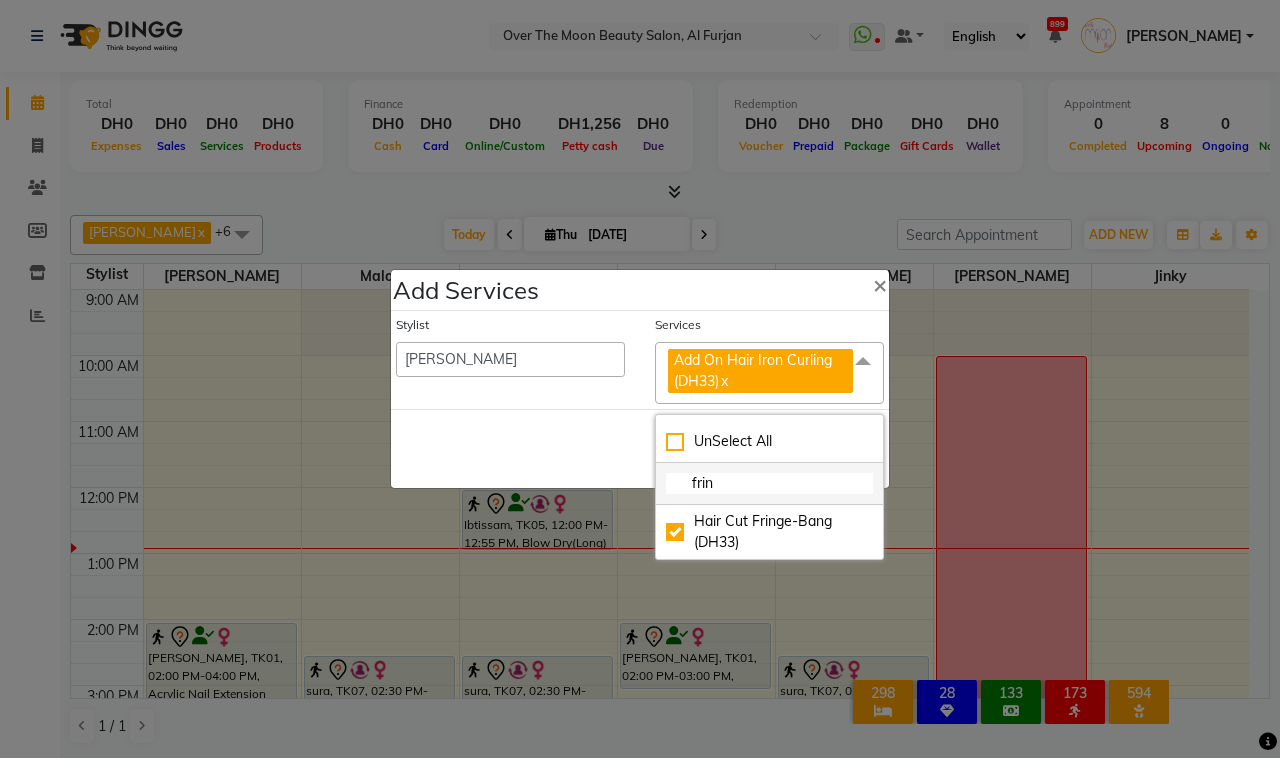 checkbox on "false" 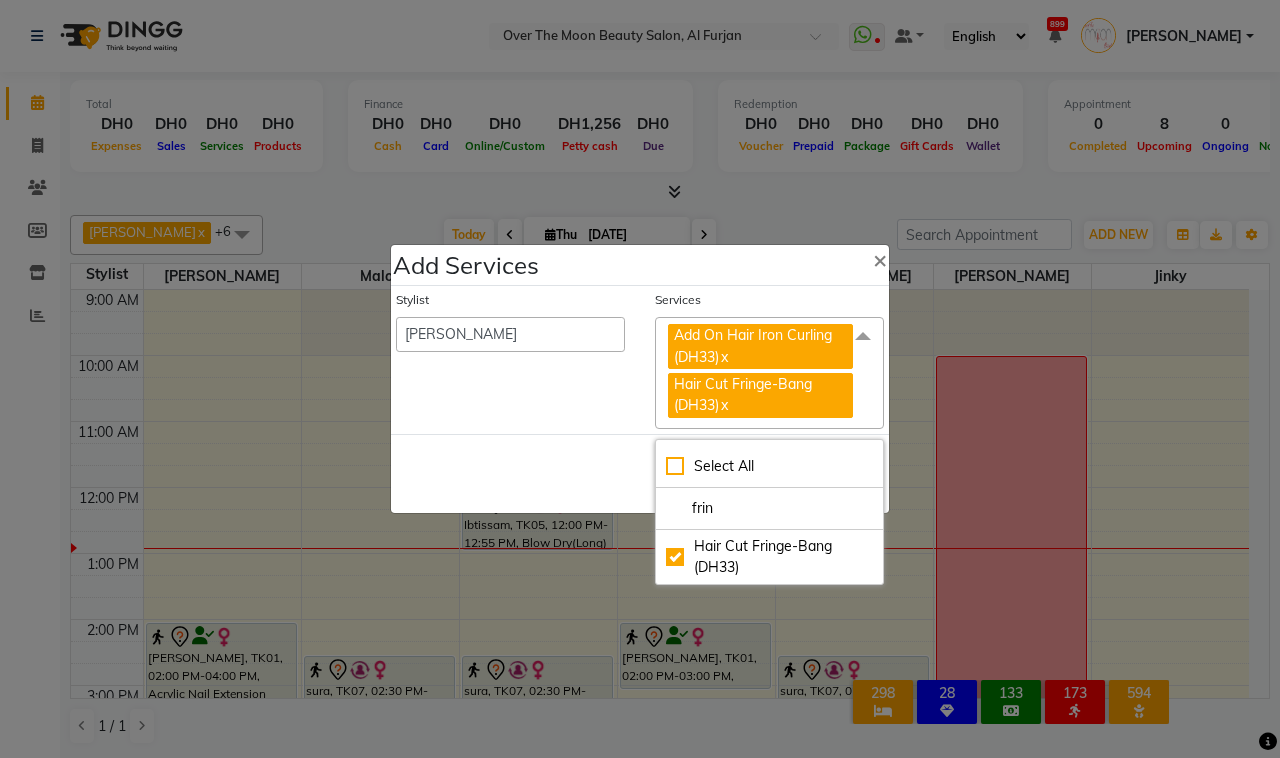 click on "Stylist  Admin   [PERSON_NAME]   [PERSON_NAME]   Marketing Account   [PERSON_NAME]" 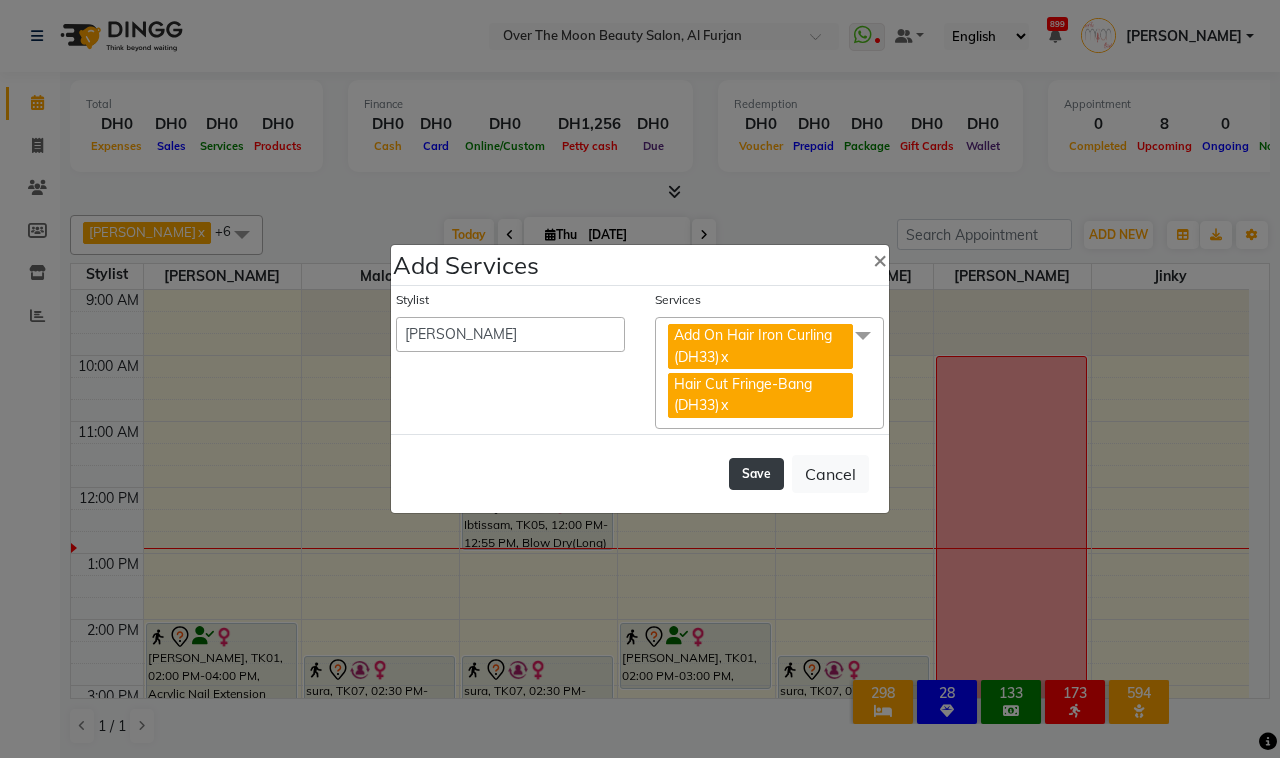click on "Save" 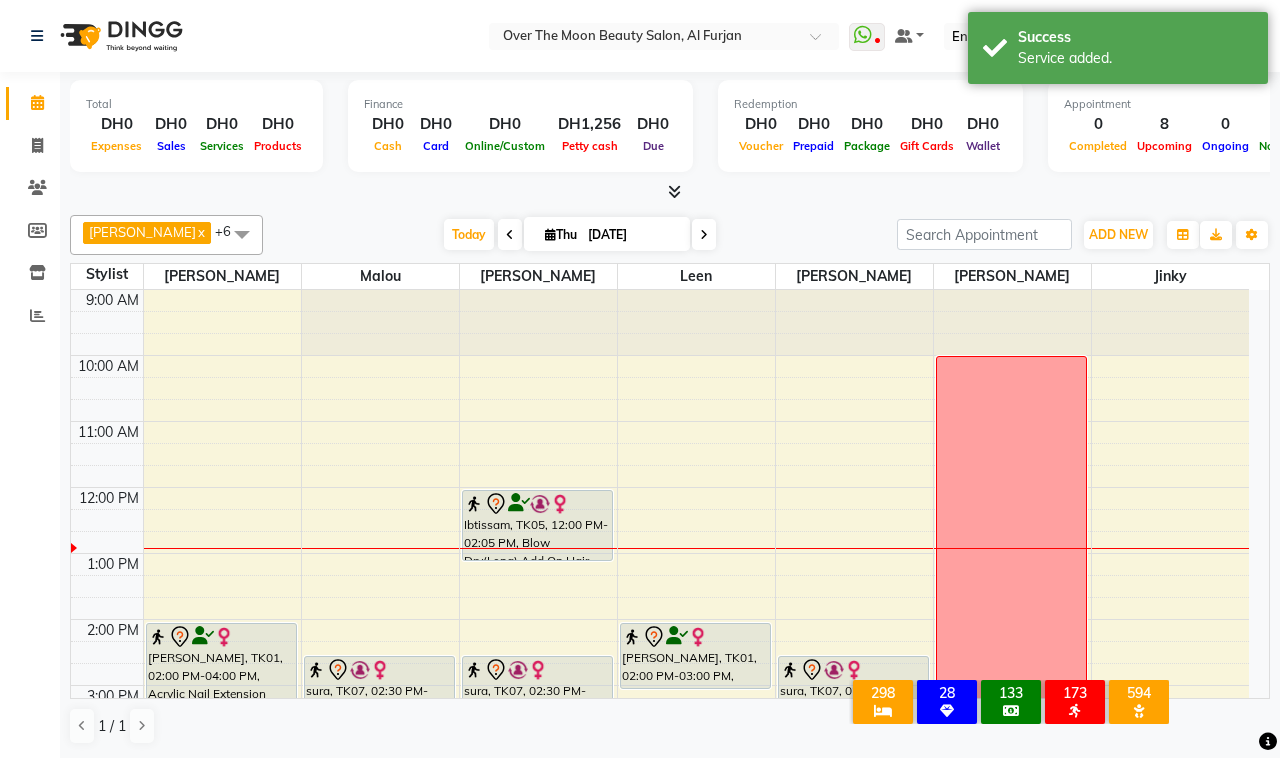 drag, startPoint x: 556, startPoint y: 628, endPoint x: 567, endPoint y: 561, distance: 67.89698 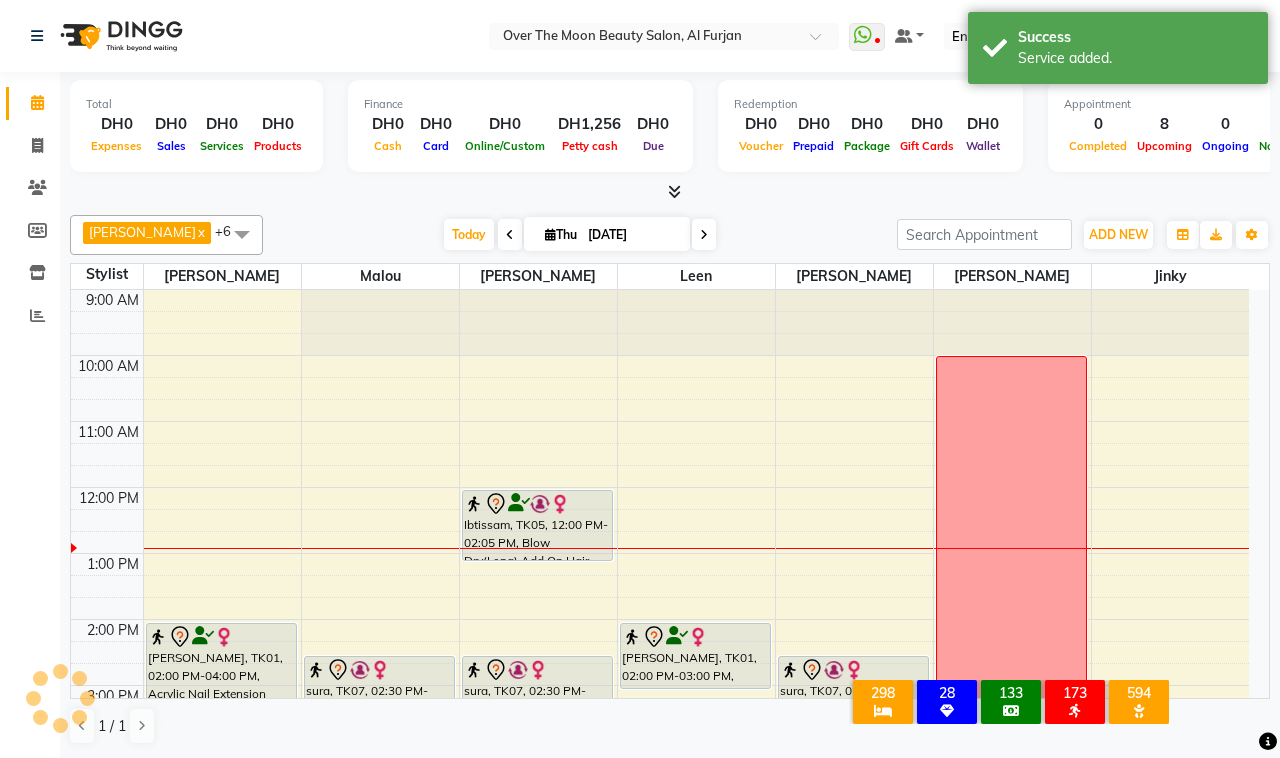 click on "Ibtissam, TK05, 12:00 PM-02:05 PM, Blow Dry(Long),Add On Hair Iron Curling (DH33),Hair Cut Fringe-Bang (DH33)" at bounding box center (537, 525) 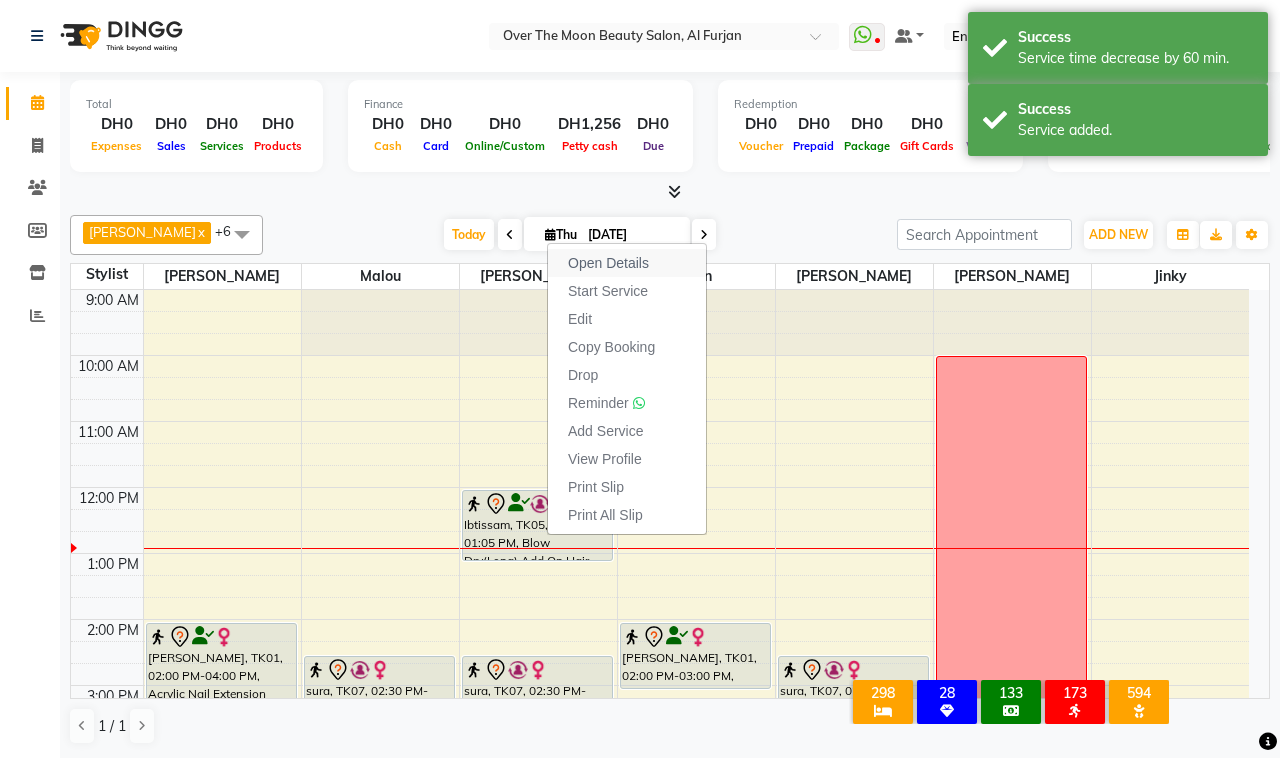 click on "Open Details" at bounding box center (627, 263) 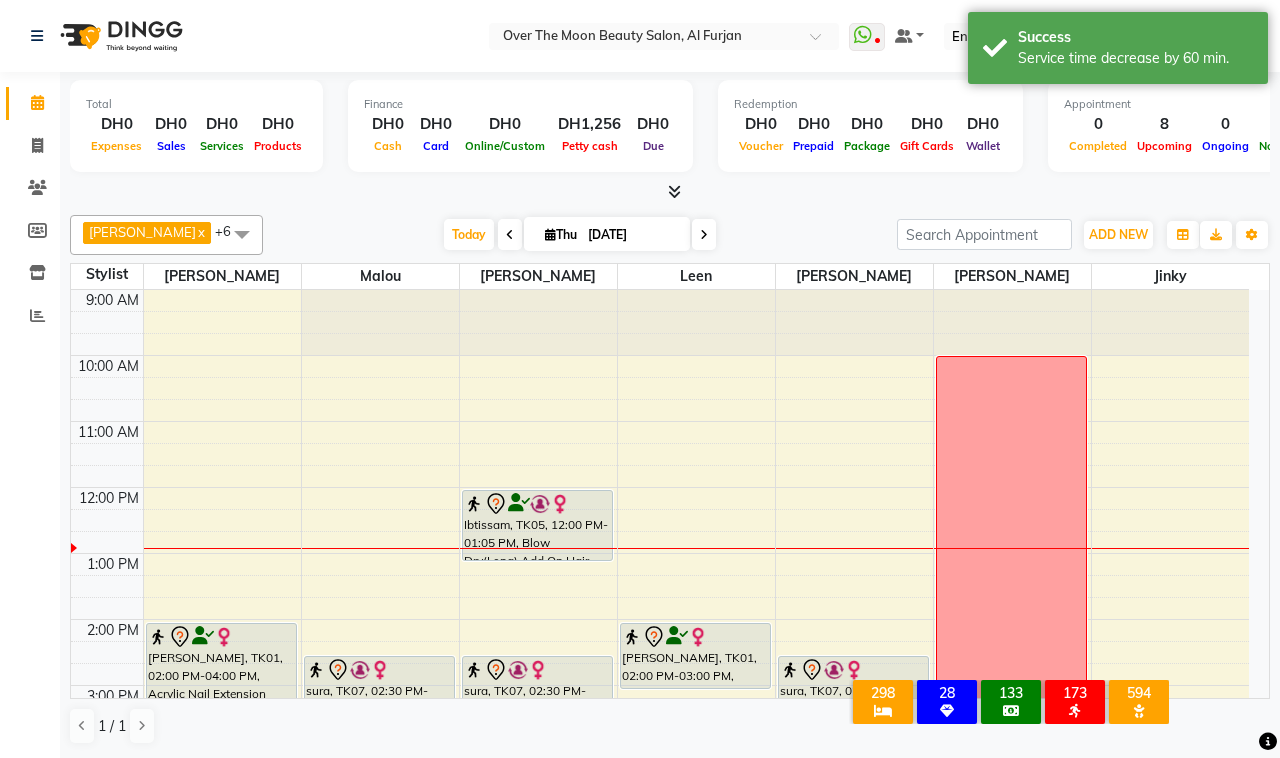 click at bounding box center [540, 504] 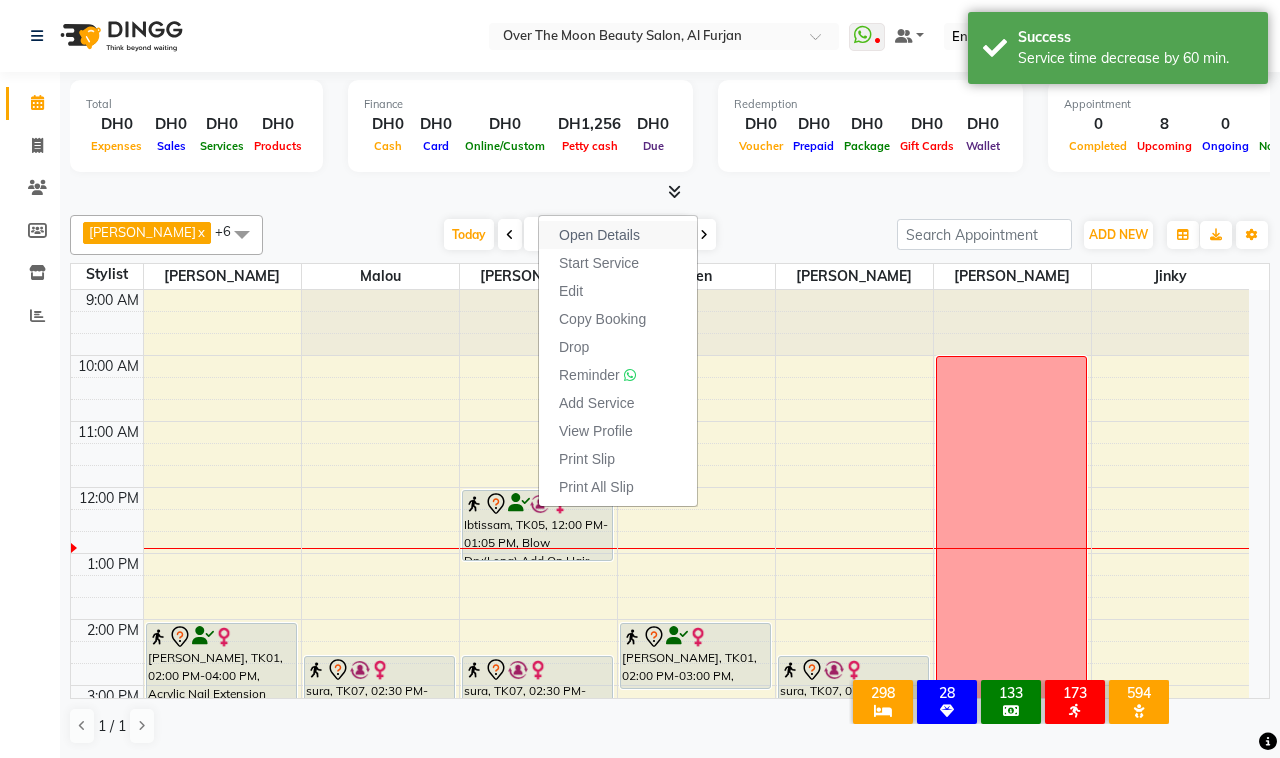 click on "Open Details" at bounding box center (618, 235) 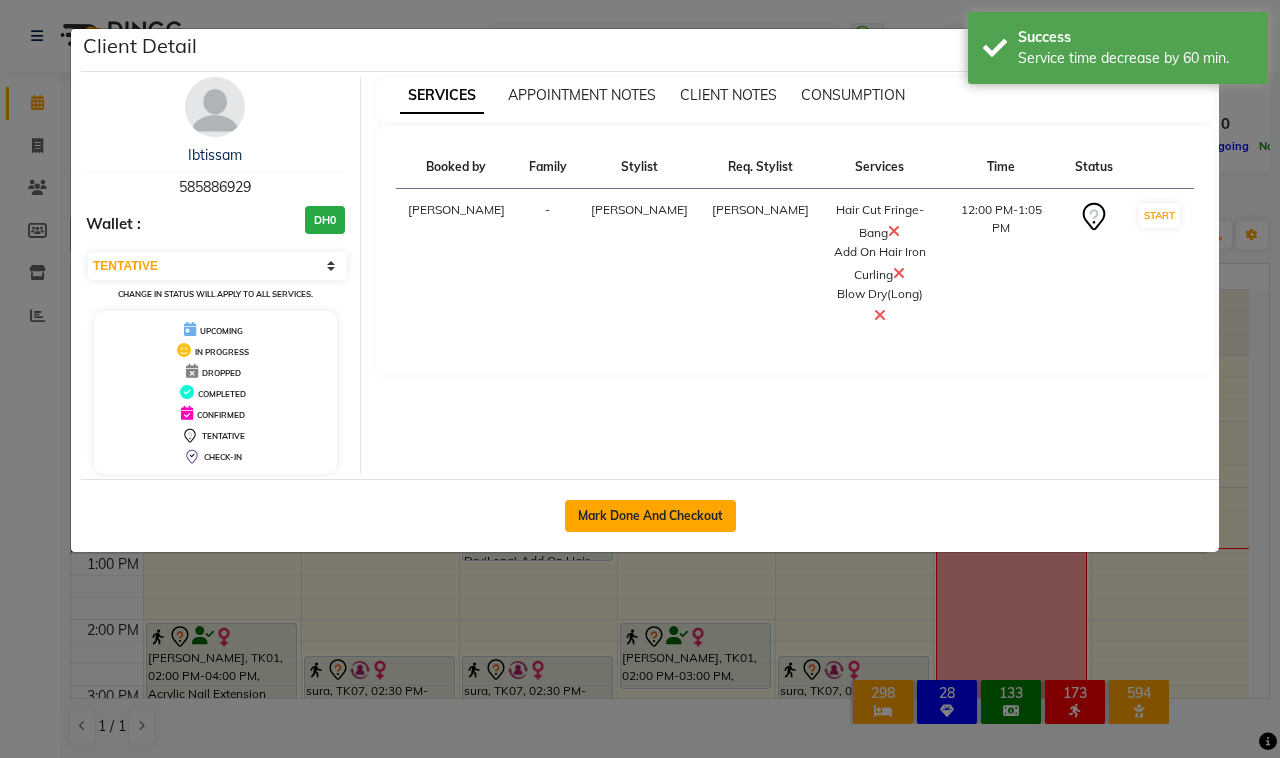 click on "Mark Done And Checkout" 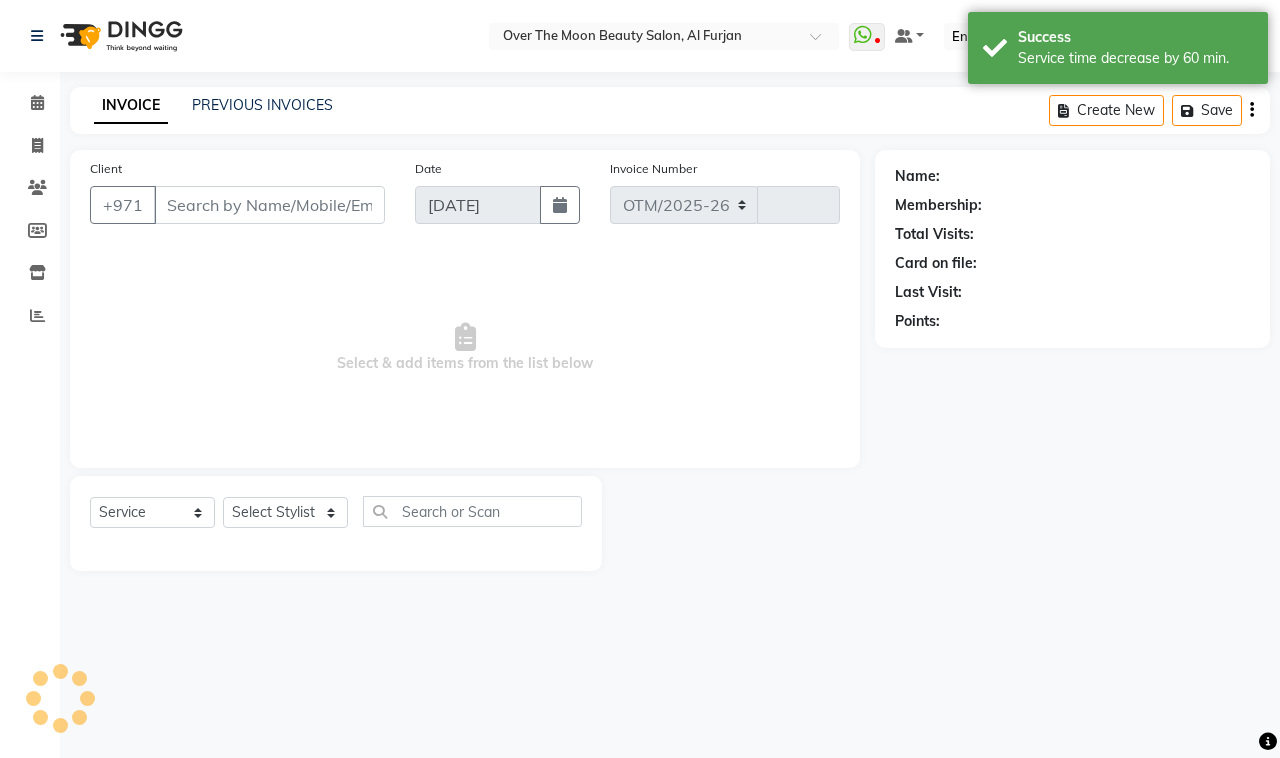 select on "3996" 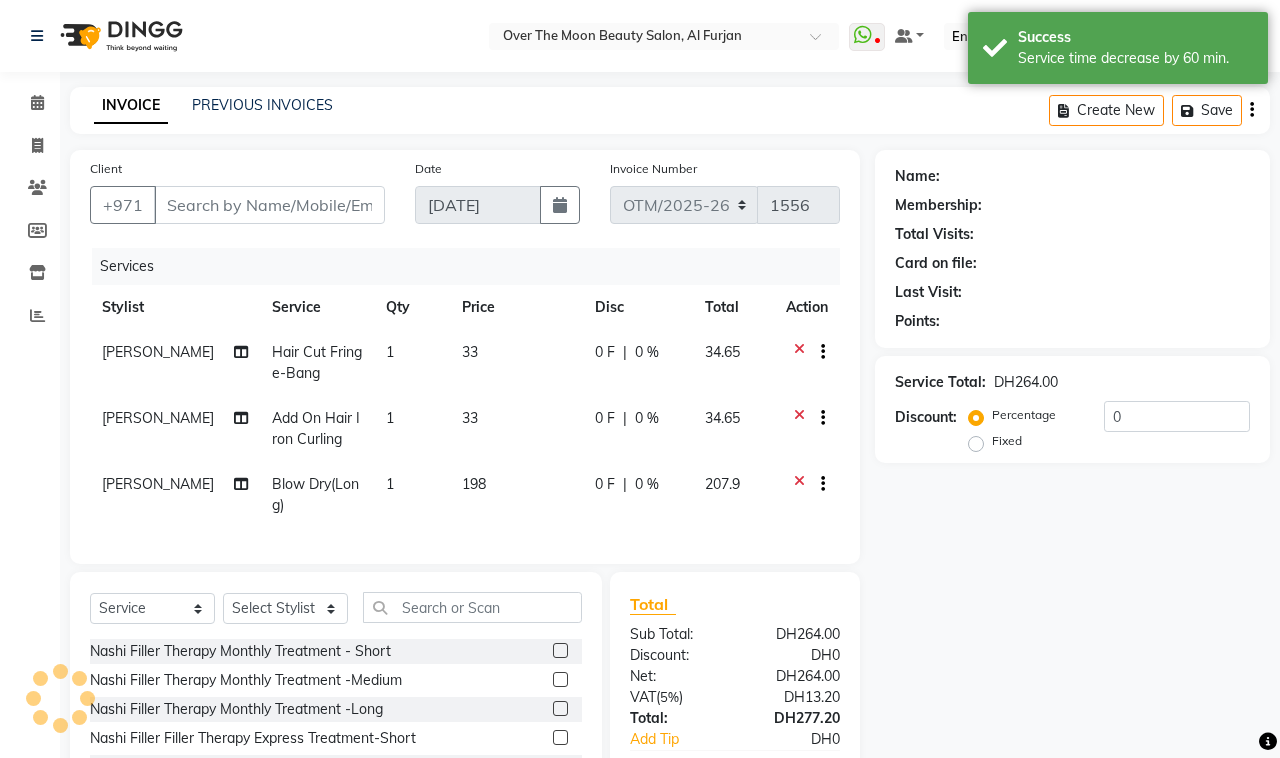 type on "585886929" 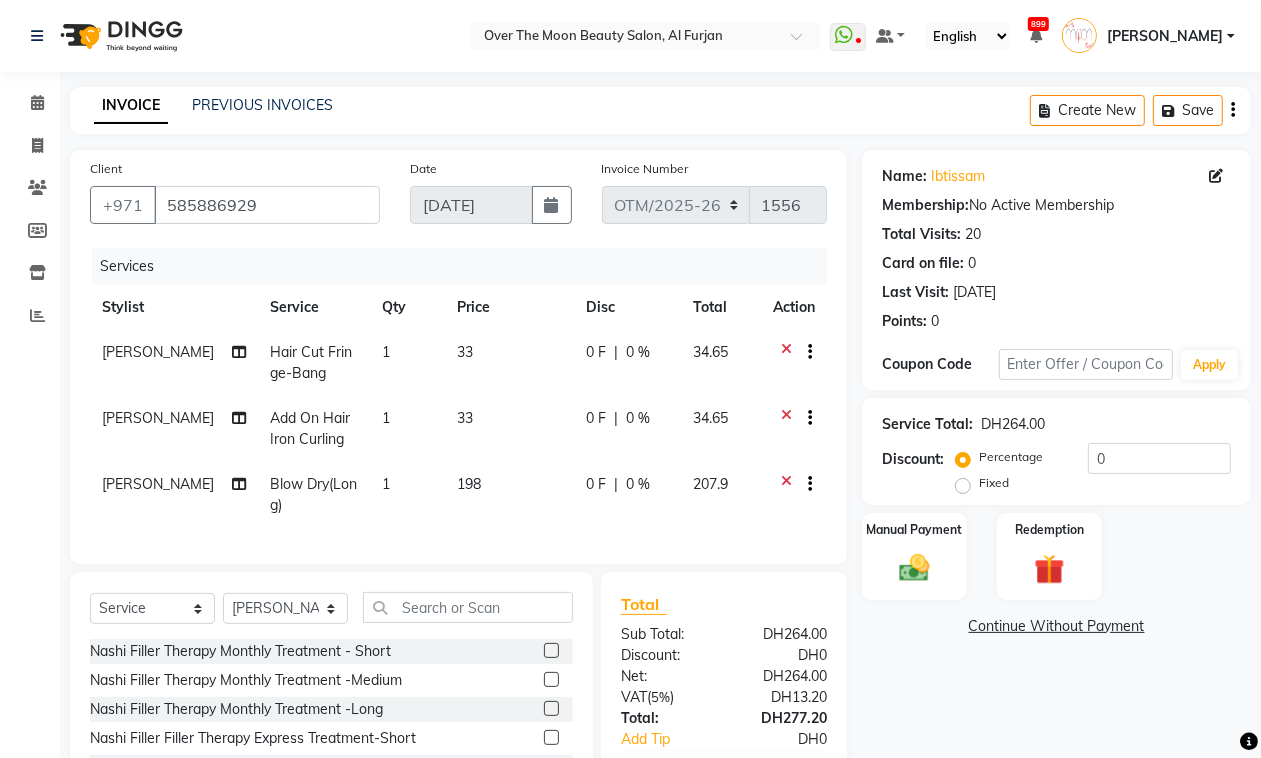 click on "0 F | 0 %" 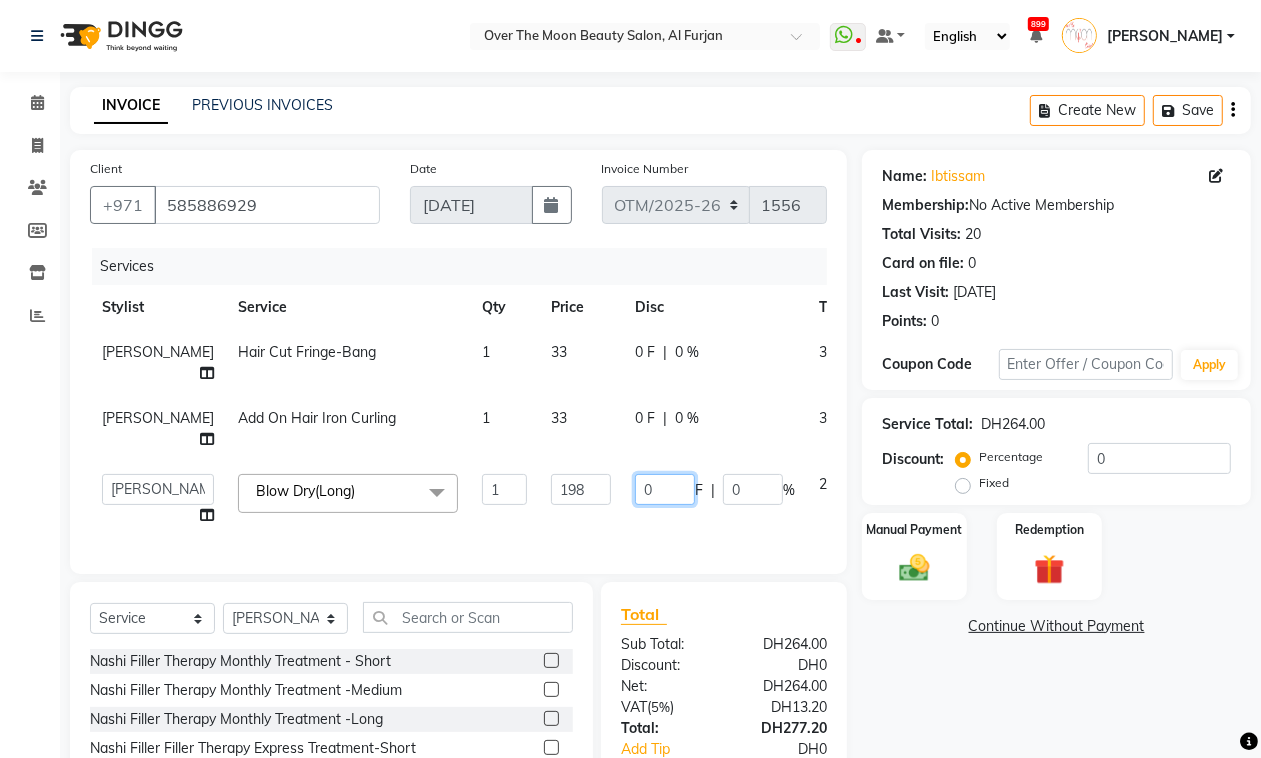 drag, startPoint x: 605, startPoint y: 493, endPoint x: 575, endPoint y: 478, distance: 33.54102 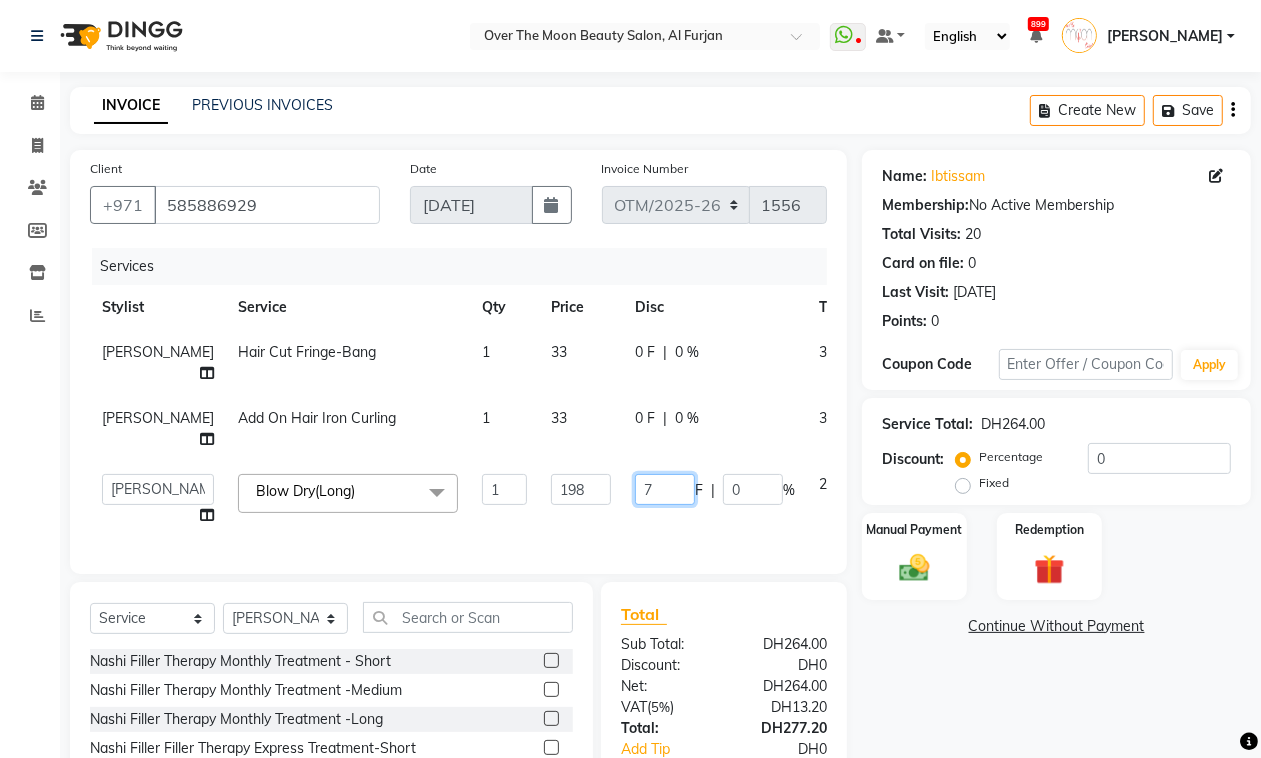 type on "78" 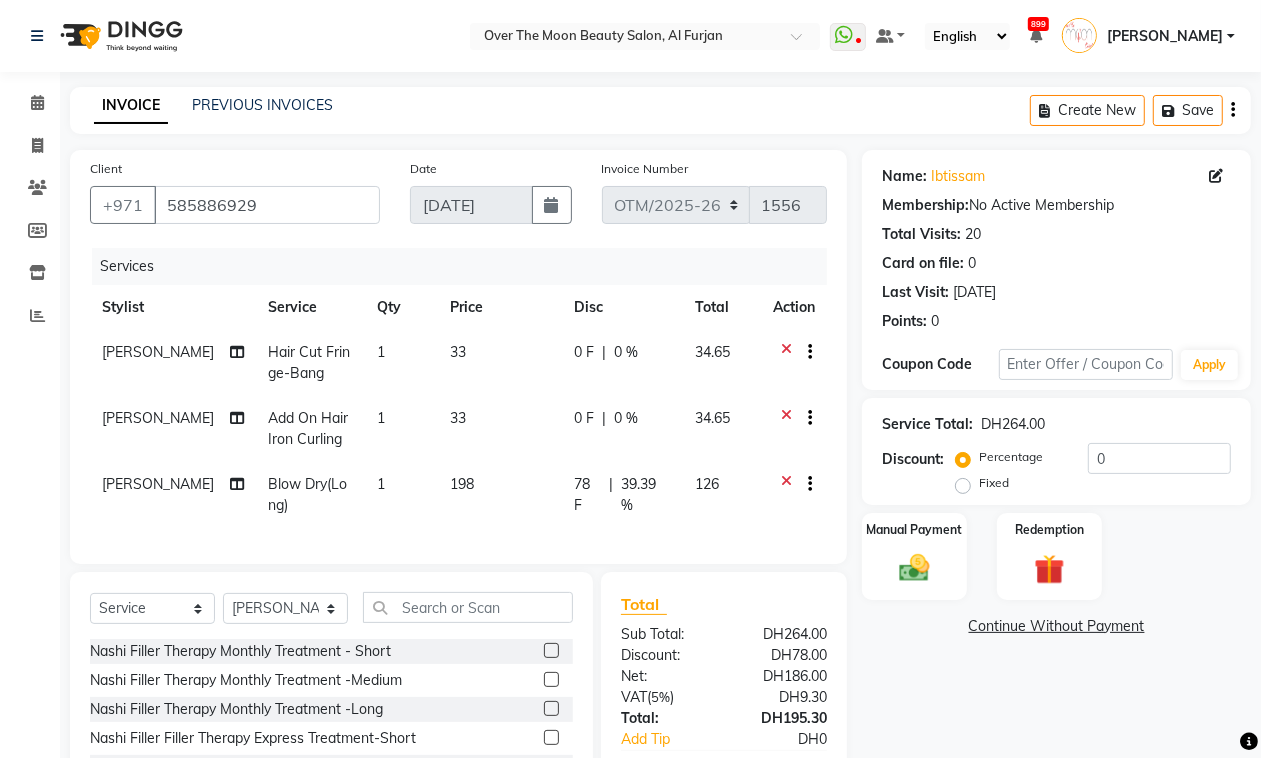 click on "78 F | 39.39 %" 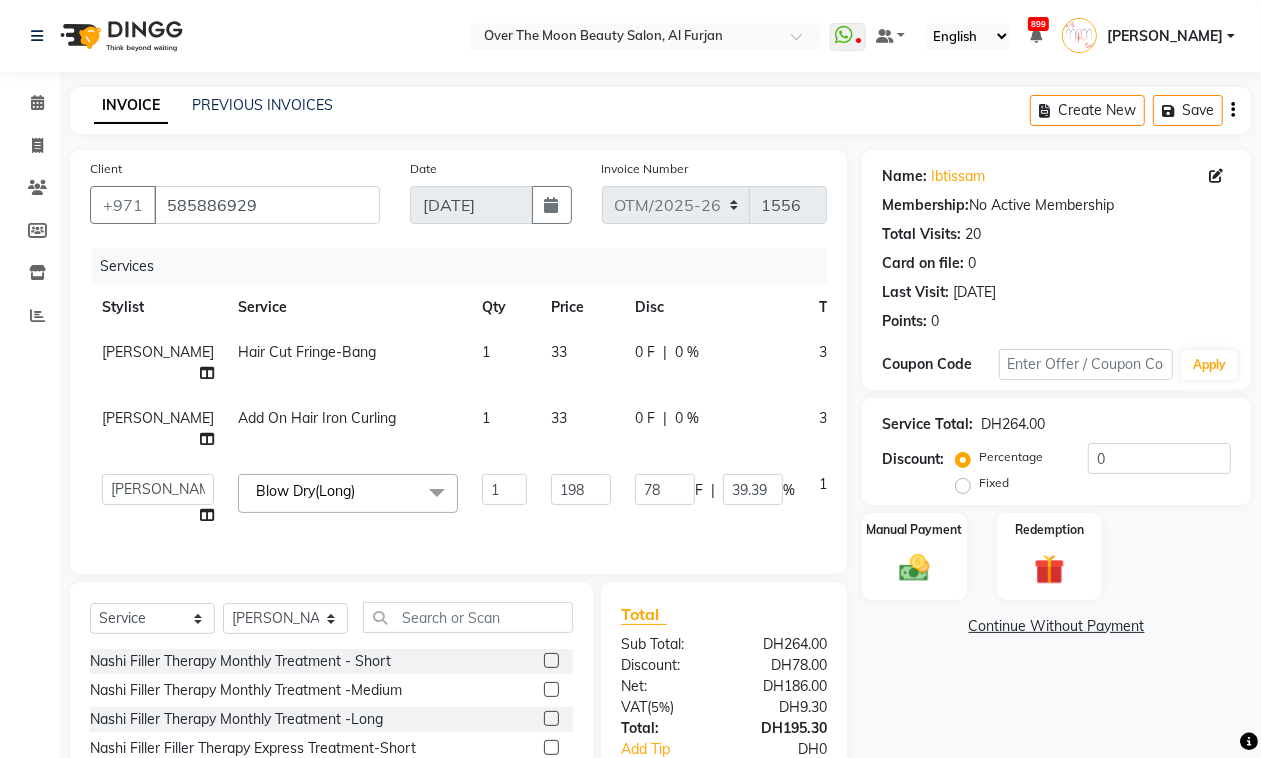 scroll, scrollTop: 166, scrollLeft: 0, axis: vertical 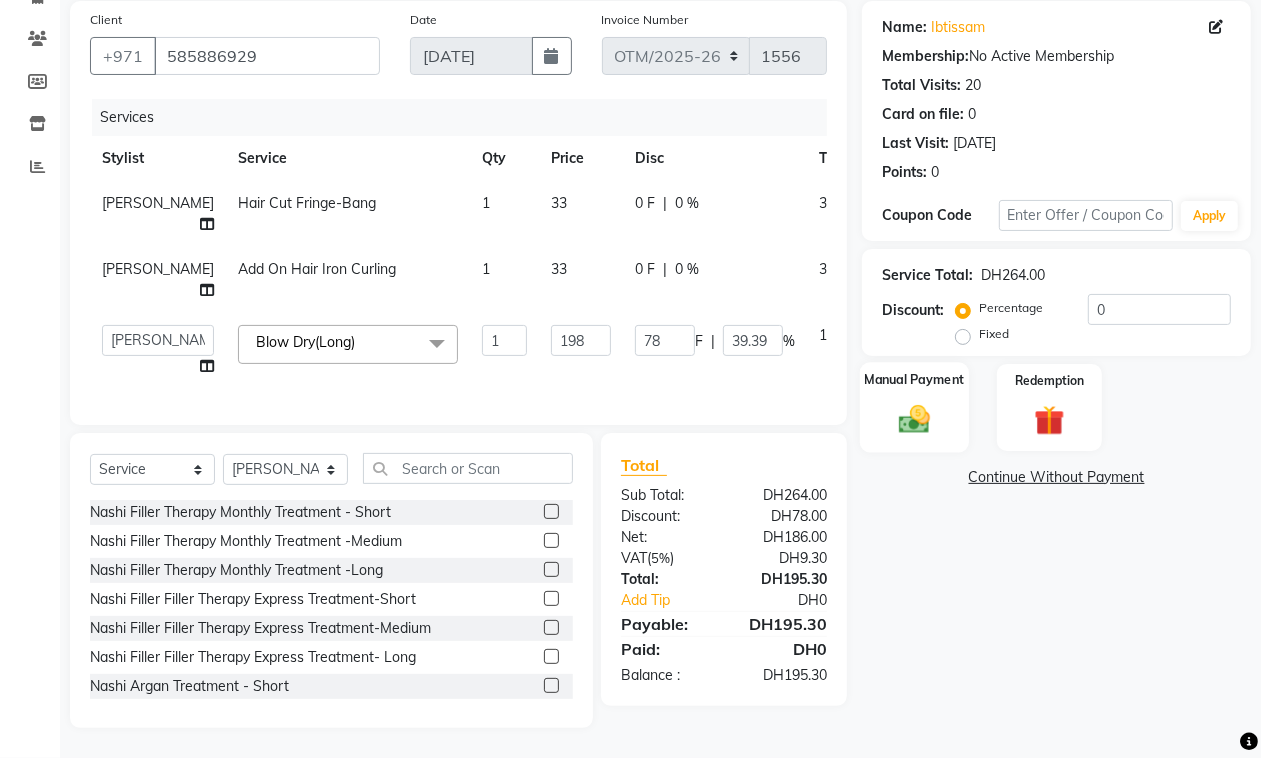 click 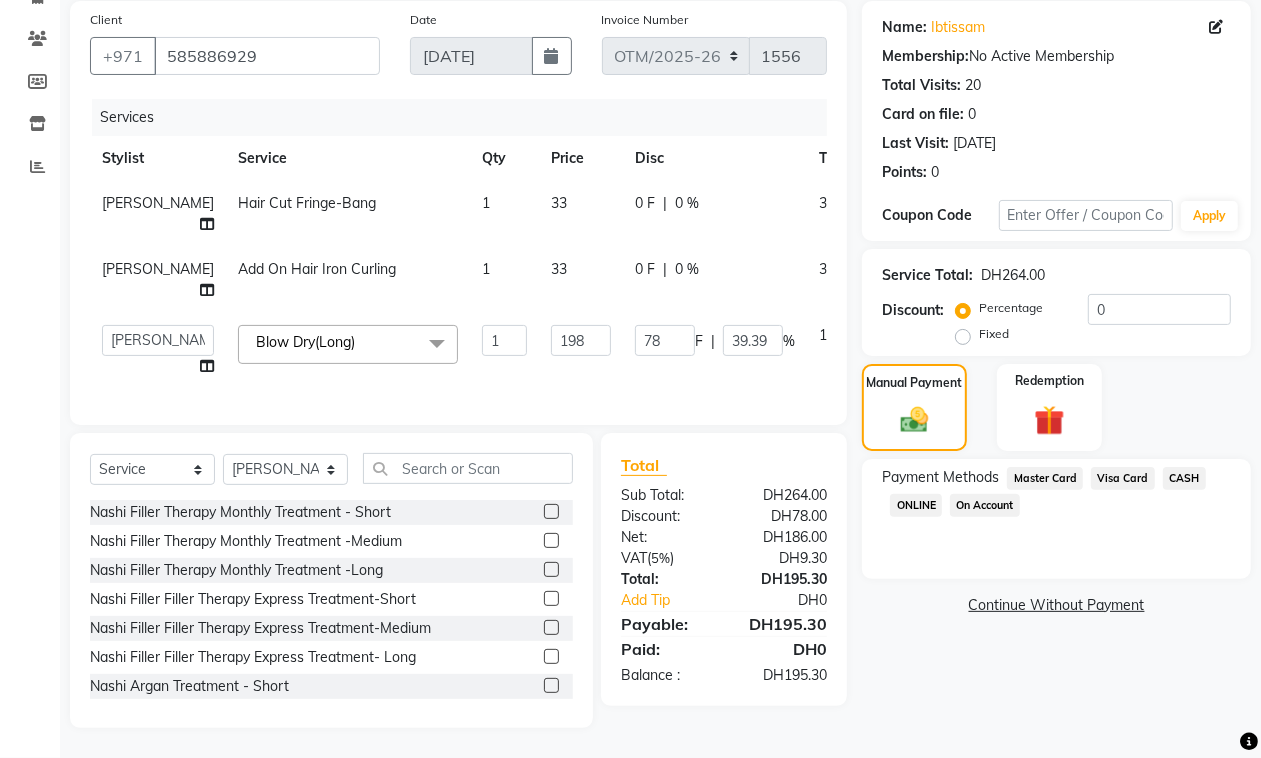 click on "Visa Card" 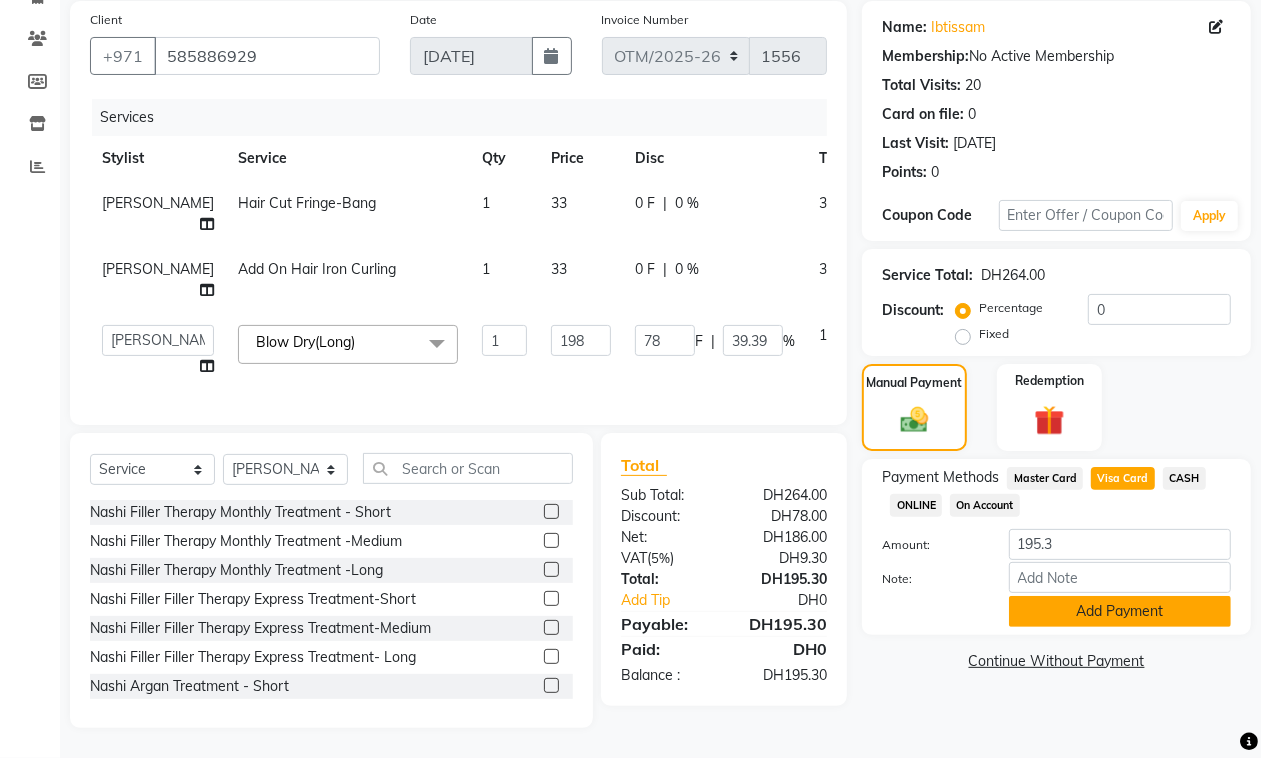 click on "Add Payment" 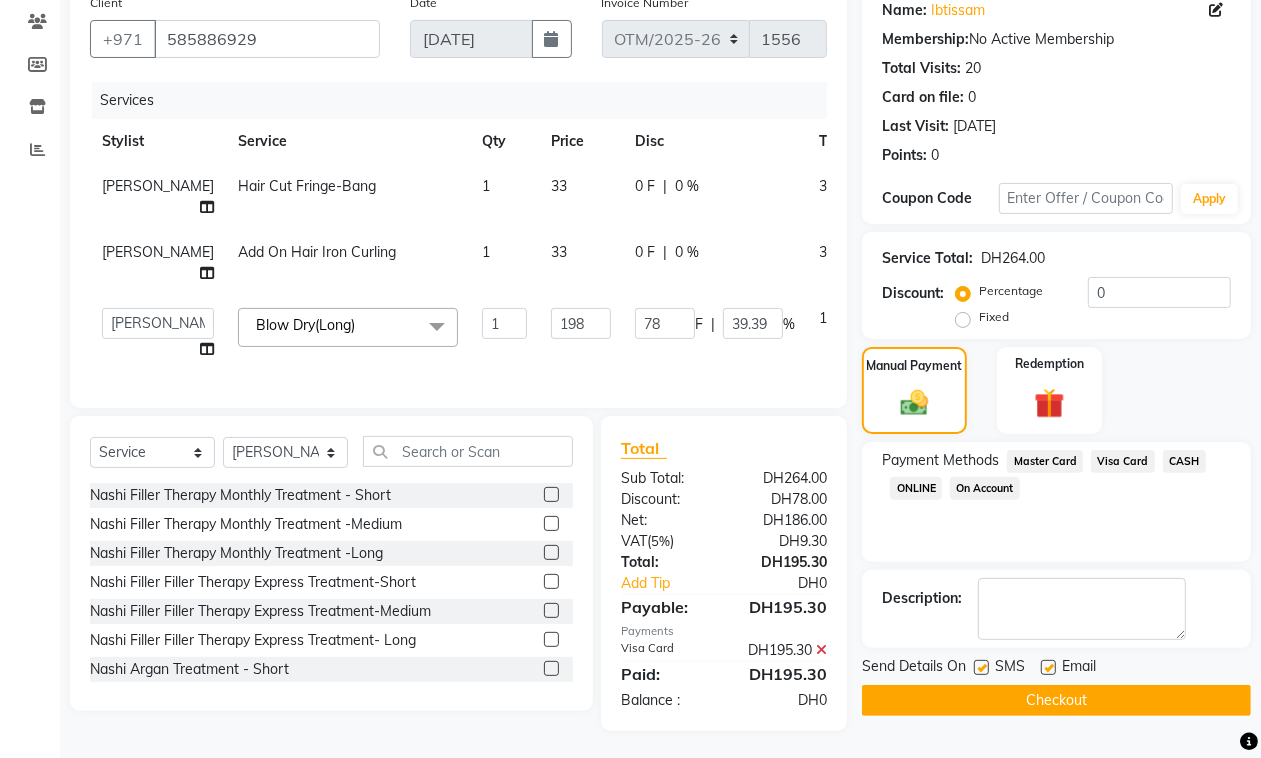 click on "Checkout" 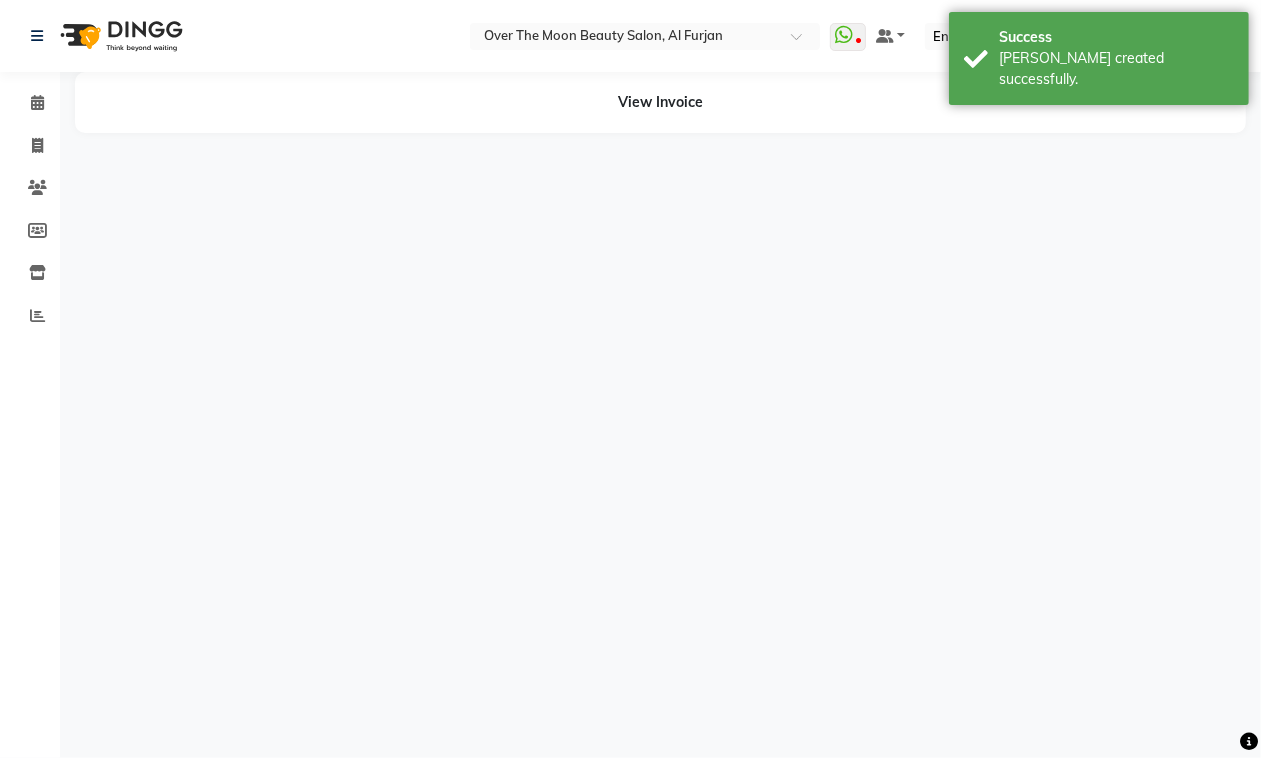 scroll, scrollTop: 0, scrollLeft: 0, axis: both 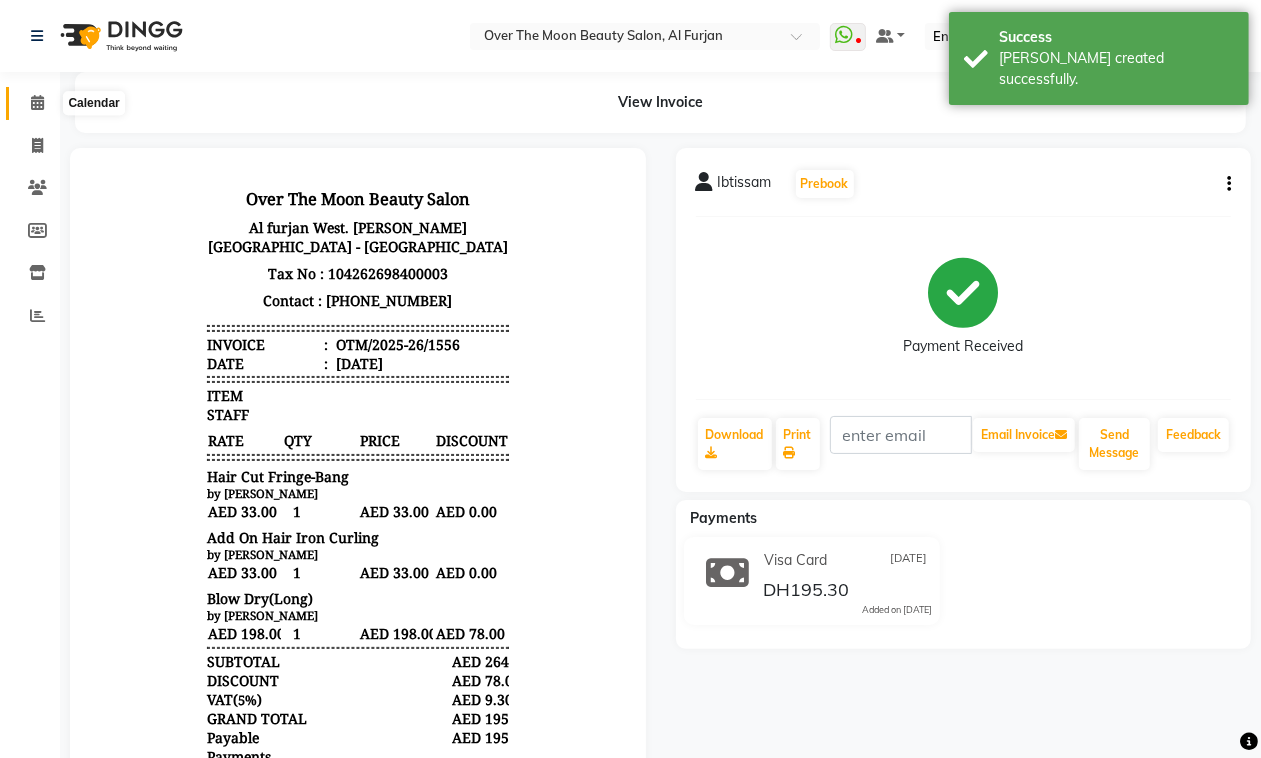 click 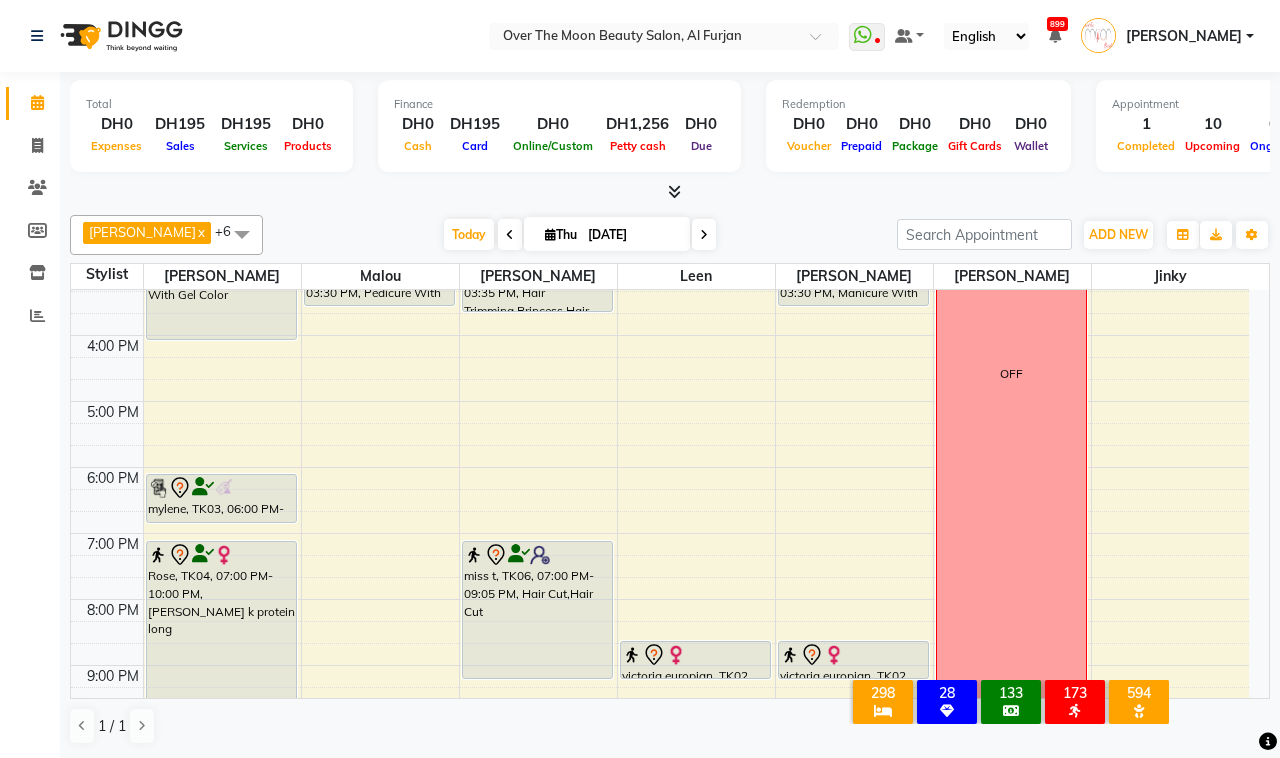 scroll, scrollTop: 208, scrollLeft: 0, axis: vertical 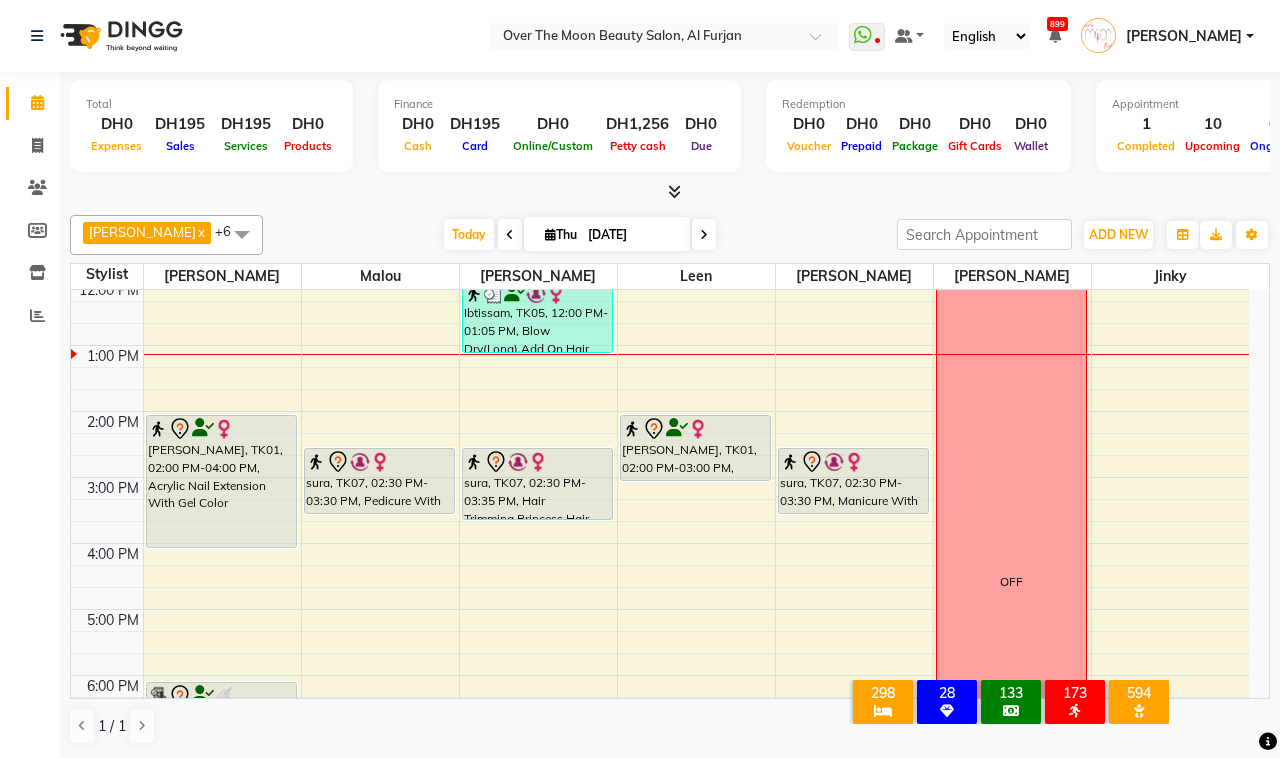 click on "Ibtissam, TK05, 12:00 PM-01:05 PM, Blow Dry(Long),Add On Hair Iron Curling (DH33),Hair Cut Fringe-Bang (DH33)             sura, TK07, 02:30 PM-03:35 PM, Hair Trimming,Princess Hair trimming             miss t, TK06, 07:00 PM-09:05 PM, Hair Cut,Hair Cut             sura, TK07, 02:30 PM-03:35 PM, Hair Trimming,Princess Hair trimming" at bounding box center (538, 576) 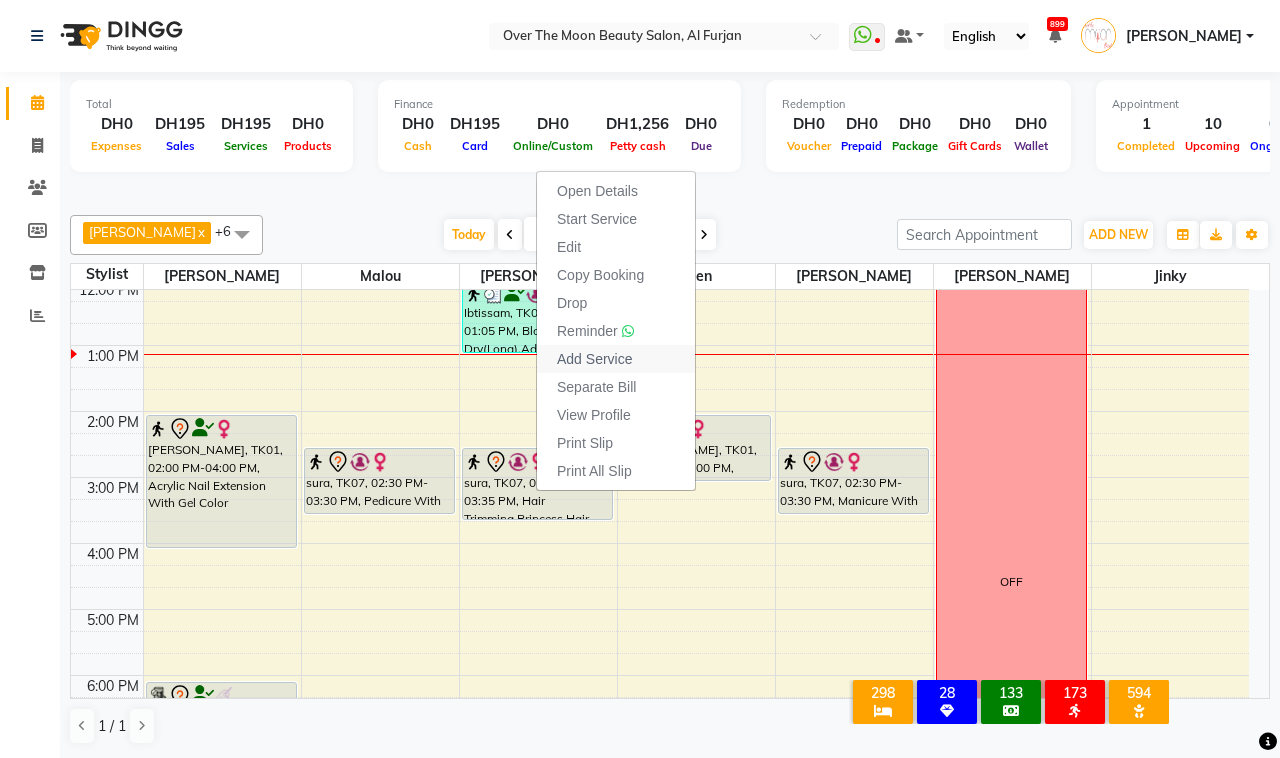click on "Add Service" at bounding box center (594, 359) 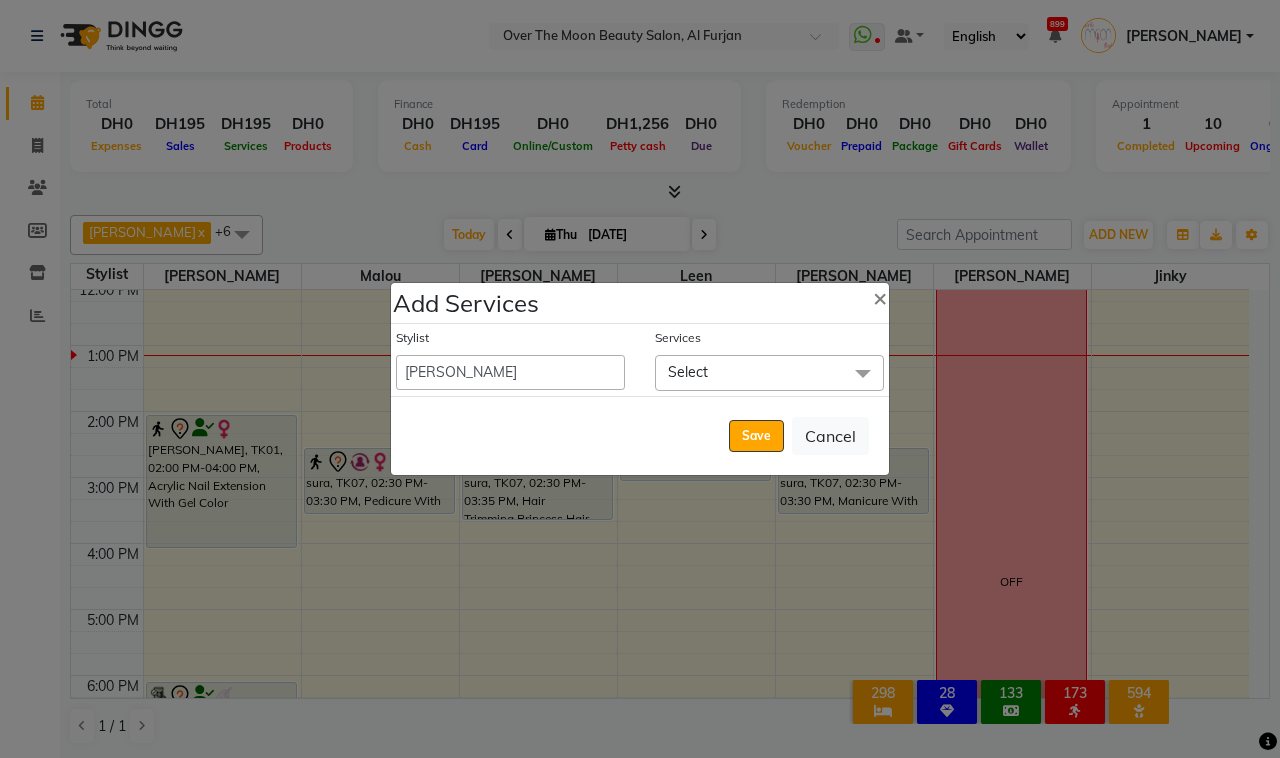click on "Select" 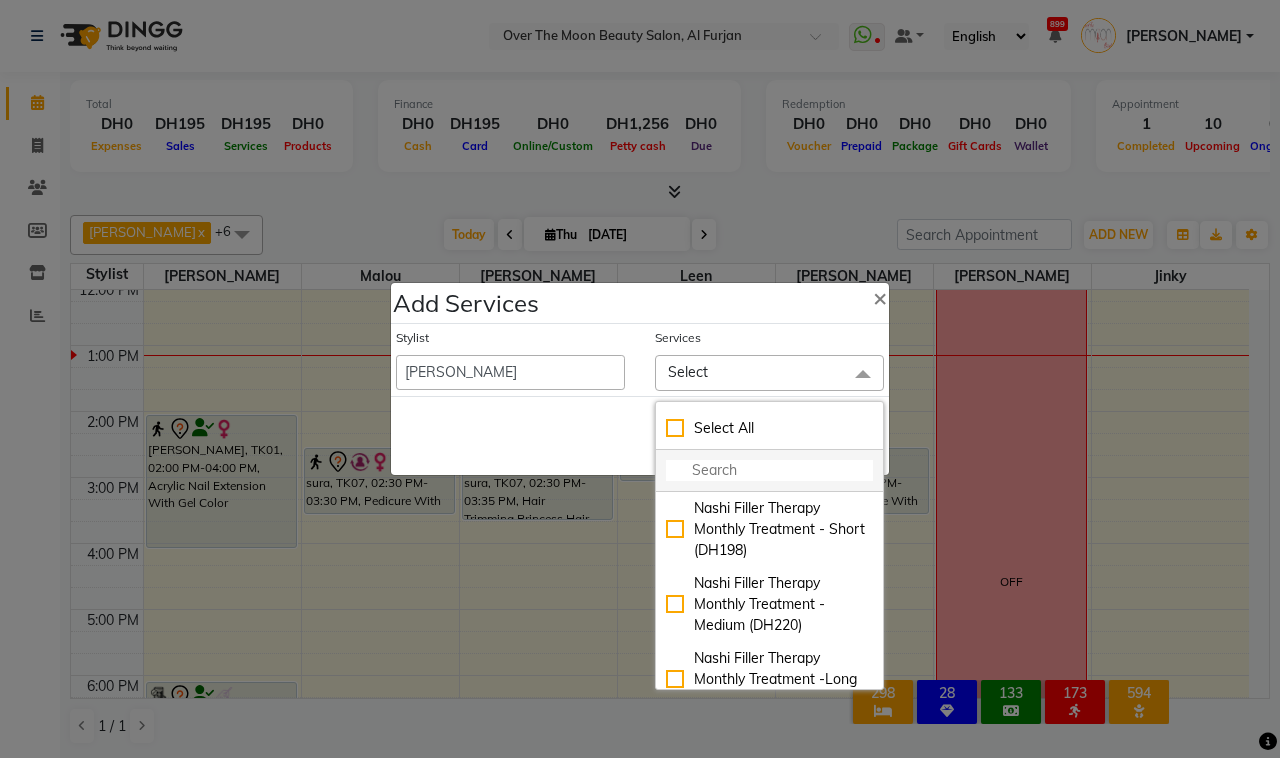 click 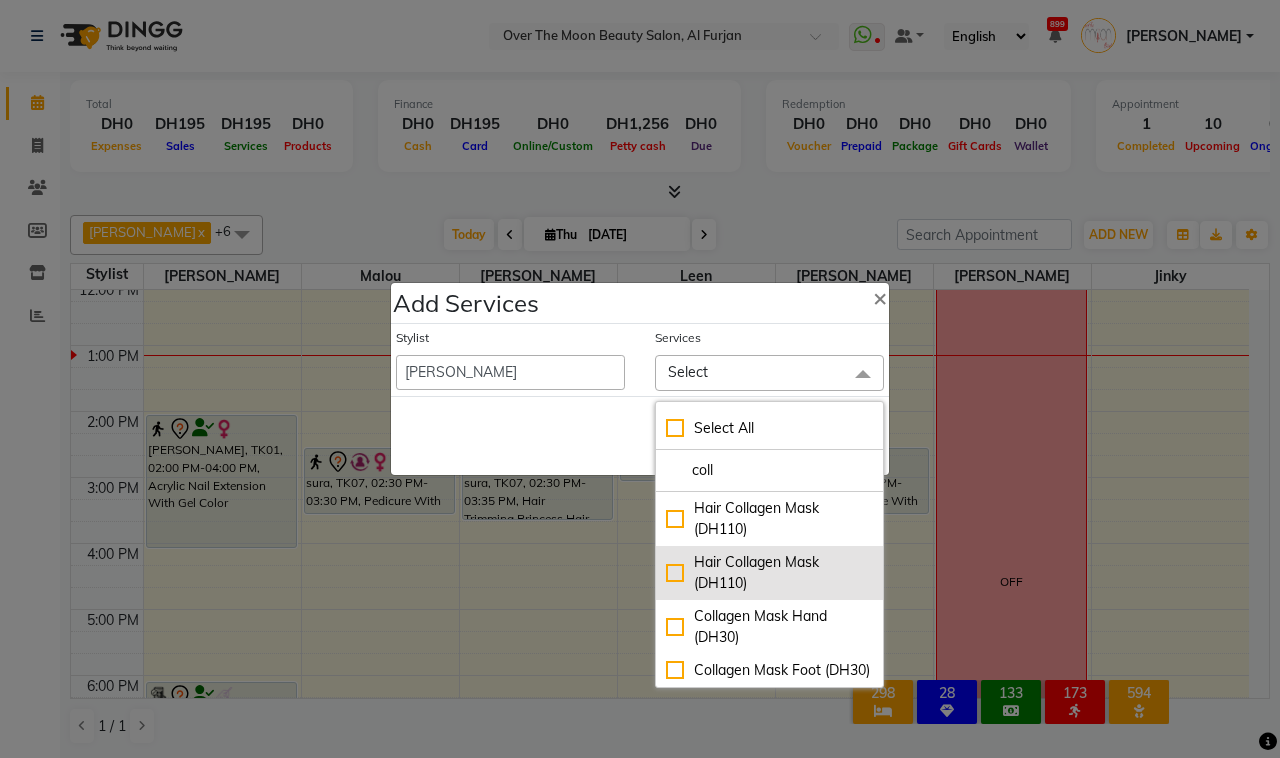 type on "coll" 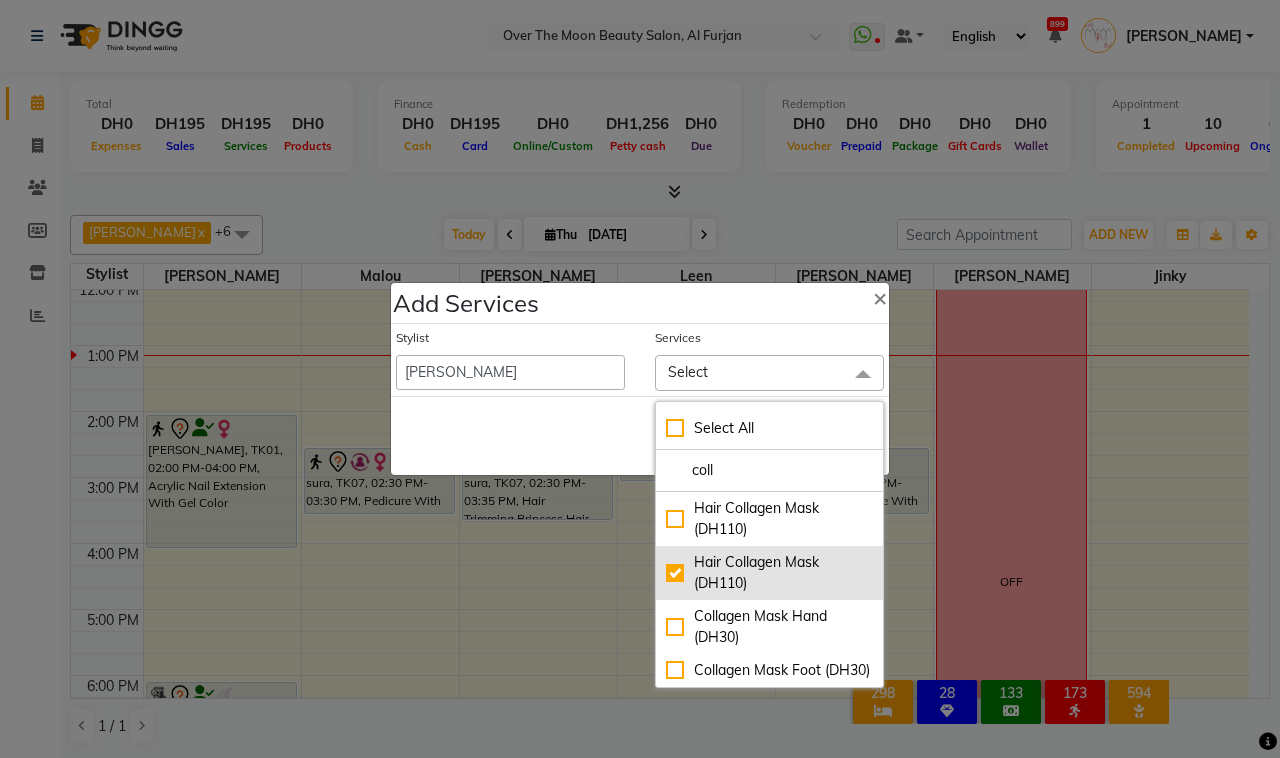 checkbox on "true" 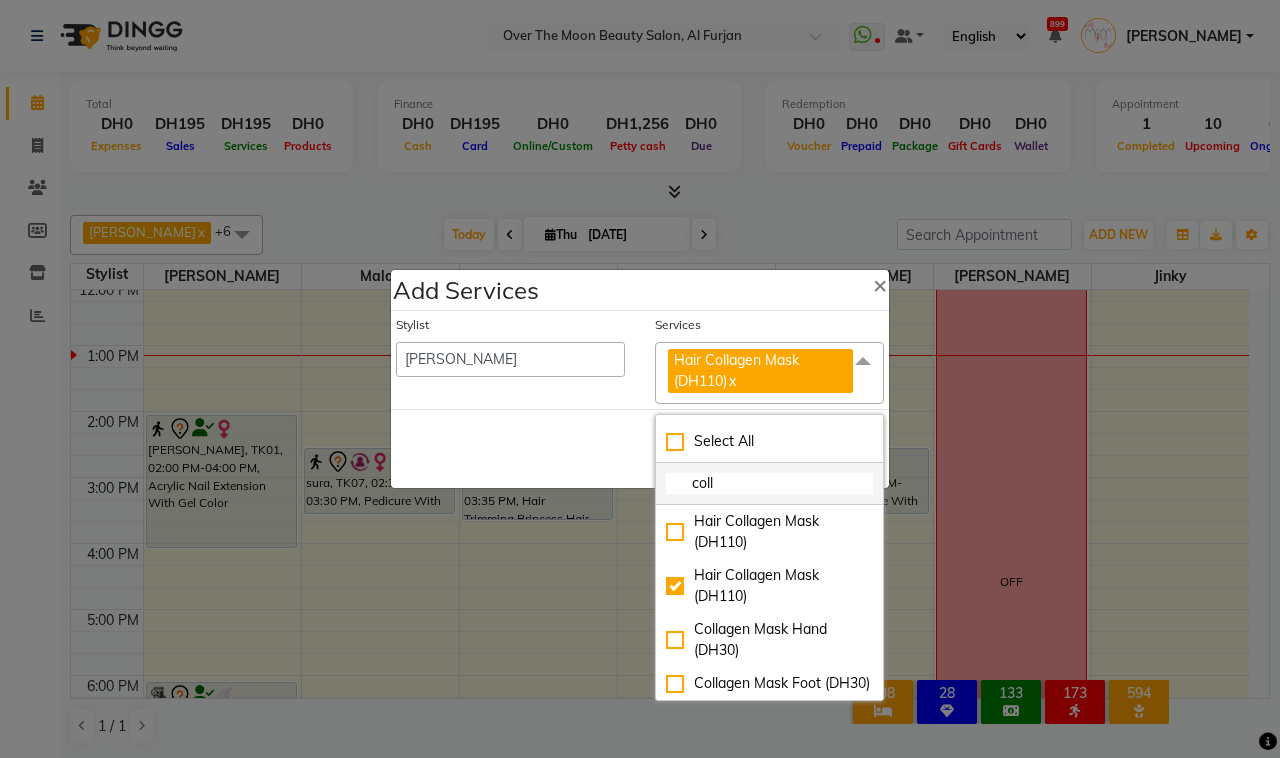 drag, startPoint x: 740, startPoint y: 487, endPoint x: 671, endPoint y: 465, distance: 72.42237 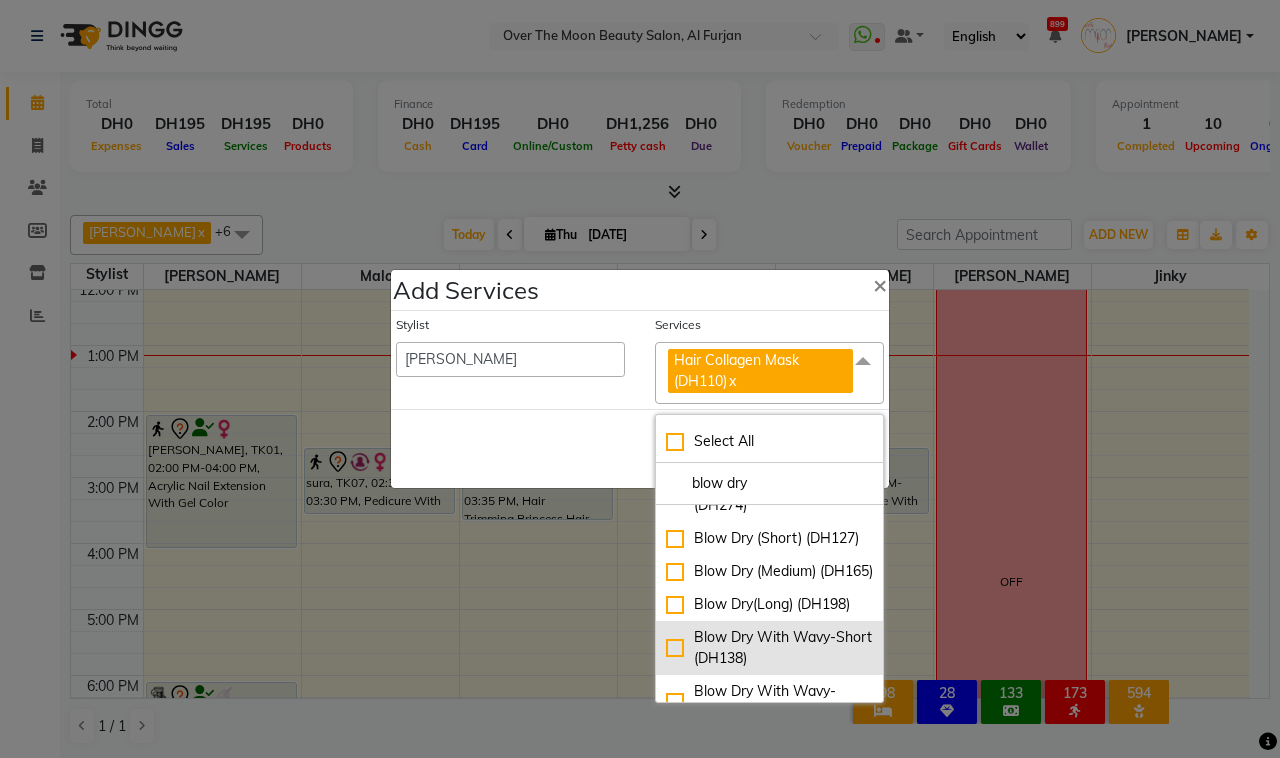 scroll, scrollTop: 0, scrollLeft: 0, axis: both 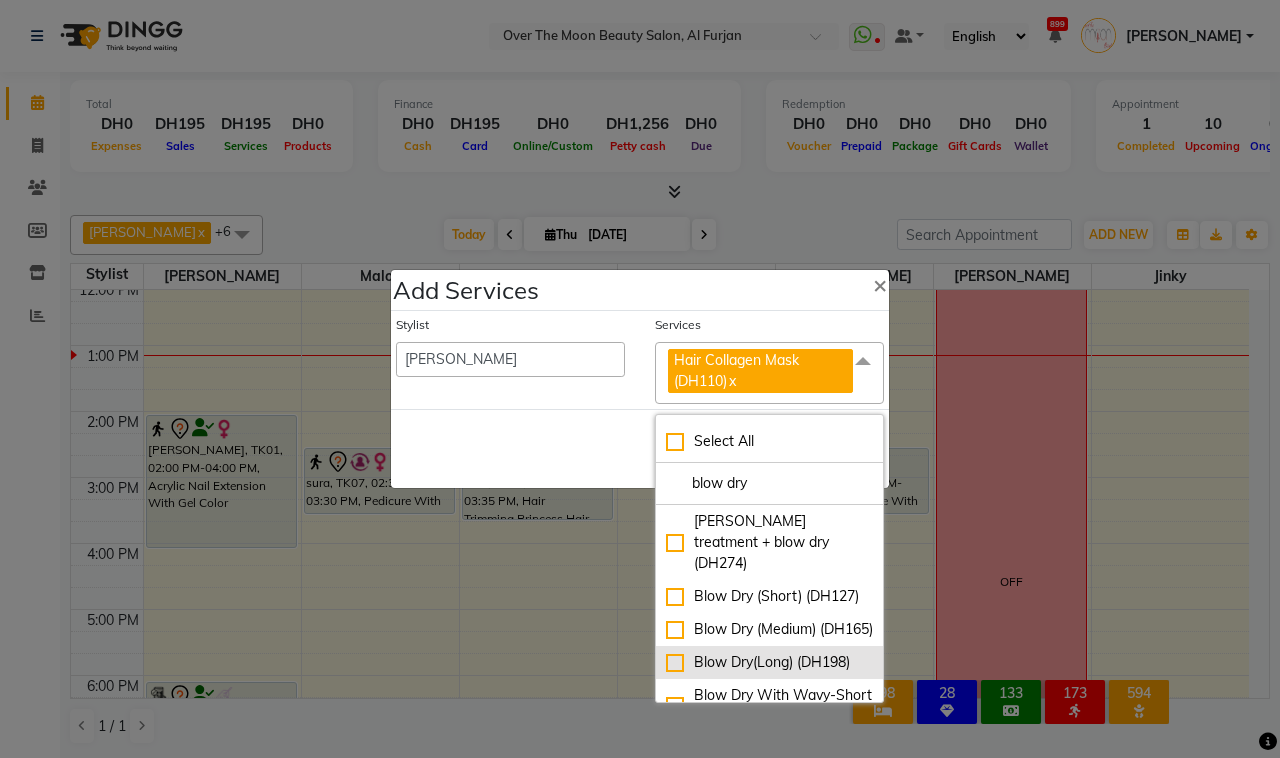 type on "blow dry" 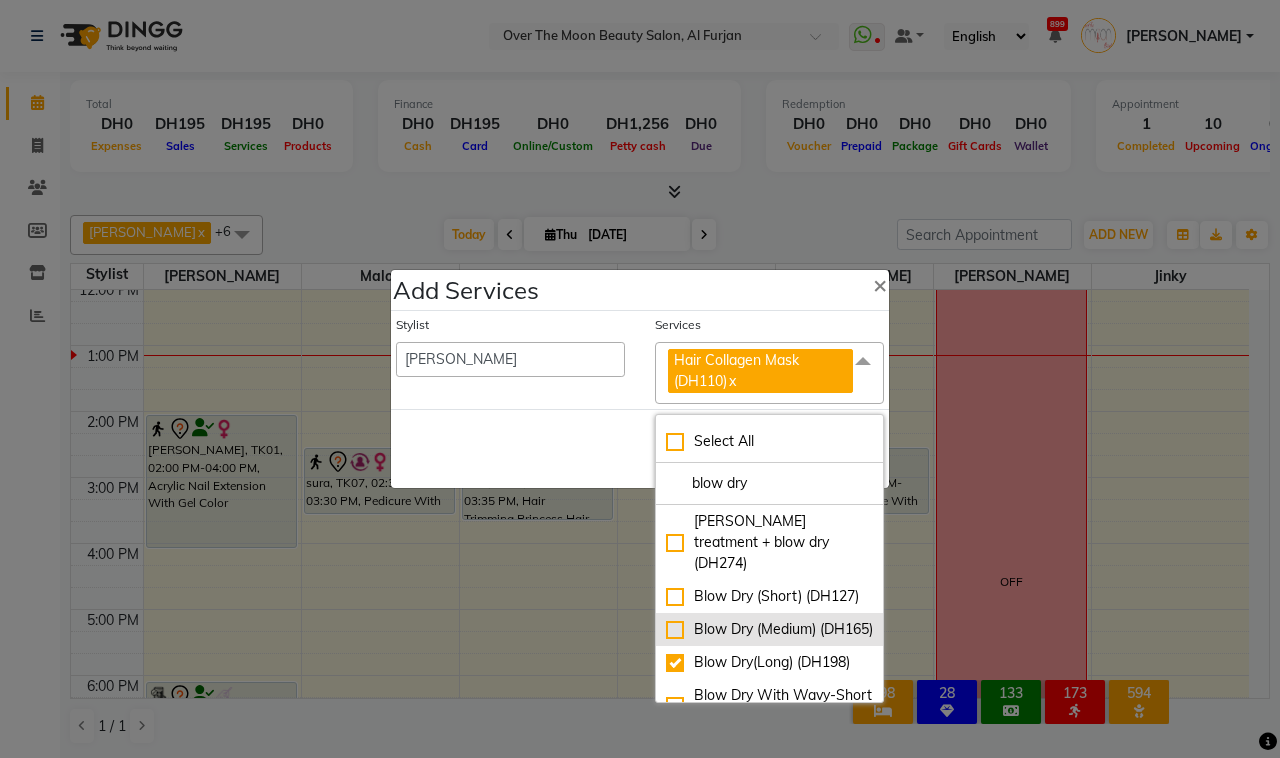 checkbox on "true" 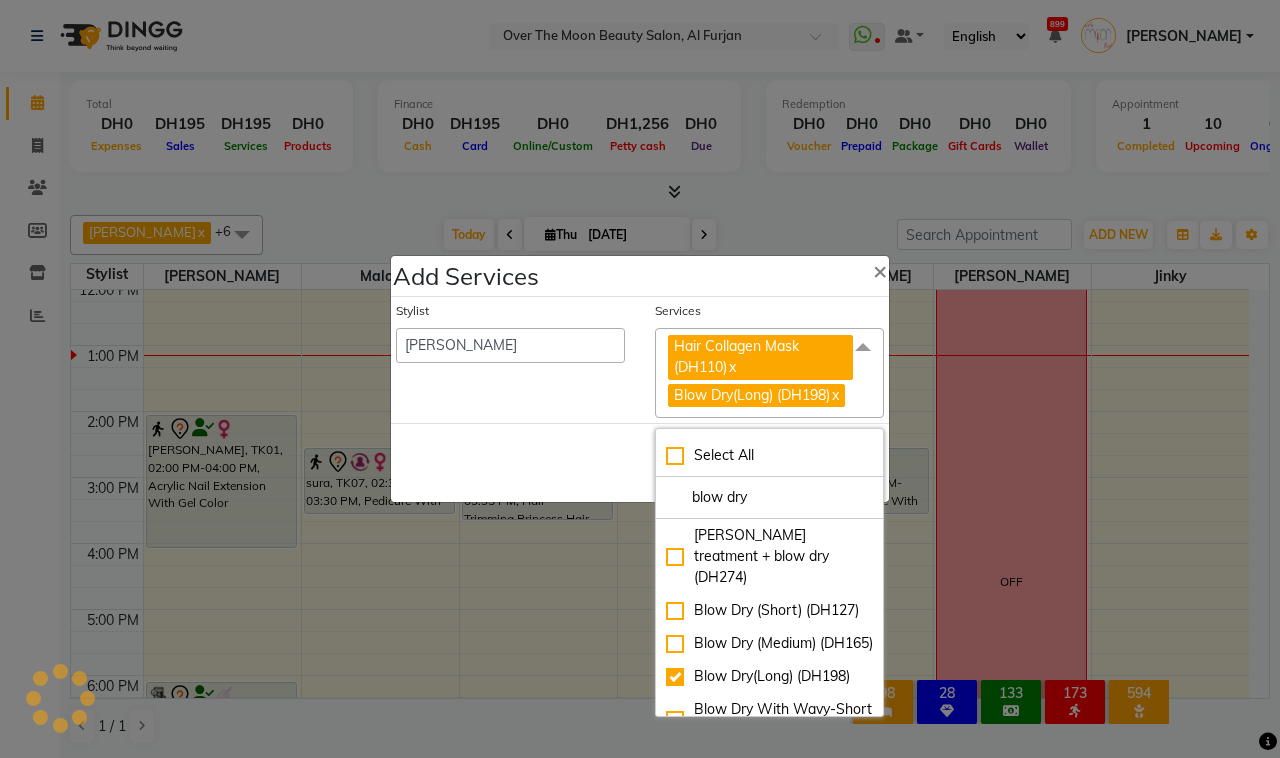 click on "Save   Cancel" 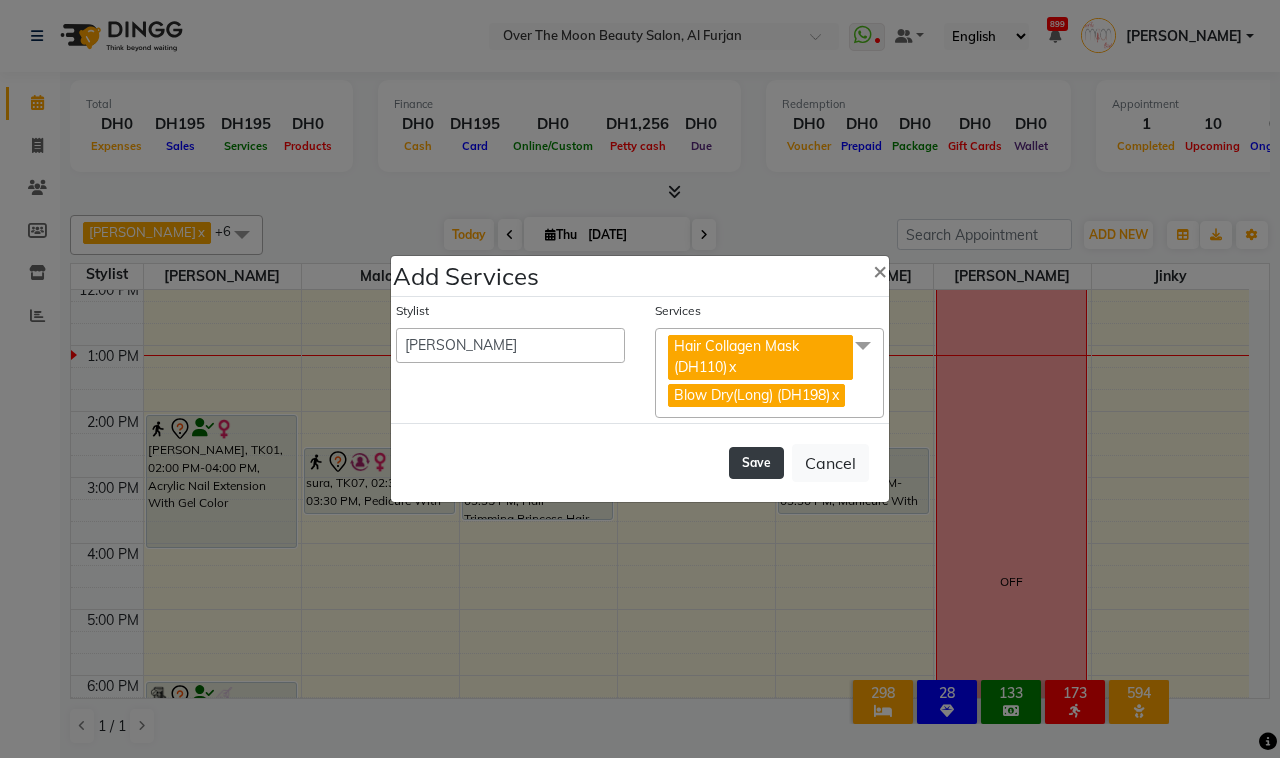 click on "Save" 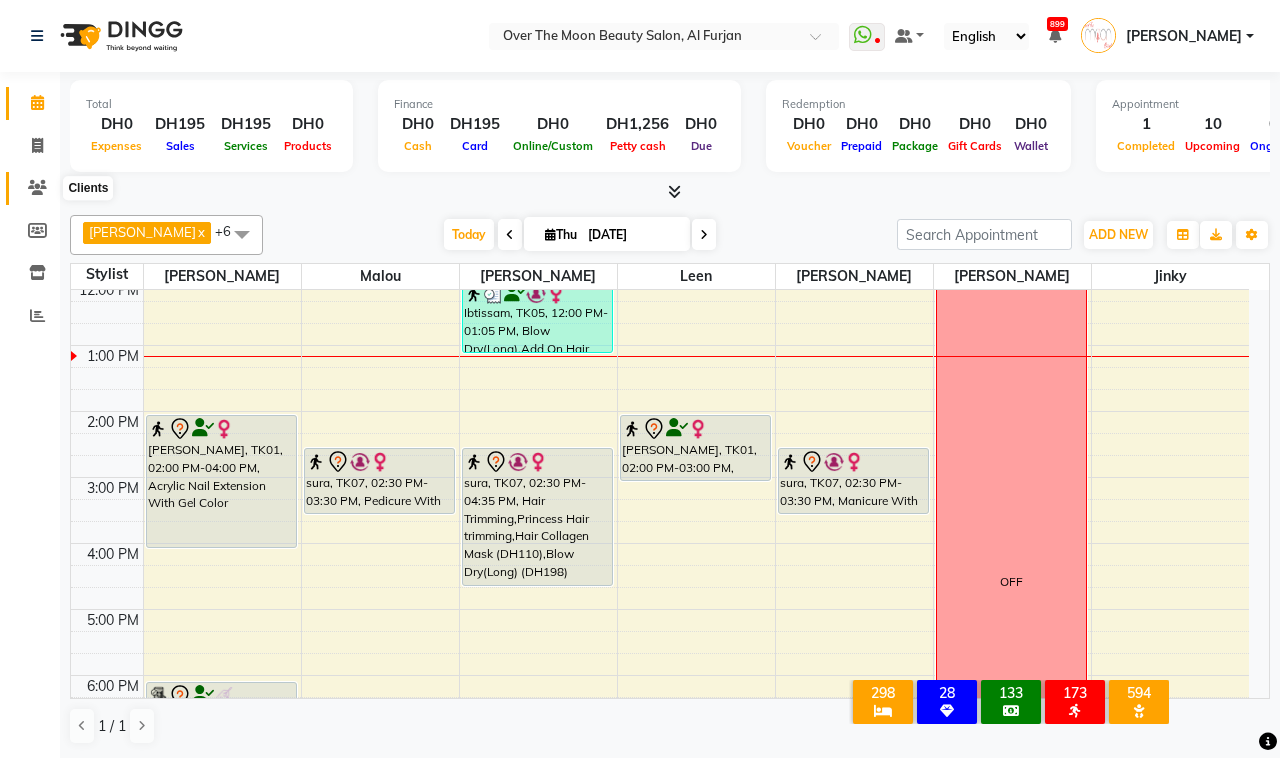 click 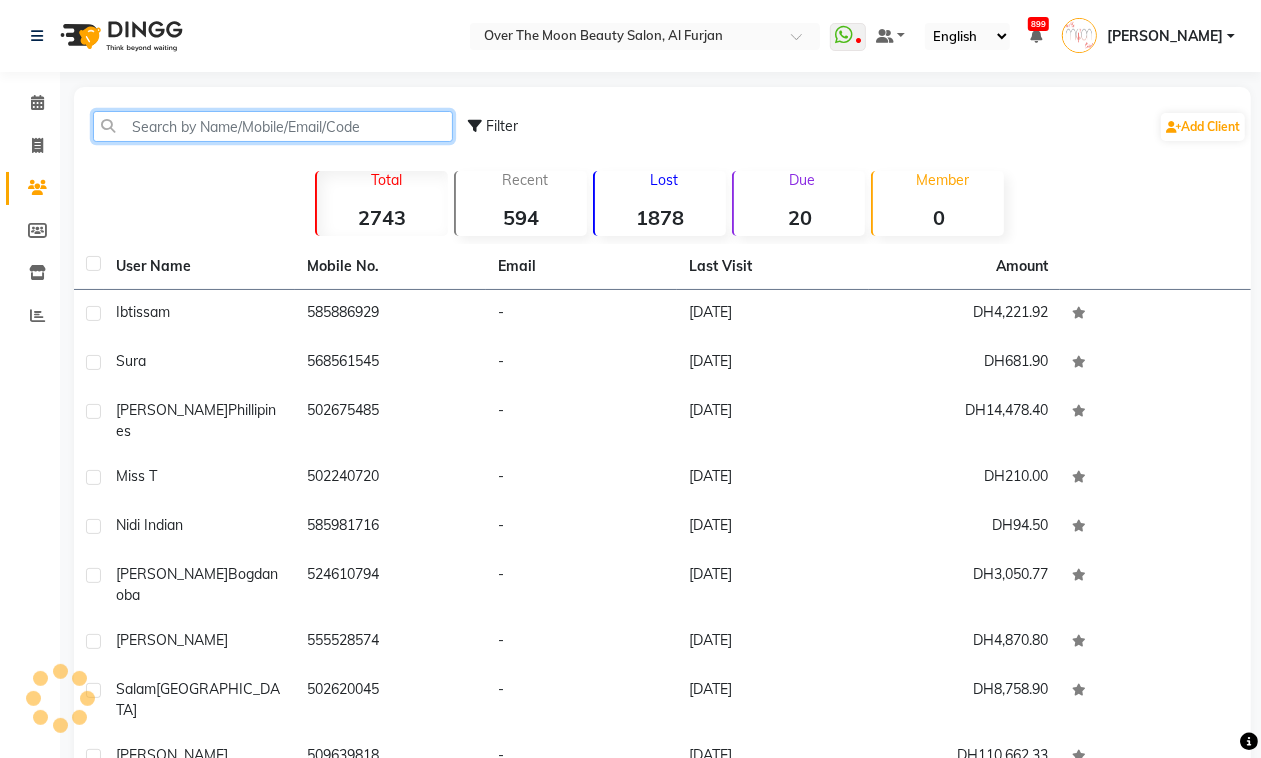 click 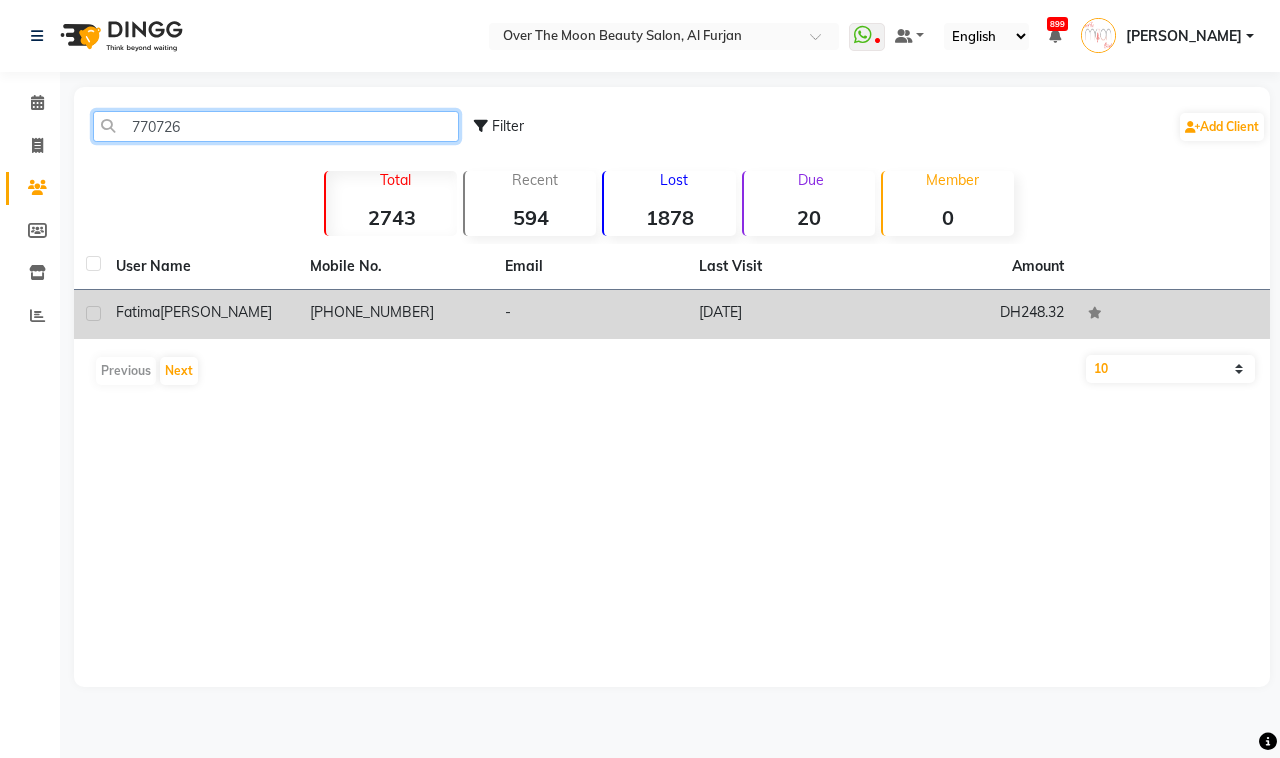 type on "770726" 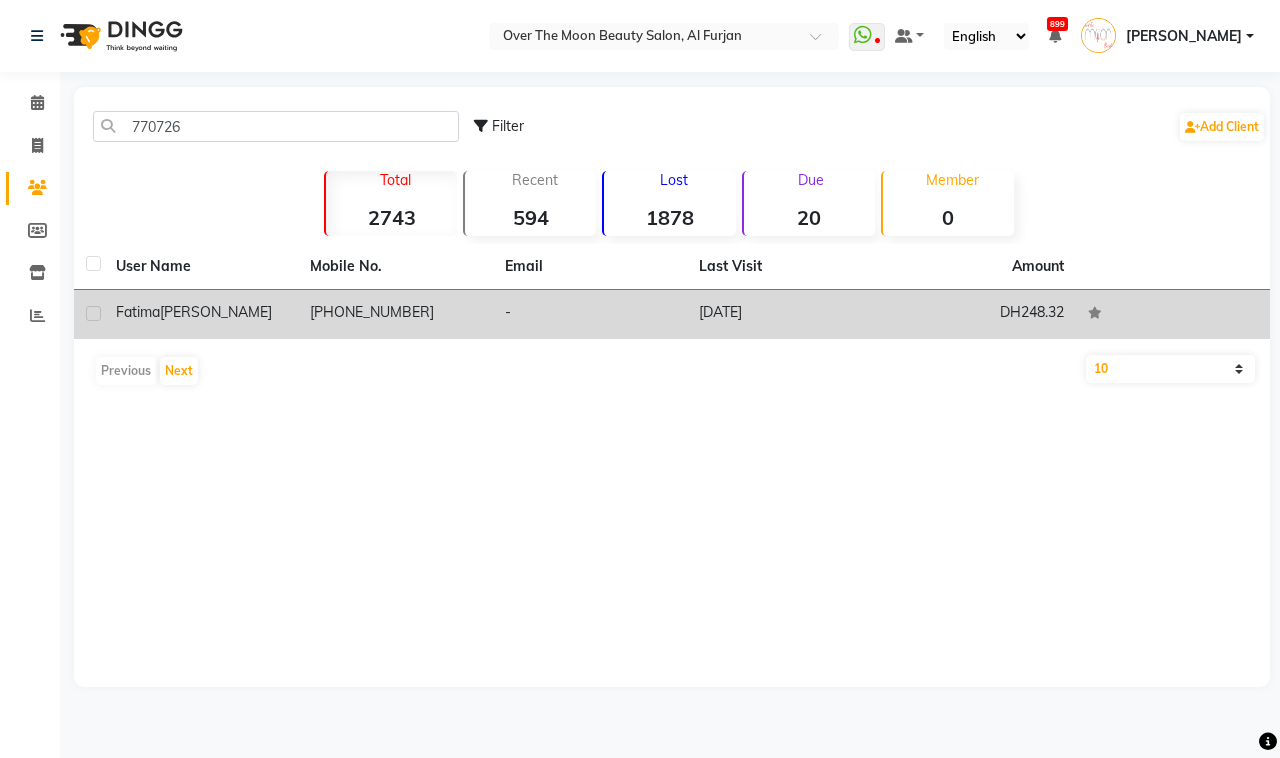 click on "[PHONE_NUMBER]" 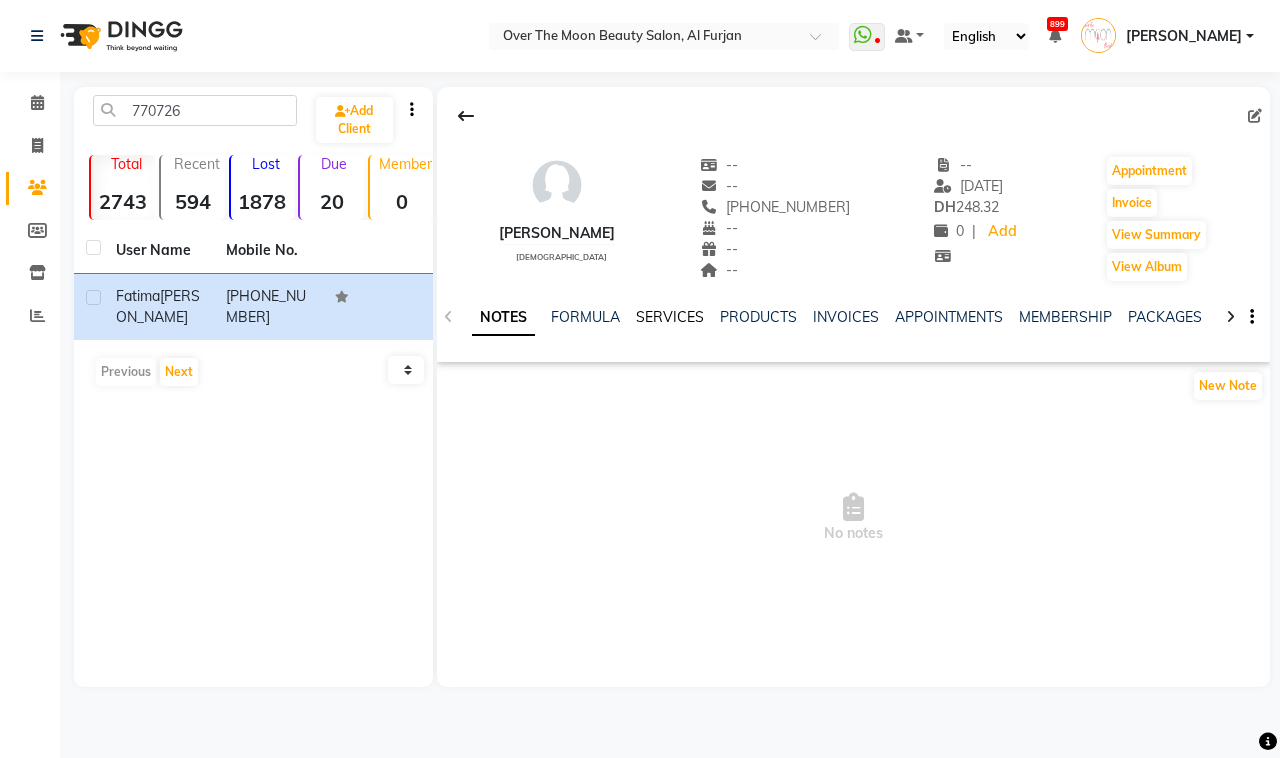click on "SERVICES" 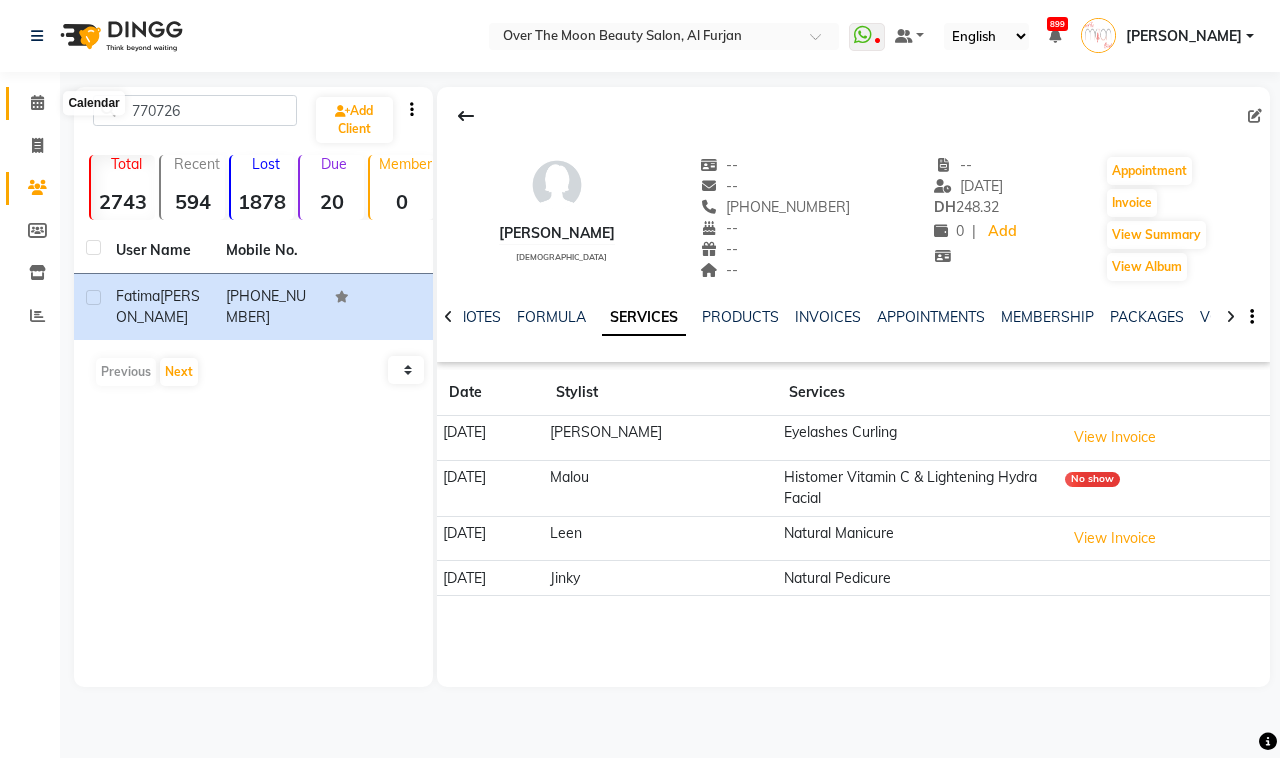 click 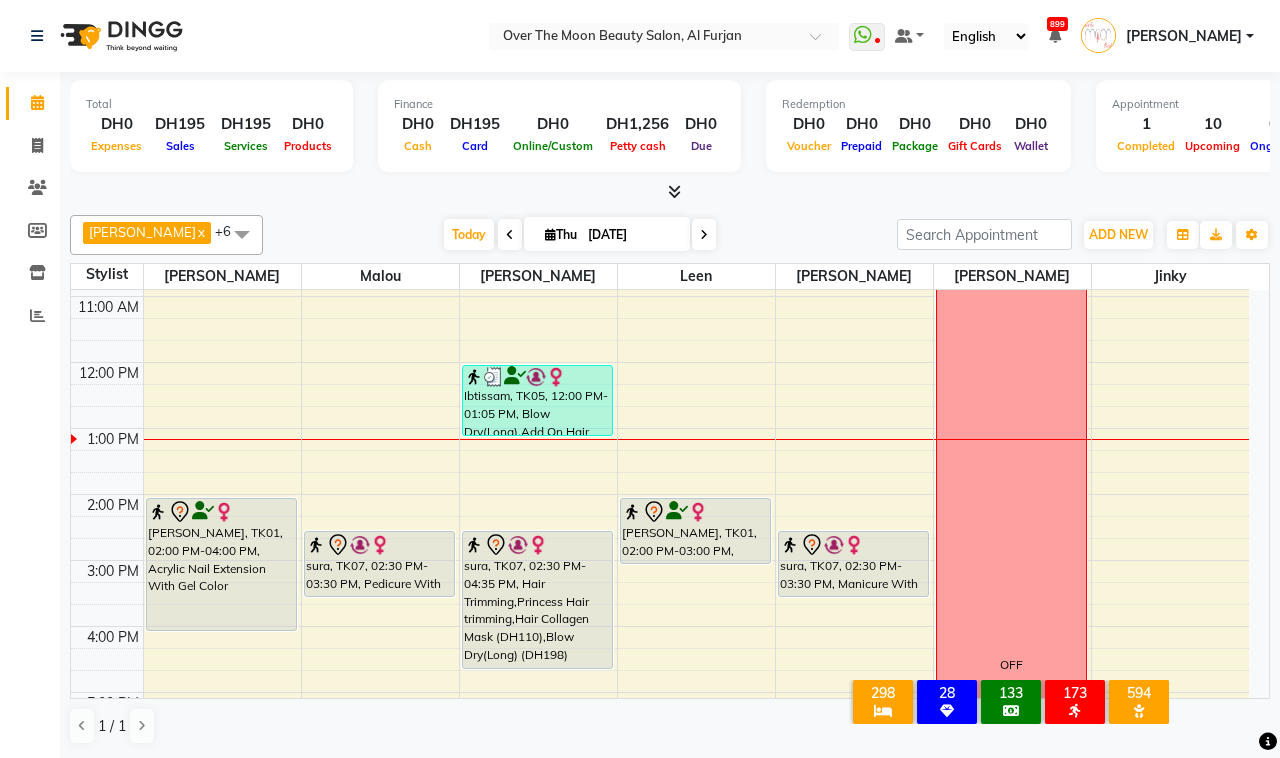 scroll, scrollTop: 208, scrollLeft: 0, axis: vertical 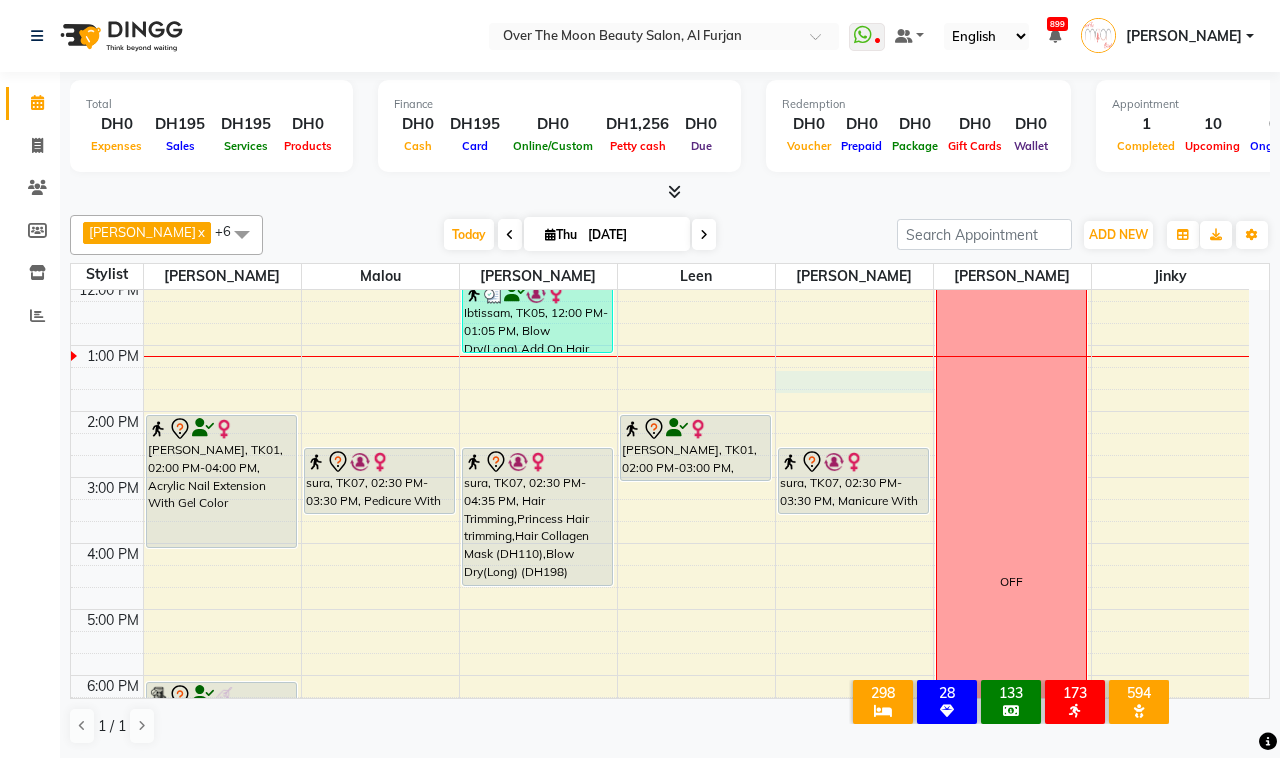 click on "9:00 AM 10:00 AM 11:00 AM 12:00 PM 1:00 PM 2:00 PM 3:00 PM 4:00 PM 5:00 PM 6:00 PM 7:00 PM 8:00 PM 9:00 PM 10:00 PM 11:00 PM             [PERSON_NAME], TK01, 02:00 PM-04:00 PM, Acrylic Nail Extension With Gel Color             mylene, TK03, 06:00 PM-06:45 PM, change color (Gelish)  hands             Rose, TK04, 07:00 PM-10:00 PM, [PERSON_NAME] k protein long             sura, TK07, 02:30 PM-03:30 PM, Pedicure With Gel Polish     Ibtissam, TK05, 12:00 PM-01:05 PM, Blow Dry(Long),Add On Hair Iron Curling (DH33),Hair Cut Fringe-Bang (DH33)             sura, TK07, 02:30 PM-04:35 PM, Hair Trimming,Princess Hair trimming,Hair Collagen Mask (DH110),Blow Dry(Long) (DH198)             miss t, TK06, 07:00 PM-09:05 PM, Hair Cut,Hair Cut             [PERSON_NAME], TK01, 02:00 PM-03:00 PM, Pedicure With Gel Polish             victoria europian, TK02, 08:30 PM-09:05 PM, Change Color(Regular) Feet             sura, TK07, 02:30 PM-03:30 PM, Manicure With Gel Polish              OFF" at bounding box center [660, 576] 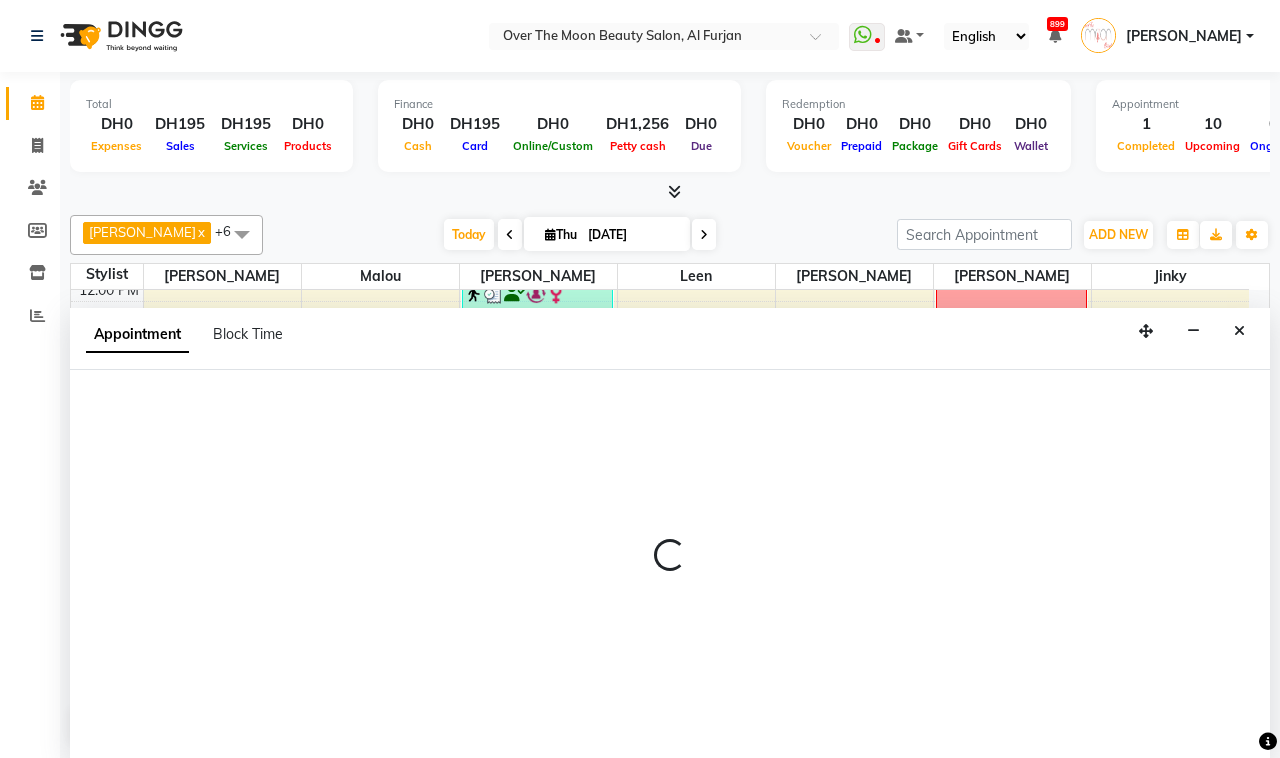 select on "64402" 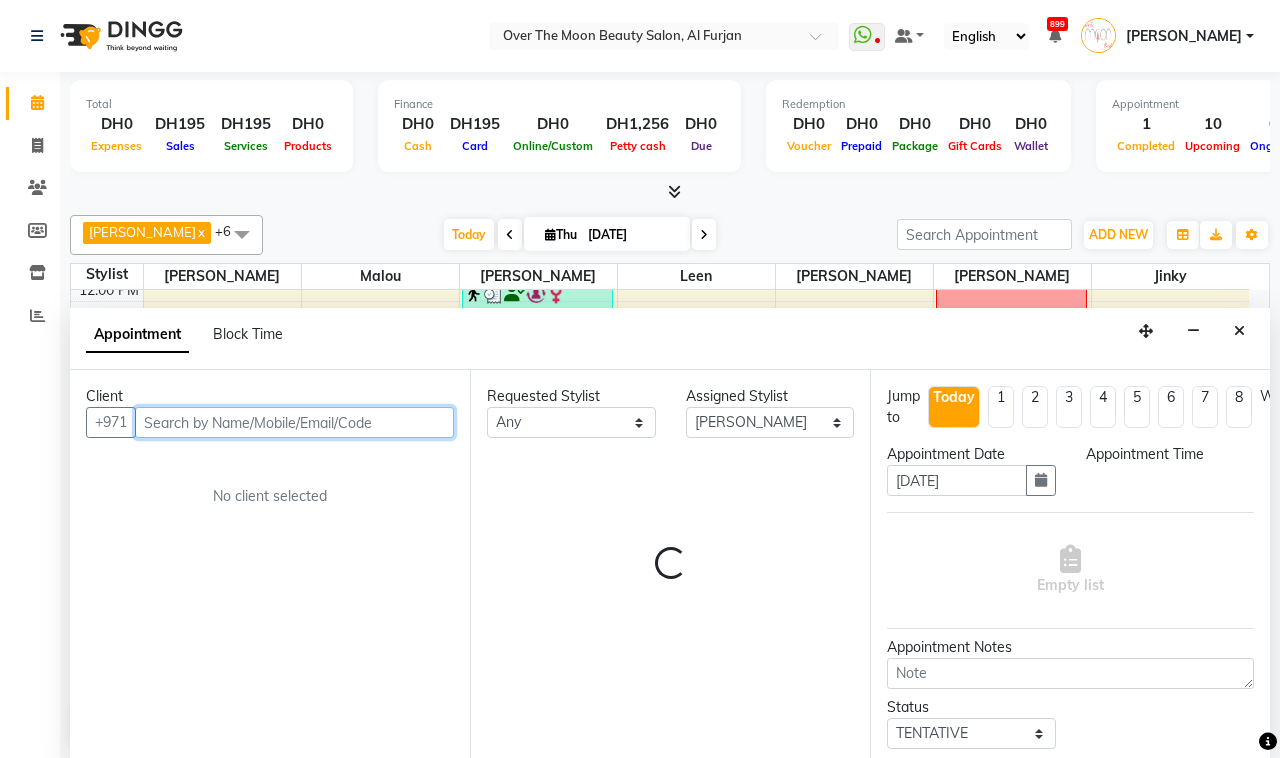 select on "795" 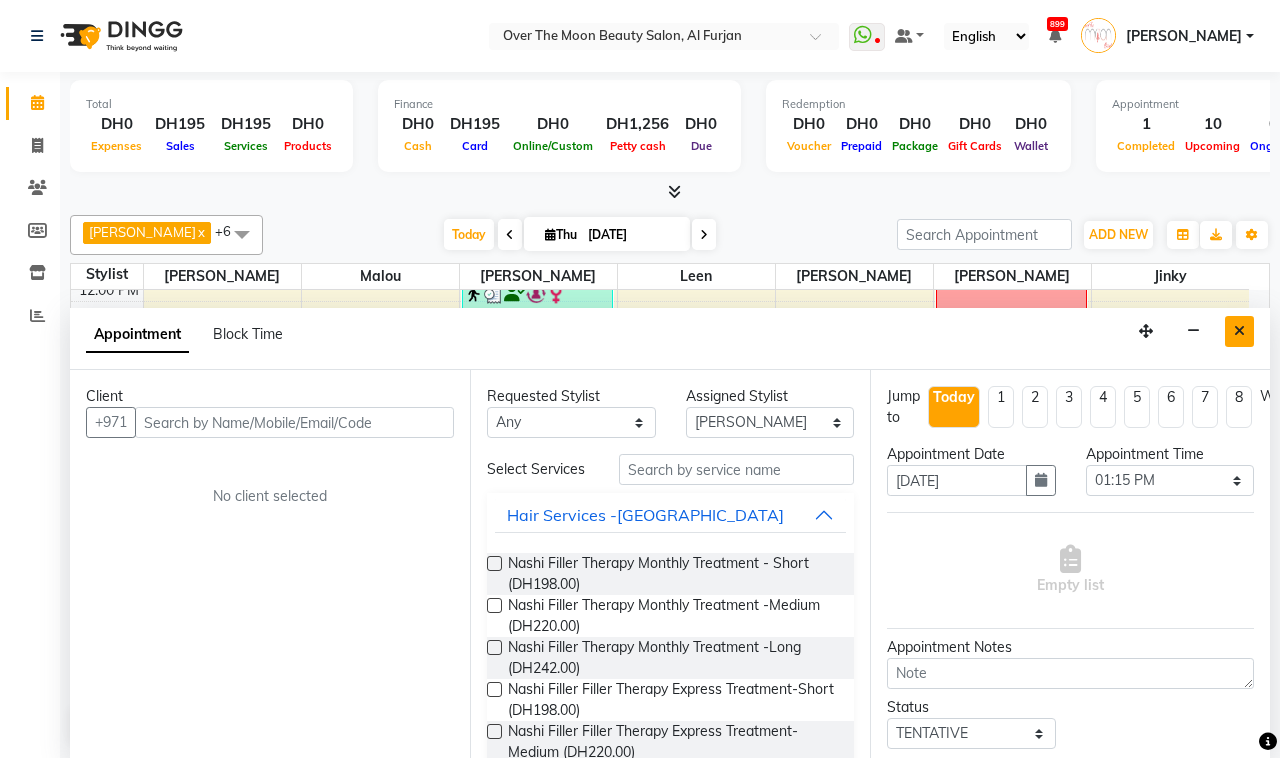 click at bounding box center (1239, 331) 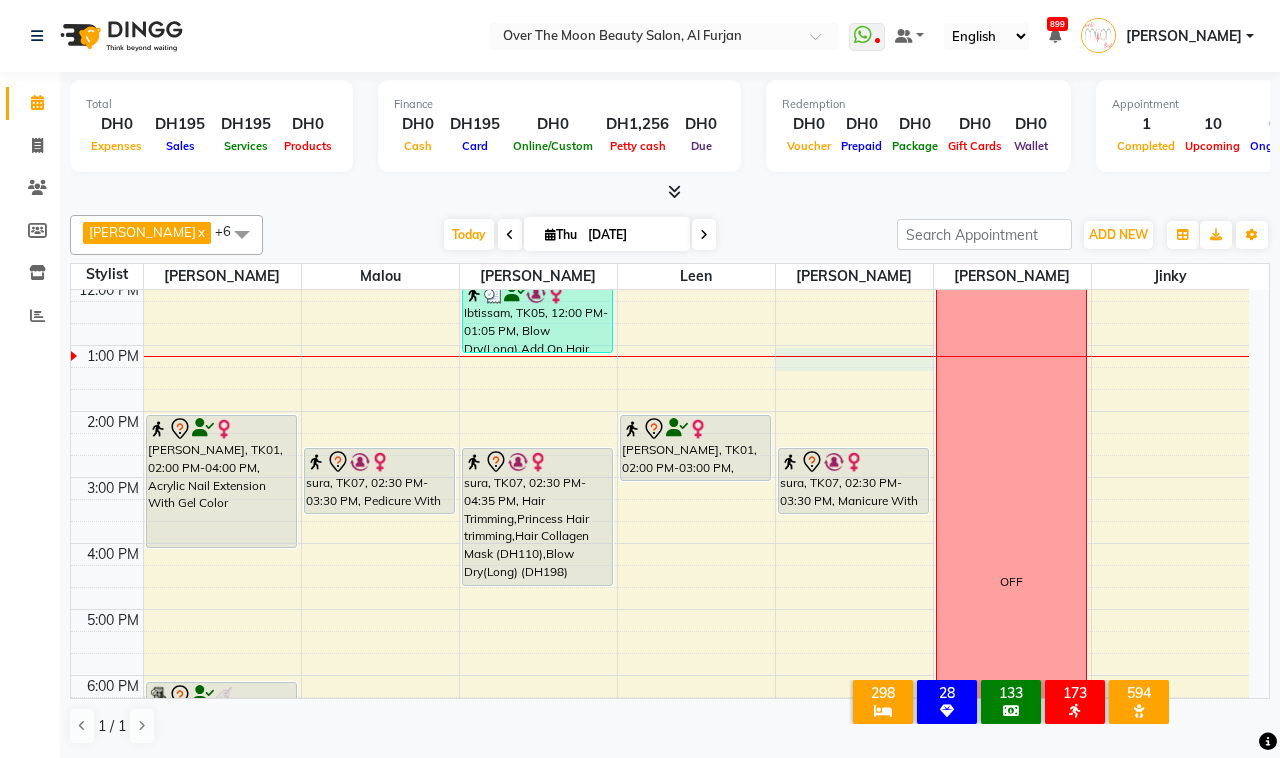 click on "9:00 AM 10:00 AM 11:00 AM 12:00 PM 1:00 PM 2:00 PM 3:00 PM 4:00 PM 5:00 PM 6:00 PM 7:00 PM 8:00 PM 9:00 PM 10:00 PM 11:00 PM             [PERSON_NAME], TK01, 02:00 PM-04:00 PM, Acrylic Nail Extension With Gel Color             mylene, TK03, 06:00 PM-06:45 PM, change color (Gelish)  hands             Rose, TK04, 07:00 PM-10:00 PM, [PERSON_NAME] k protein long             sura, TK07, 02:30 PM-03:30 PM, Pedicure With Gel Polish     Ibtissam, TK05, 12:00 PM-01:05 PM, Blow Dry(Long),Add On Hair Iron Curling (DH33),Hair Cut Fringe-Bang (DH33)             sura, TK07, 02:30 PM-04:35 PM, Hair Trimming,Princess Hair trimming,Hair Collagen Mask (DH110),Blow Dry(Long) (DH198)             miss t, TK06, 07:00 PM-09:05 PM, Hair Cut,Hair Cut             [PERSON_NAME], TK01, 02:00 PM-03:00 PM, Pedicure With Gel Polish             victoria europian, TK02, 08:30 PM-09:05 PM, Change Color(Regular) Feet             sura, TK07, 02:30 PM-03:30 PM, Manicure With Gel Polish              OFF" at bounding box center [660, 576] 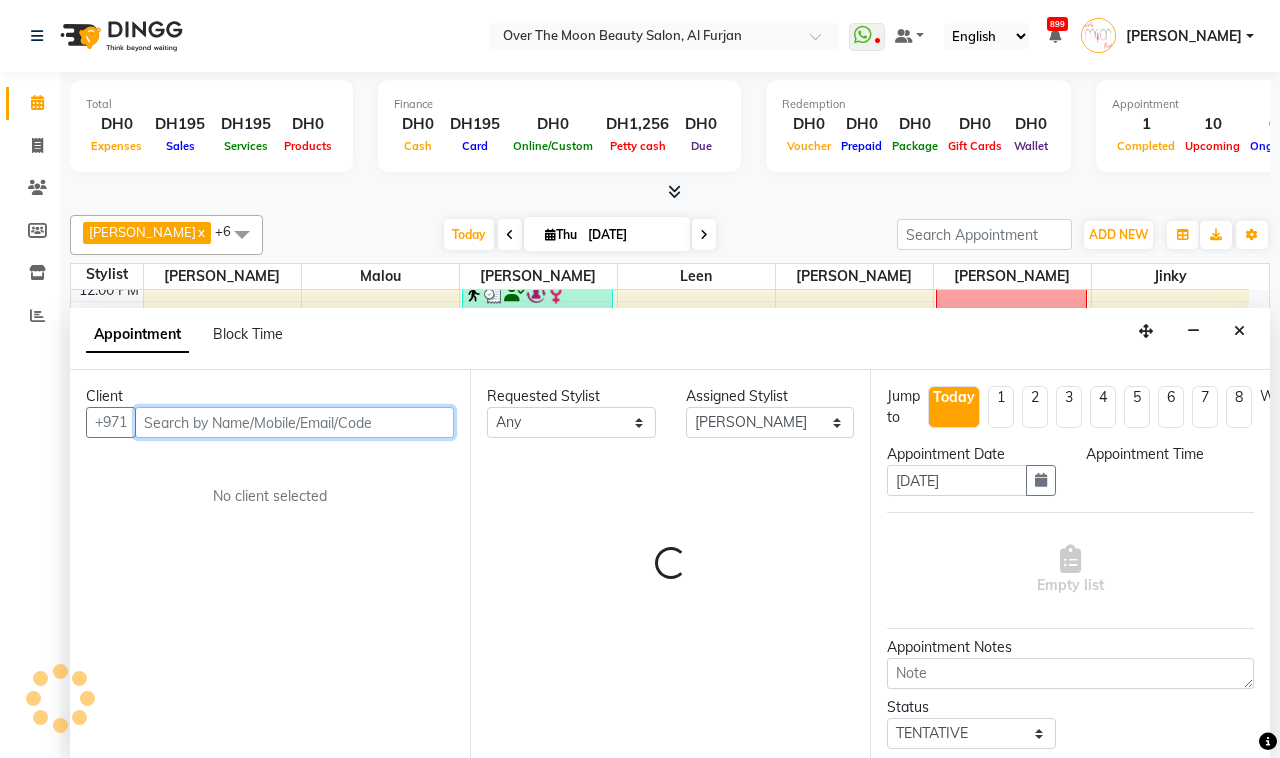 select on "780" 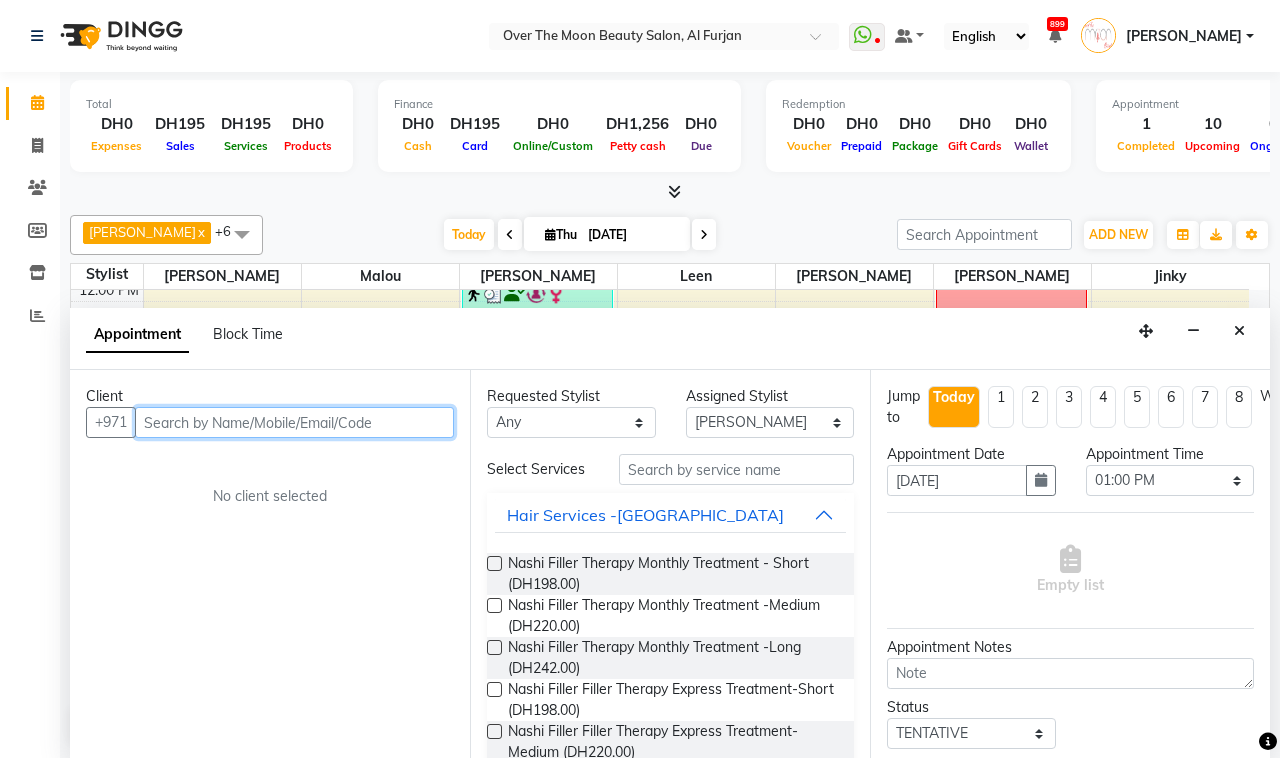 click at bounding box center [294, 422] 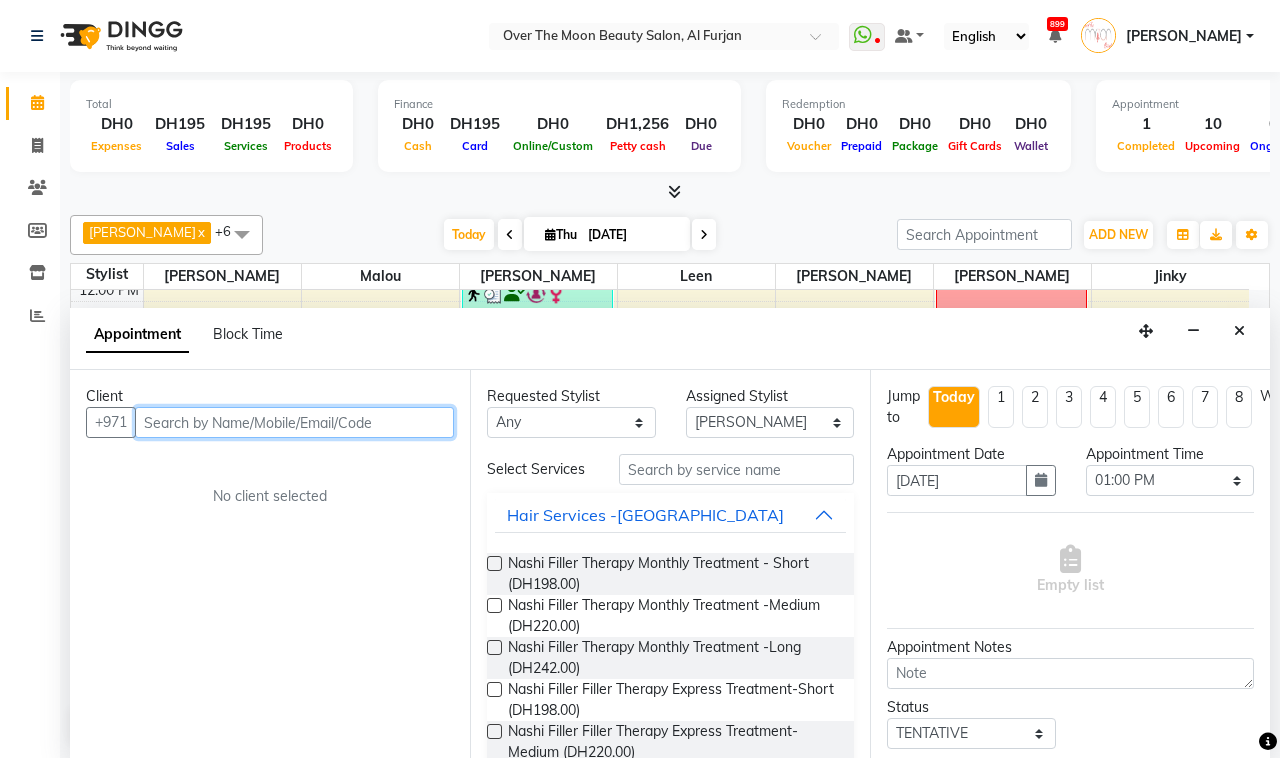 paste on "7707261950" 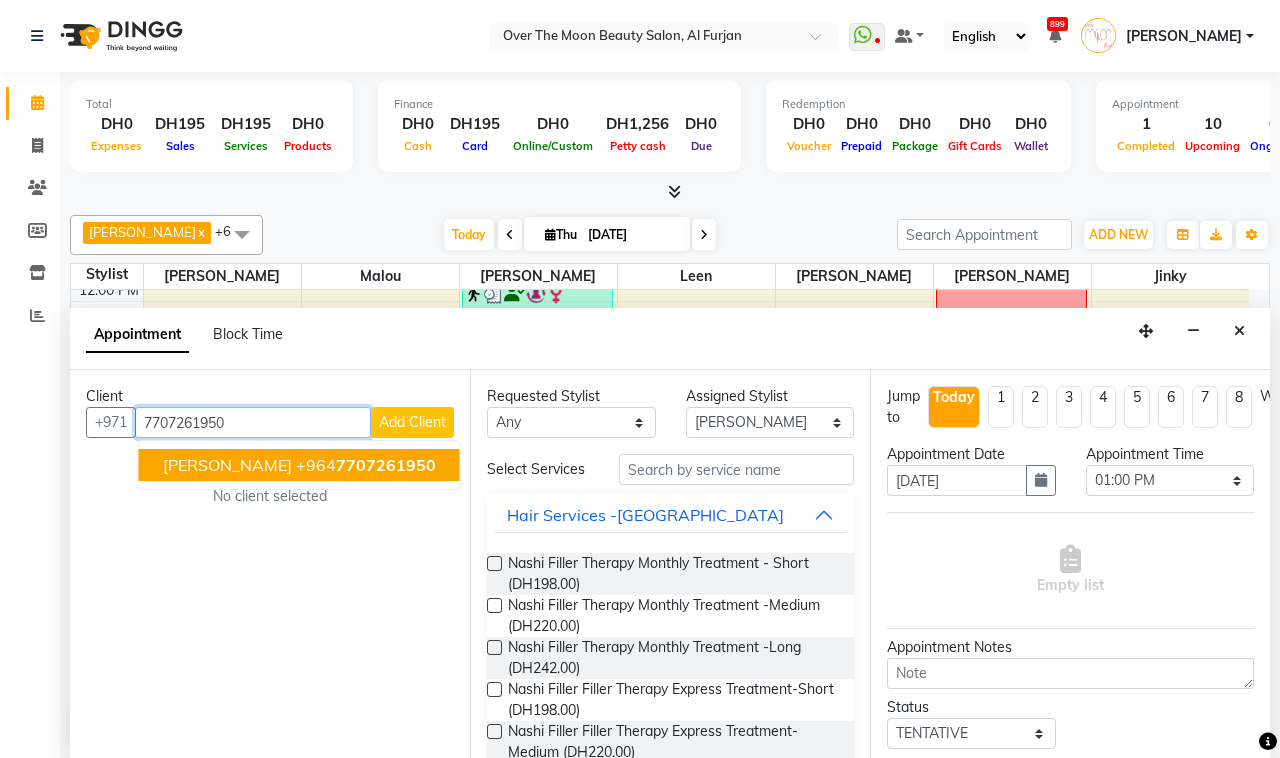 click on "[PHONE_NUMBER]" at bounding box center [366, 465] 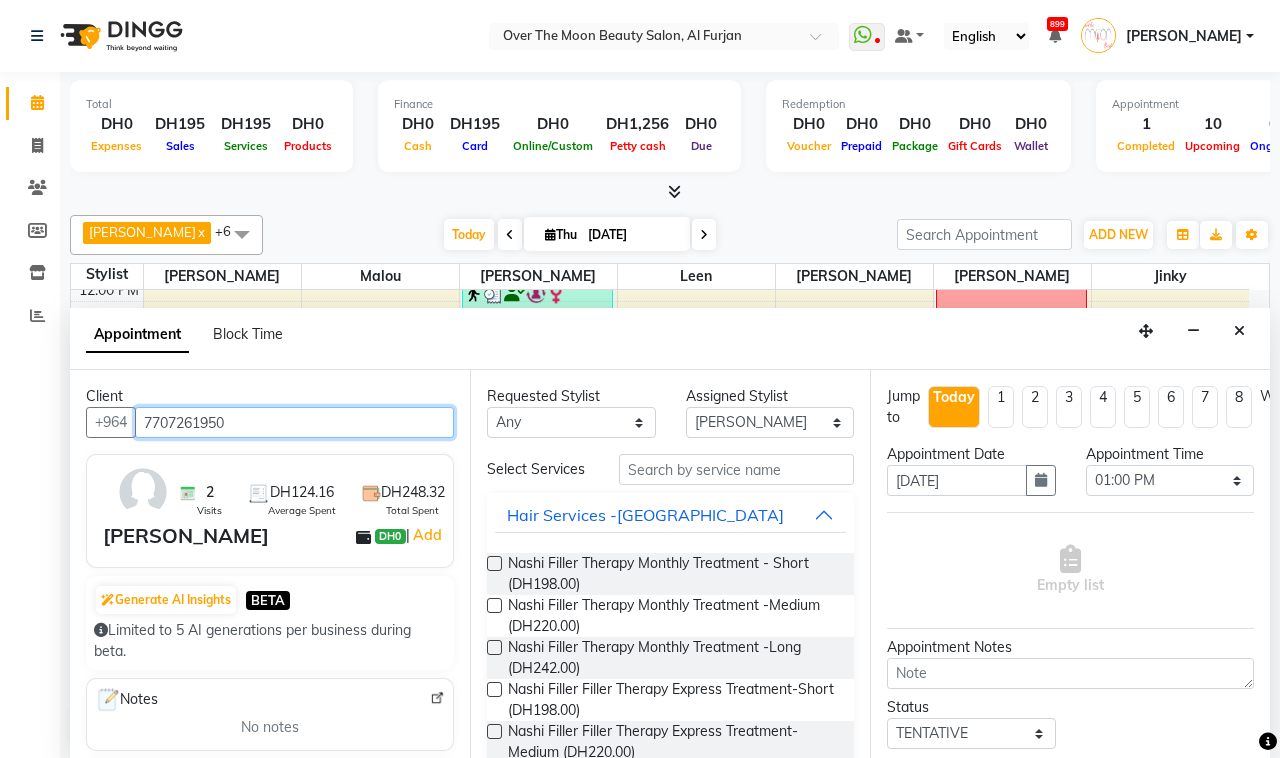 type on "7707261950" 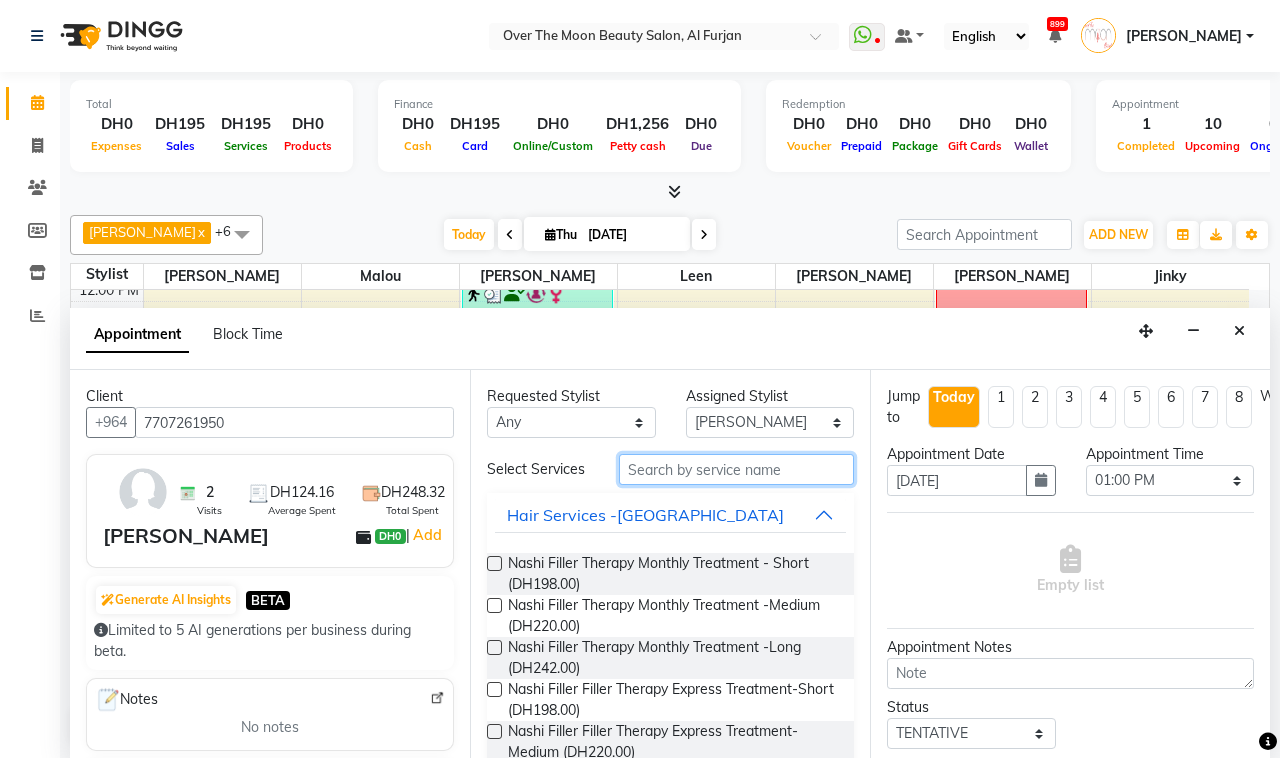click at bounding box center (736, 469) 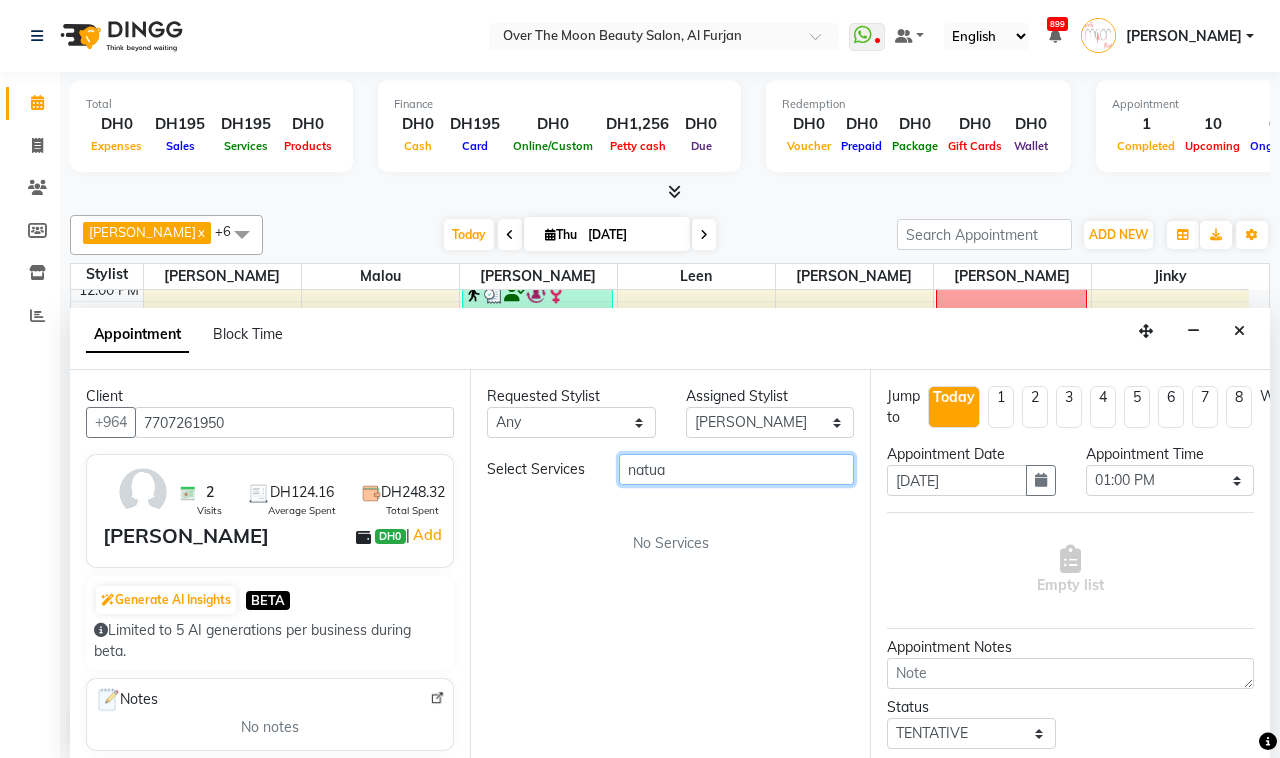 drag, startPoint x: 683, startPoint y: 473, endPoint x: 660, endPoint y: 465, distance: 24.351591 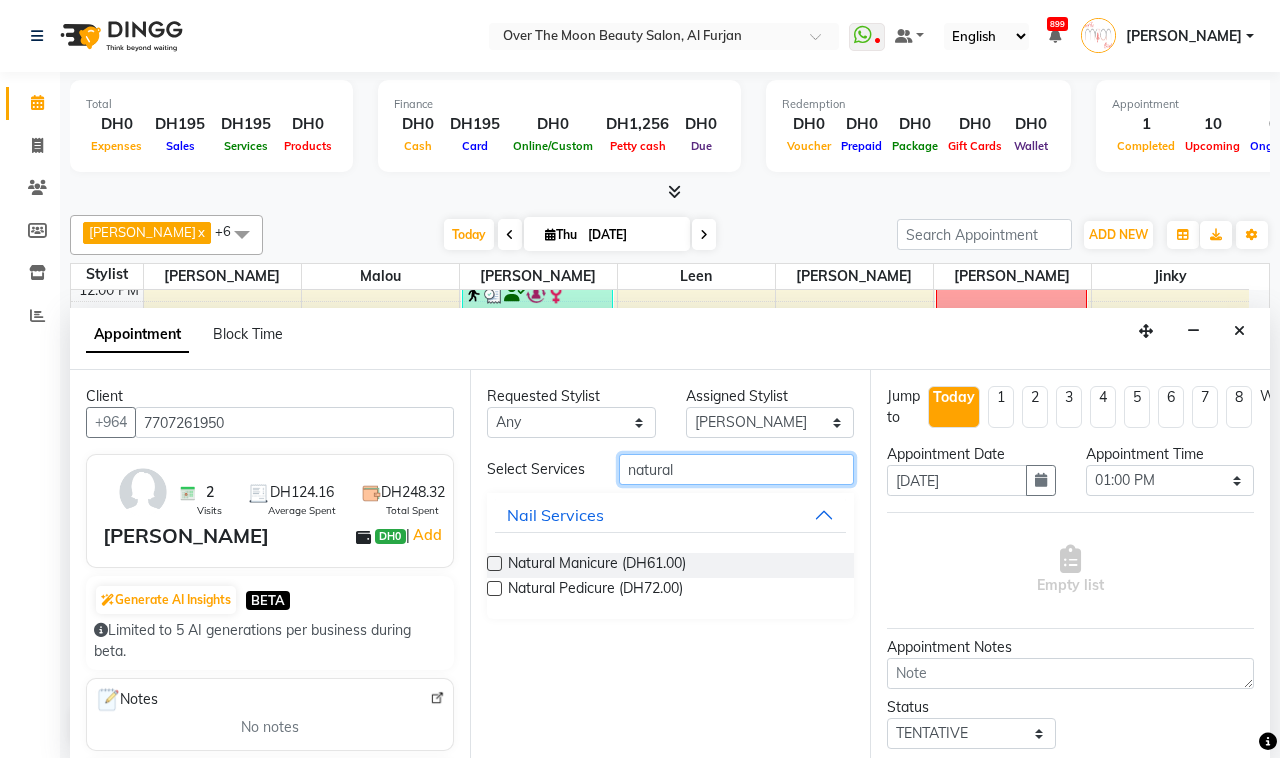 type on "natural" 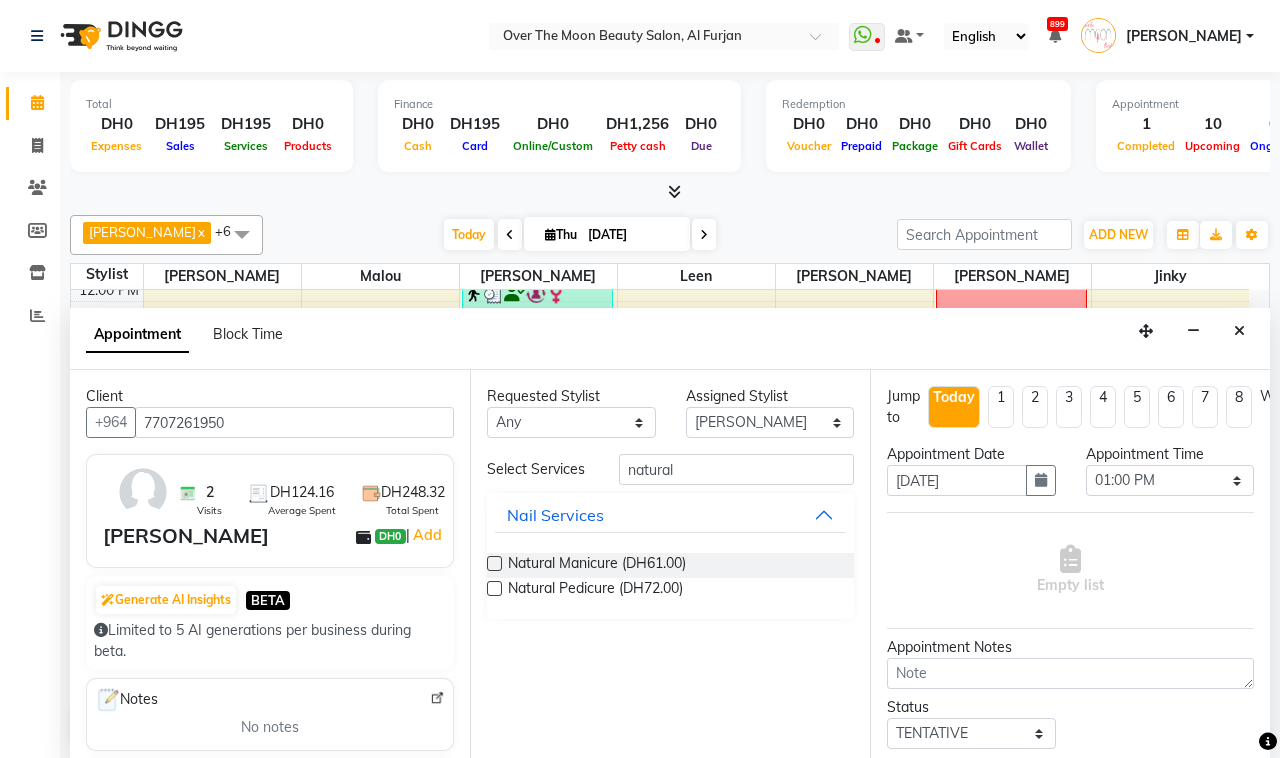 click at bounding box center (494, 563) 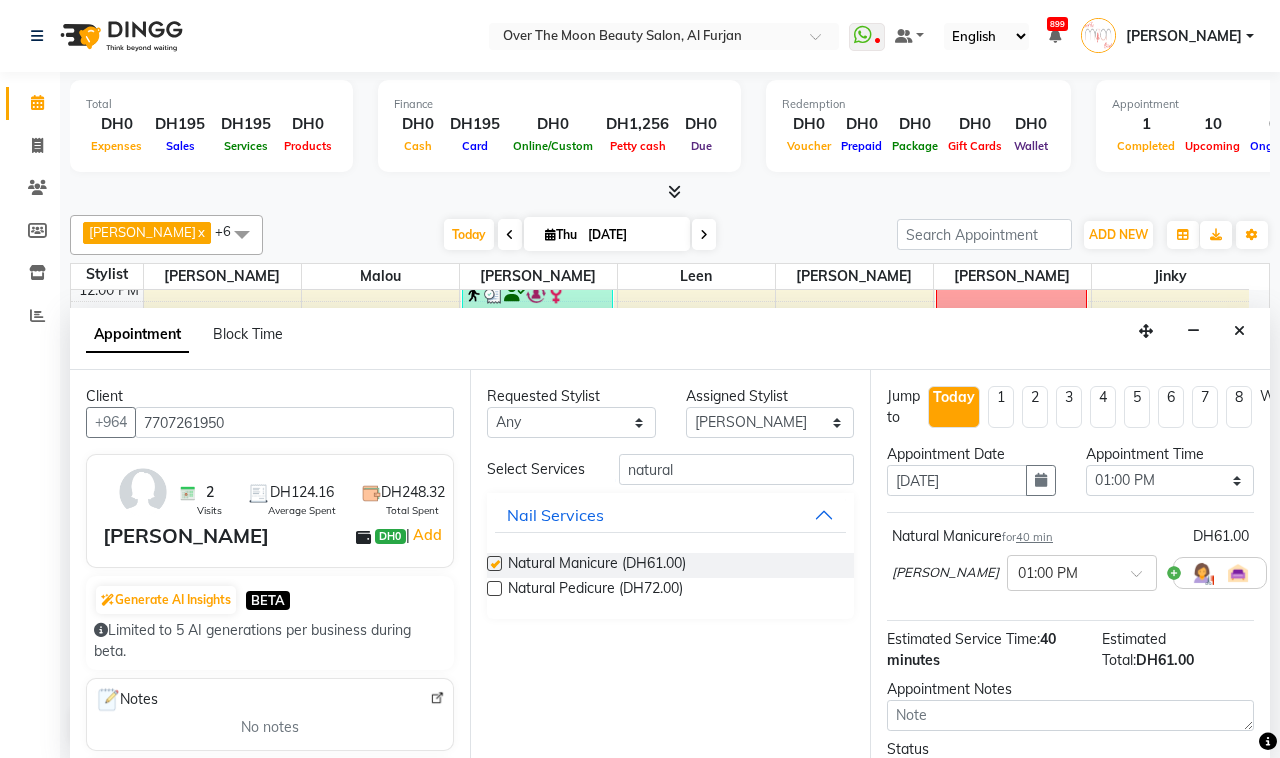checkbox on "false" 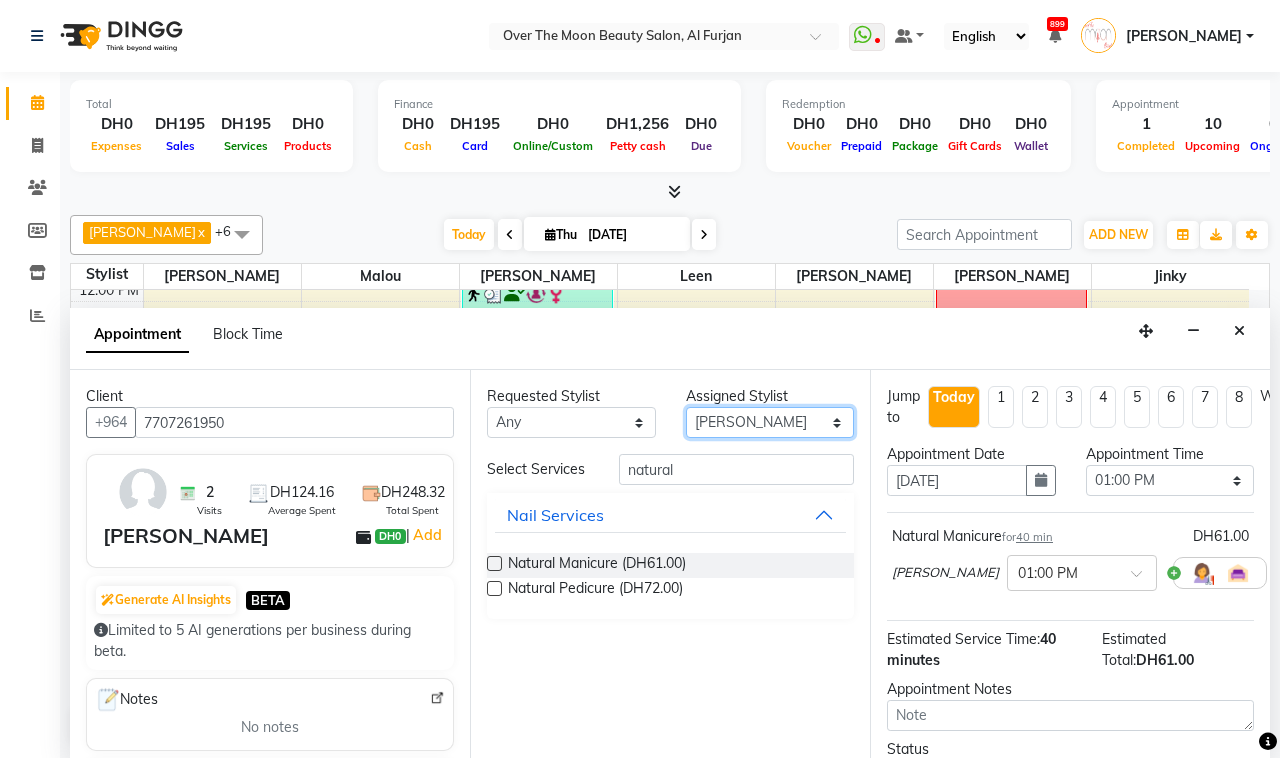 click on "Select [PERSON_NAME] [PERSON_NAME] [PERSON_NAME]" at bounding box center [770, 422] 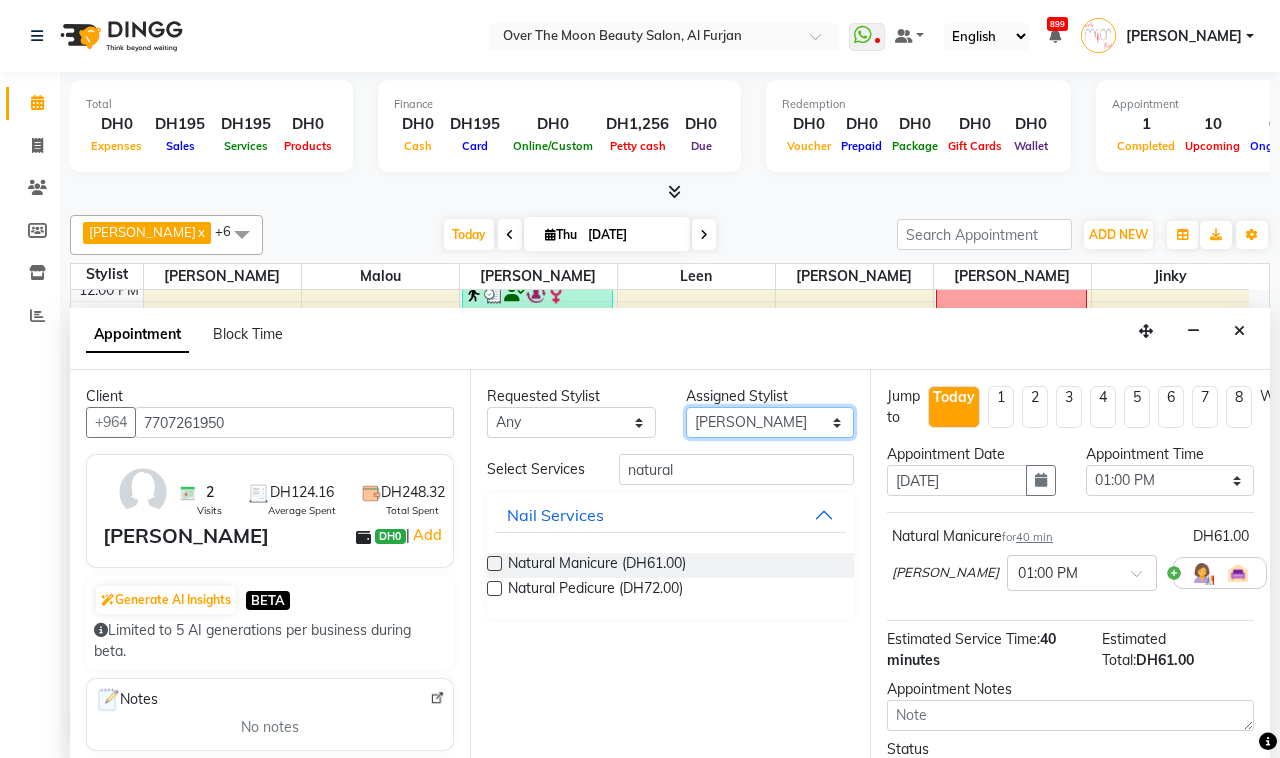 select on "23036" 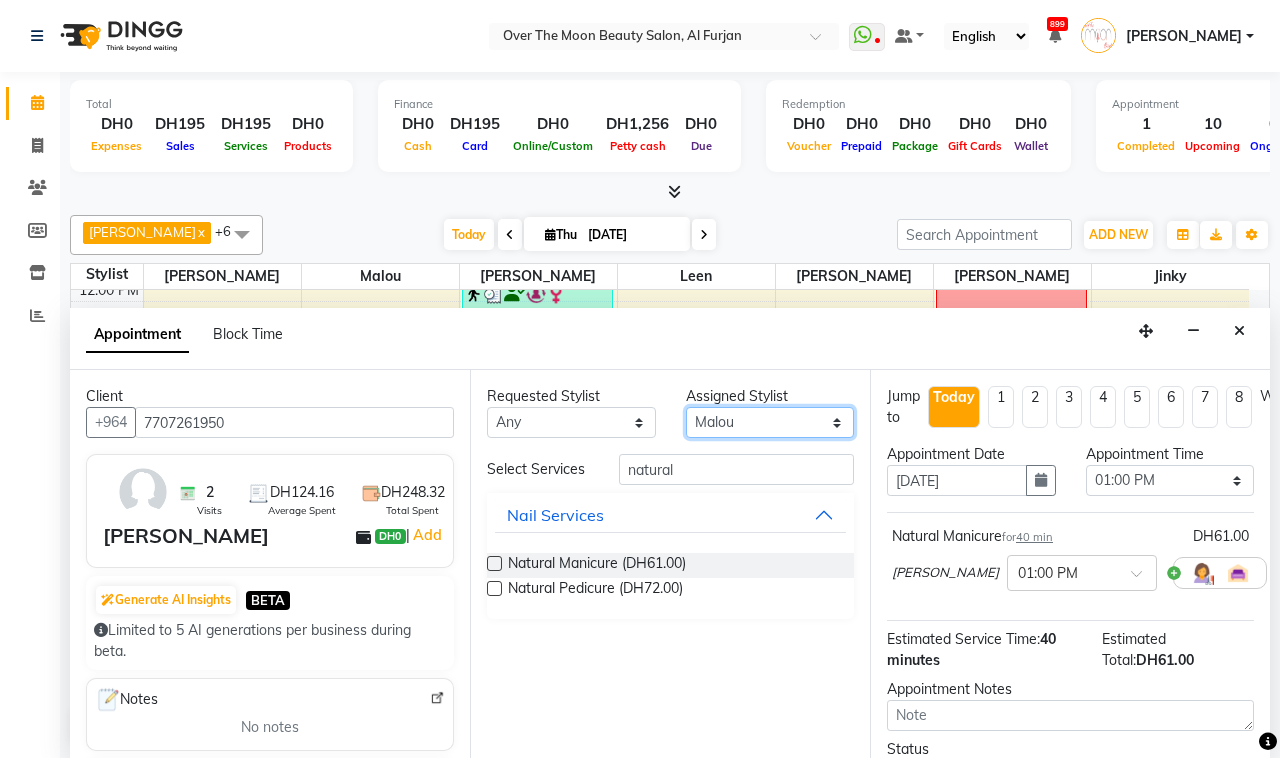 click on "Select [PERSON_NAME] [PERSON_NAME] [PERSON_NAME]" at bounding box center [770, 422] 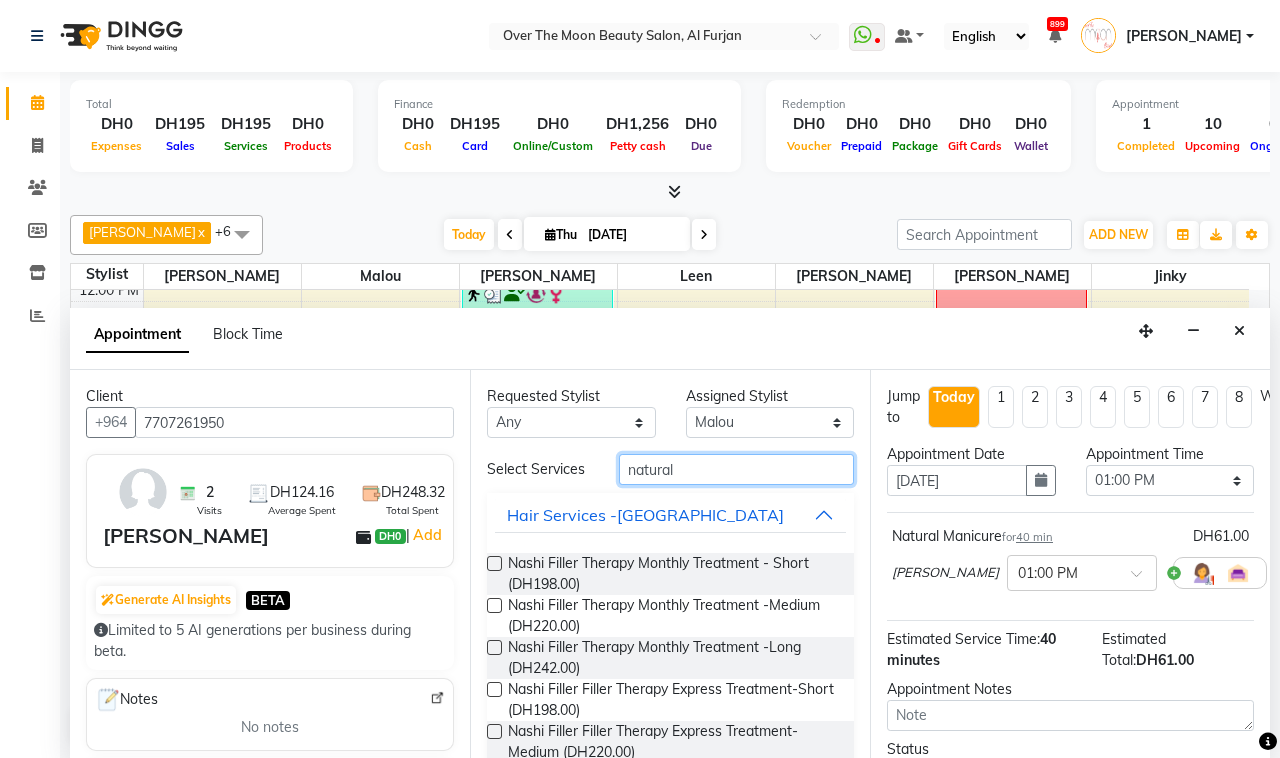 click on "natural" at bounding box center [736, 469] 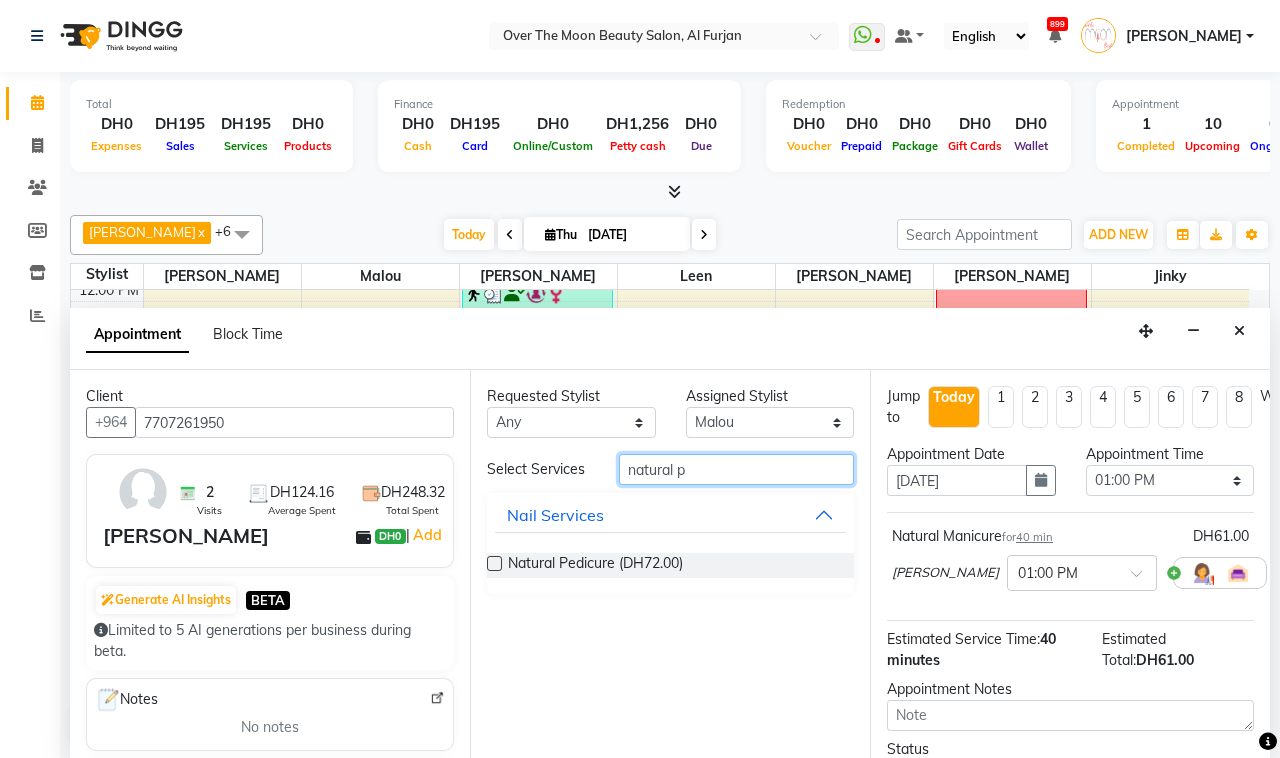 type on "natural p" 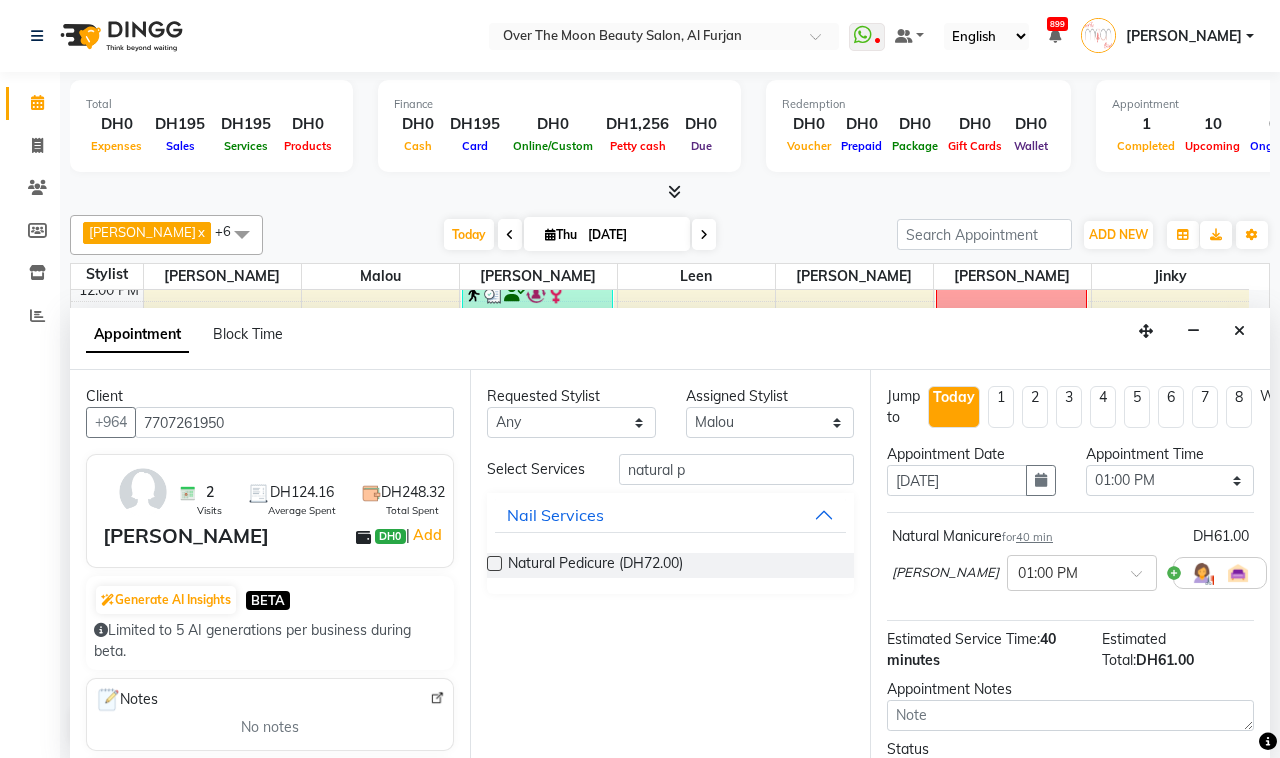 click at bounding box center (494, 563) 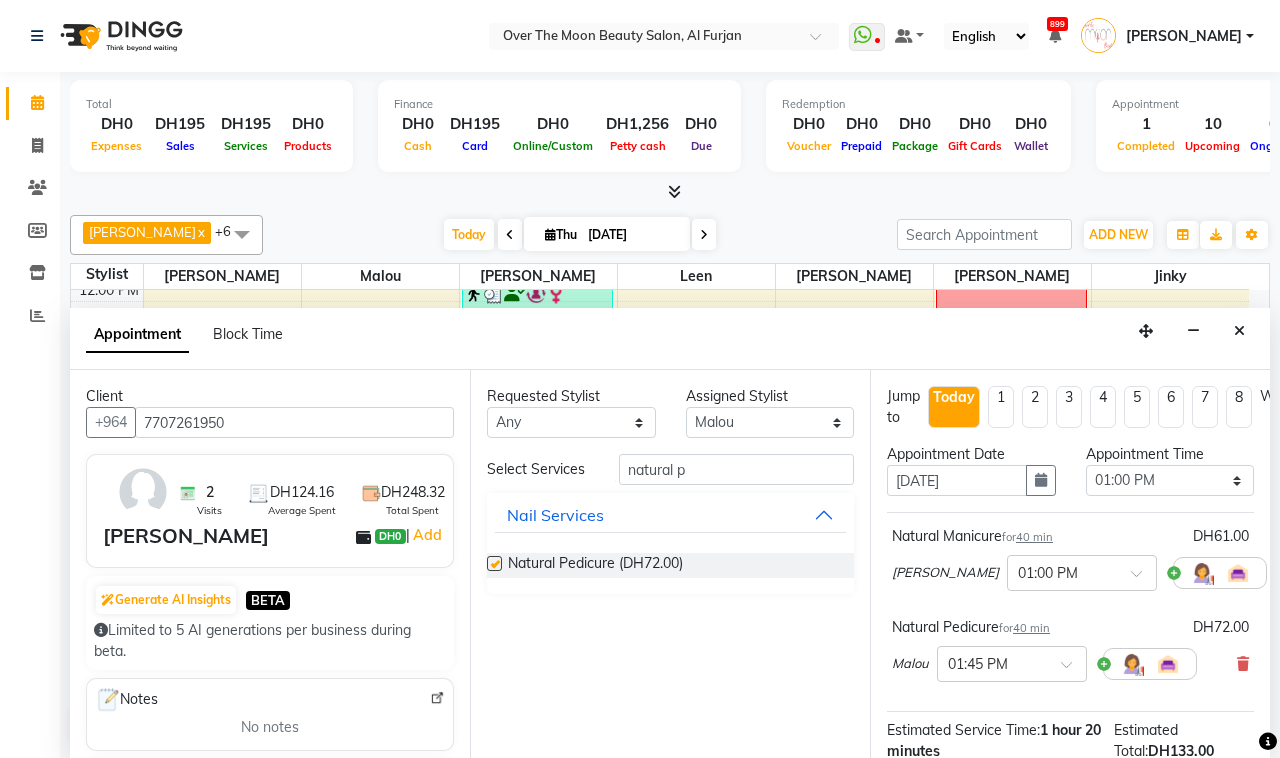 checkbox on "false" 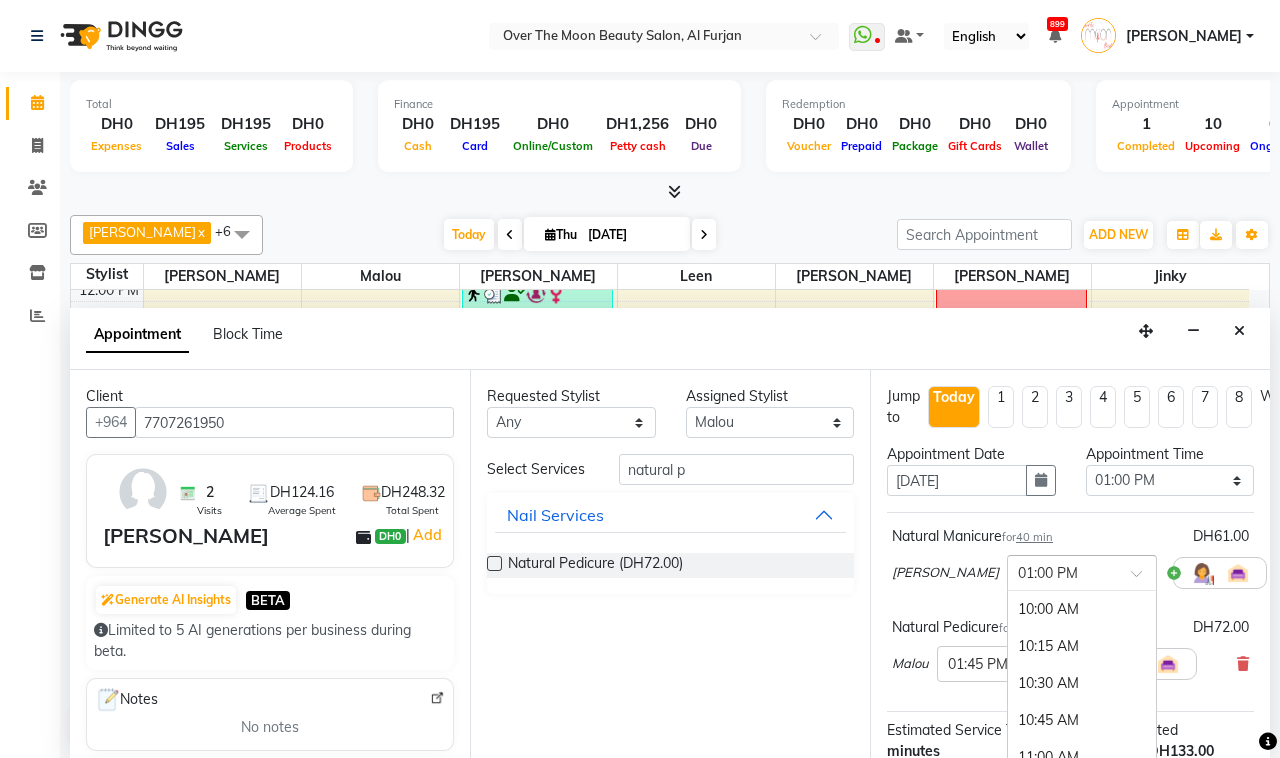 click at bounding box center (1082, 571) 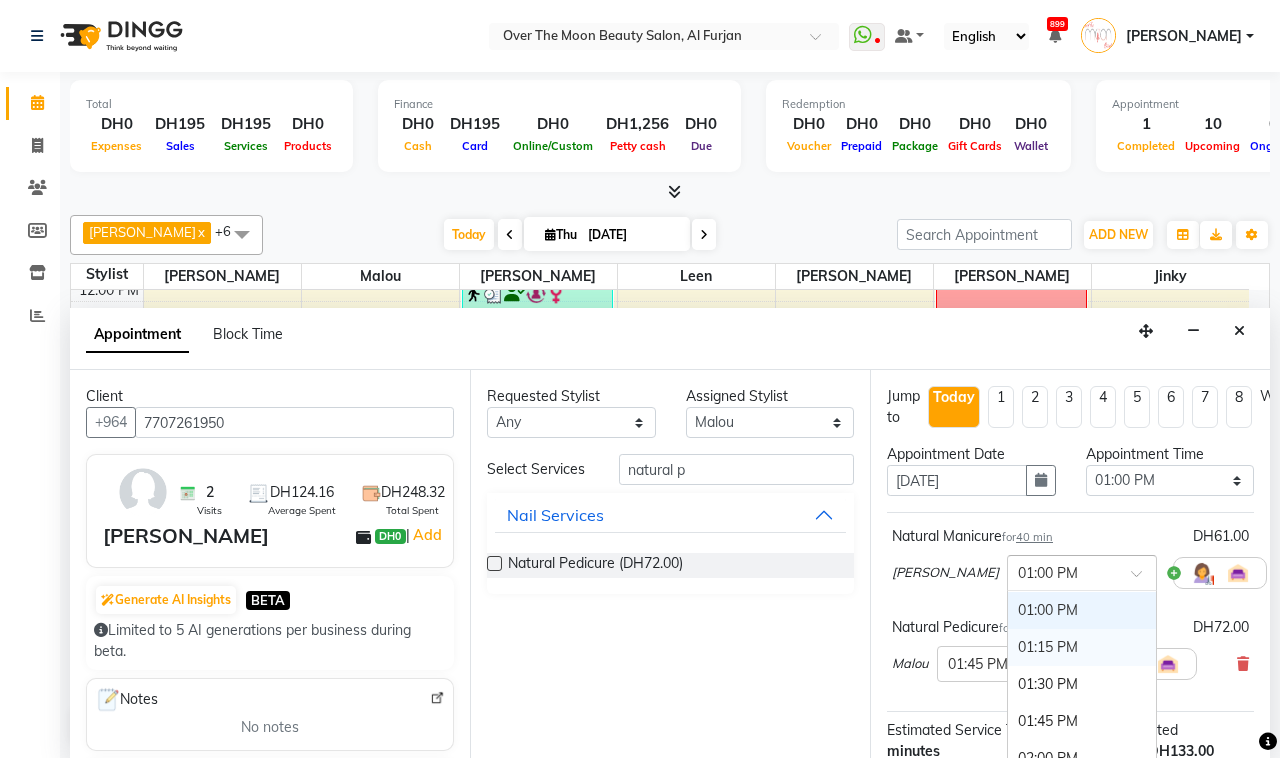 click on "01:15 PM" at bounding box center [1082, 647] 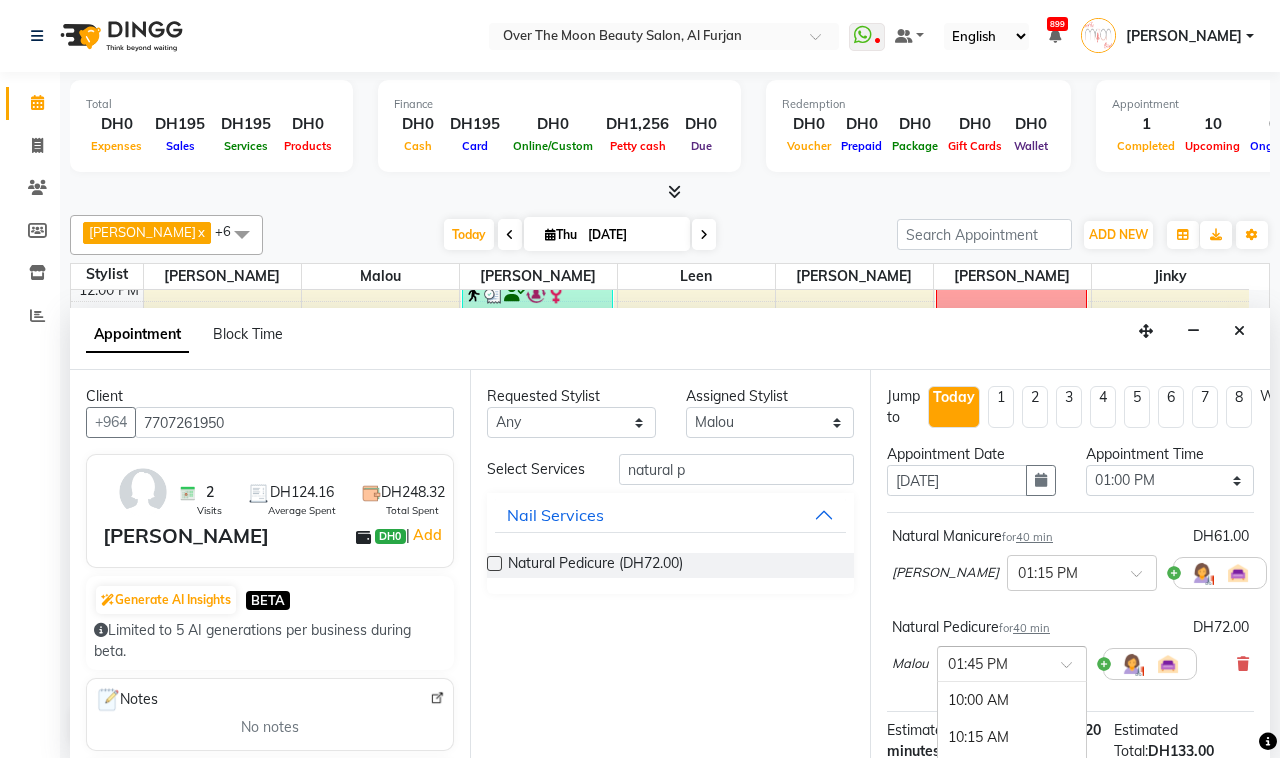 click at bounding box center (992, 662) 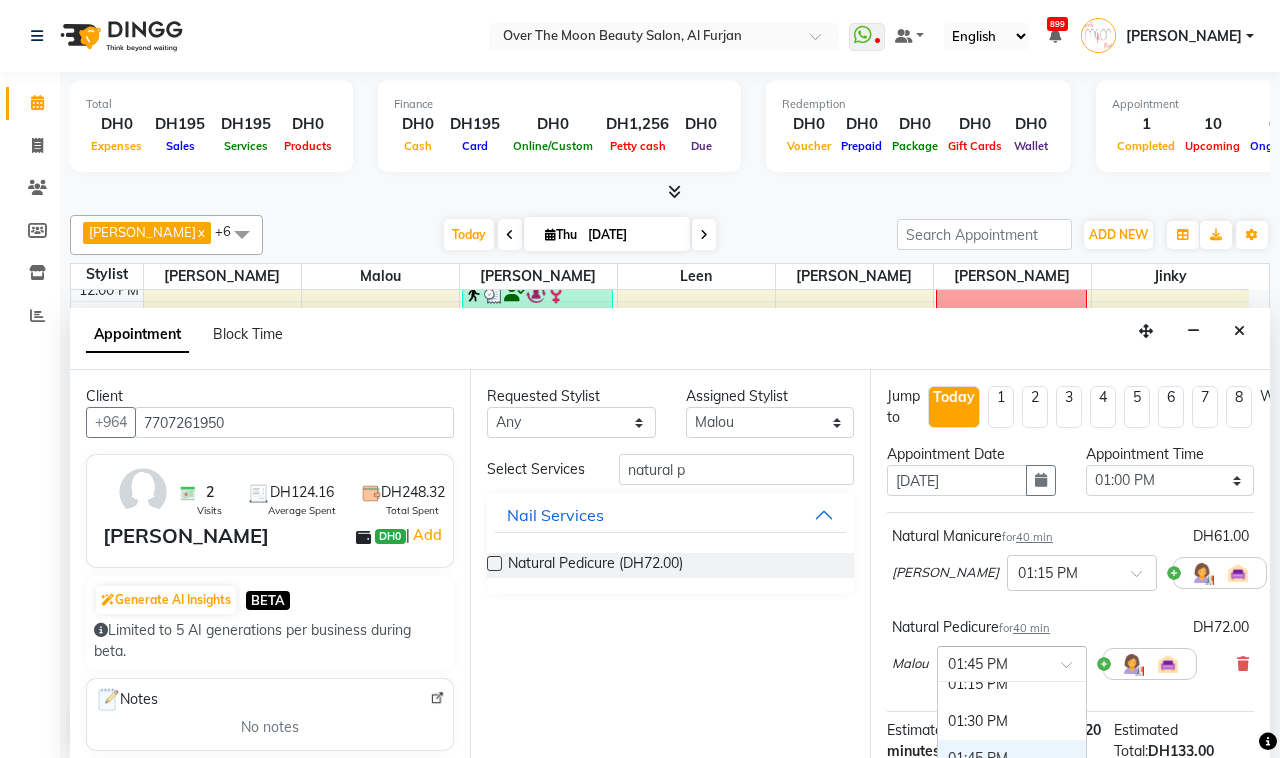 scroll, scrollTop: 455, scrollLeft: 0, axis: vertical 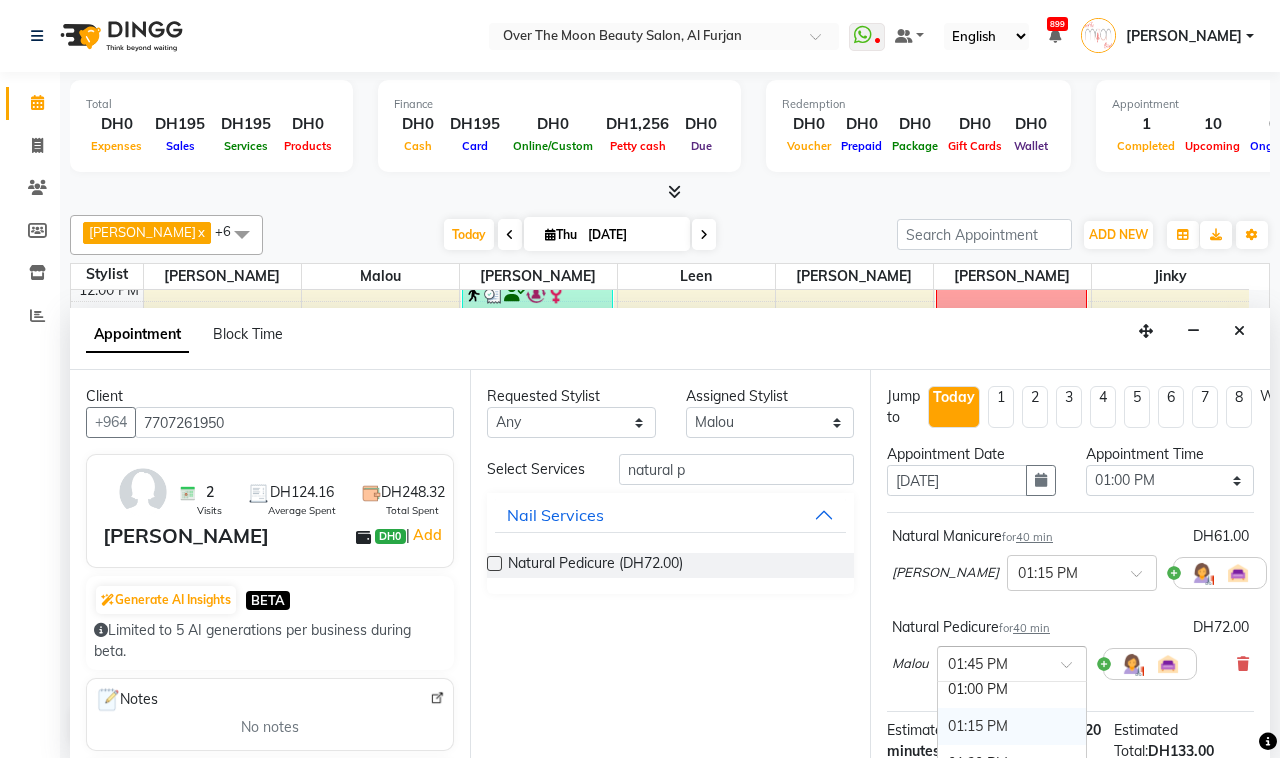 click on "01:15 PM" at bounding box center (1012, 726) 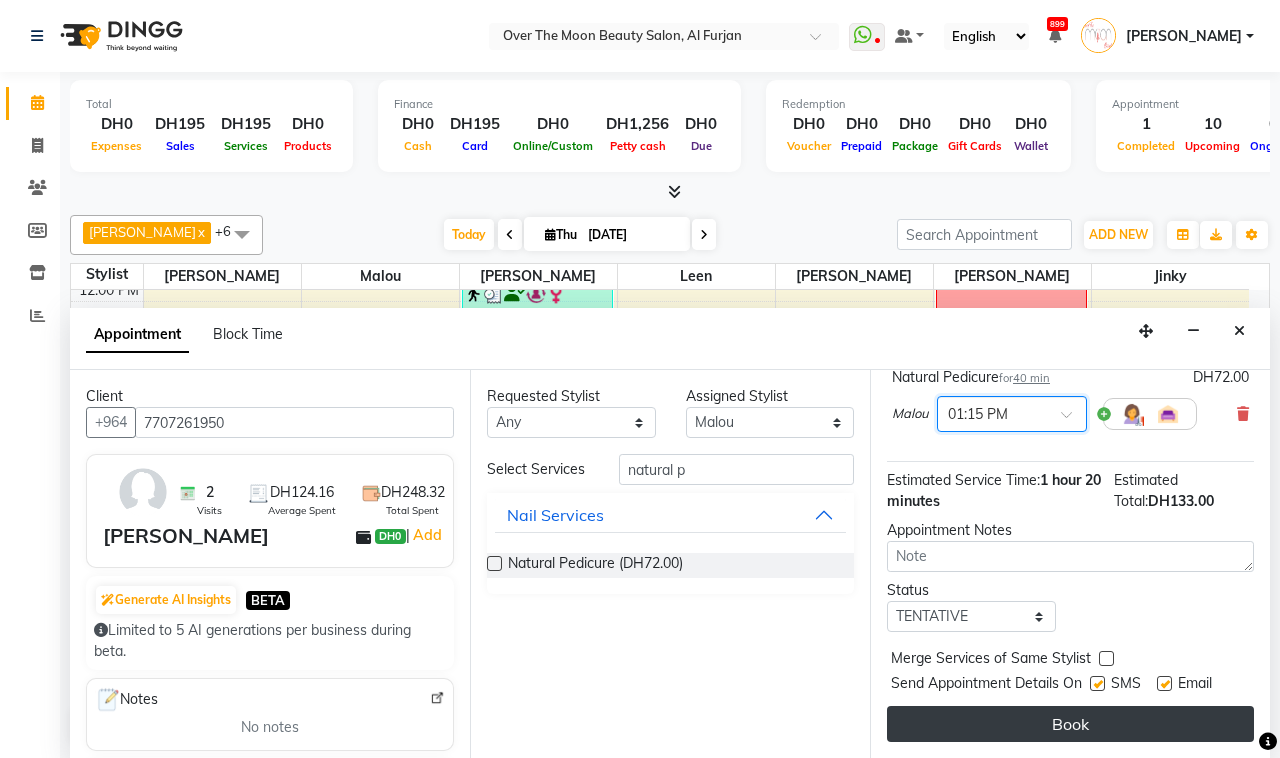 scroll, scrollTop: 291, scrollLeft: 0, axis: vertical 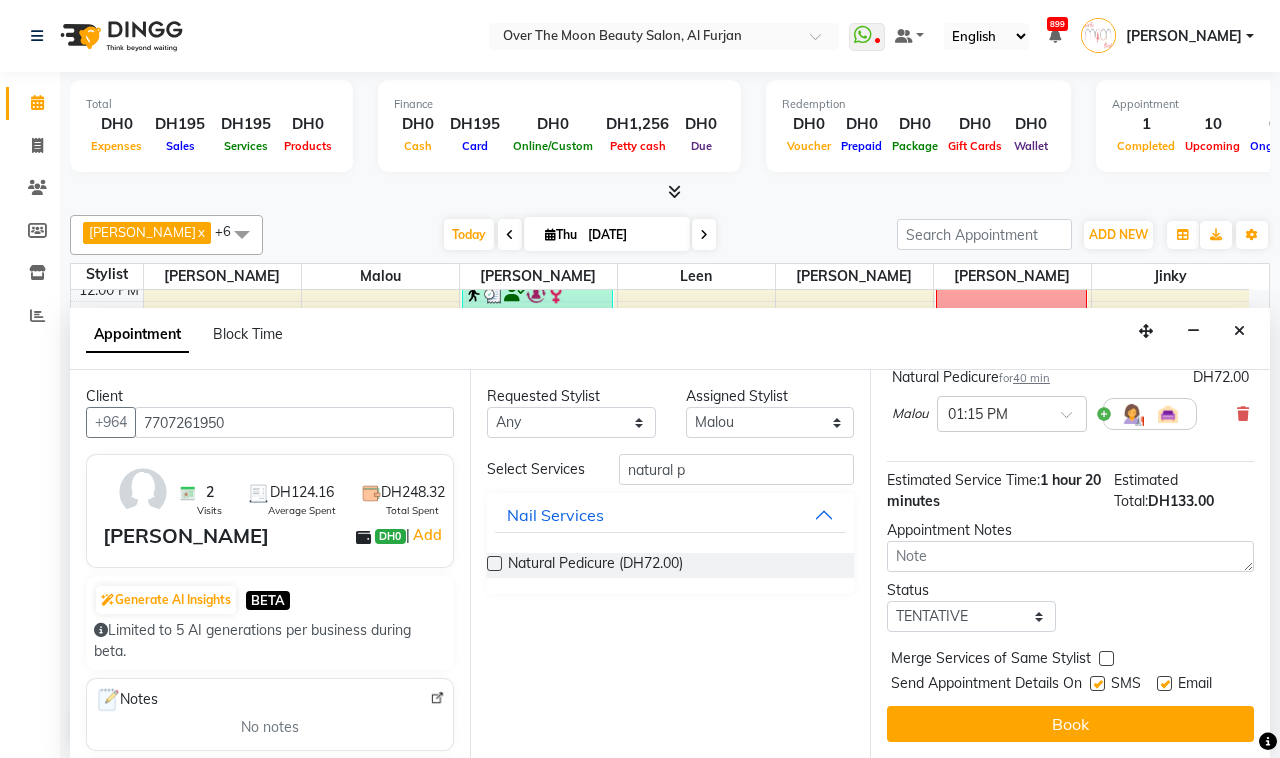 click at bounding box center (1106, 658) 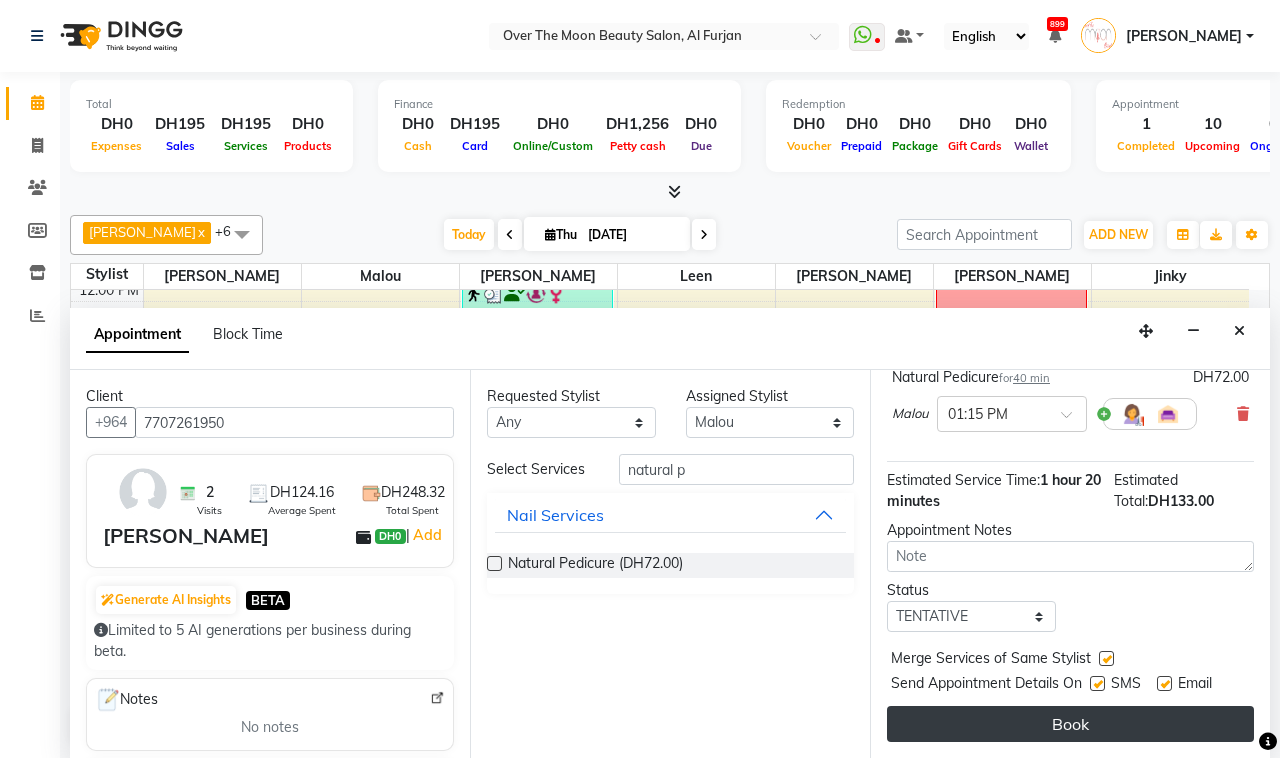 click on "Book" at bounding box center [1070, 724] 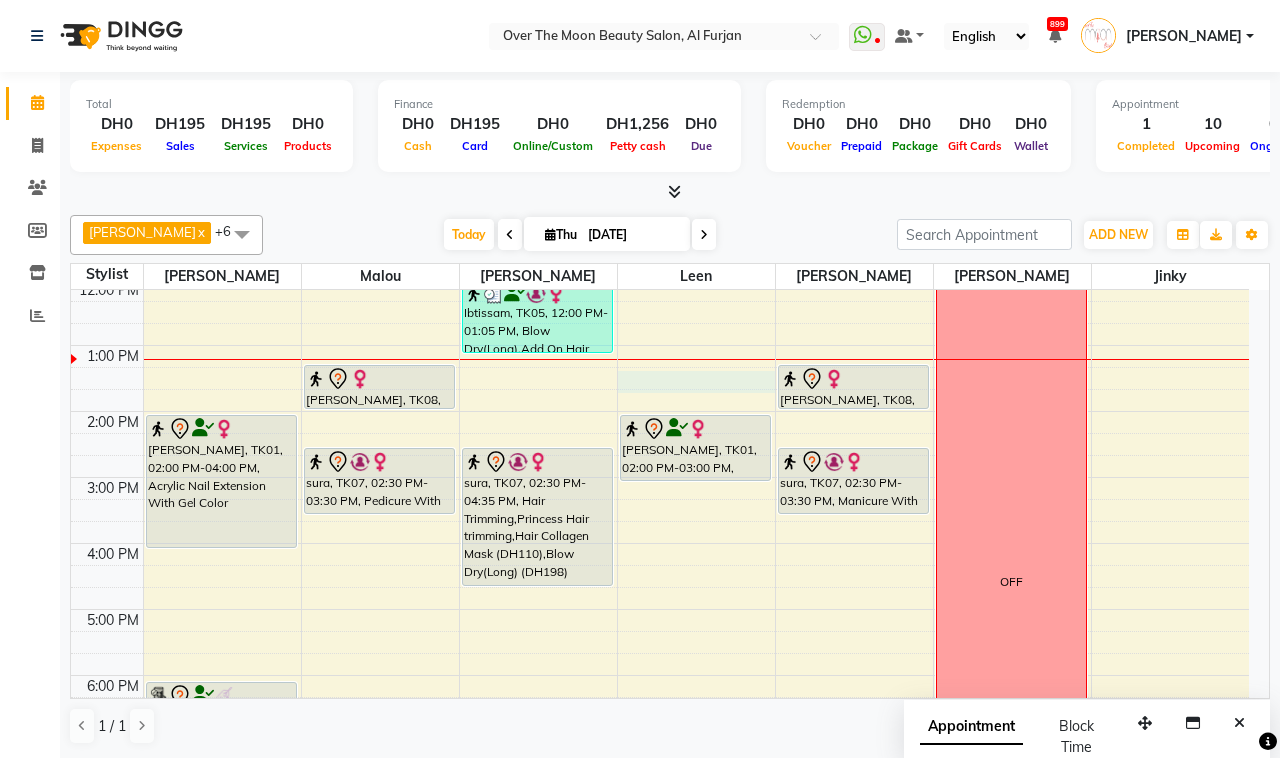 click on "9:00 AM 10:00 AM 11:00 AM 12:00 PM 1:00 PM 2:00 PM 3:00 PM 4:00 PM 5:00 PM 6:00 PM 7:00 PM 8:00 PM 9:00 PM 10:00 PM 11:00 PM             [PERSON_NAME], TK01, 02:00 PM-04:00 PM, Acrylic Nail Extension With Gel Color             mylene, TK03, 06:00 PM-06:45 PM, change color (Gelish)  hands             Rose, TK04, 07:00 PM-10:00 PM, [PERSON_NAME] k protein long             [PERSON_NAME], TK08, 01:15 PM-01:55 PM, Natural Pedicure             sura, TK07, 02:30 PM-03:30 PM, Pedicure With Gel Polish     Ibtissam, TK05, 12:00 PM-01:05 PM, Blow Dry(Long),Add On Hair Iron Curling (DH33),Hair Cut Fringe-Bang (DH33)             sura, TK07, 02:30 PM-04:35 PM, Hair Trimming,Princess Hair trimming,Hair Collagen Mask (DH110),Blow Dry(Long) (DH198)             miss t, TK06, 07:00 PM-09:05 PM, Hair Cut,Hair Cut             [PERSON_NAME], TK01, 02:00 PM-03:00 PM, Pedicure With Gel Polish             victoria europian, TK02, 08:30 PM-09:05 PM, Change Color(Regular) Feet             [PERSON_NAME], TK08, 01:15 PM-01:55 PM, Natural Manicure" at bounding box center (660, 576) 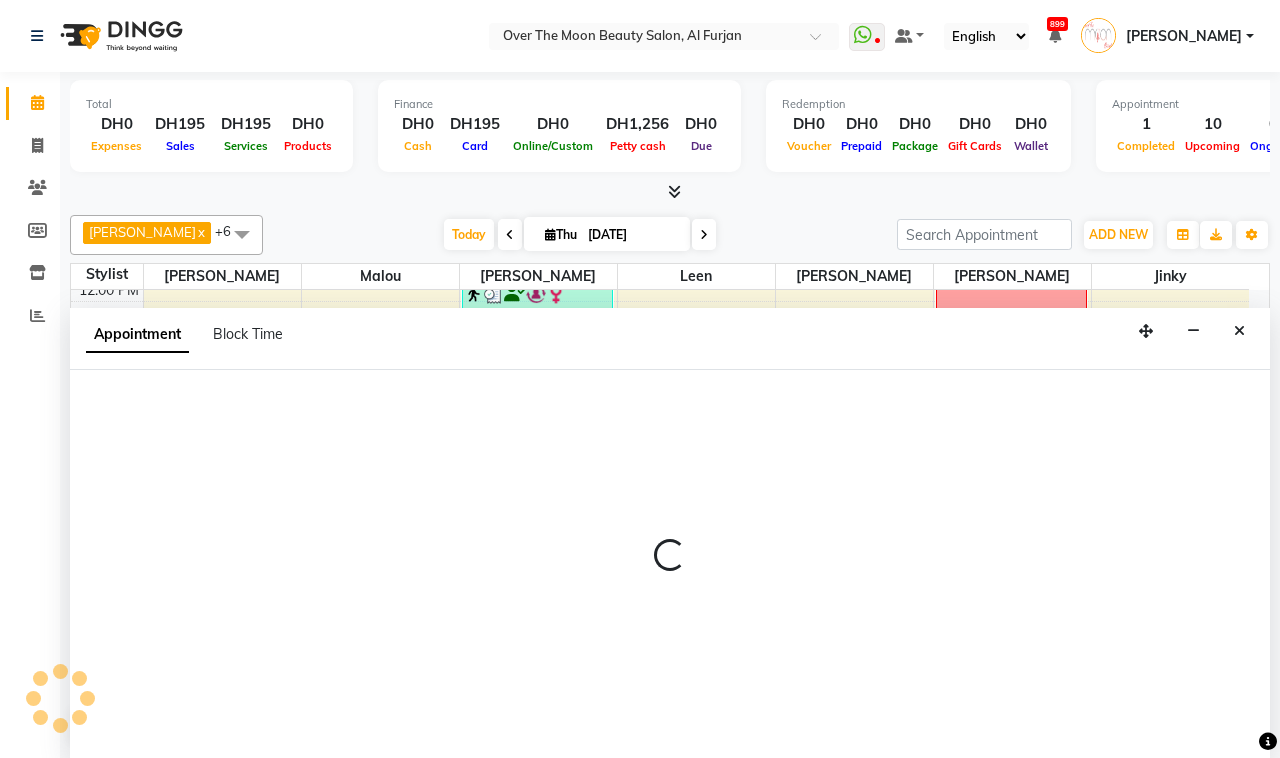 select on "43472" 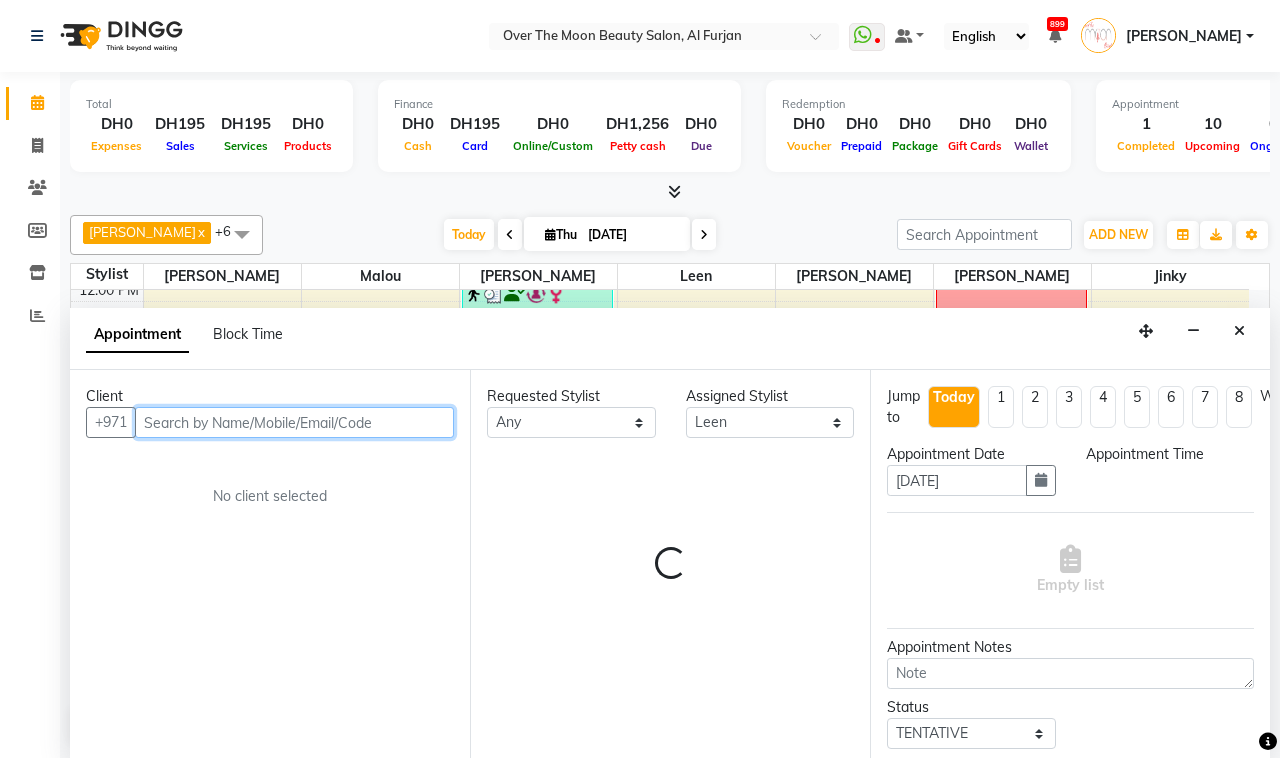 select on "795" 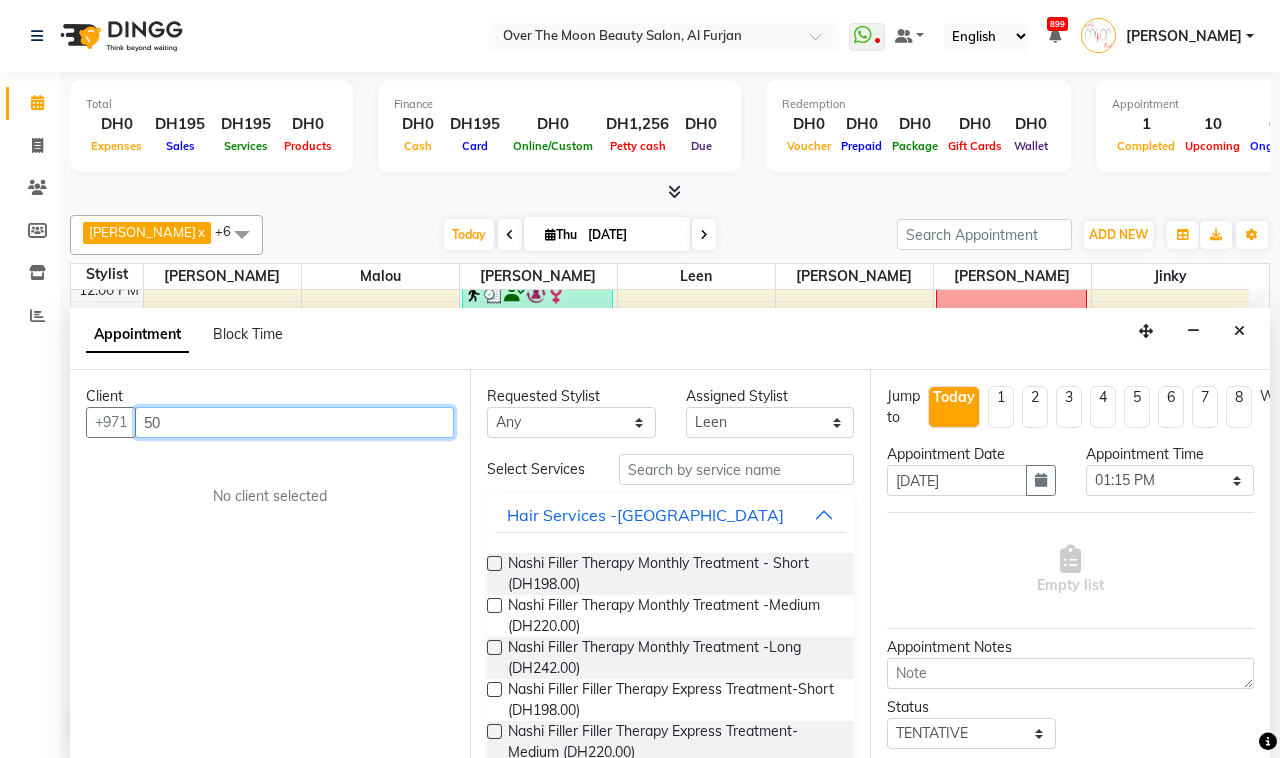 type on "5" 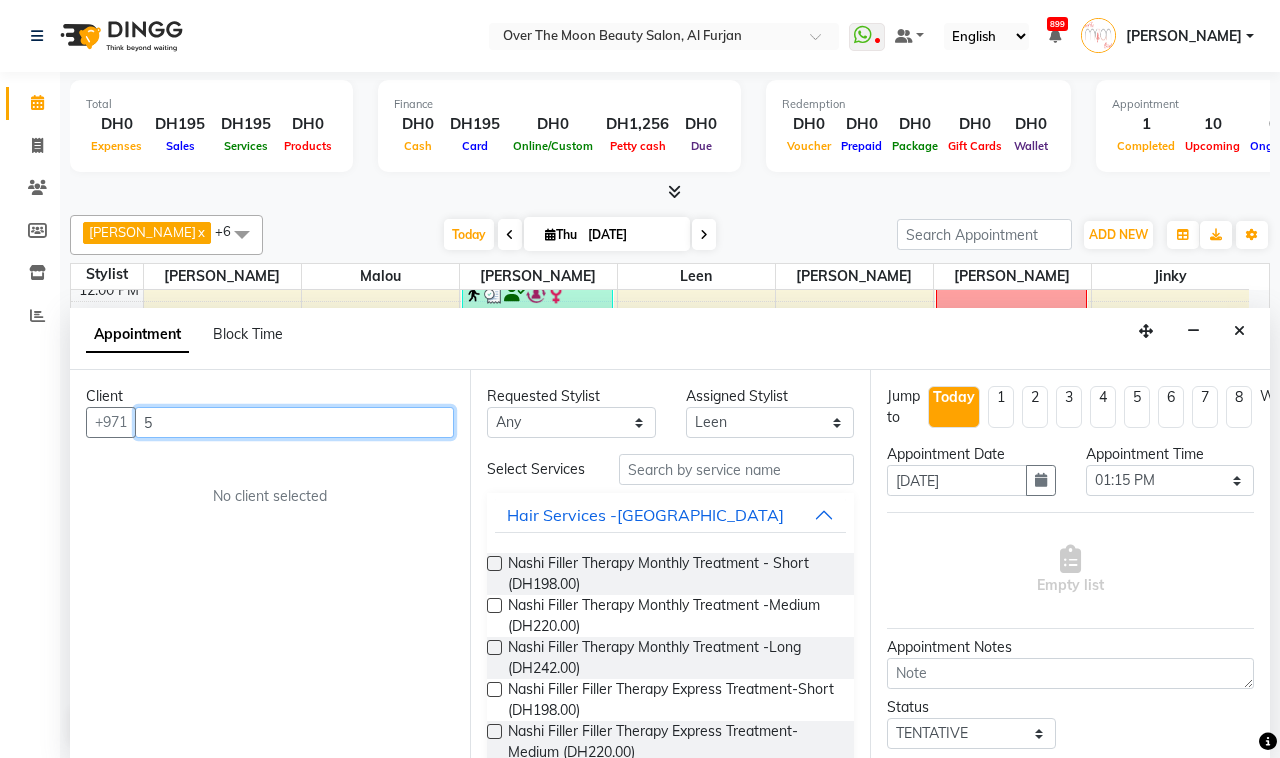 type 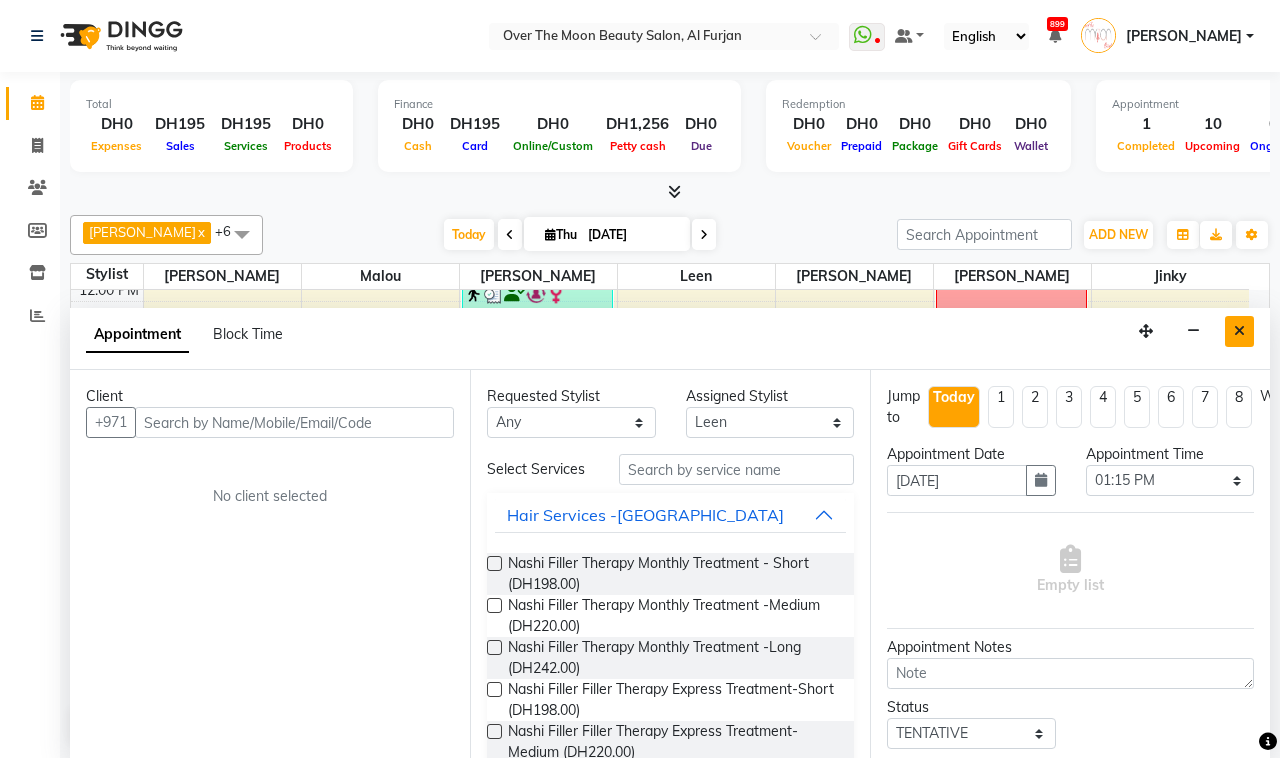 click at bounding box center (1239, 331) 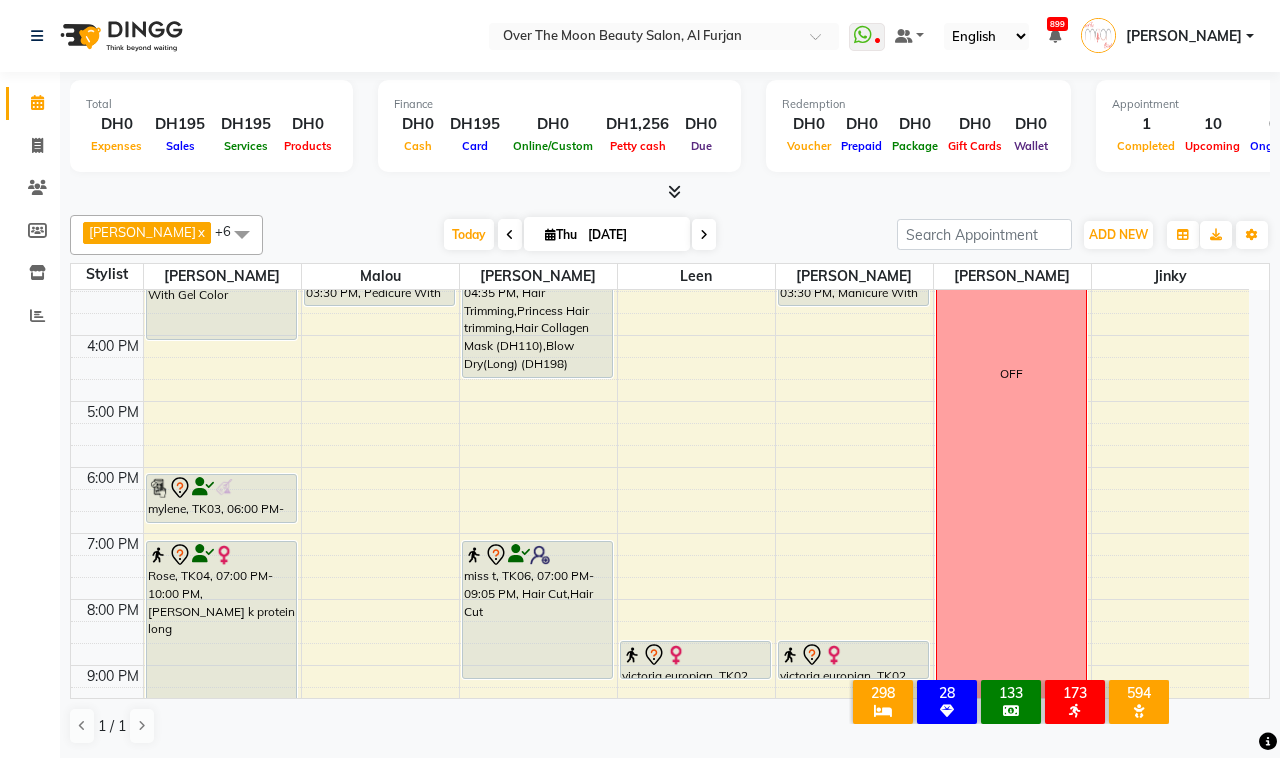 scroll, scrollTop: 208, scrollLeft: 0, axis: vertical 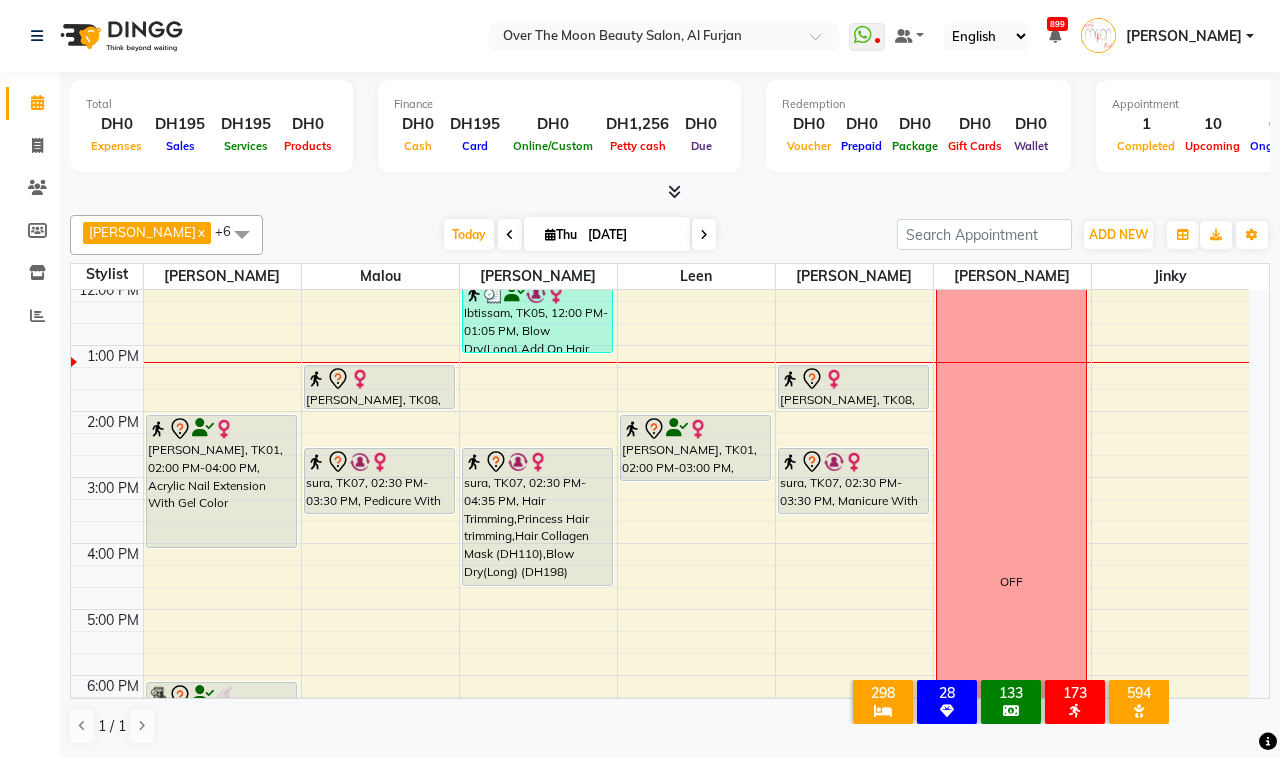 click on "9:00 AM 10:00 AM 11:00 AM 12:00 PM 1:00 PM 2:00 PM 3:00 PM 4:00 PM 5:00 PM 6:00 PM 7:00 PM 8:00 PM 9:00 PM 10:00 PM 11:00 PM             [PERSON_NAME], TK01, 02:00 PM-04:00 PM, Acrylic Nail Extension With Gel Color             mylene, TK03, 06:00 PM-06:45 PM, change color (Gelish)  hands             Rose, TK04, 07:00 PM-10:00 PM, [PERSON_NAME] k protein long             [PERSON_NAME], TK08, 01:15 PM-01:55 PM, Natural Pedicure             sura, TK07, 02:30 PM-03:30 PM, Pedicure With Gel Polish     Ibtissam, TK05, 12:00 PM-01:05 PM, Blow Dry(Long),Add On Hair Iron Curling (DH33),Hair Cut Fringe-Bang (DH33)             sura, TK07, 02:30 PM-04:35 PM, Hair Trimming,Princess Hair trimming,Hair Collagen Mask (DH110),Blow Dry(Long) (DH198)             miss t, TK06, 07:00 PM-09:05 PM, Hair Cut,Hair Cut             [PERSON_NAME], TK01, 02:00 PM-03:00 PM, Pedicure With Gel Polish             victoria europian, TK02, 08:30 PM-09:05 PM, Change Color(Regular) Feet             [PERSON_NAME], TK08, 01:15 PM-01:55 PM, Natural Manicure" at bounding box center [660, 576] 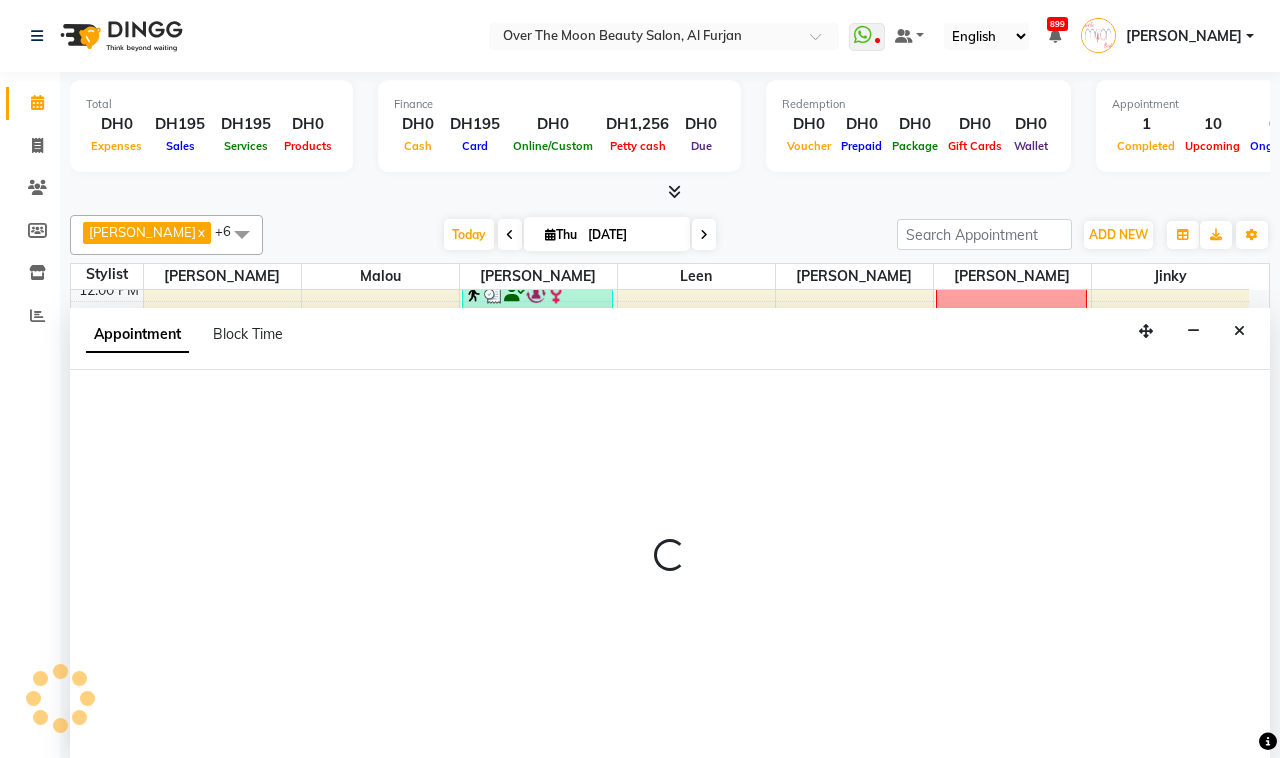 select on "20146" 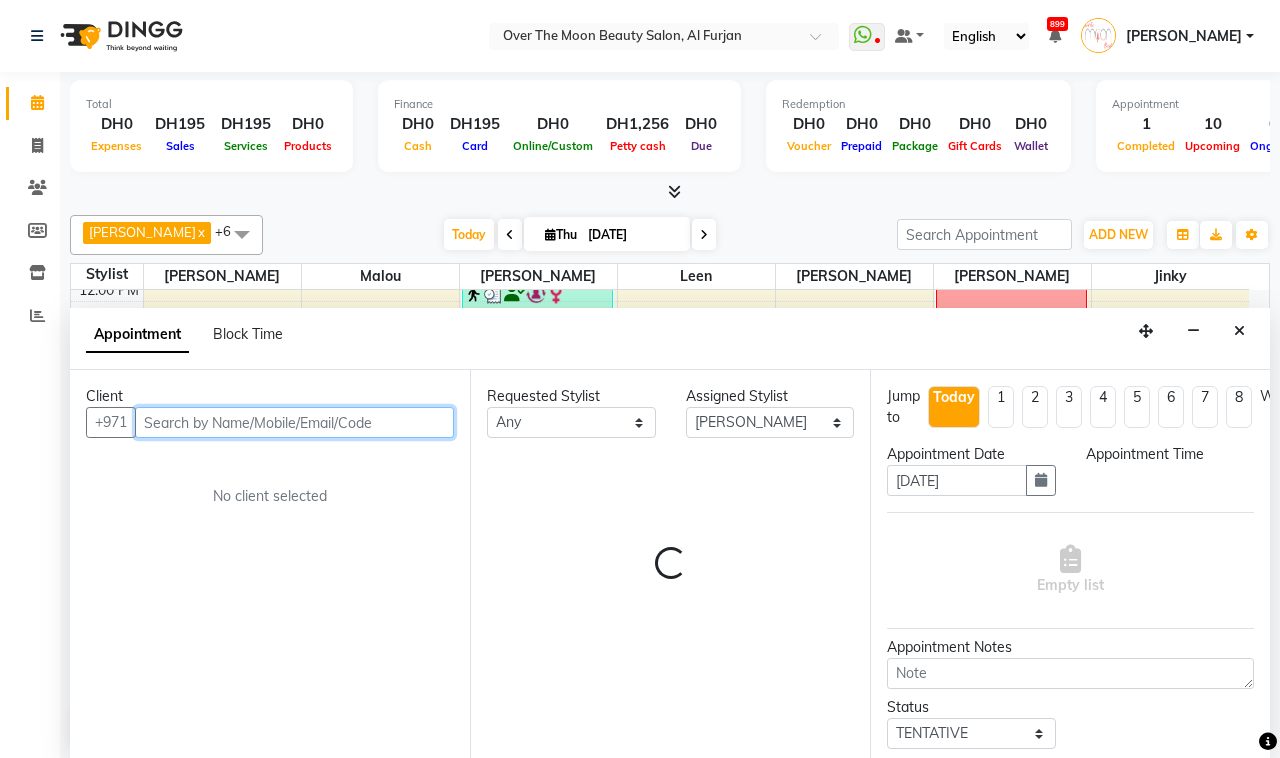 select on "1020" 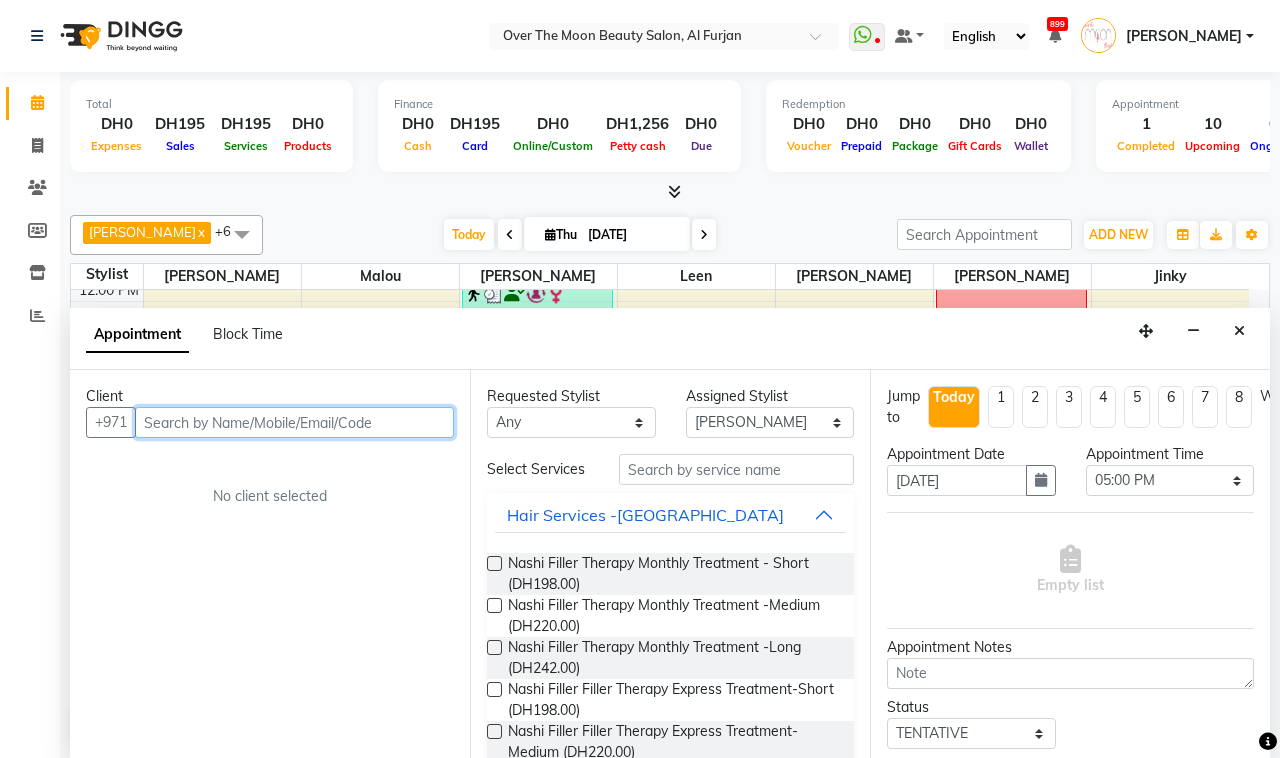 click at bounding box center [294, 422] 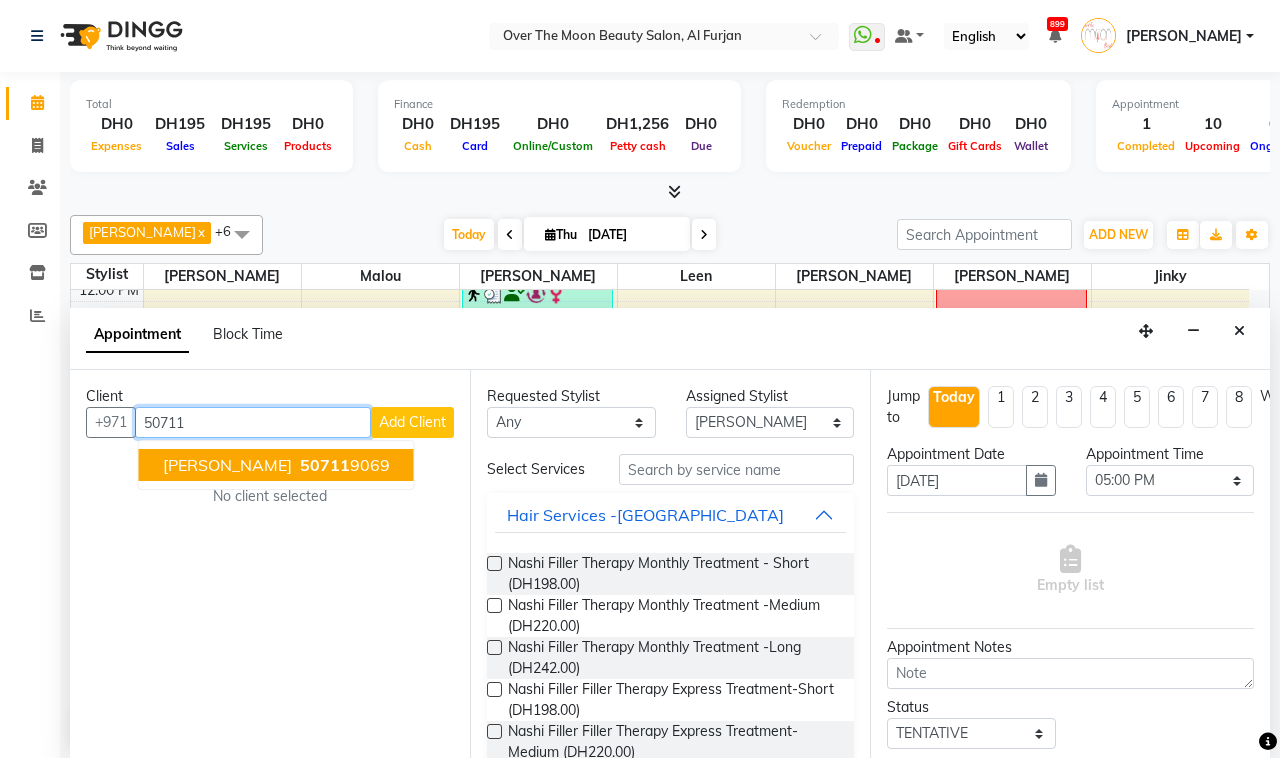 click on "50711 9069" at bounding box center (343, 465) 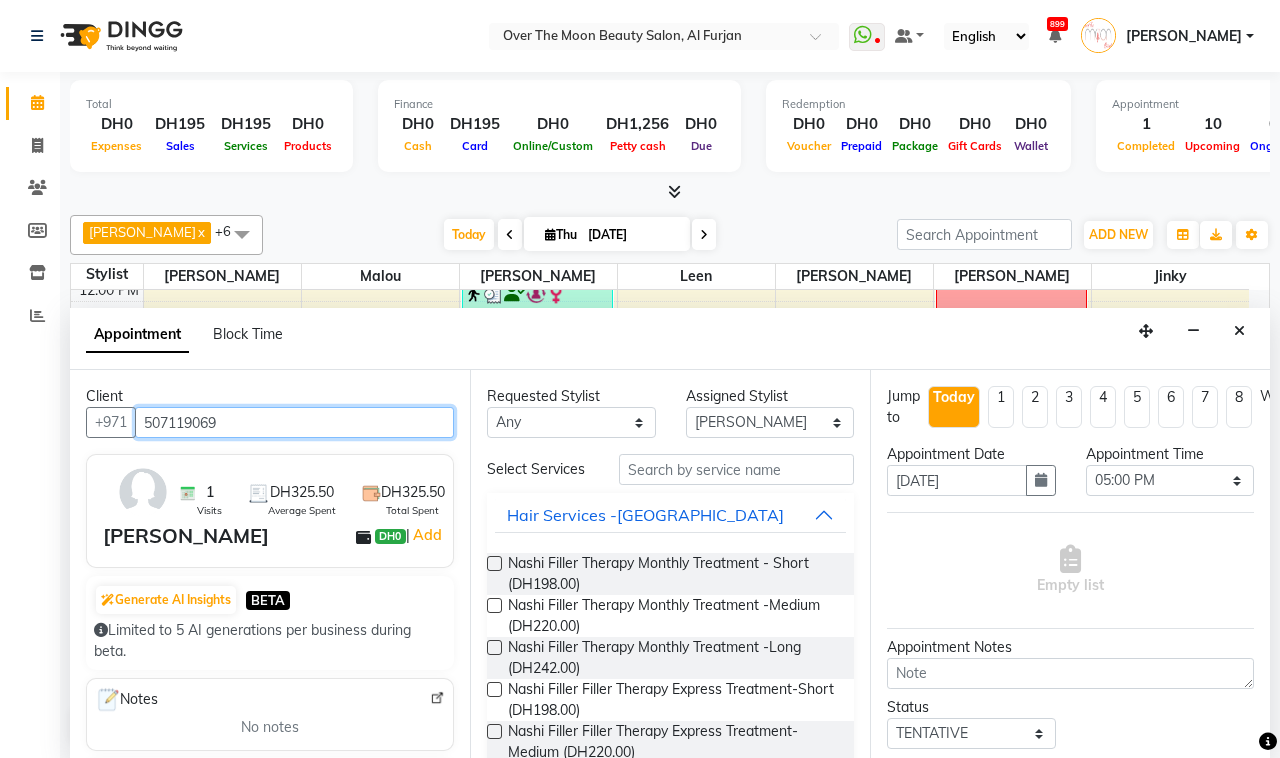 type on "507119069" 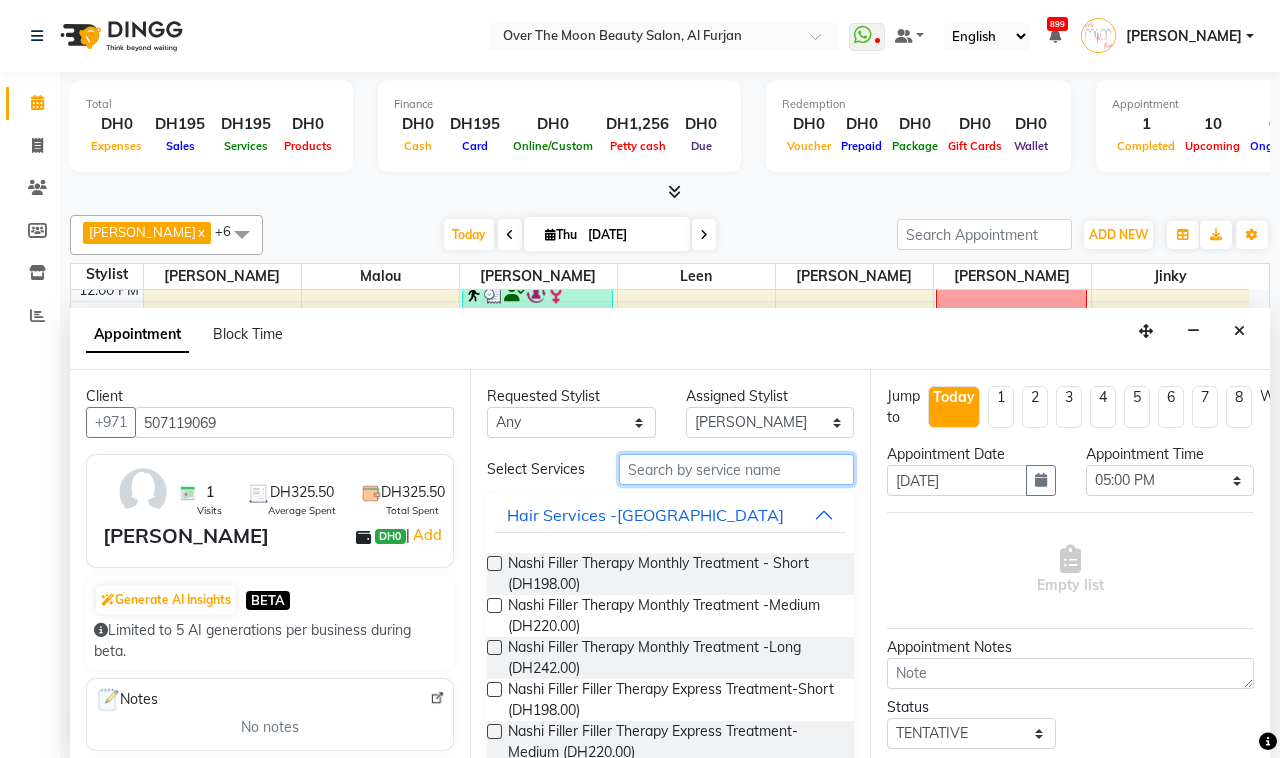 click at bounding box center [736, 469] 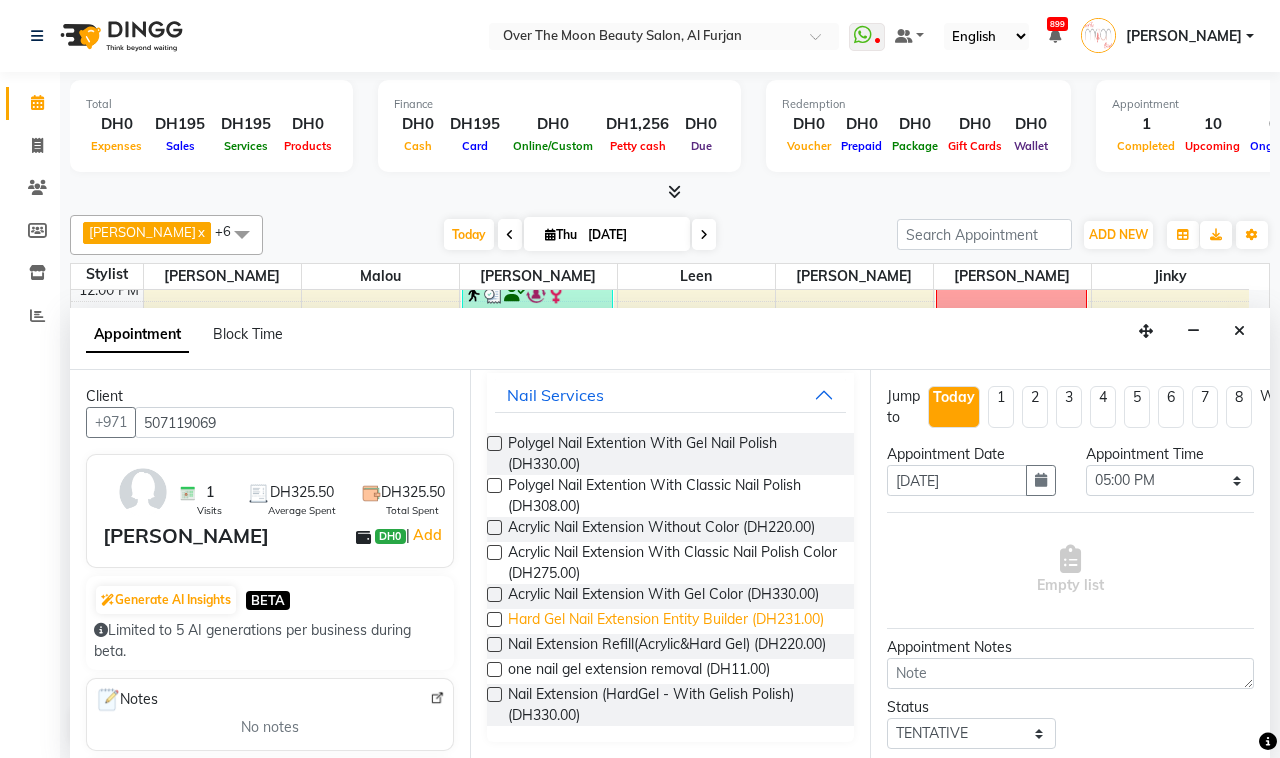 scroll, scrollTop: 198, scrollLeft: 0, axis: vertical 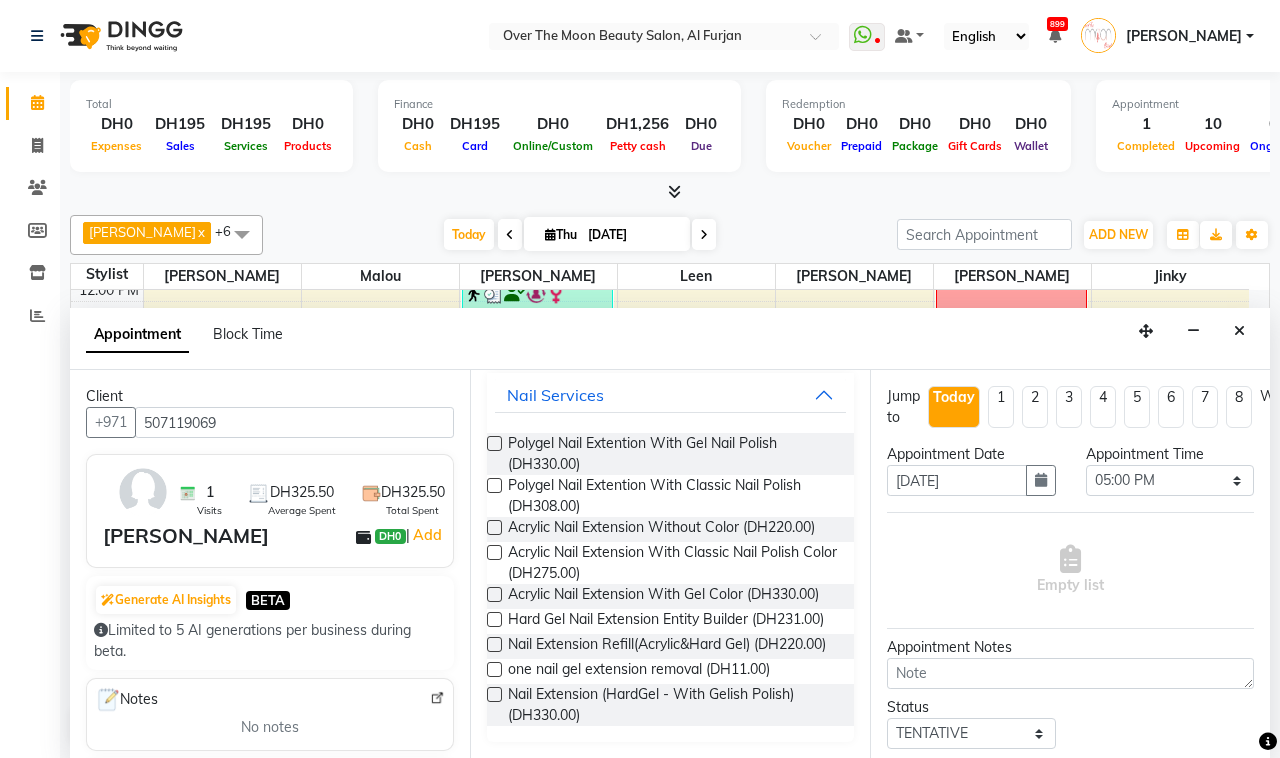 type on "nail exten" 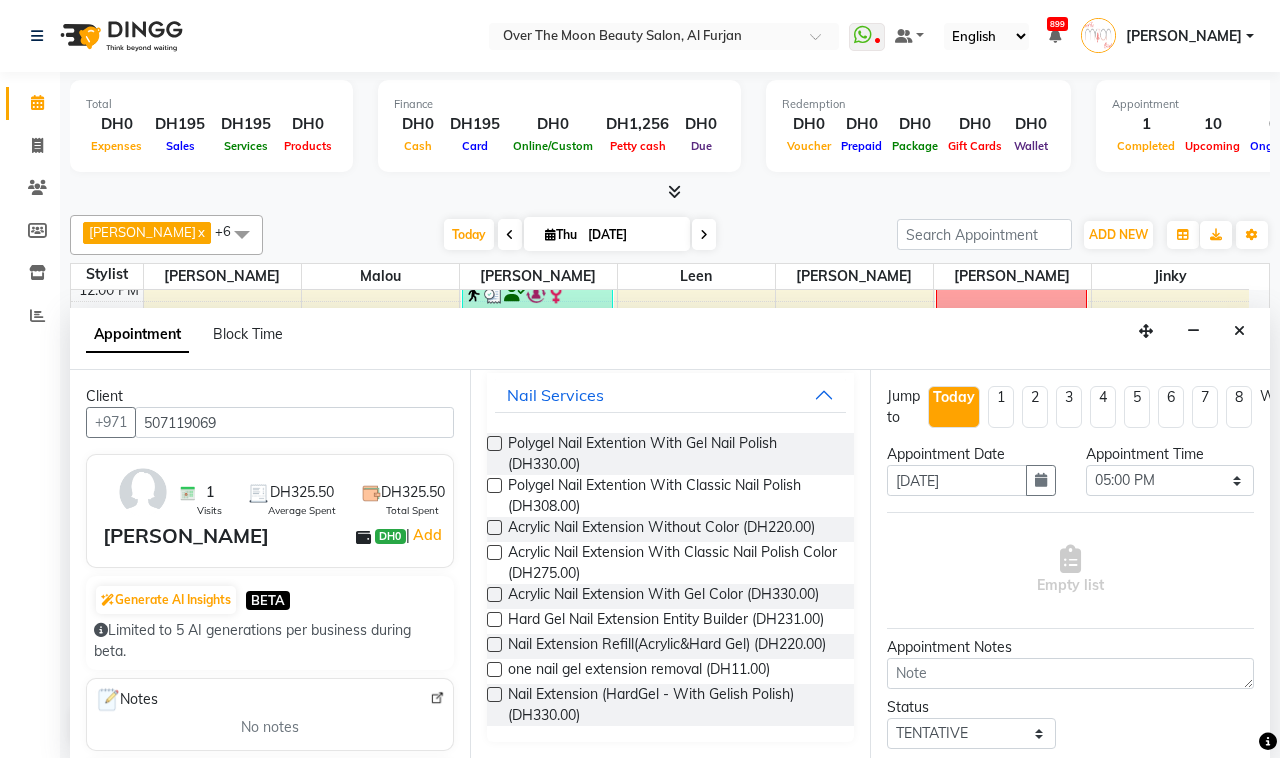 click at bounding box center (494, 694) 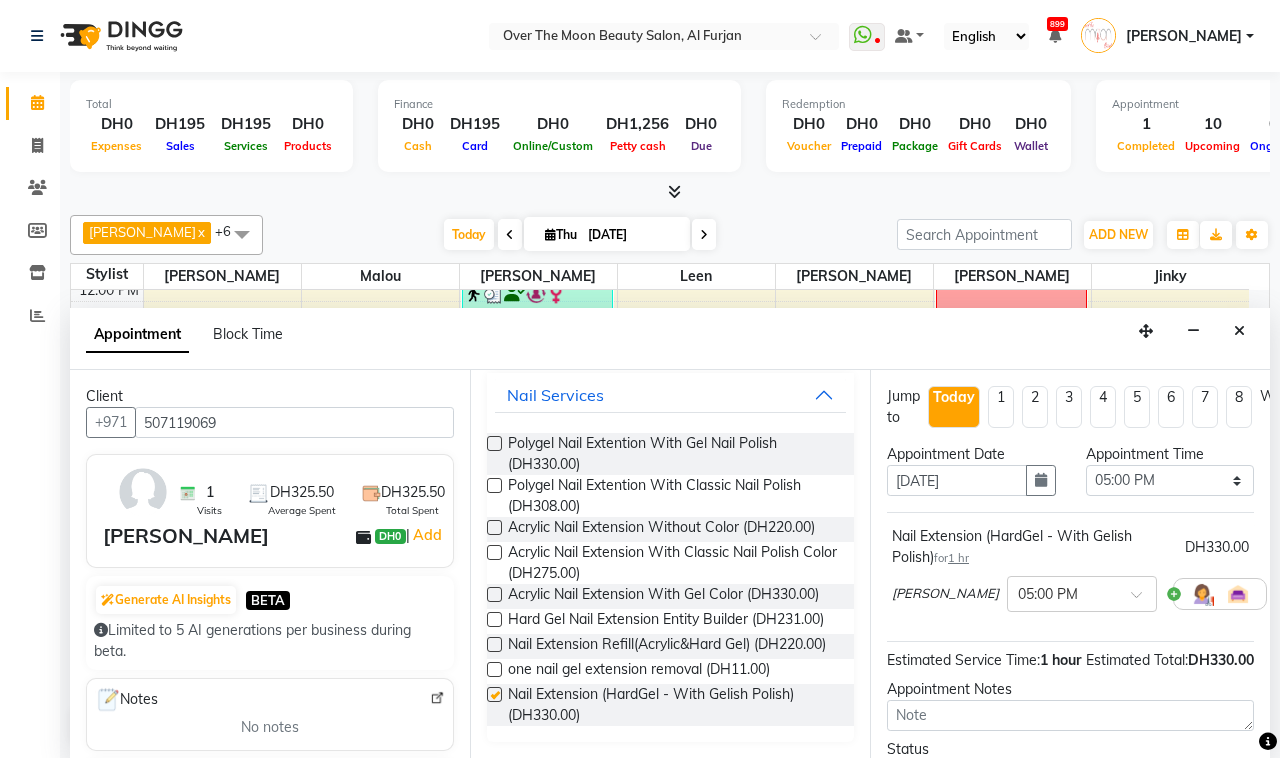 checkbox on "false" 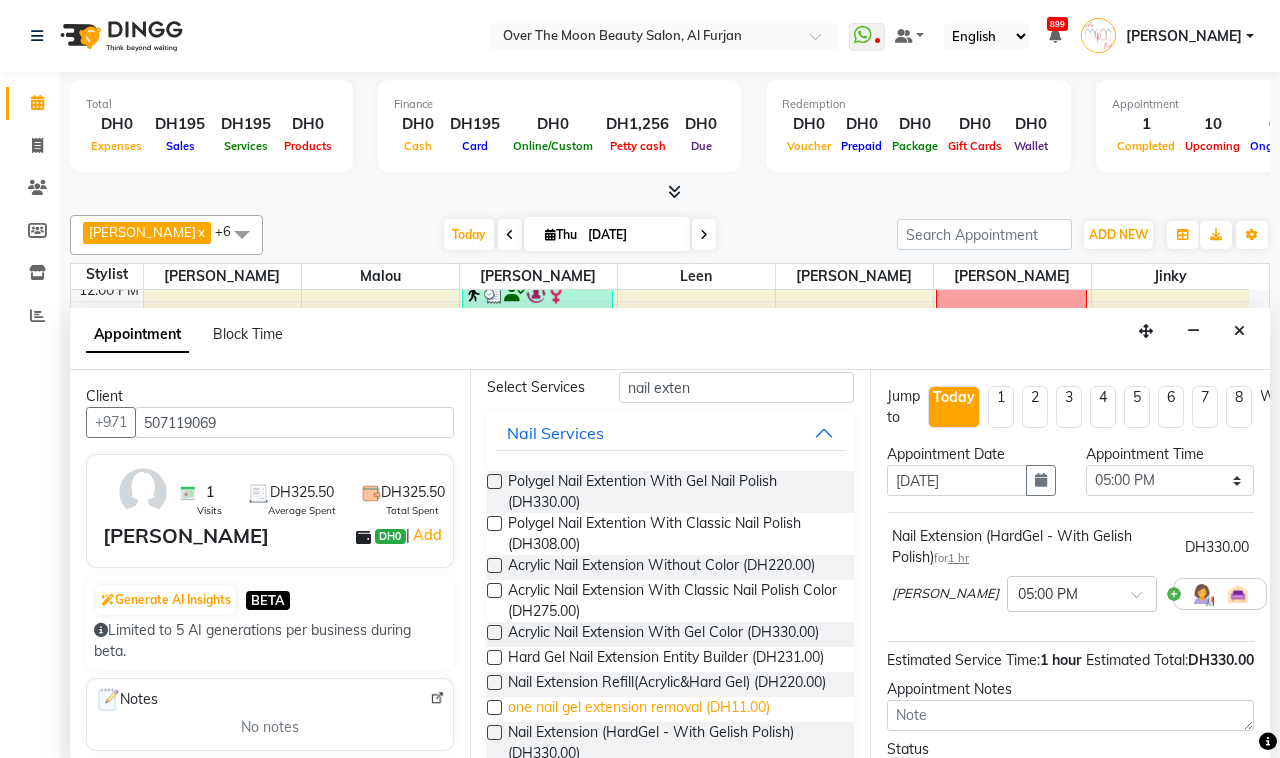 scroll, scrollTop: 0, scrollLeft: 0, axis: both 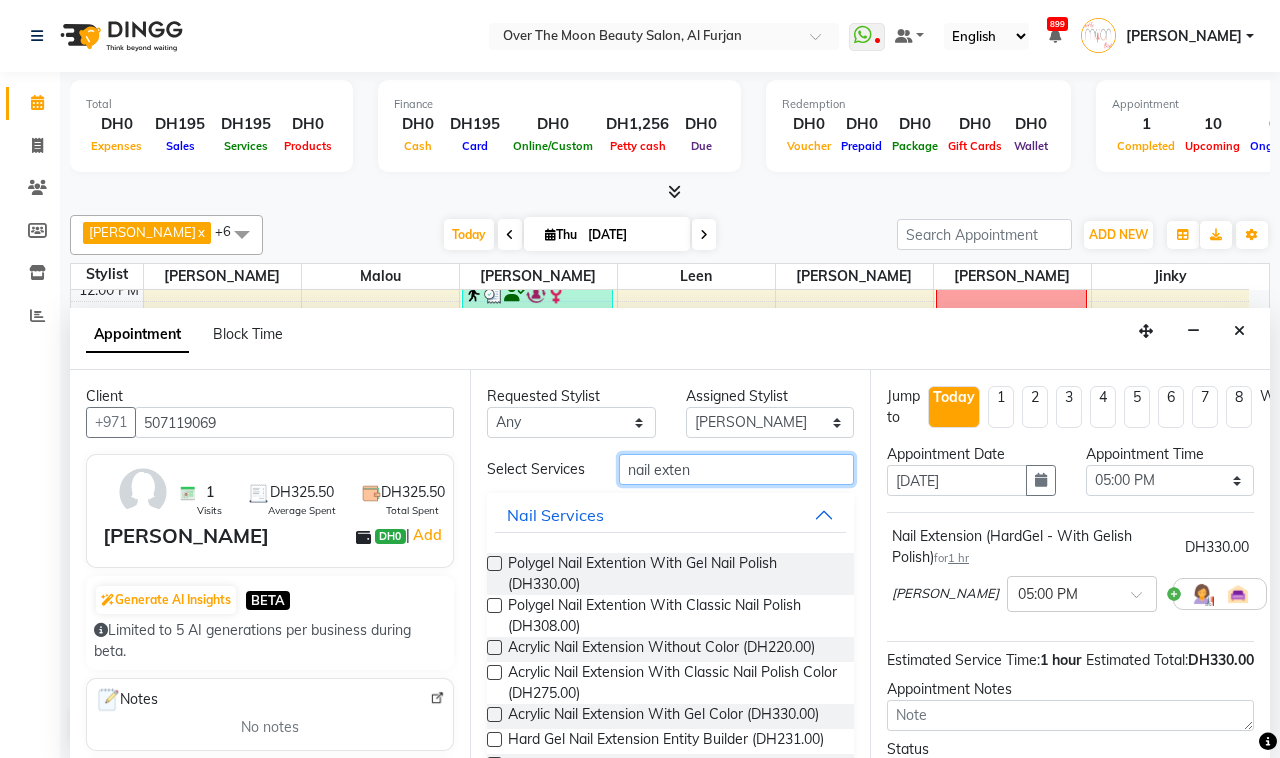 drag, startPoint x: 723, startPoint y: 476, endPoint x: 558, endPoint y: 476, distance: 165 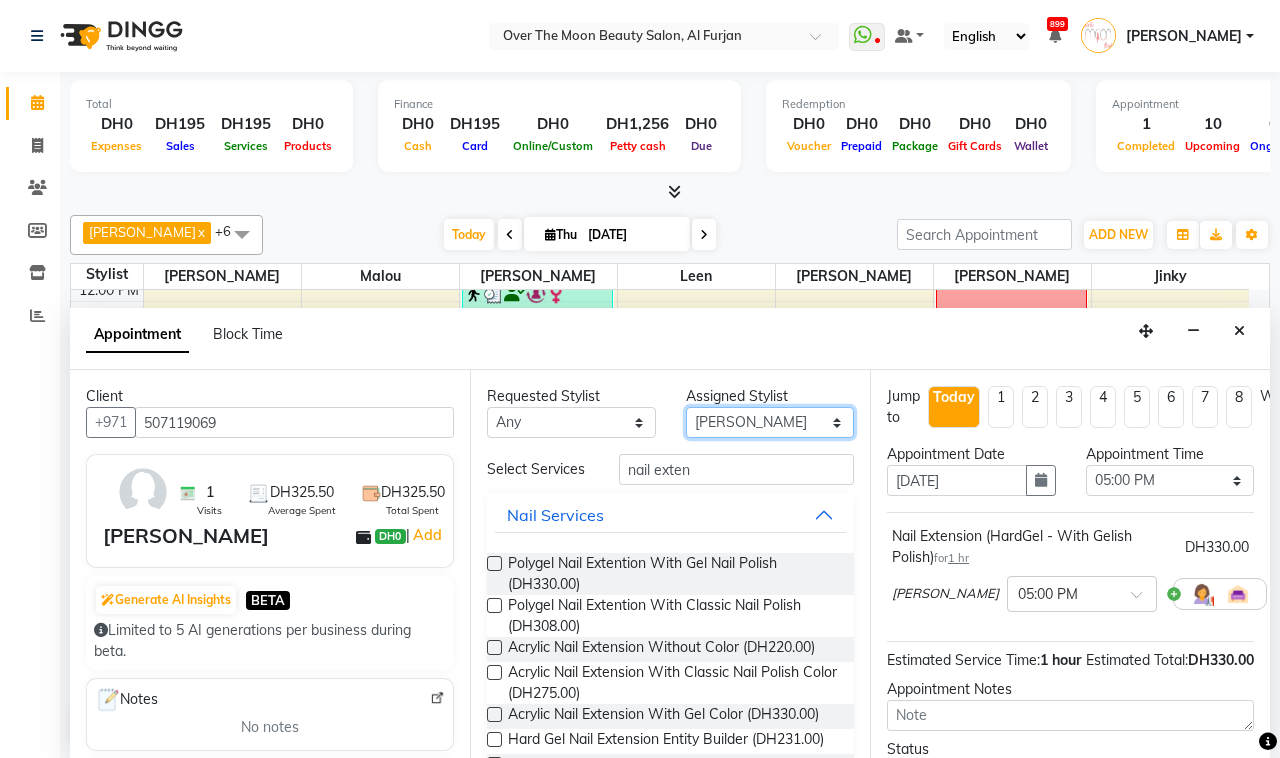 click on "Select [PERSON_NAME] [PERSON_NAME] [PERSON_NAME]" at bounding box center [770, 422] 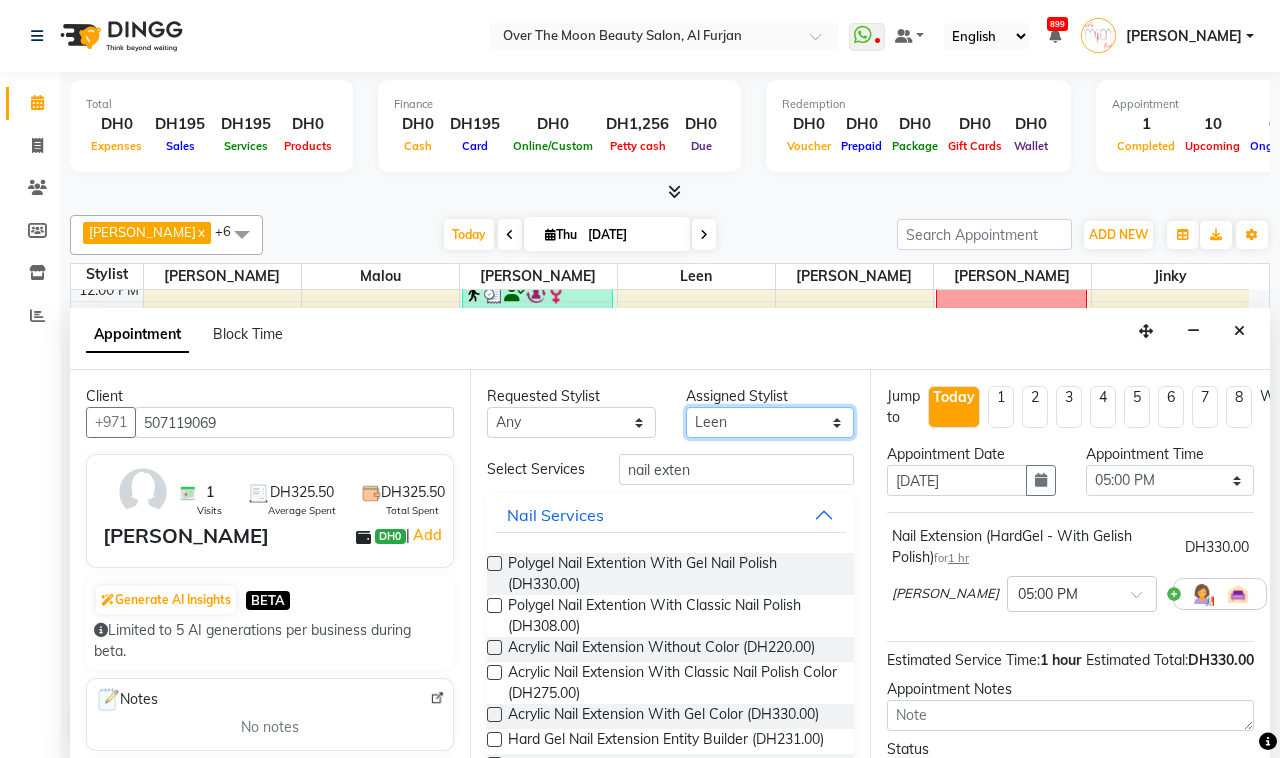 click on "Select [PERSON_NAME] [PERSON_NAME] [PERSON_NAME]" at bounding box center (770, 422) 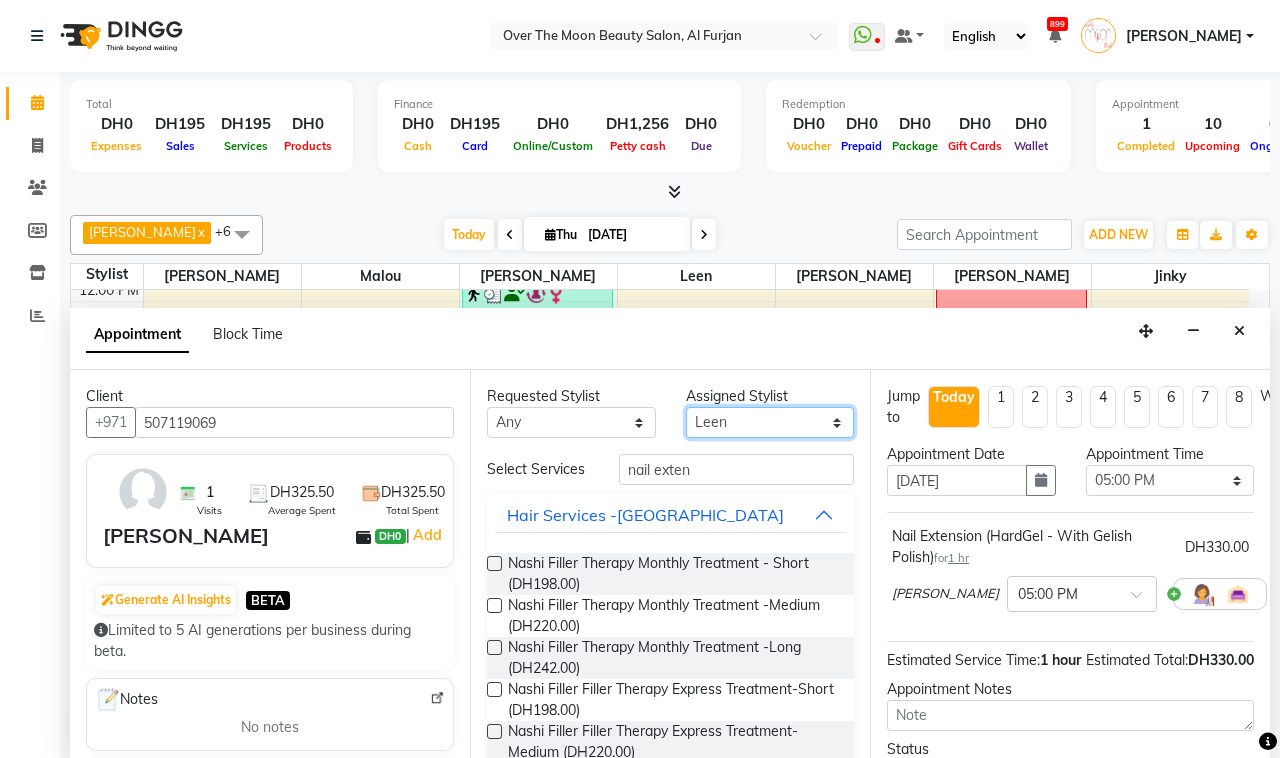 click on "Select [PERSON_NAME] [PERSON_NAME] [PERSON_NAME]" at bounding box center [770, 422] 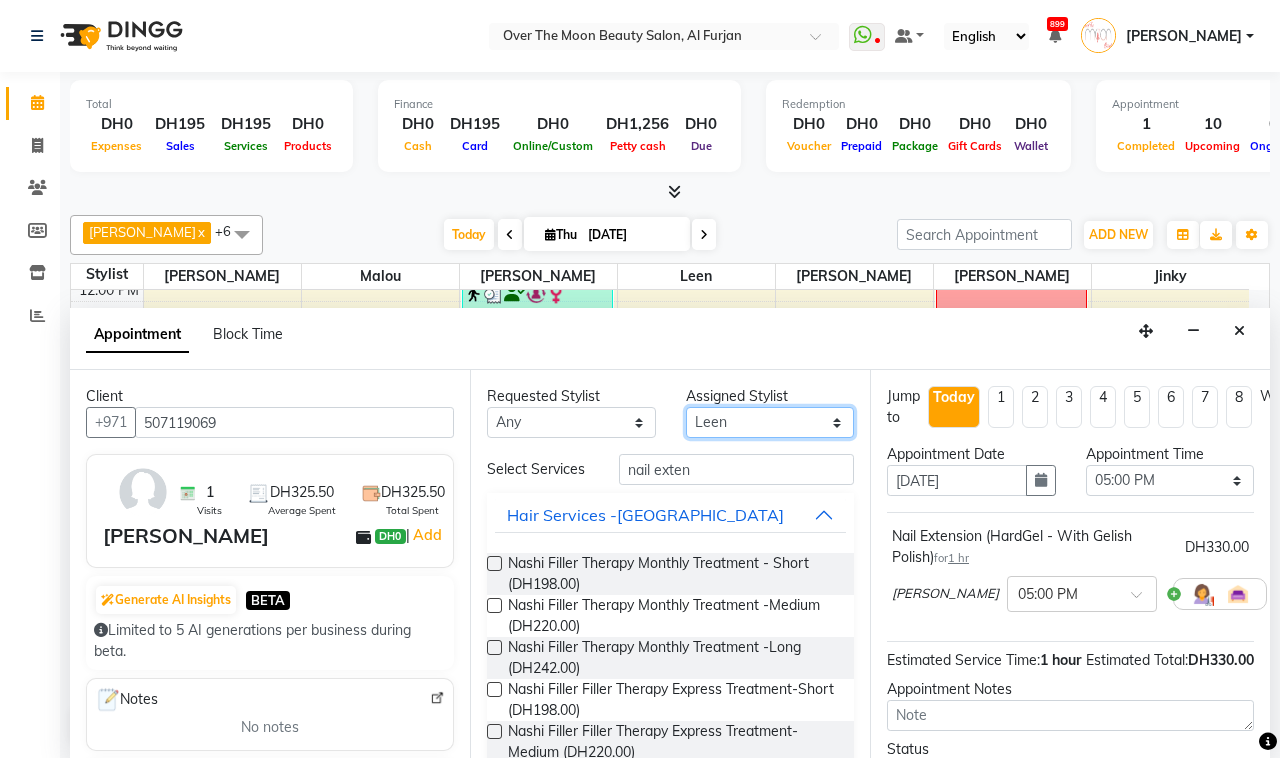select on "23036" 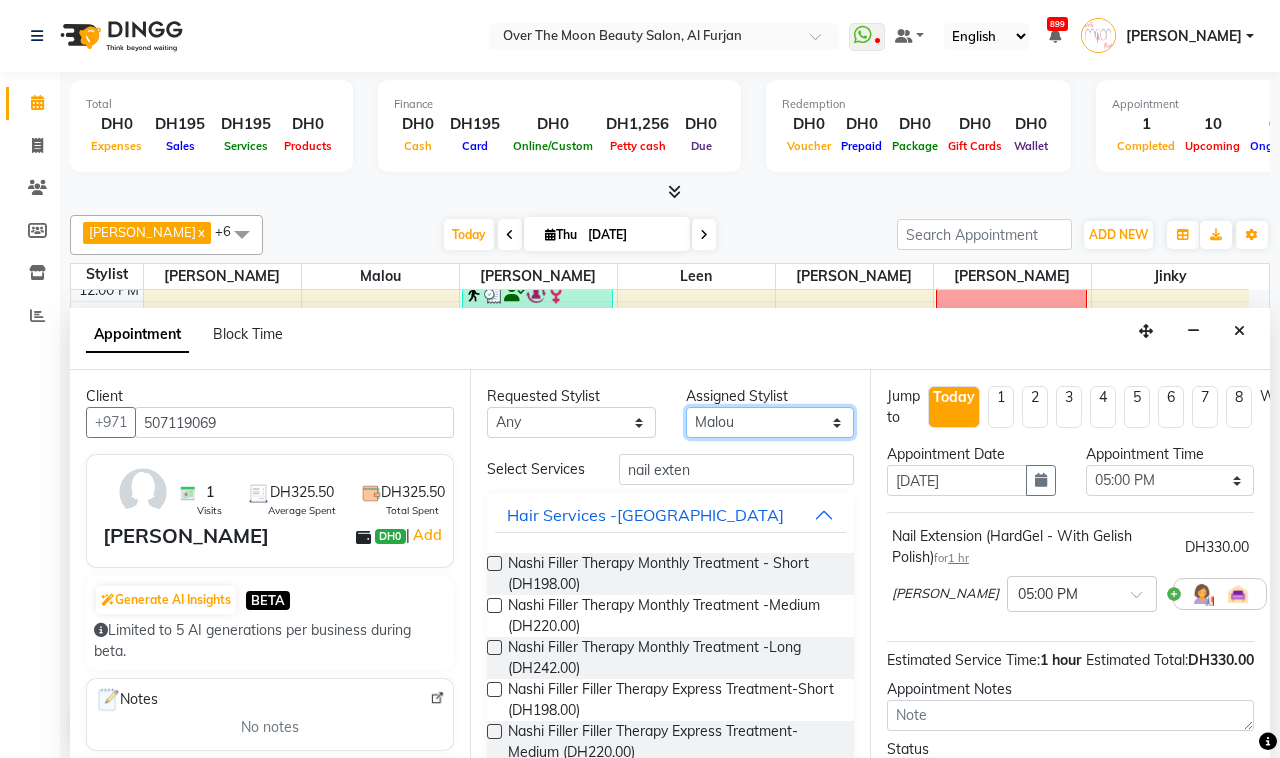 click on "Select [PERSON_NAME] [PERSON_NAME] [PERSON_NAME]" at bounding box center [770, 422] 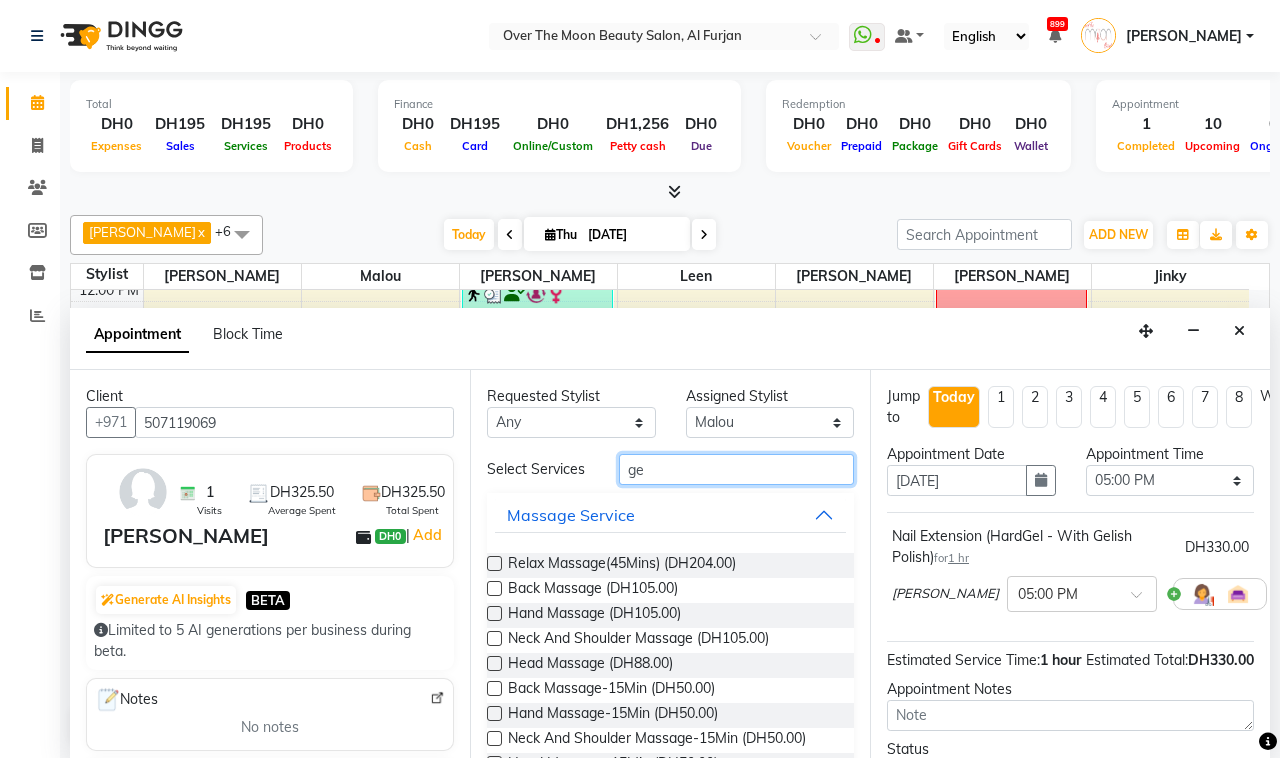 type on "g" 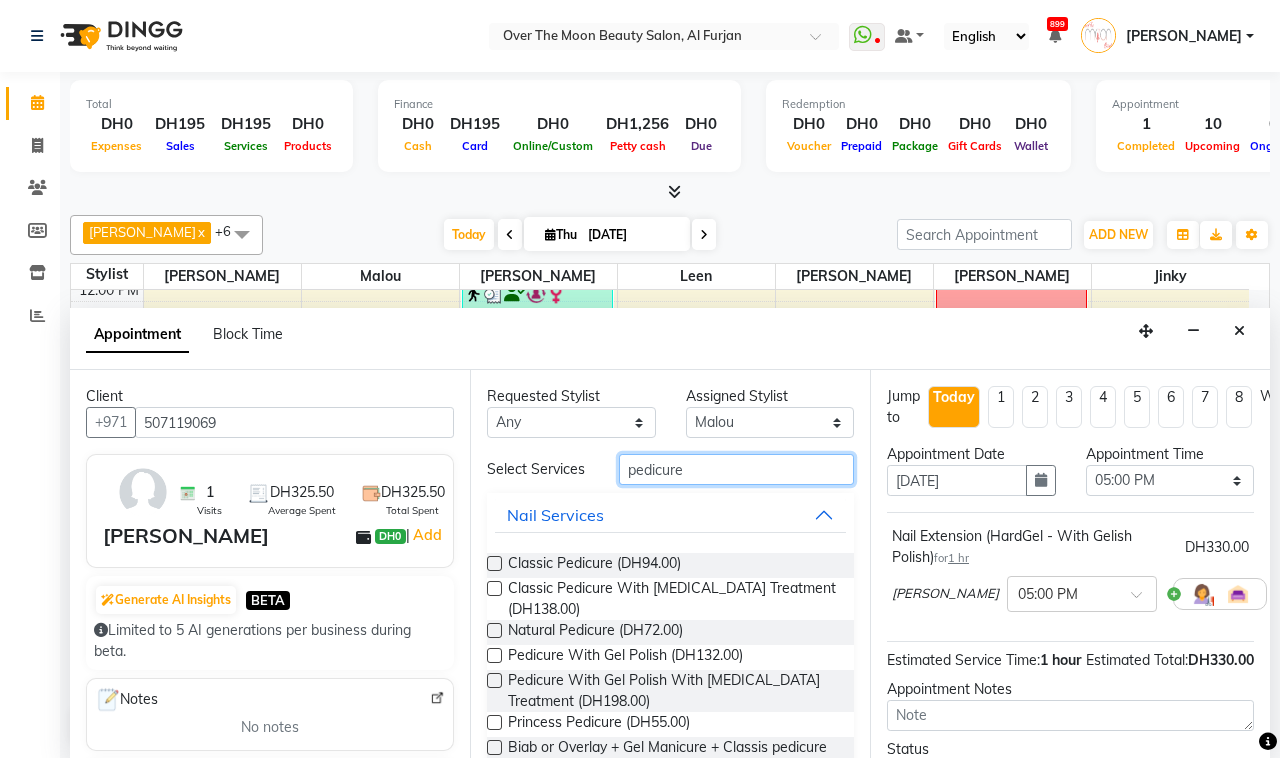 type on "pedicure" 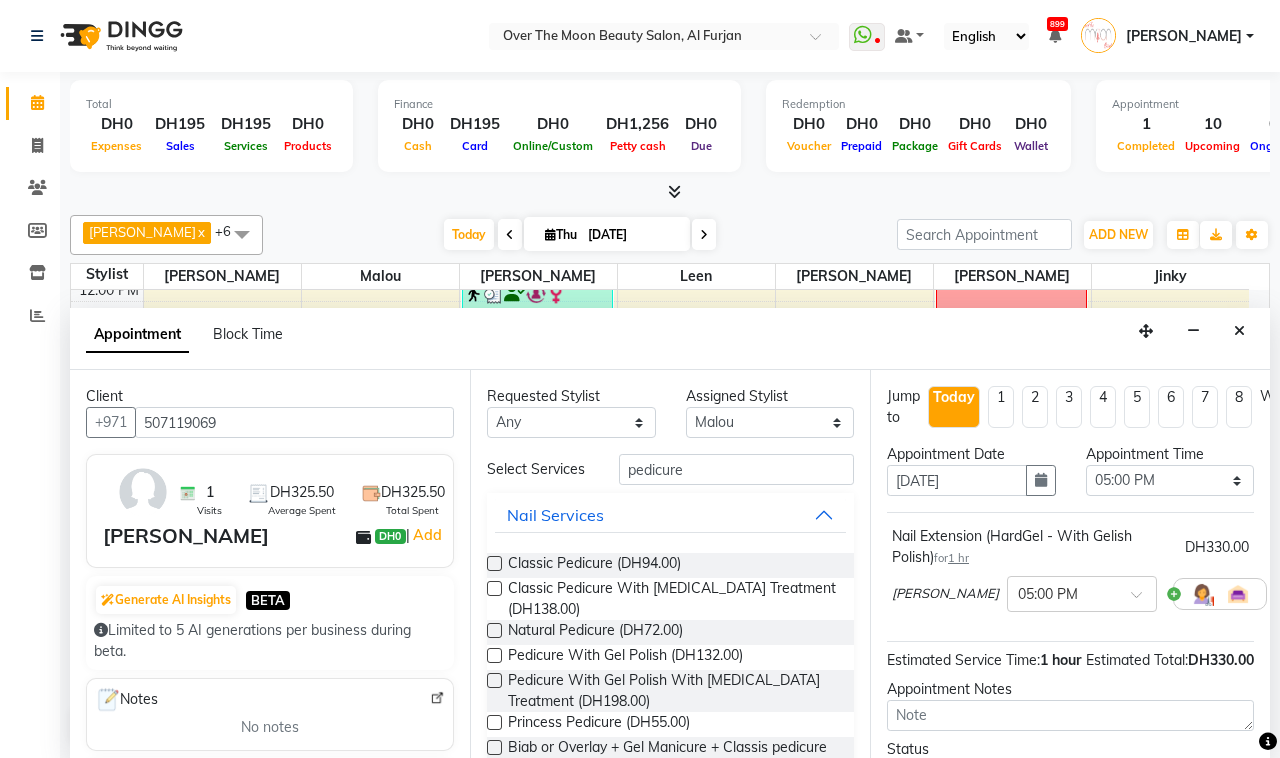 click at bounding box center (494, 655) 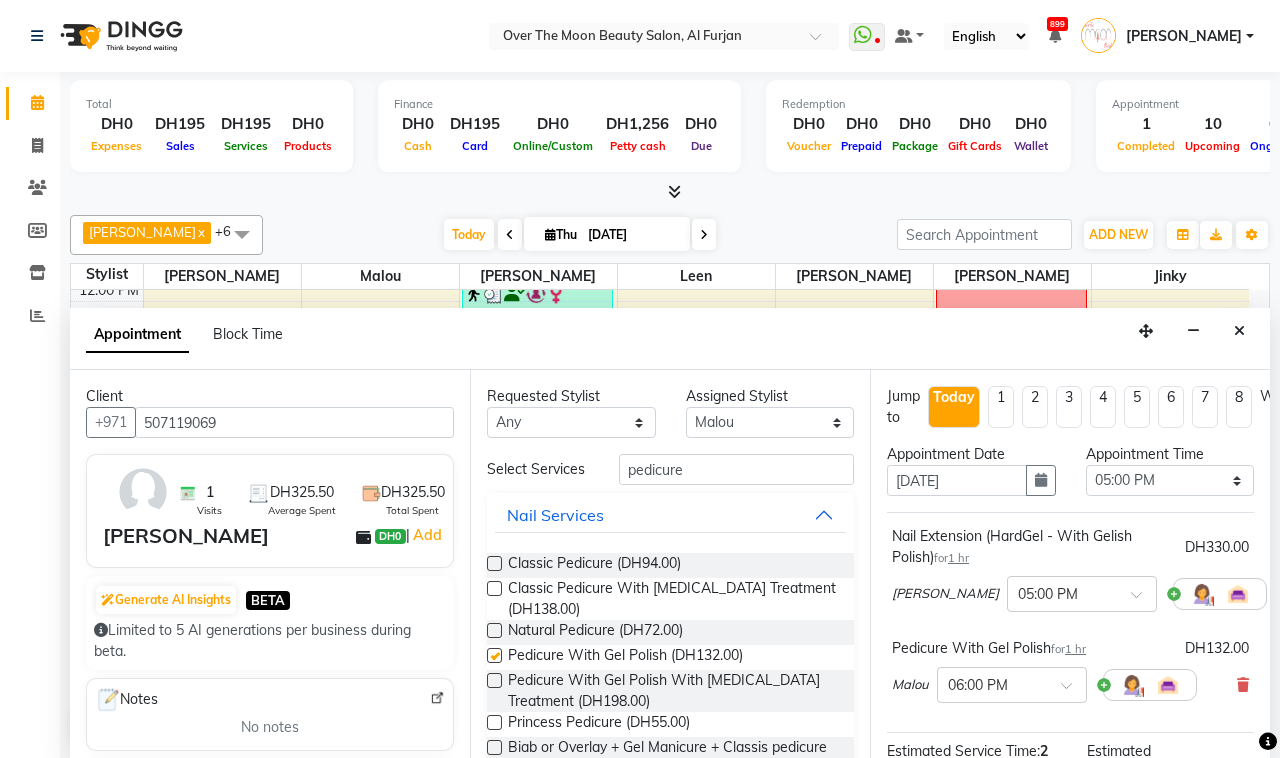 checkbox on "false" 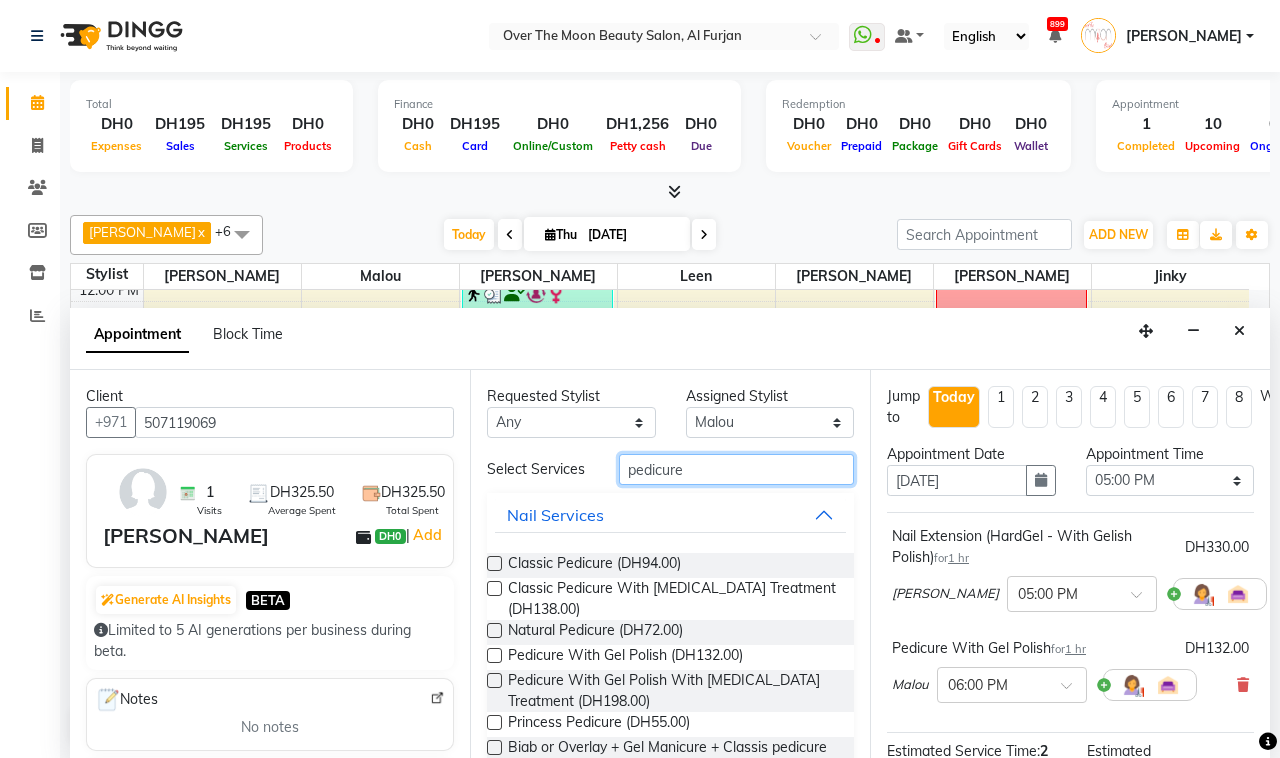 drag, startPoint x: 698, startPoint y: 473, endPoint x: 555, endPoint y: 502, distance: 145.91093 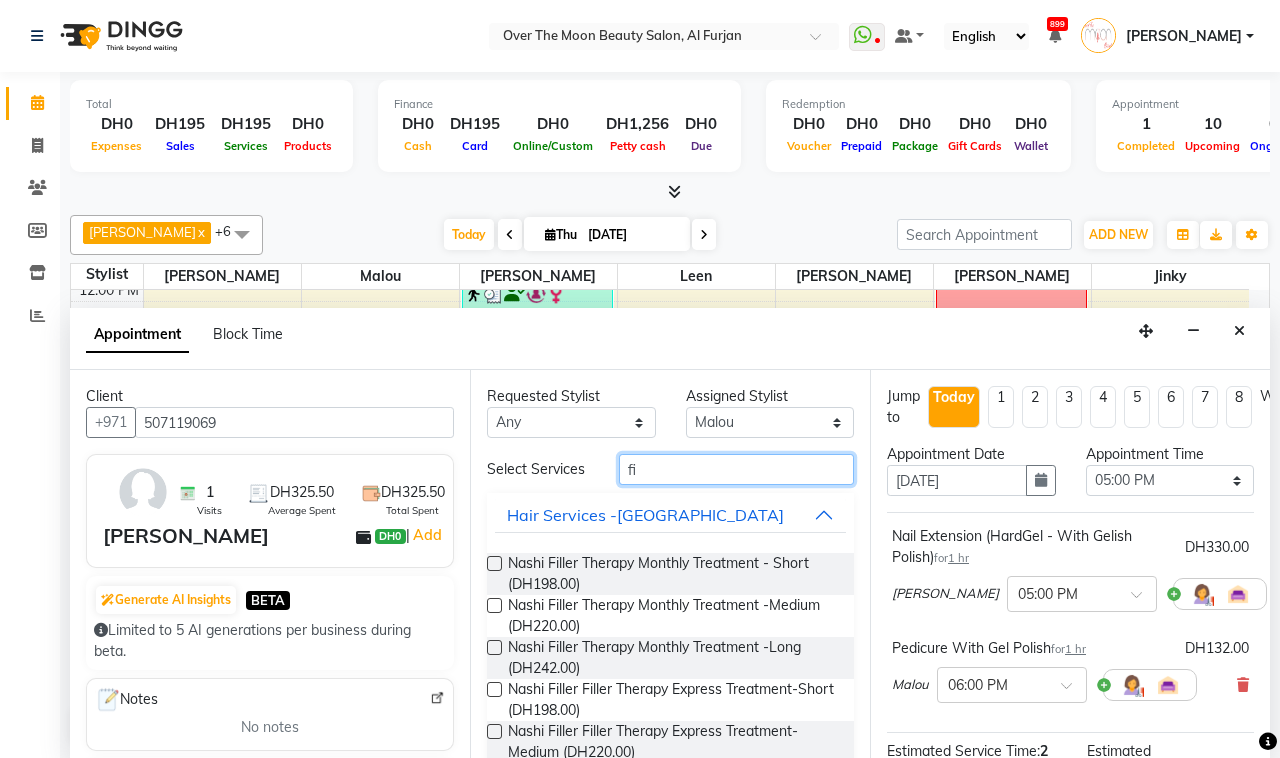 type on "f" 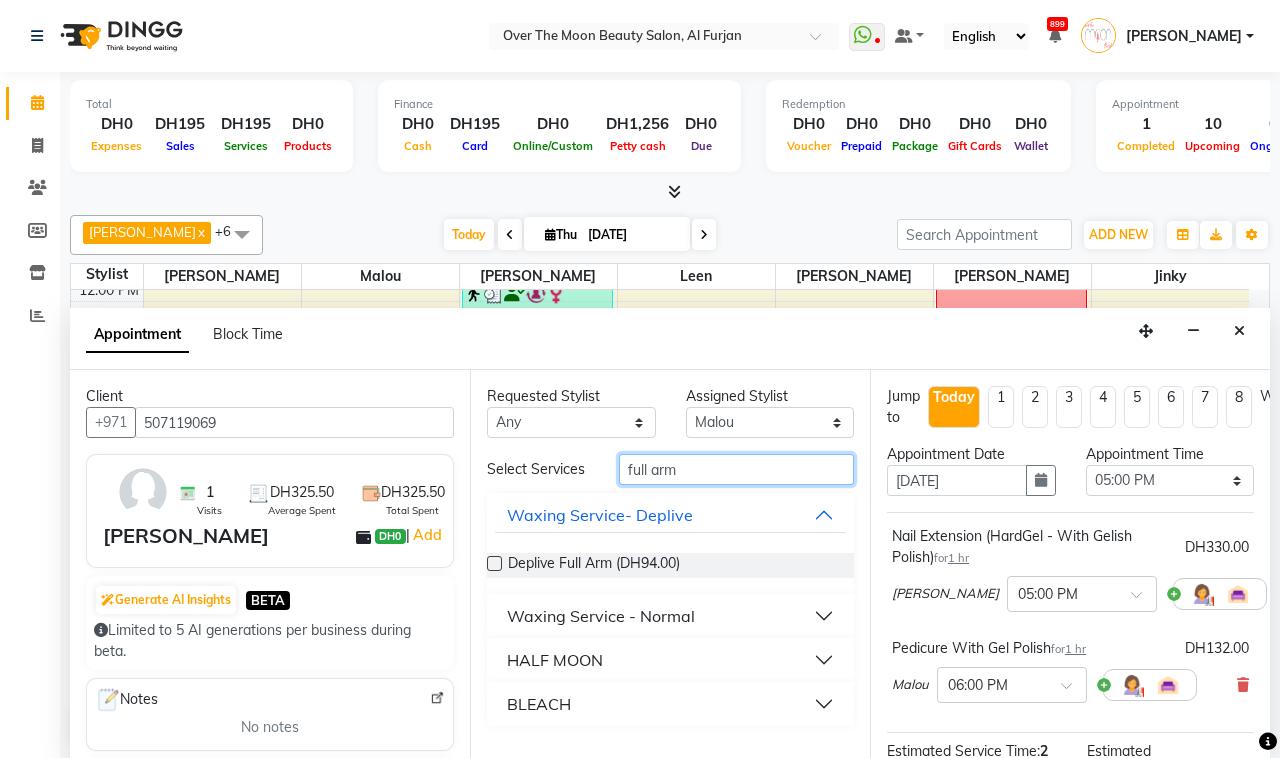type on "full arm" 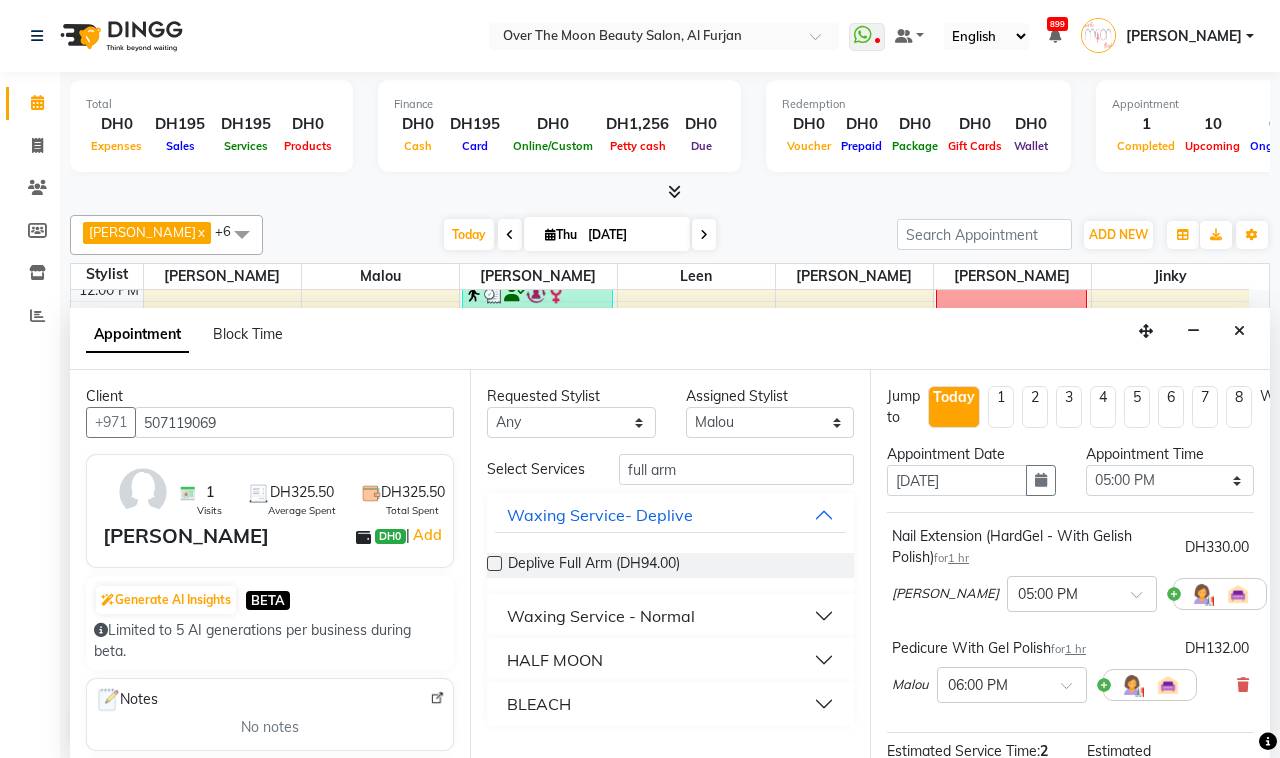 click on "Waxing Service - Normal" at bounding box center [601, 616] 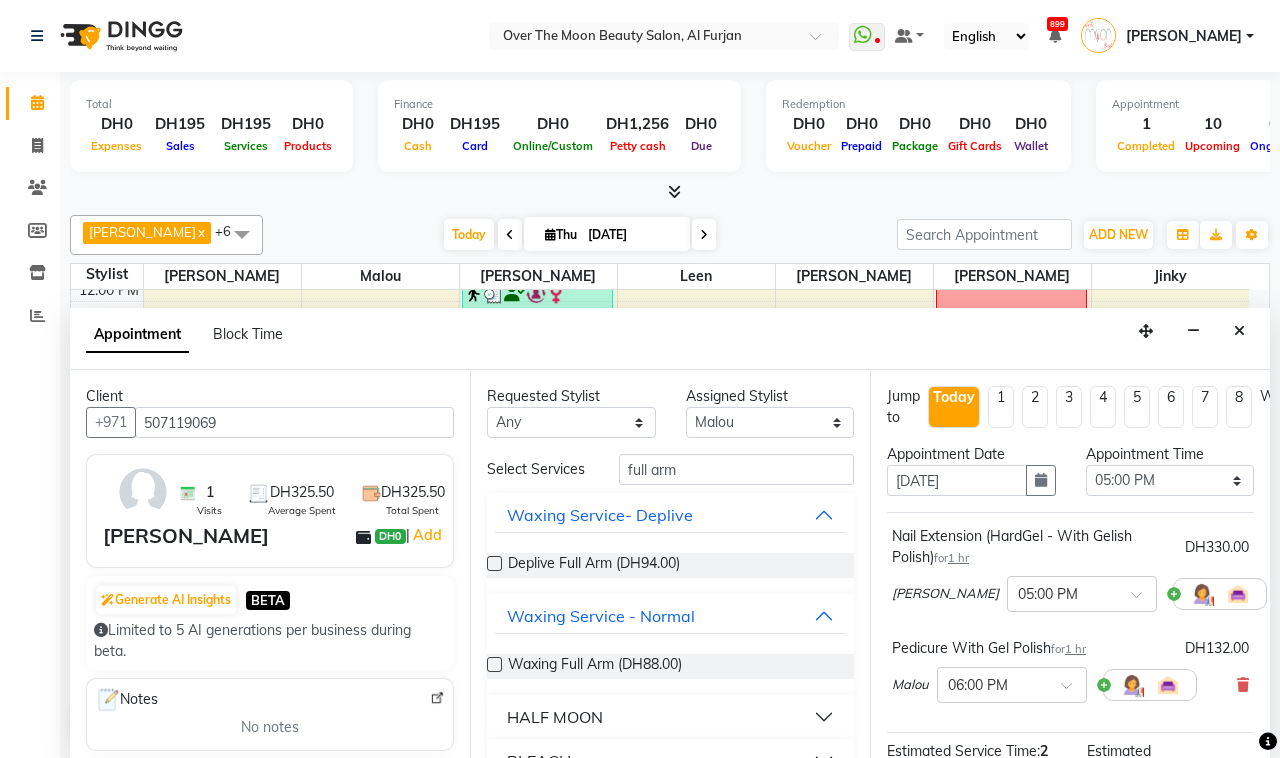 click at bounding box center (494, 664) 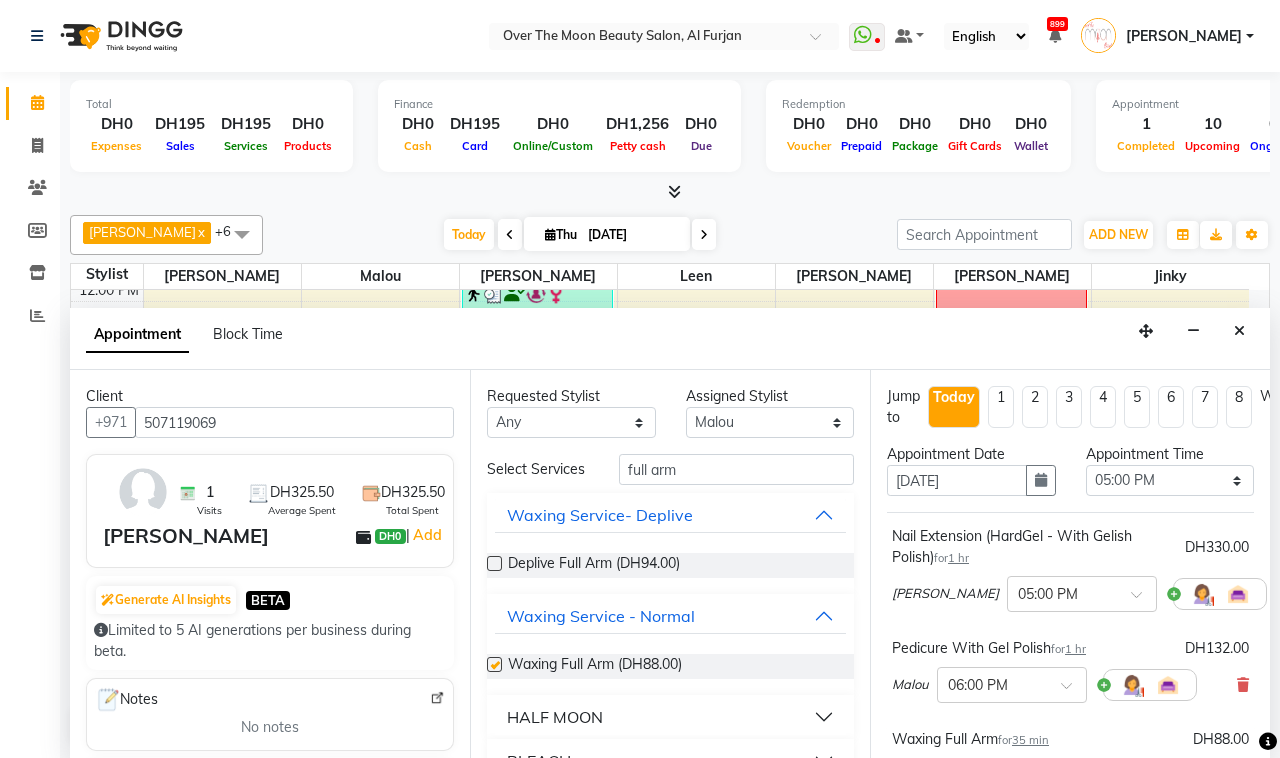 checkbox on "false" 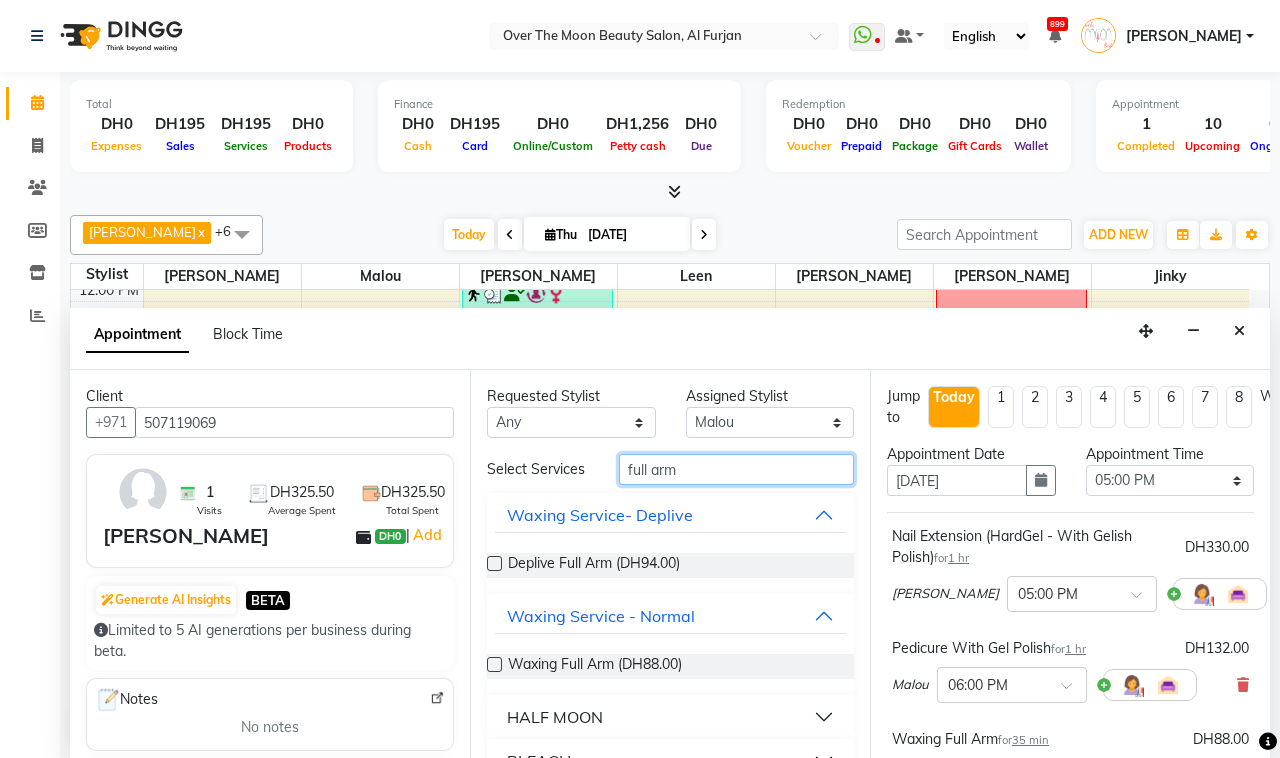 click on "full arm" at bounding box center [736, 469] 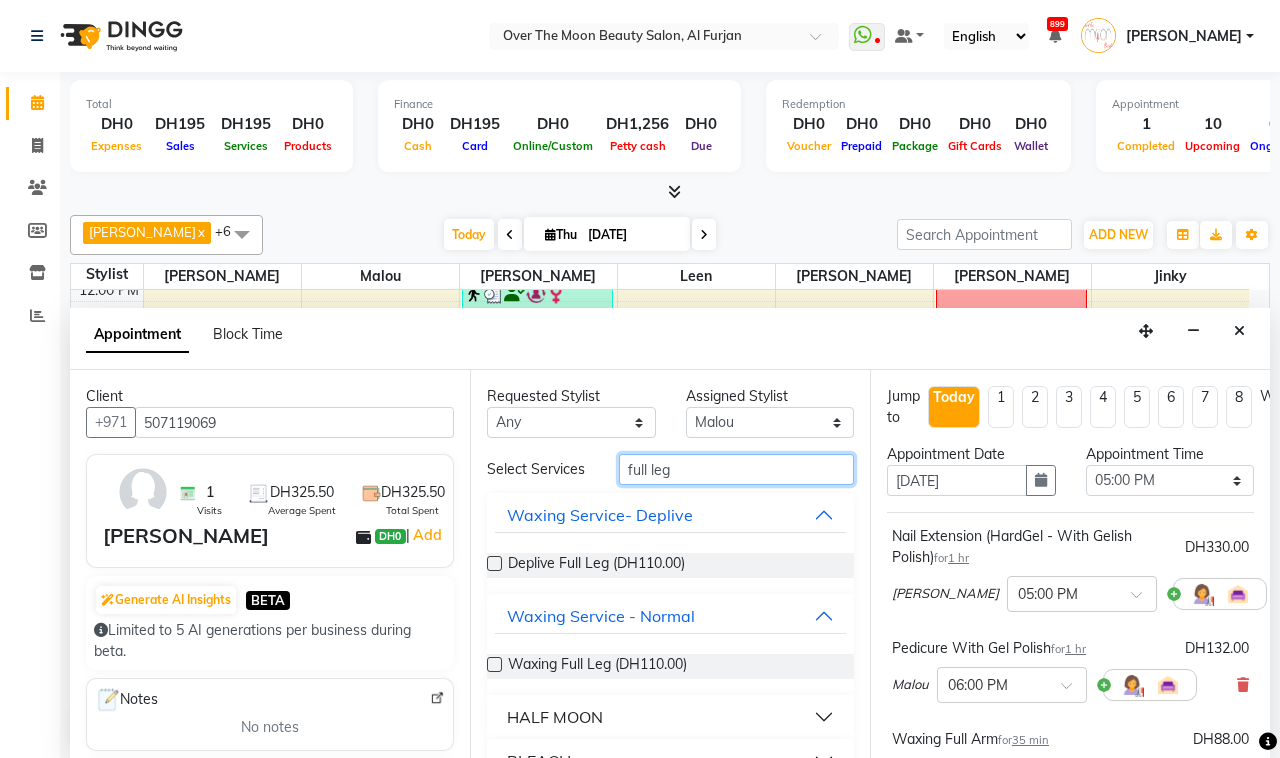 type on "full leg" 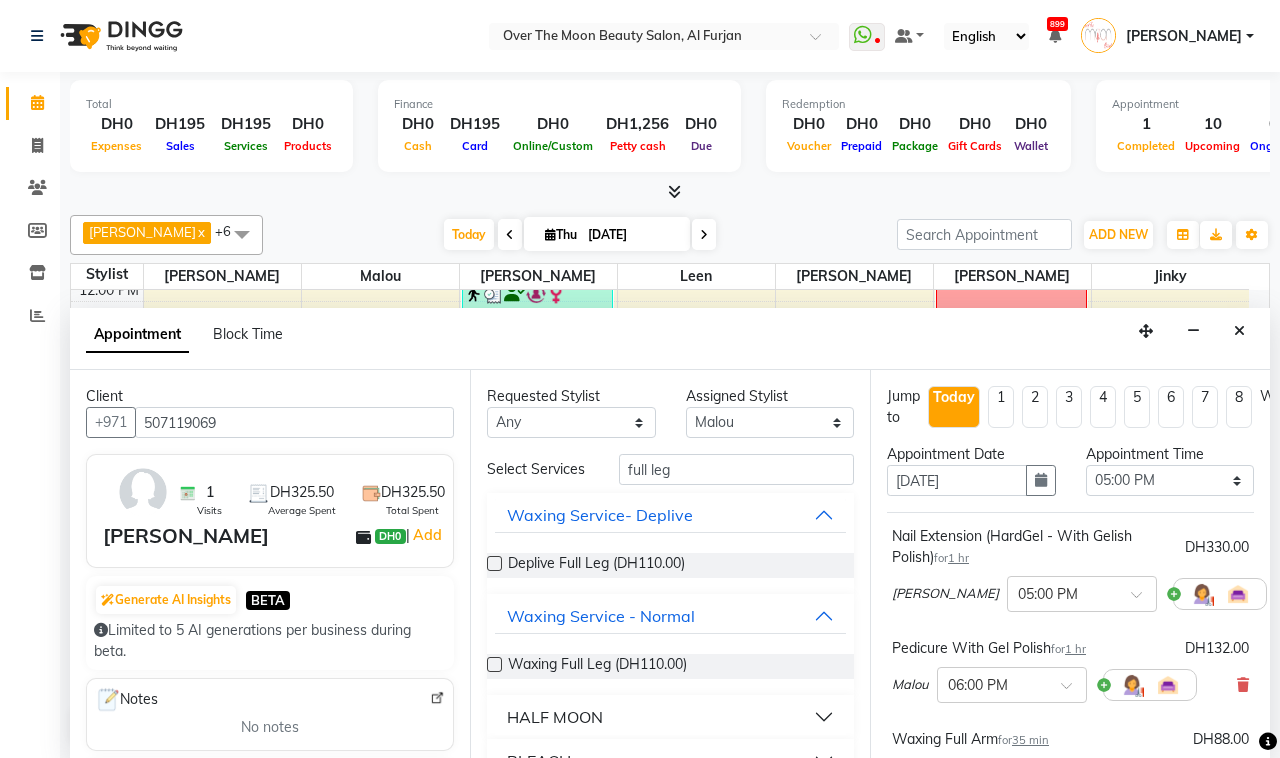 click at bounding box center (494, 664) 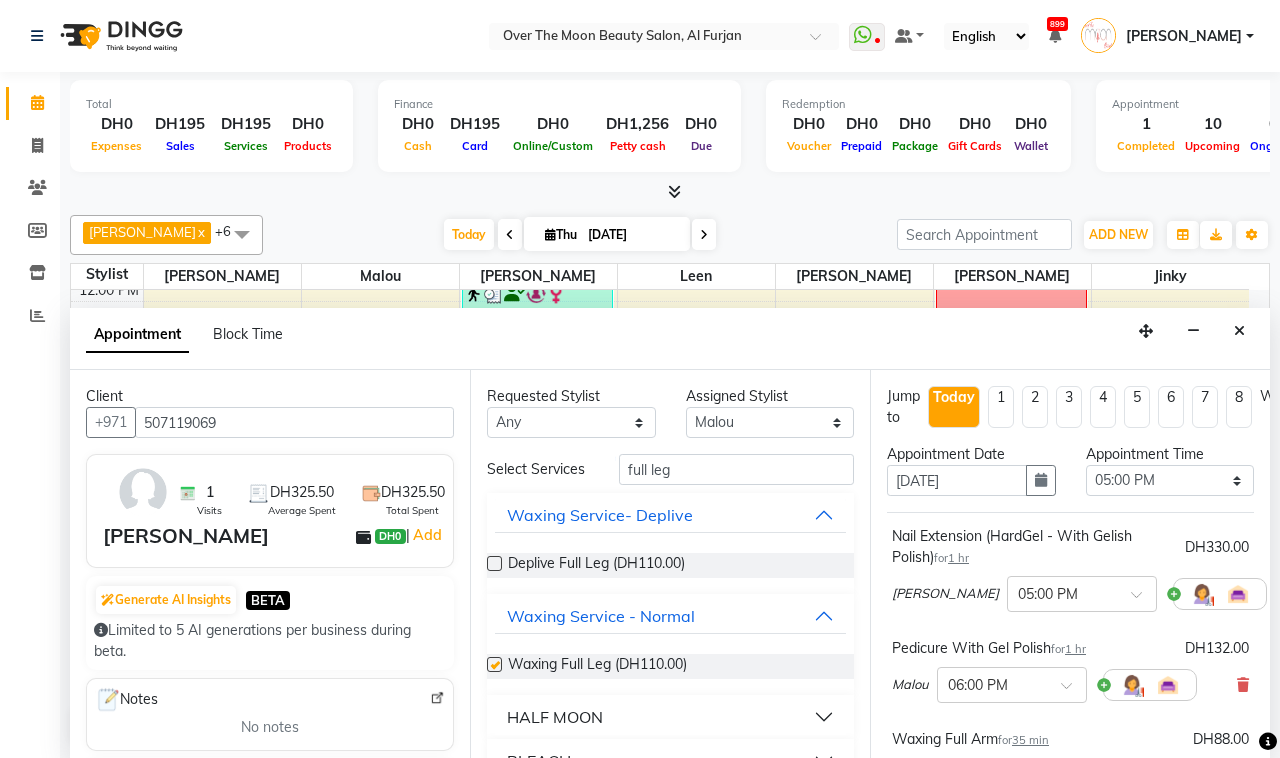 checkbox on "false" 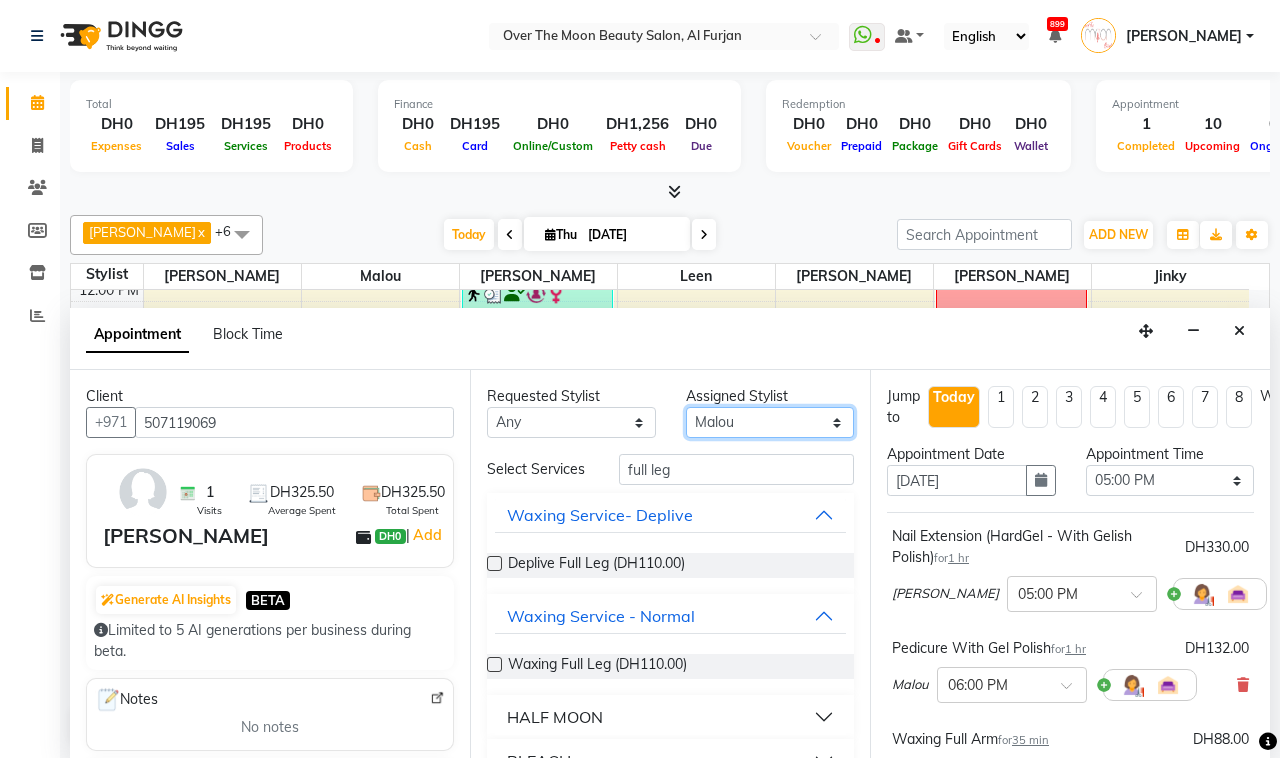 click on "Select [PERSON_NAME] [PERSON_NAME] [PERSON_NAME]" at bounding box center [770, 422] 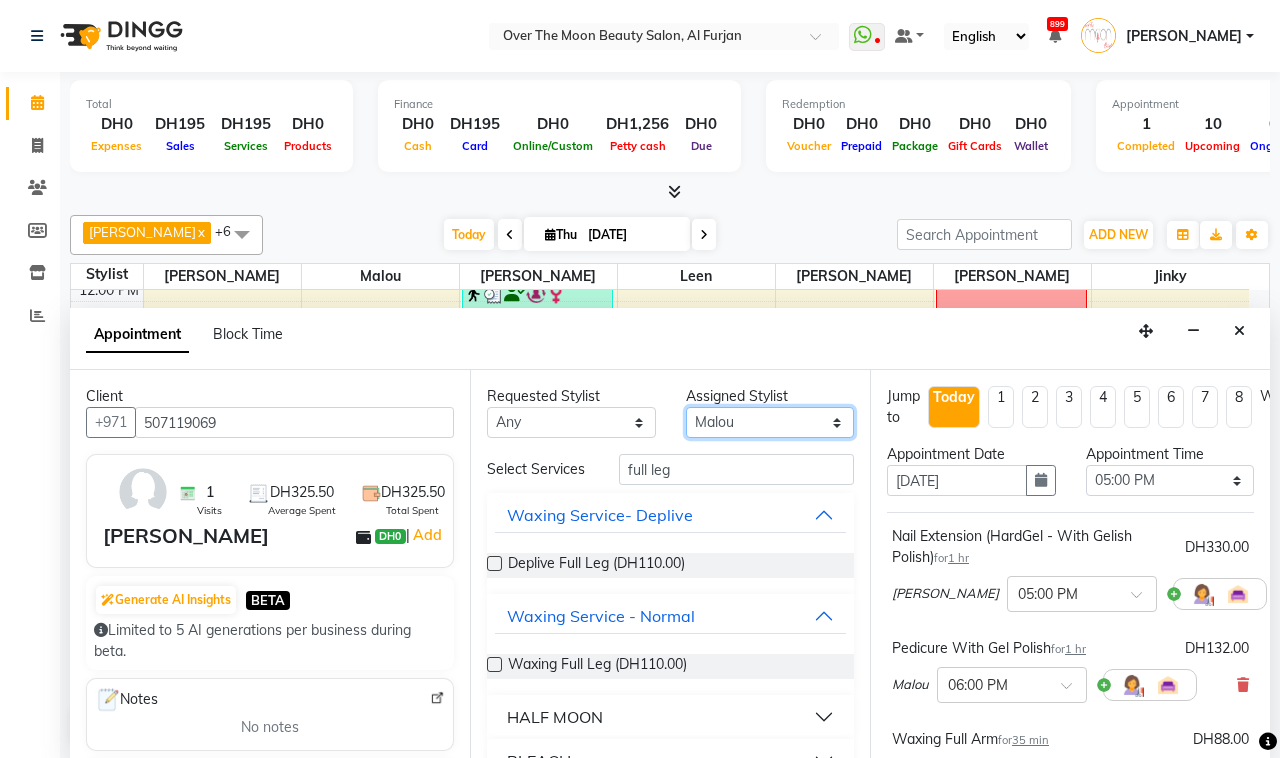 select on "43472" 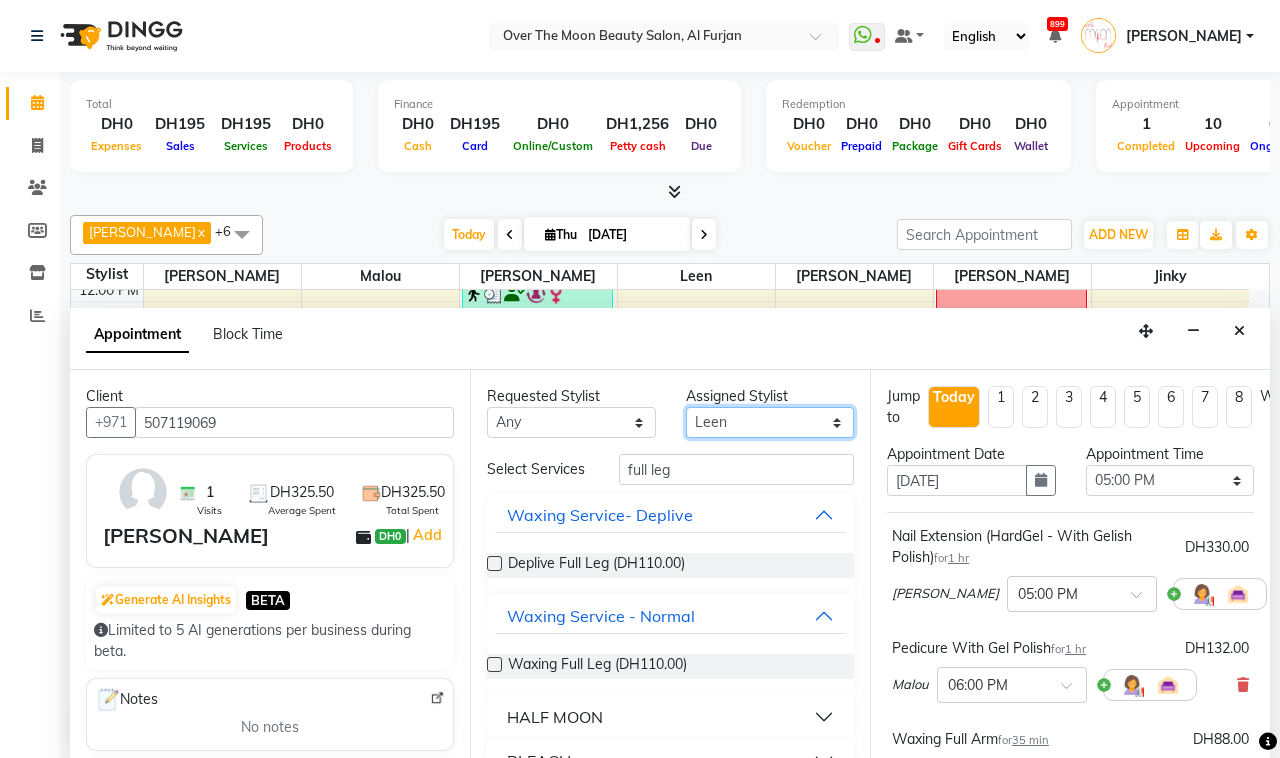 click on "Select [PERSON_NAME] [PERSON_NAME] [PERSON_NAME]" at bounding box center (770, 422) 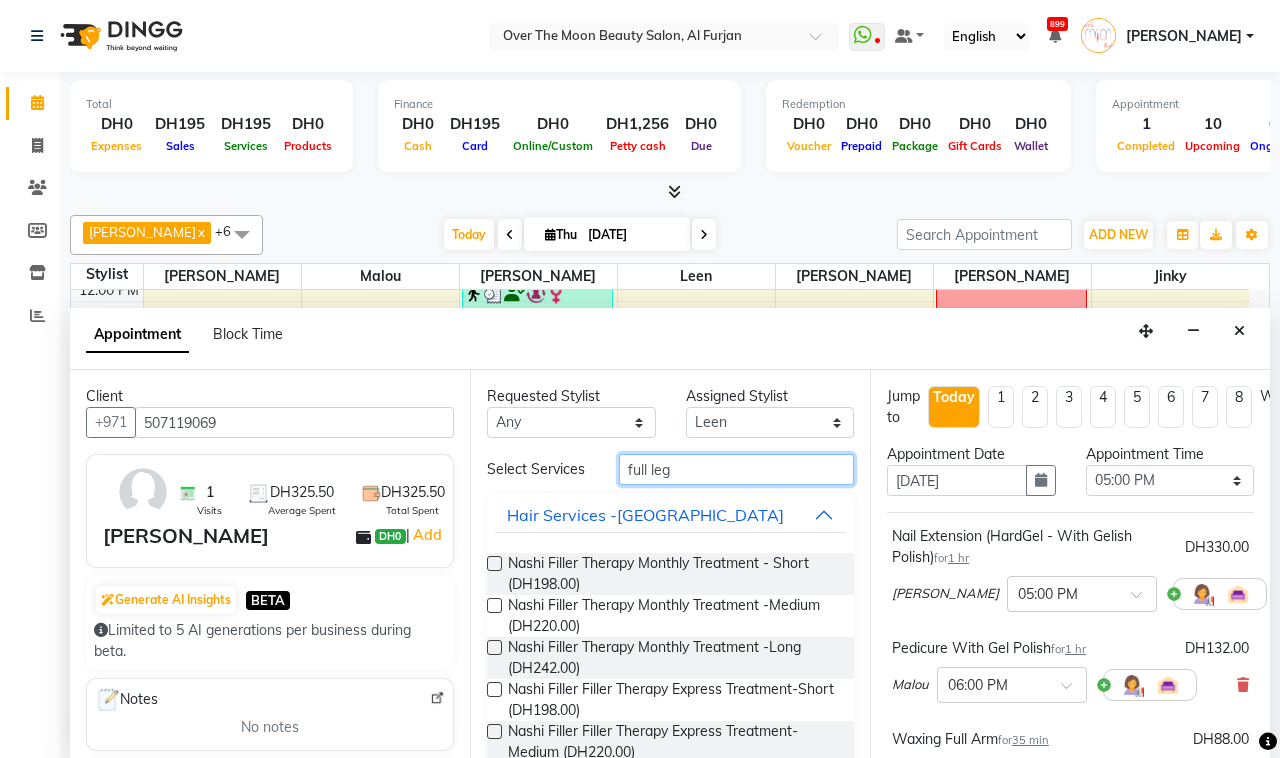 drag, startPoint x: 677, startPoint y: 470, endPoint x: 556, endPoint y: 495, distance: 123.55566 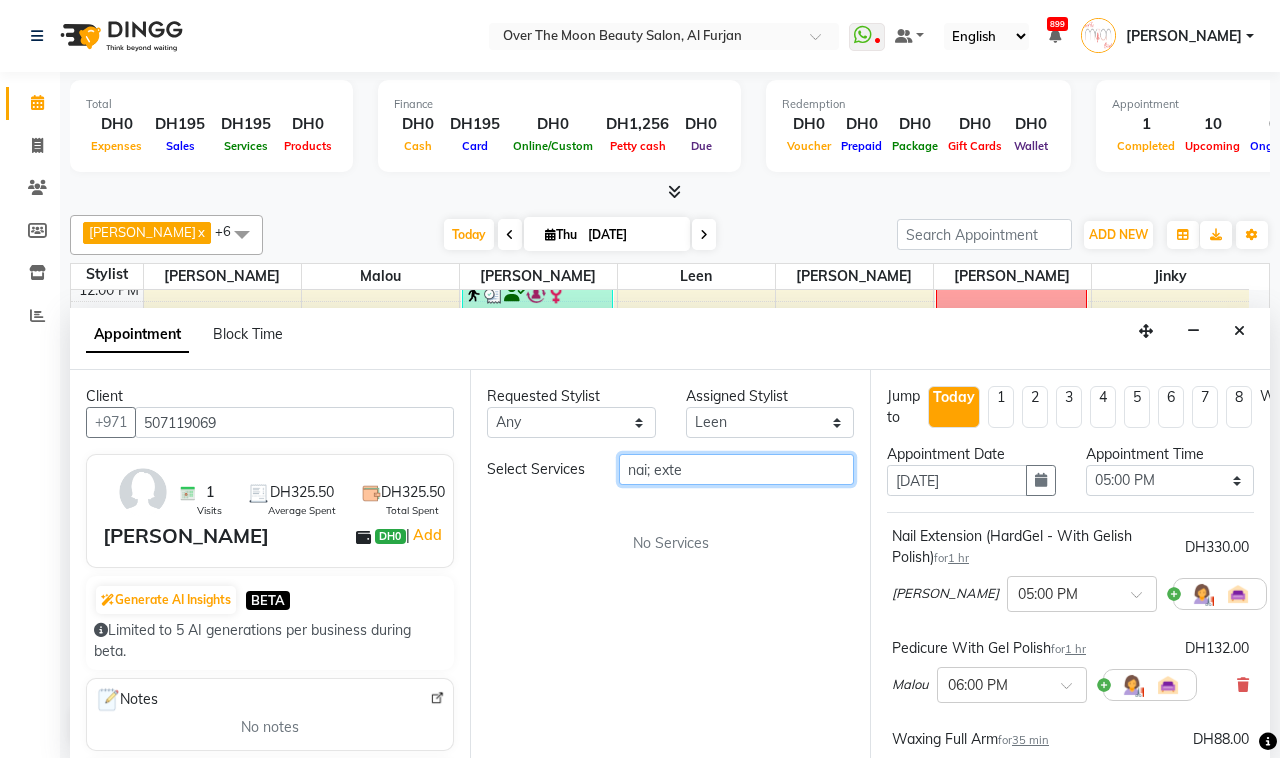 drag, startPoint x: 688, startPoint y: 471, endPoint x: 573, endPoint y: 493, distance: 117.08544 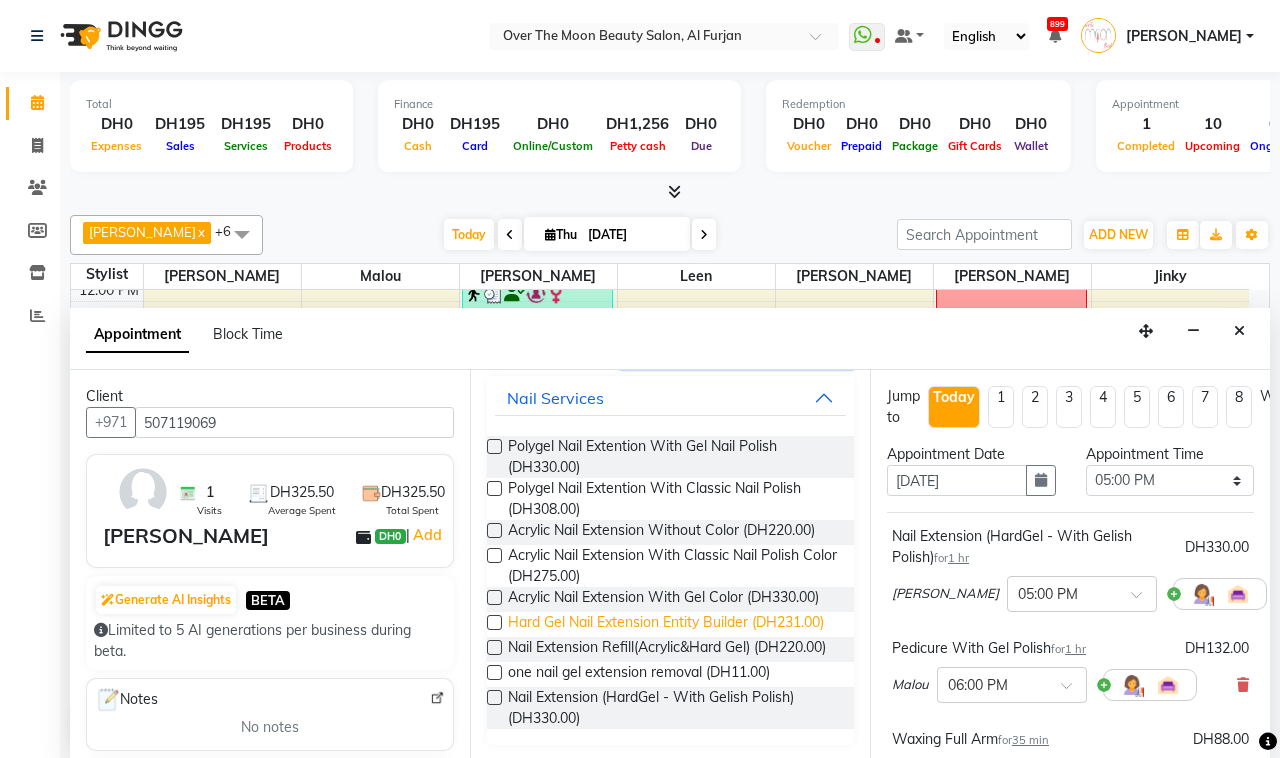 scroll, scrollTop: 198, scrollLeft: 0, axis: vertical 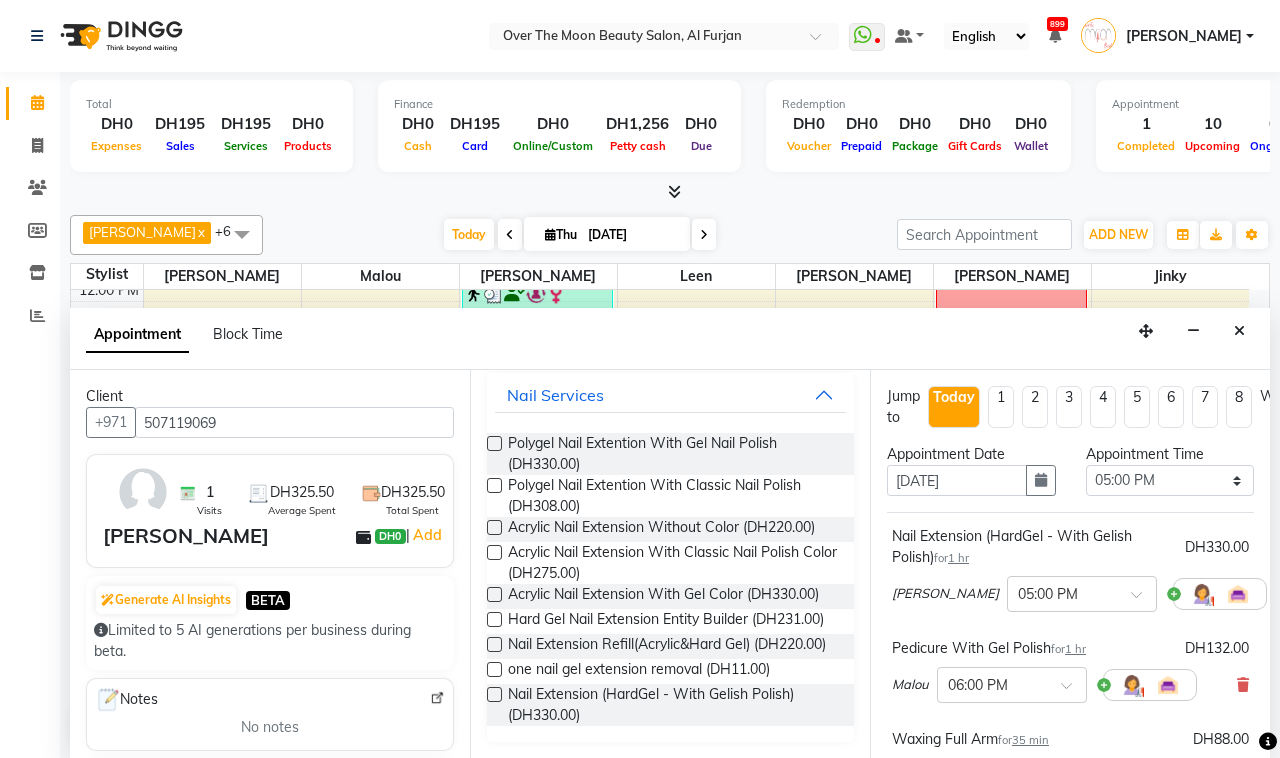 type on "nail exten" 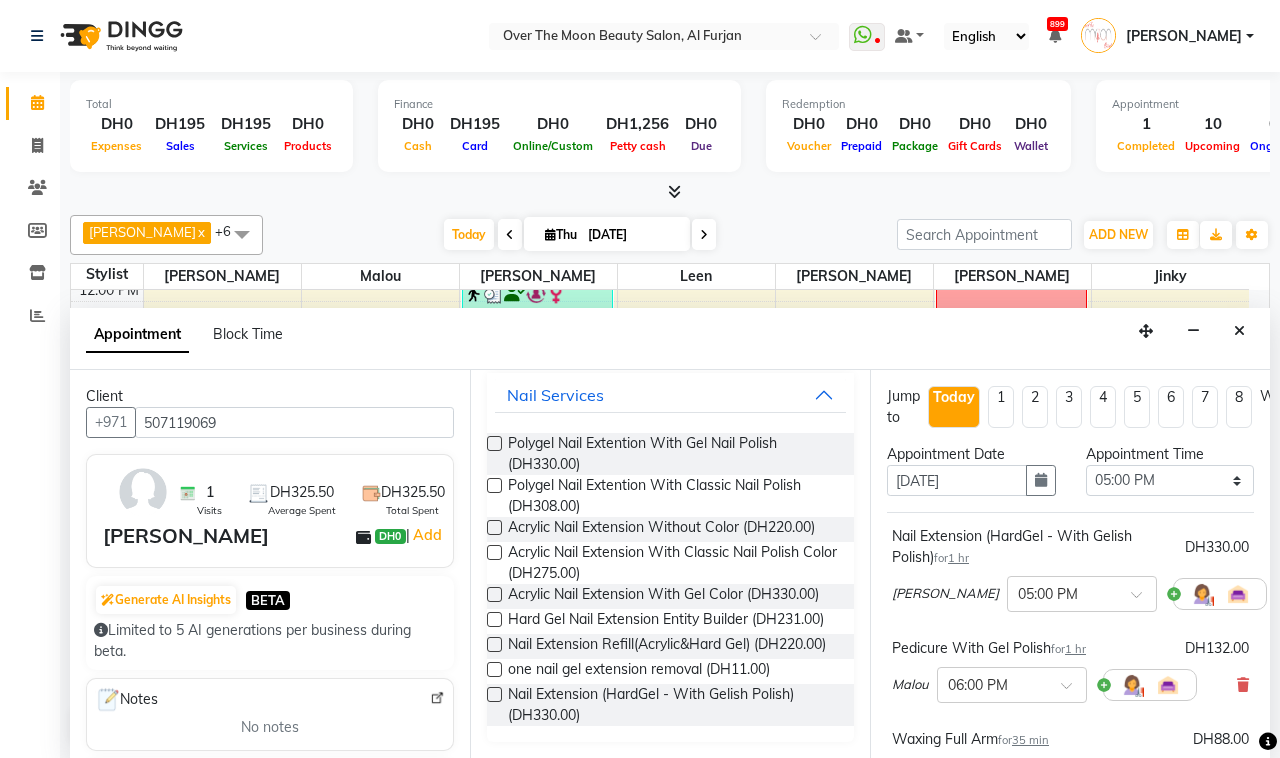 click at bounding box center [494, 694] 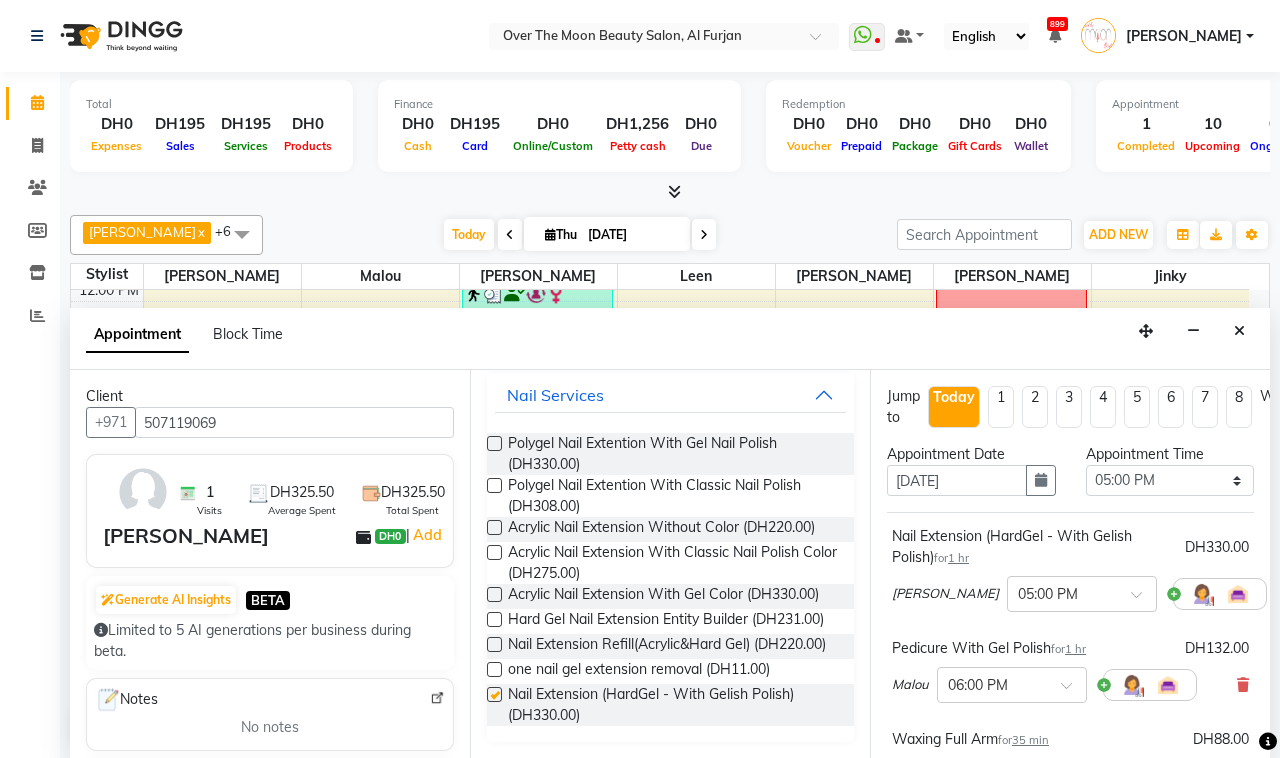 checkbox on "false" 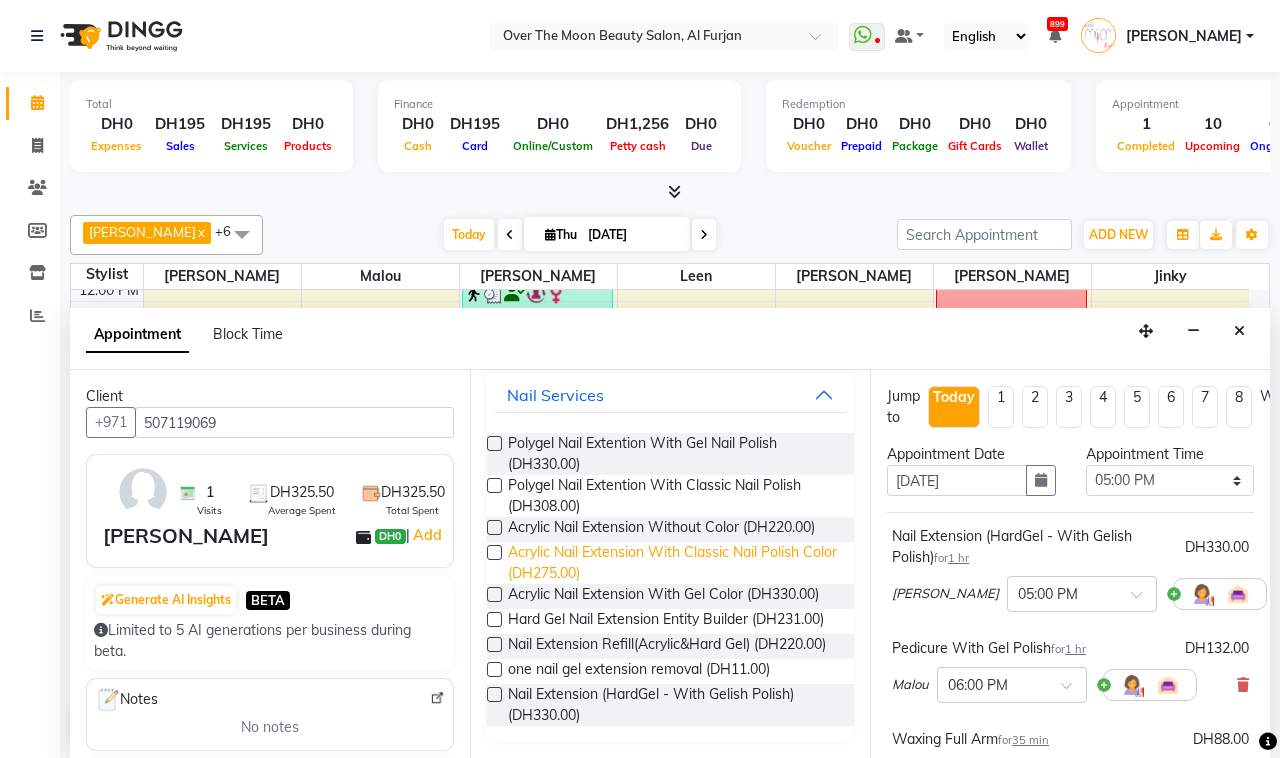 scroll, scrollTop: 0, scrollLeft: 0, axis: both 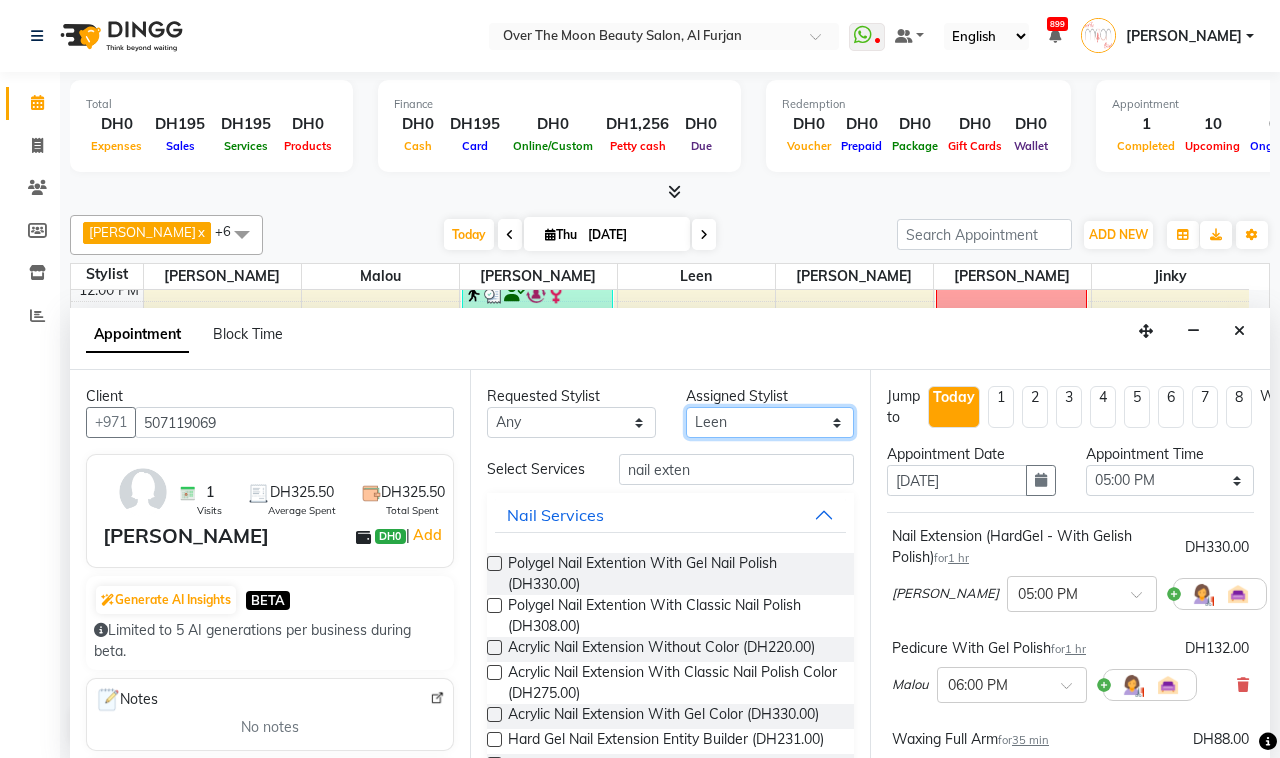 click on "Select [PERSON_NAME] [PERSON_NAME] [PERSON_NAME]" at bounding box center [770, 422] 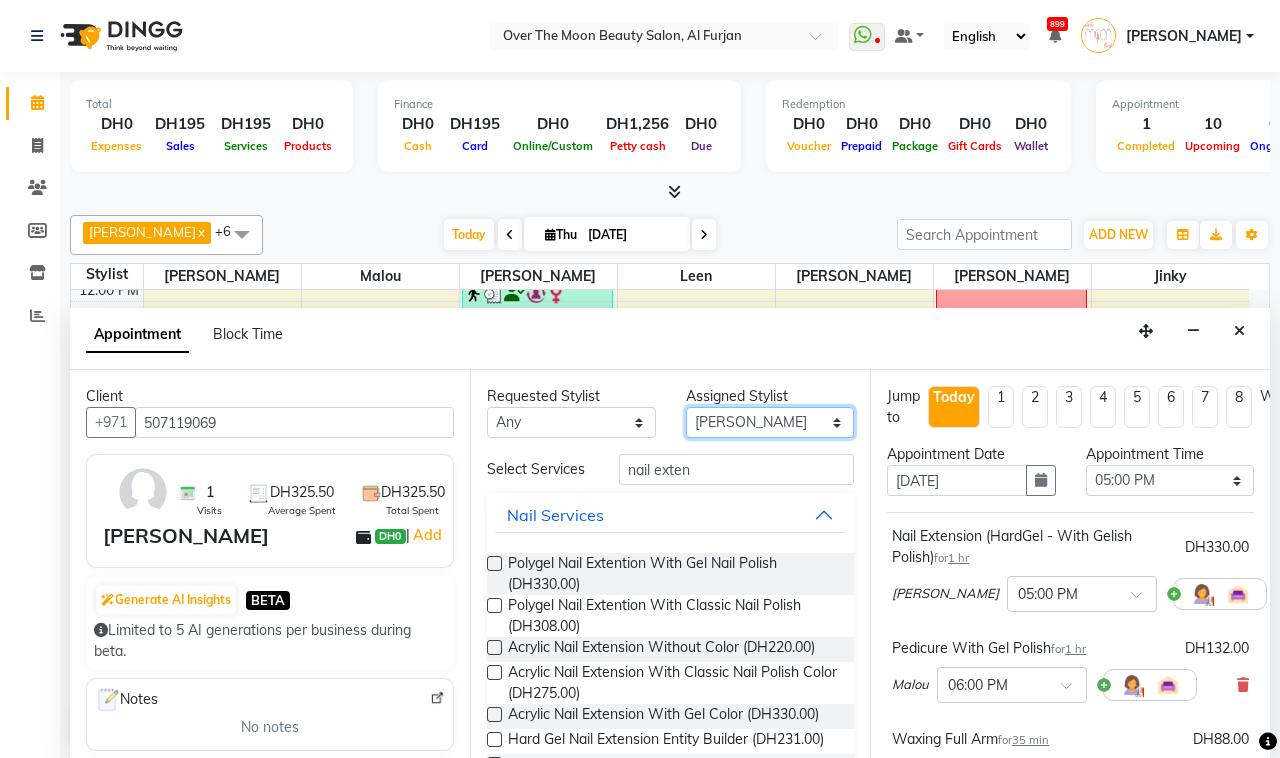 click on "Select [PERSON_NAME] [PERSON_NAME] [PERSON_NAME]" at bounding box center (770, 422) 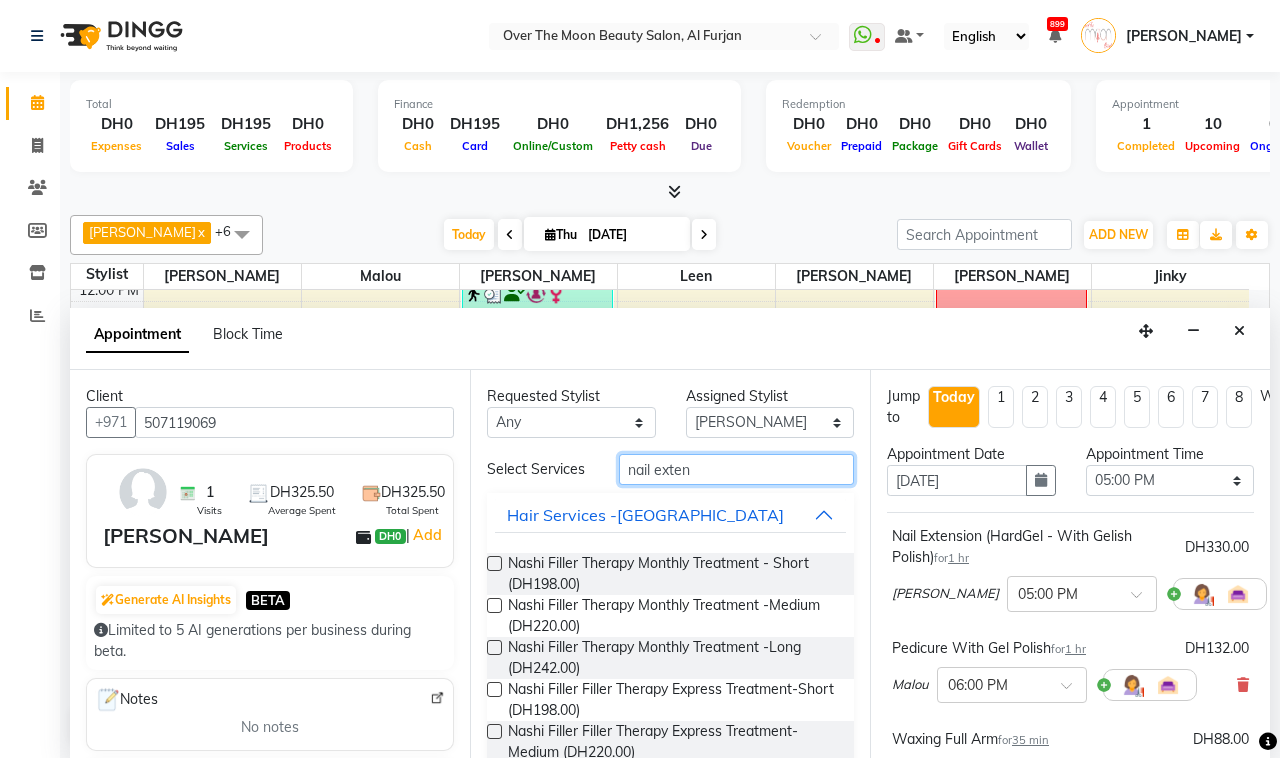 drag, startPoint x: 705, startPoint y: 475, endPoint x: 547, endPoint y: 510, distance: 161.83015 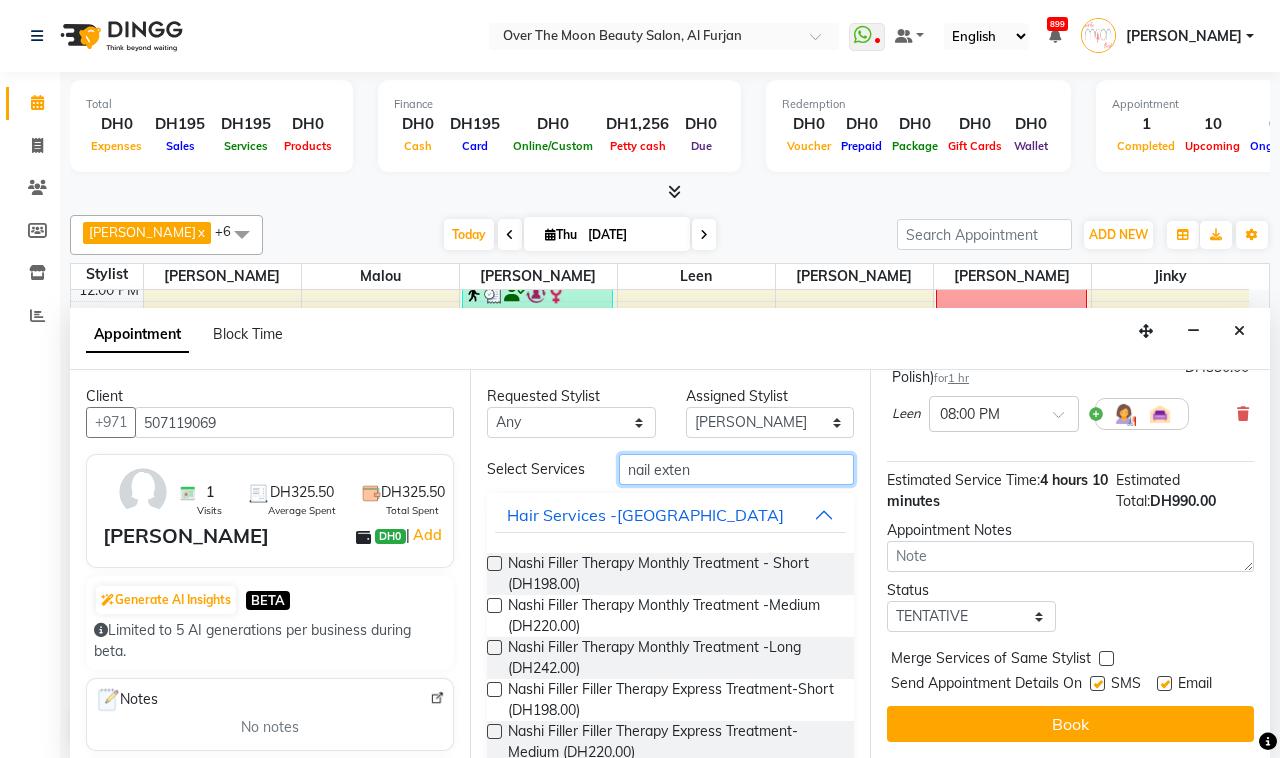 scroll, scrollTop: 585, scrollLeft: 0, axis: vertical 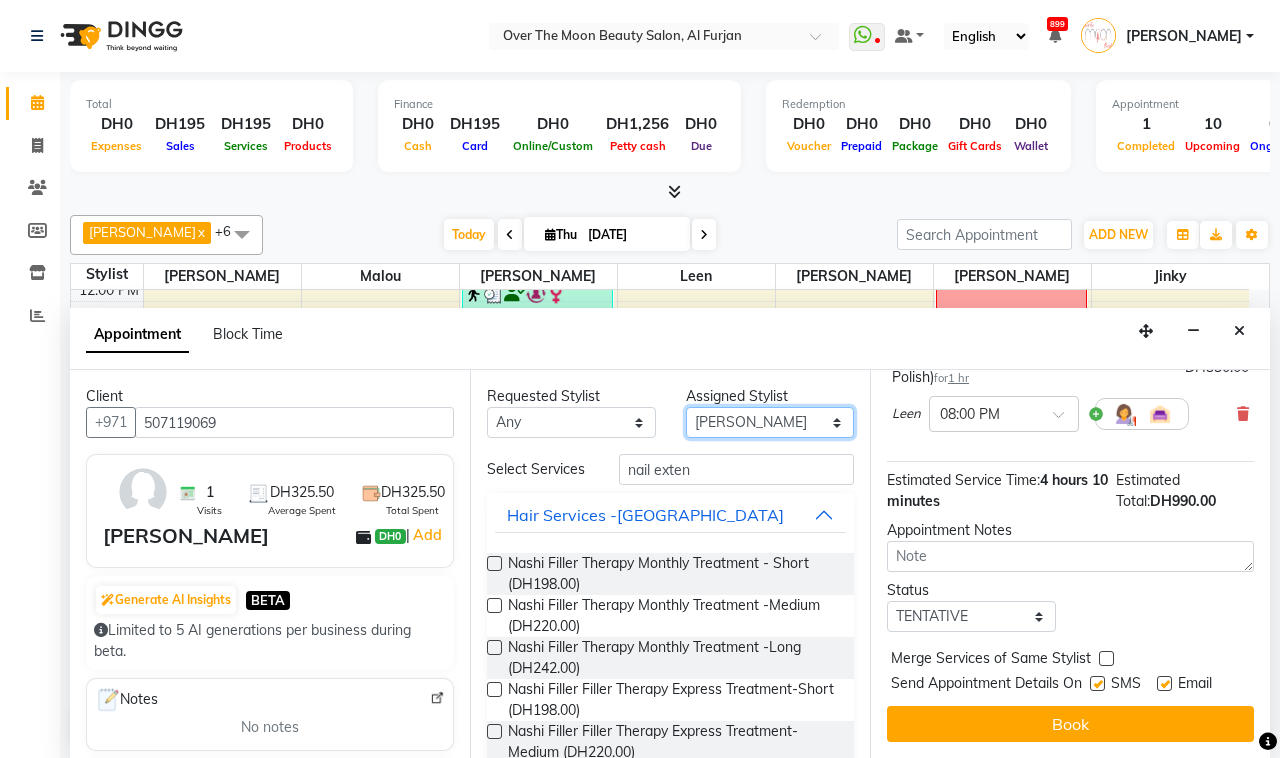 click on "Select [PERSON_NAME] [PERSON_NAME] [PERSON_NAME]" at bounding box center (770, 422) 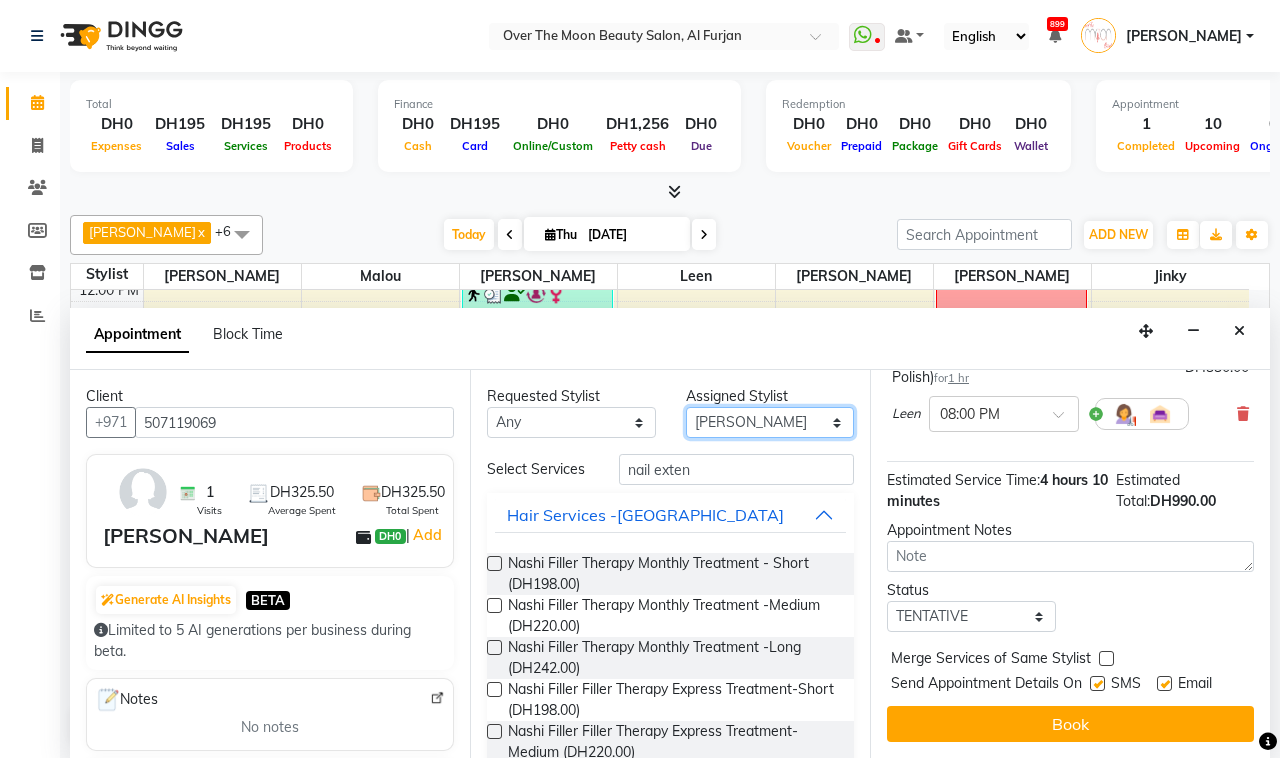 select on "43472" 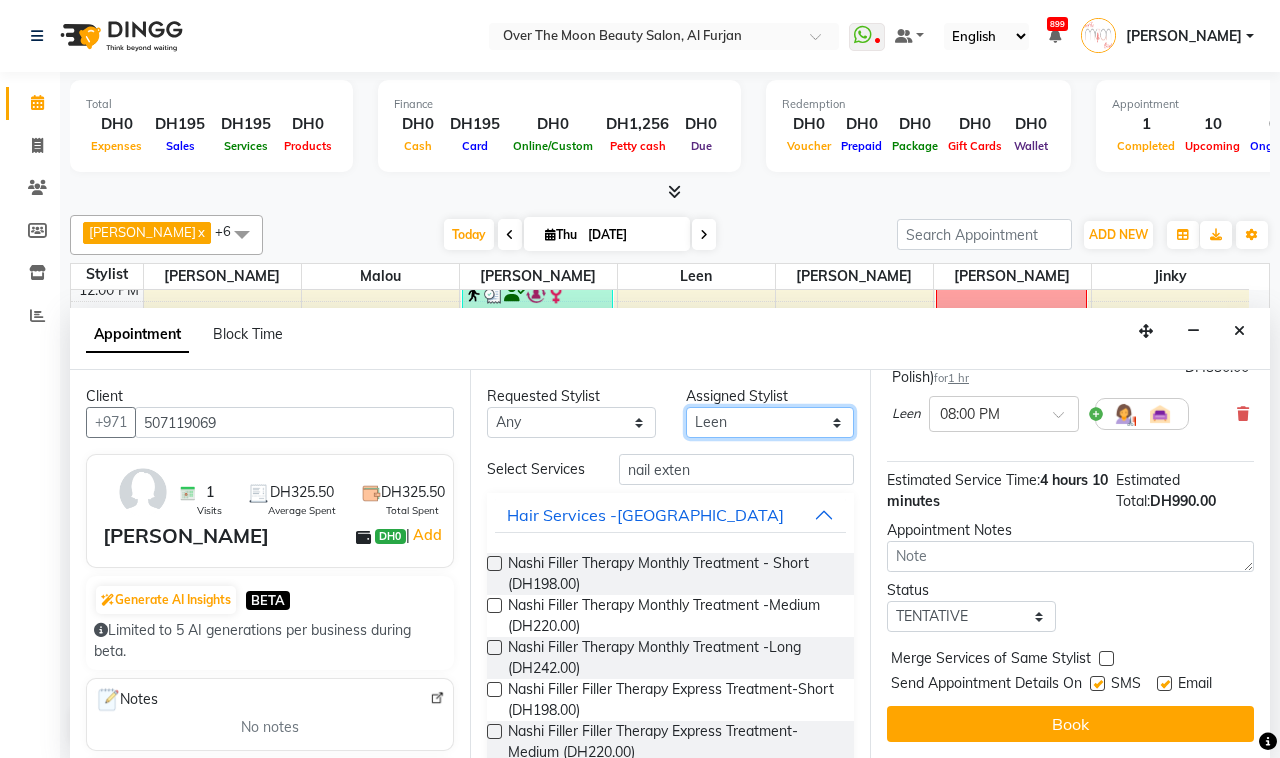 click on "Select [PERSON_NAME] [PERSON_NAME] [PERSON_NAME]" at bounding box center [770, 422] 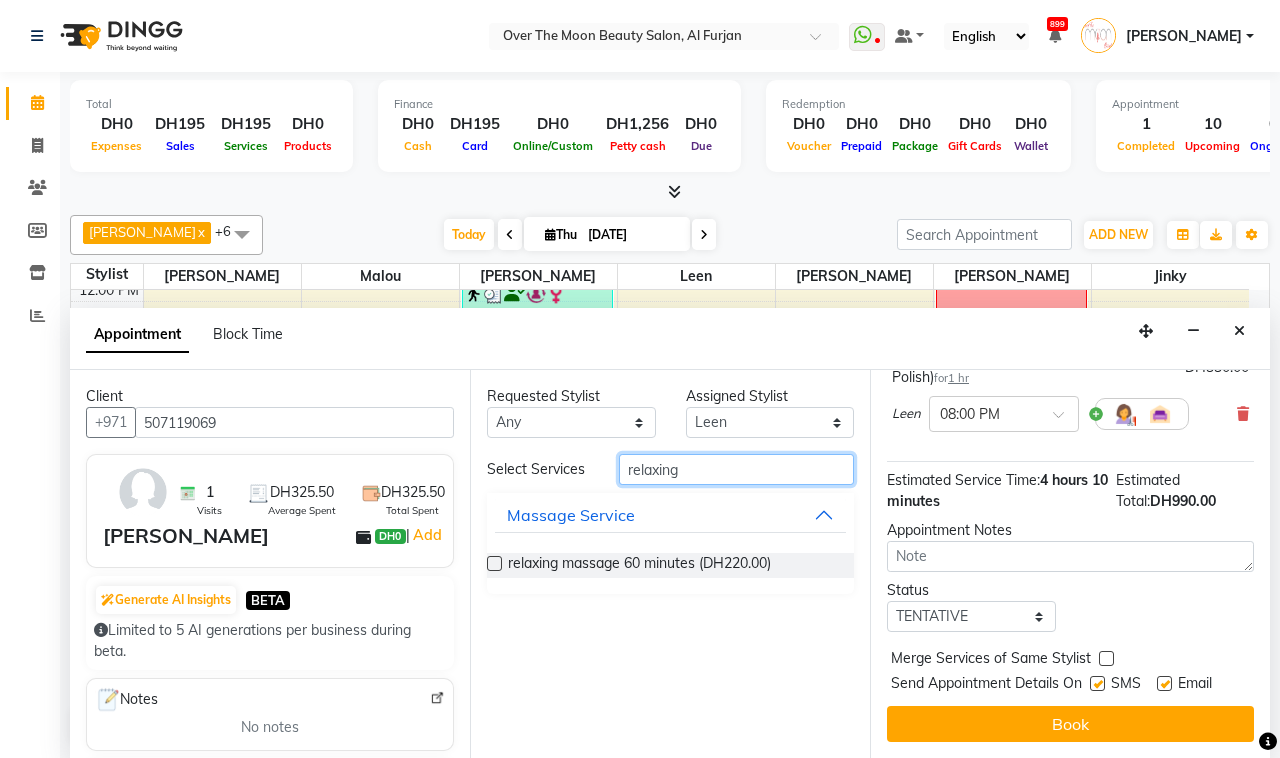 type on "relaxing" 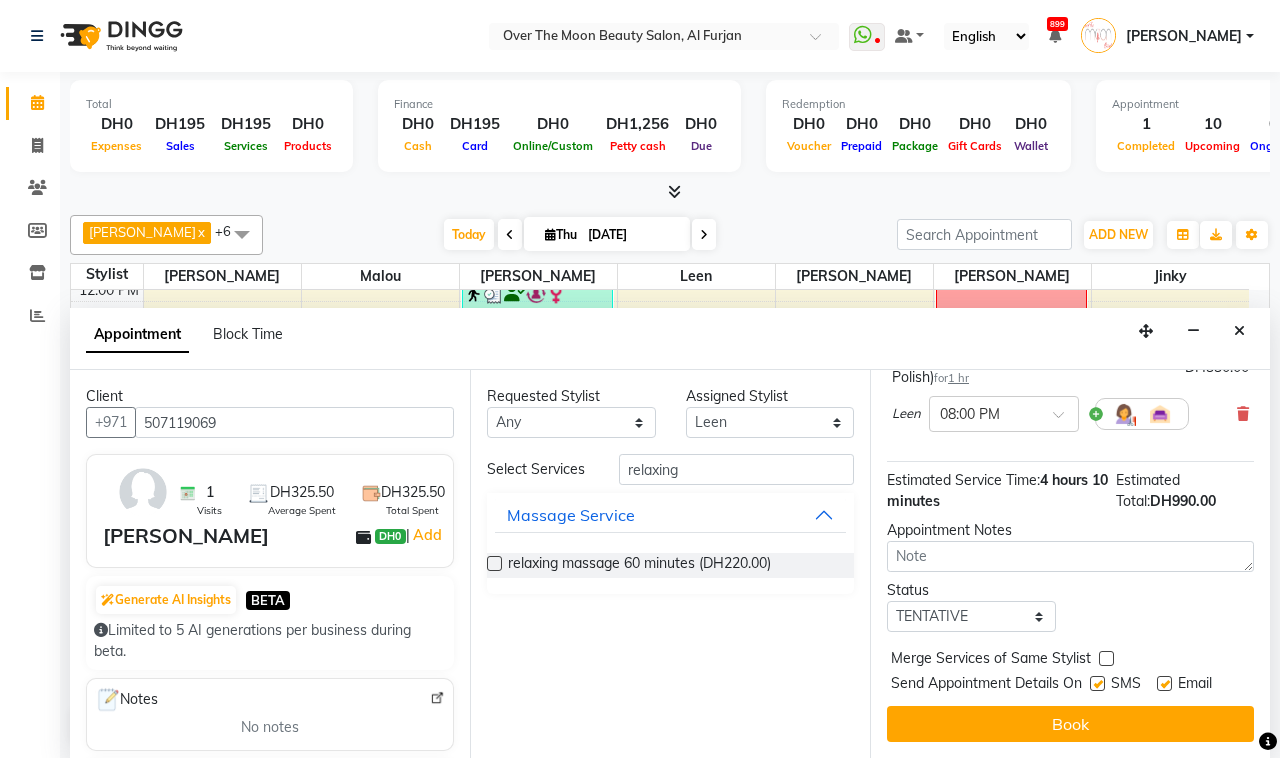 click at bounding box center [494, 563] 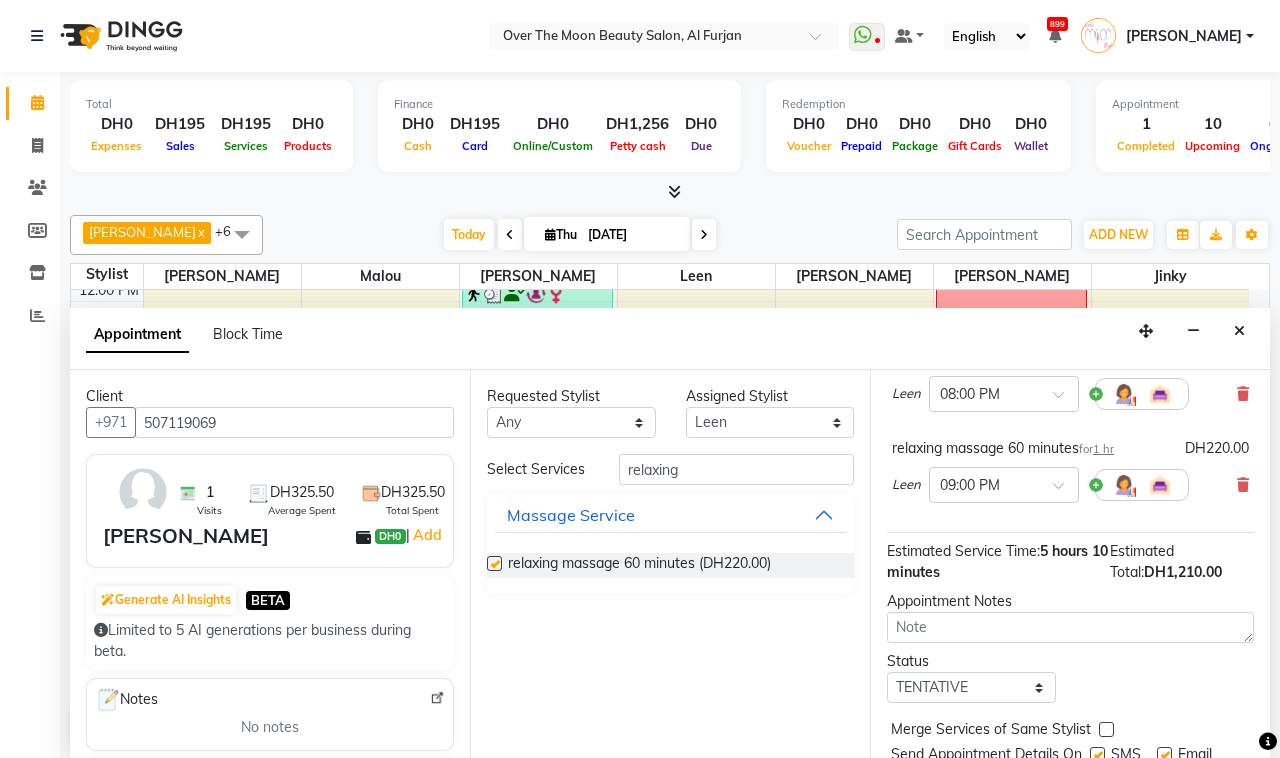 checkbox on "false" 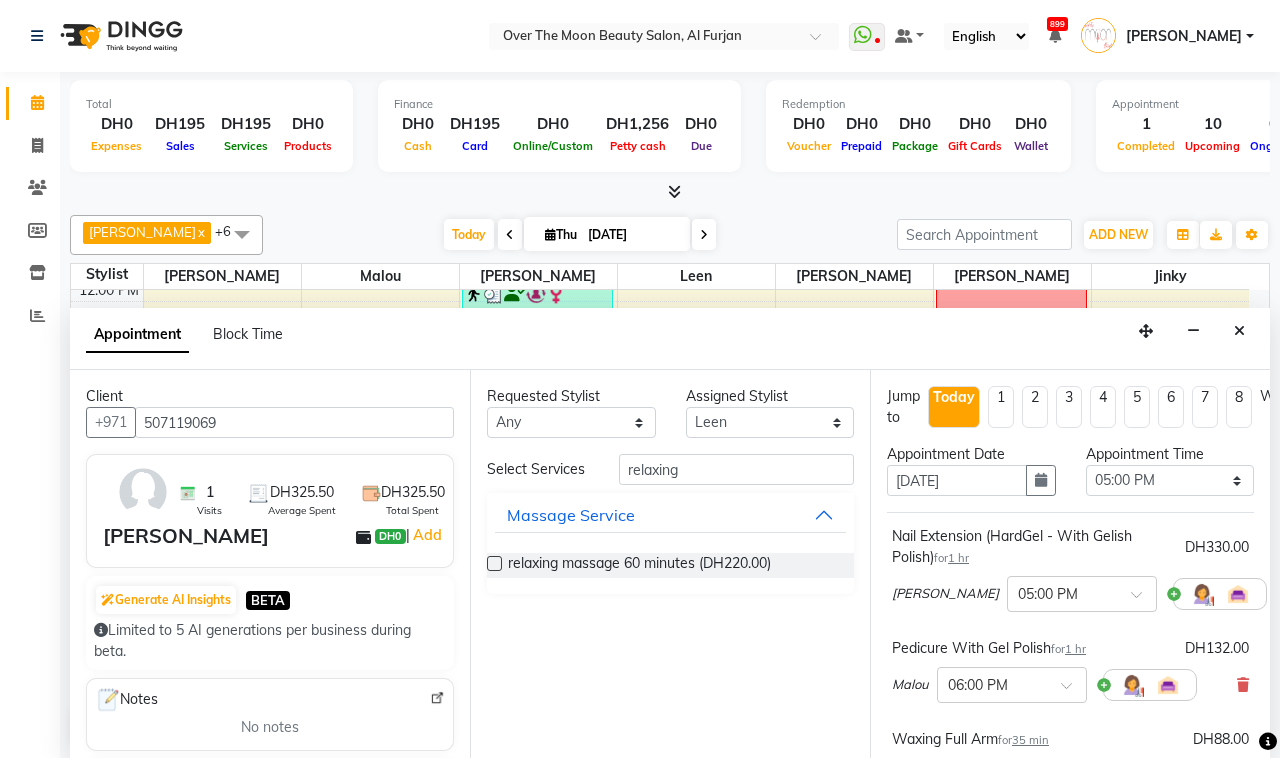 scroll, scrollTop: 208, scrollLeft: 0, axis: vertical 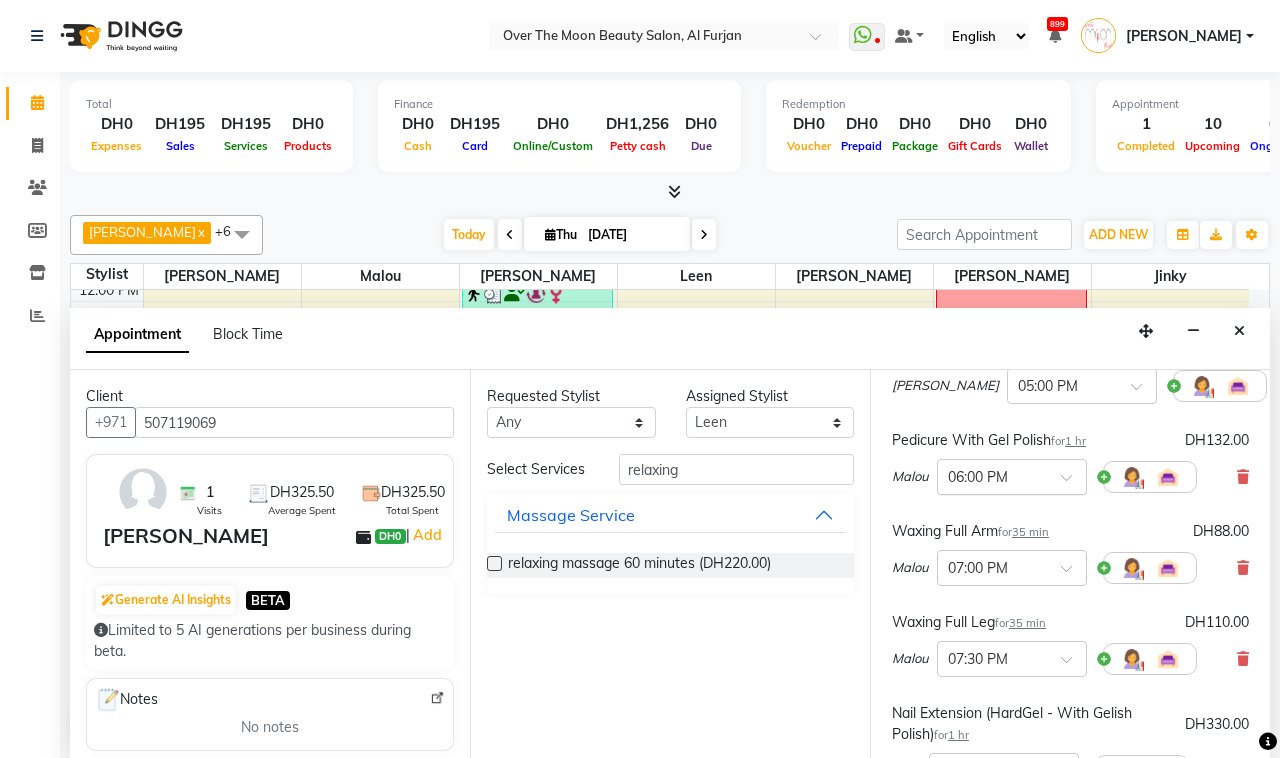 click at bounding box center (1073, 483) 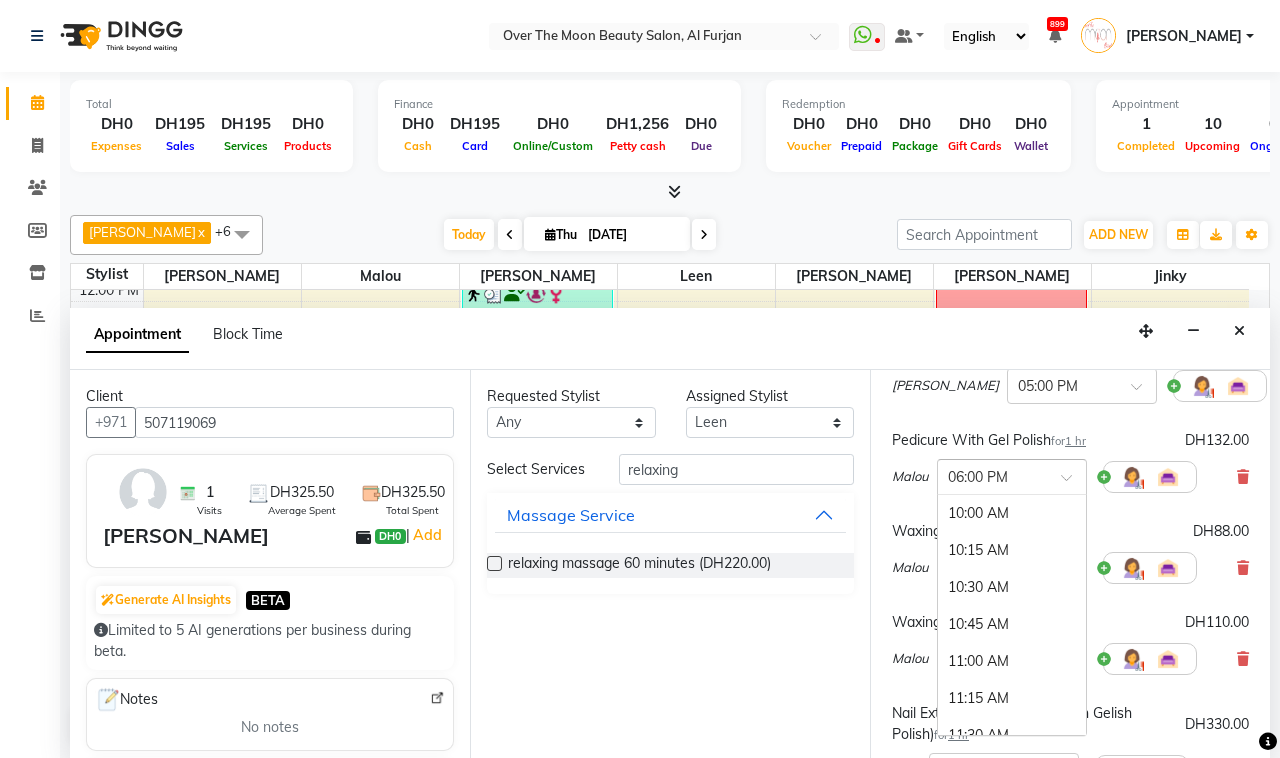 scroll, scrollTop: 1201, scrollLeft: 0, axis: vertical 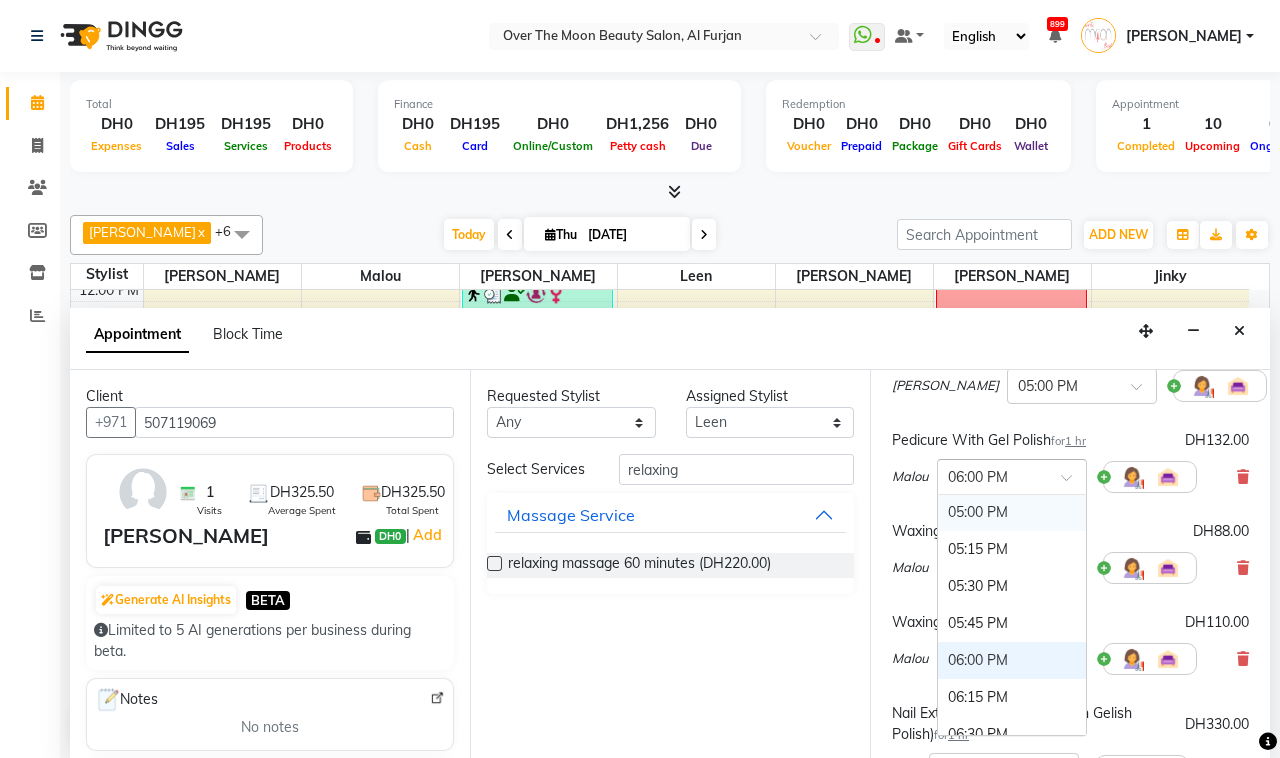 click on "05:00 PM" at bounding box center (1012, 512) 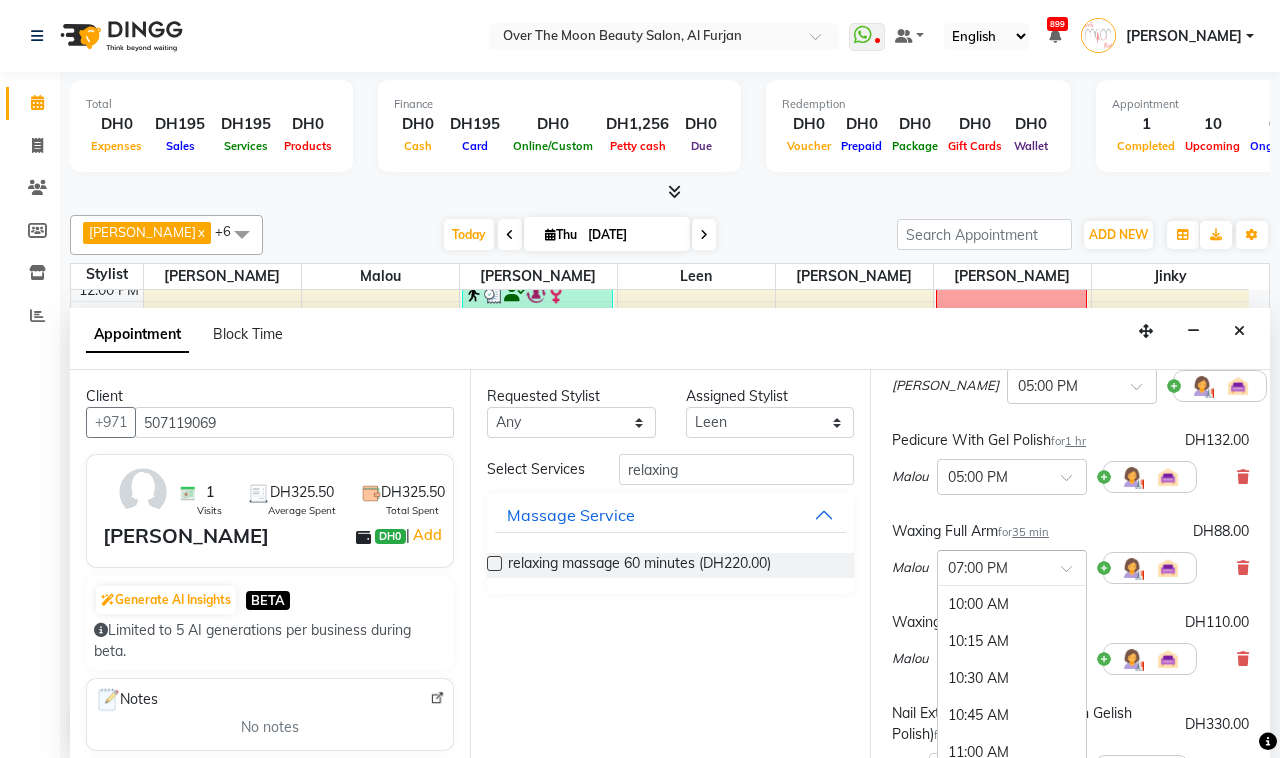 click at bounding box center [1073, 574] 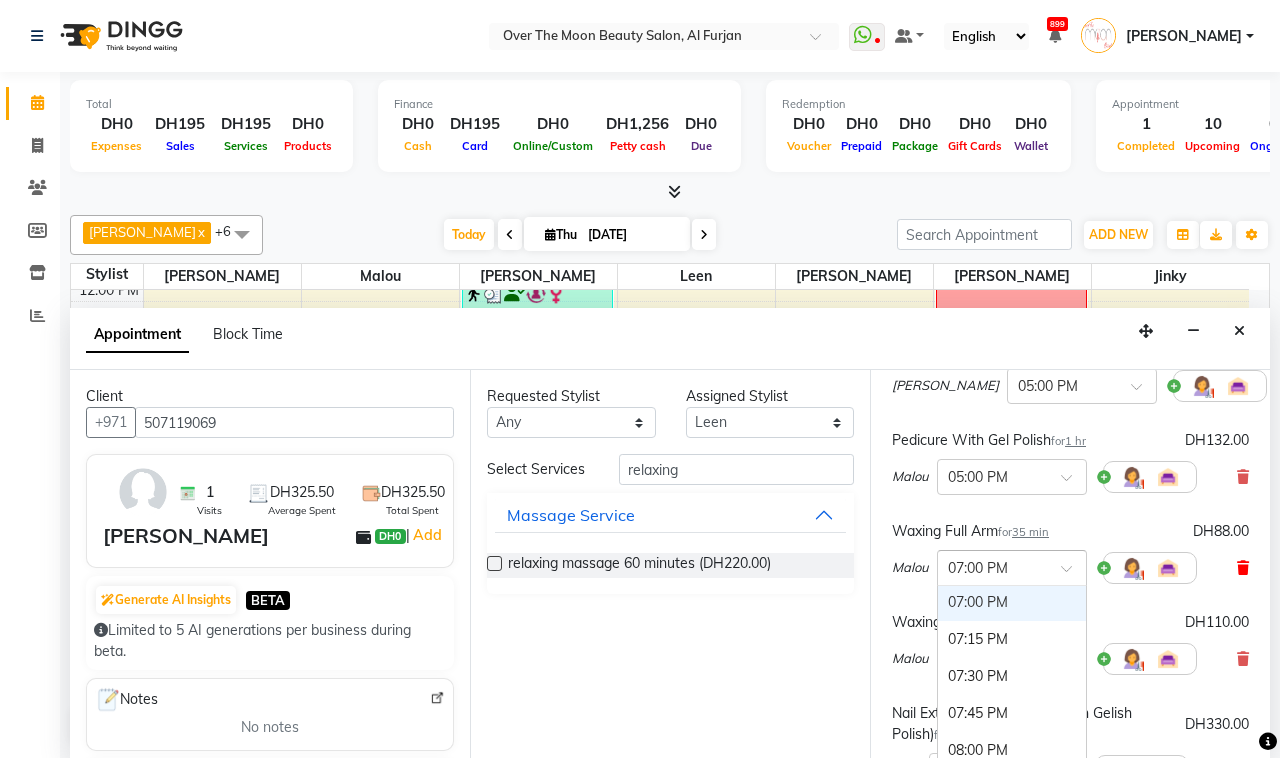 click at bounding box center (1243, 568) 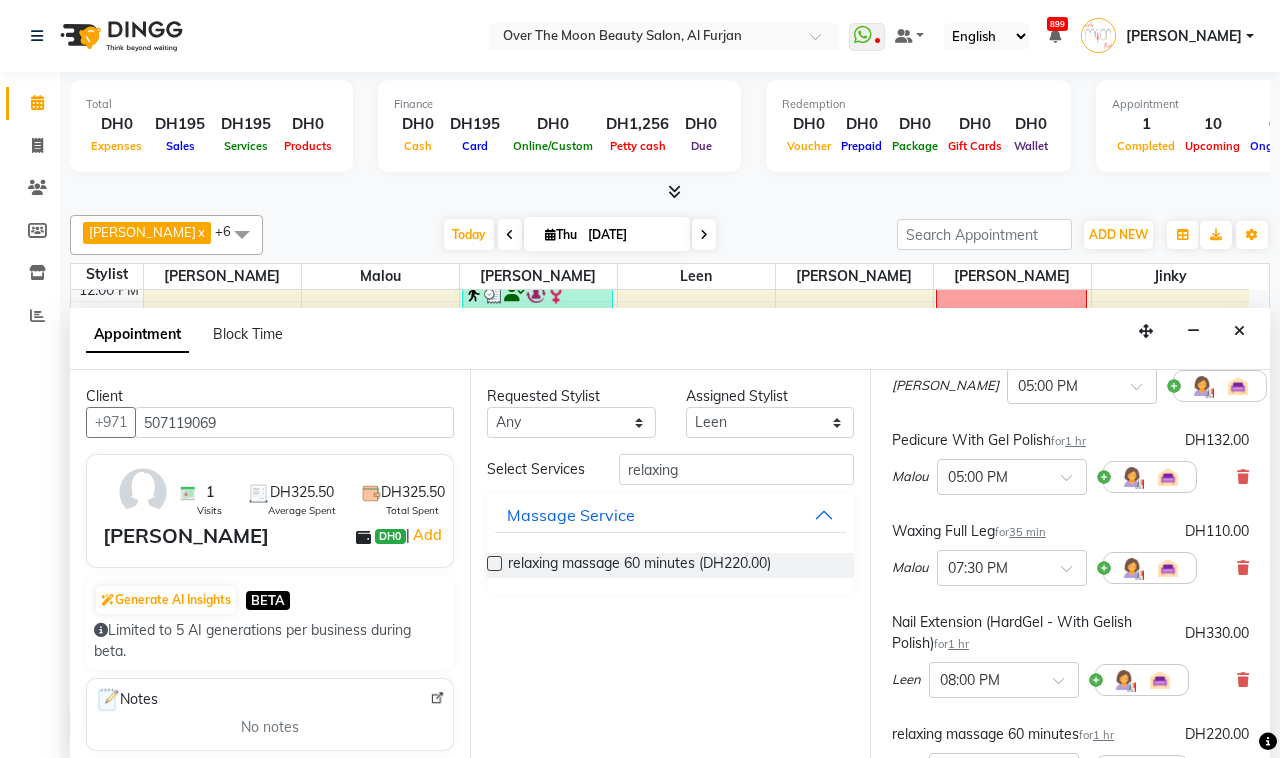 click at bounding box center (1243, 568) 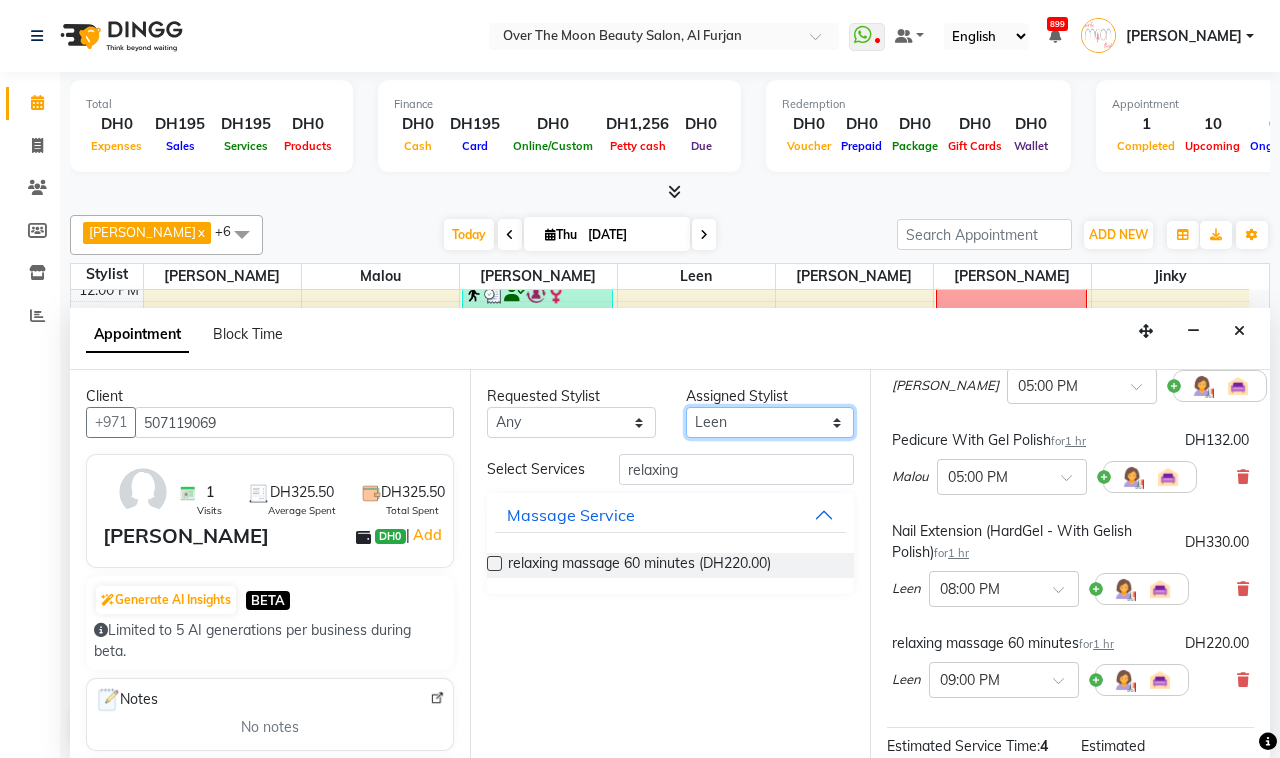 click on "Select [PERSON_NAME] [PERSON_NAME] [PERSON_NAME]" at bounding box center (770, 422) 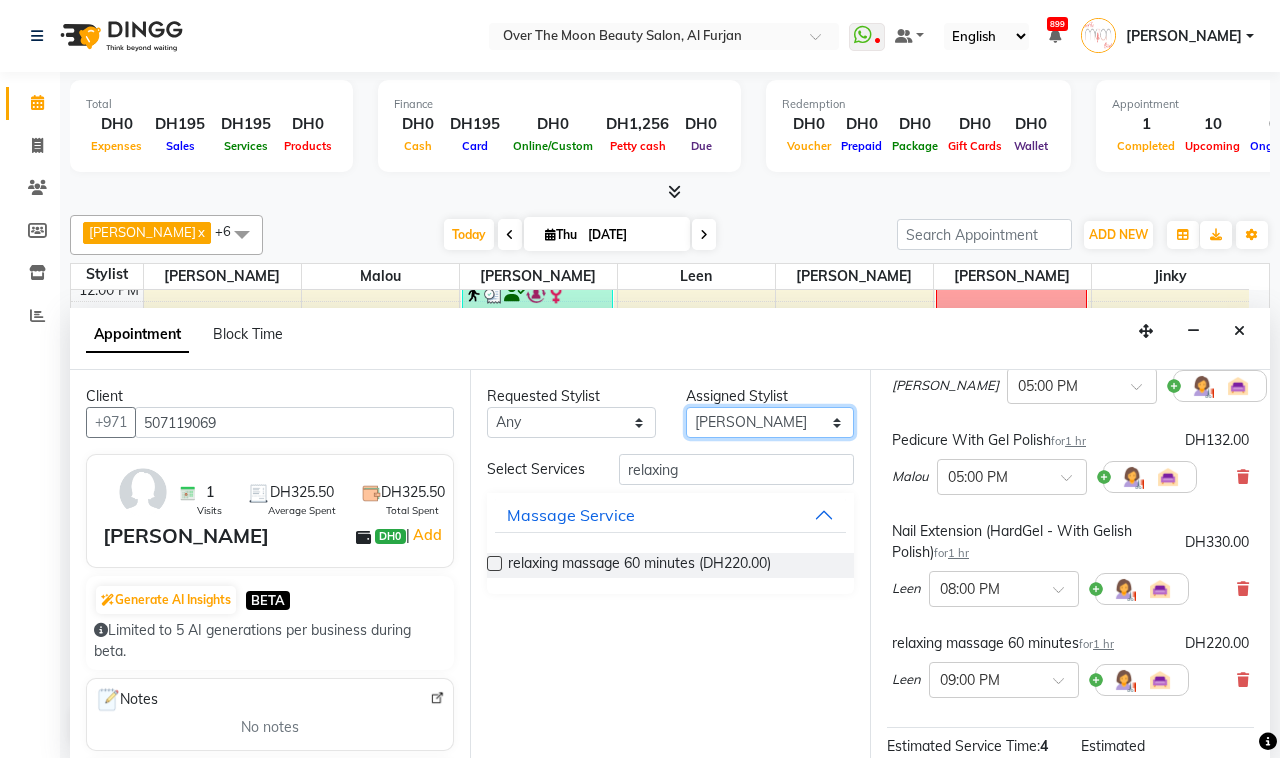 click on "Select [PERSON_NAME] [PERSON_NAME] [PERSON_NAME]" at bounding box center (770, 422) 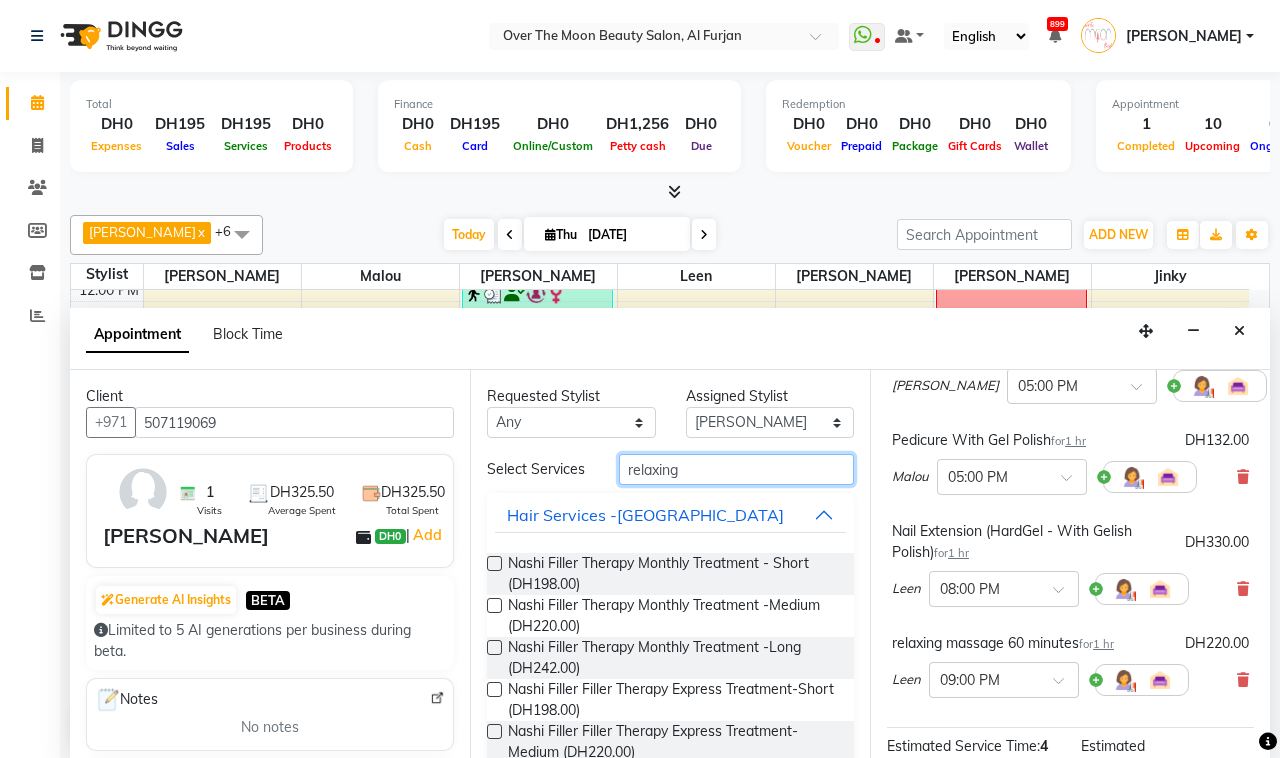 drag, startPoint x: 703, startPoint y: 471, endPoint x: 563, endPoint y: 465, distance: 140.12851 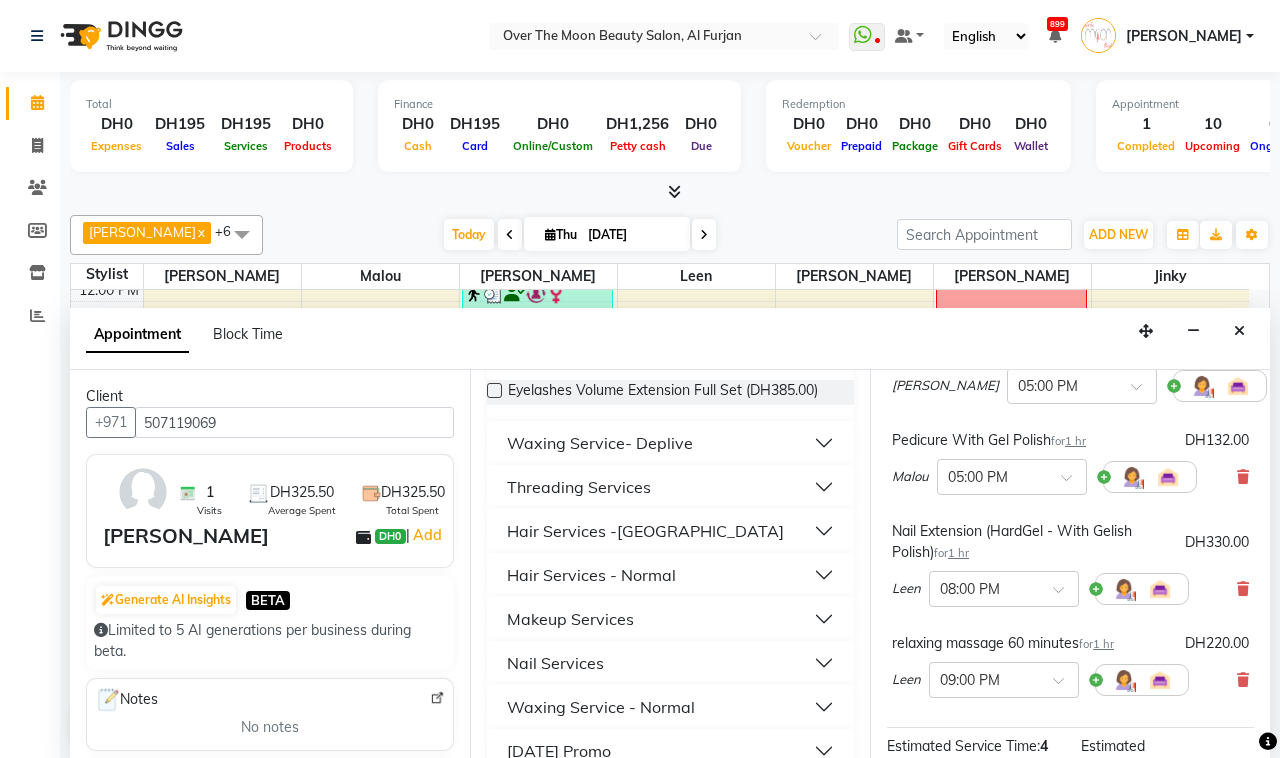 scroll, scrollTop: 416, scrollLeft: 0, axis: vertical 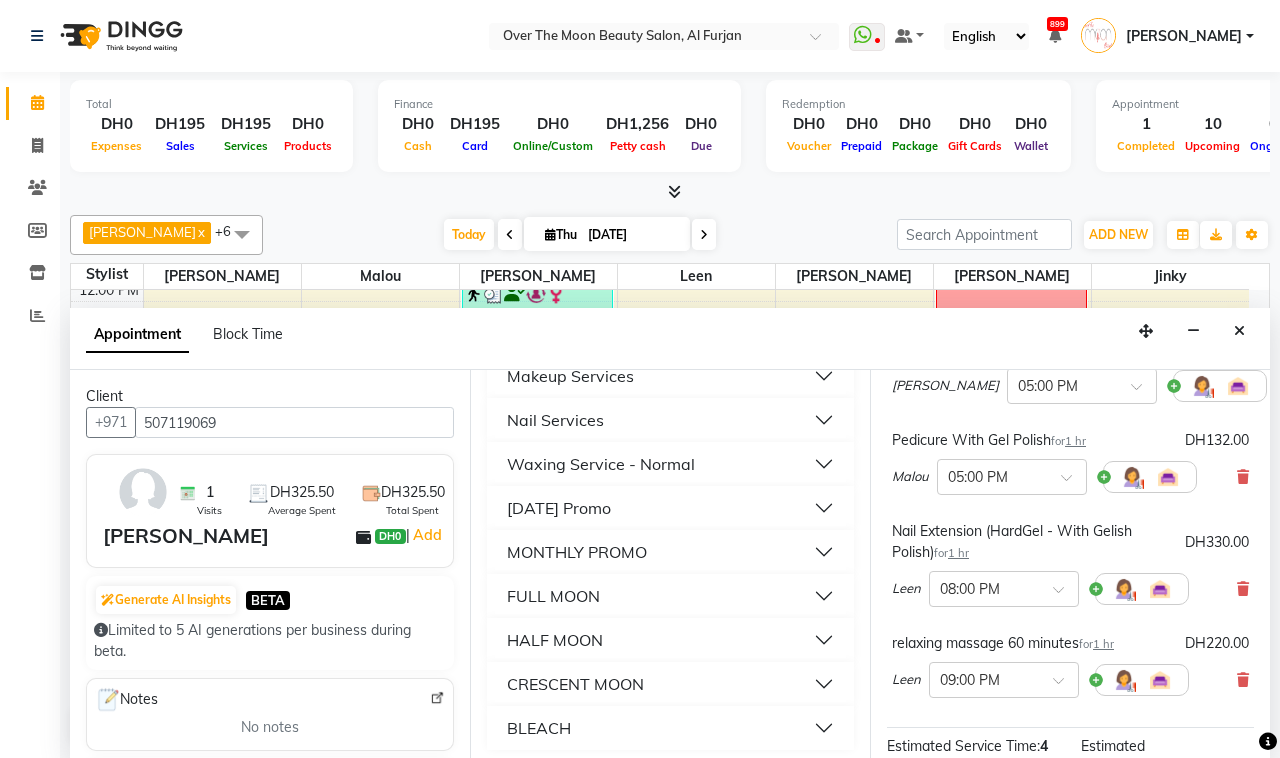 type on "full" 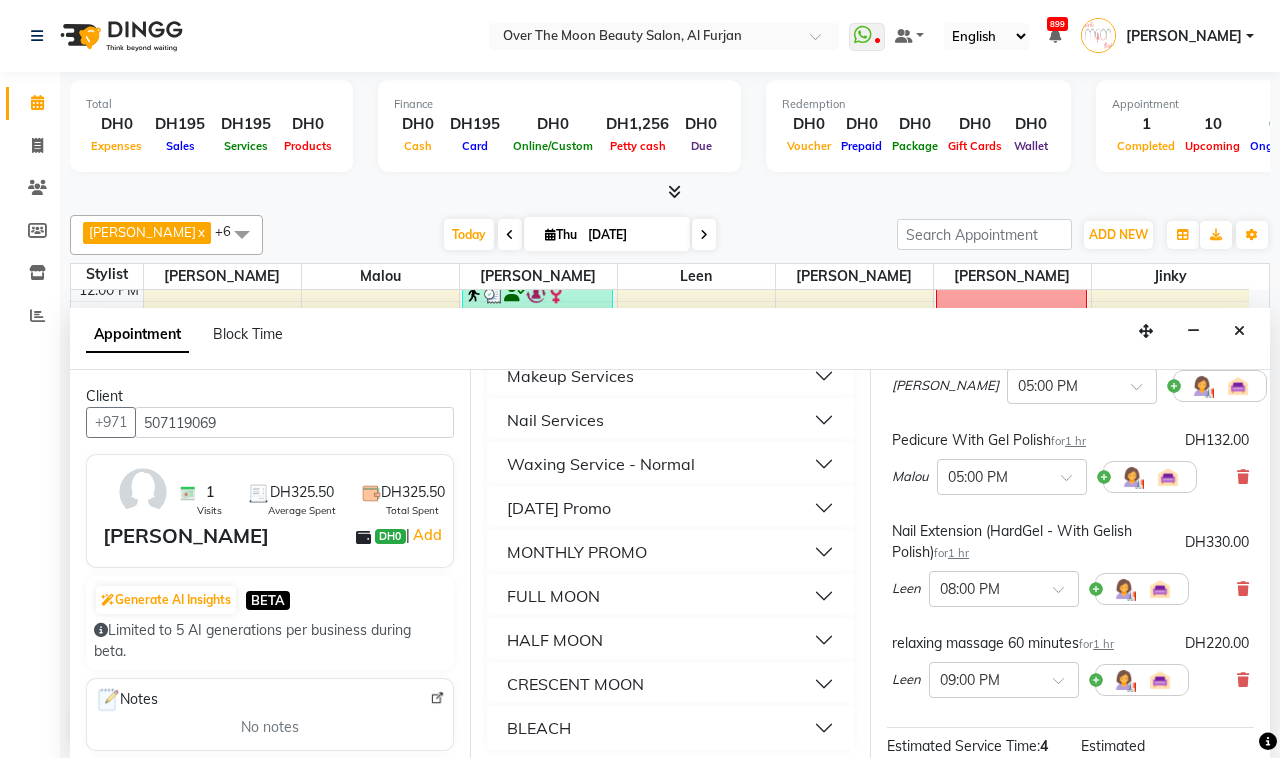 click on "Waxing Service - Normal" at bounding box center (601, 464) 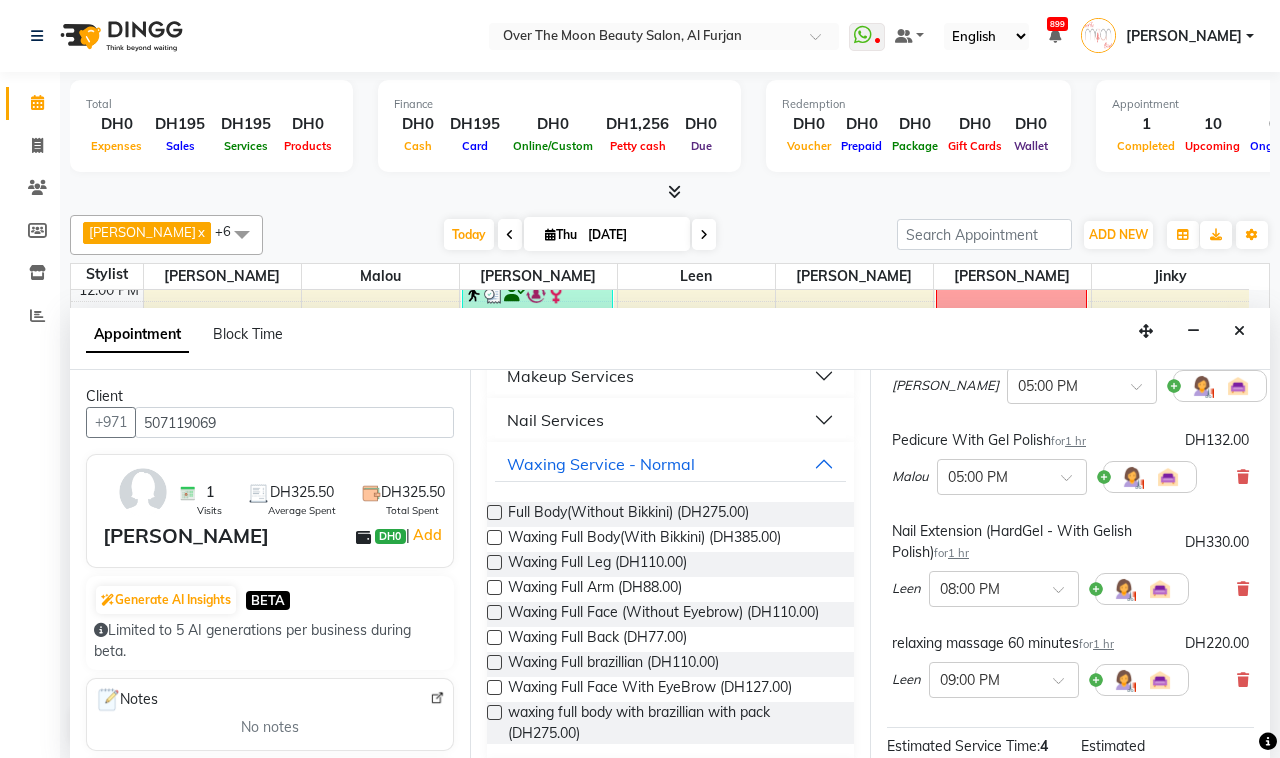 click at bounding box center (494, 562) 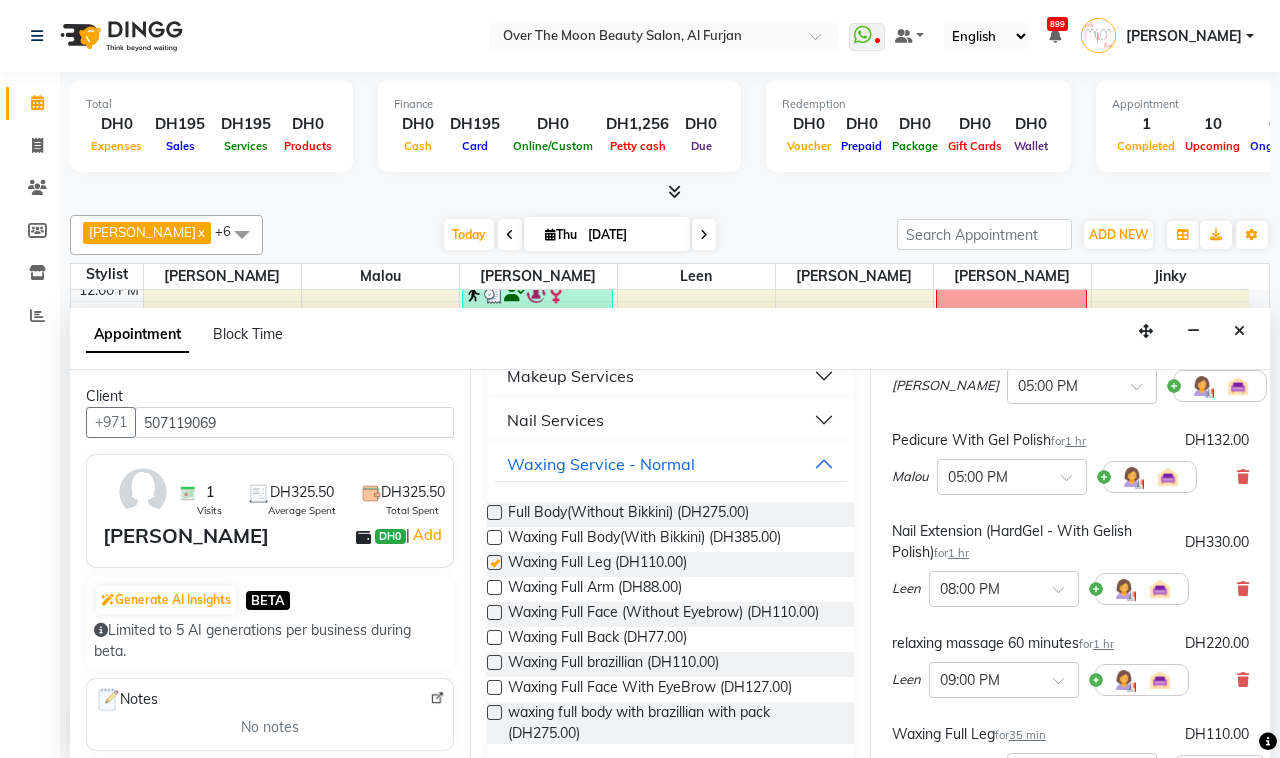 checkbox on "false" 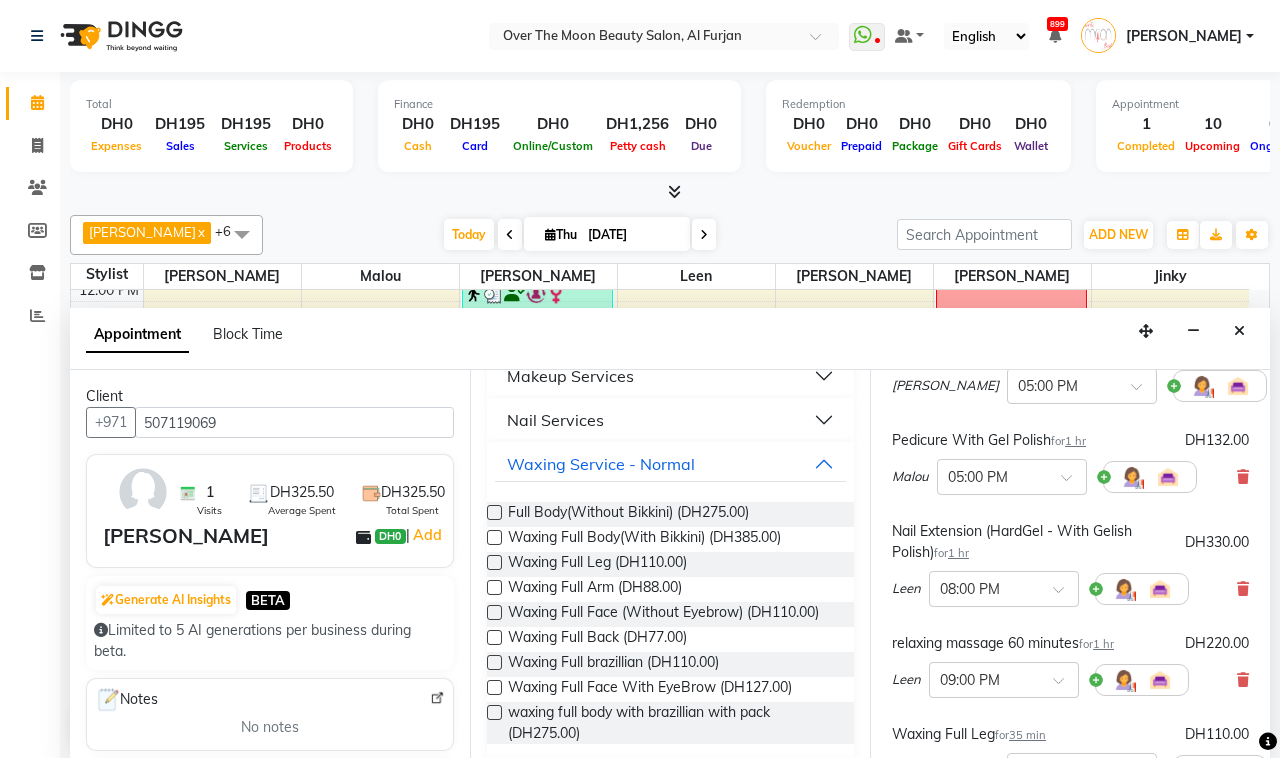 click at bounding box center (494, 587) 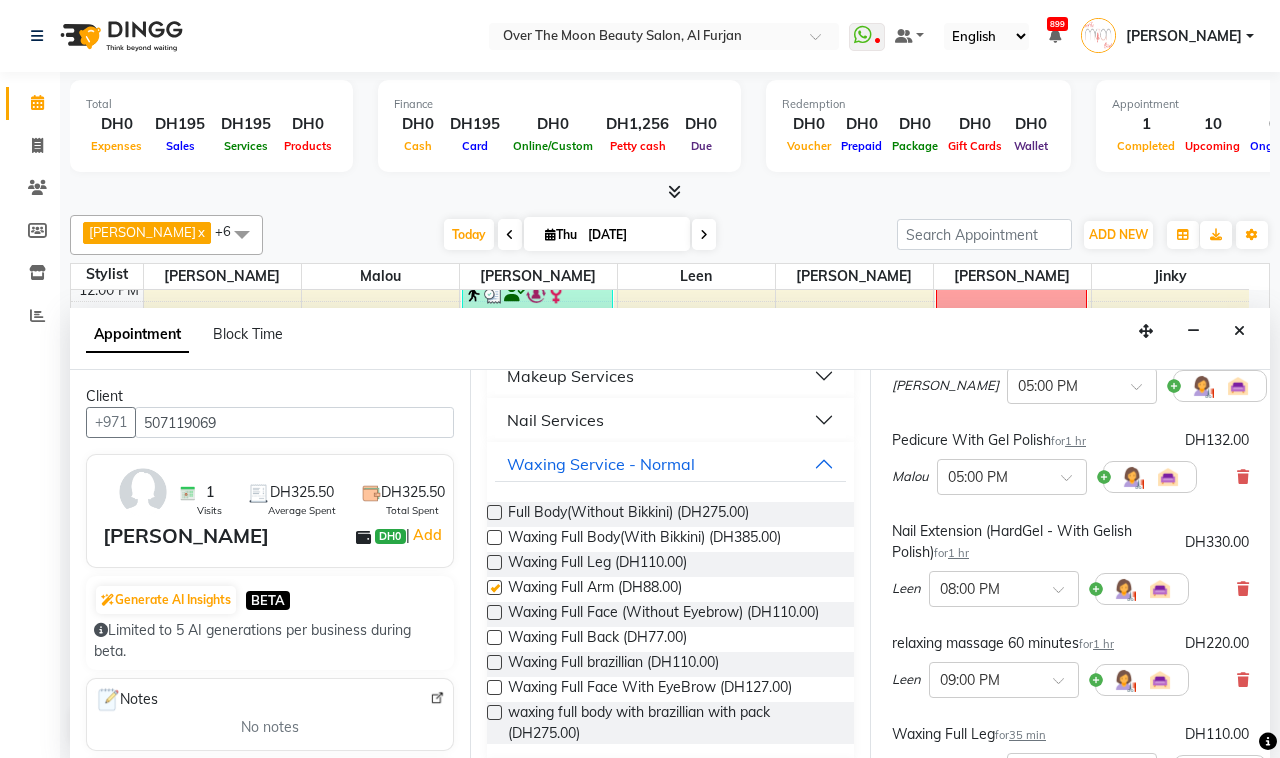 checkbox on "false" 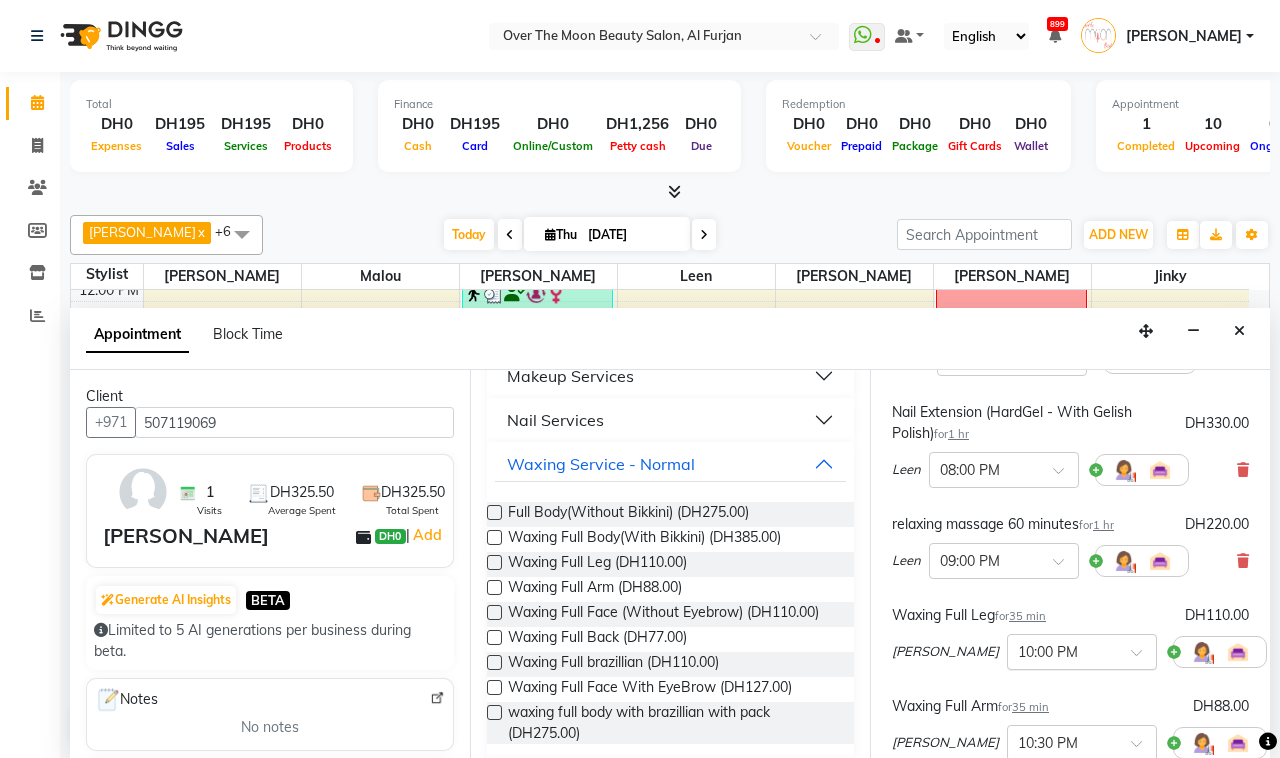 scroll, scrollTop: 416, scrollLeft: 0, axis: vertical 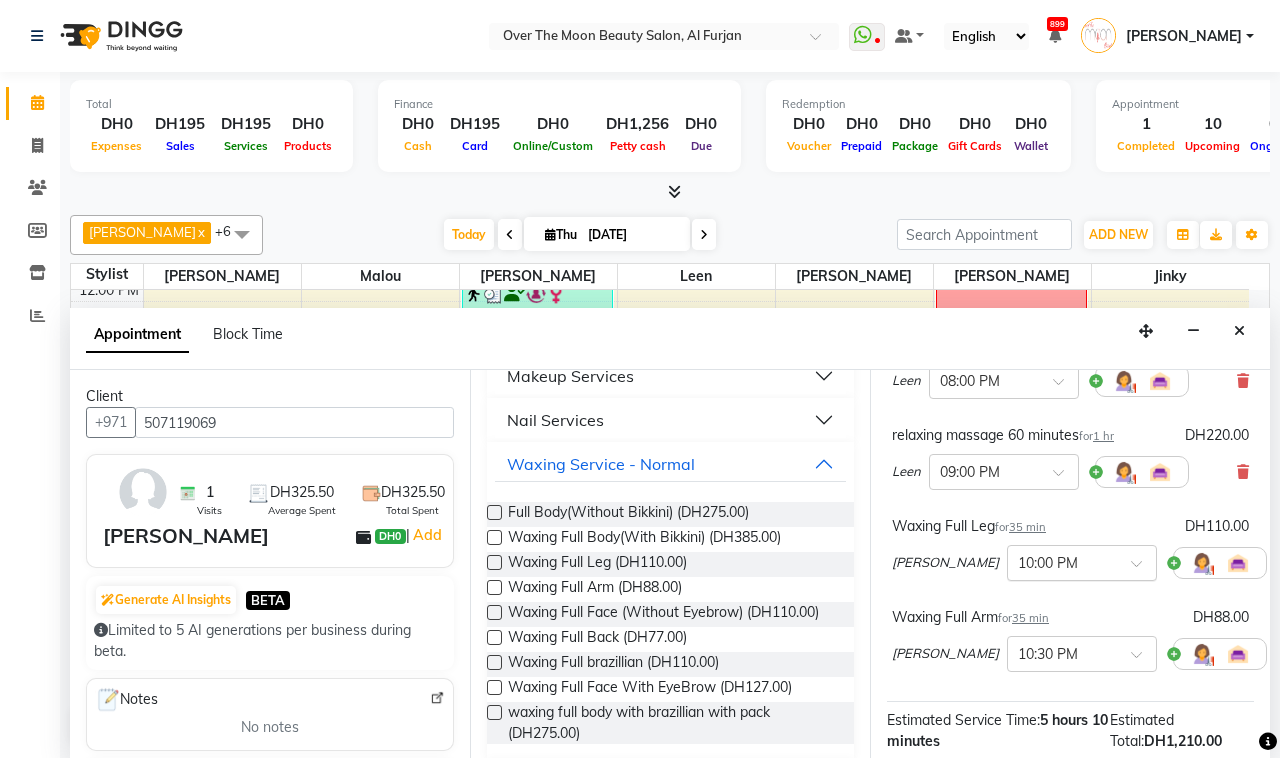 click at bounding box center (1143, 569) 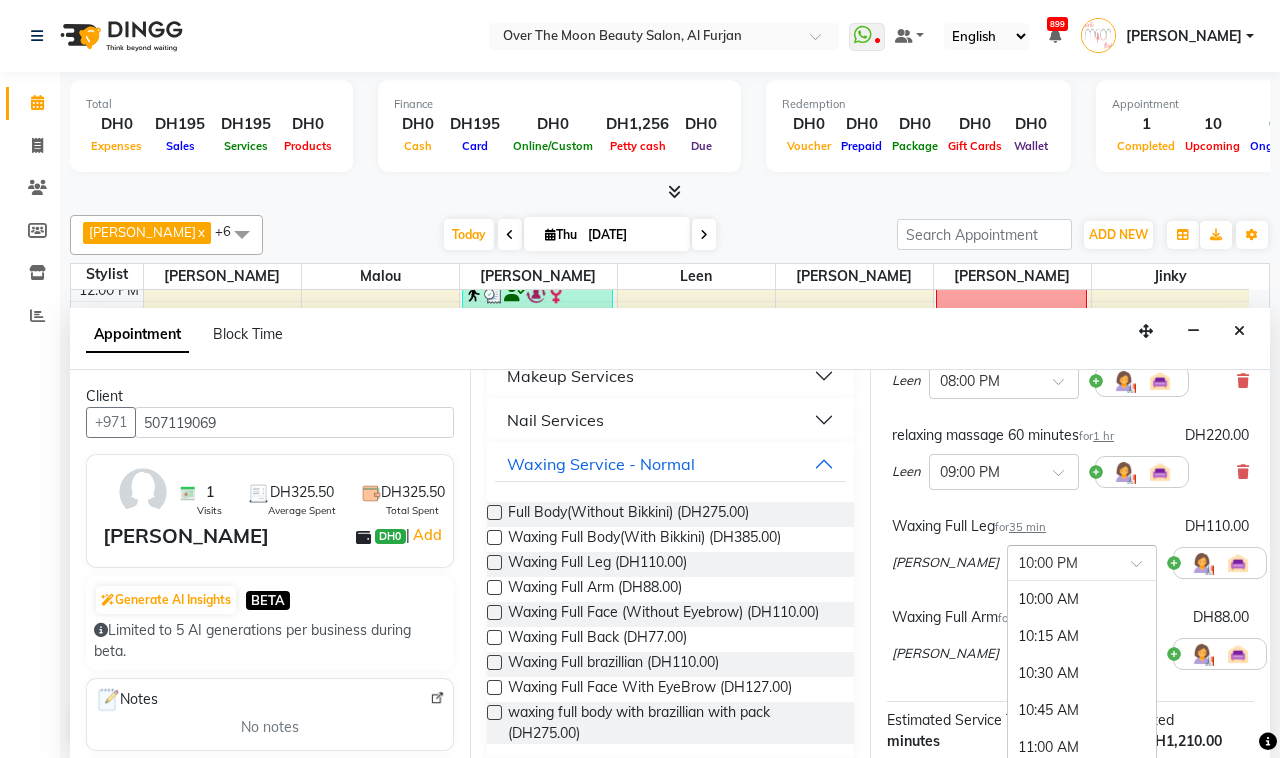 scroll, scrollTop: 1747, scrollLeft: 0, axis: vertical 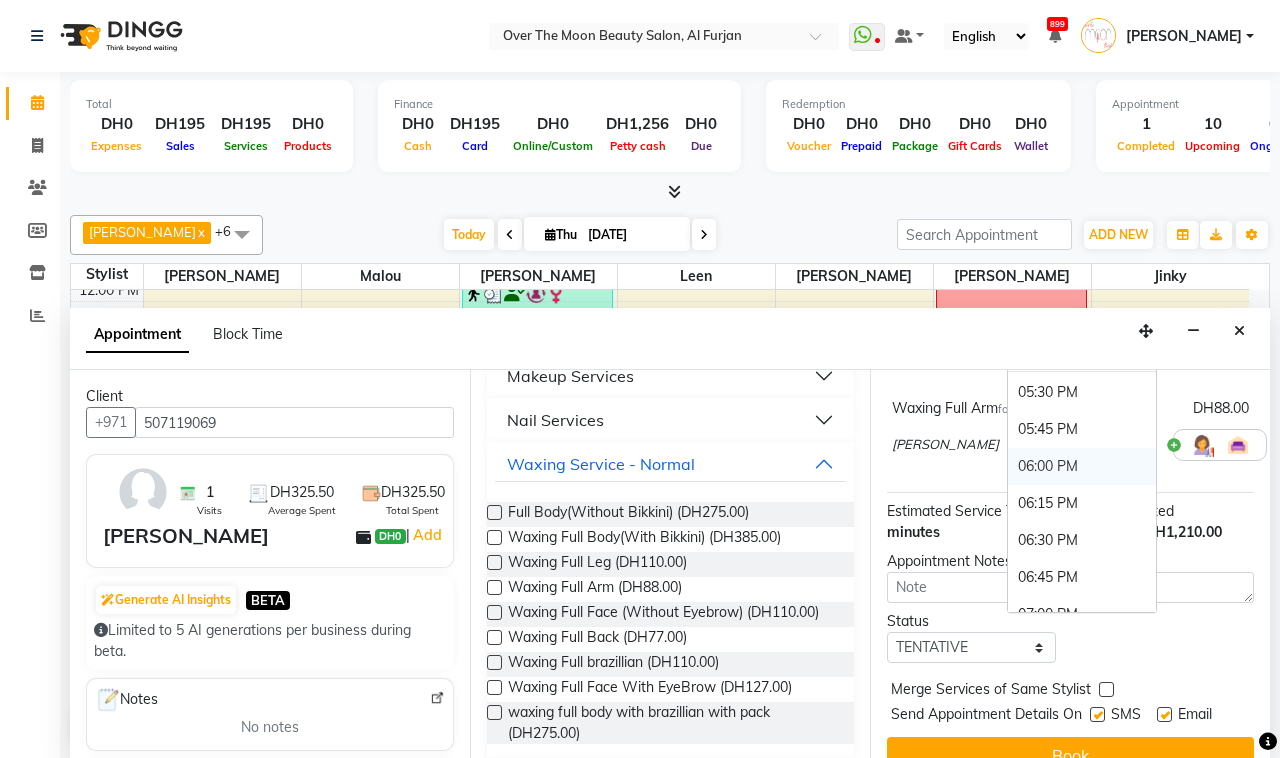 click on "06:00 PM" at bounding box center [1082, 466] 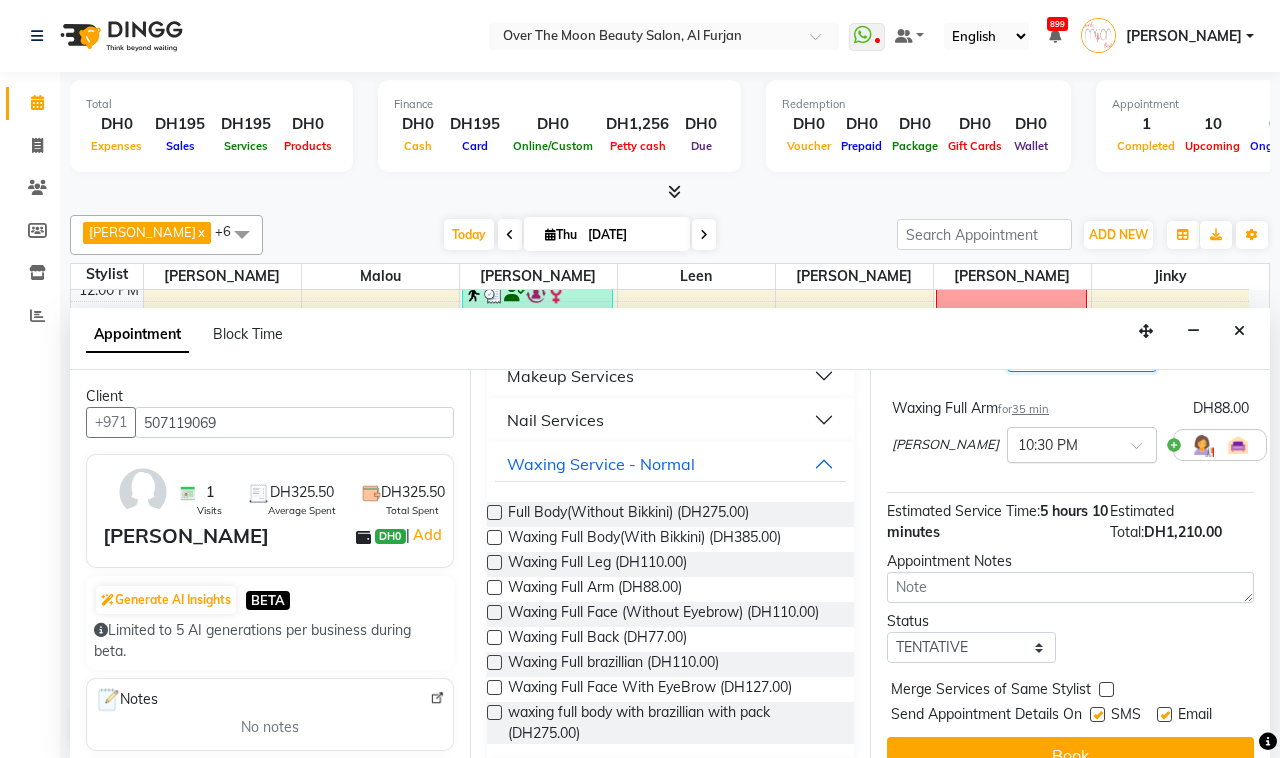 click at bounding box center [1143, 451] 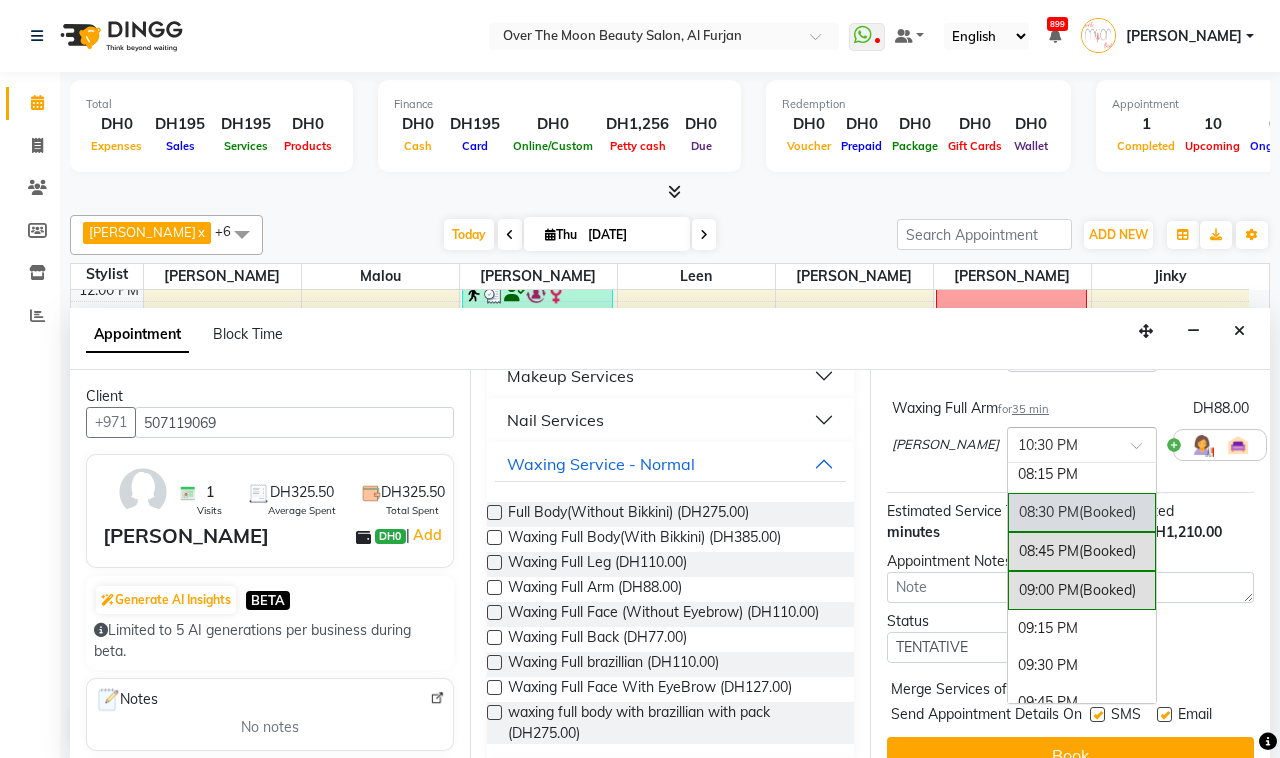 scroll, scrollTop: 1331, scrollLeft: 0, axis: vertical 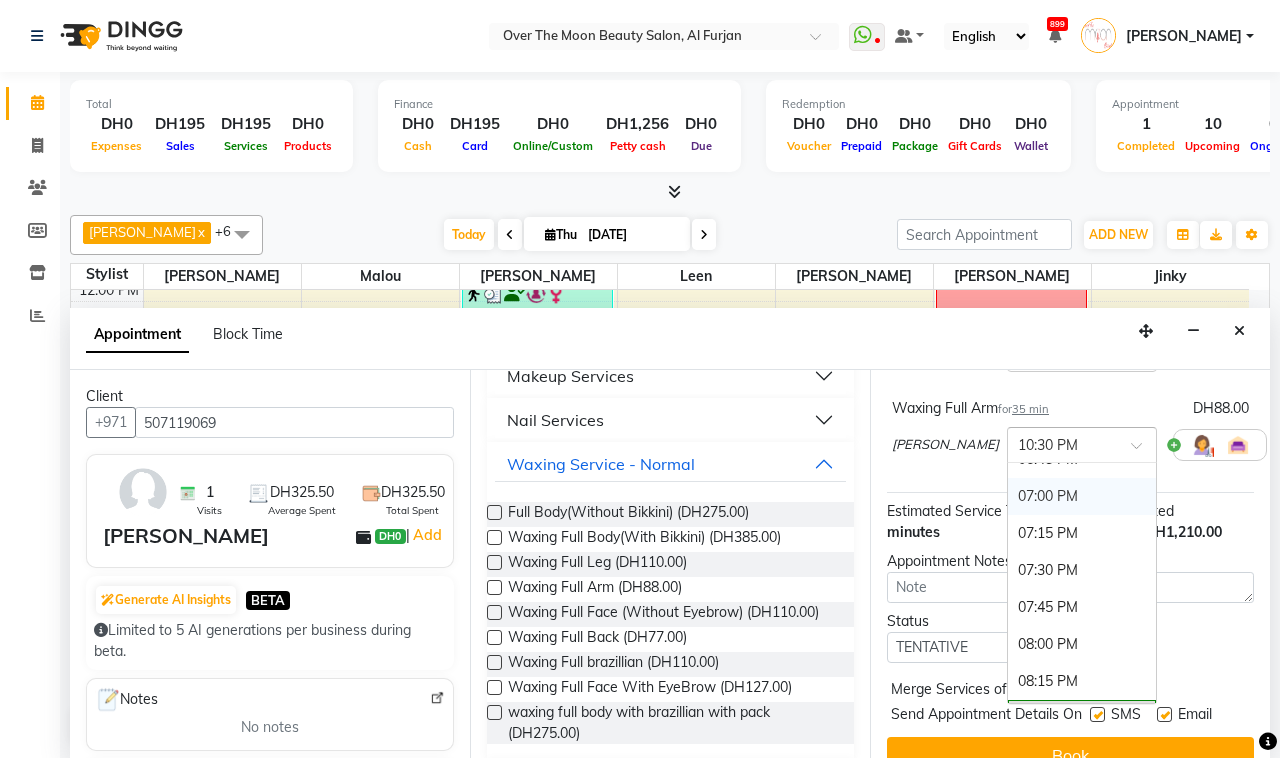 click on "07:00 PM" at bounding box center (1082, 496) 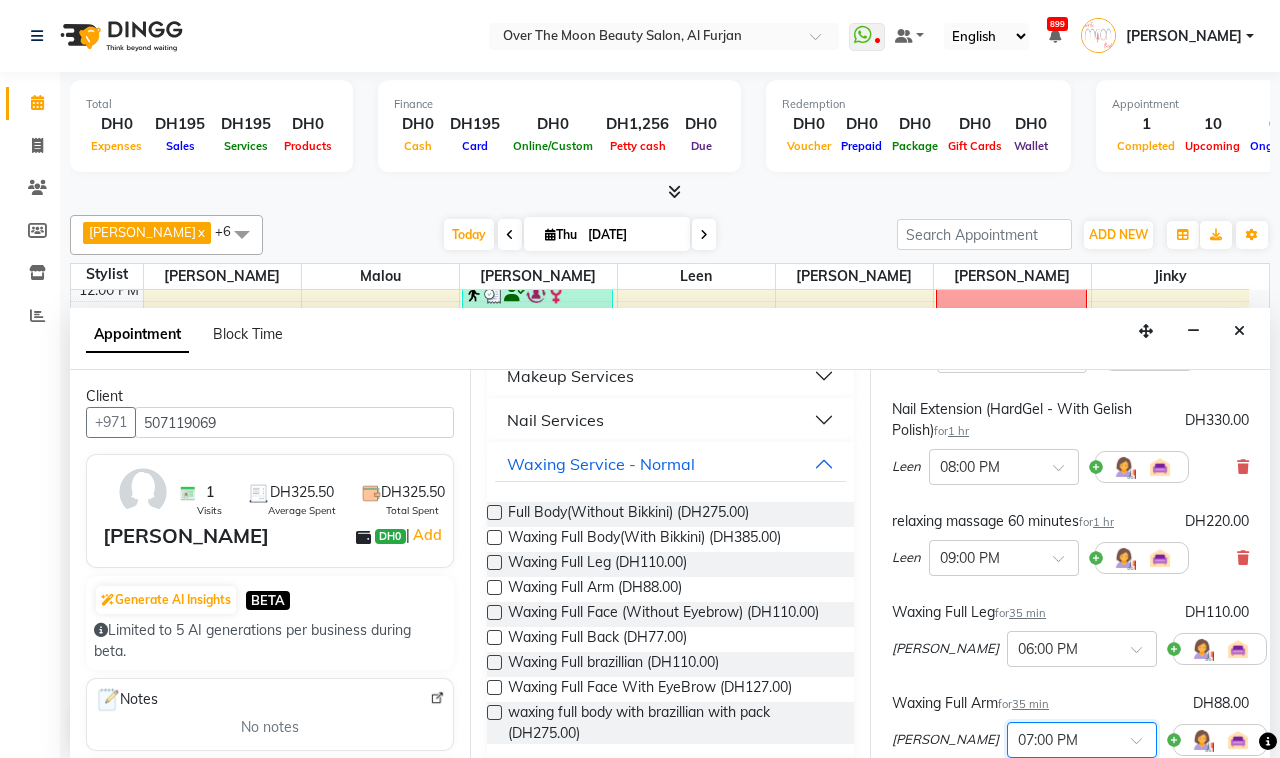 scroll, scrollTop: 208, scrollLeft: 0, axis: vertical 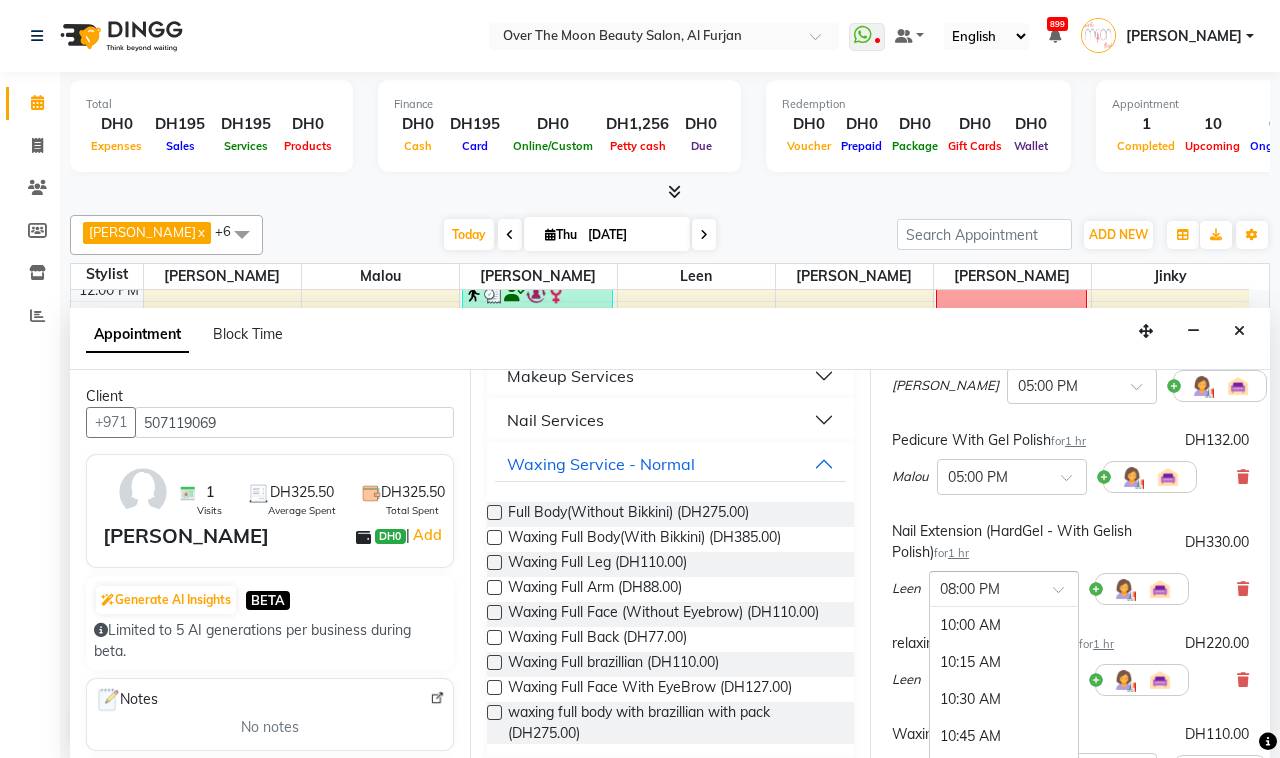 click at bounding box center (1065, 595) 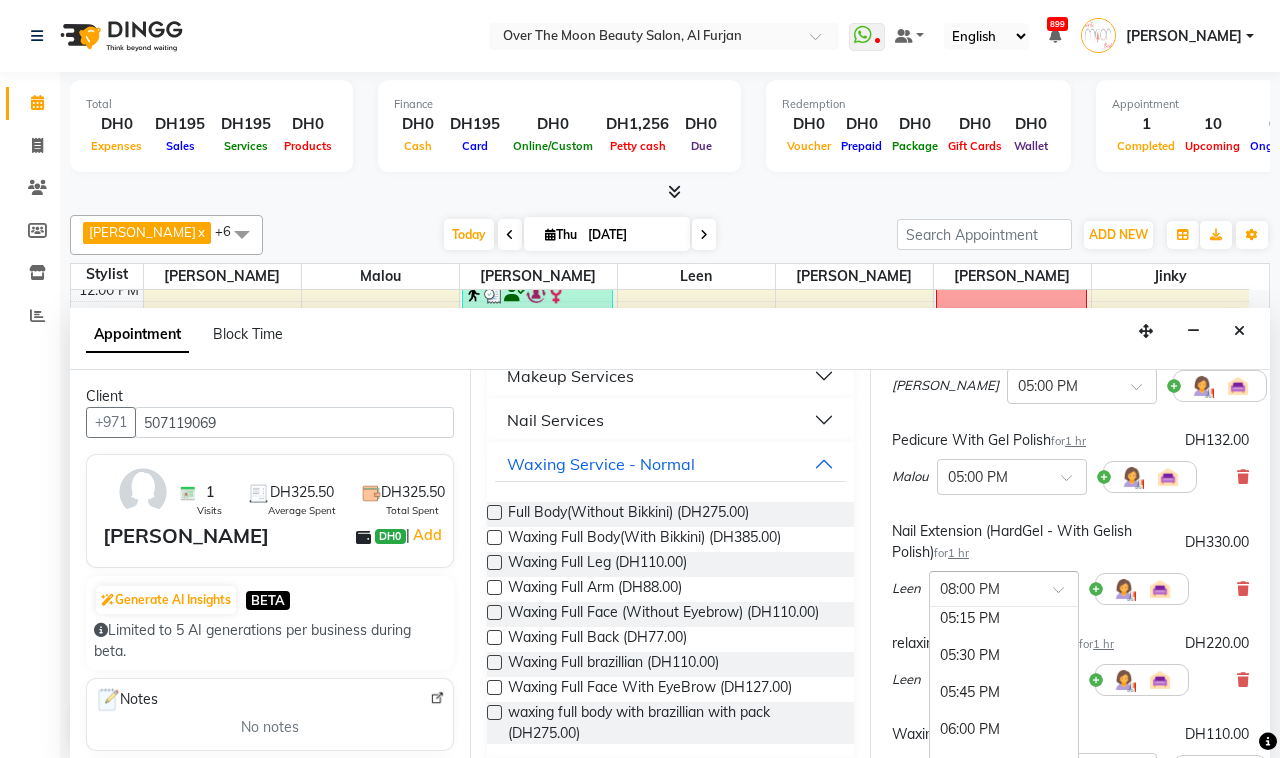 scroll, scrollTop: 1038, scrollLeft: 0, axis: vertical 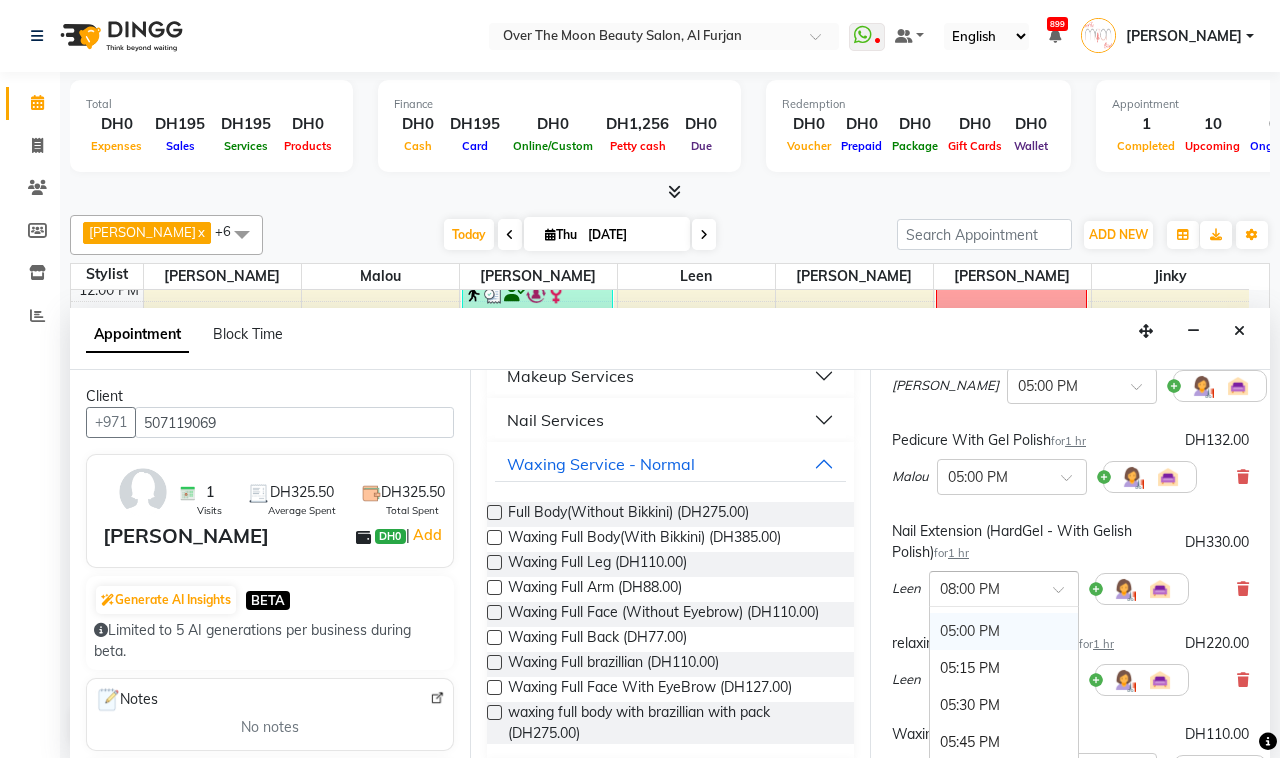click on "05:00 PM" at bounding box center [1004, 631] 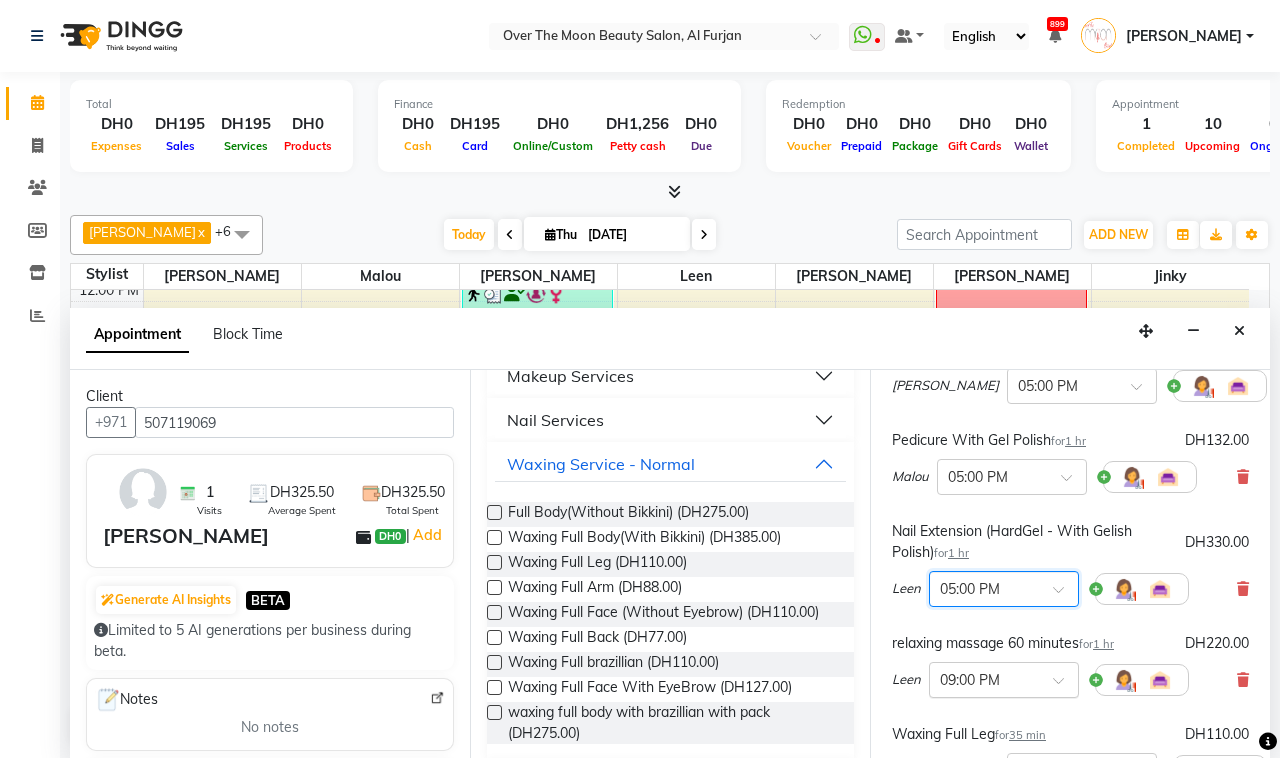 click at bounding box center [1065, 686] 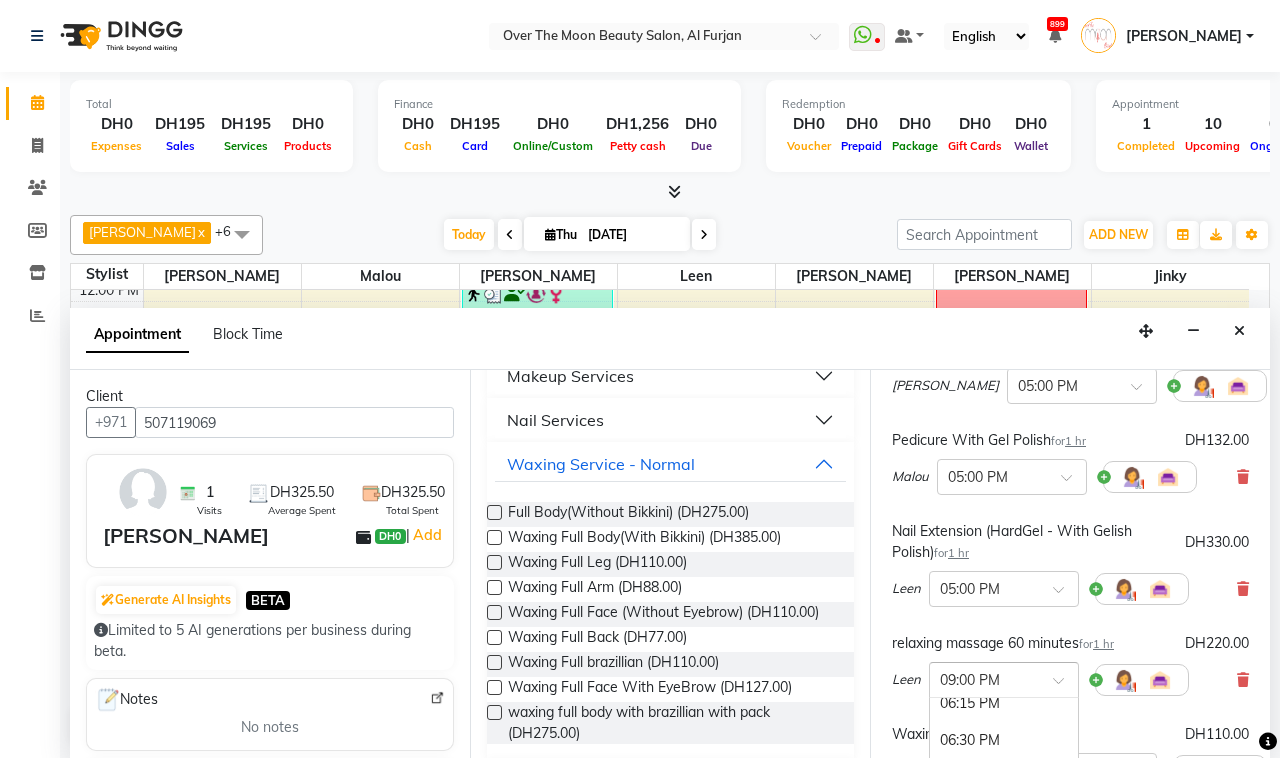 scroll, scrollTop: 1192, scrollLeft: 0, axis: vertical 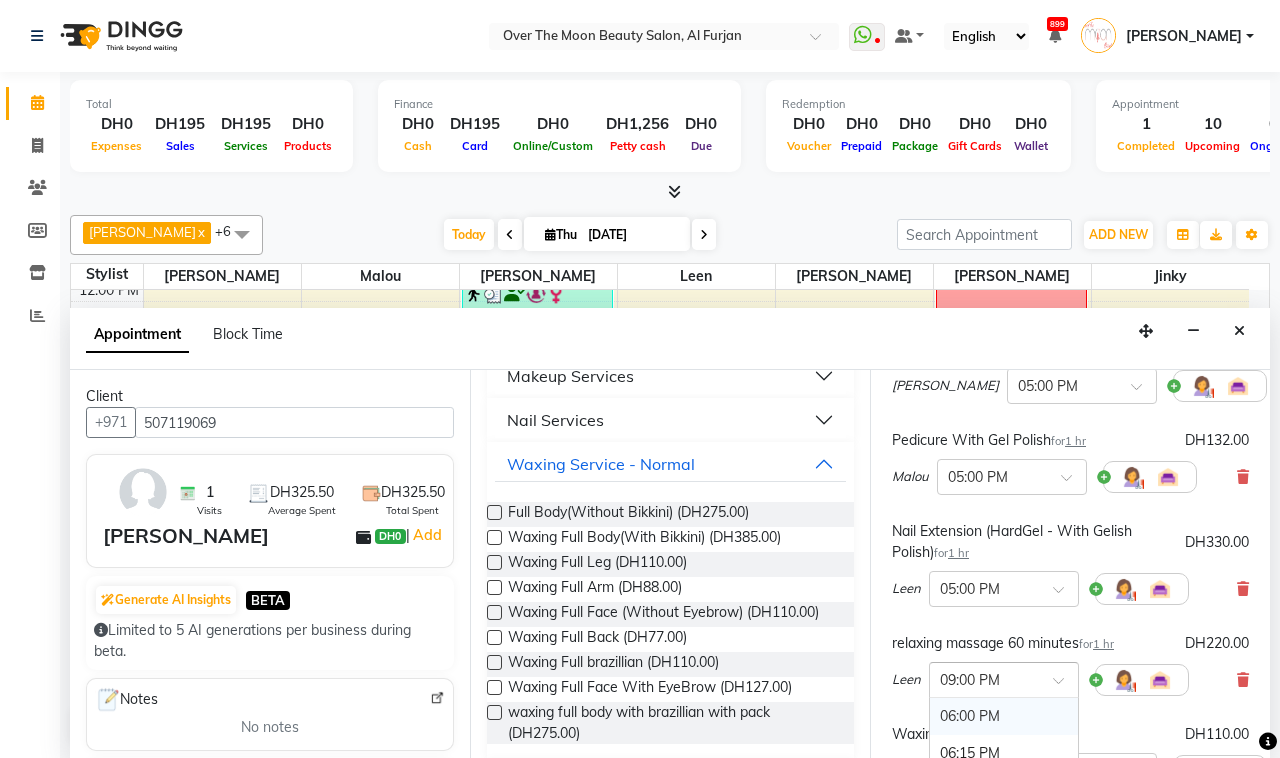 click on "06:00 PM" at bounding box center [1004, 716] 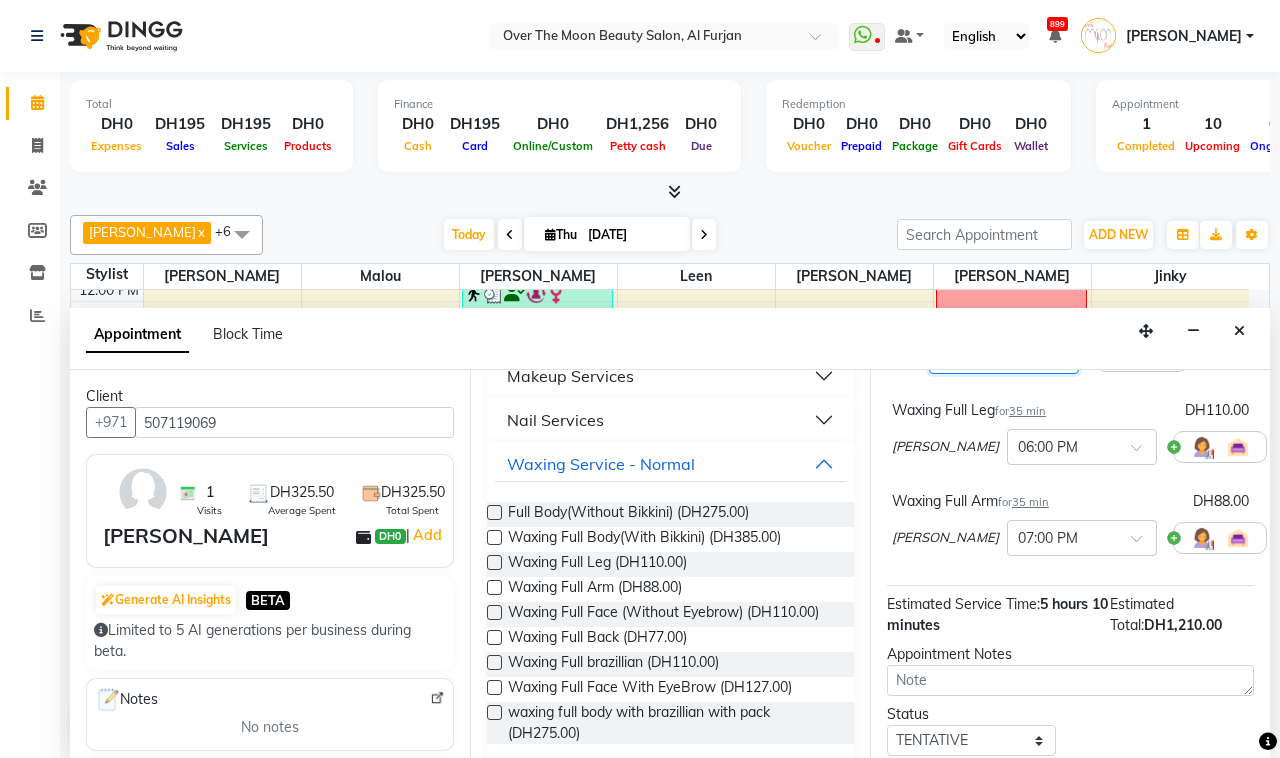 scroll, scrollTop: 676, scrollLeft: 0, axis: vertical 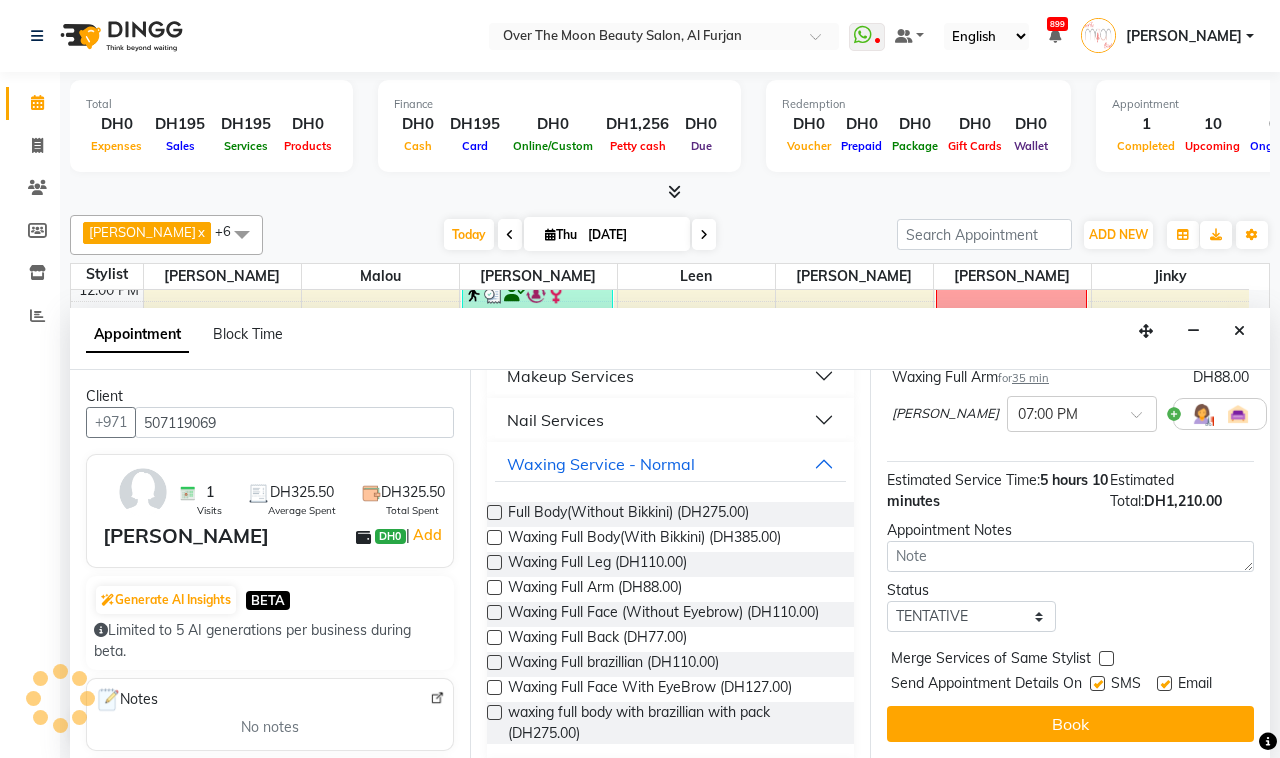 click at bounding box center (1106, 658) 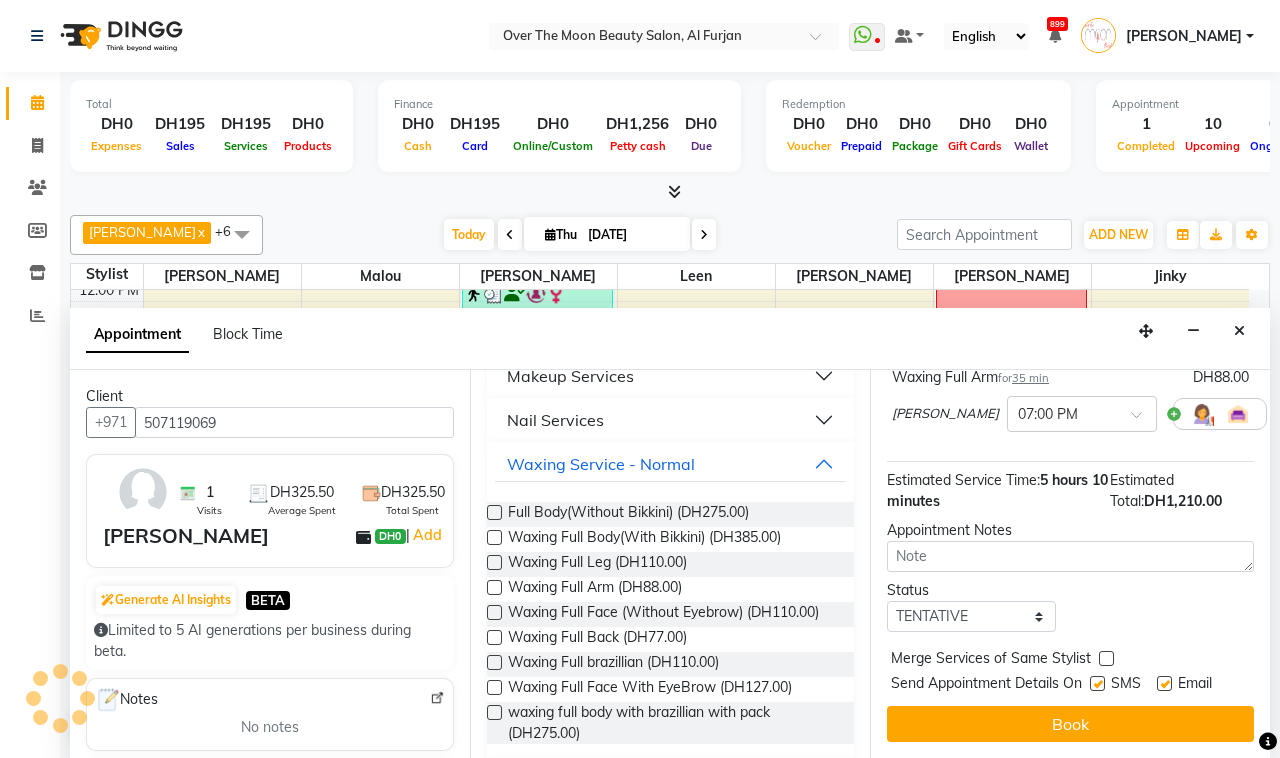 click at bounding box center (1105, 660) 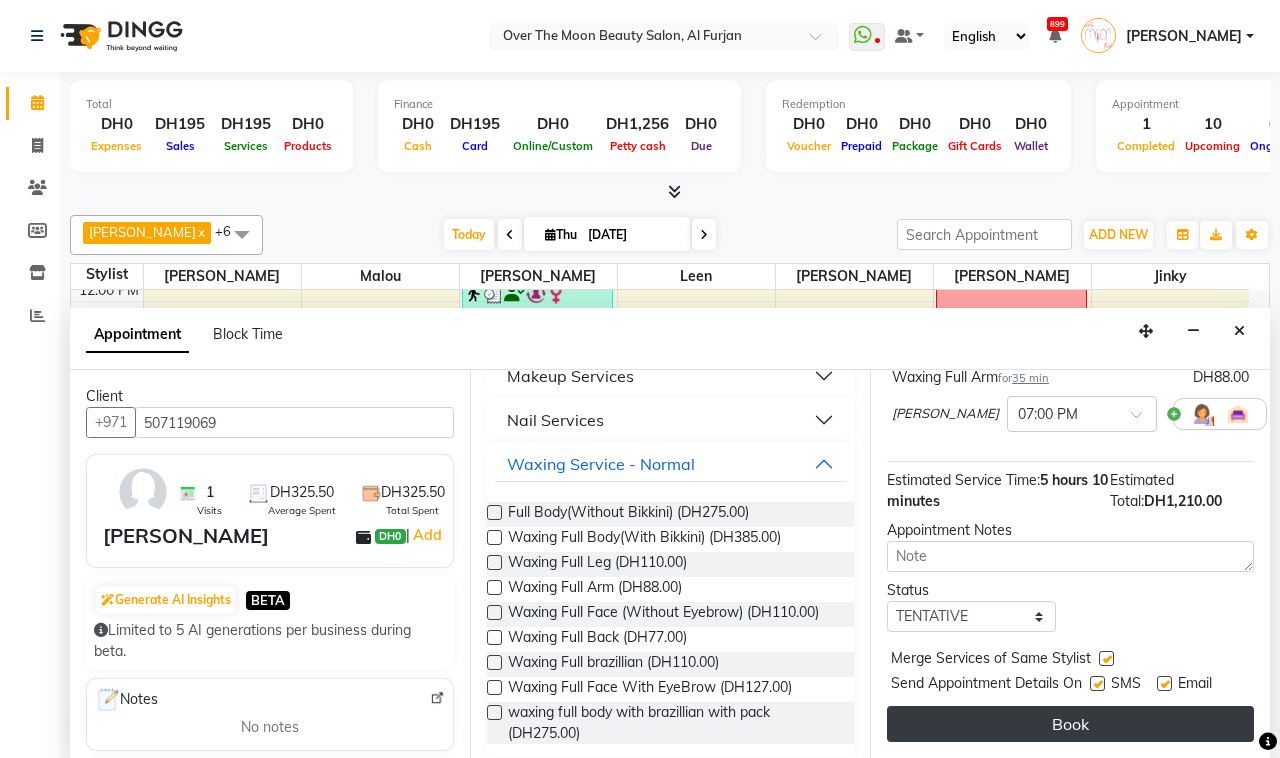 click on "Book" at bounding box center (1070, 724) 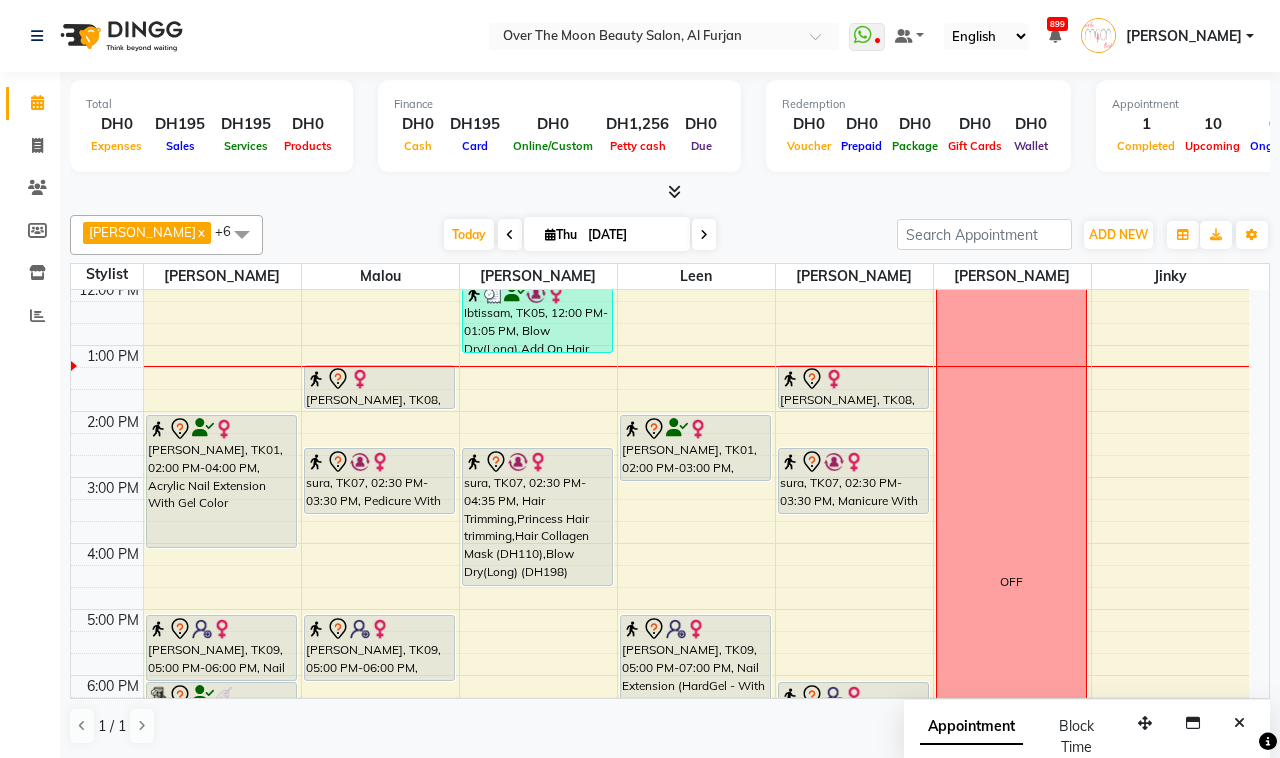 scroll, scrollTop: 416, scrollLeft: 0, axis: vertical 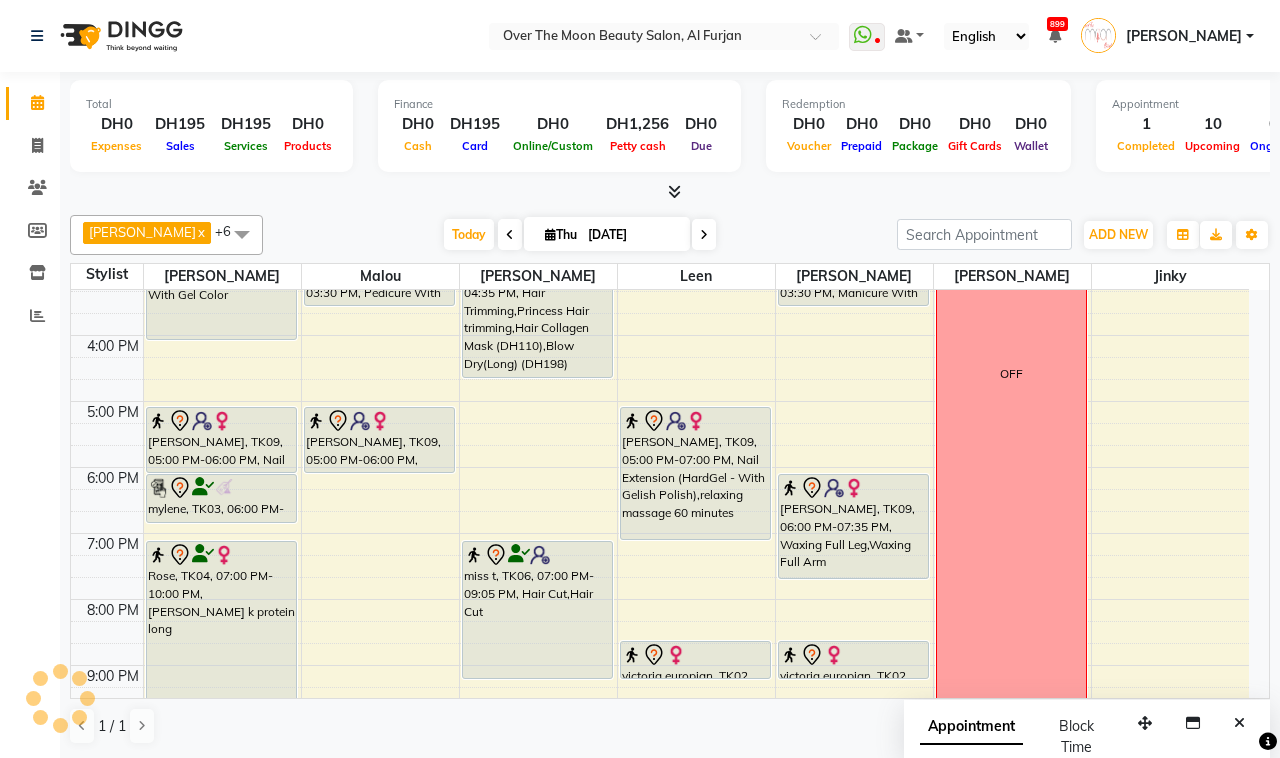 click on "[DATE]" at bounding box center [632, 235] 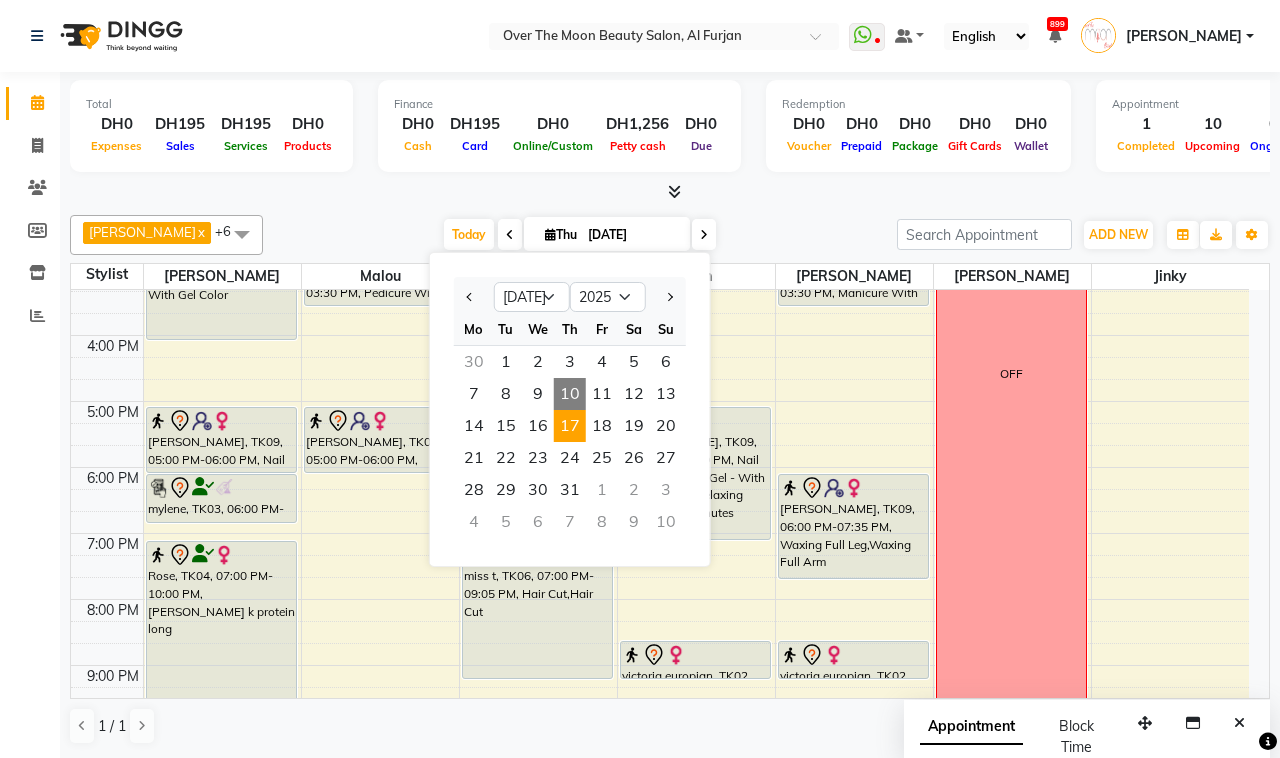 click on "17" at bounding box center [570, 426] 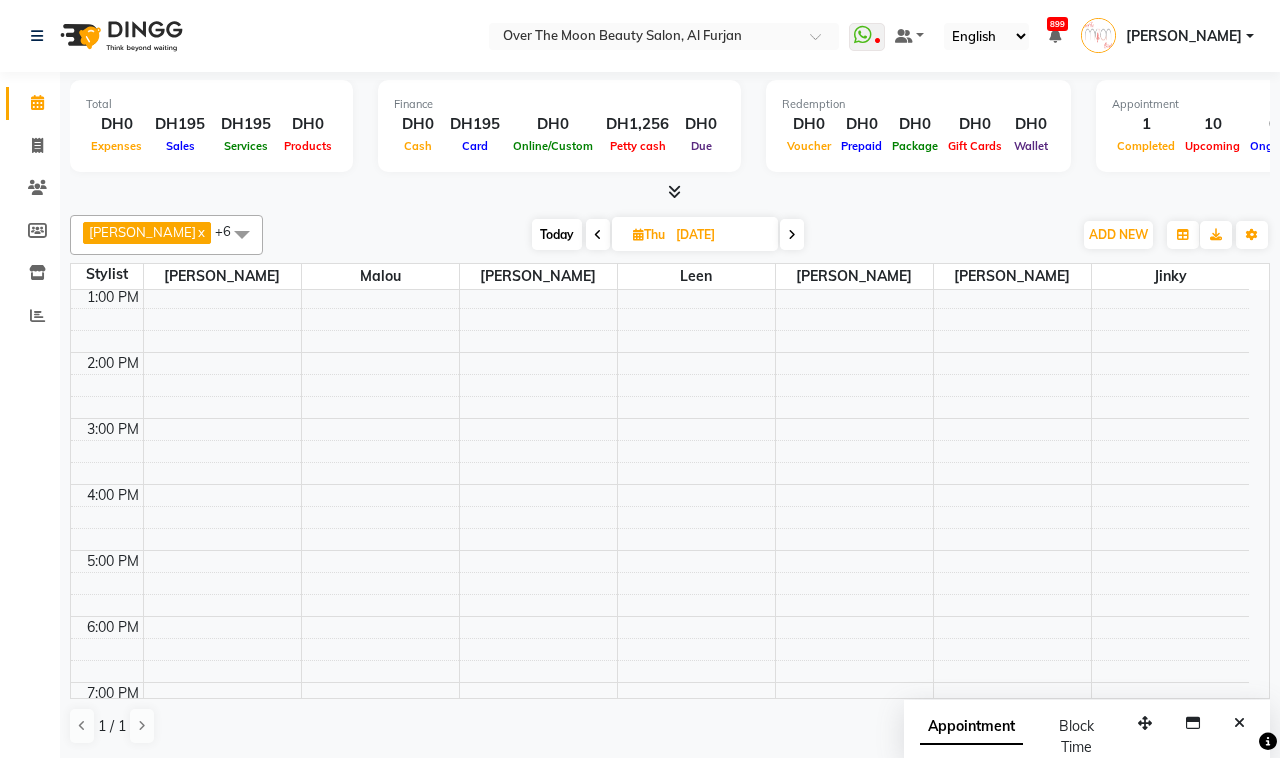 scroll, scrollTop: 60, scrollLeft: 0, axis: vertical 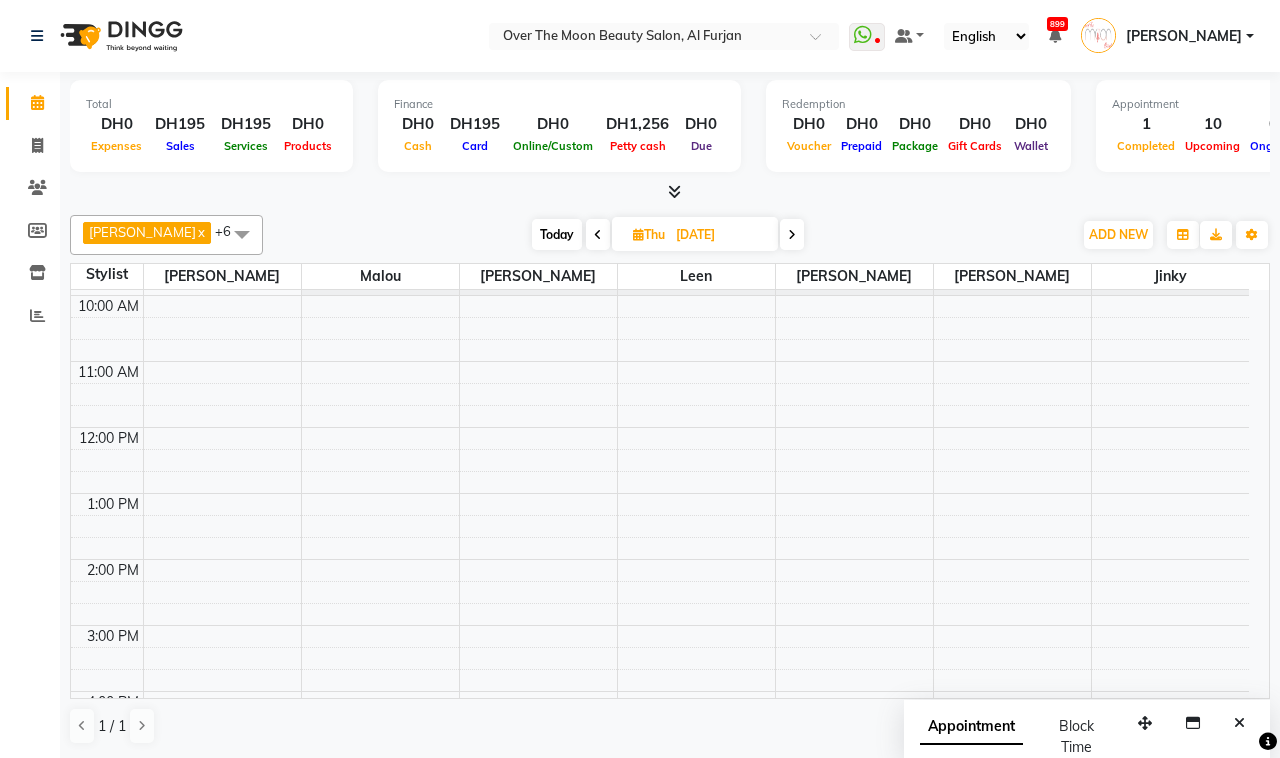 click on "9:00 AM 10:00 AM 11:00 AM 12:00 PM 1:00 PM 2:00 PM 3:00 PM 4:00 PM 5:00 PM 6:00 PM 7:00 PM 8:00 PM 9:00 PM 10:00 PM 11:00 PM" at bounding box center [660, 724] 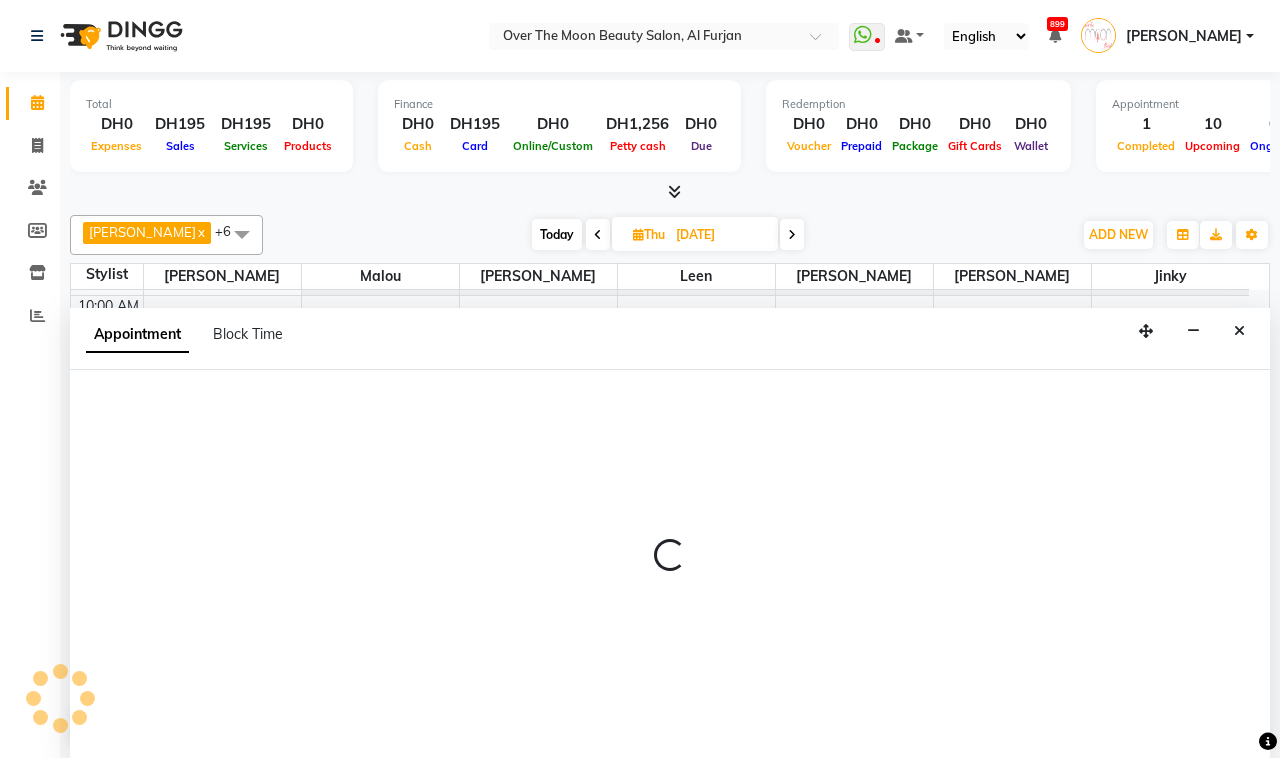 select on "20146" 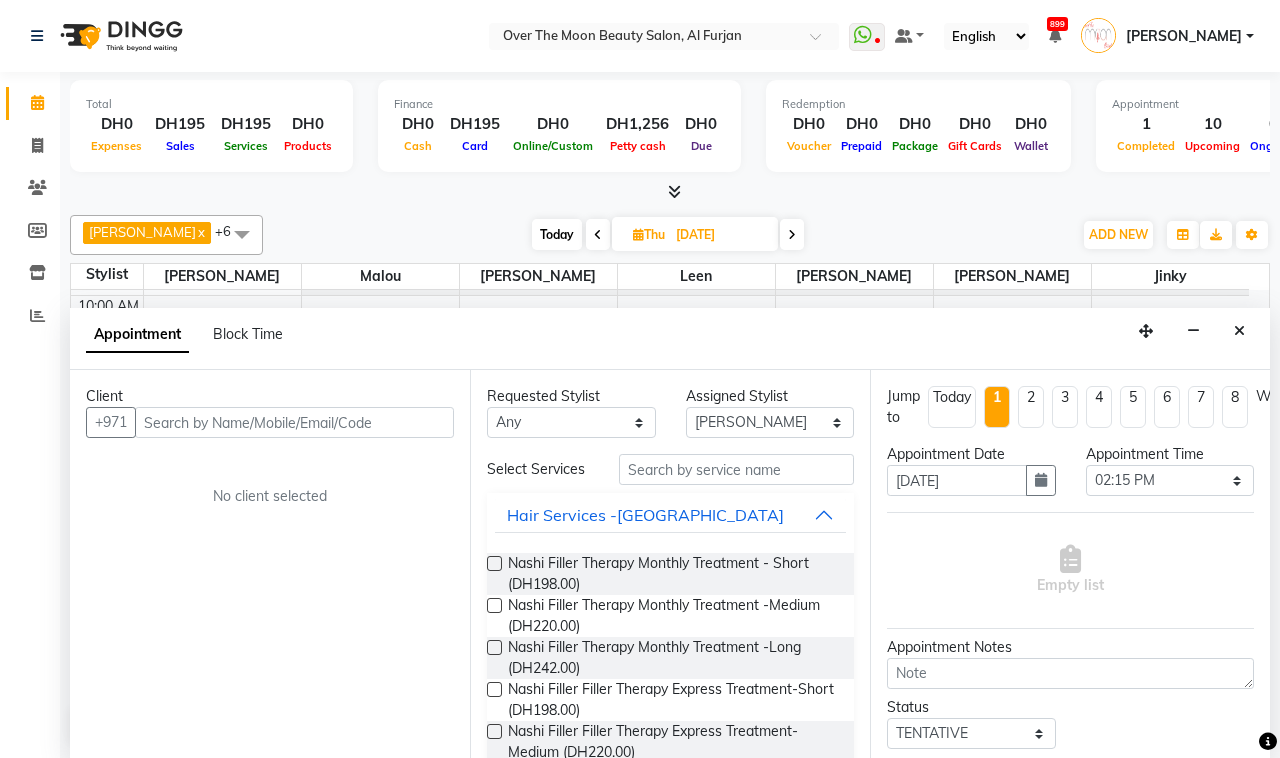 click at bounding box center [294, 422] 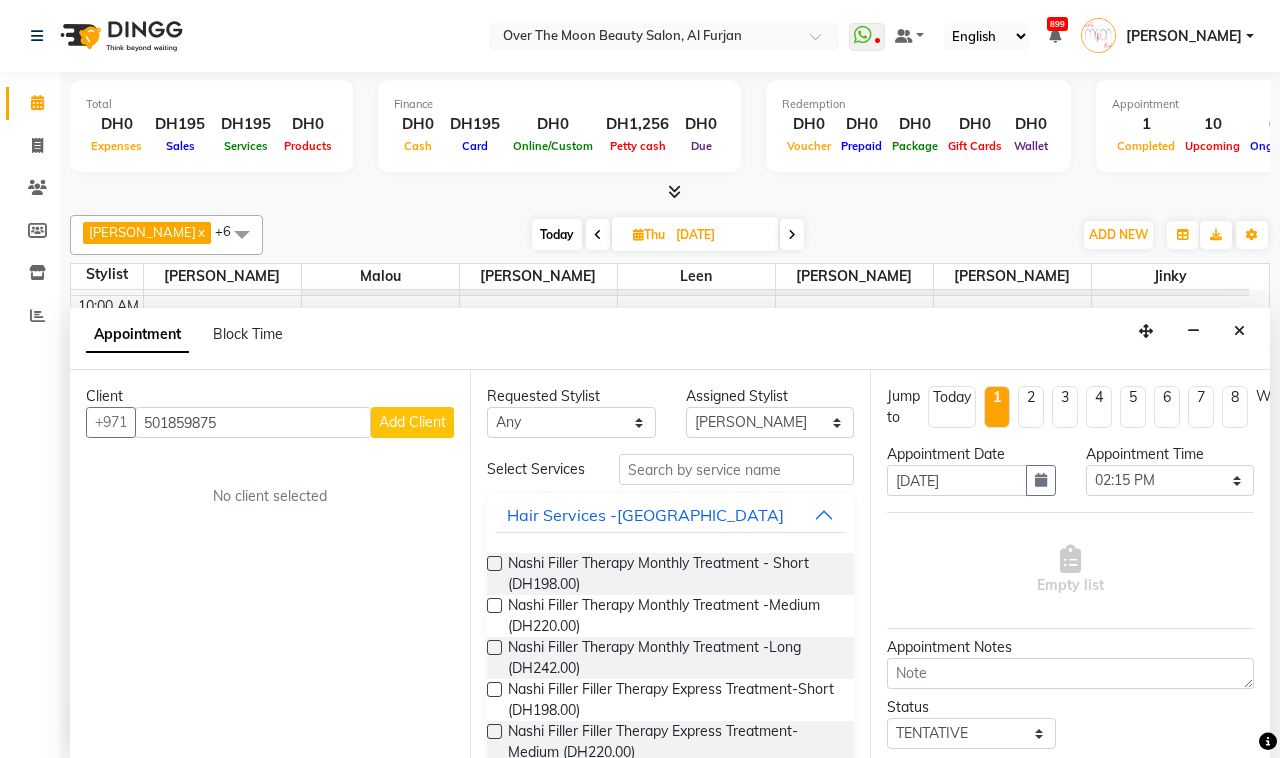 type on "501859875" 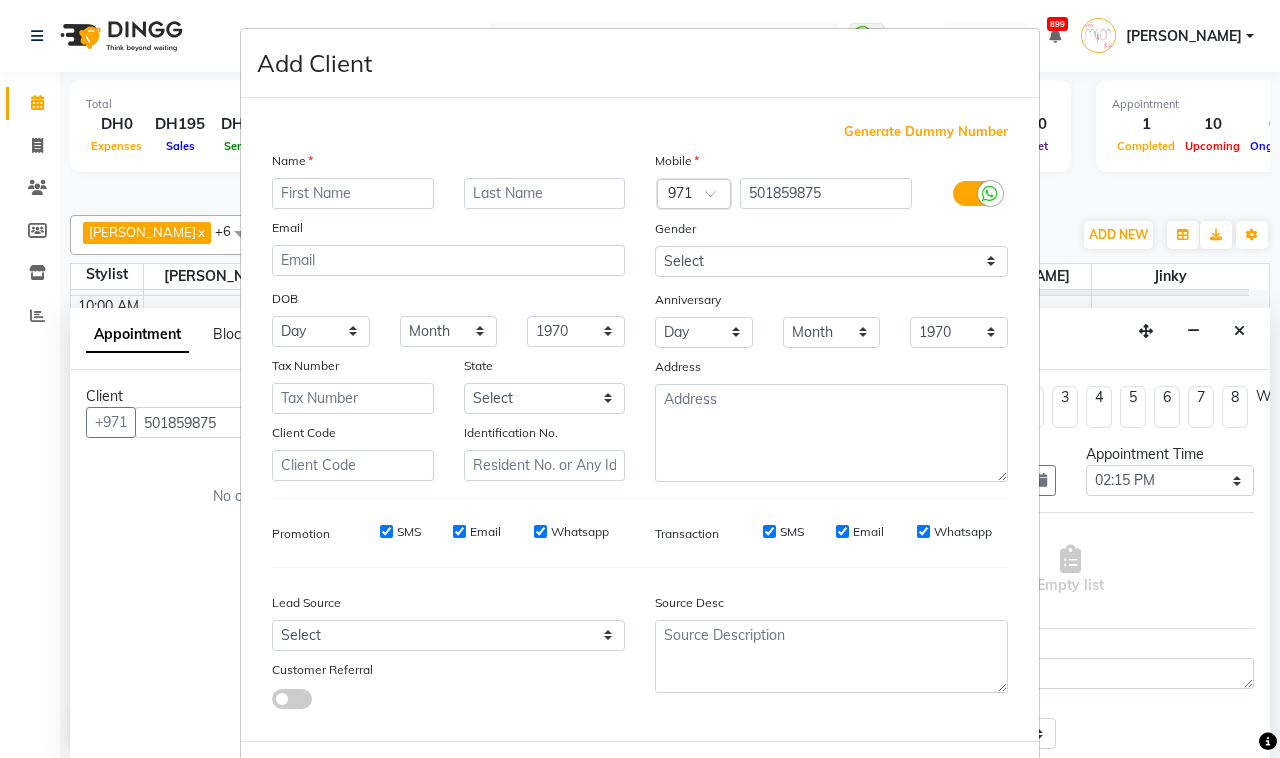 click at bounding box center [353, 193] 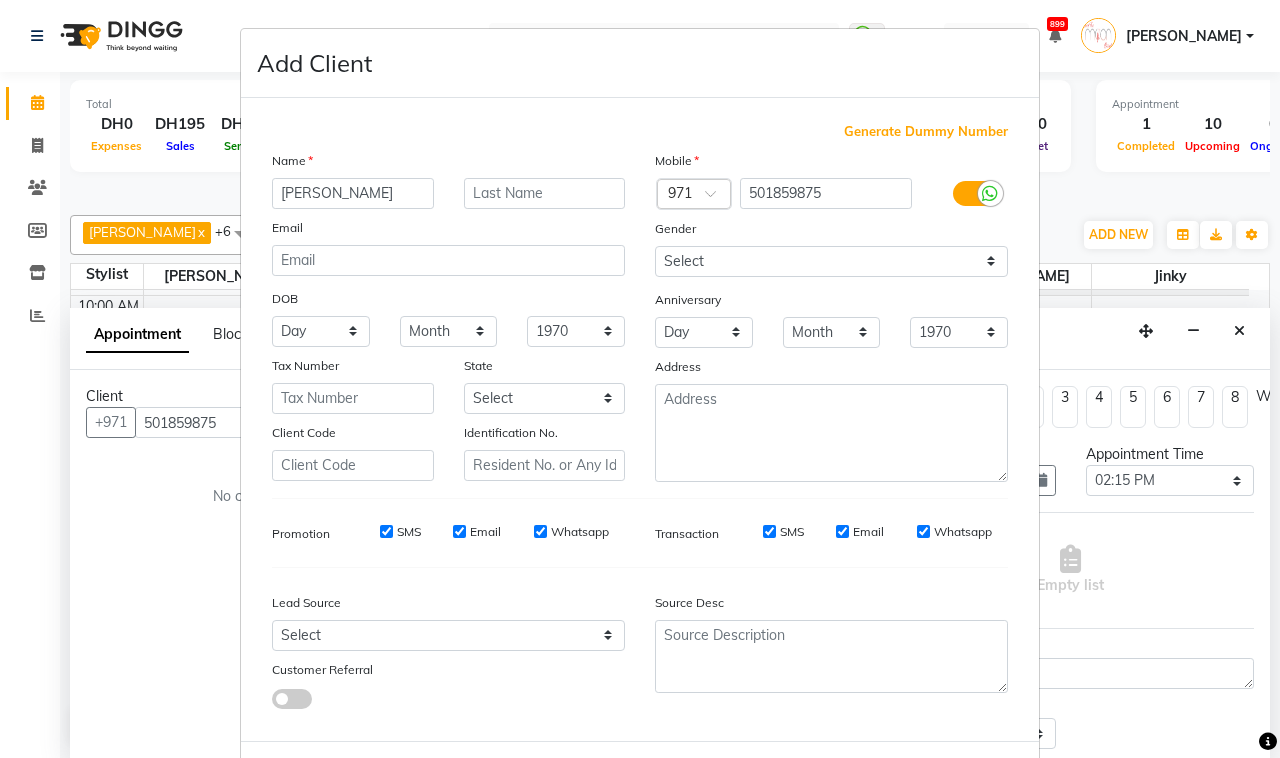 type on "[PERSON_NAME]" 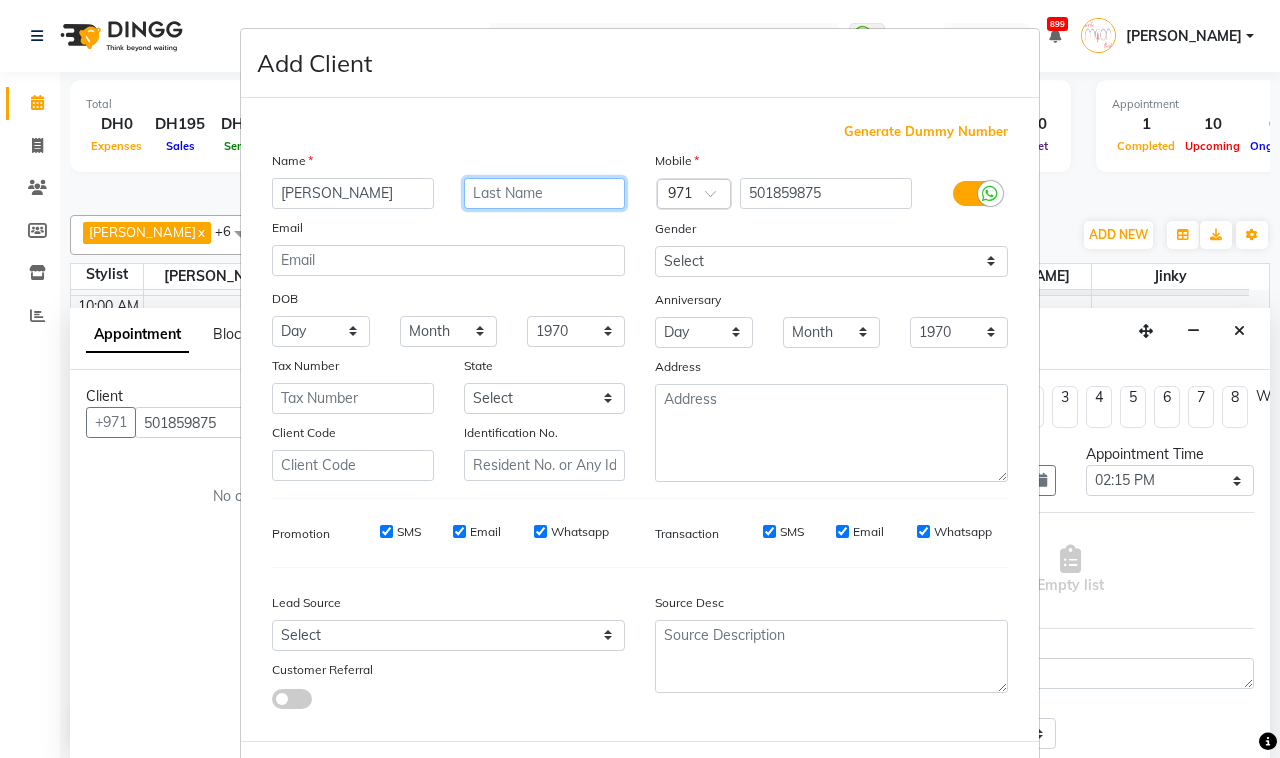 click at bounding box center [545, 193] 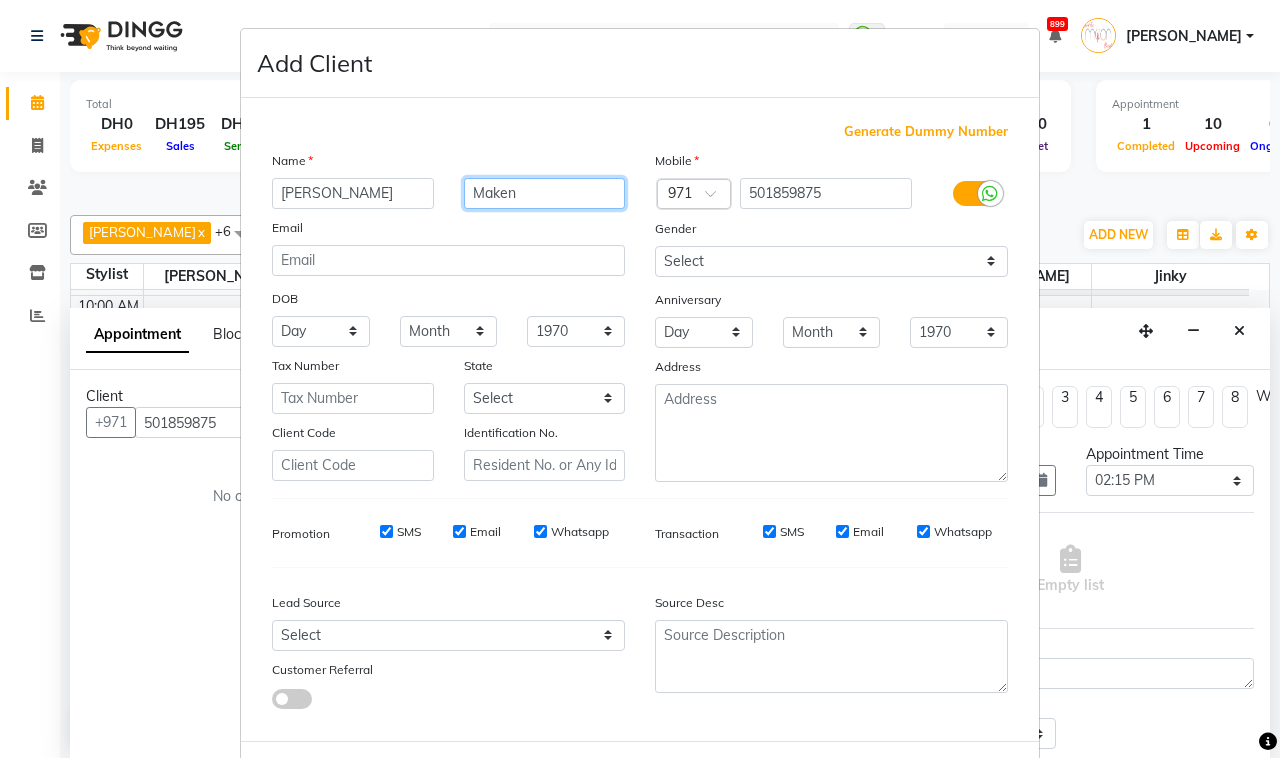 type on "Maken" 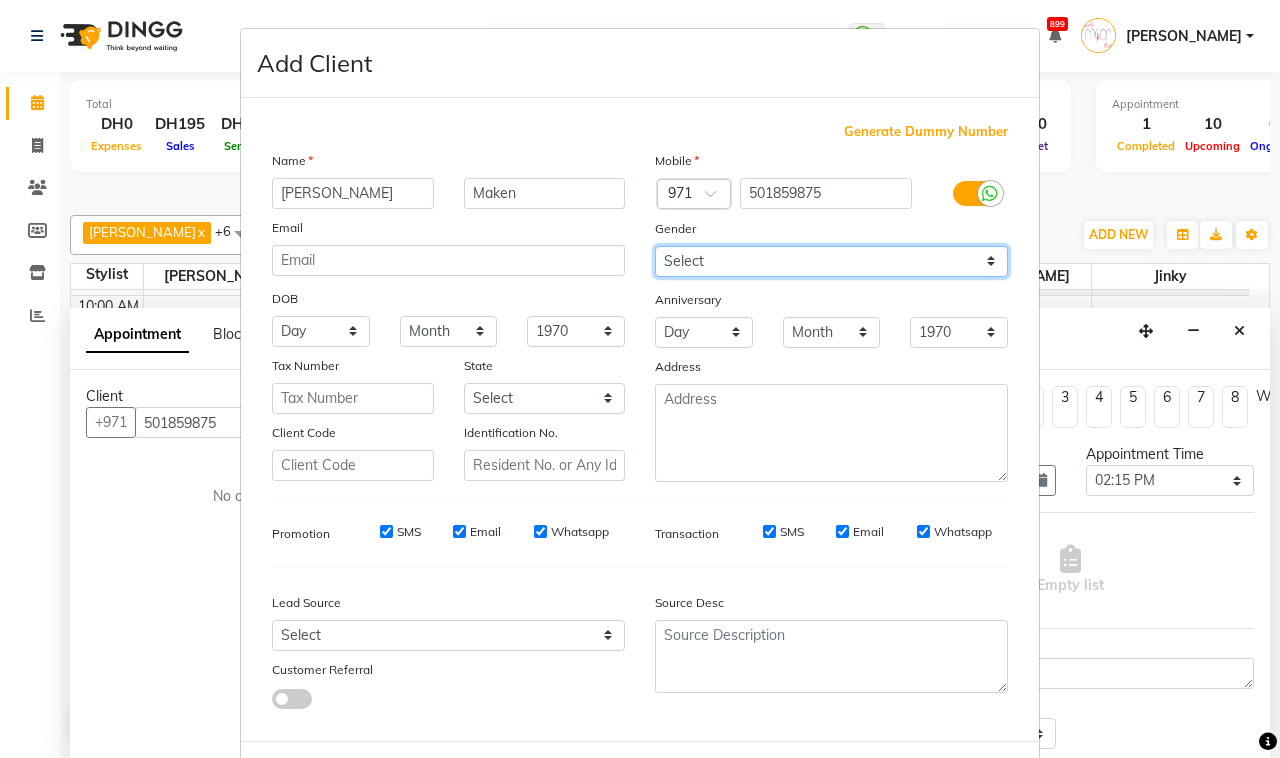 click on "Select [DEMOGRAPHIC_DATA] [DEMOGRAPHIC_DATA] Other Prefer Not To Say" at bounding box center [831, 261] 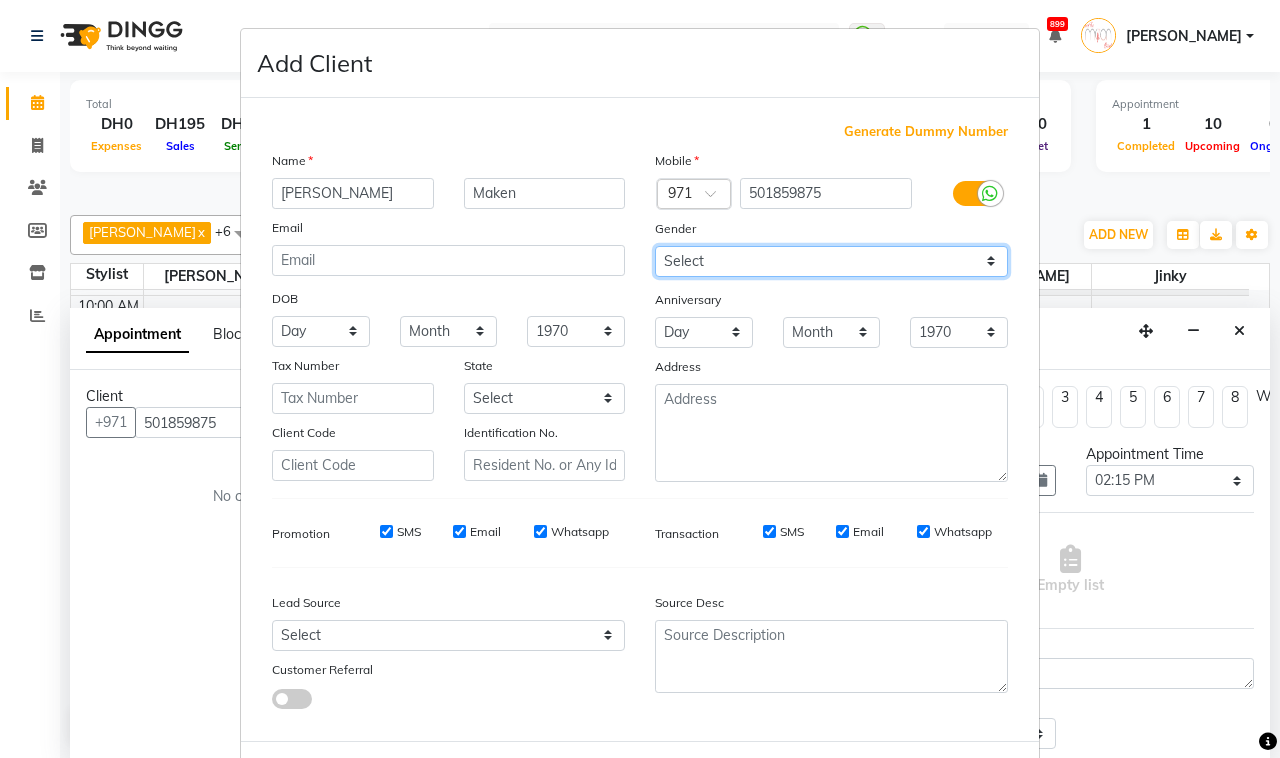 select on "[DEMOGRAPHIC_DATA]" 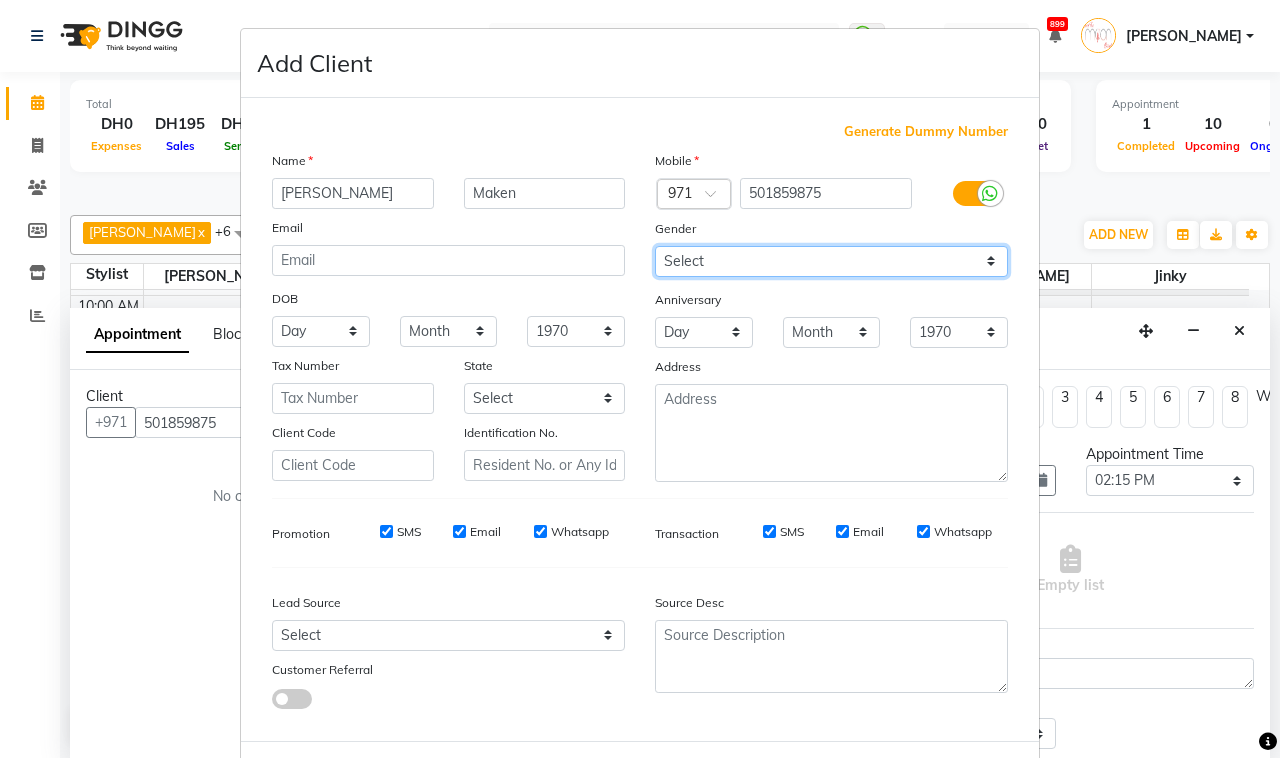 click on "Select [DEMOGRAPHIC_DATA] [DEMOGRAPHIC_DATA] Other Prefer Not To Say" at bounding box center (831, 261) 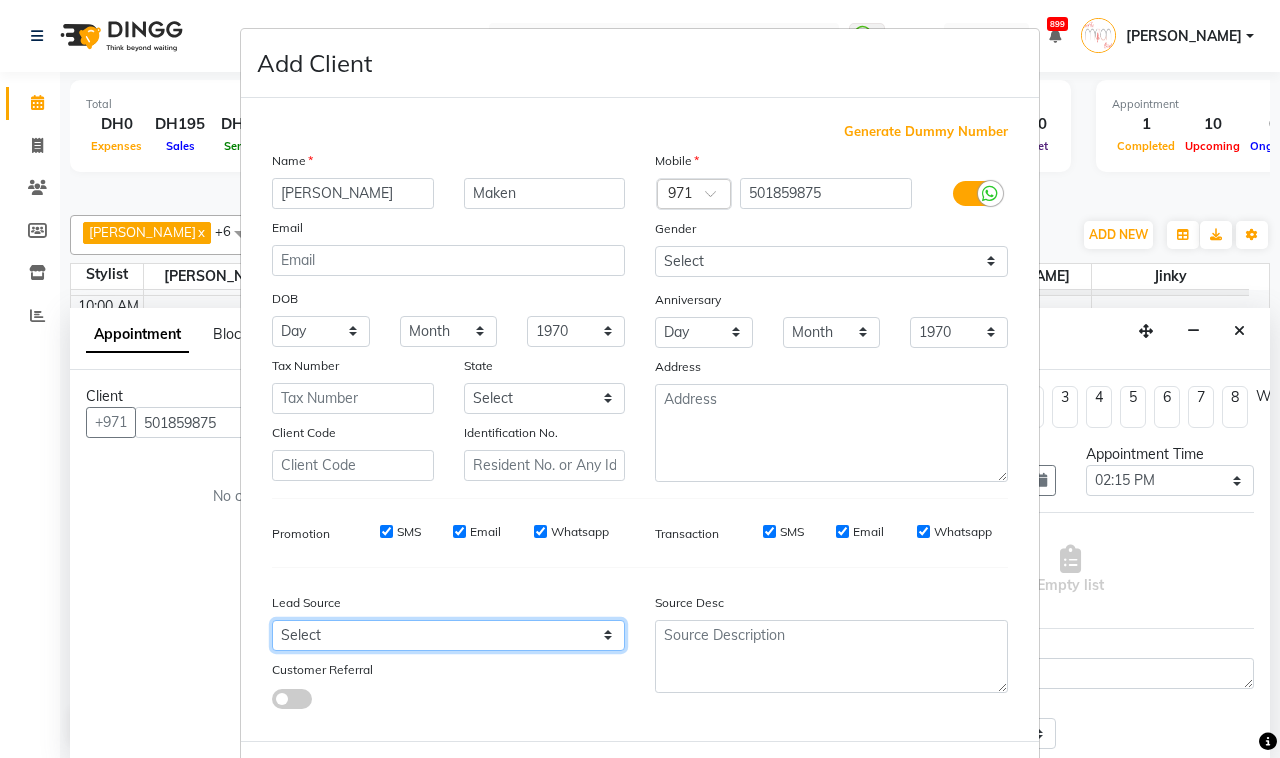 click on "Select Walk-in Referral Internet Friend Word of Mouth Advertisement Facebook JustDial Google Other Instagram  YouTube  WhatsApp" at bounding box center (448, 635) 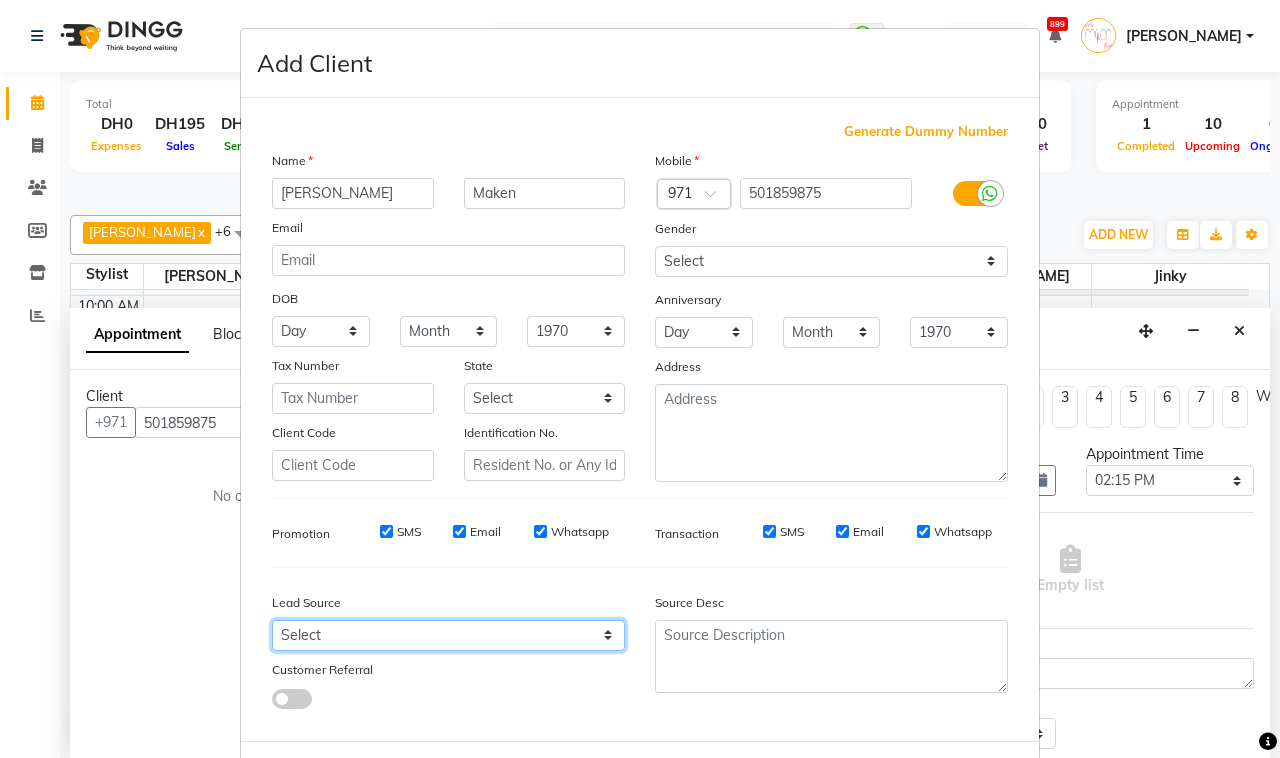select on "45043" 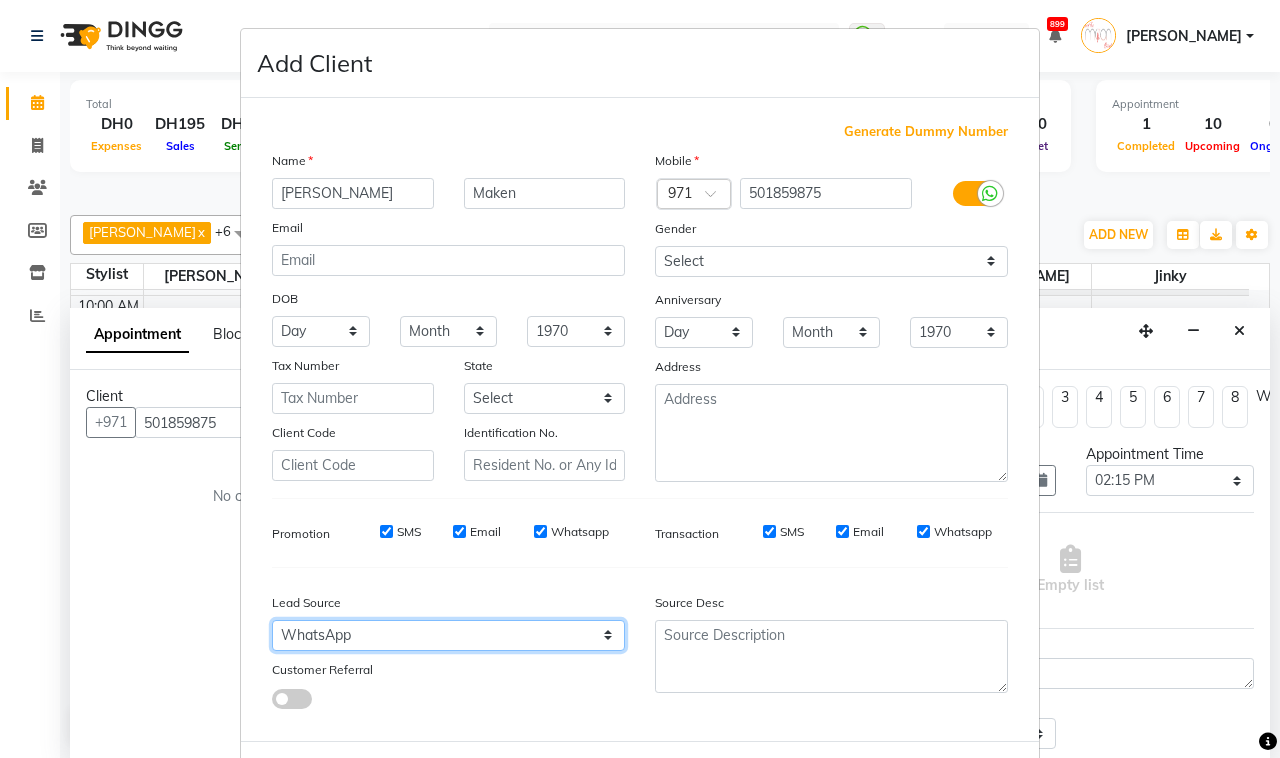 click on "Select Walk-in Referral Internet Friend Word of Mouth Advertisement Facebook JustDial Google Other Instagram  YouTube  WhatsApp" at bounding box center [448, 635] 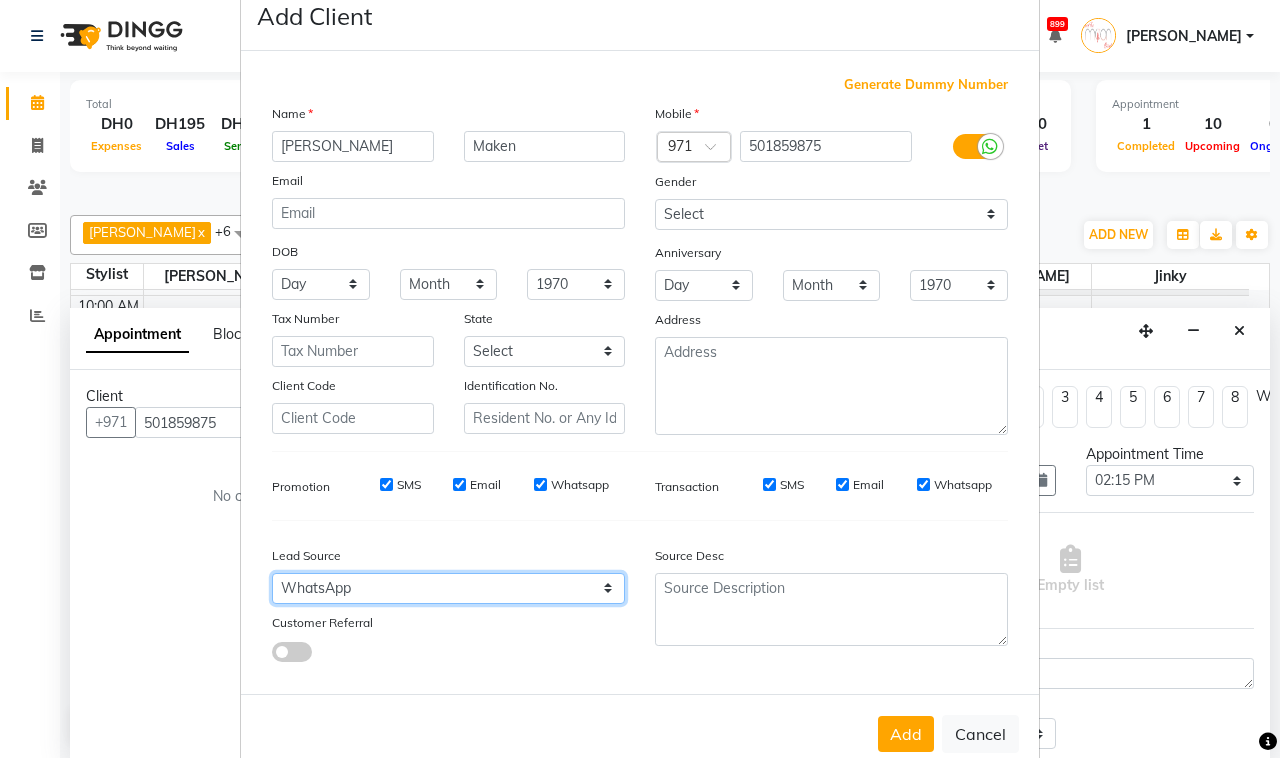 scroll, scrollTop: 86, scrollLeft: 0, axis: vertical 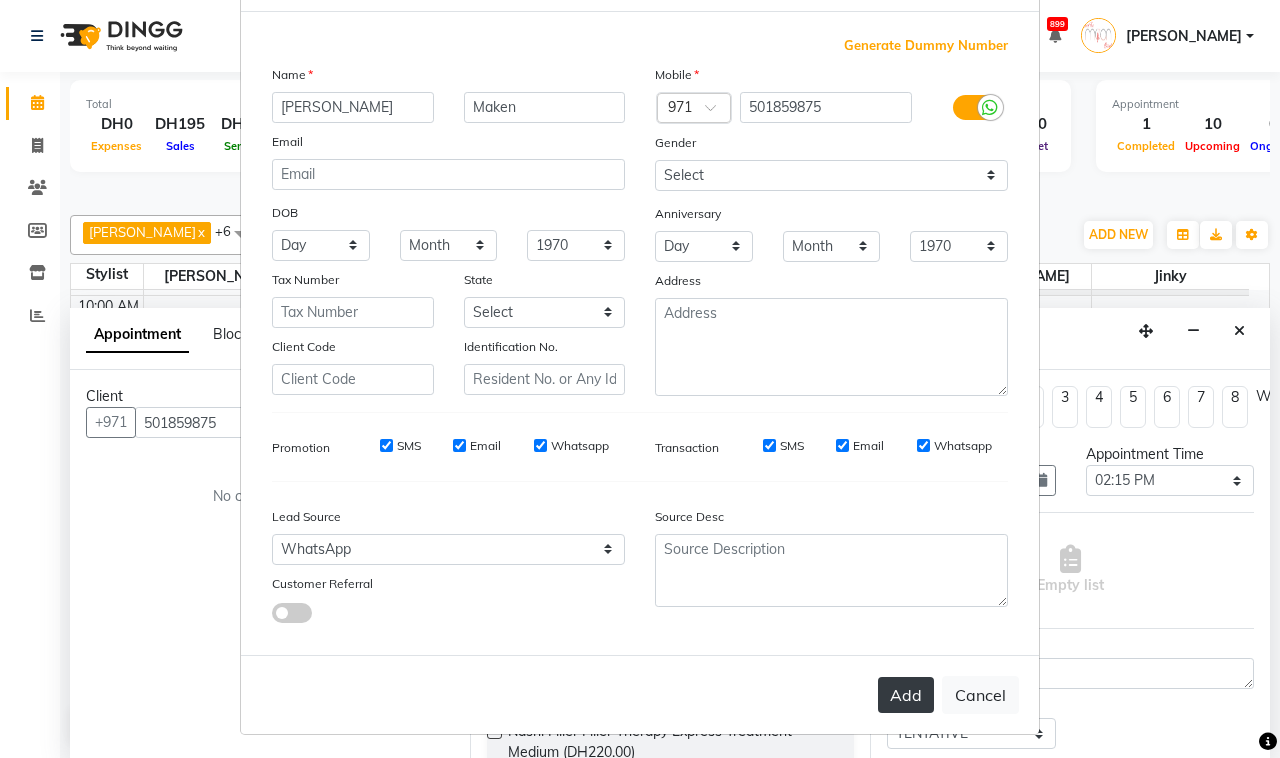 click on "Add" at bounding box center (906, 695) 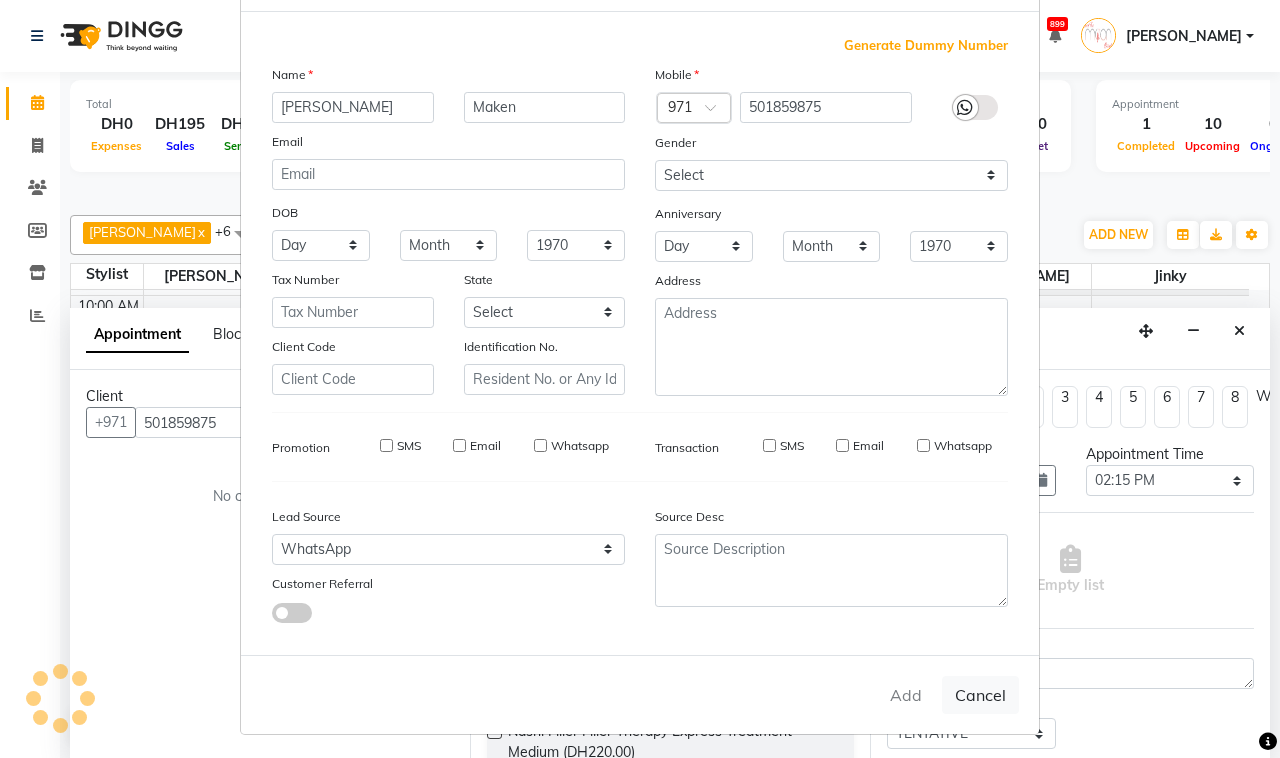 type 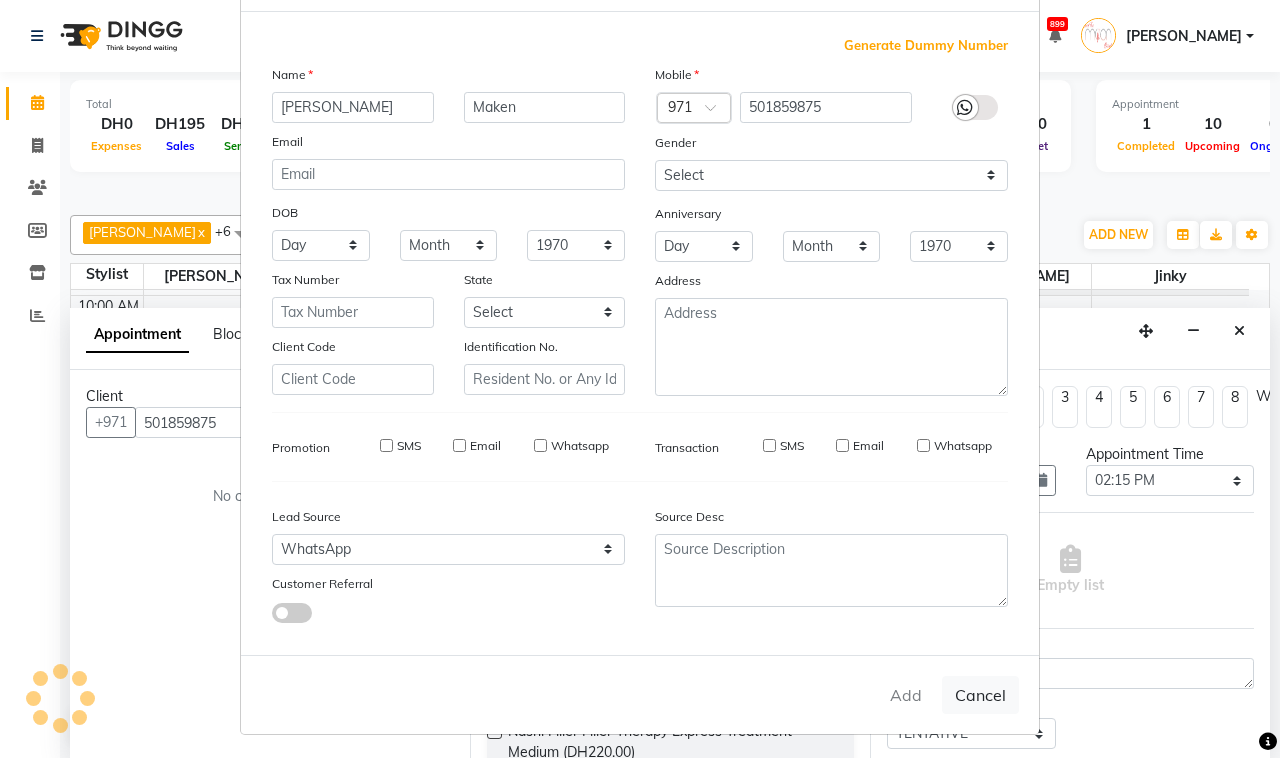 type 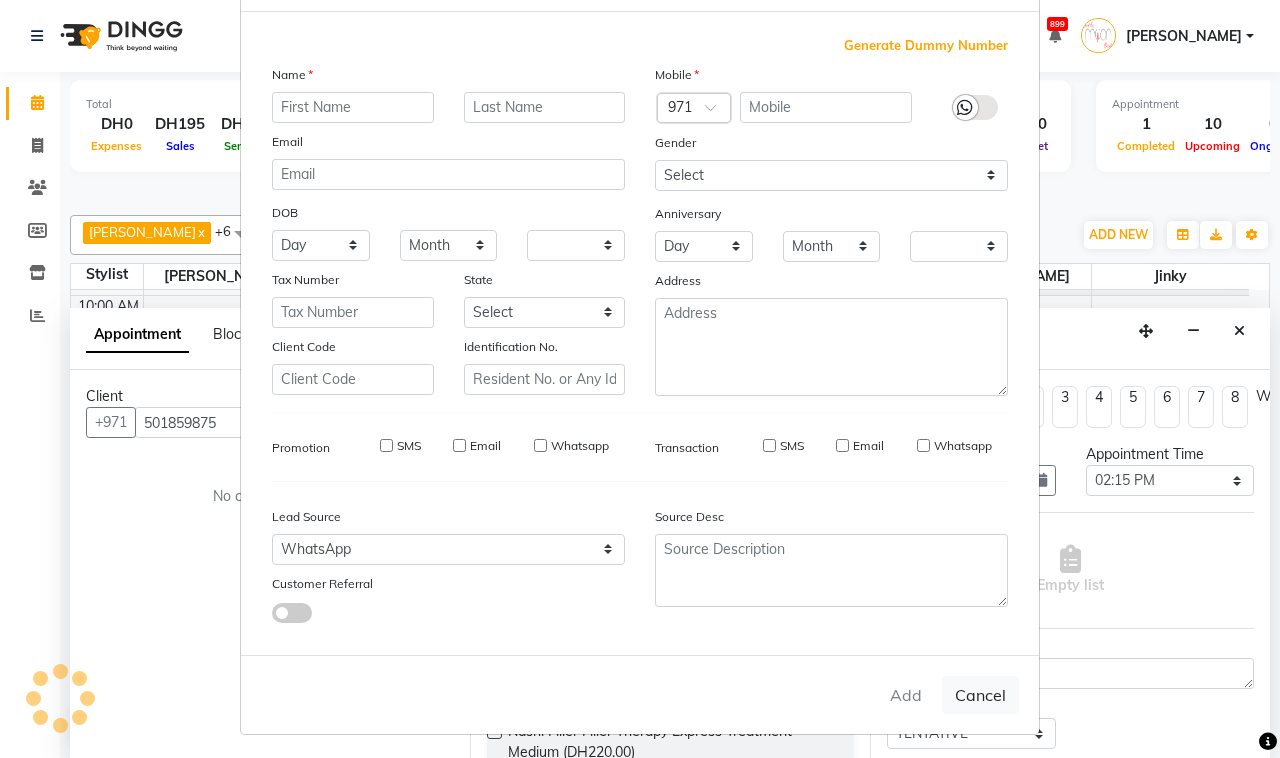 checkbox on "false" 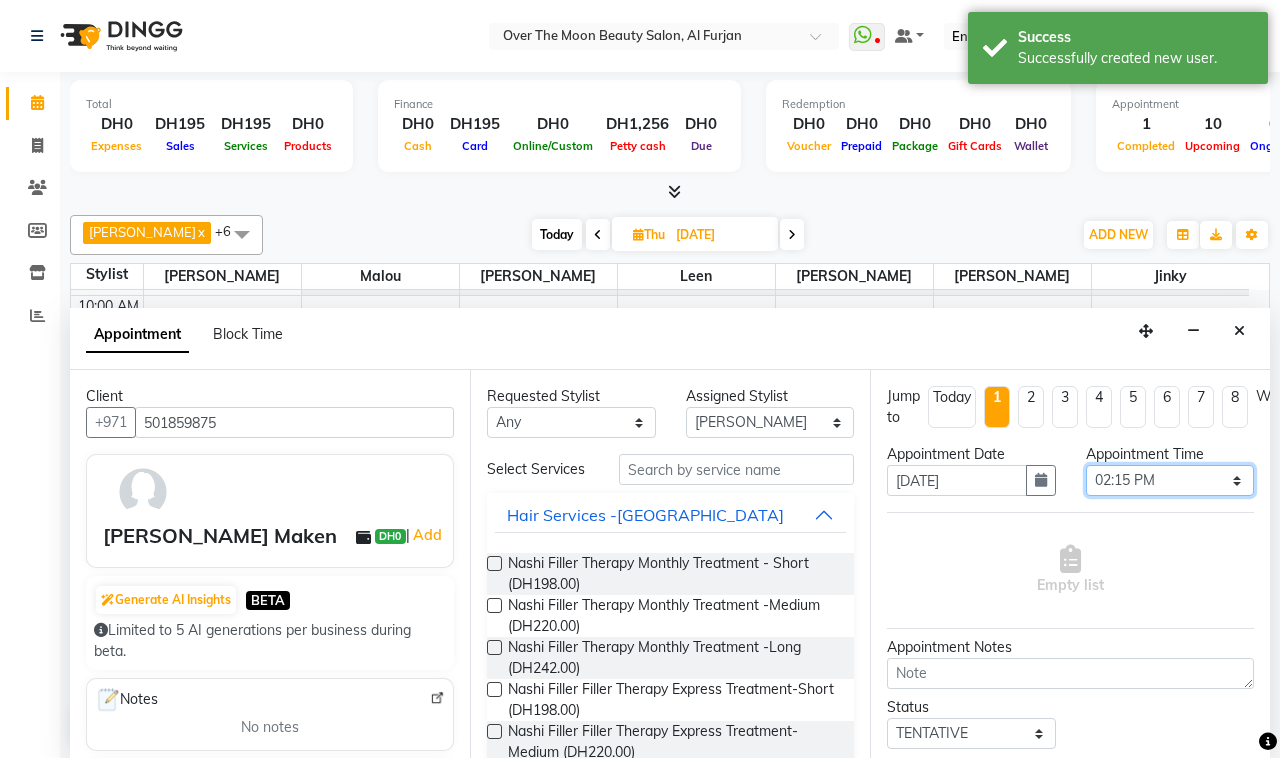 click on "Select 10:00 AM 10:15 AM 10:30 AM 10:45 AM 11:00 AM 11:15 AM 11:30 AM 11:45 AM 12:00 PM 12:15 PM 12:30 PM 12:45 PM 01:00 PM 01:15 PM 01:30 PM 01:45 PM 02:00 PM 02:15 PM 02:30 PM 02:45 PM 03:00 PM 03:15 PM 03:30 PM 03:45 PM 04:00 PM 04:15 PM 04:30 PM 04:45 PM 05:00 PM 05:15 PM 05:30 PM 05:45 PM 06:00 PM 06:15 PM 06:30 PM 06:45 PM 07:00 PM 07:15 PM 07:30 PM 07:45 PM 08:00 PM 08:15 PM 08:30 PM 08:45 PM 09:00 PM 09:15 PM 09:30 PM 09:45 PM 10:00 PM 10:15 PM 10:30 PM 10:45 PM 11:00 PM" at bounding box center [1170, 480] 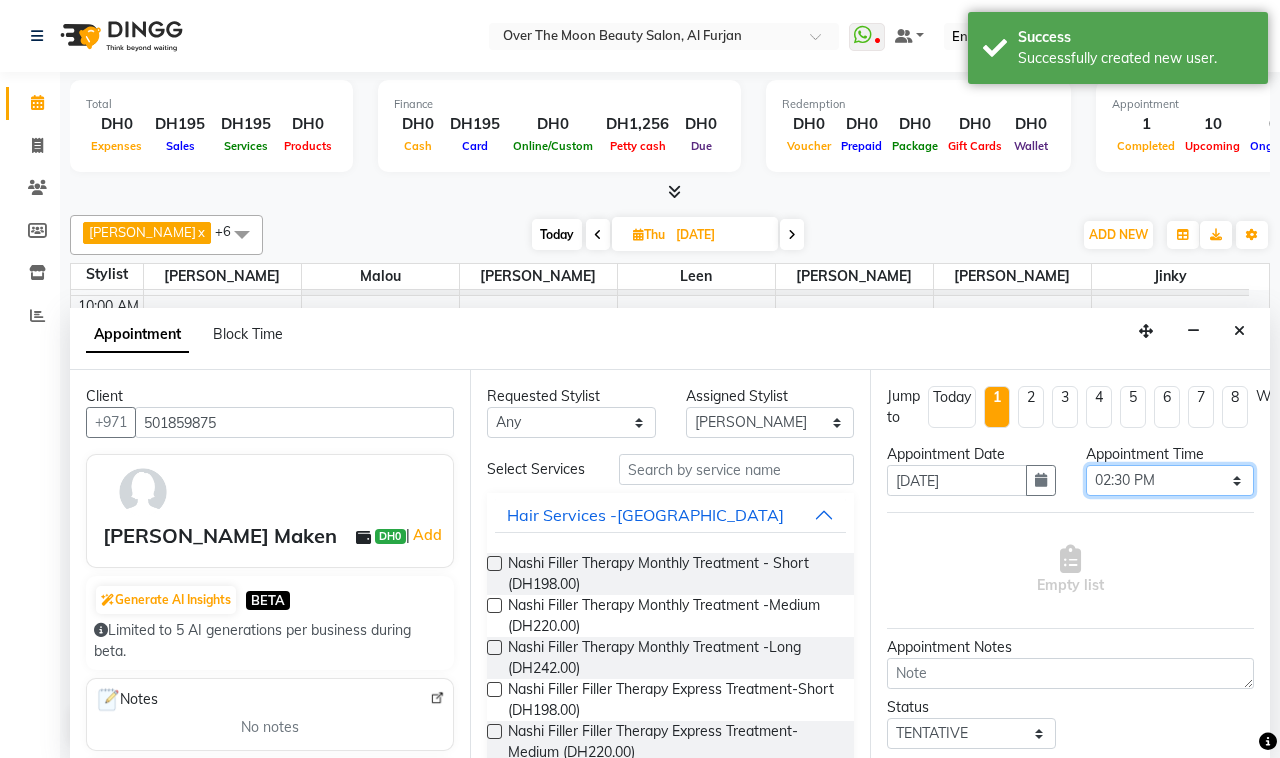click on "Select 10:00 AM 10:15 AM 10:30 AM 10:45 AM 11:00 AM 11:15 AM 11:30 AM 11:45 AM 12:00 PM 12:15 PM 12:30 PM 12:45 PM 01:00 PM 01:15 PM 01:30 PM 01:45 PM 02:00 PM 02:15 PM 02:30 PM 02:45 PM 03:00 PM 03:15 PM 03:30 PM 03:45 PM 04:00 PM 04:15 PM 04:30 PM 04:45 PM 05:00 PM 05:15 PM 05:30 PM 05:45 PM 06:00 PM 06:15 PM 06:30 PM 06:45 PM 07:00 PM 07:15 PM 07:30 PM 07:45 PM 08:00 PM 08:15 PM 08:30 PM 08:45 PM 09:00 PM 09:15 PM 09:30 PM 09:45 PM 10:00 PM 10:15 PM 10:30 PM 10:45 PM 11:00 PM" at bounding box center [1170, 480] 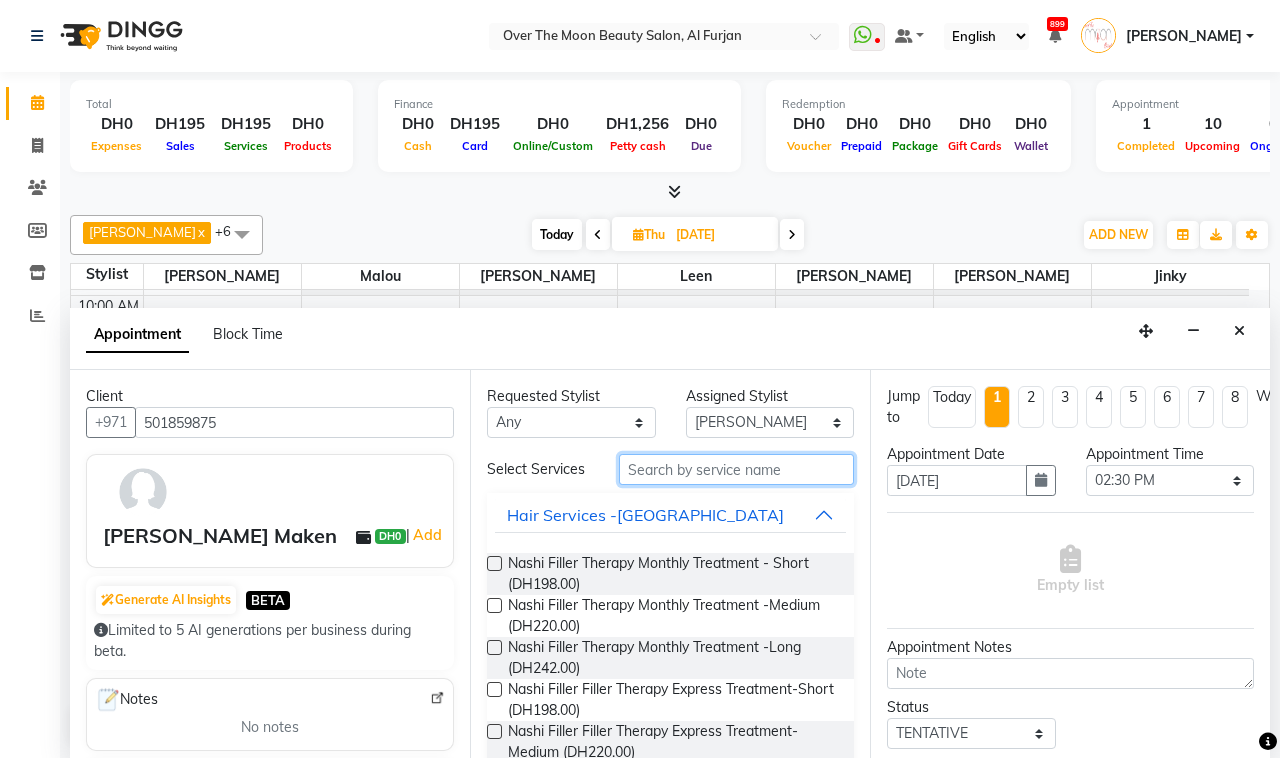 click at bounding box center (736, 469) 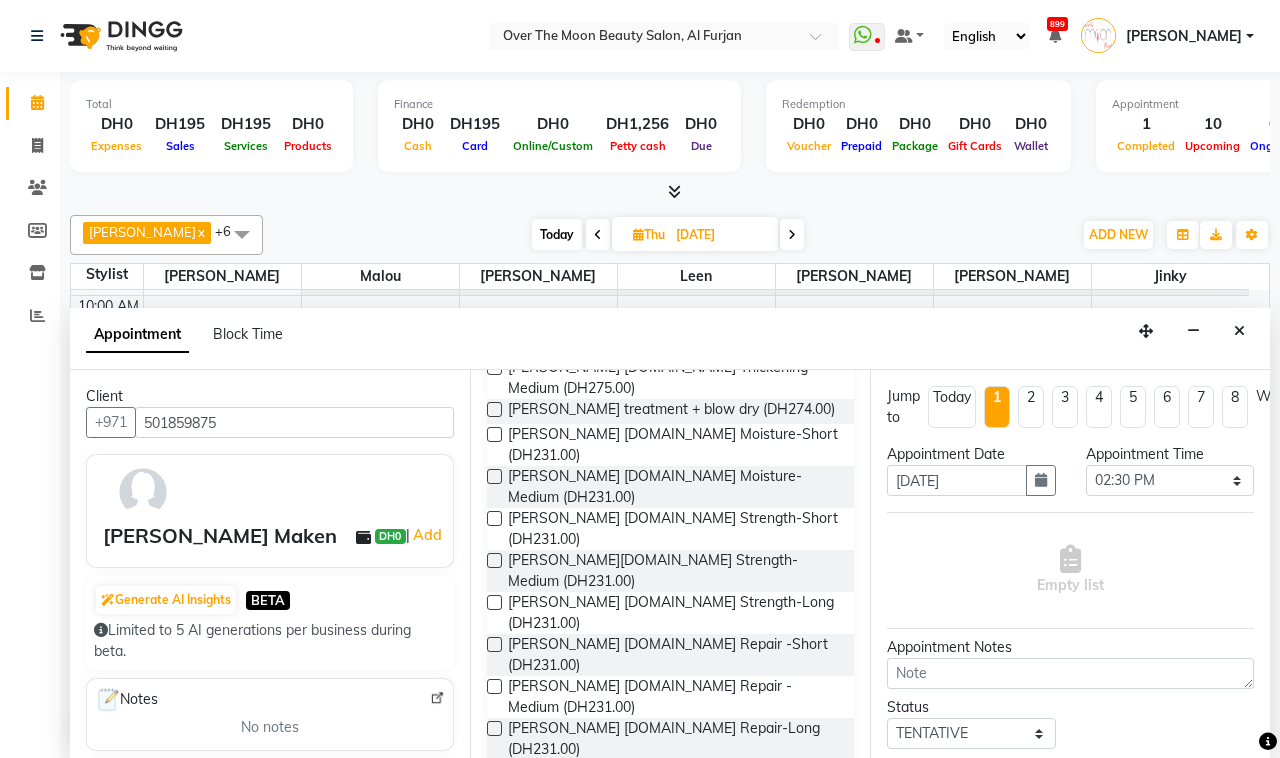 scroll, scrollTop: 381, scrollLeft: 0, axis: vertical 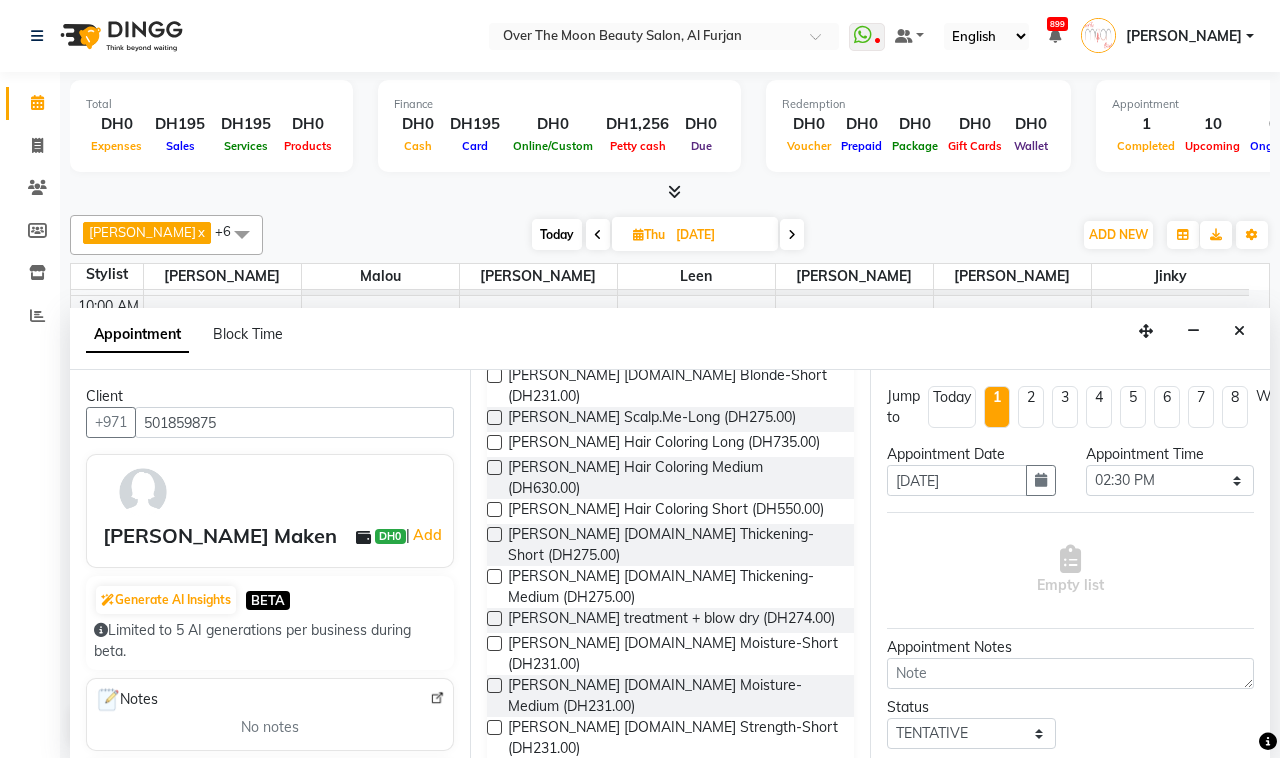 type on "[PERSON_NAME]" 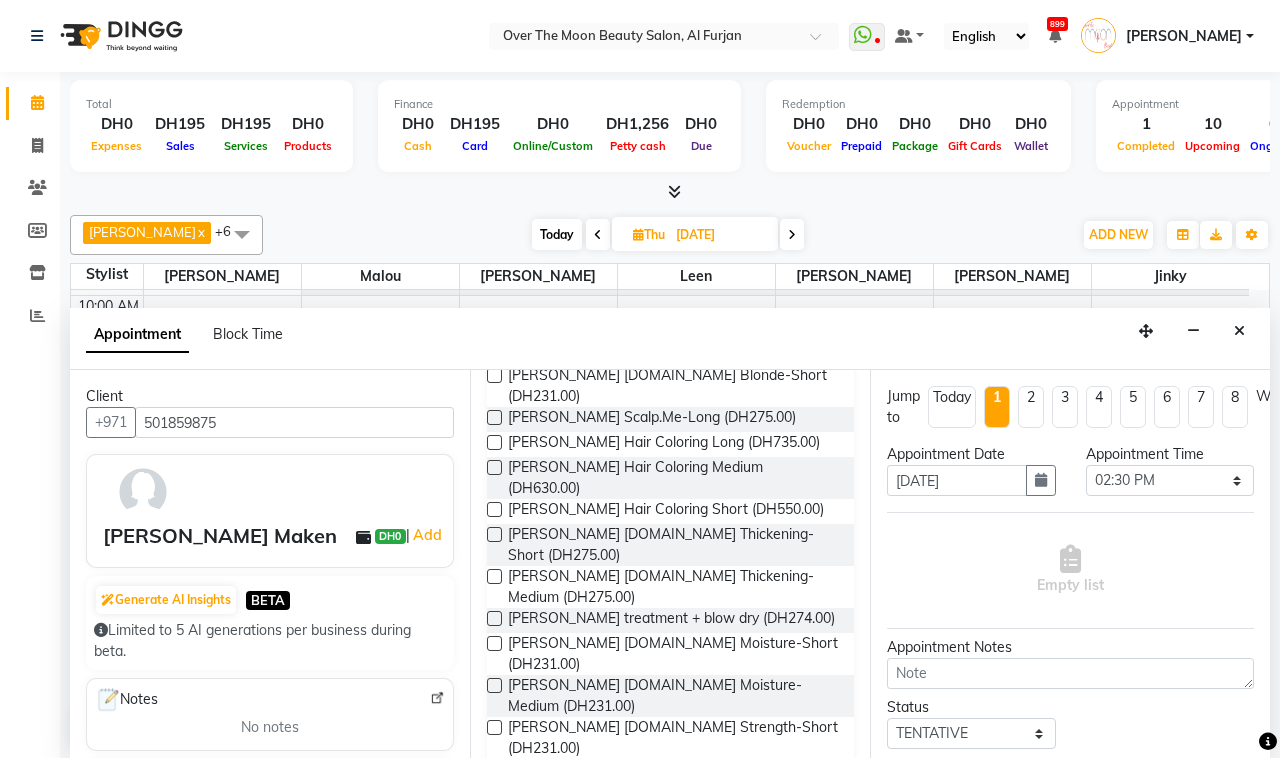 click at bounding box center (494, 442) 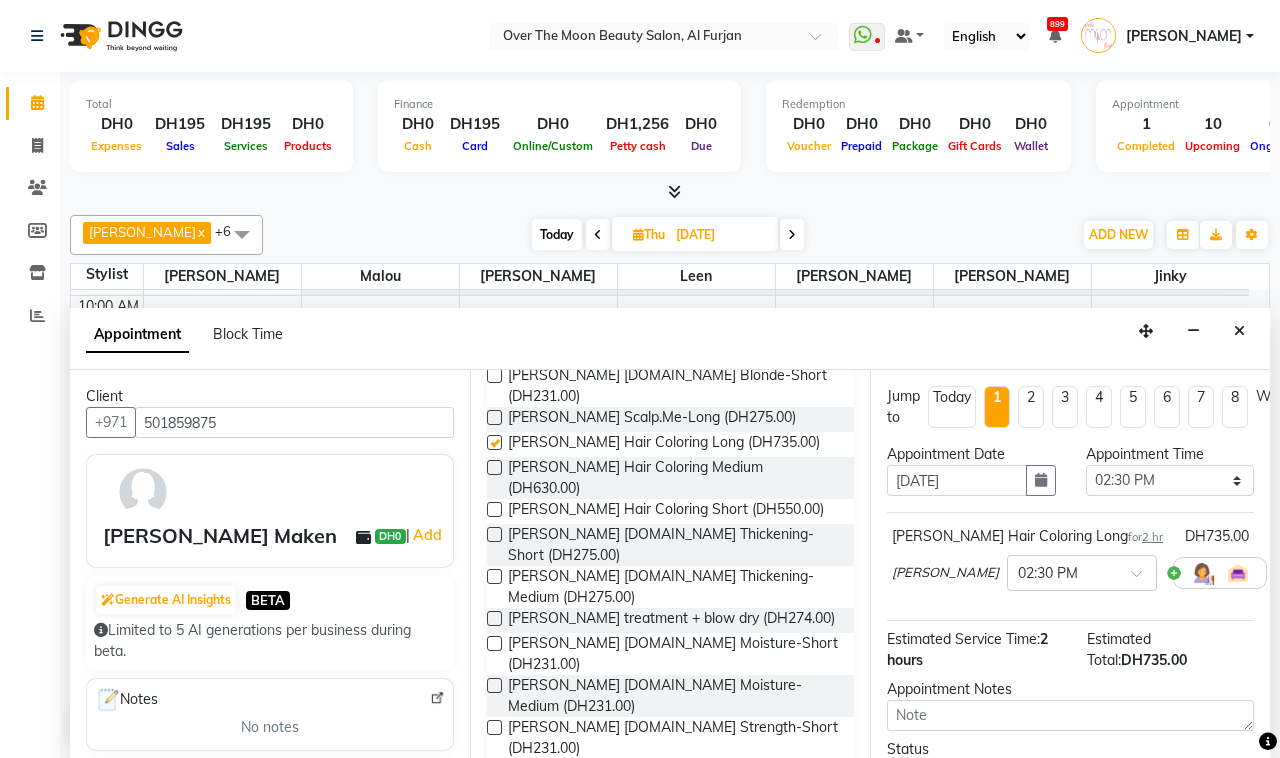 checkbox on "false" 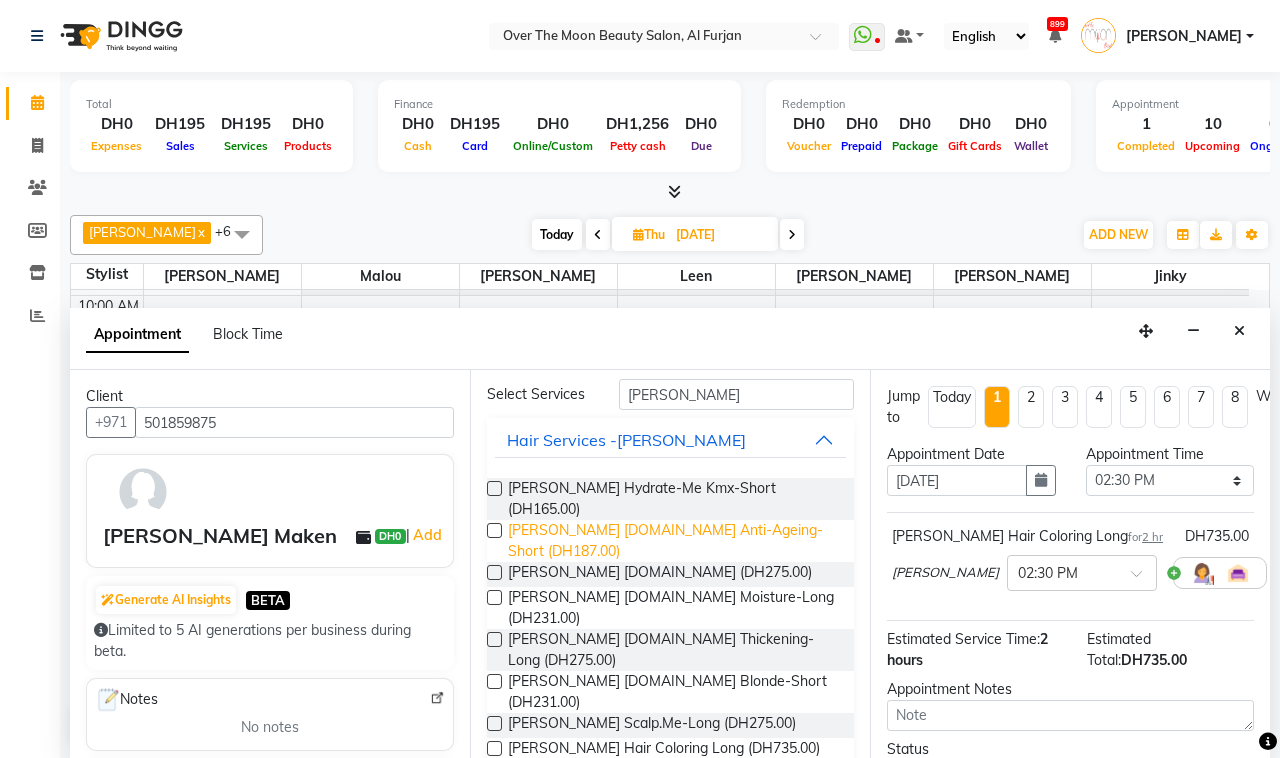 scroll, scrollTop: 0, scrollLeft: 0, axis: both 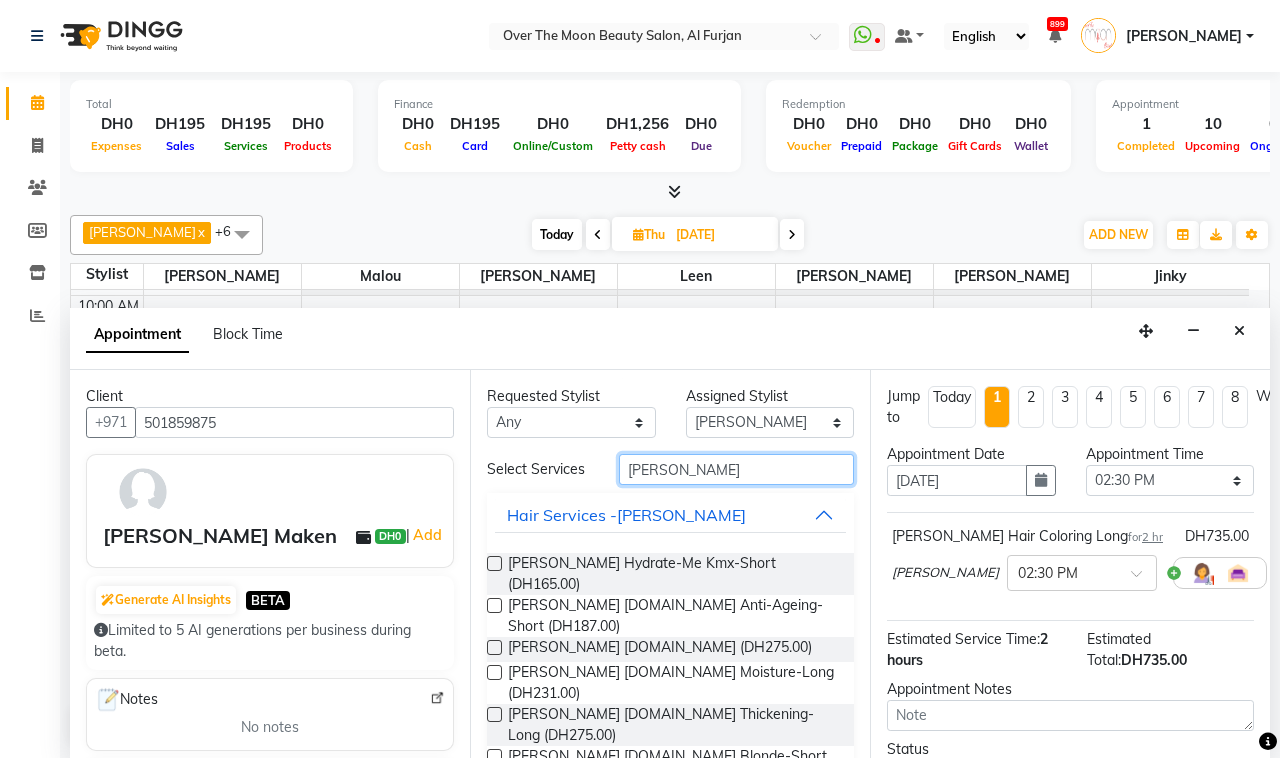 drag, startPoint x: 691, startPoint y: 478, endPoint x: 570, endPoint y: 490, distance: 121.59358 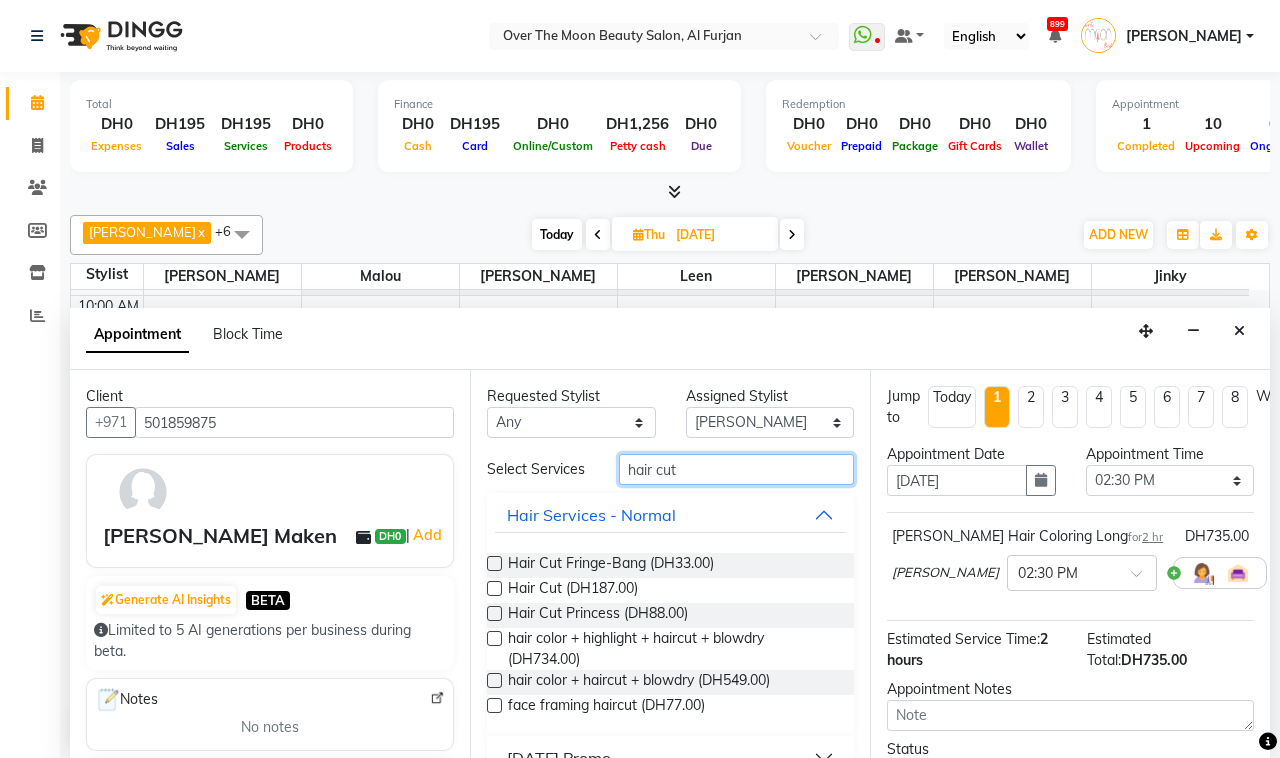 type on "hair cut" 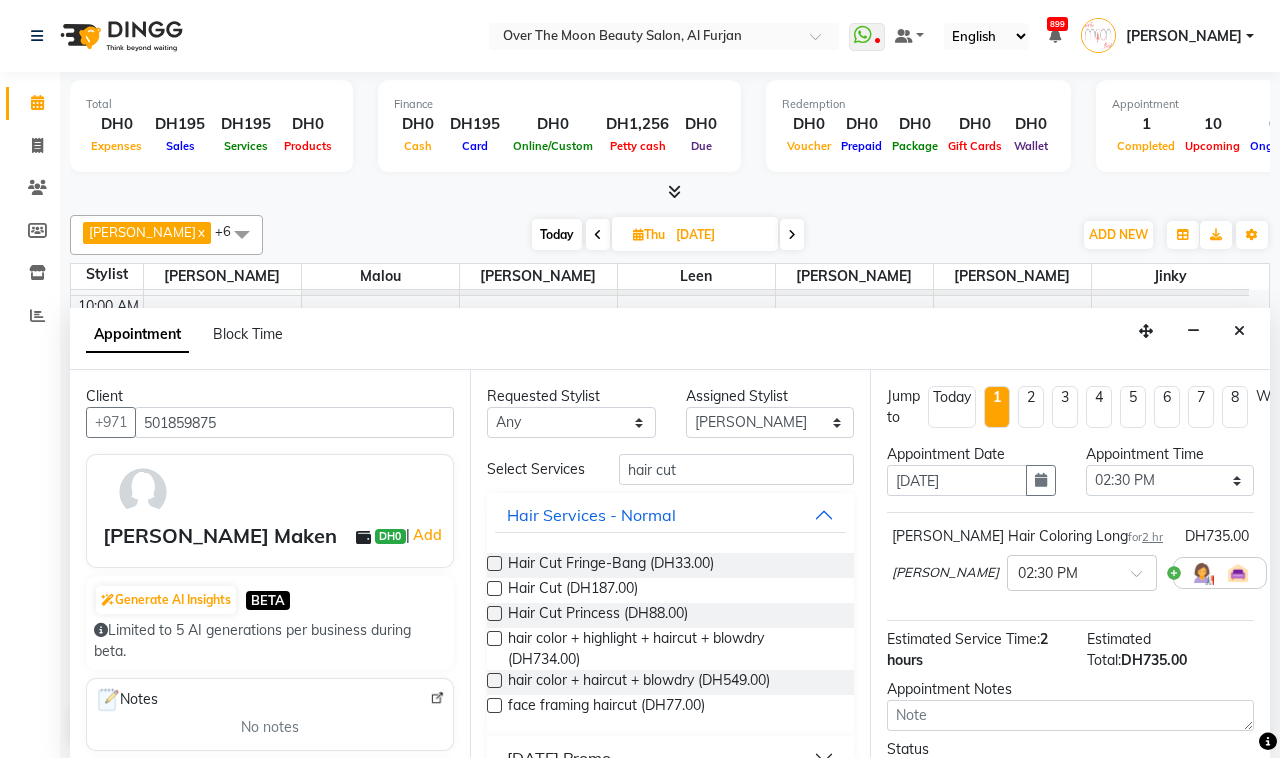 click at bounding box center [494, 588] 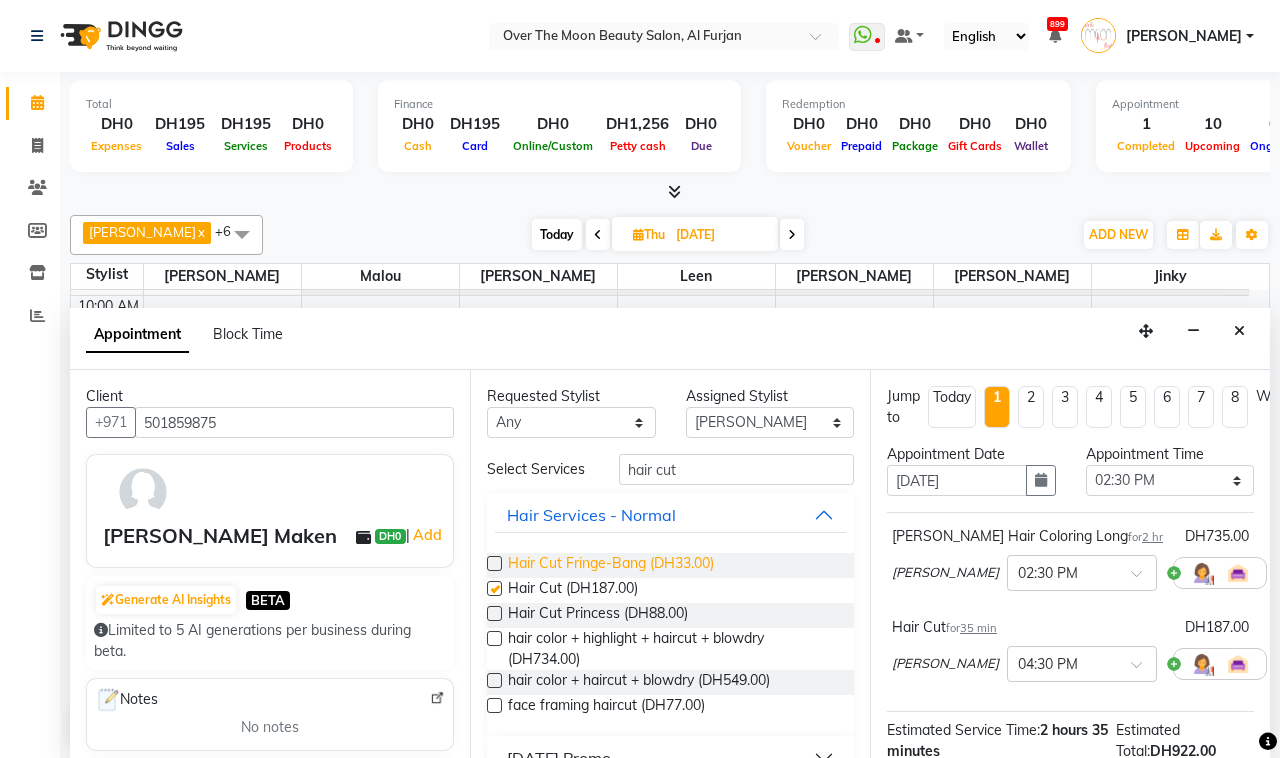 checkbox on "false" 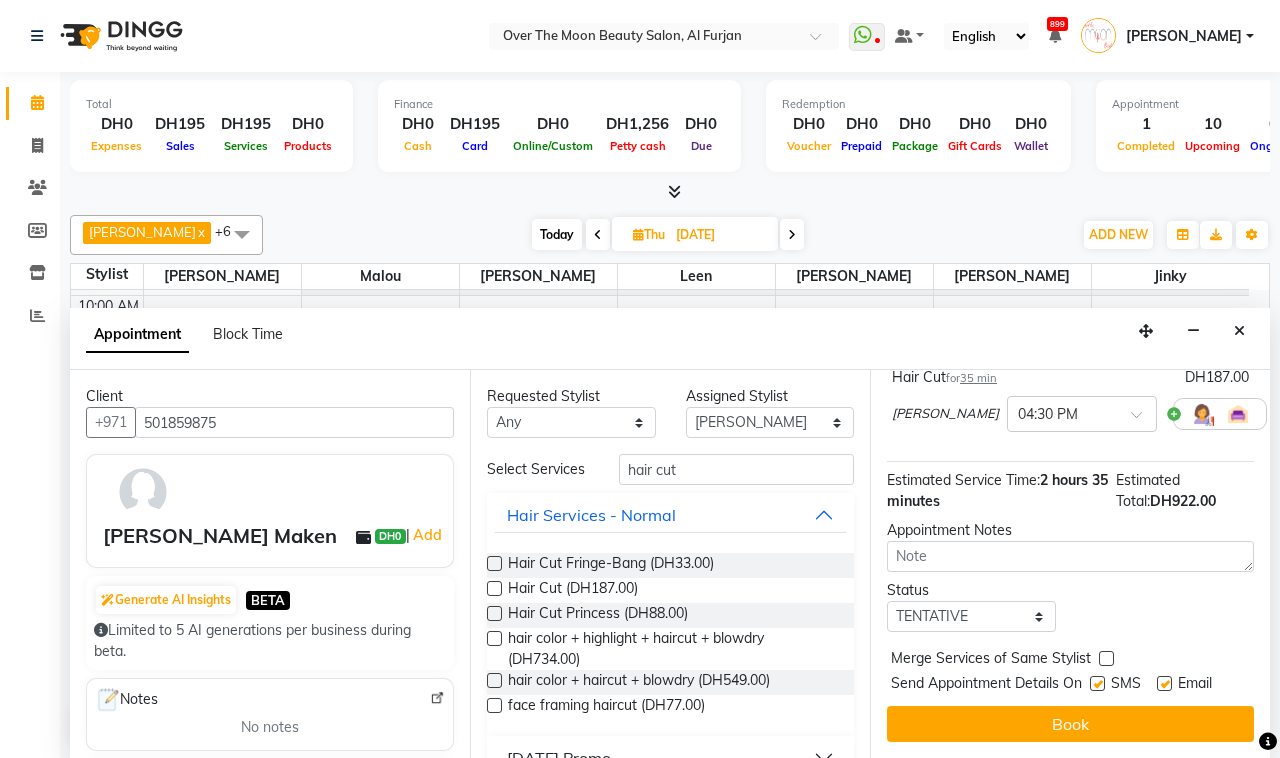 scroll, scrollTop: 270, scrollLeft: 0, axis: vertical 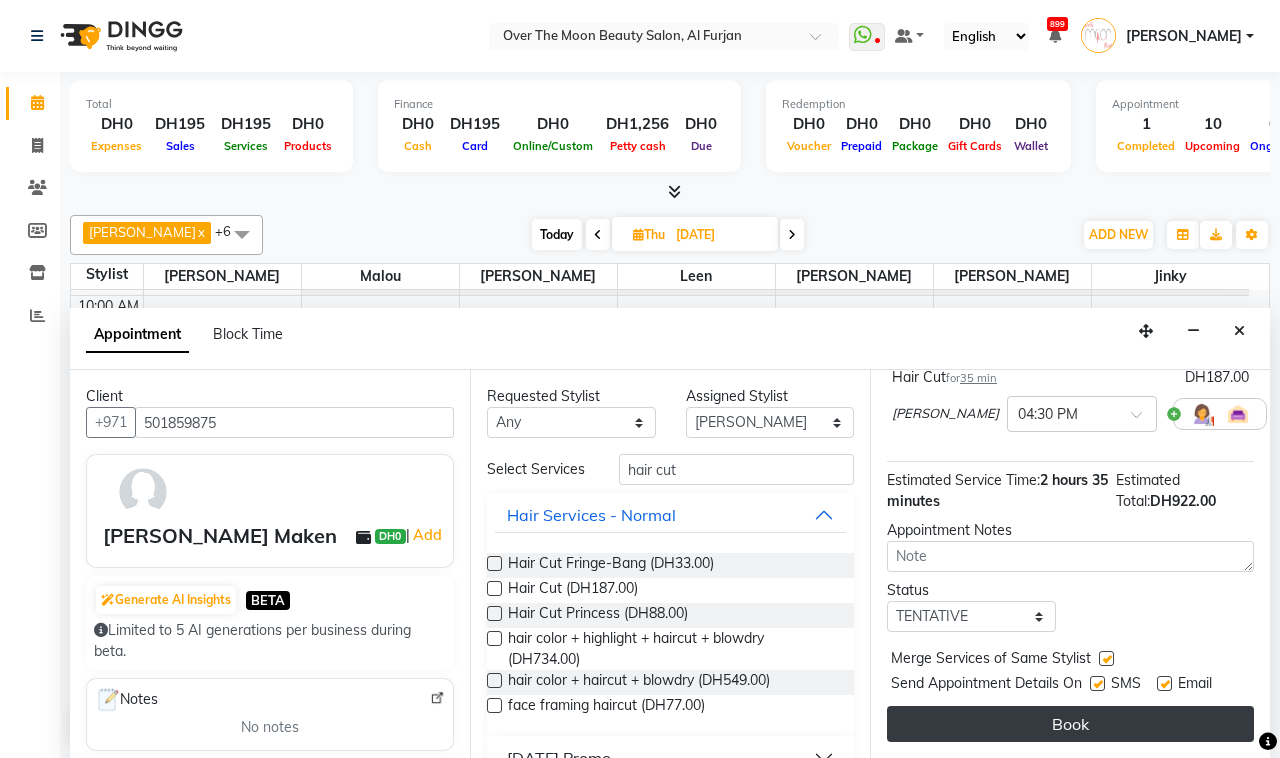 click on "Book" at bounding box center (1070, 724) 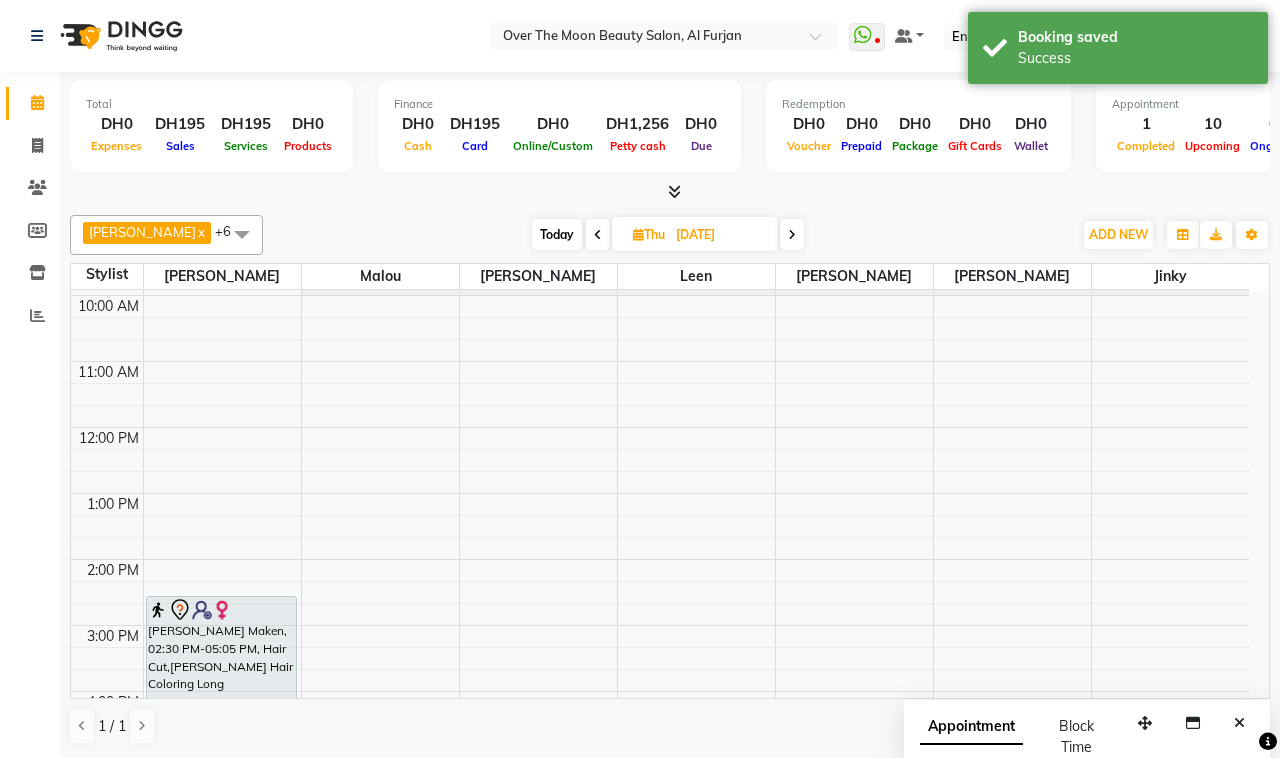 scroll, scrollTop: 267, scrollLeft: 0, axis: vertical 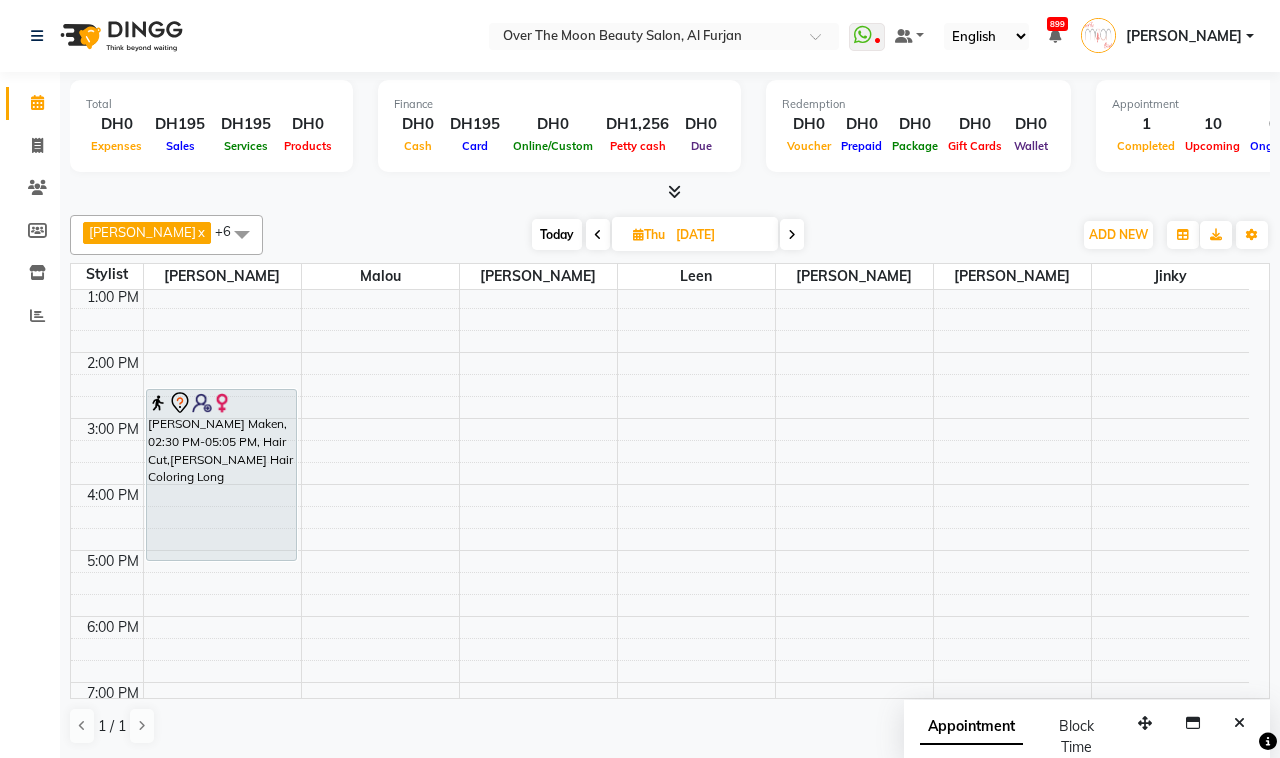click on "Today" at bounding box center [557, 234] 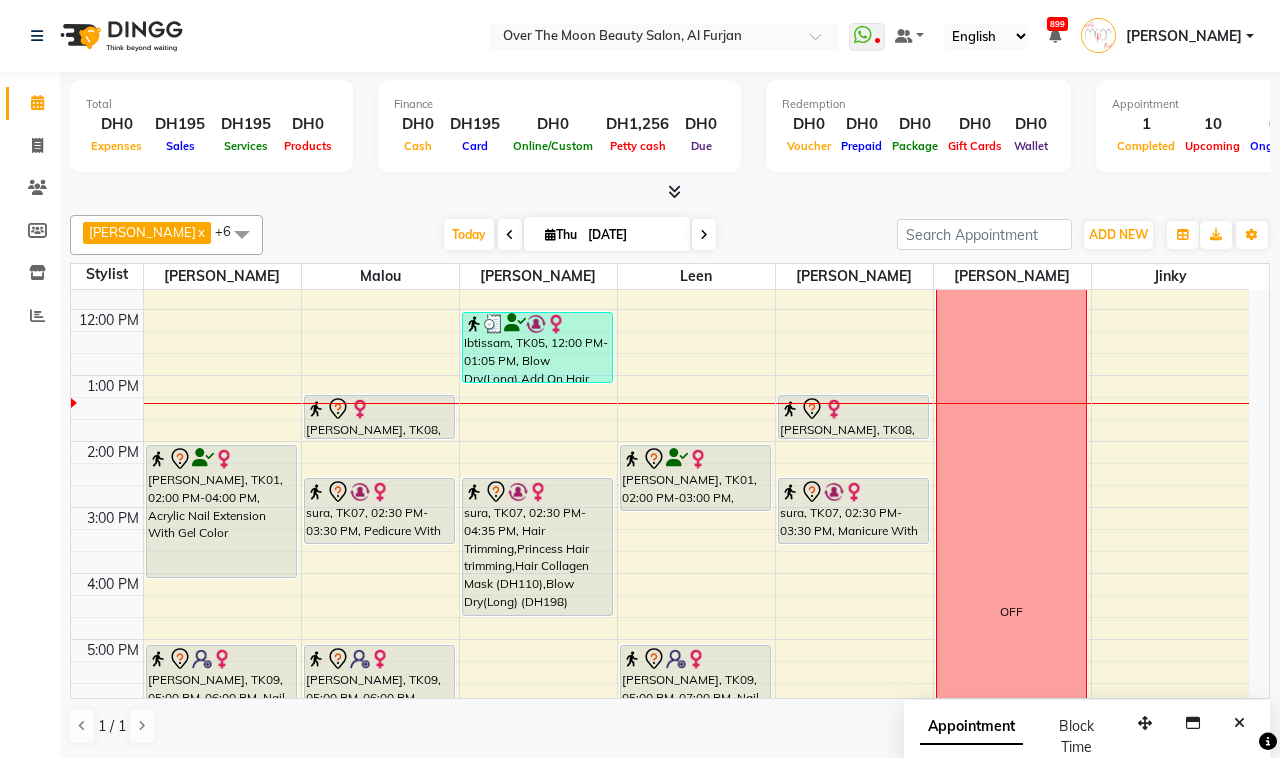 scroll, scrollTop: 176, scrollLeft: 0, axis: vertical 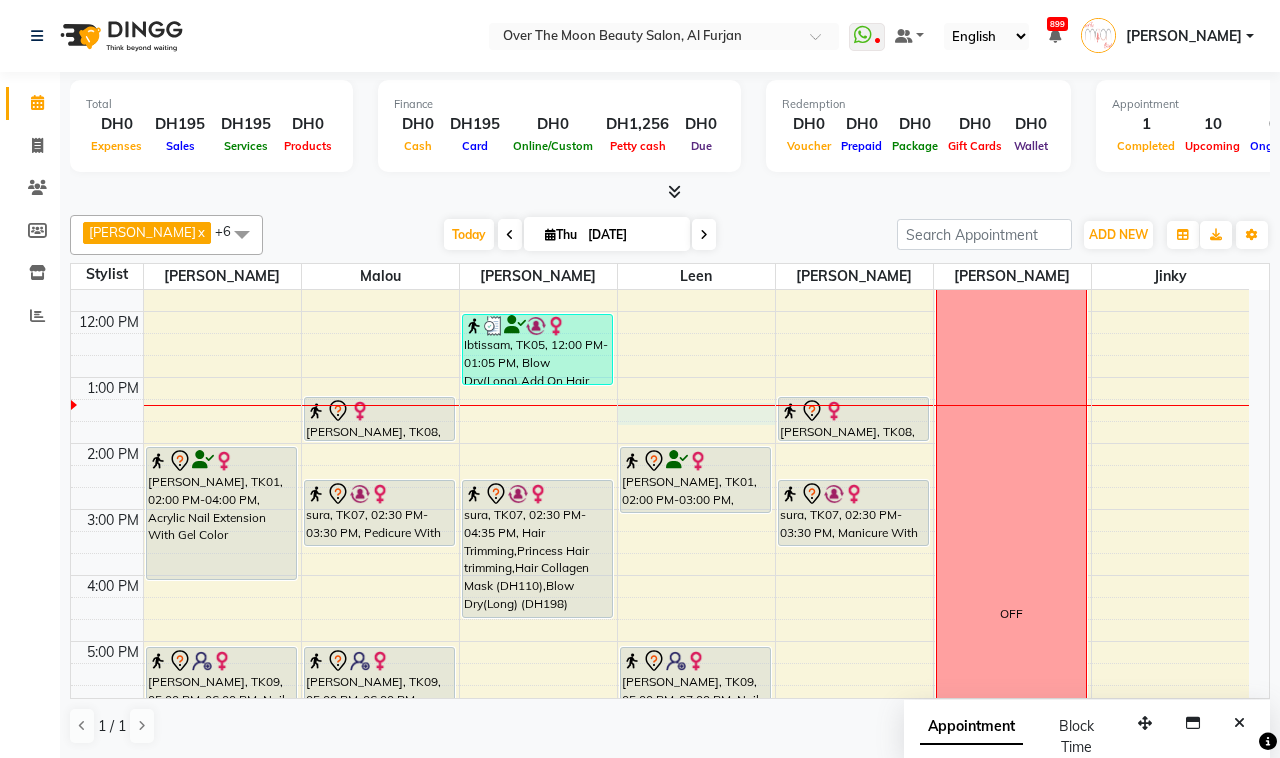 click on "9:00 AM 10:00 AM 11:00 AM 12:00 PM 1:00 PM 2:00 PM 3:00 PM 4:00 PM 5:00 PM 6:00 PM 7:00 PM 8:00 PM 9:00 PM 10:00 PM 11:00 PM             [PERSON_NAME], TK01, 02:00 PM-04:00 PM, Acrylic Nail Extension With Gel Color             [PERSON_NAME], TK09, 05:00 PM-06:00 PM, Nail Extension (HardGel - With Gelish Polish)             mylene, TK03, 06:00 PM-06:45 PM, change color (Gelish)  hands             Rose, TK04, 07:00 PM-10:00 PM, [PERSON_NAME] k protein long             [PERSON_NAME], TK08, 01:15 PM-01:55 PM, Natural Pedicure             sura, TK07, 02:30 PM-03:30 PM, Pedicure With Gel Polish             [PERSON_NAME], TK09, 05:00 PM-06:00 PM, Pedicure With Gel Polish     Ibtissam, TK05, 12:00 PM-01:05 PM, Blow Dry(Long),Add On Hair Iron Curling (DH33),Hair Cut Fringe-Bang (DH33)             sura, TK07, 02:30 PM-04:35 PM, Hair Trimming,Princess Hair trimming,Hair Collagen Mask (DH110),Blow Dry(Long) (DH198)             miss t, TK06, 07:00 PM-09:05 PM, Hair Cut,Hair Cut" at bounding box center (660, 608) 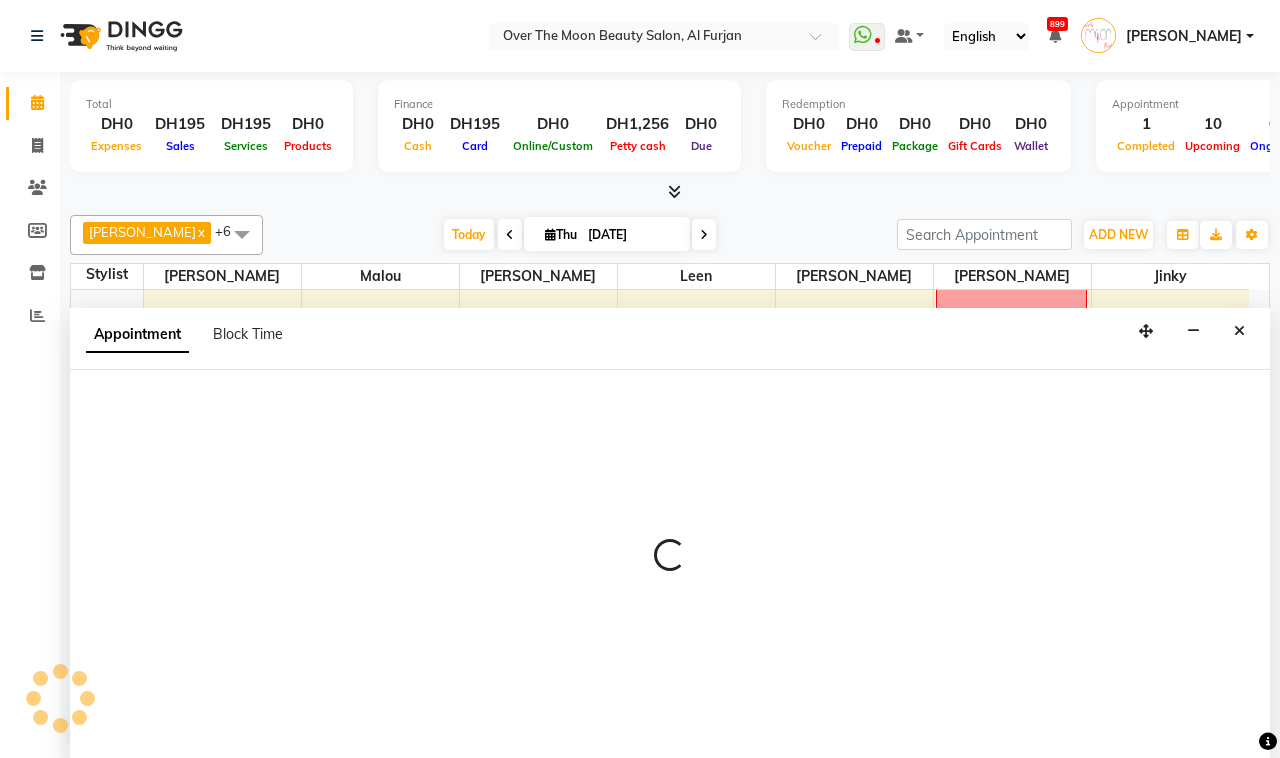 select on "43472" 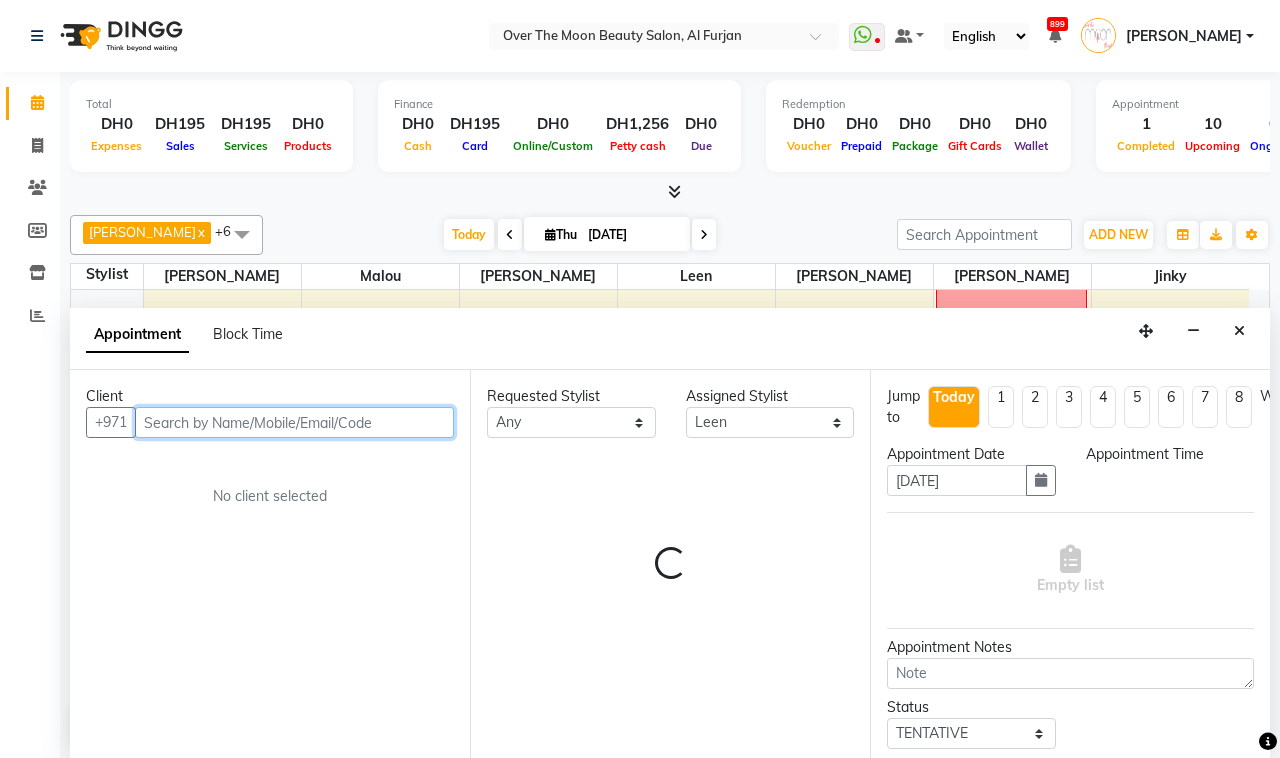 select on "795" 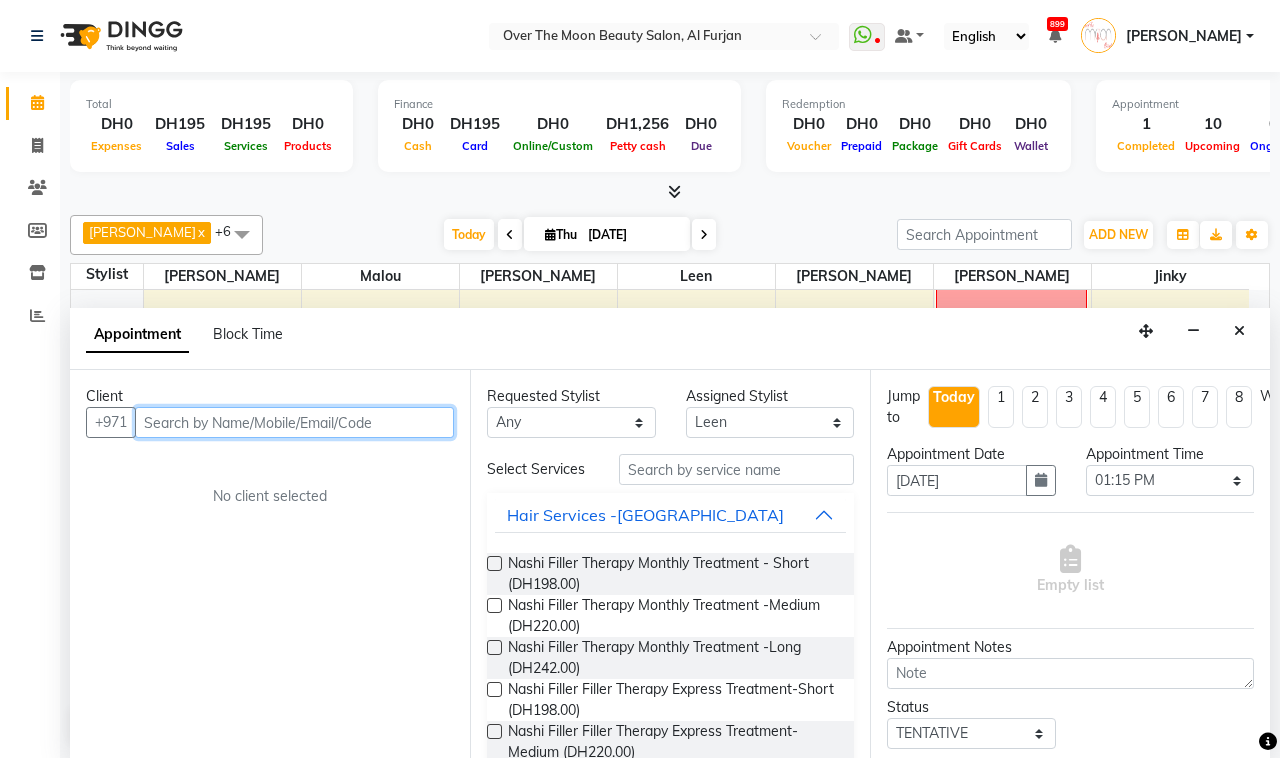 click at bounding box center (294, 422) 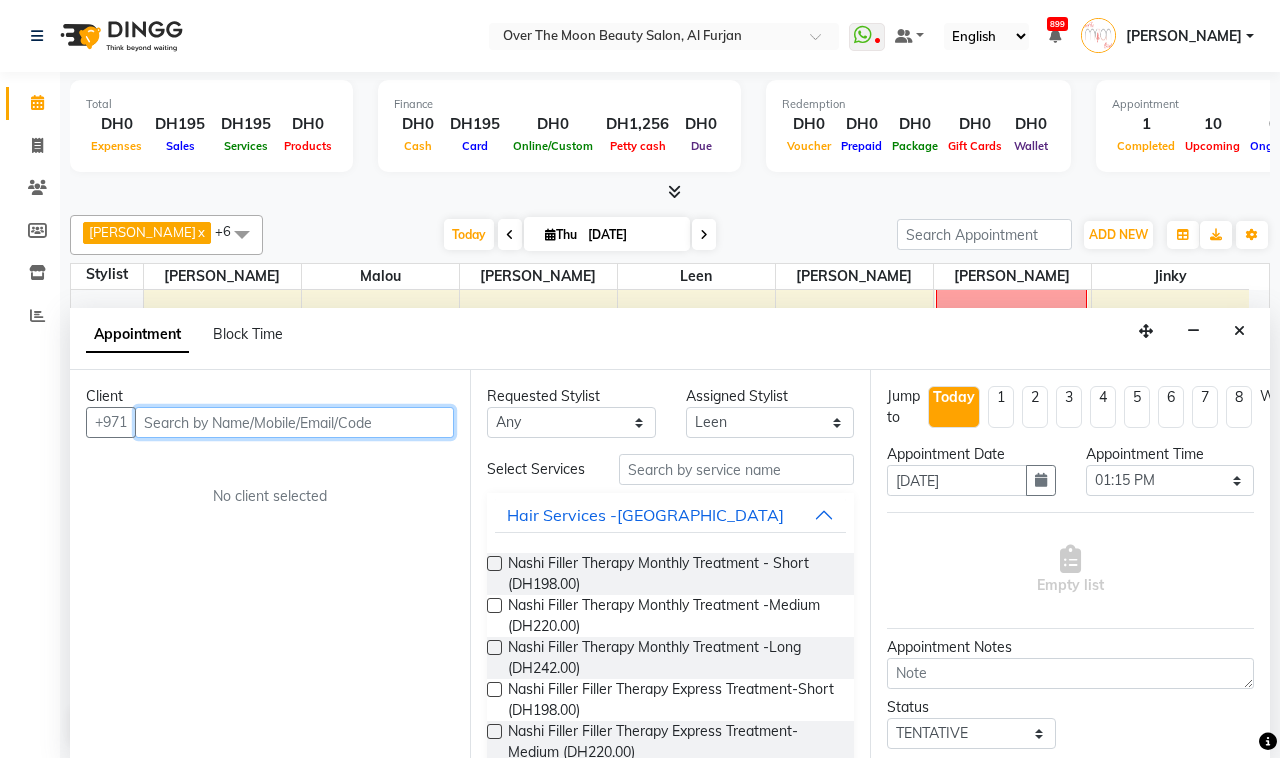 click at bounding box center [294, 422] 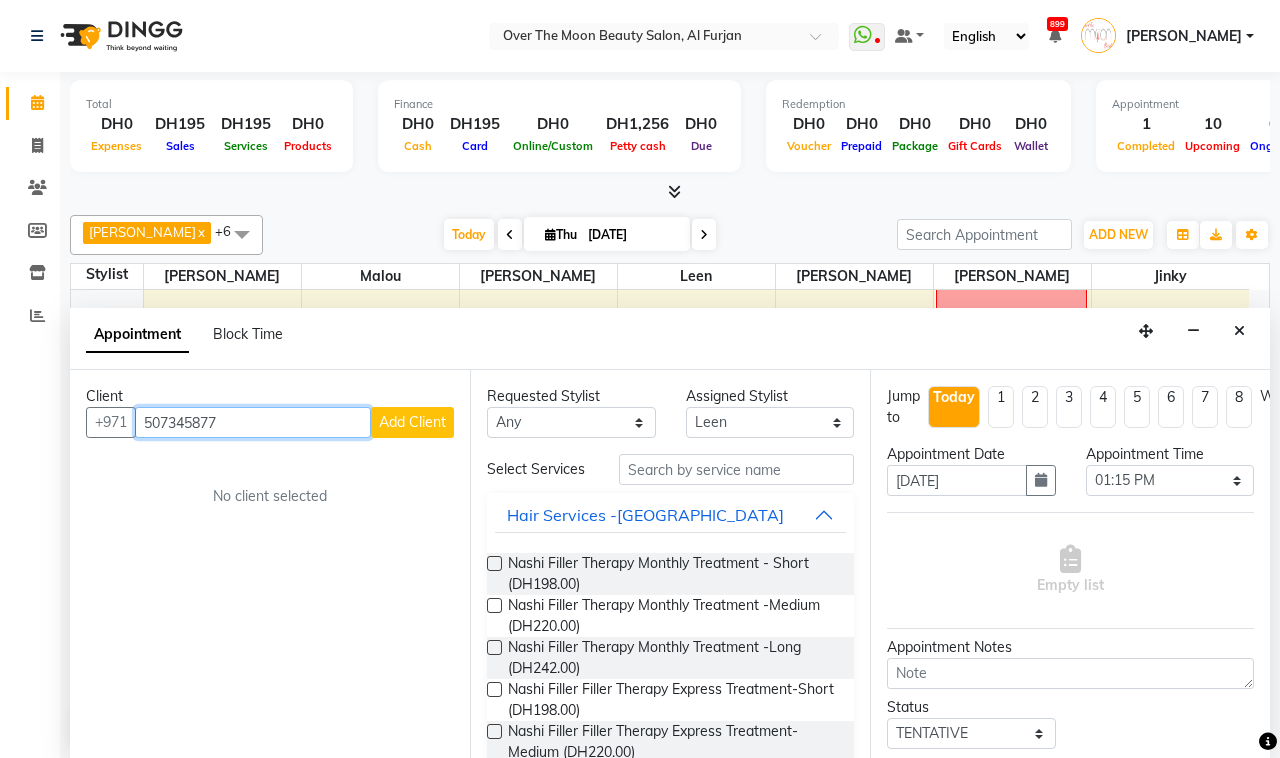 type on "507345877" 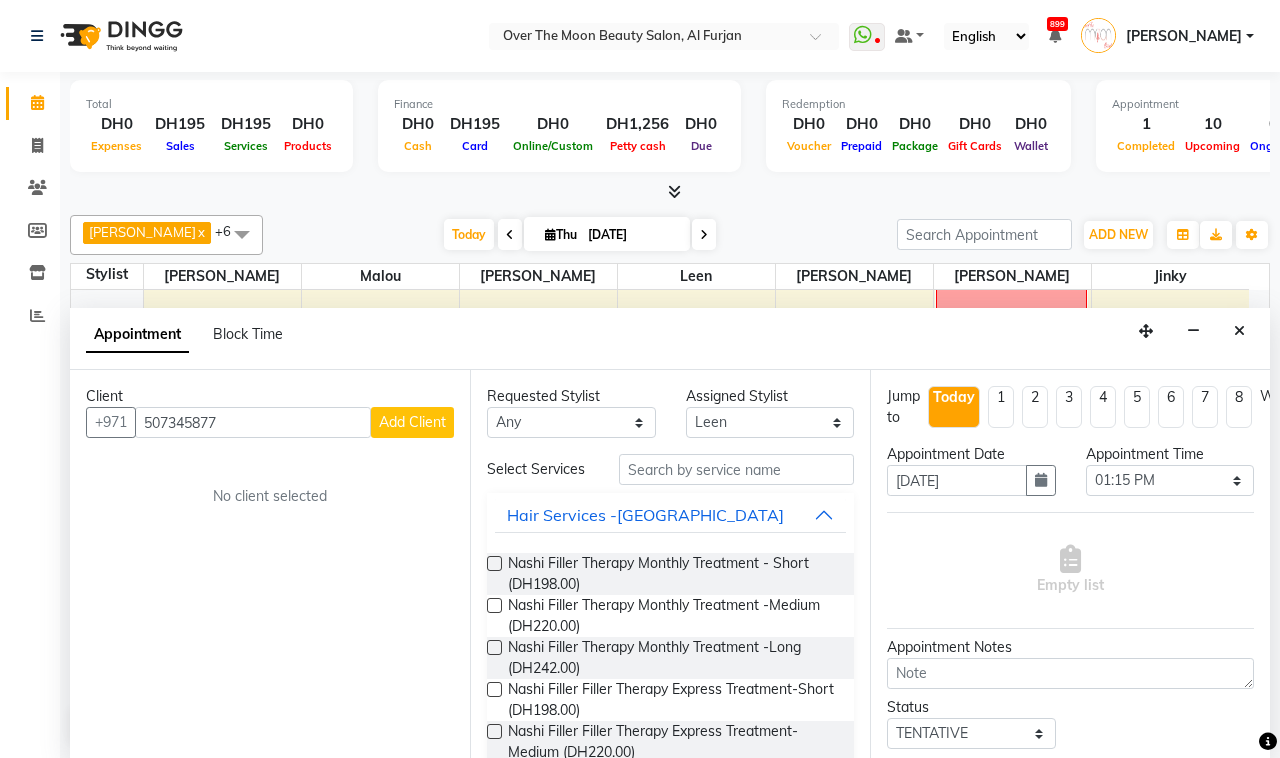 click on "Add Client" at bounding box center (412, 422) 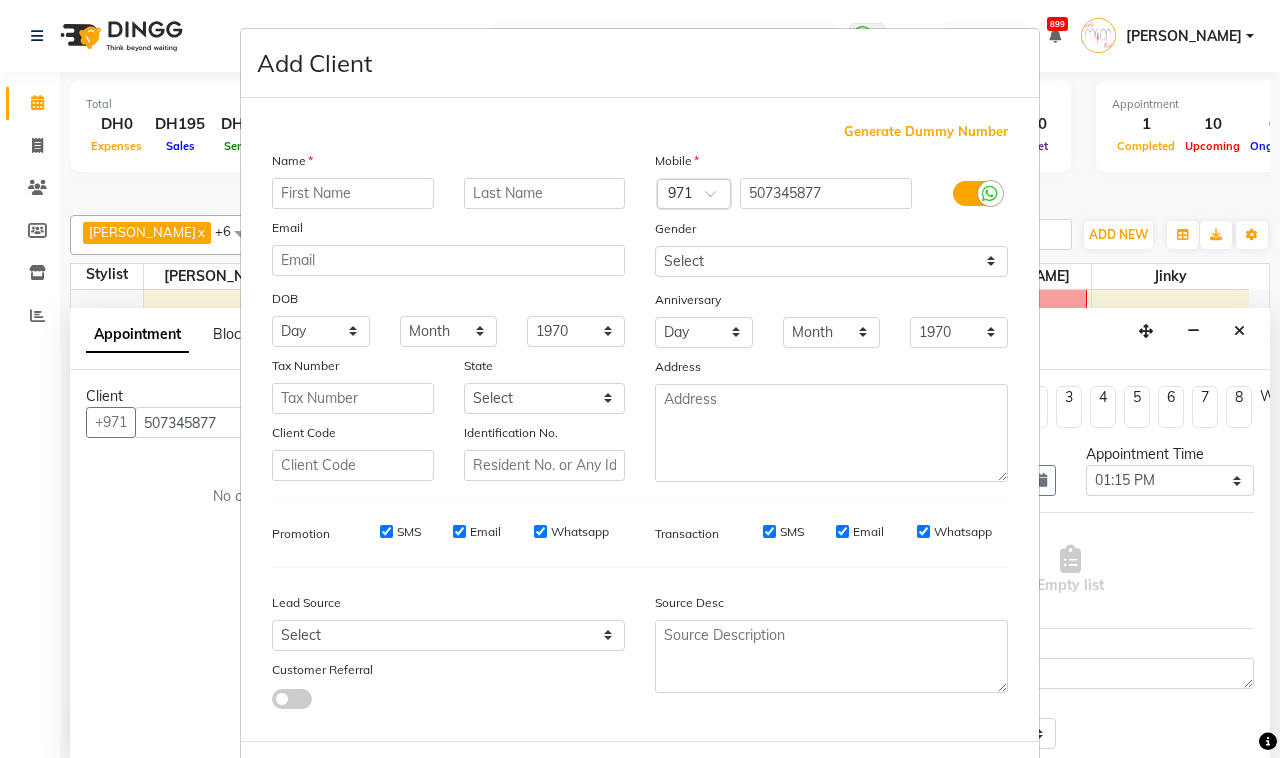 click at bounding box center (353, 193) 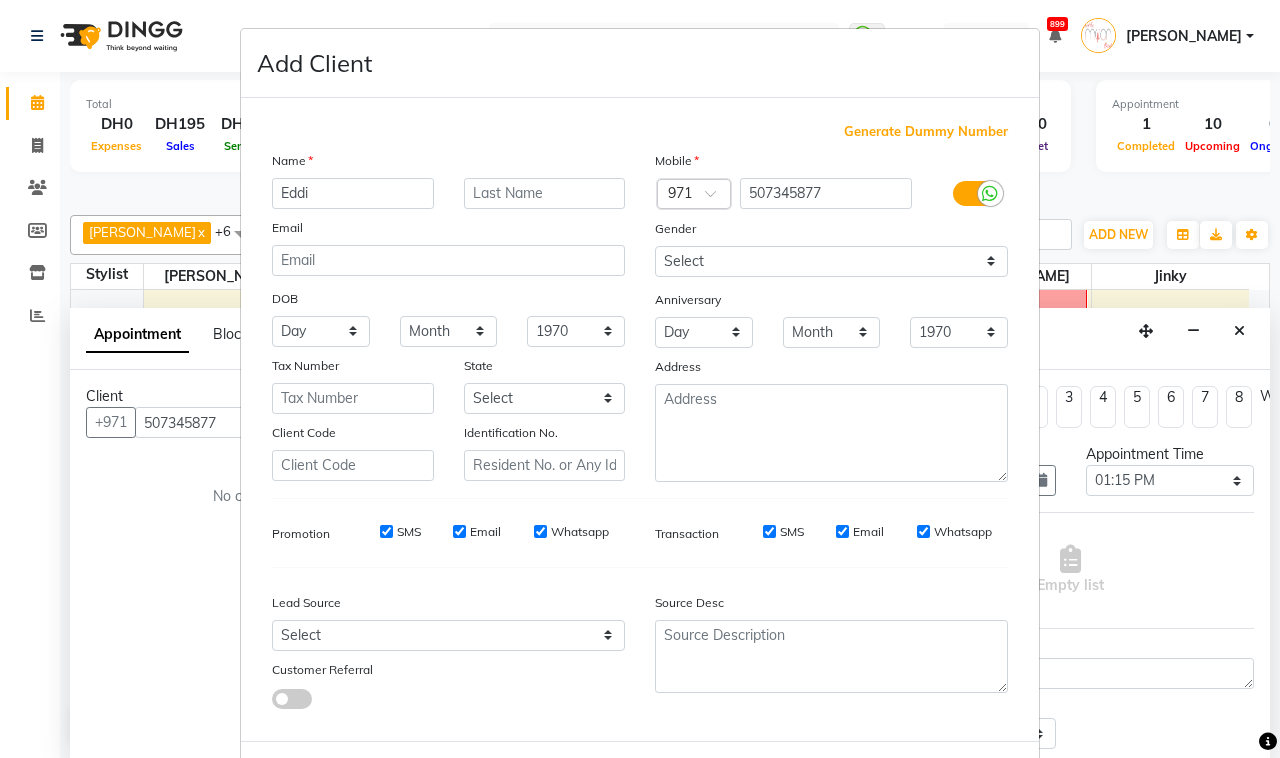 type on "Eddi" 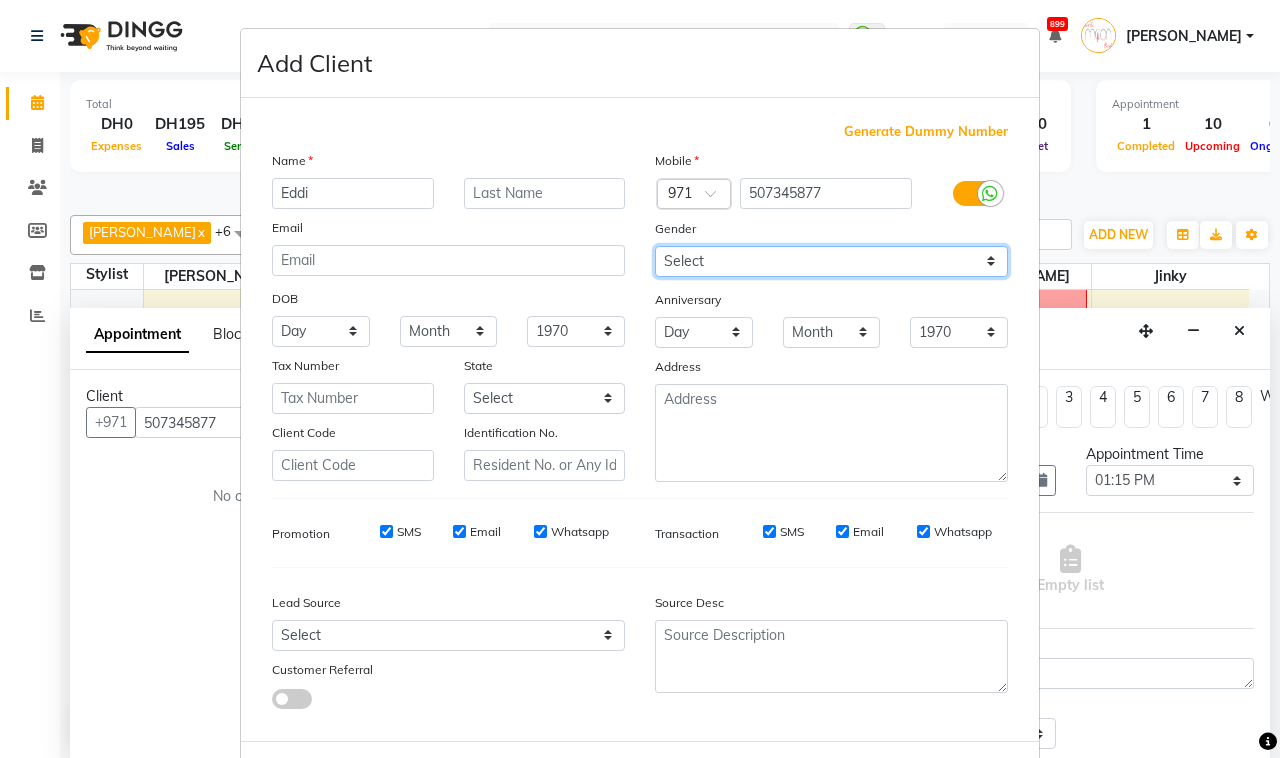 drag, startPoint x: 755, startPoint y: 272, endPoint x: 740, endPoint y: 273, distance: 15.033297 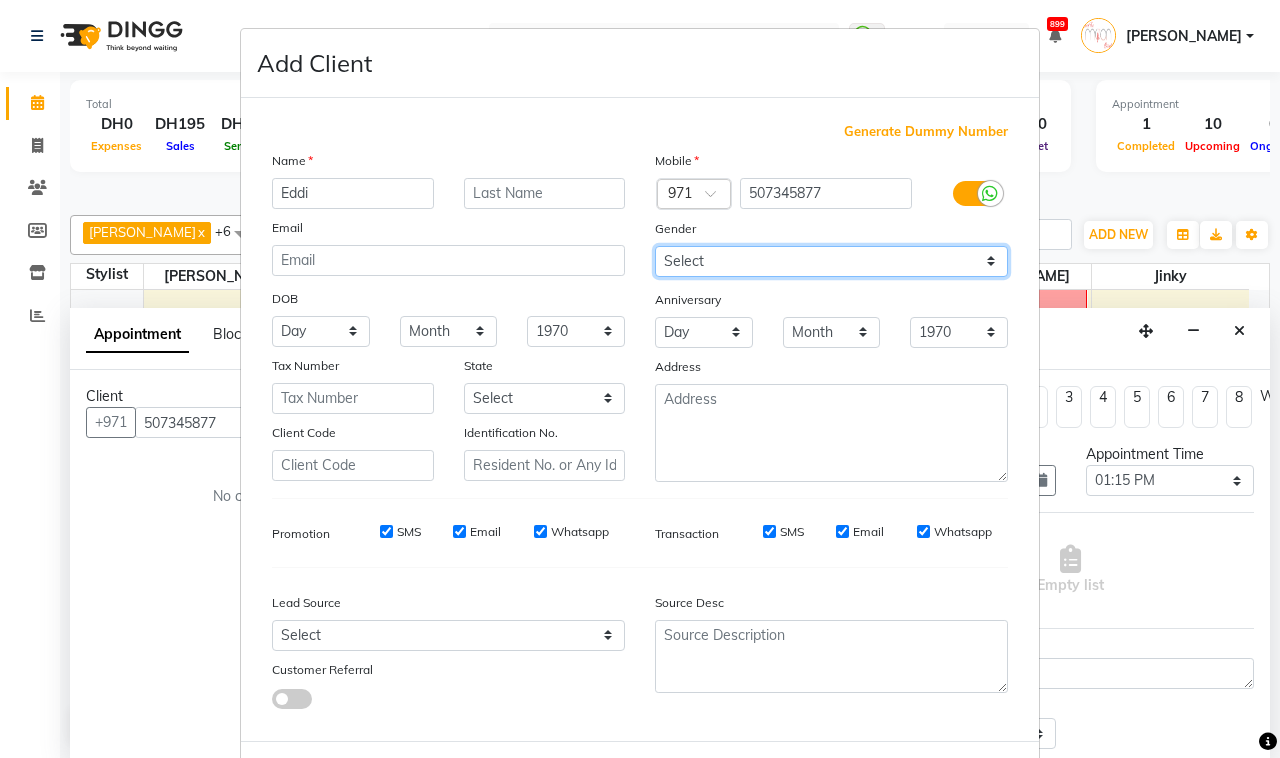 click on "Select [DEMOGRAPHIC_DATA] [DEMOGRAPHIC_DATA] Other Prefer Not To Say" at bounding box center [831, 261] 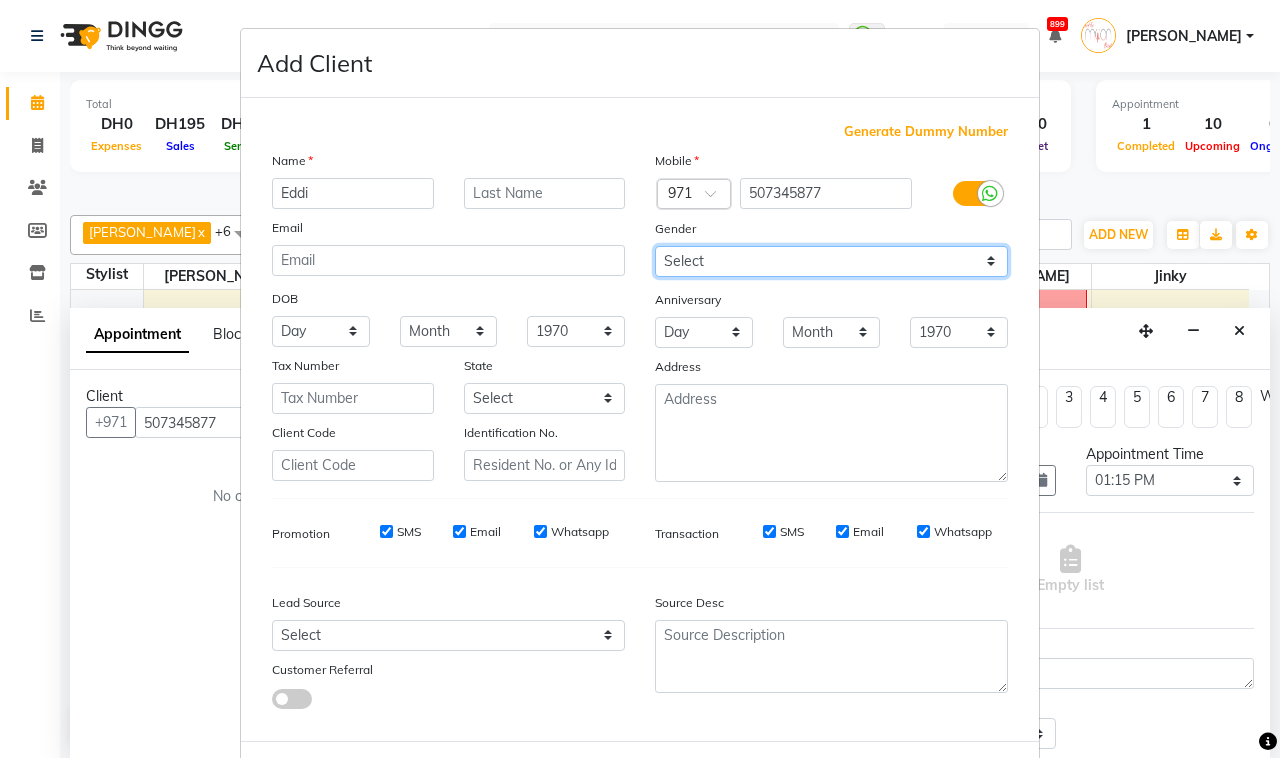 select on "[DEMOGRAPHIC_DATA]" 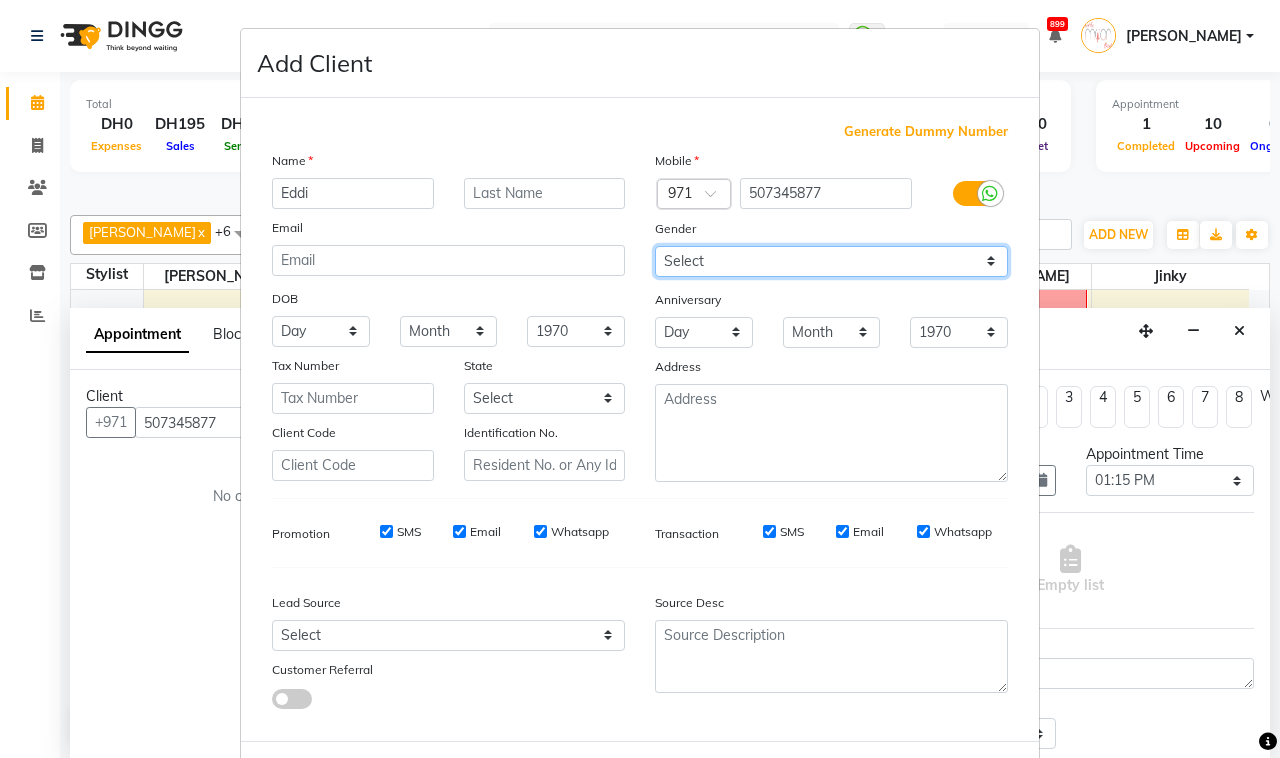 click on "Select [DEMOGRAPHIC_DATA] [DEMOGRAPHIC_DATA] Other Prefer Not To Say" at bounding box center [831, 261] 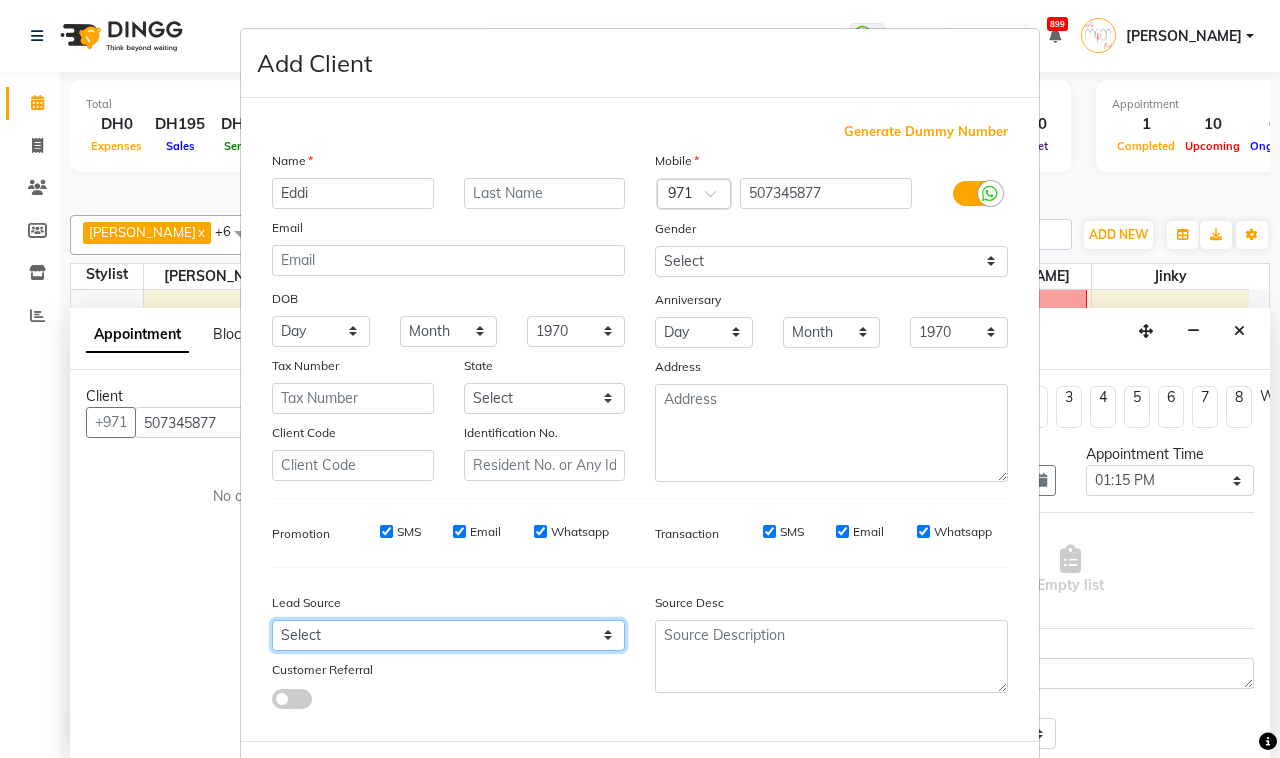 click on "Select Walk-in Referral Internet Friend Word of Mouth Advertisement Facebook JustDial Google Other Instagram  YouTube  WhatsApp" at bounding box center (448, 635) 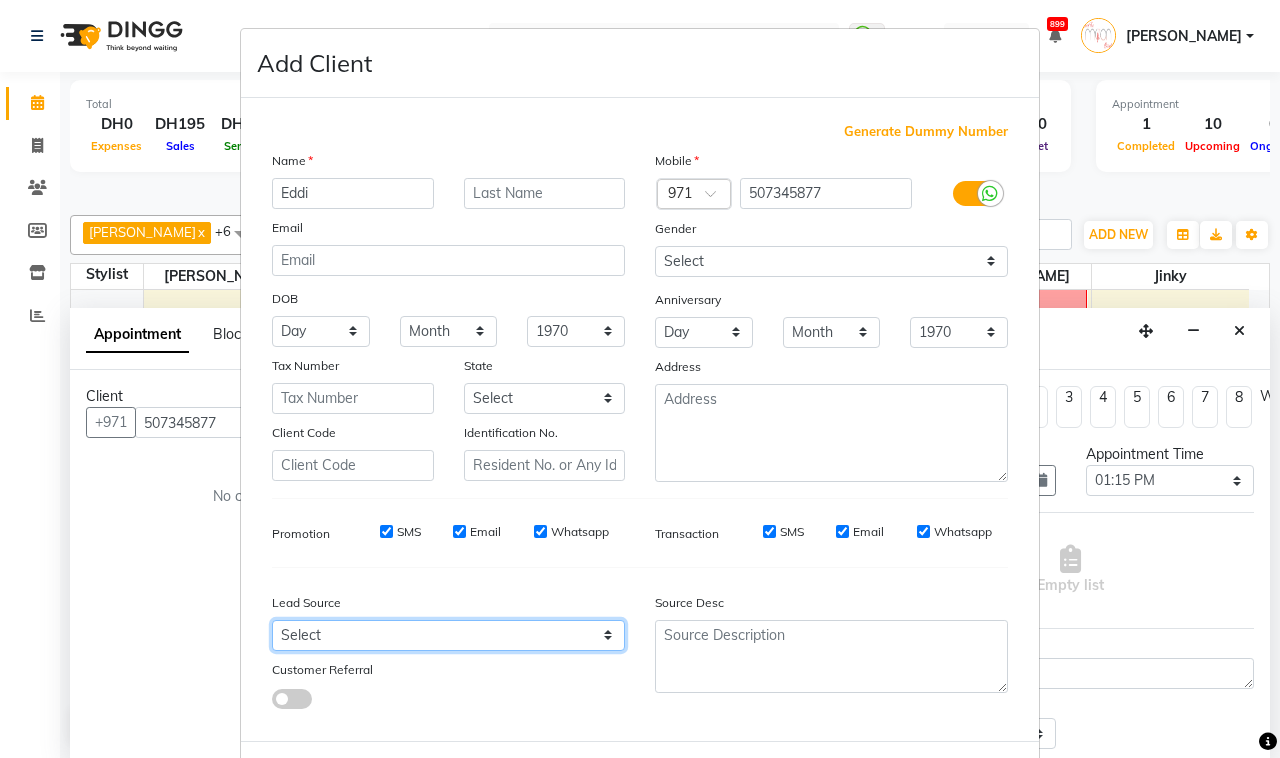 select on "28379" 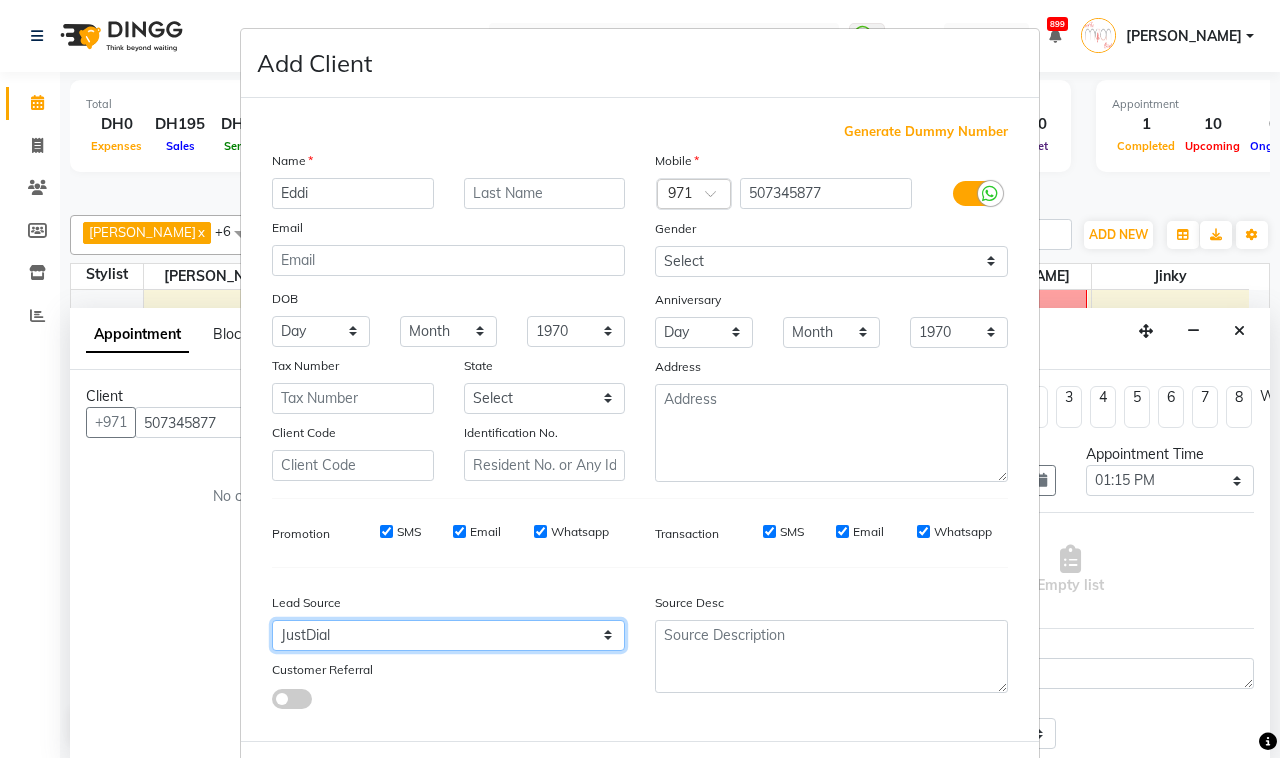 click on "Select Walk-in Referral Internet Friend Word of Mouth Advertisement Facebook JustDial Google Other Instagram  YouTube  WhatsApp" at bounding box center (448, 635) 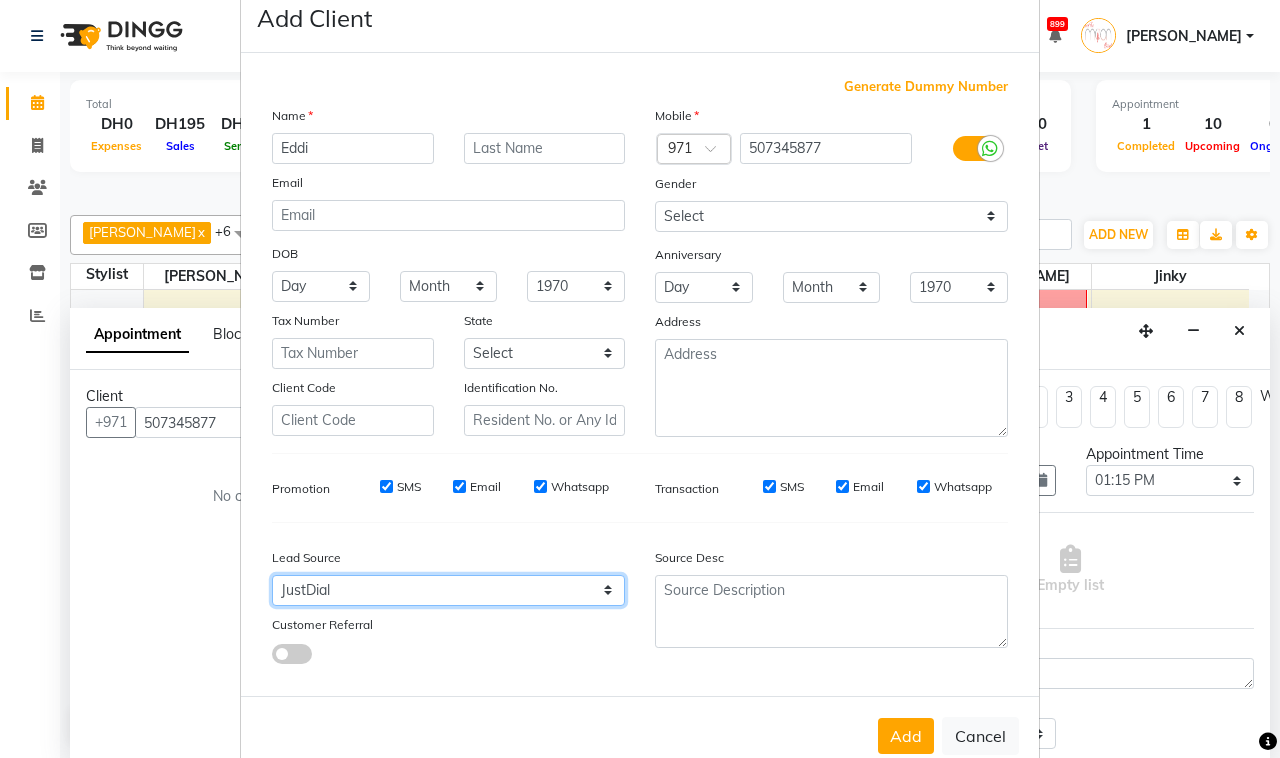 scroll, scrollTop: 86, scrollLeft: 0, axis: vertical 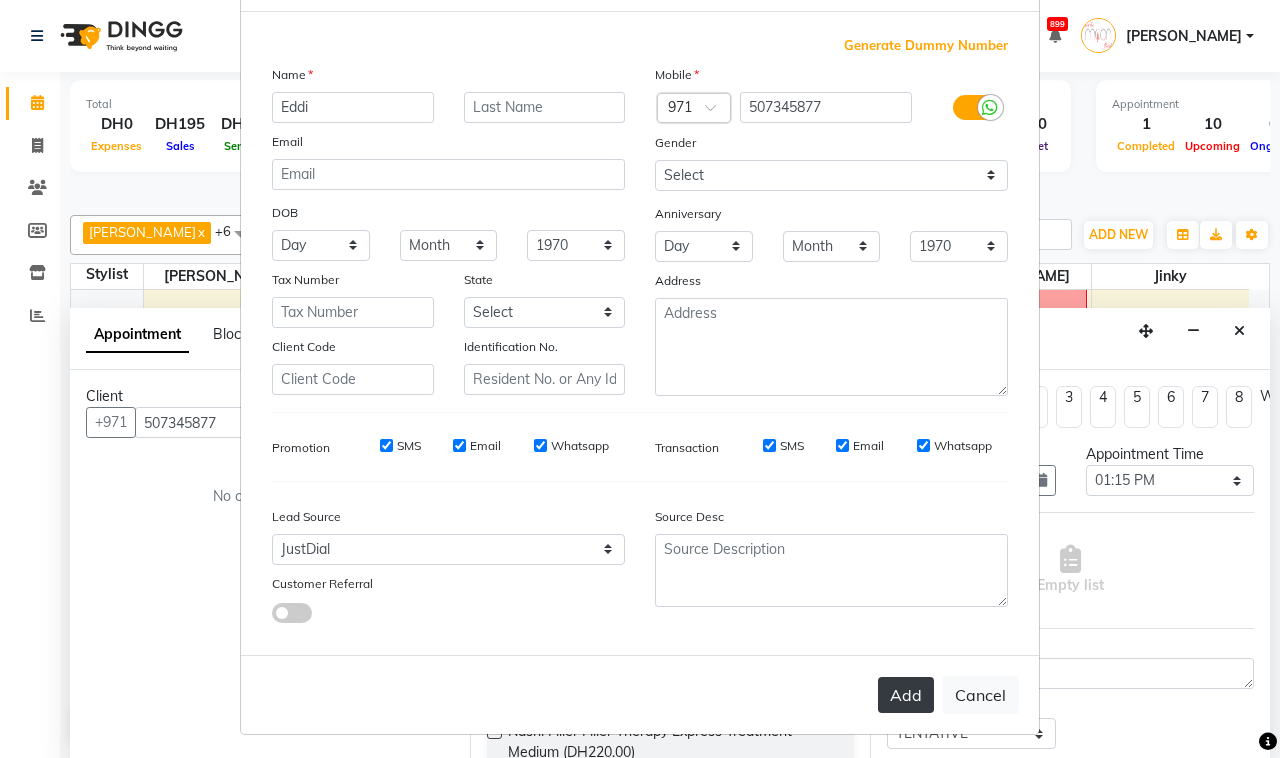 click on "Add" at bounding box center (906, 695) 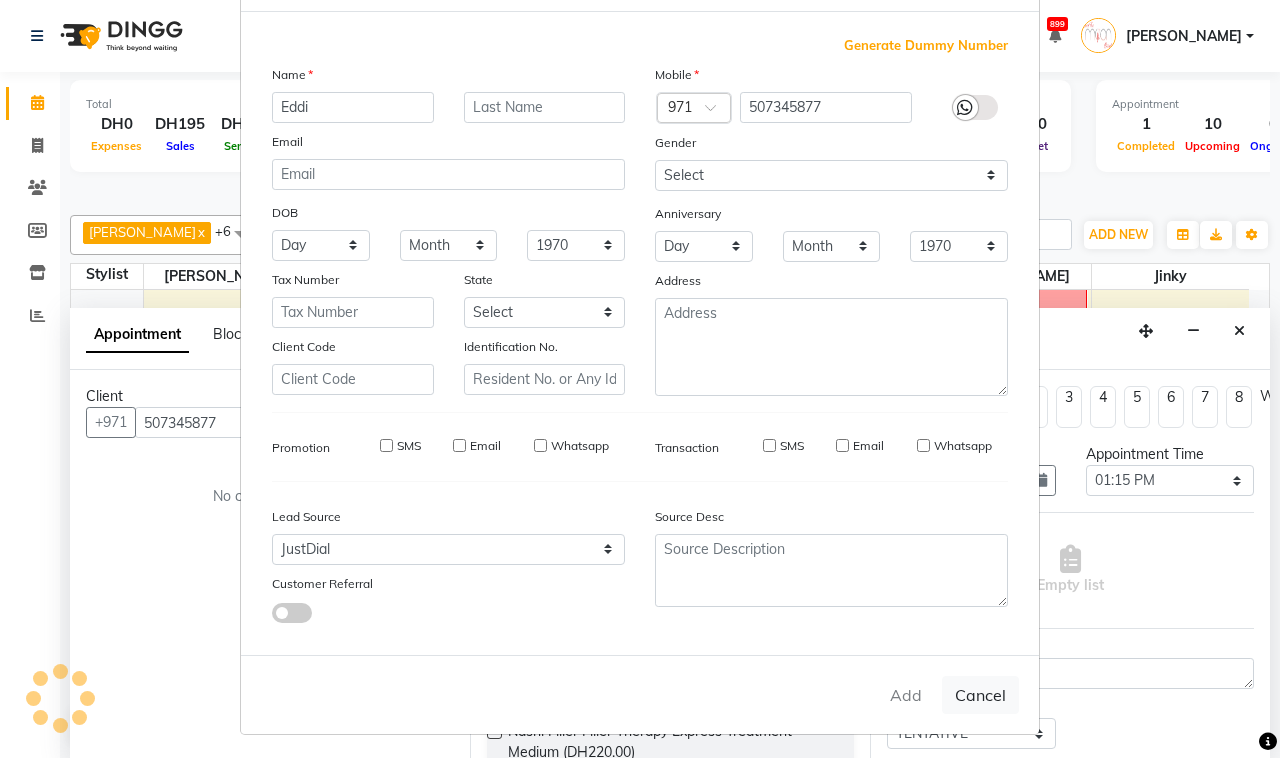 type 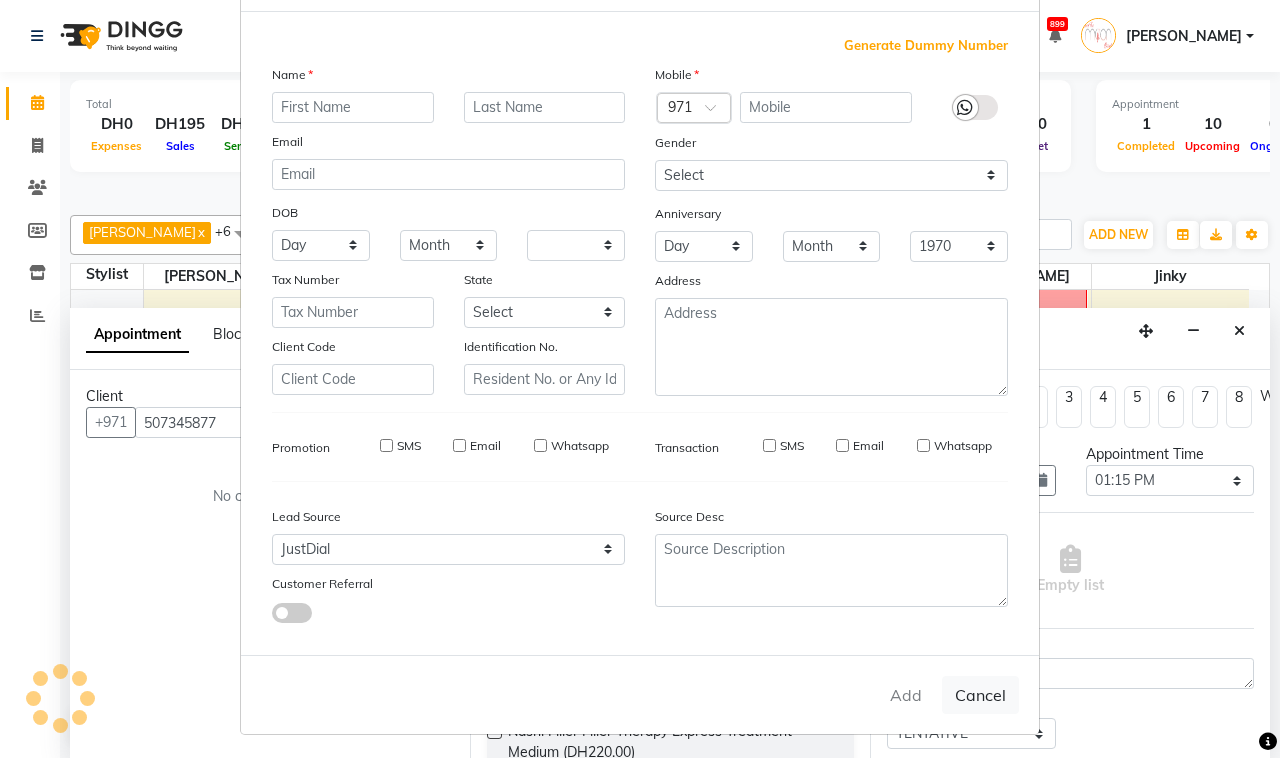 select 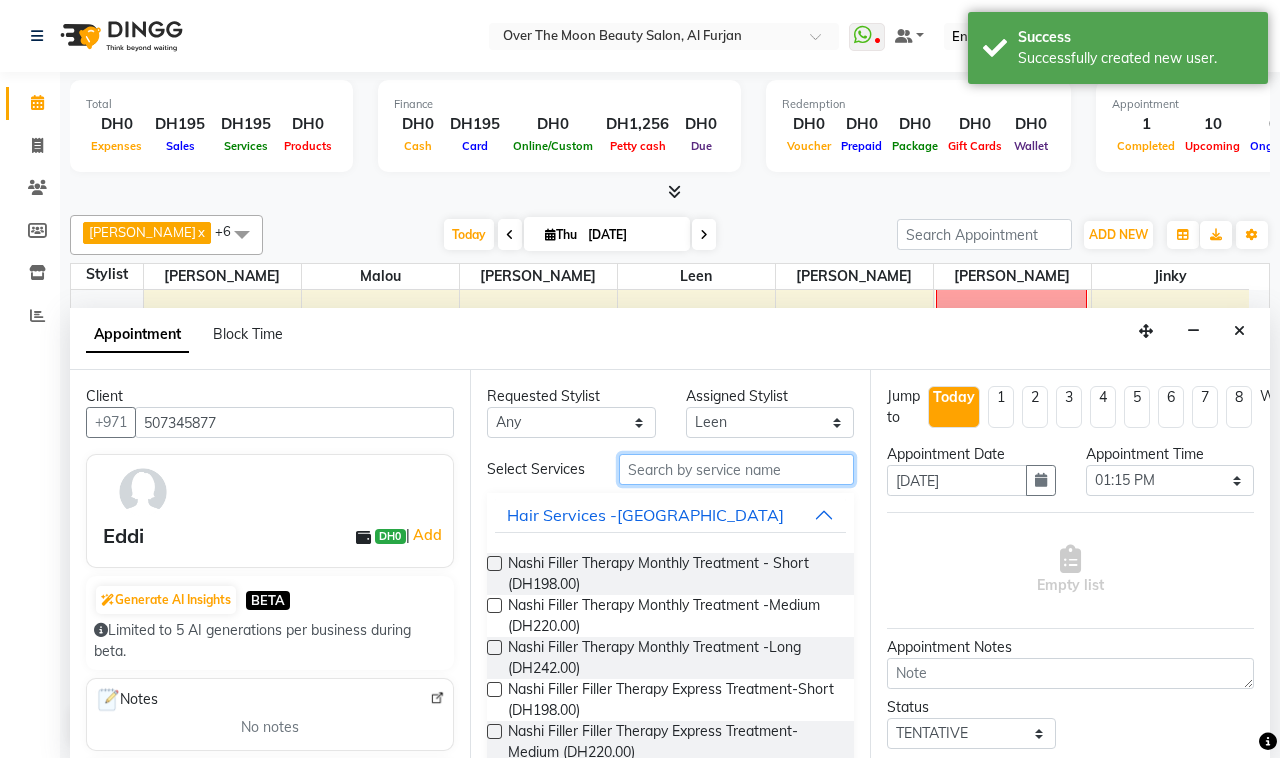 click at bounding box center (736, 469) 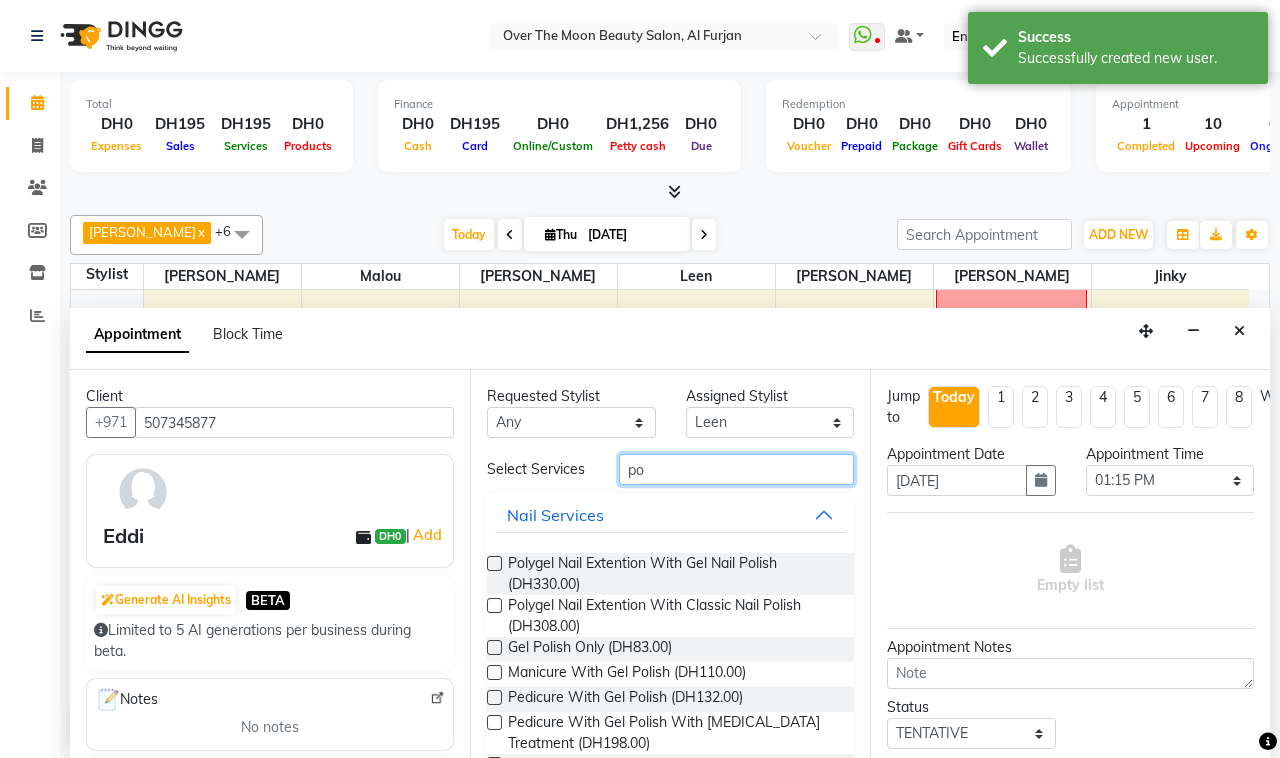 type on "p" 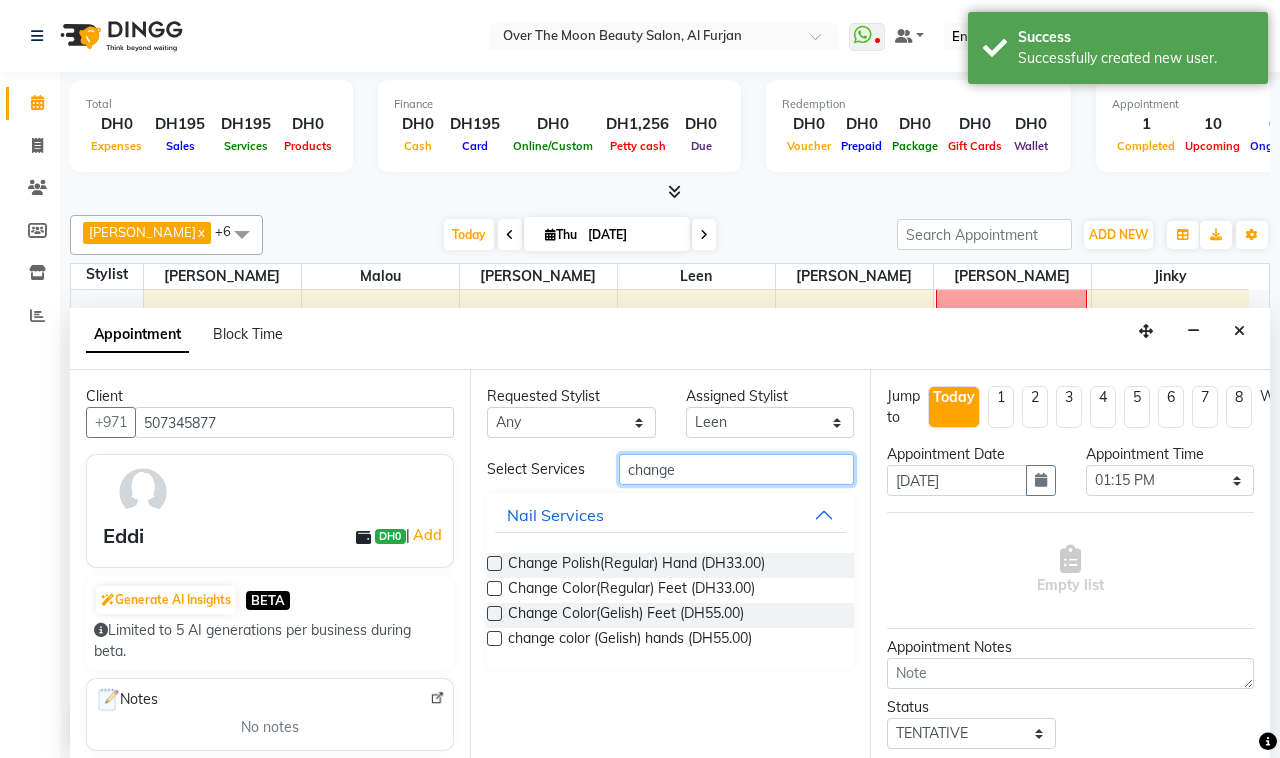 type on "change" 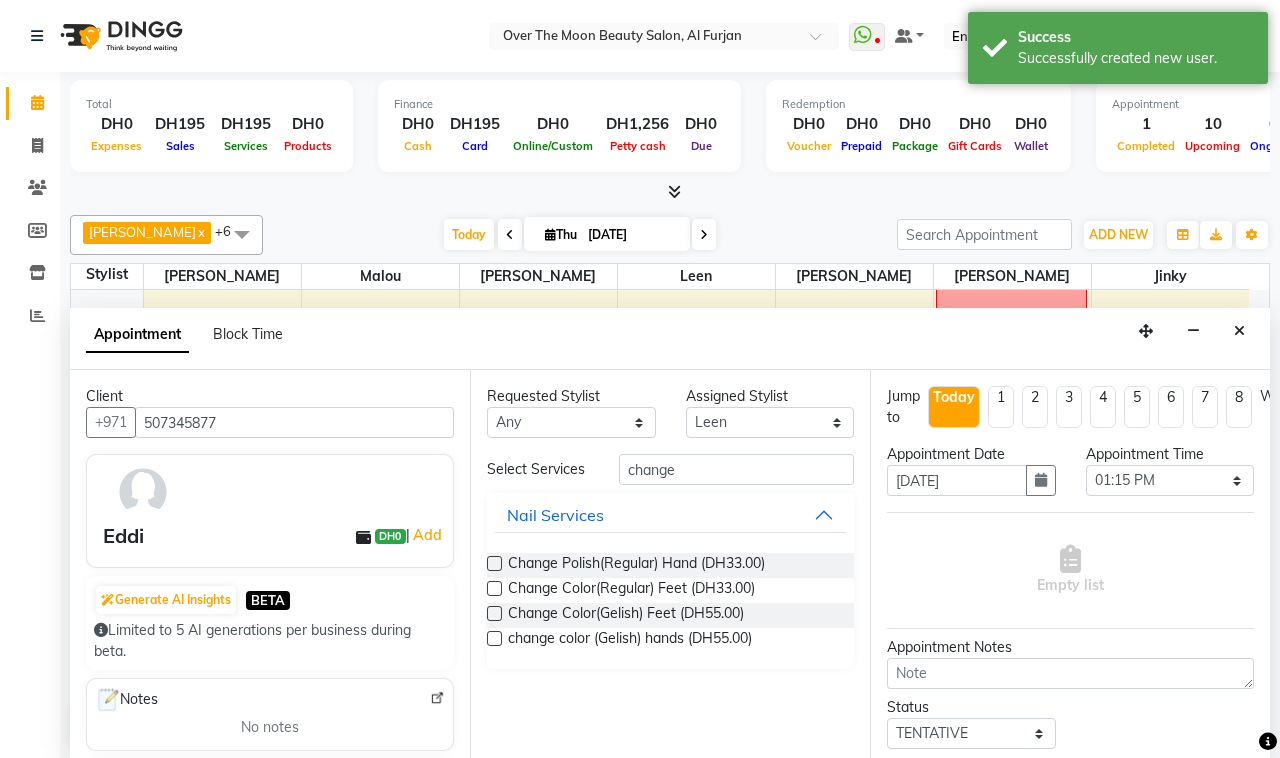 click at bounding box center [494, 638] 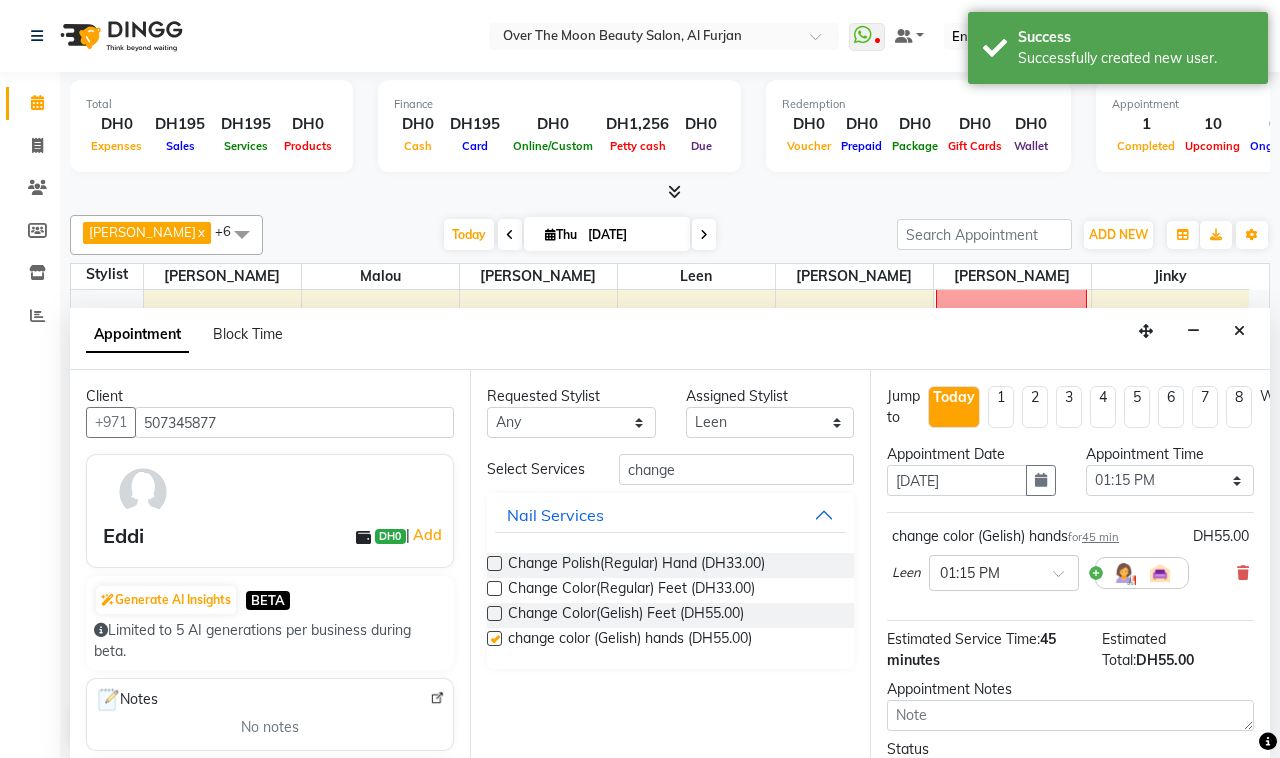 checkbox on "false" 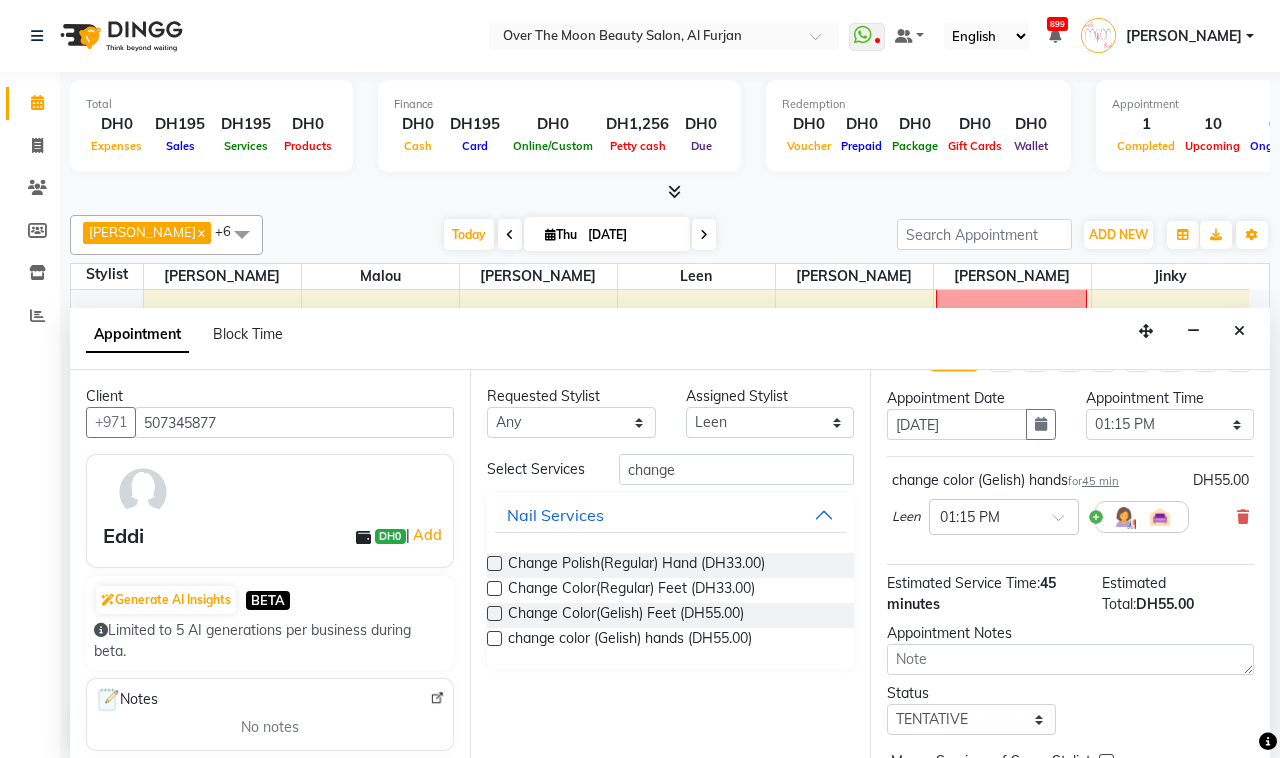 scroll, scrollTop: 0, scrollLeft: 0, axis: both 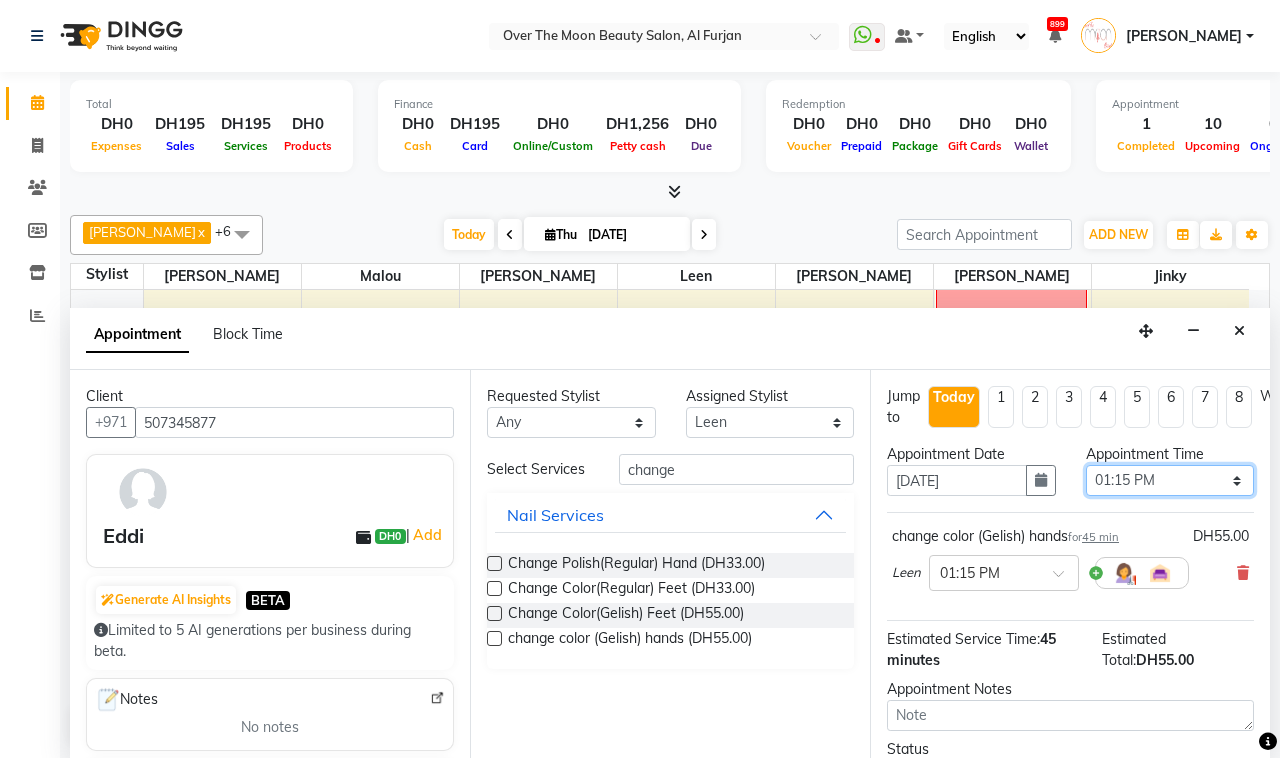 click on "Select 10:00 AM 10:15 AM 10:30 AM 10:45 AM 11:00 AM 11:15 AM 11:30 AM 11:45 AM 12:00 PM 12:15 PM 12:30 PM 12:45 PM 01:00 PM 01:15 PM 01:30 PM 01:45 PM 02:00 PM 02:15 PM 02:30 PM 02:45 PM 03:00 PM 03:15 PM 03:30 PM 03:45 PM 04:00 PM 04:15 PM 04:30 PM 04:45 PM 05:00 PM 05:15 PM 05:30 PM 05:45 PM 06:00 PM 06:15 PM 06:30 PM 06:45 PM 07:00 PM 07:15 PM 07:30 PM 07:45 PM 08:00 PM 08:15 PM 08:30 PM 08:45 PM 09:00 PM 09:15 PM 09:30 PM 09:45 PM 10:00 PM 10:15 PM 10:30 PM 10:45 PM 11:00 PM" at bounding box center (1170, 480) 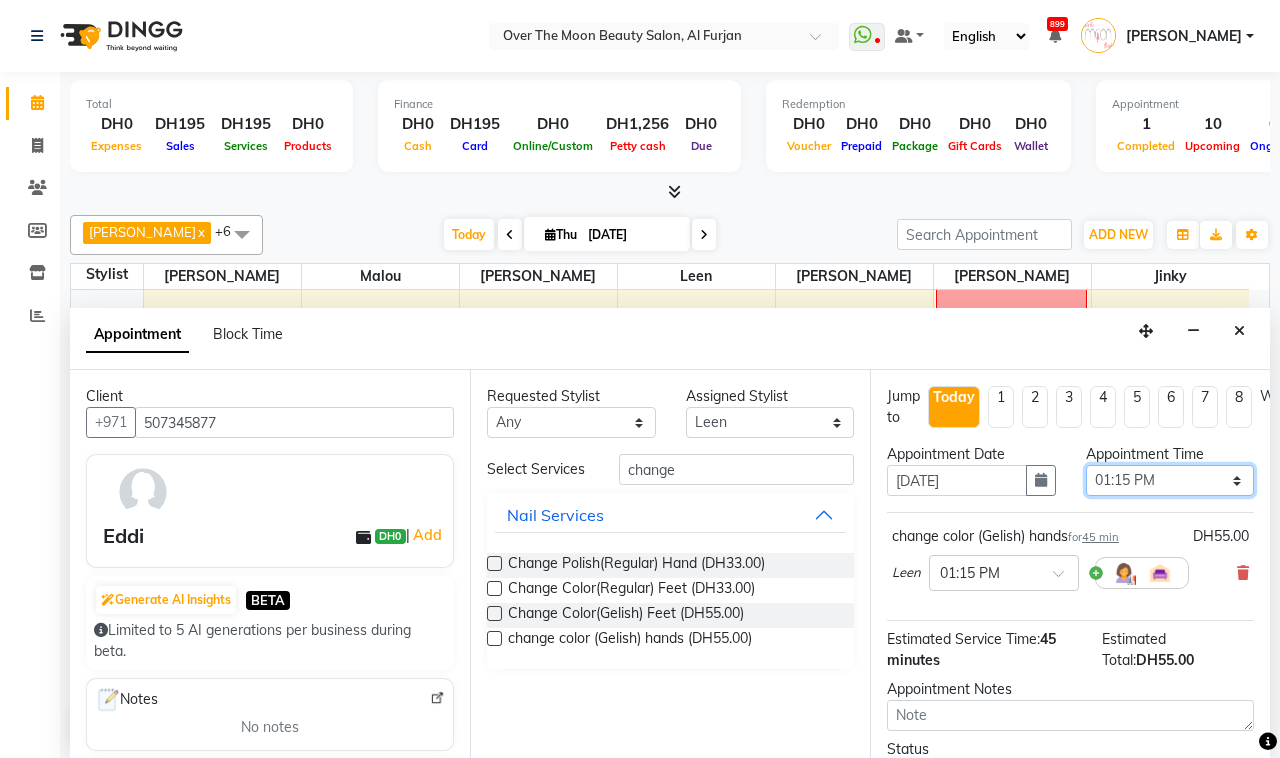 select on "810" 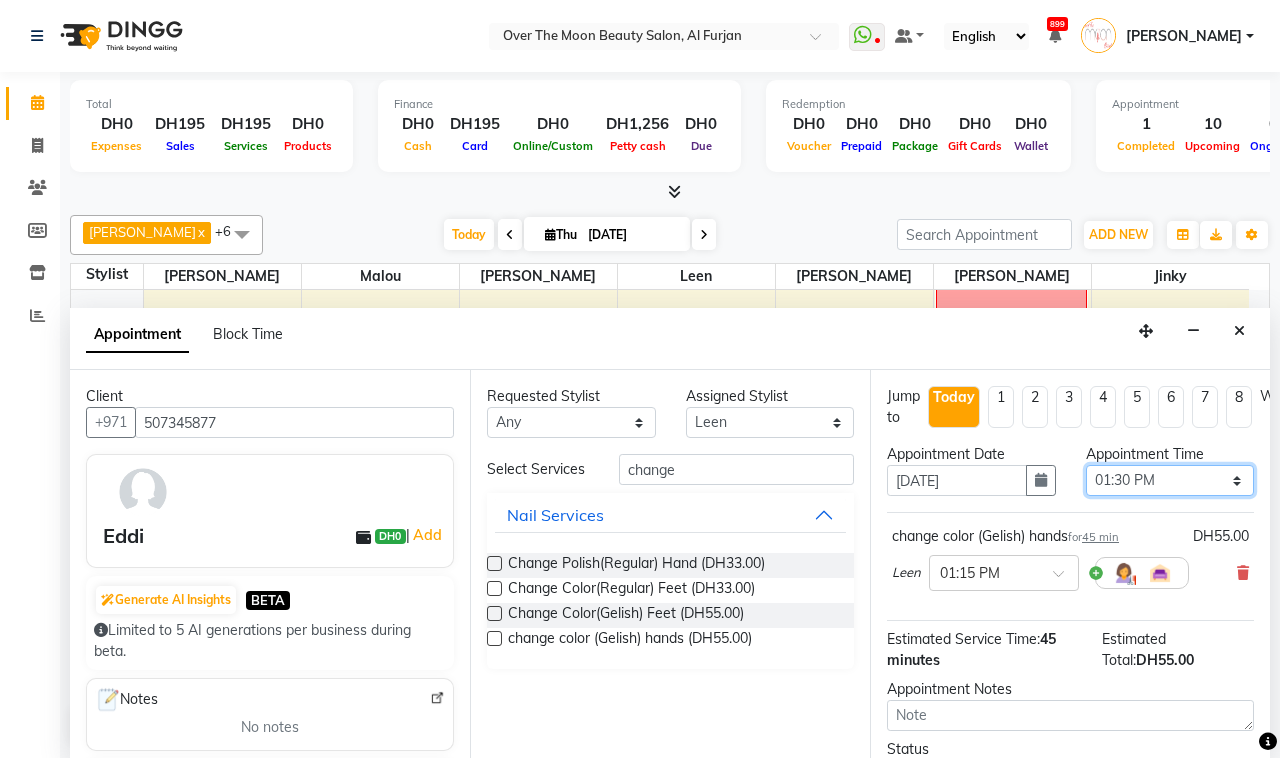 click on "Select 10:00 AM 10:15 AM 10:30 AM 10:45 AM 11:00 AM 11:15 AM 11:30 AM 11:45 AM 12:00 PM 12:15 PM 12:30 PM 12:45 PM 01:00 PM 01:15 PM 01:30 PM 01:45 PM 02:00 PM 02:15 PM 02:30 PM 02:45 PM 03:00 PM 03:15 PM 03:30 PM 03:45 PM 04:00 PM 04:15 PM 04:30 PM 04:45 PM 05:00 PM 05:15 PM 05:30 PM 05:45 PM 06:00 PM 06:15 PM 06:30 PM 06:45 PM 07:00 PM 07:15 PM 07:30 PM 07:45 PM 08:00 PM 08:15 PM 08:30 PM 08:45 PM 09:00 PM 09:15 PM 09:30 PM 09:45 PM 10:00 PM 10:15 PM 10:30 PM 10:45 PM 11:00 PM" at bounding box center [1170, 480] 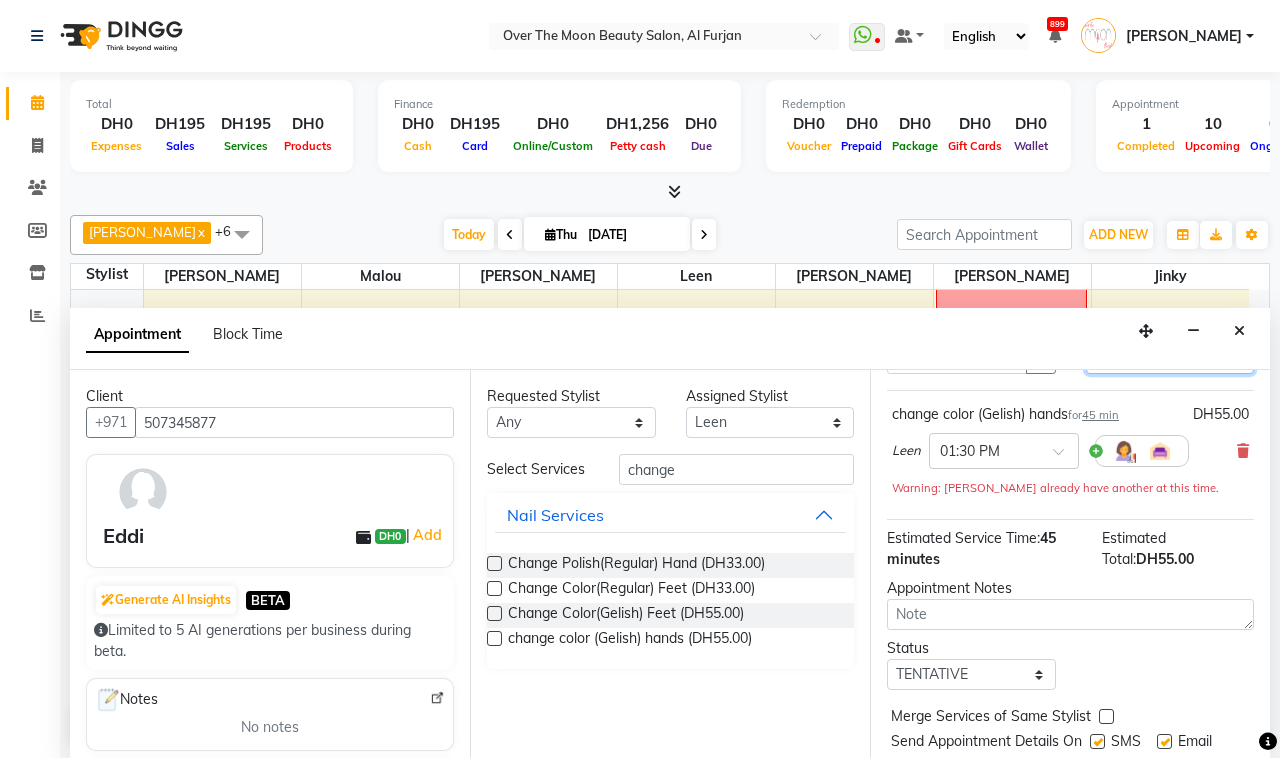 scroll, scrollTop: 200, scrollLeft: 0, axis: vertical 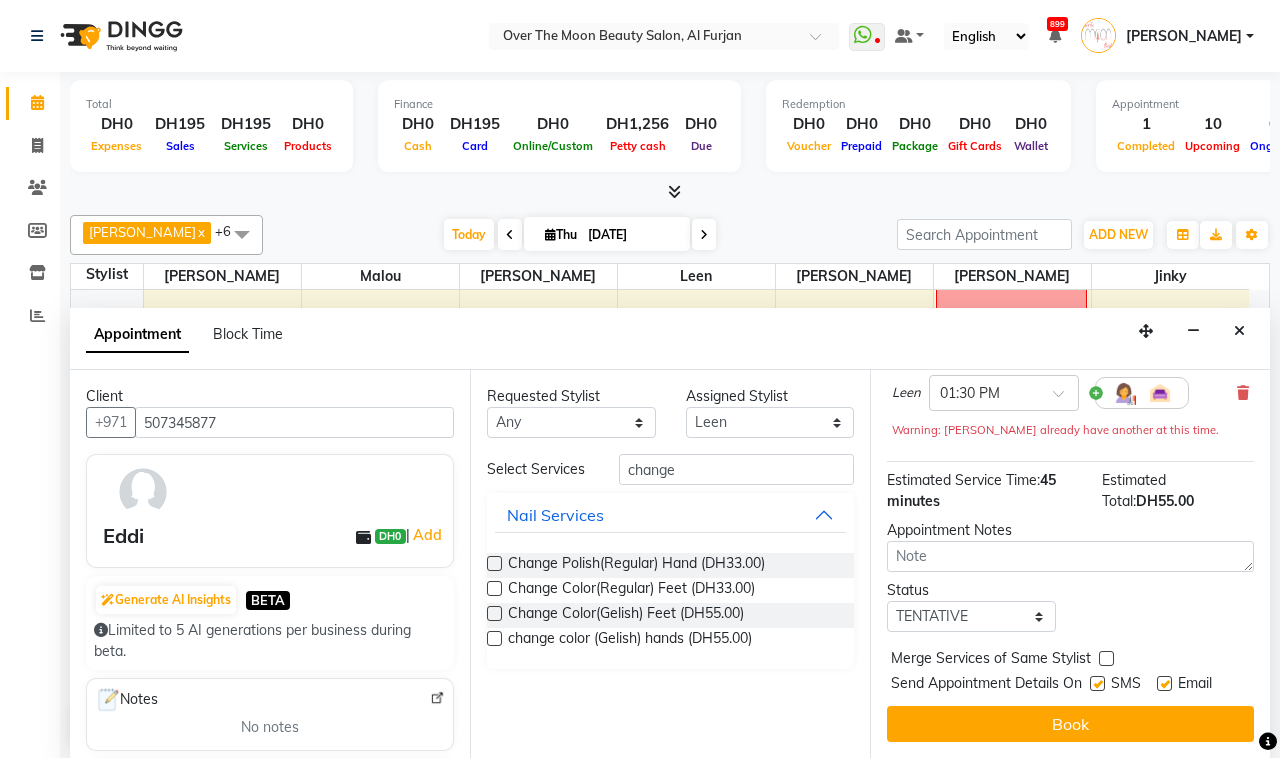 click at bounding box center [1106, 658] 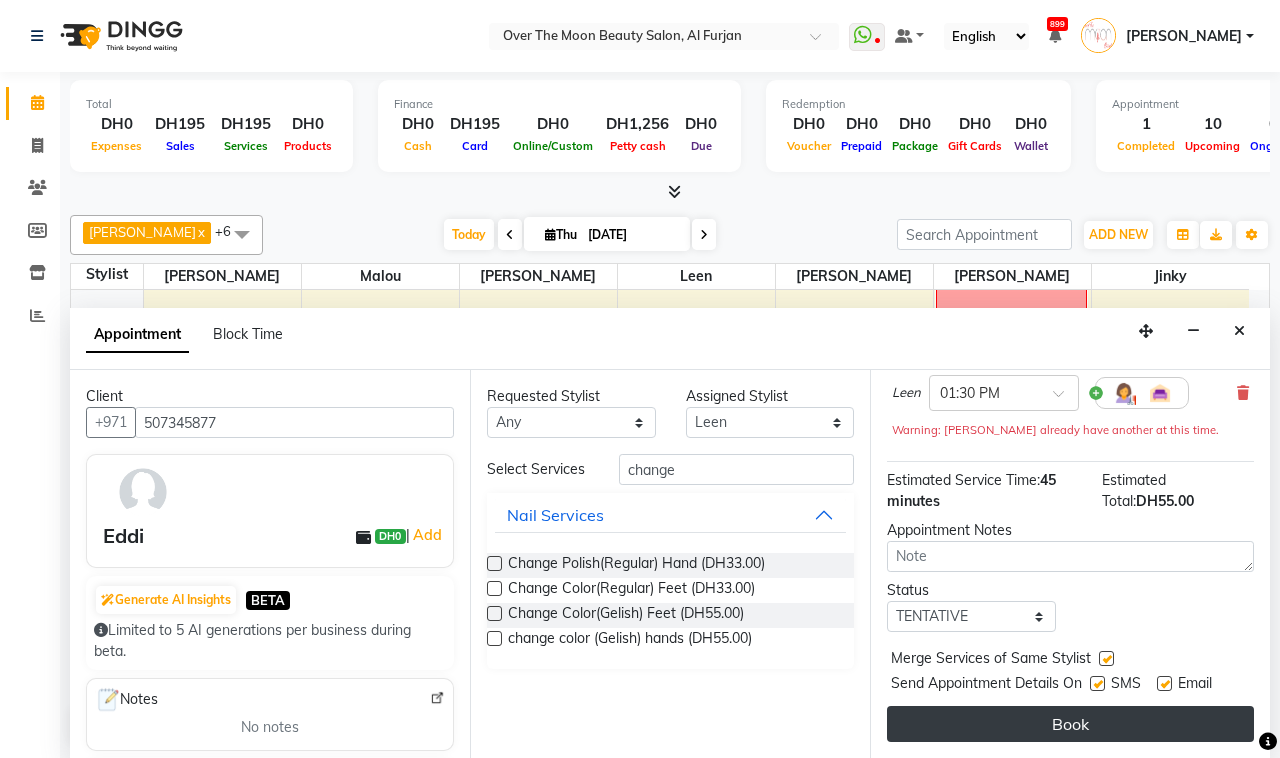 click on "Book" at bounding box center (1070, 724) 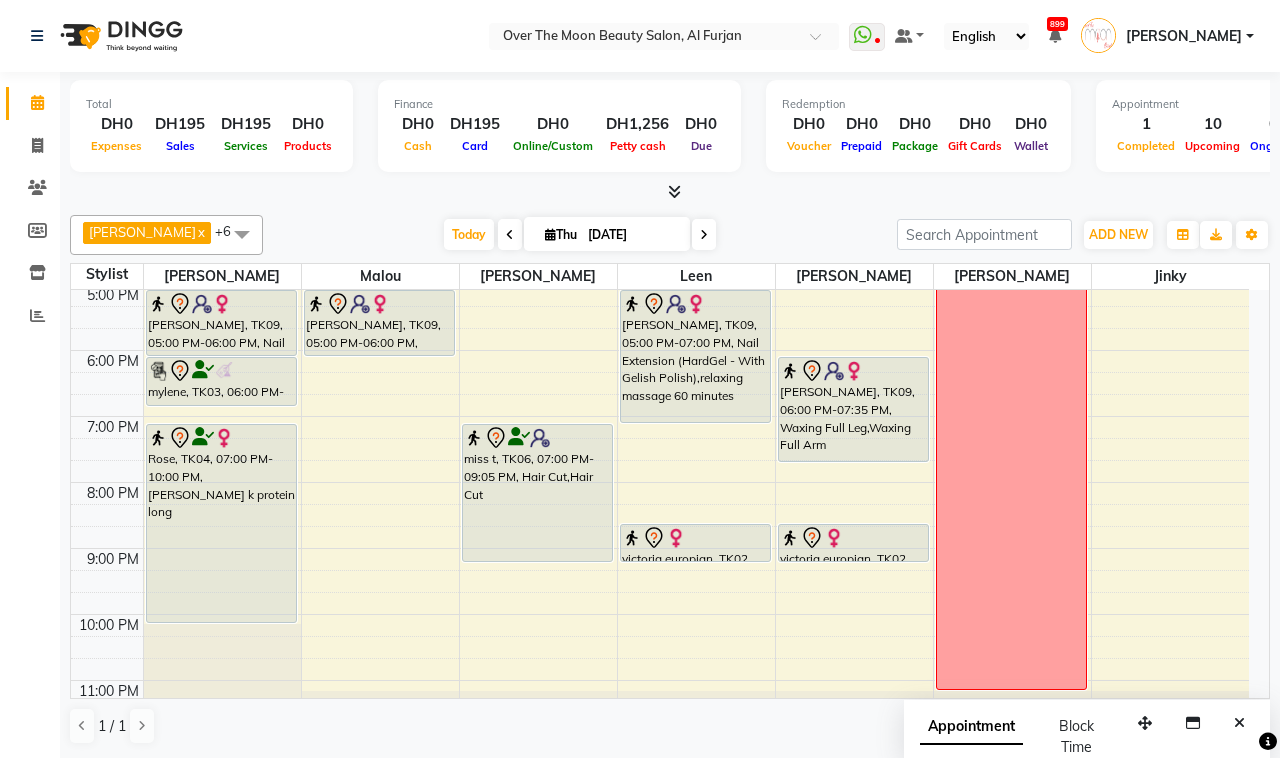 scroll, scrollTop: 592, scrollLeft: 0, axis: vertical 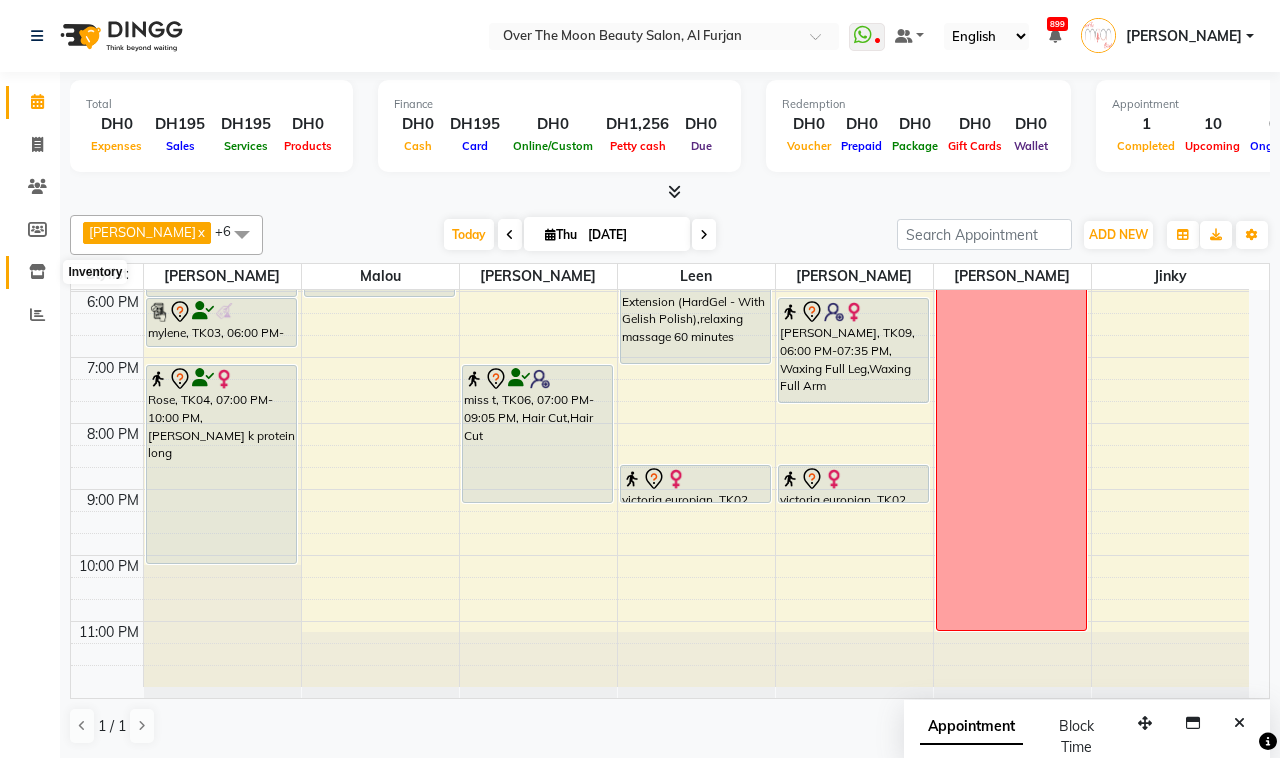 click 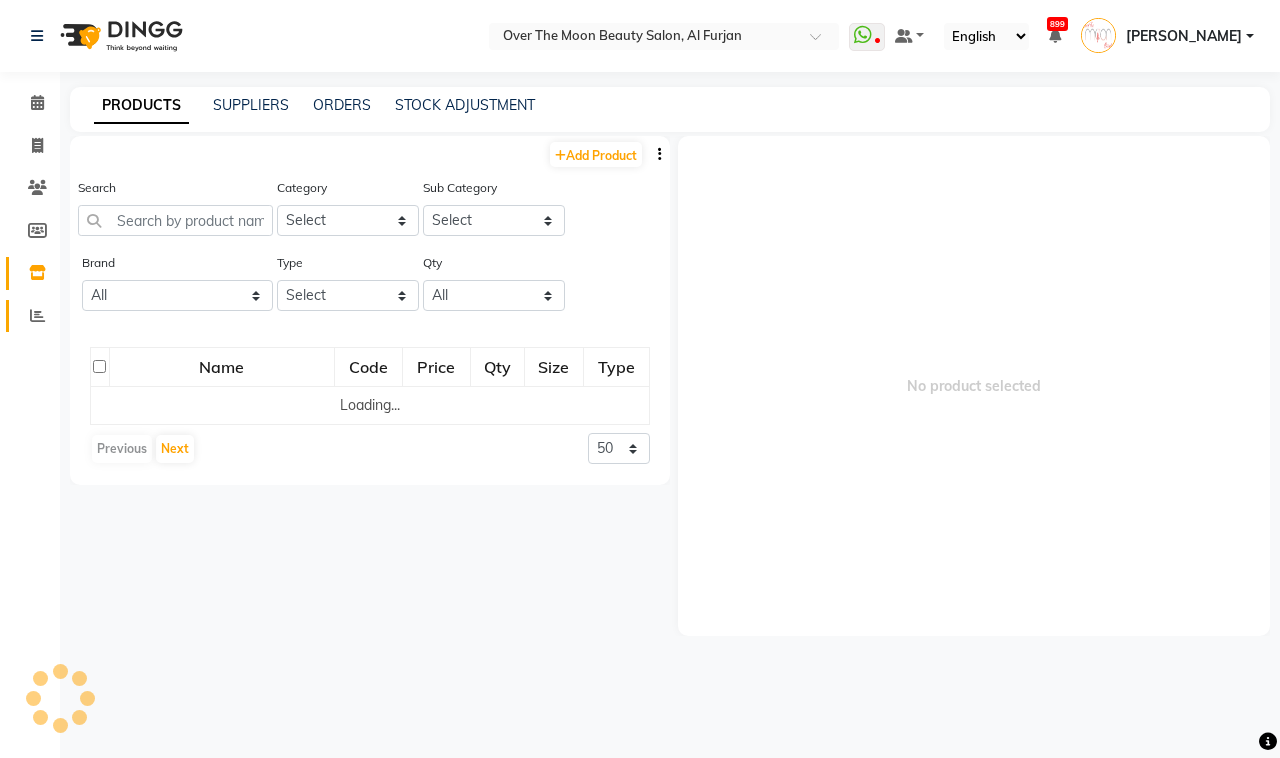 click 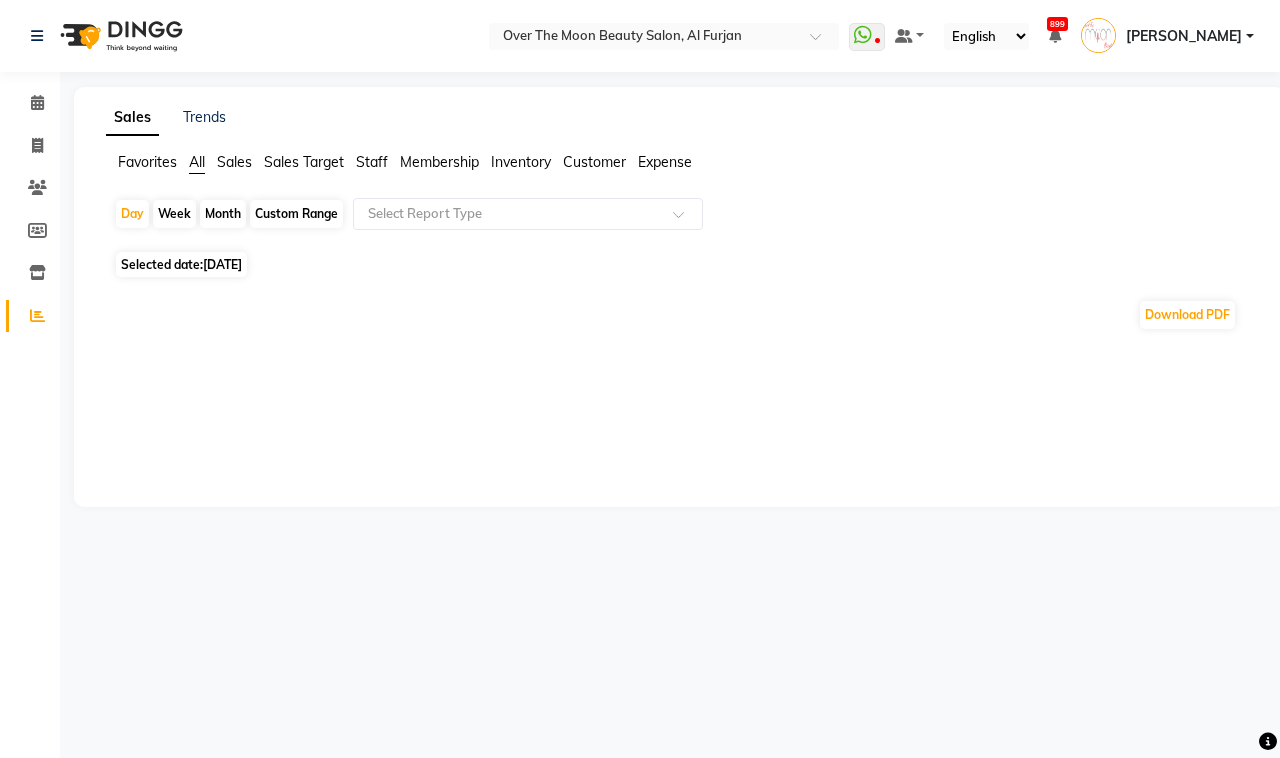 click on "Sales Target" 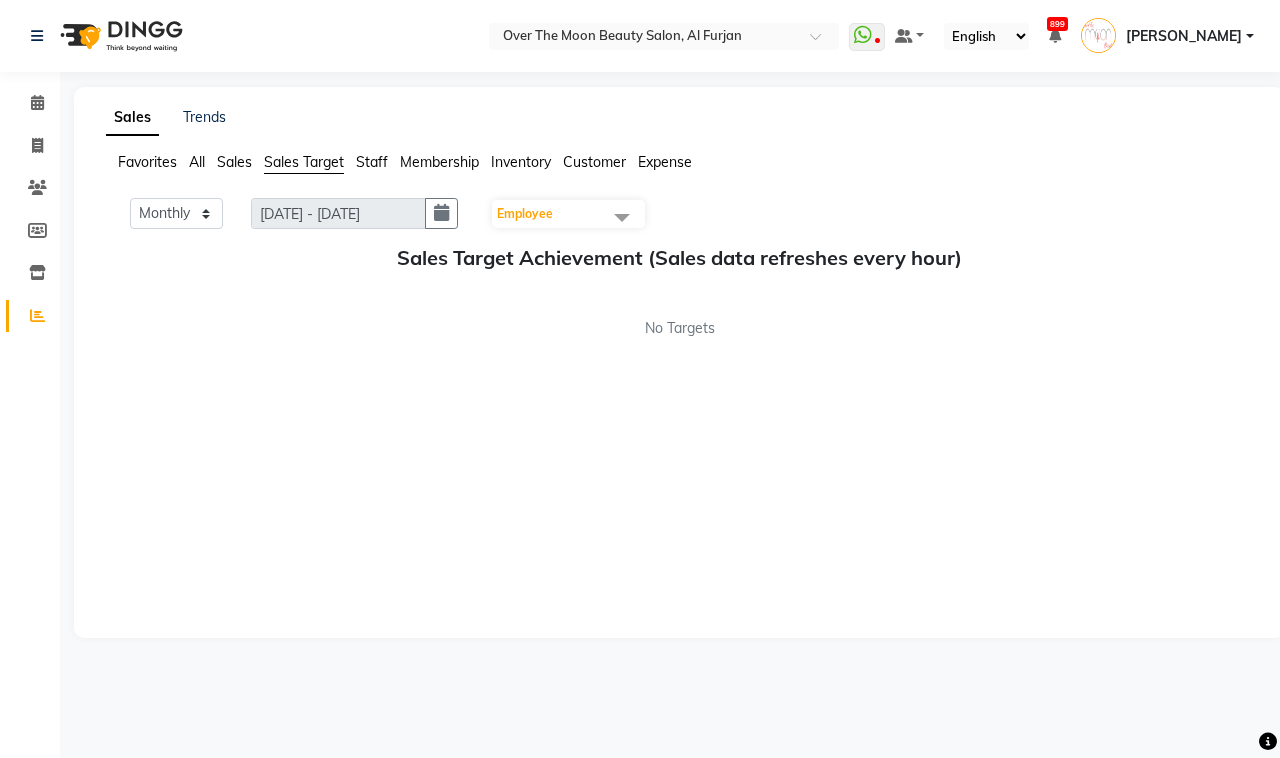 click on "Sales Target" 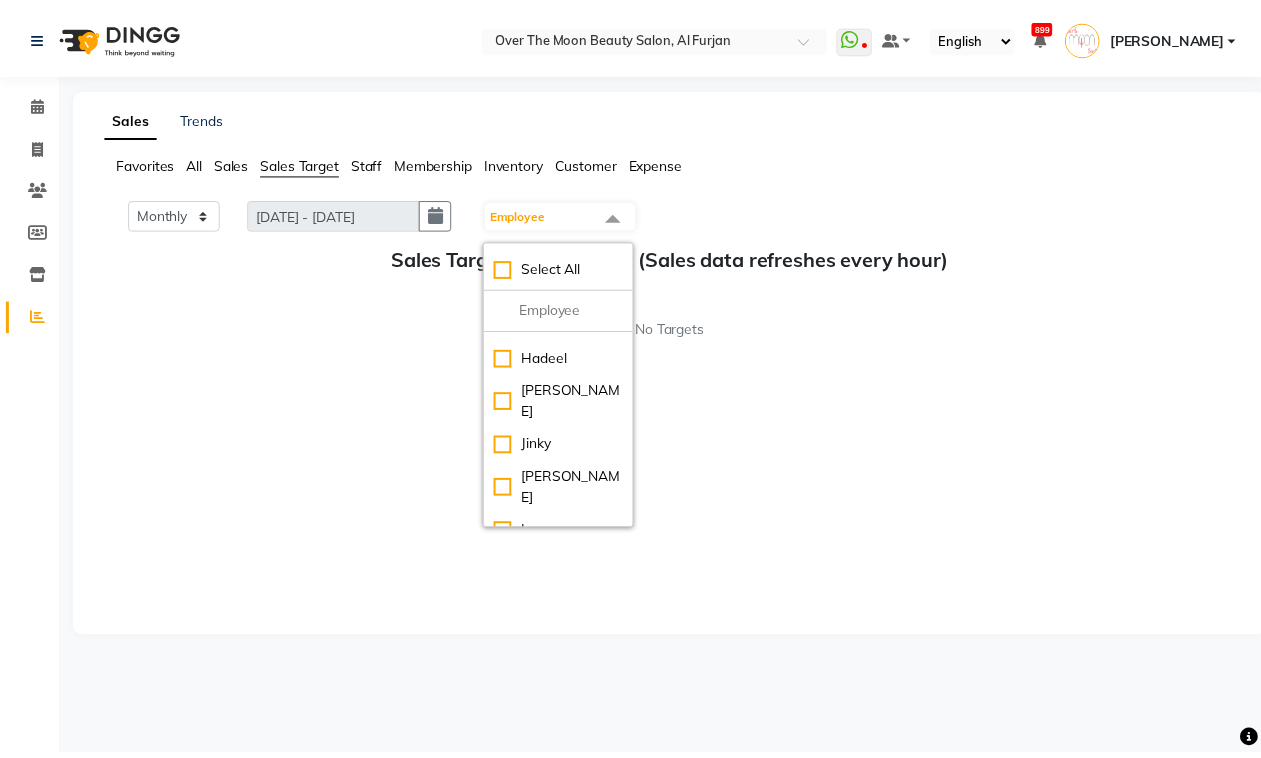 scroll, scrollTop: 100, scrollLeft: 0, axis: vertical 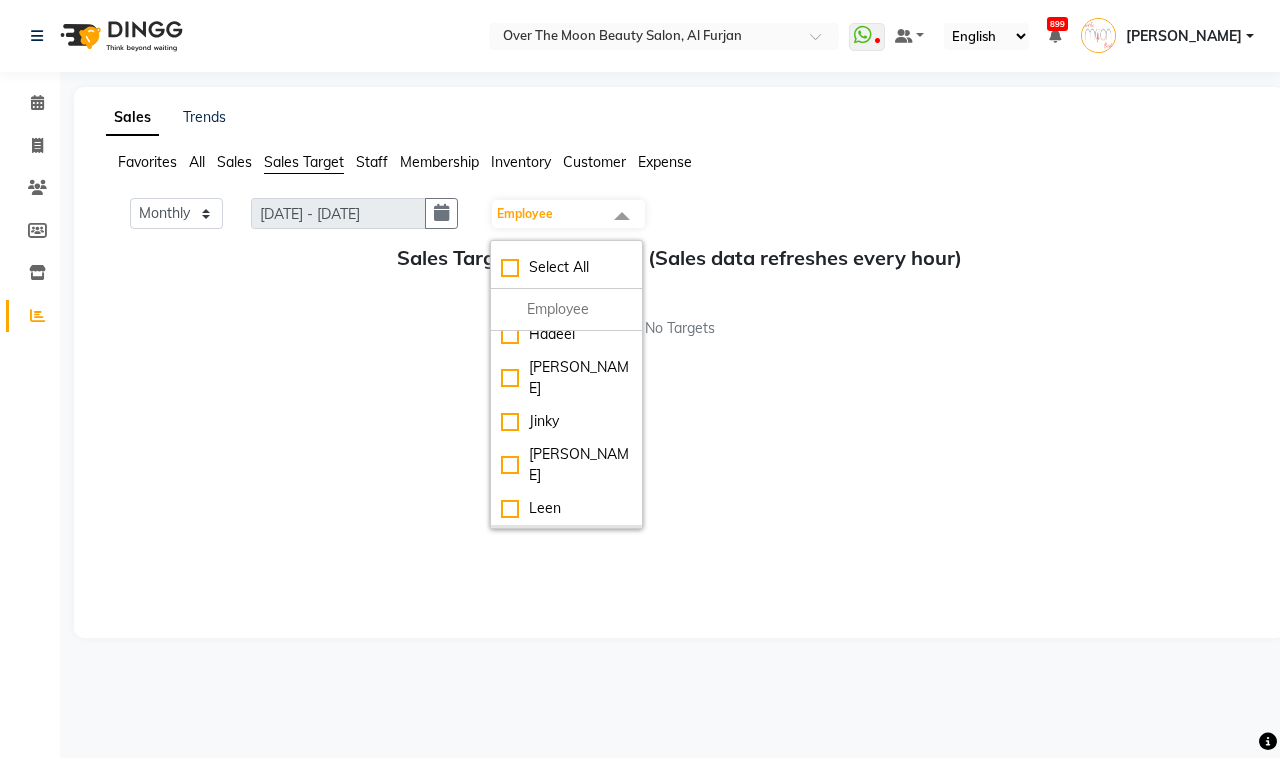 click on "Malou" 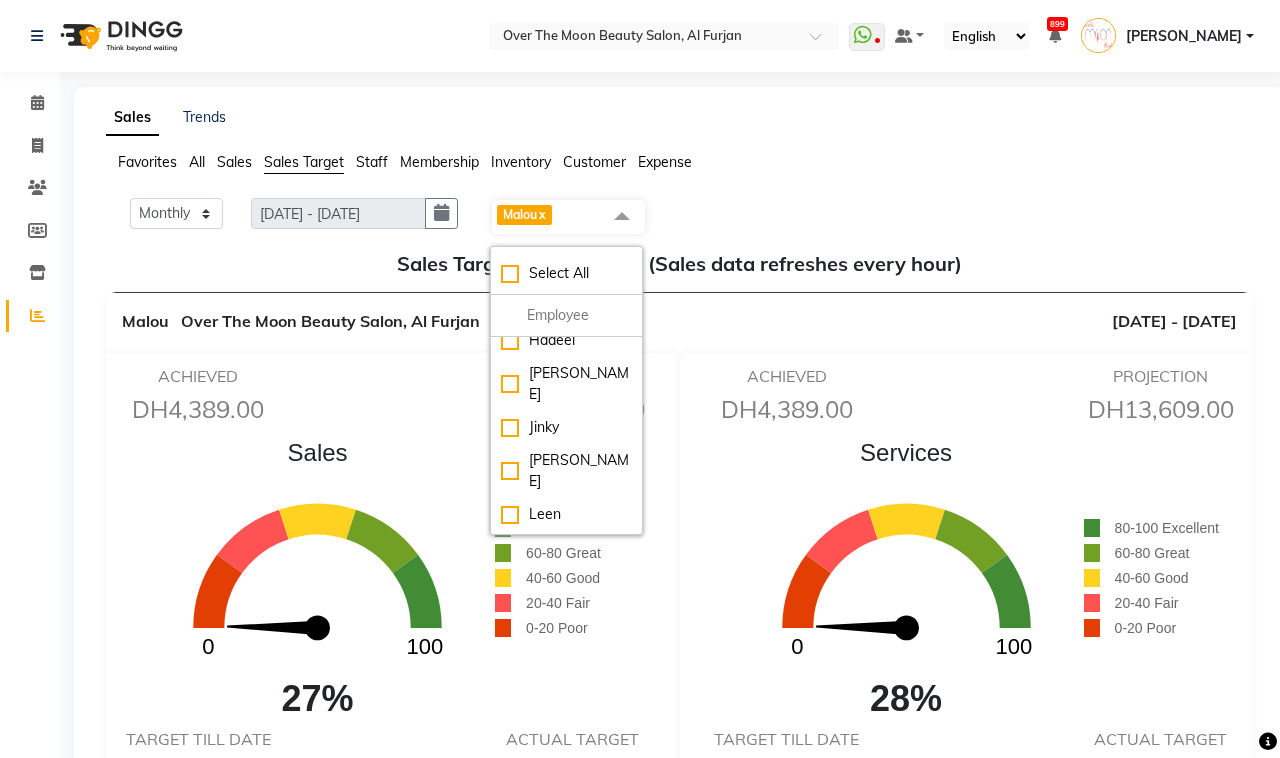 click on "Sales Trends" 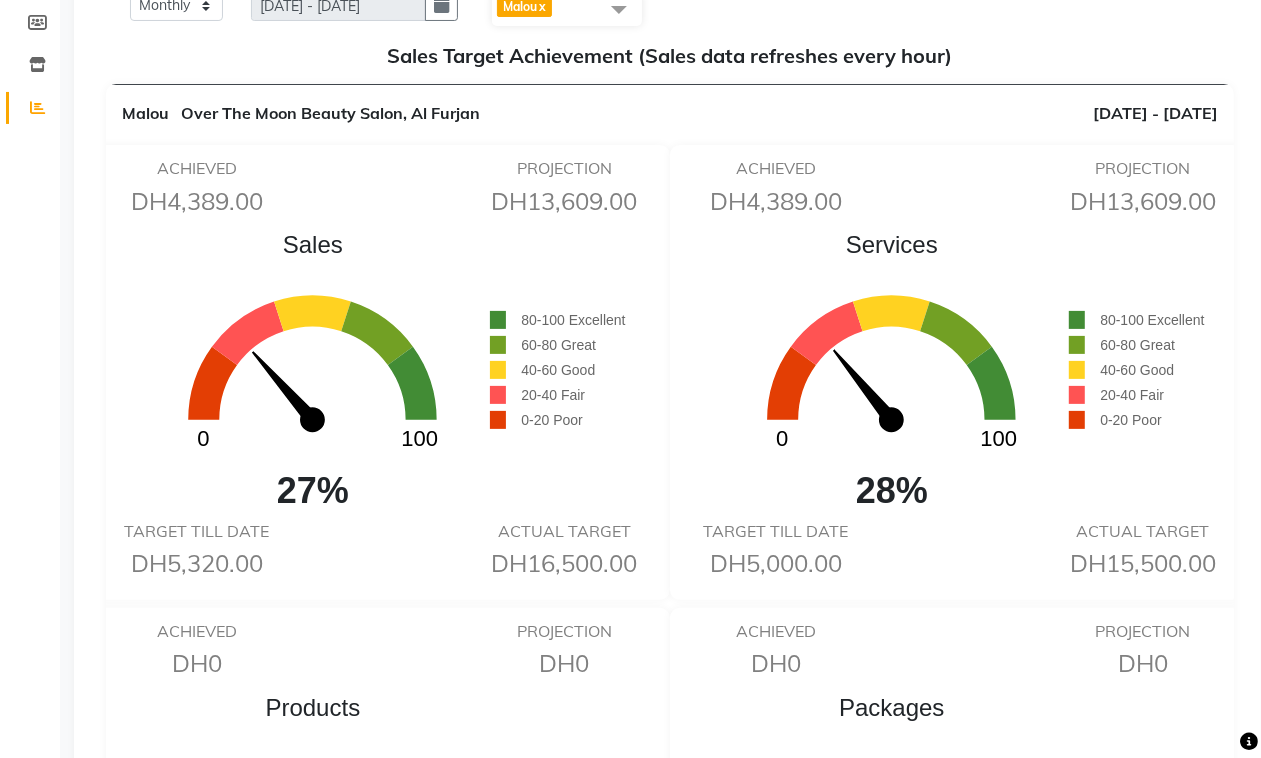 scroll, scrollTop: 0, scrollLeft: 0, axis: both 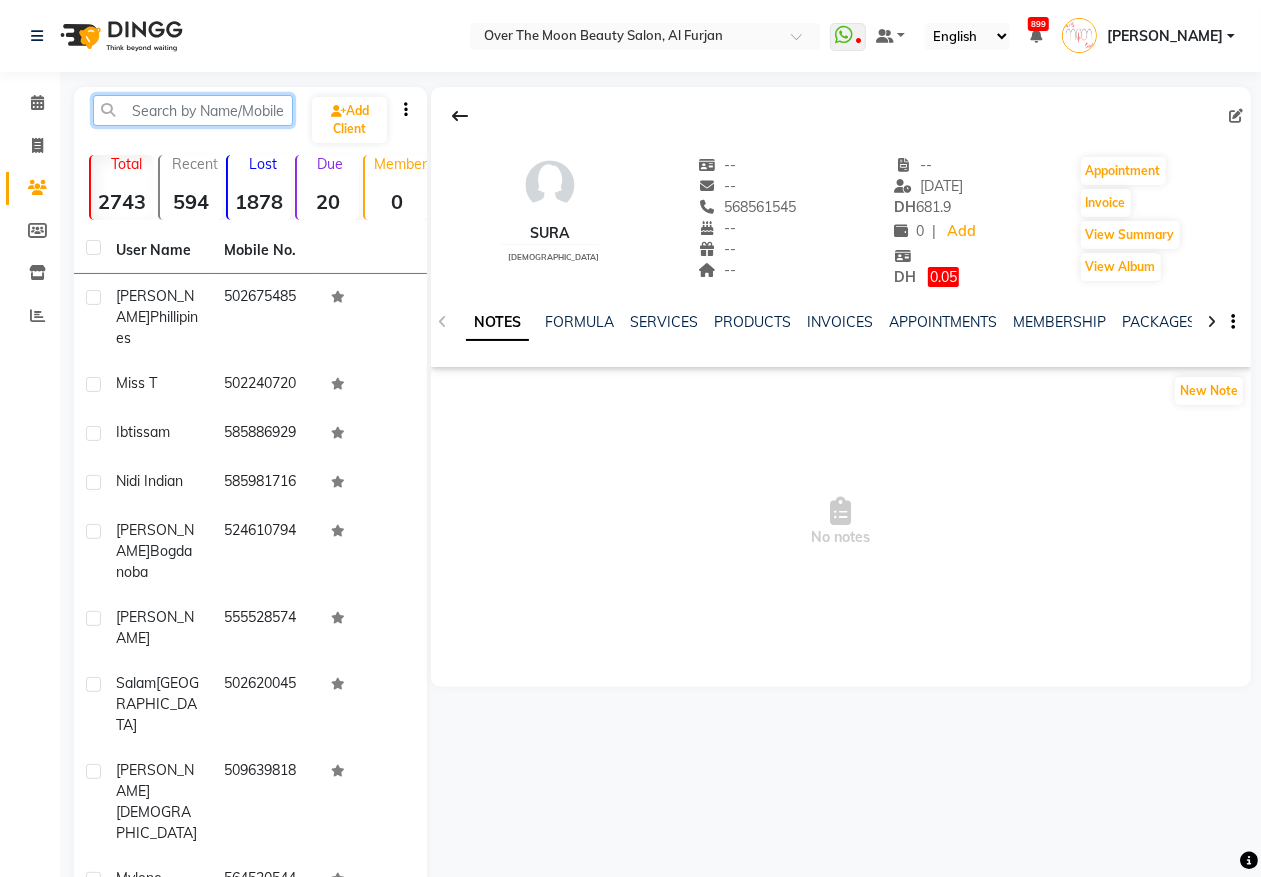 click 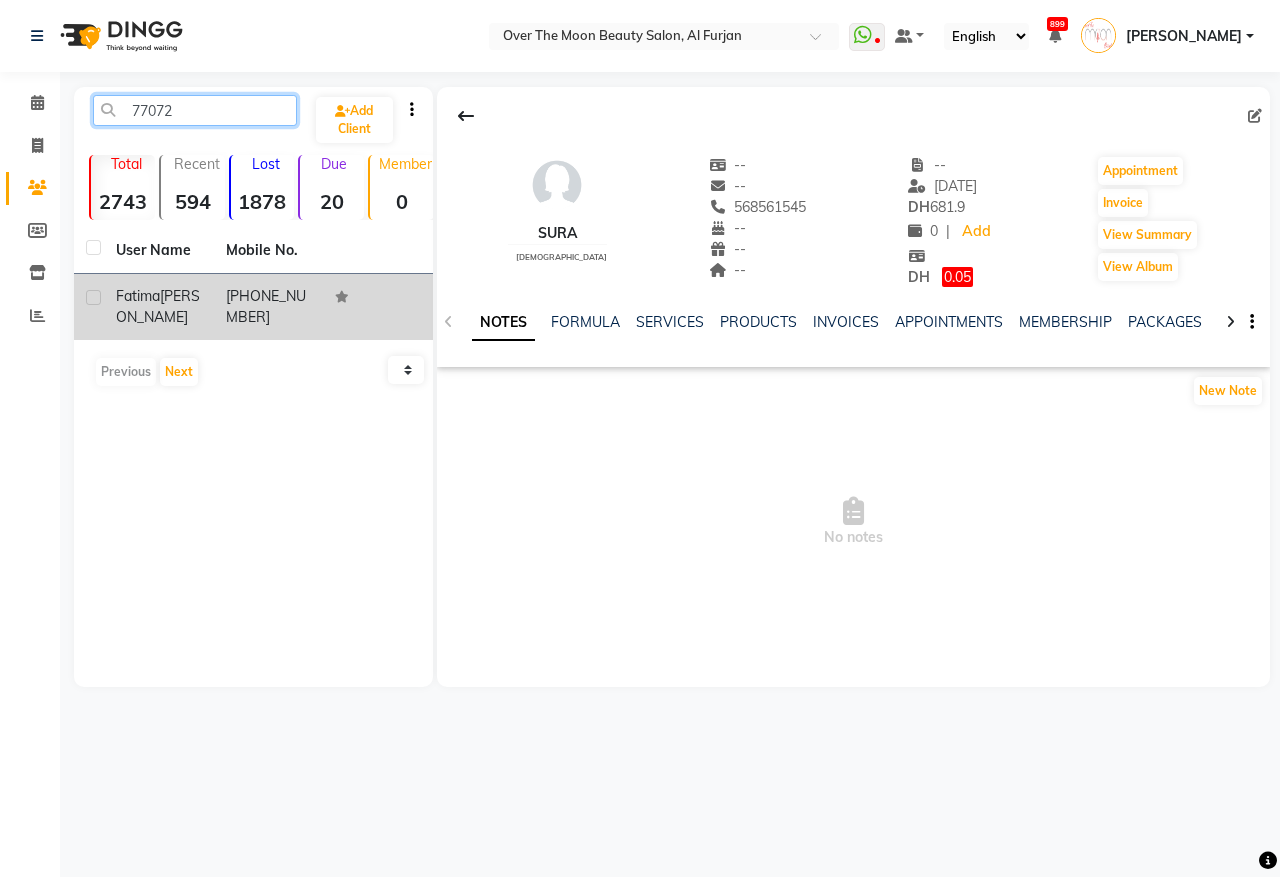 type on "77072" 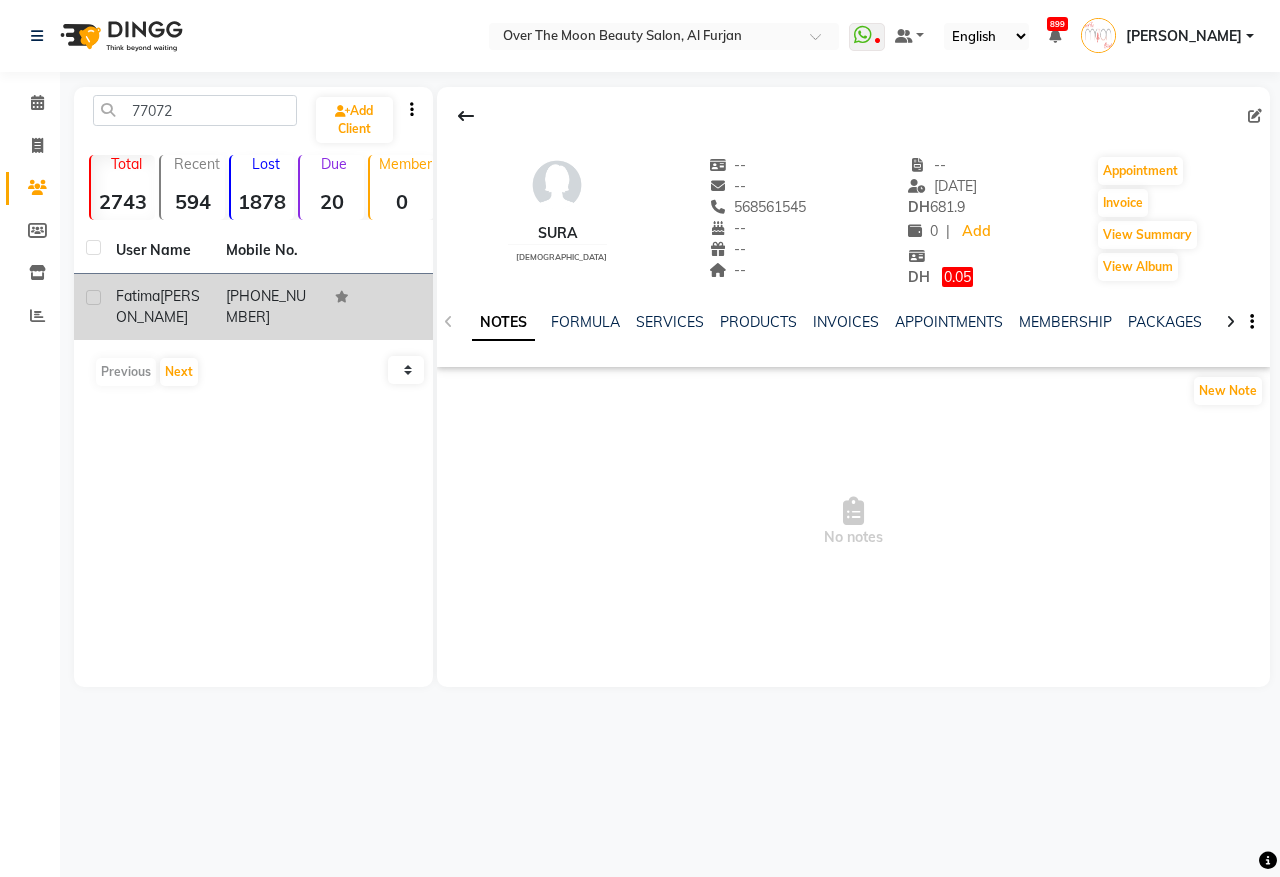 click on "Fatima  Amir" 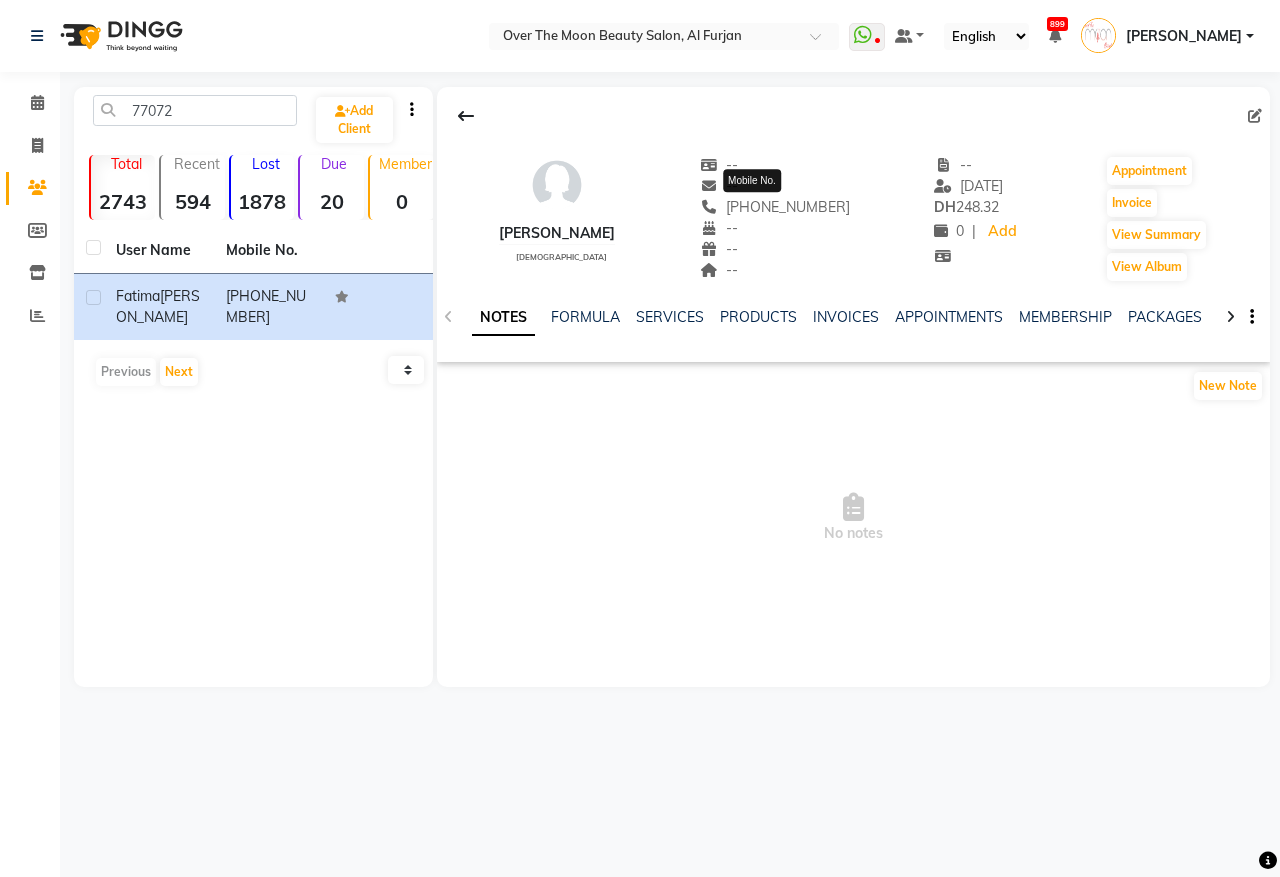 click on "[PHONE_NUMBER]" 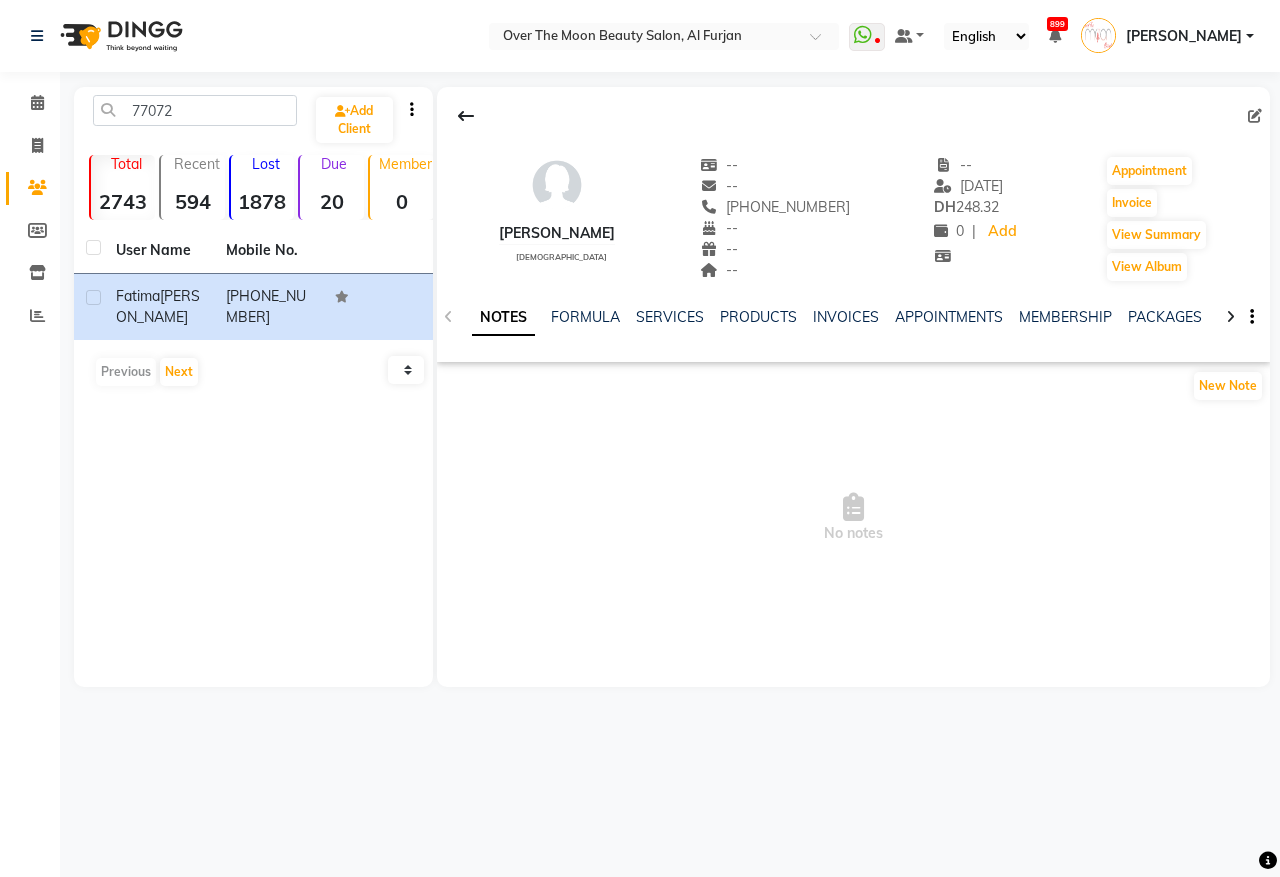 click on "[PHONE_NUMBER]" 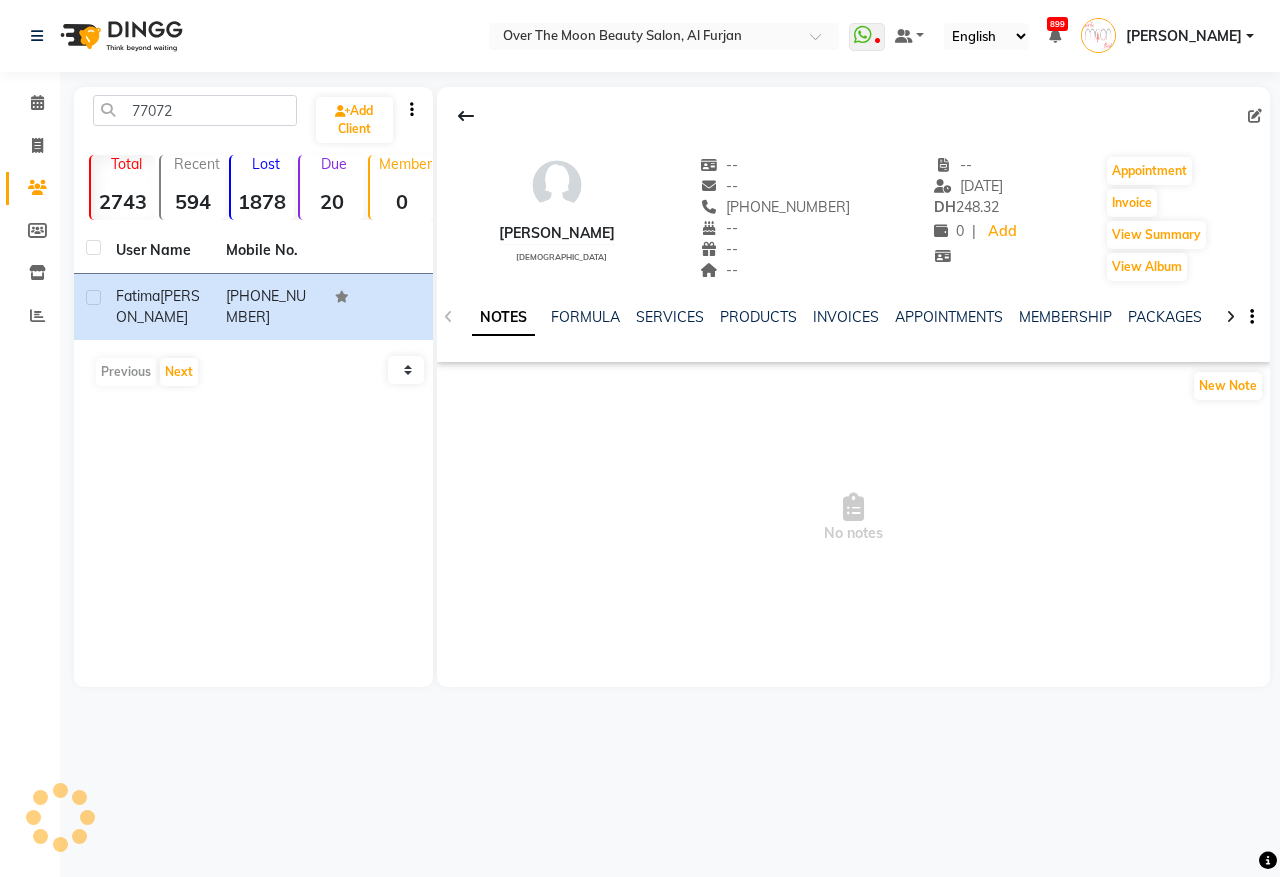 copy on "7707261950" 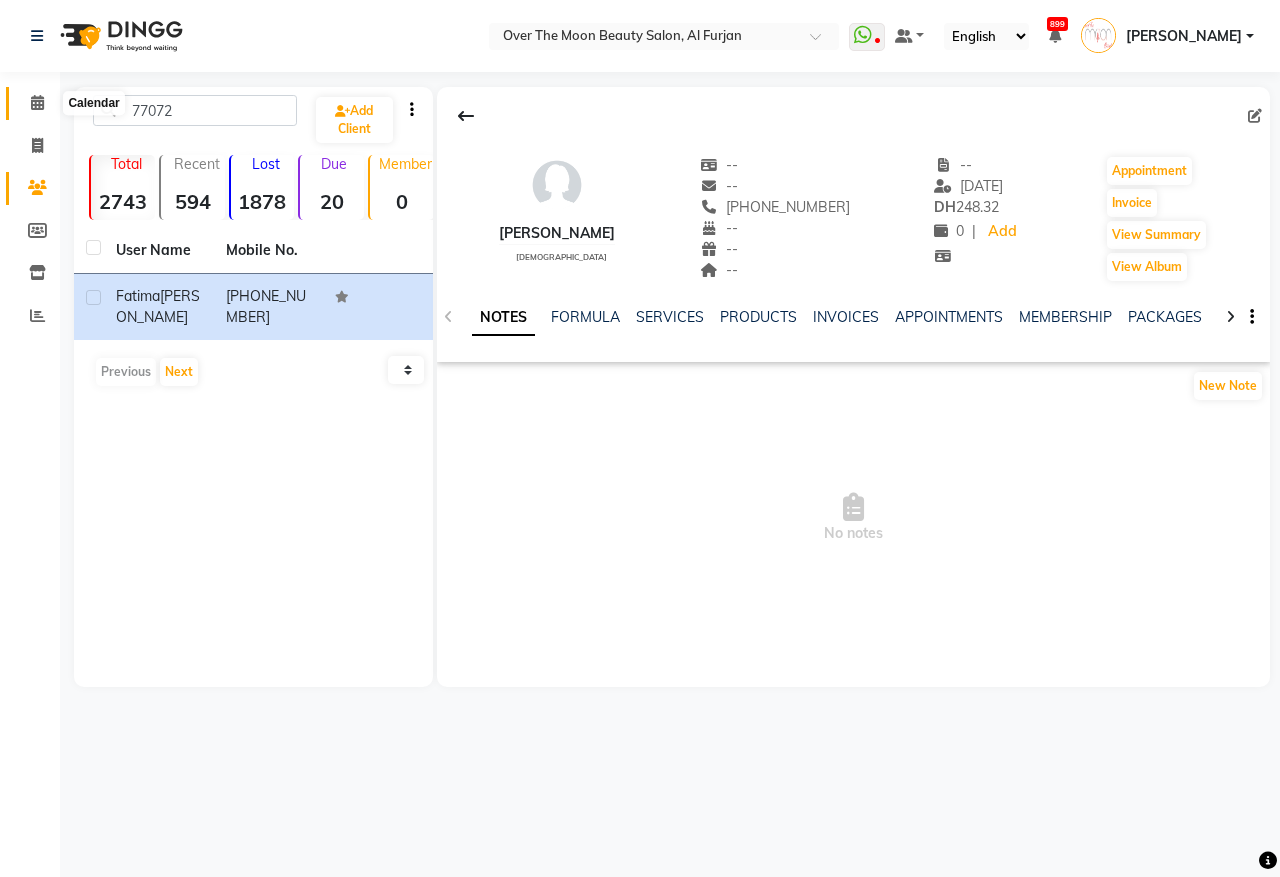 click 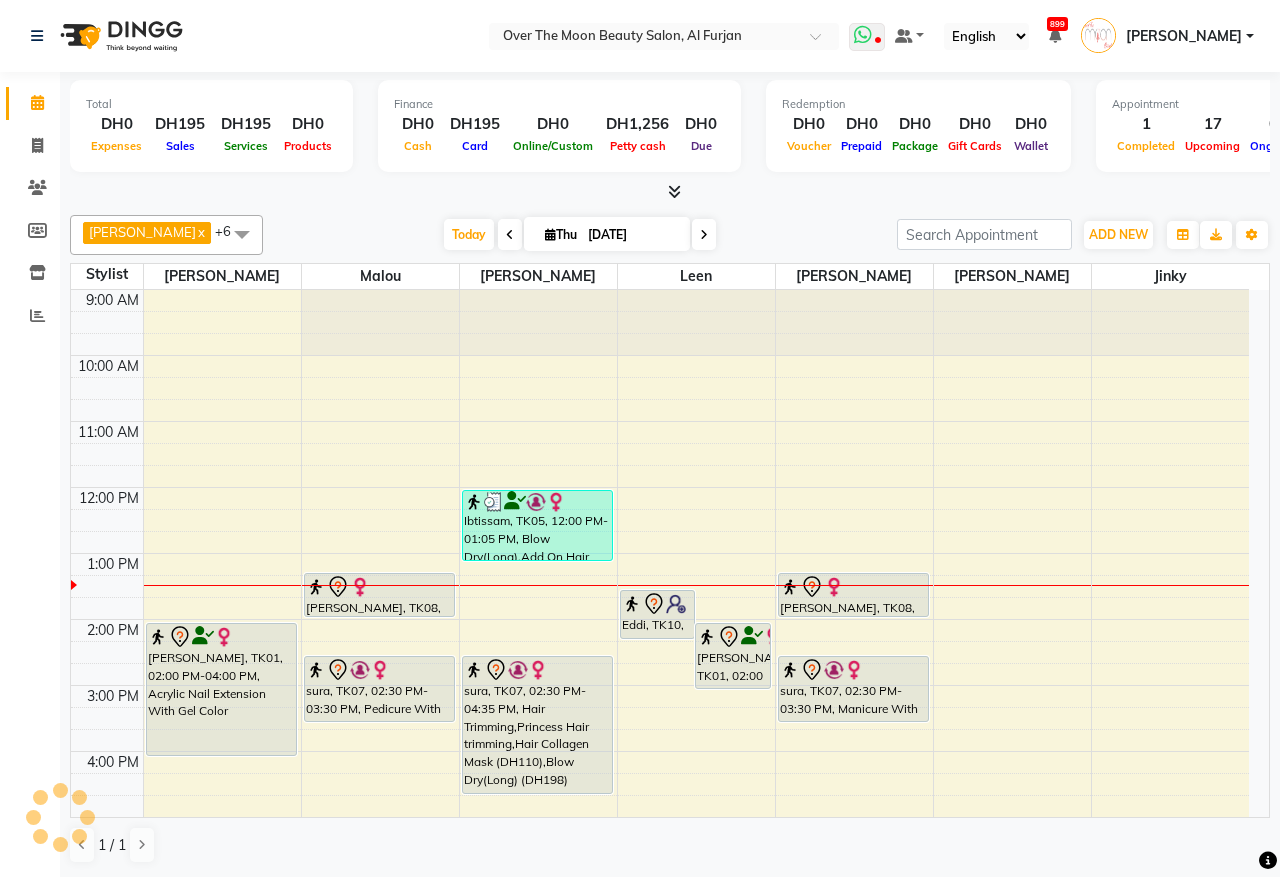 click at bounding box center [863, 35] 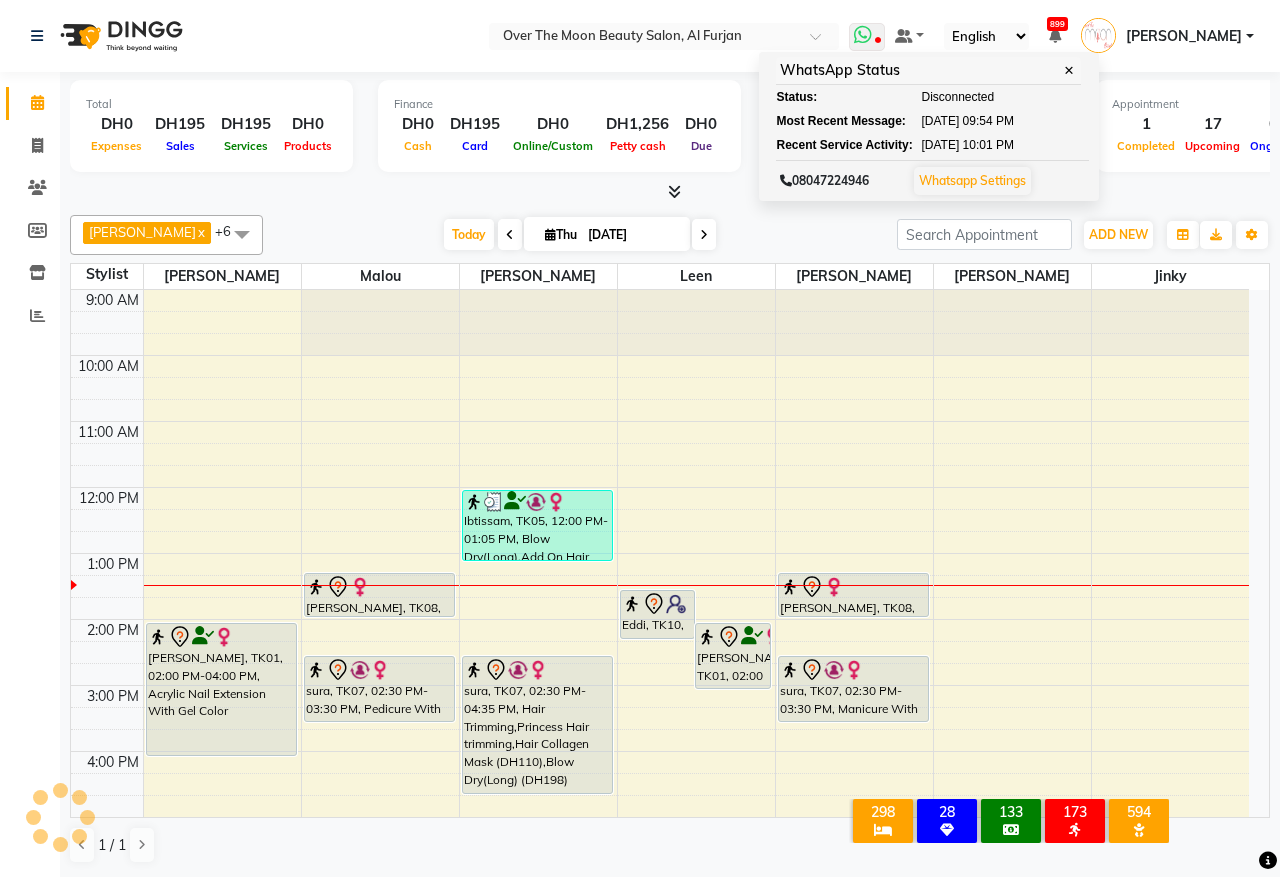 scroll, scrollTop: 0, scrollLeft: 0, axis: both 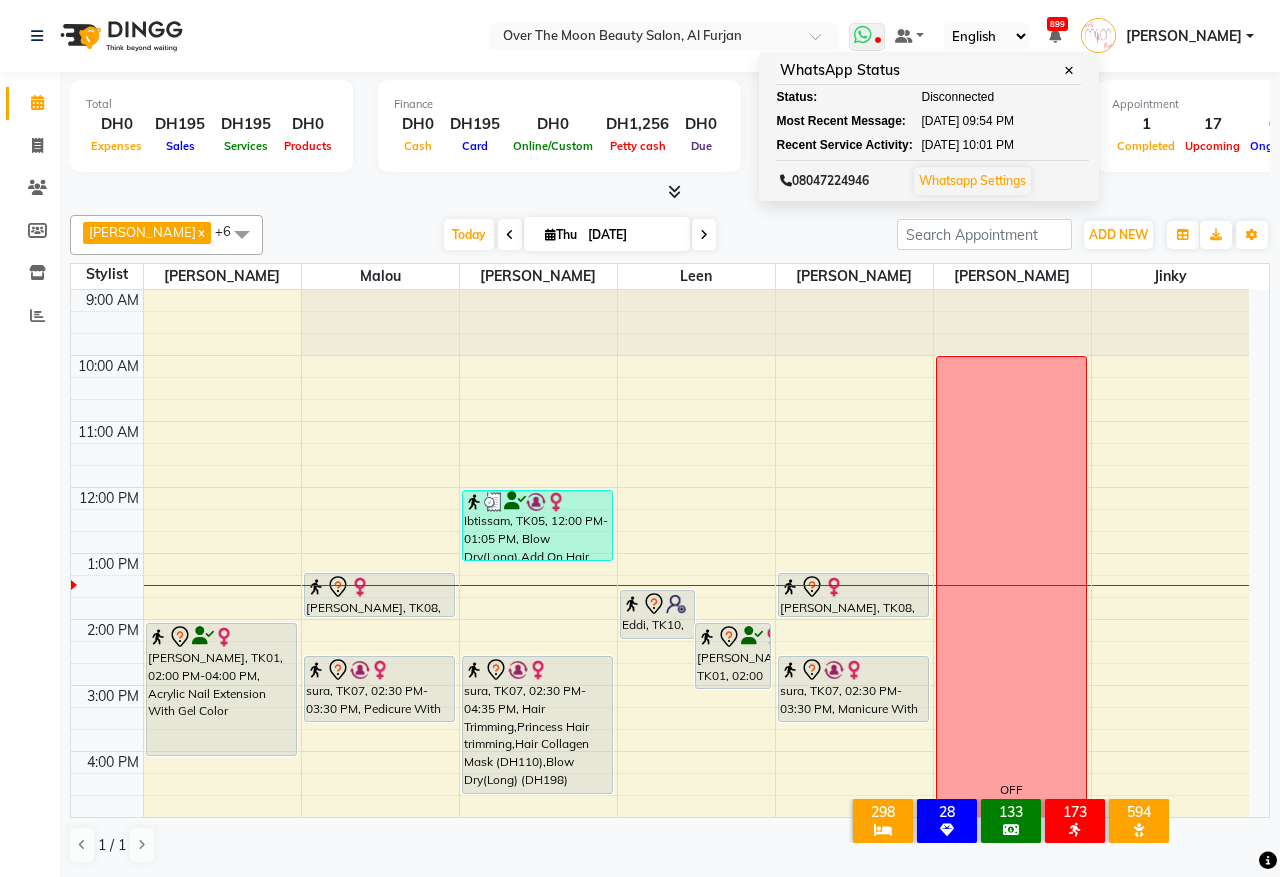 click on "Whatsapp Settings" at bounding box center [972, 180] 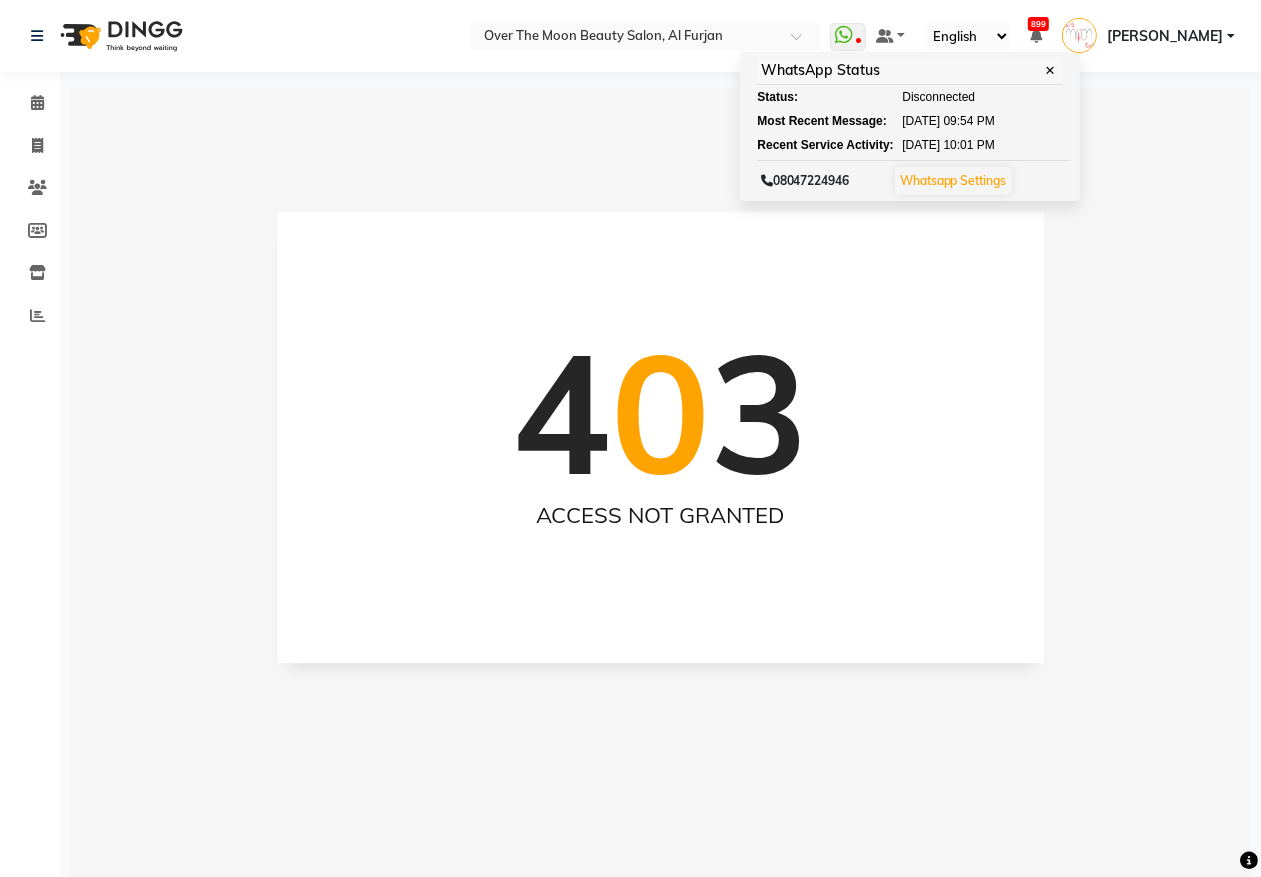 click on "[PERSON_NAME]" at bounding box center [1165, 36] 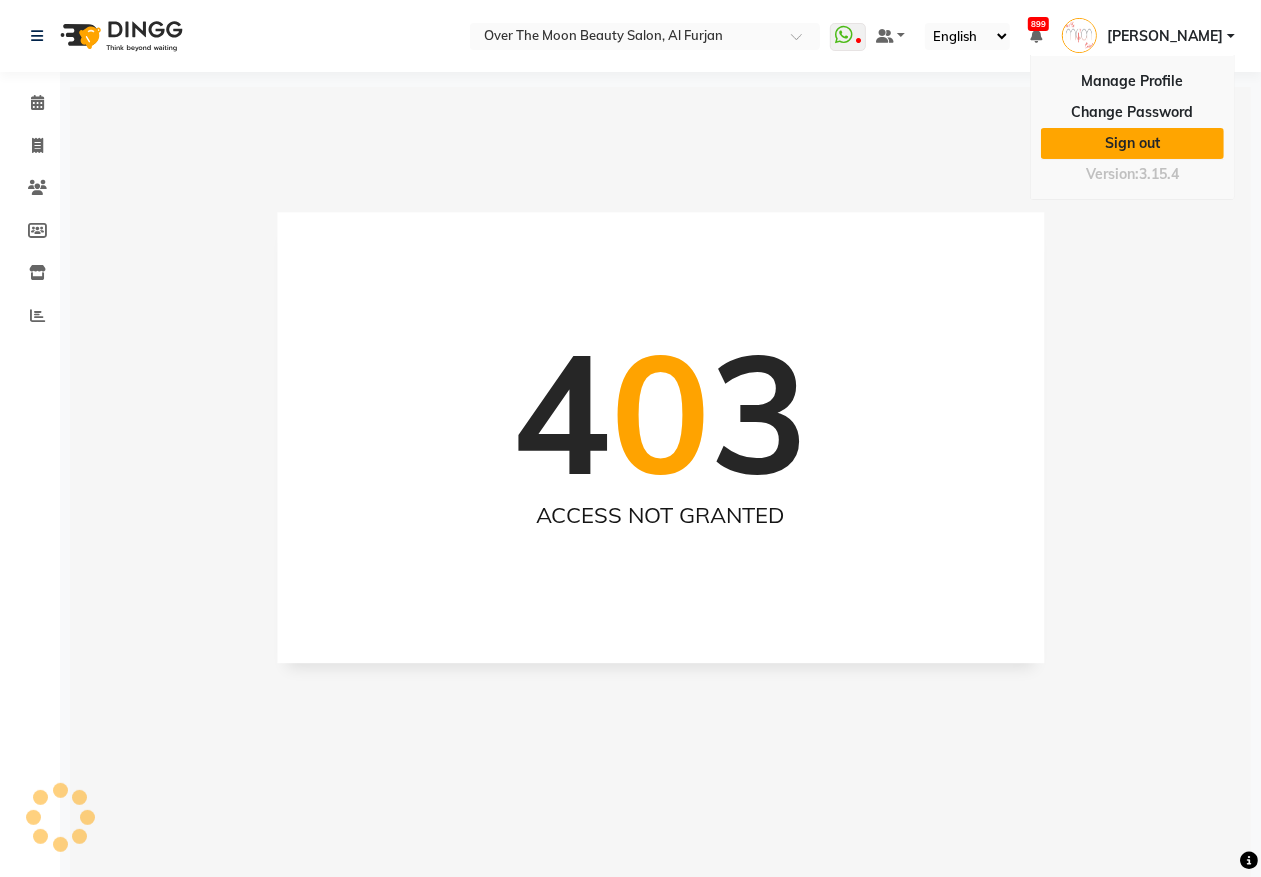 click on "Sign out" at bounding box center (1132, 143) 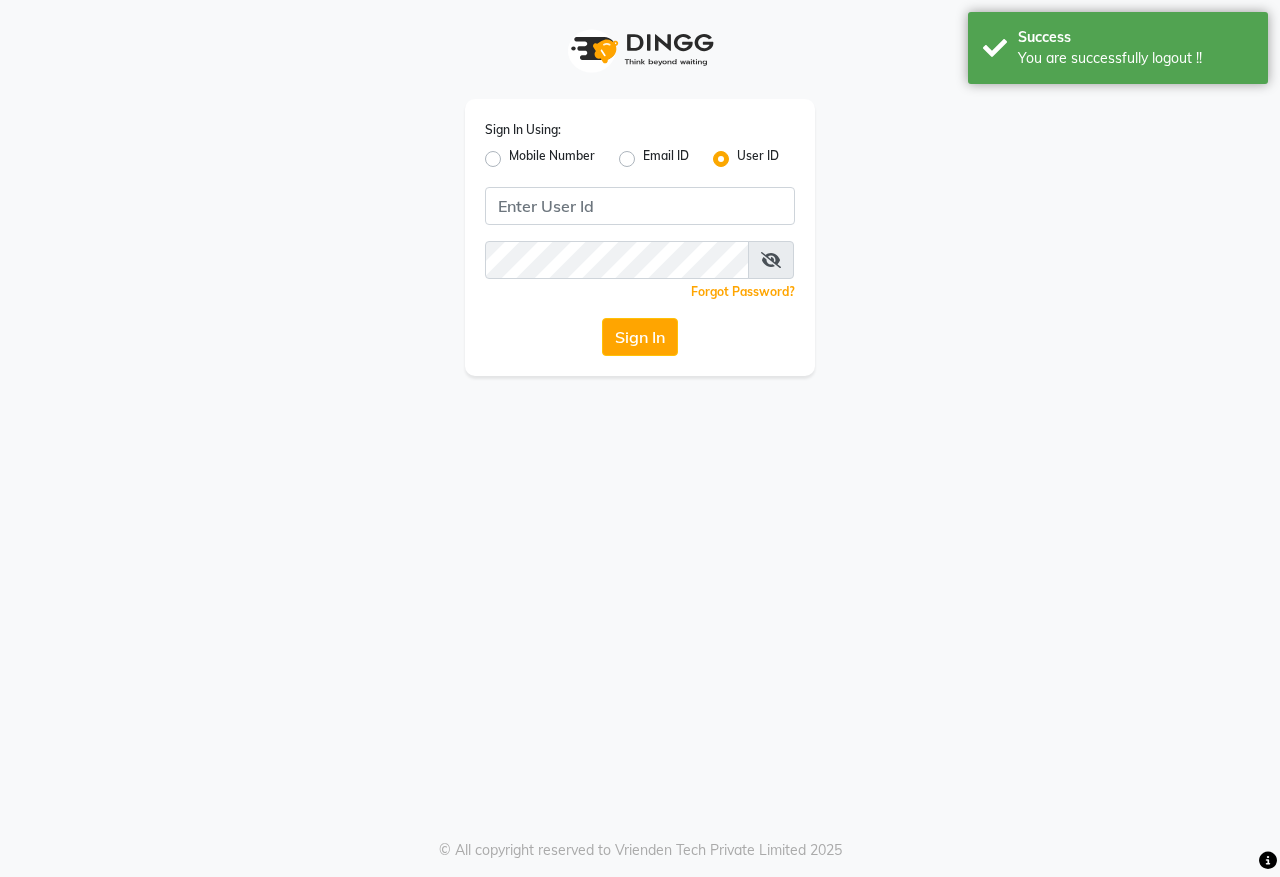click on "Mobile Number" 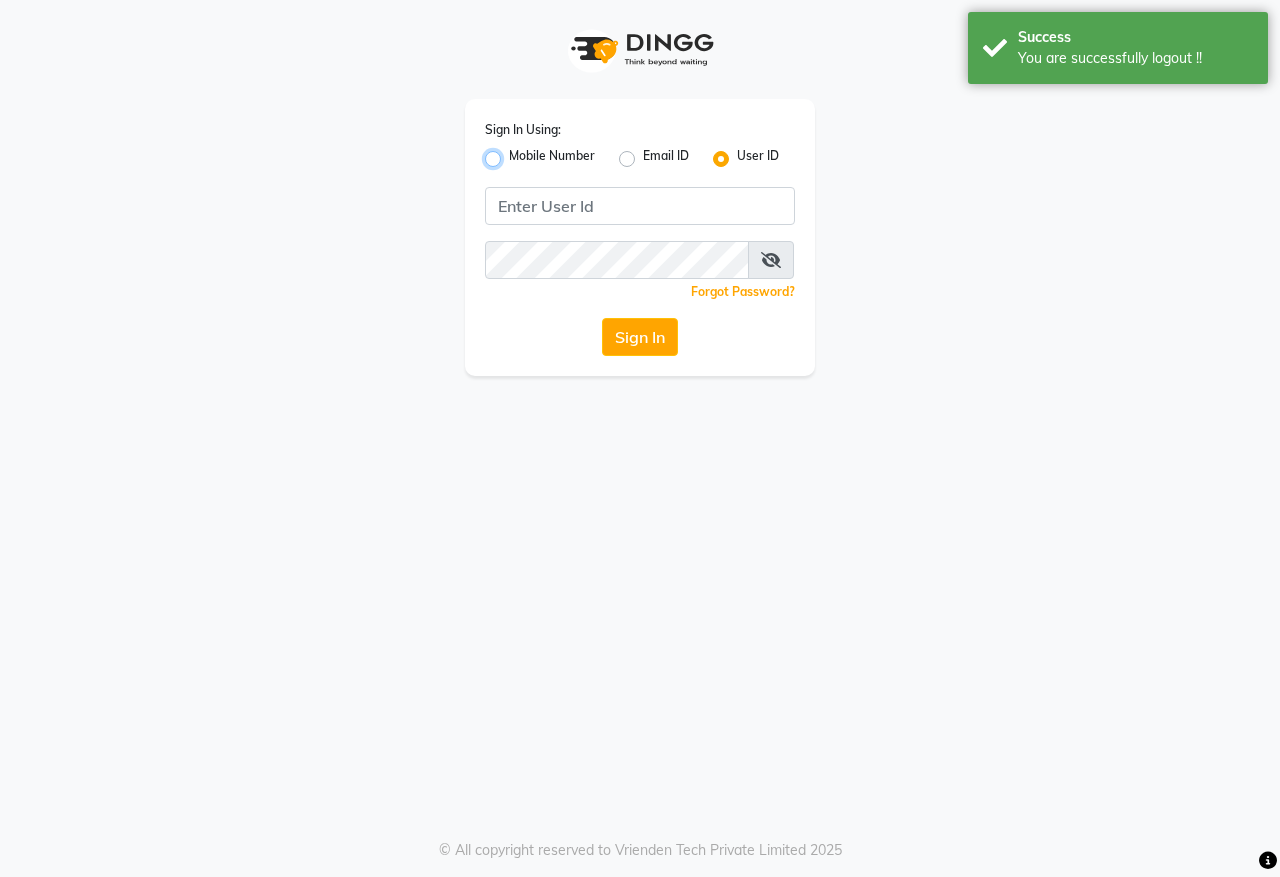 click on "Mobile Number" at bounding box center (515, 153) 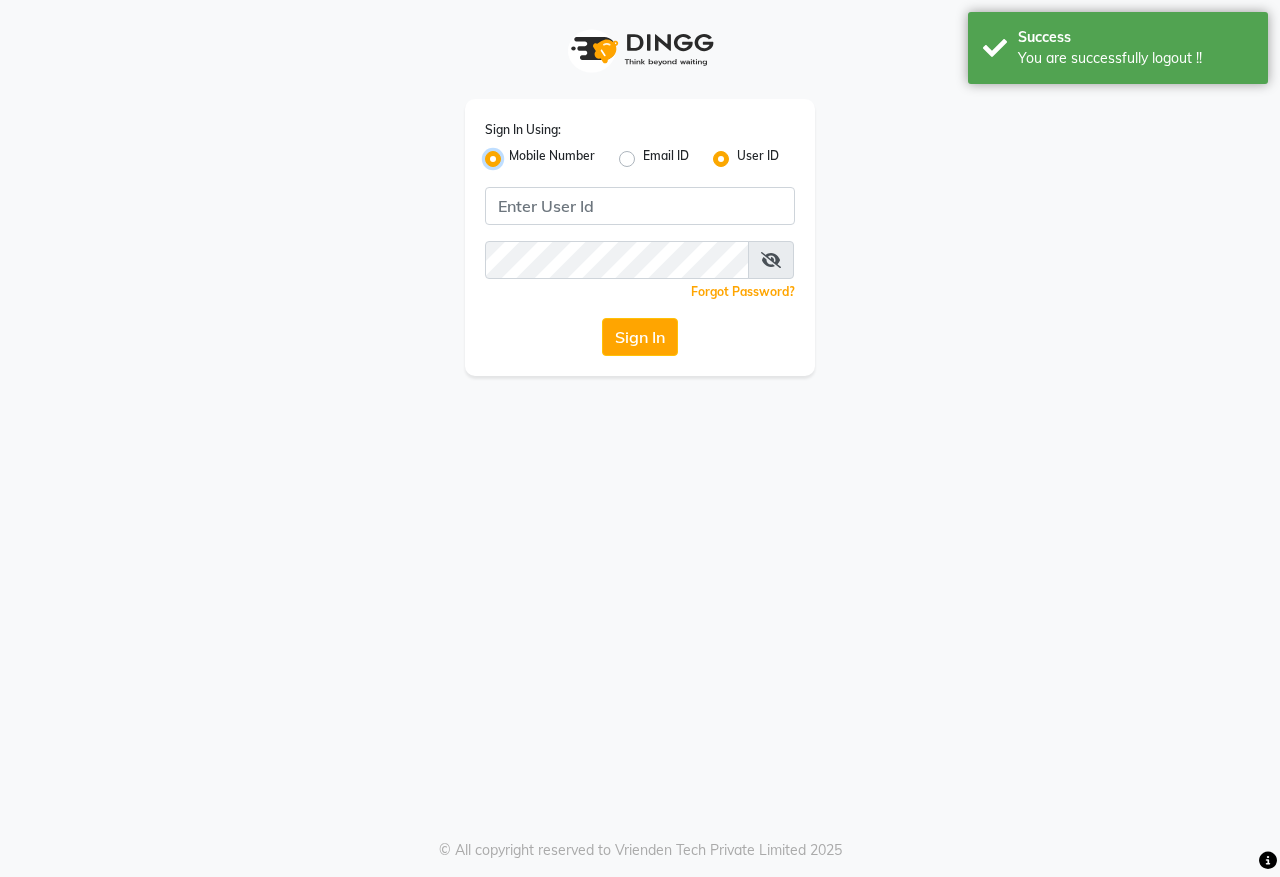 radio on "false" 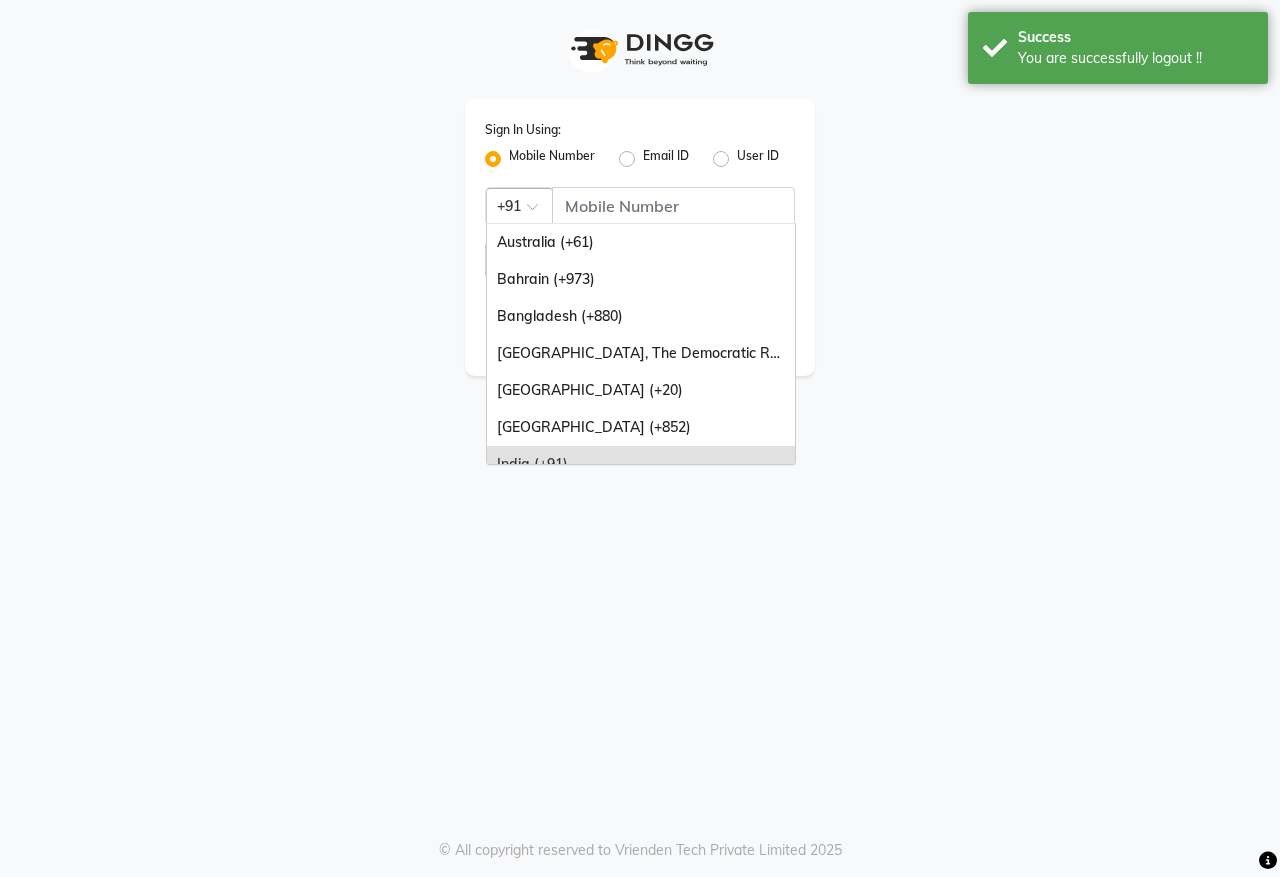 click 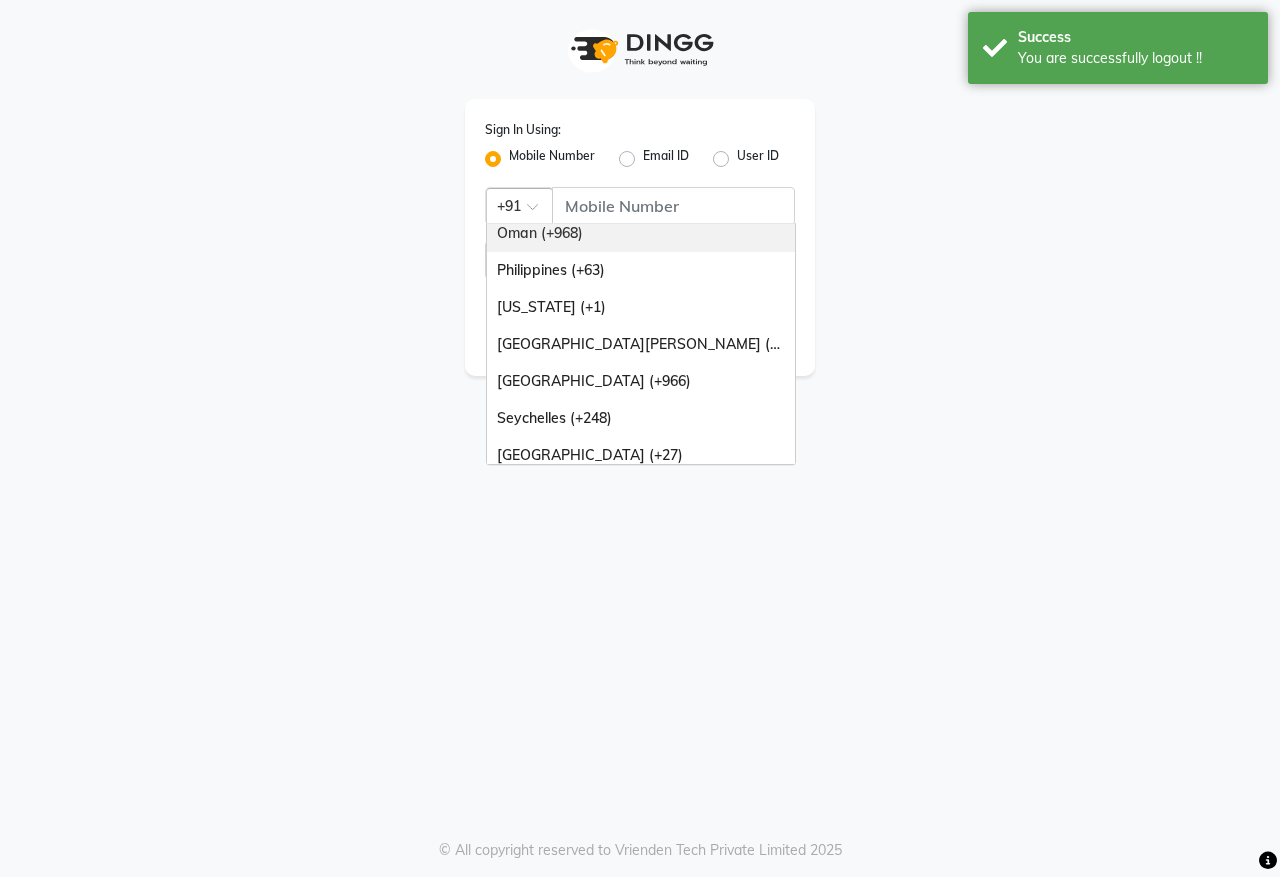 scroll, scrollTop: 500, scrollLeft: 0, axis: vertical 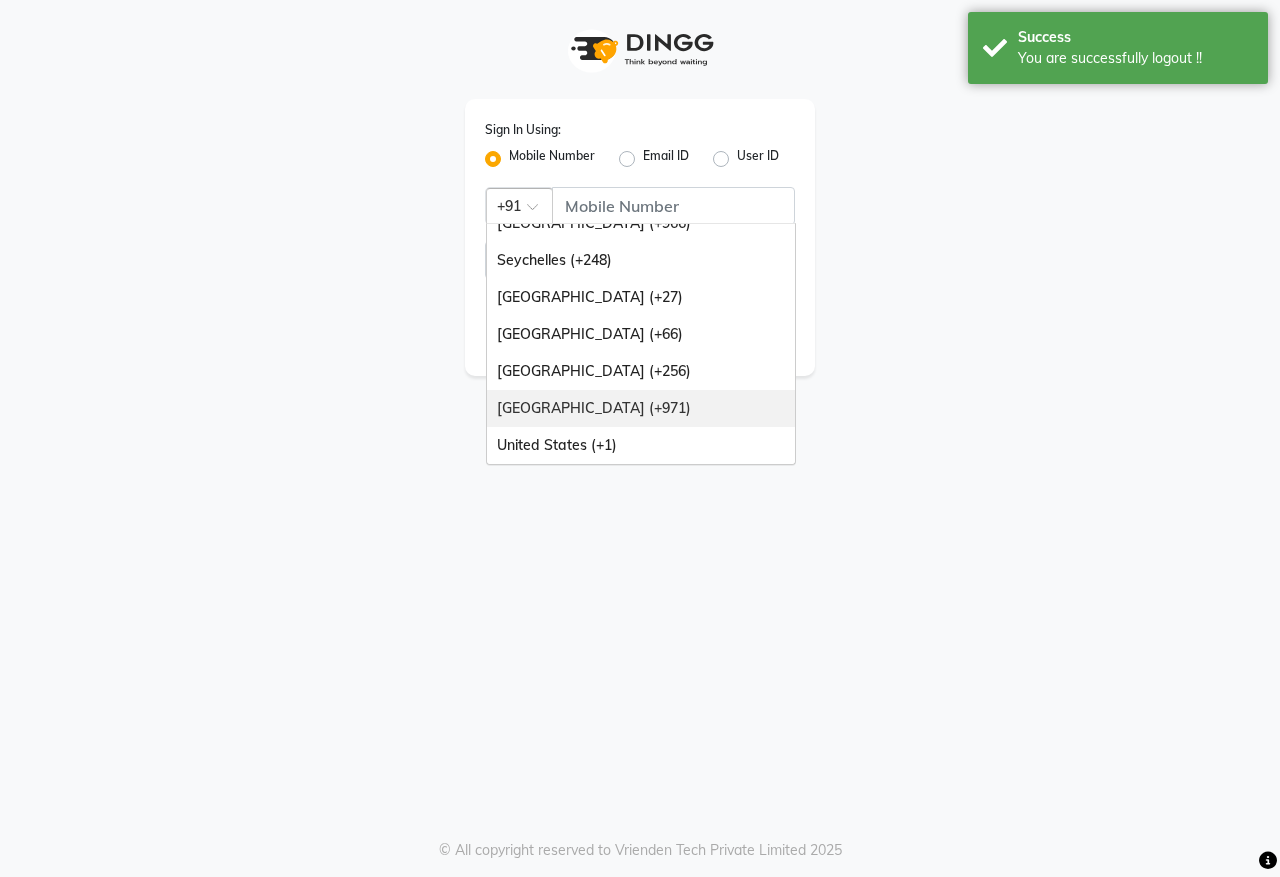 click on "United Arab Emirates (+971)" at bounding box center (641, 408) 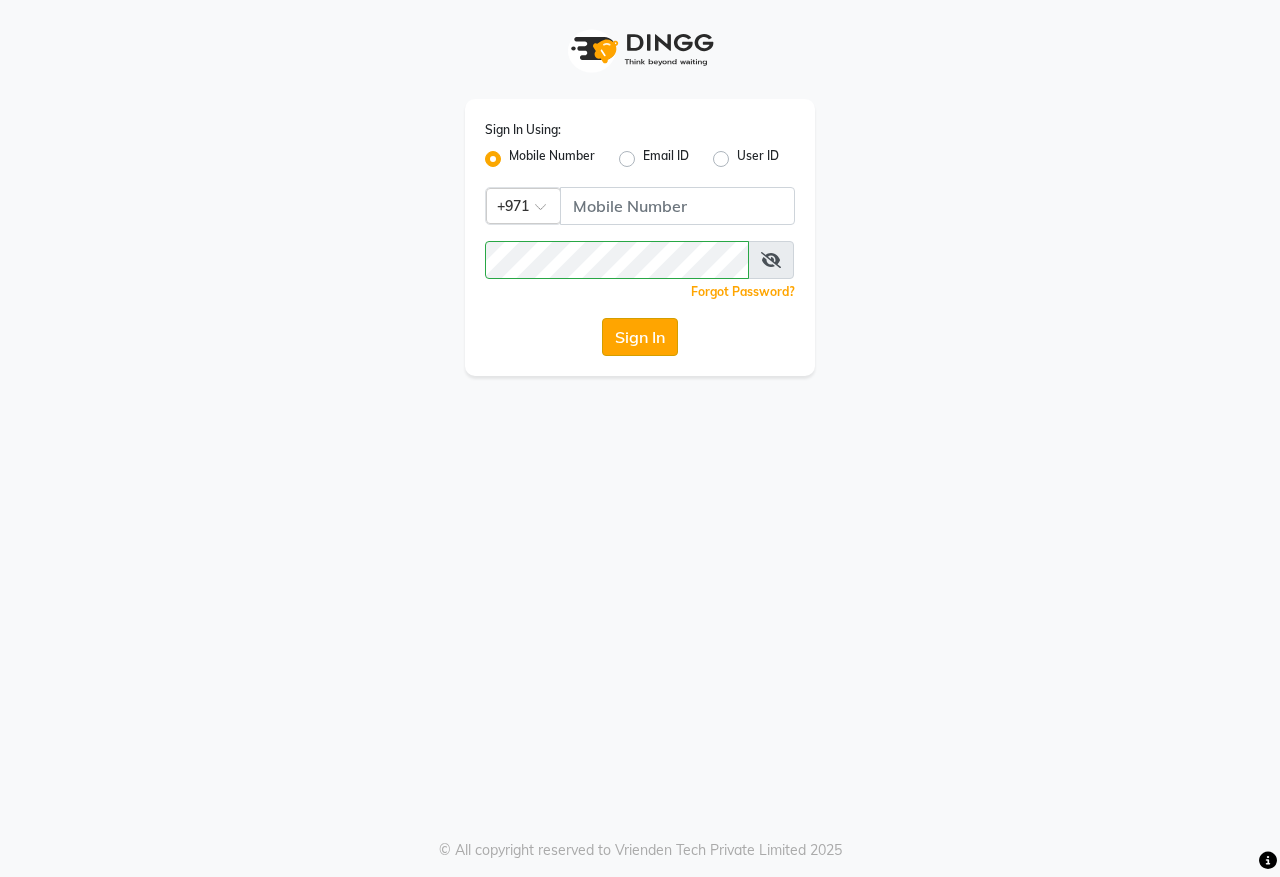 click on "Sign In" 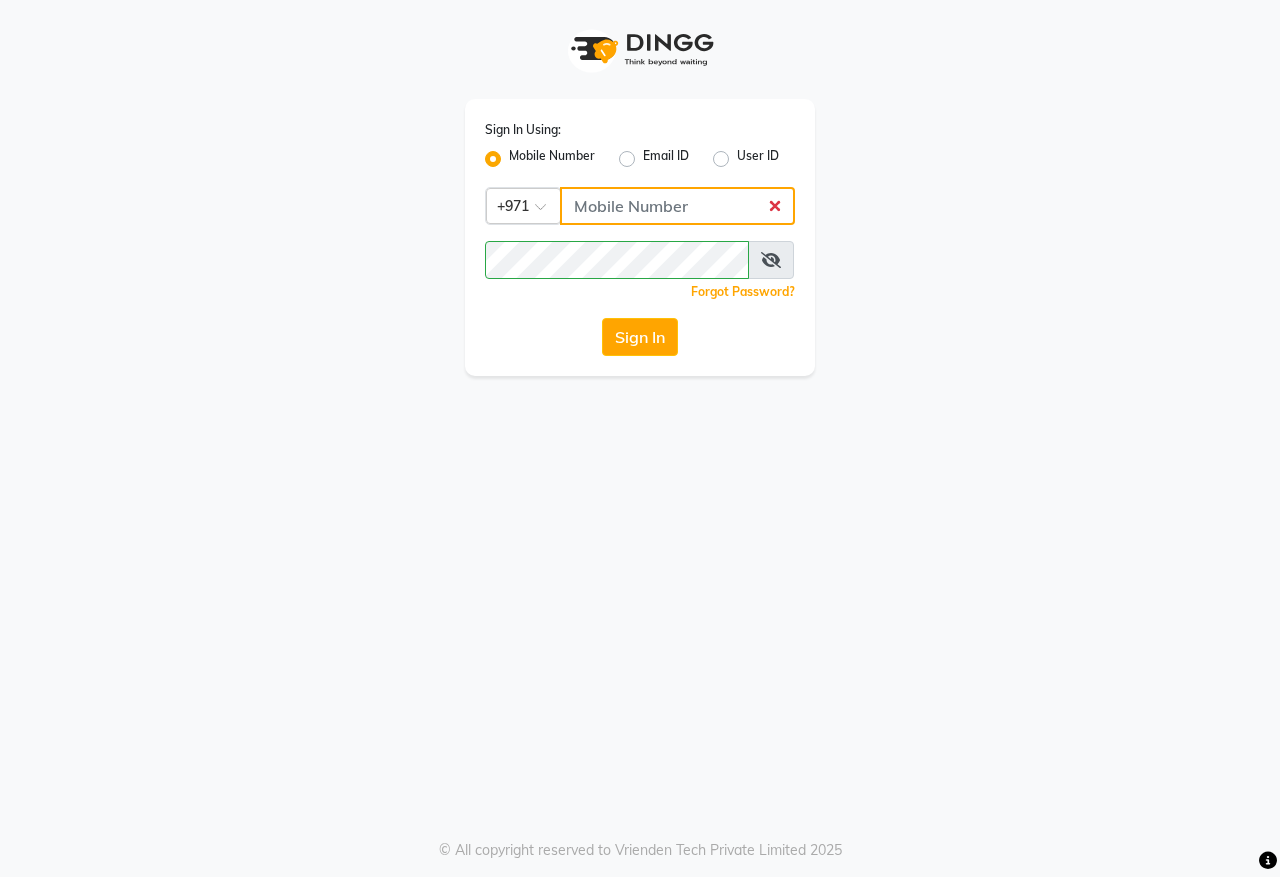 click 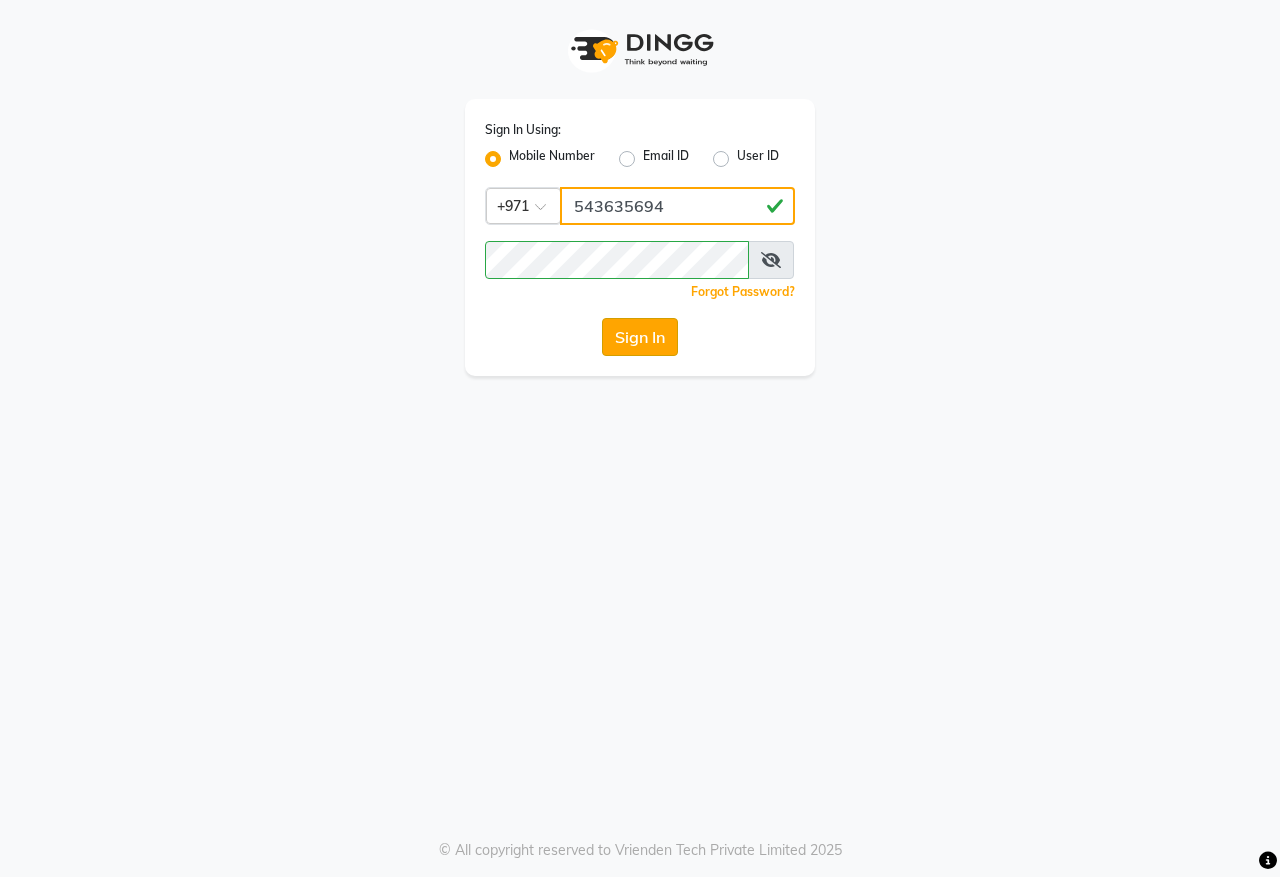 type on "543635694" 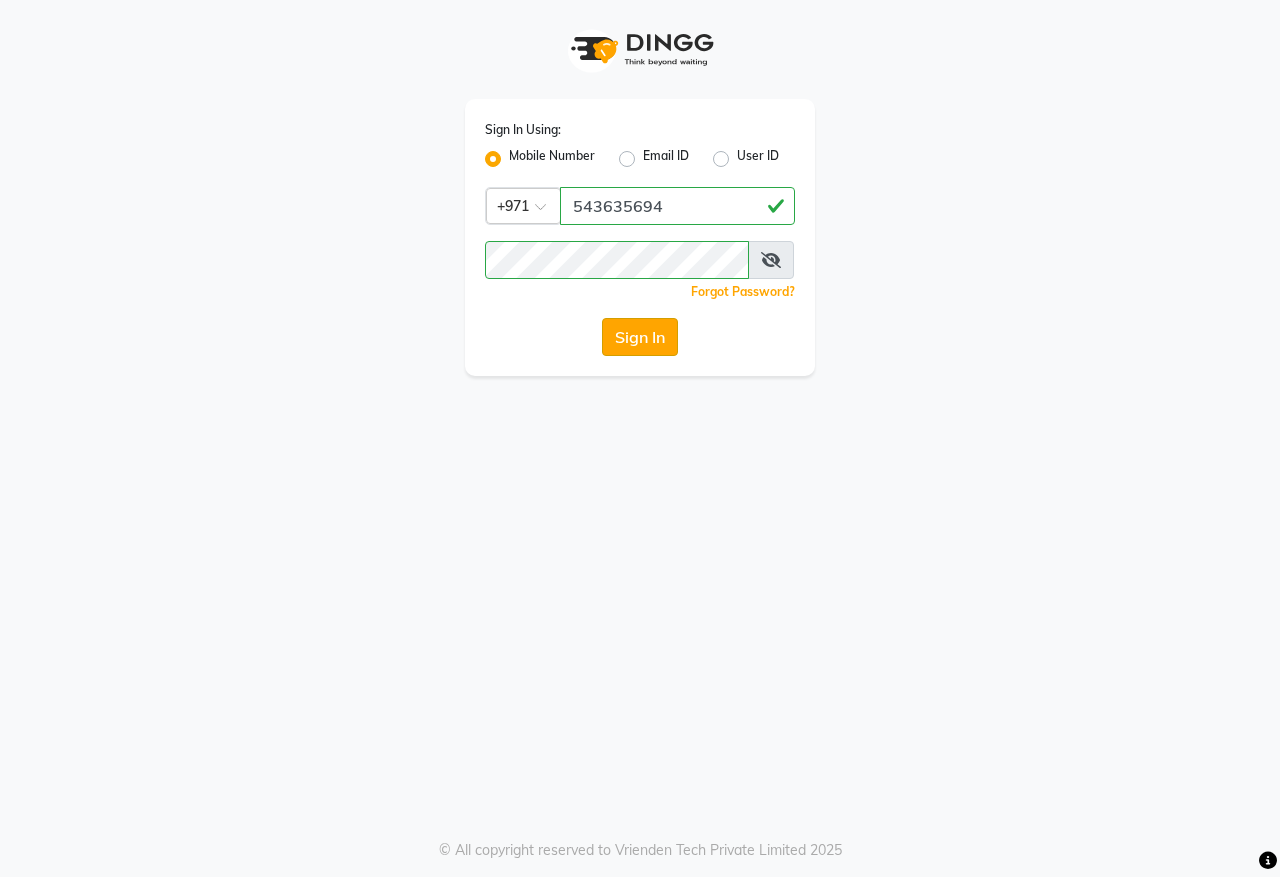 click on "Sign In" 